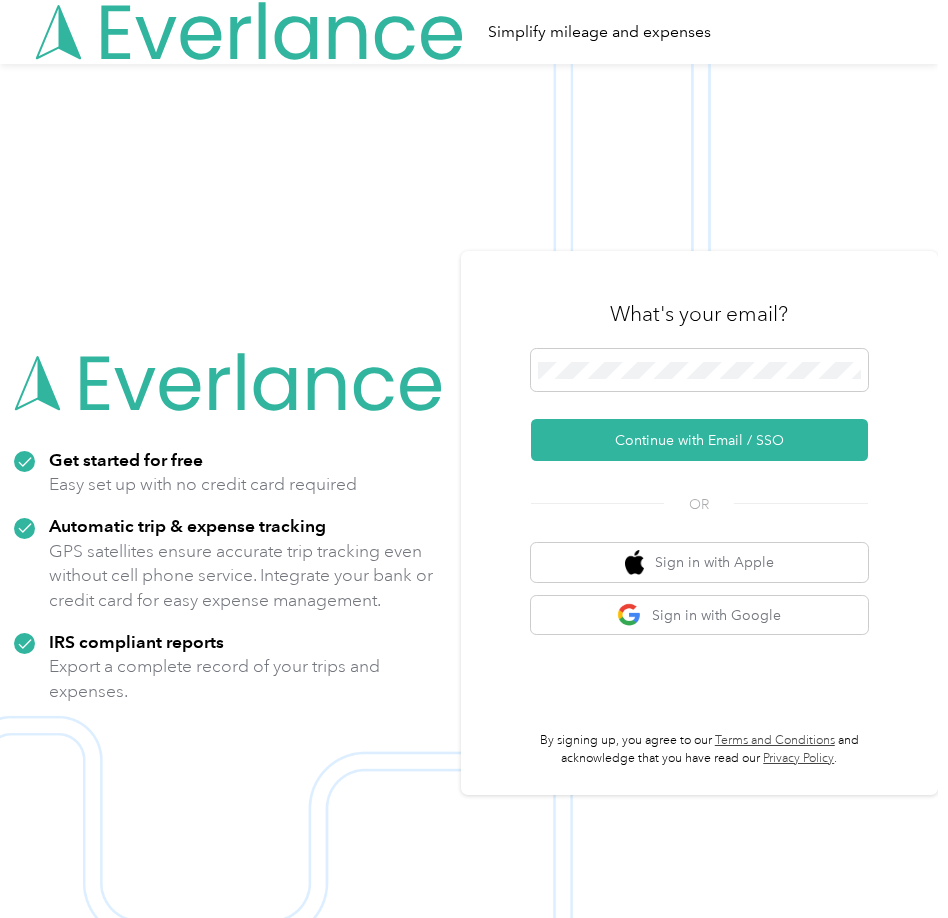 scroll, scrollTop: 0, scrollLeft: 0, axis: both 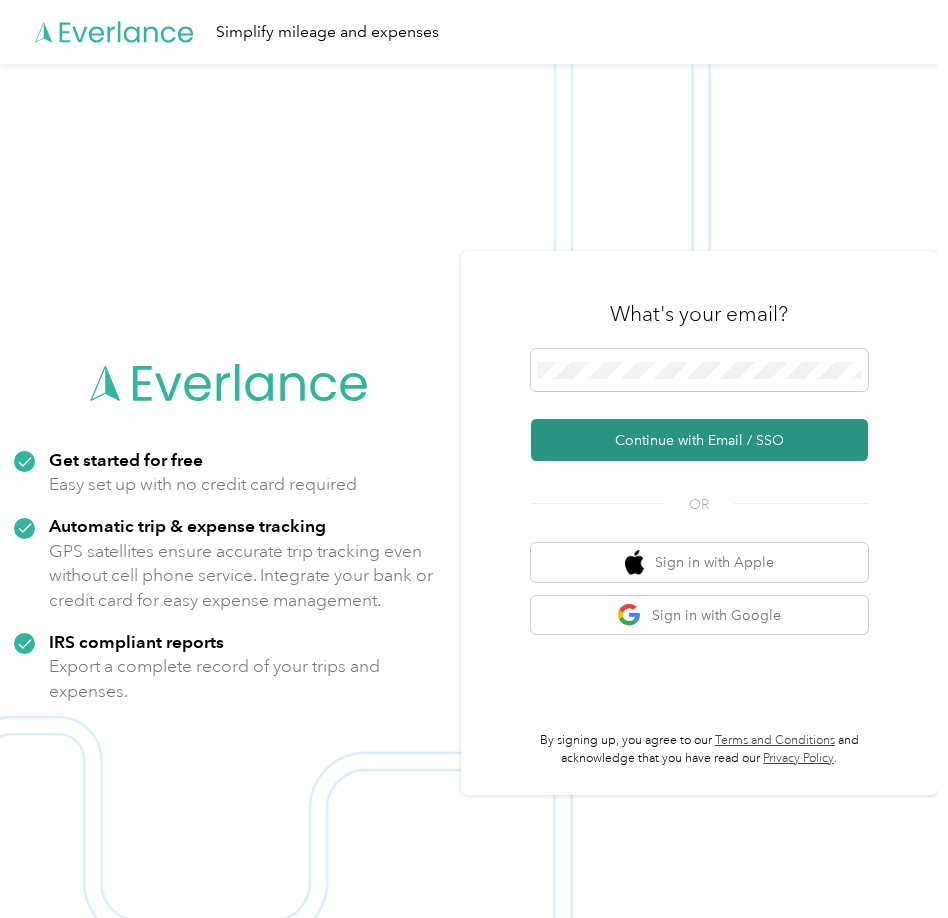 click on "Continue with Email / SSO" at bounding box center (700, 440) 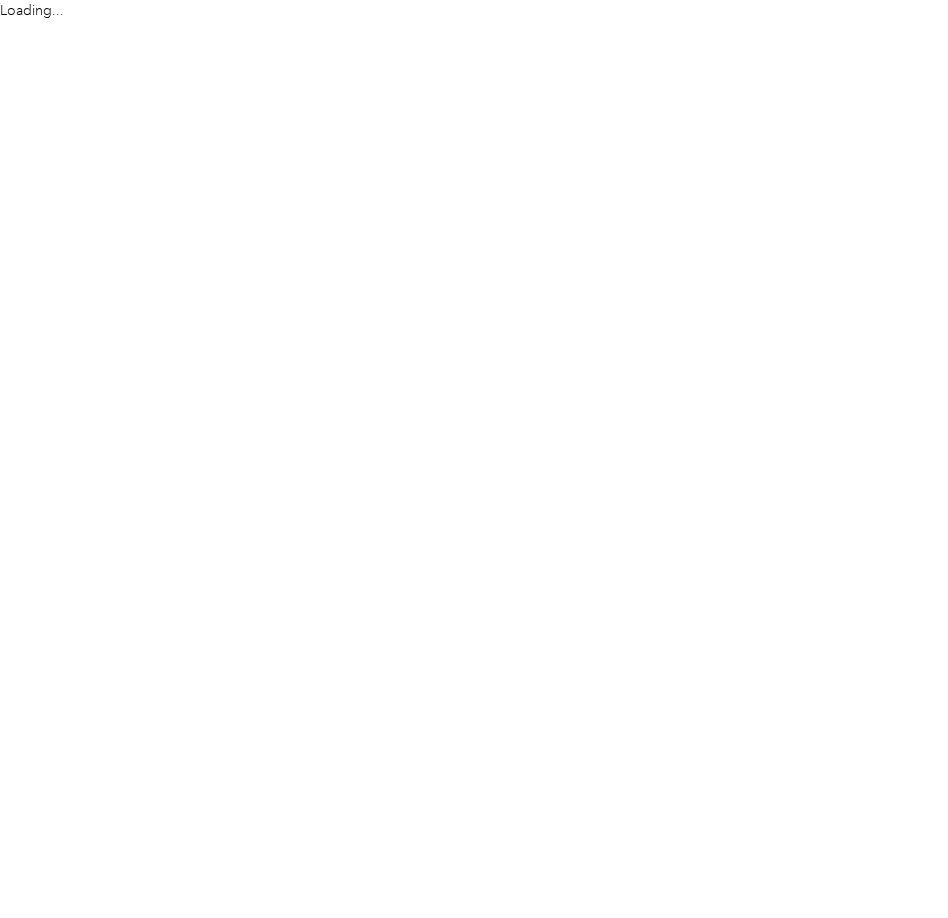 scroll, scrollTop: 0, scrollLeft: 0, axis: both 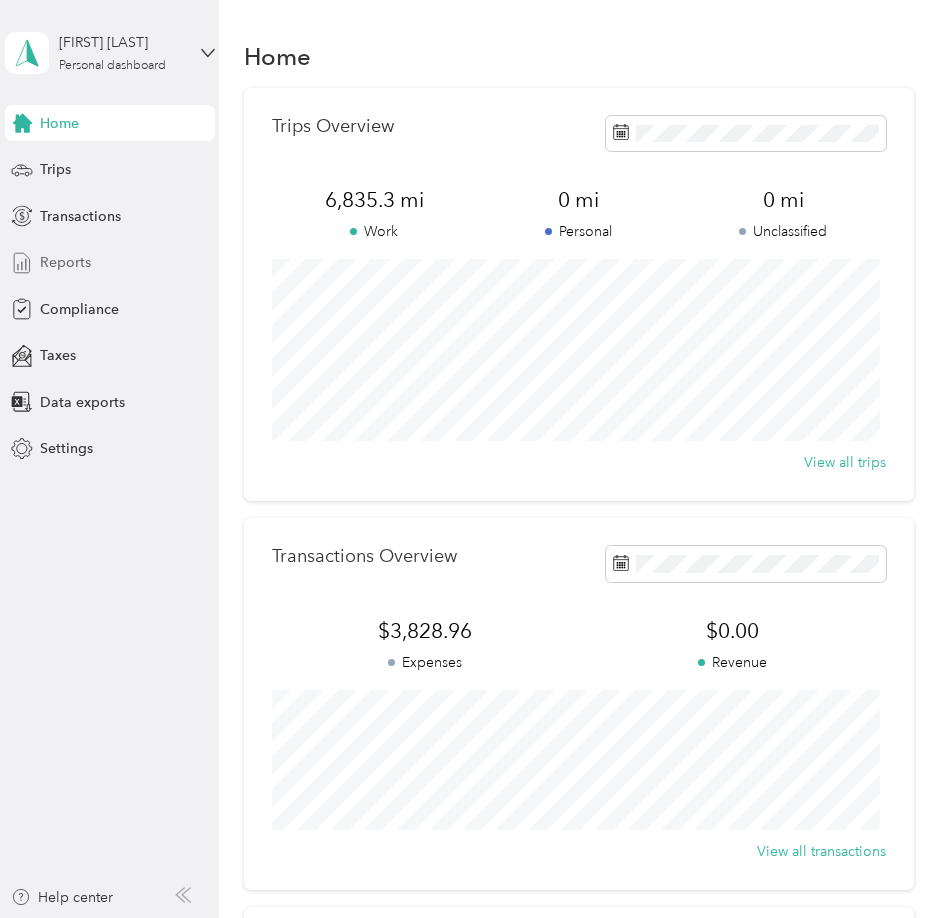 click on "Reports" at bounding box center [65, 262] 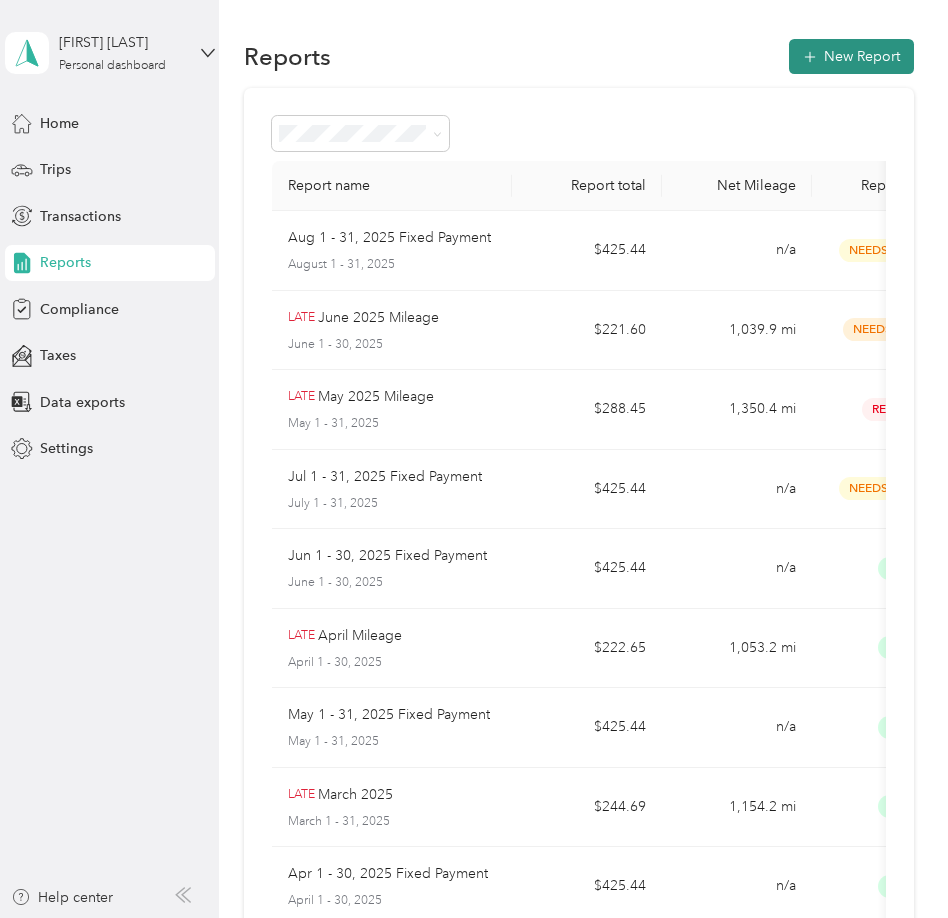 click on "New Report" at bounding box center [851, 56] 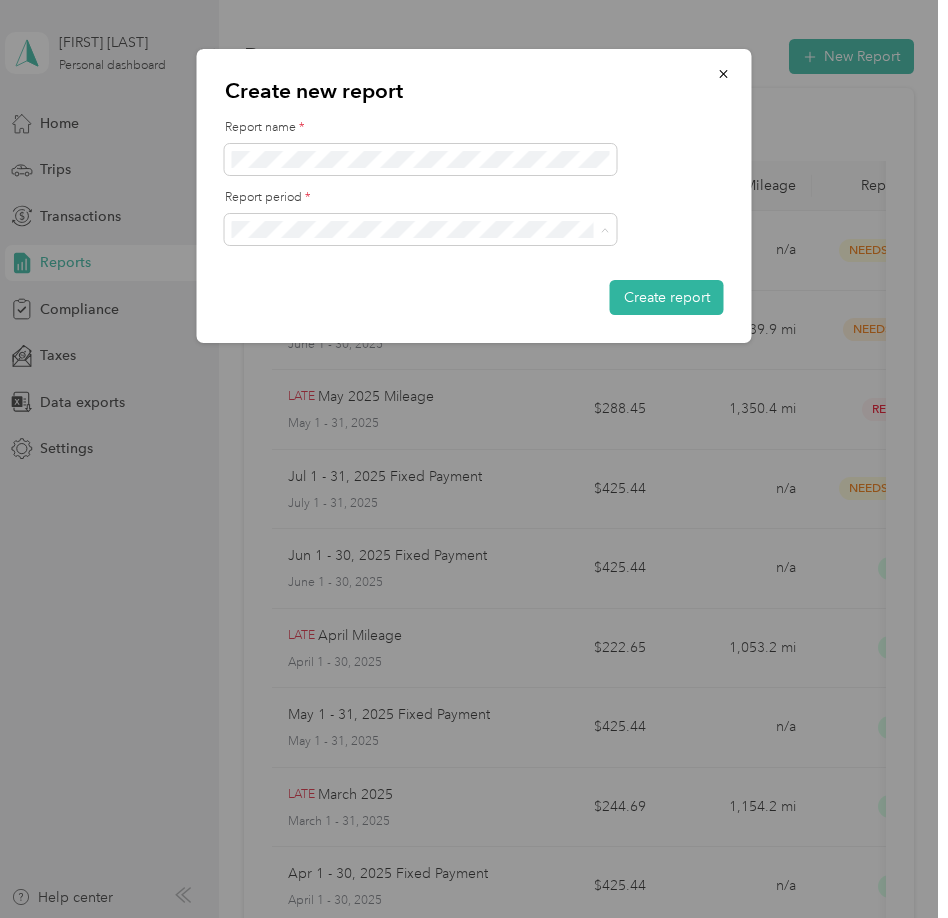 click on "Jul 1 - 31, 2025" at bounding box center (421, 299) 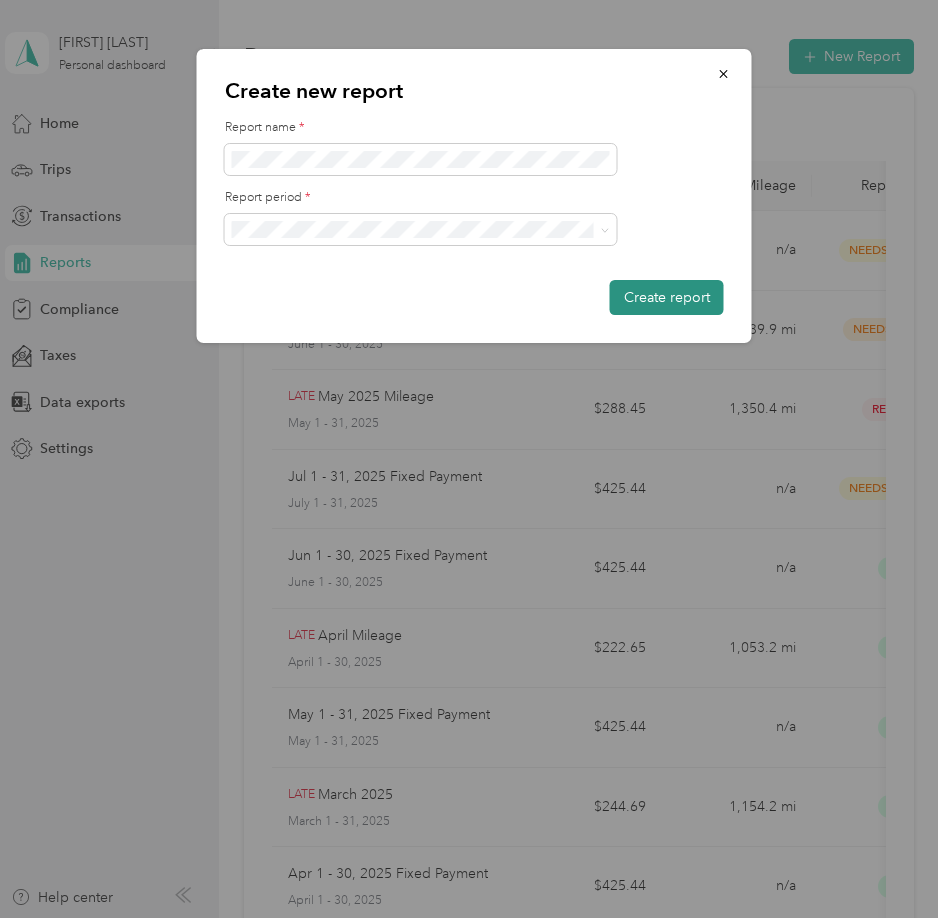 click on "Create report" at bounding box center (667, 297) 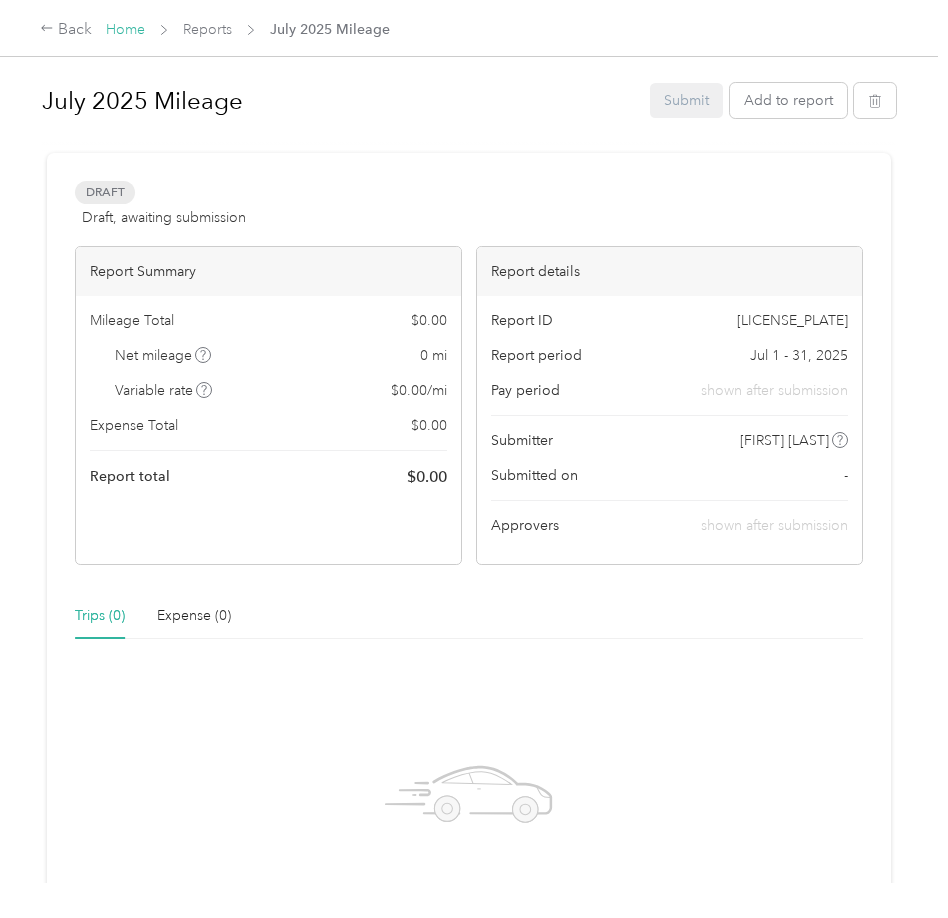 click on "Home" at bounding box center [125, 29] 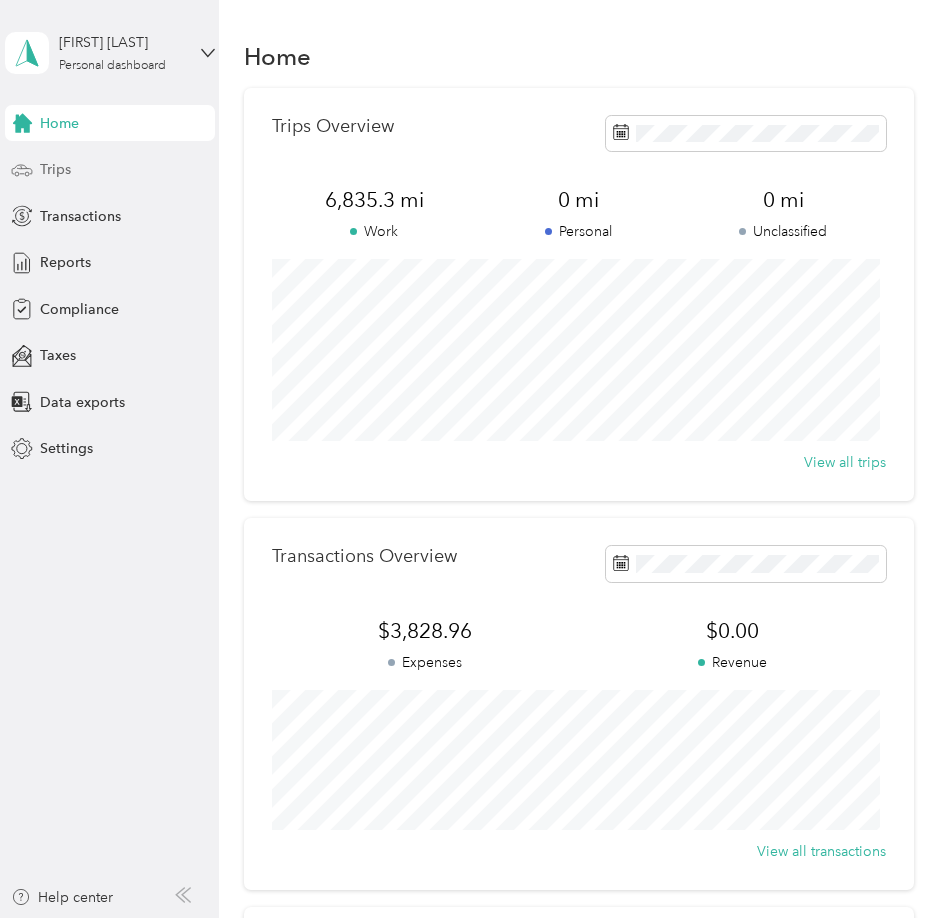 click on "Trips" at bounding box center (110, 170) 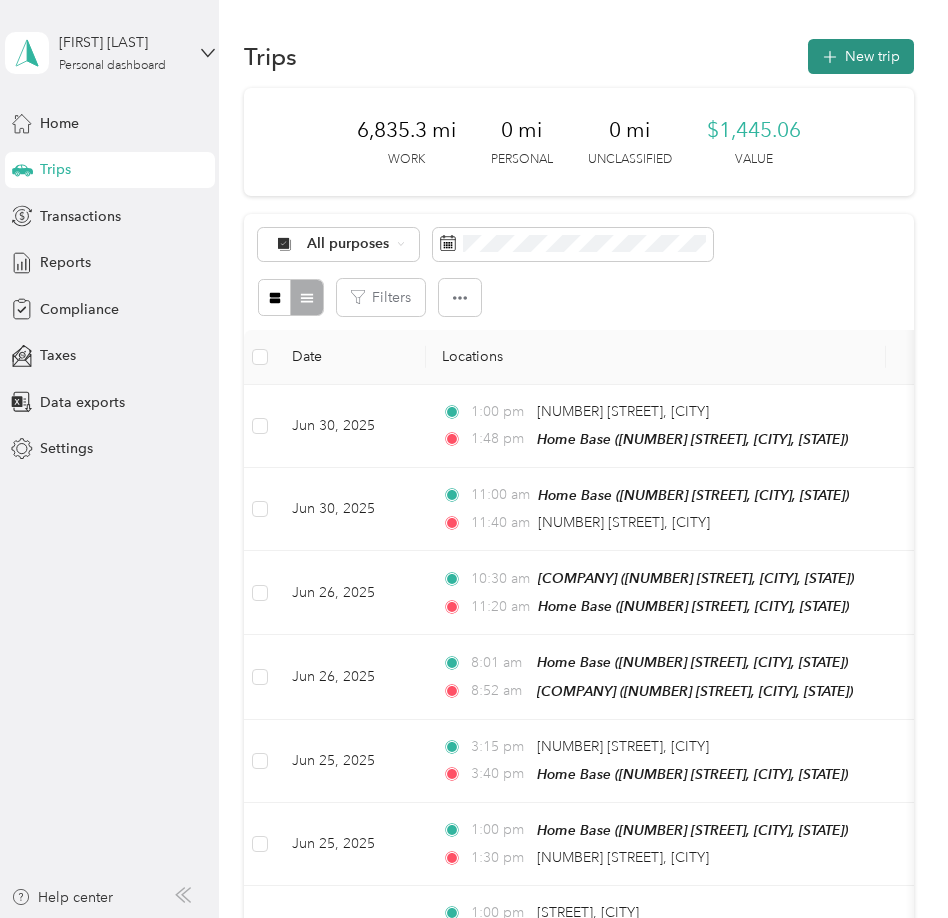 click on "New trip" at bounding box center (861, 56) 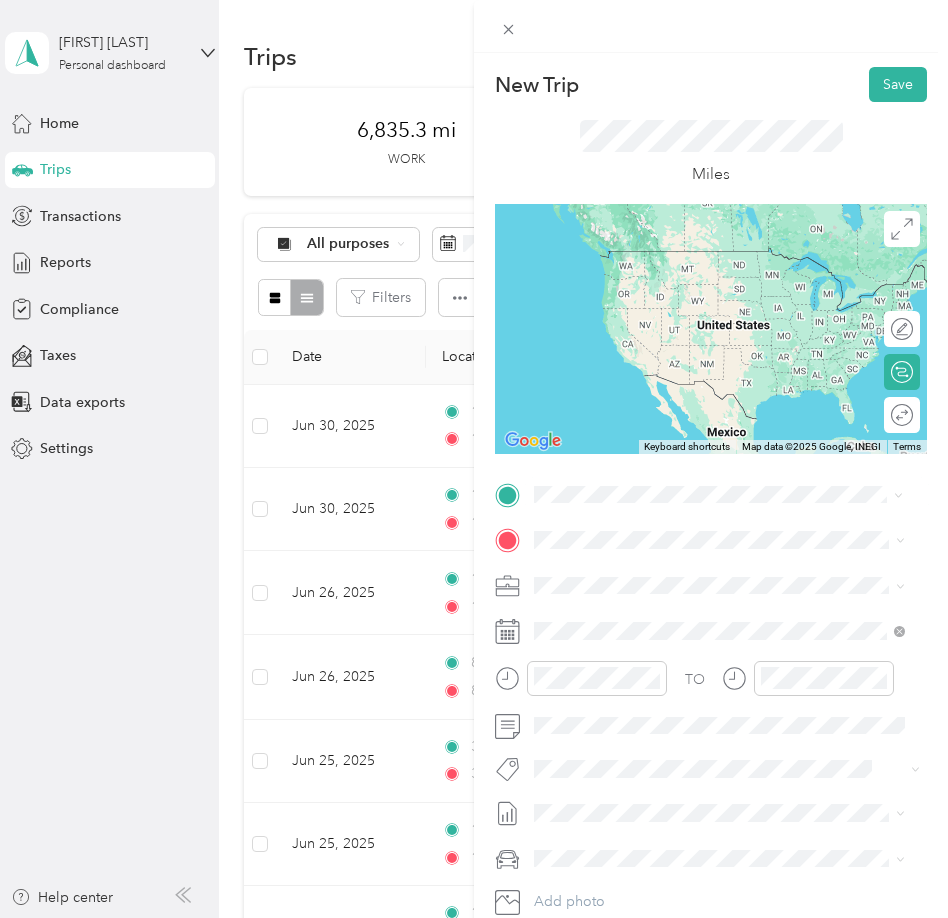 click on "Home Base" at bounding box center [735, 574] 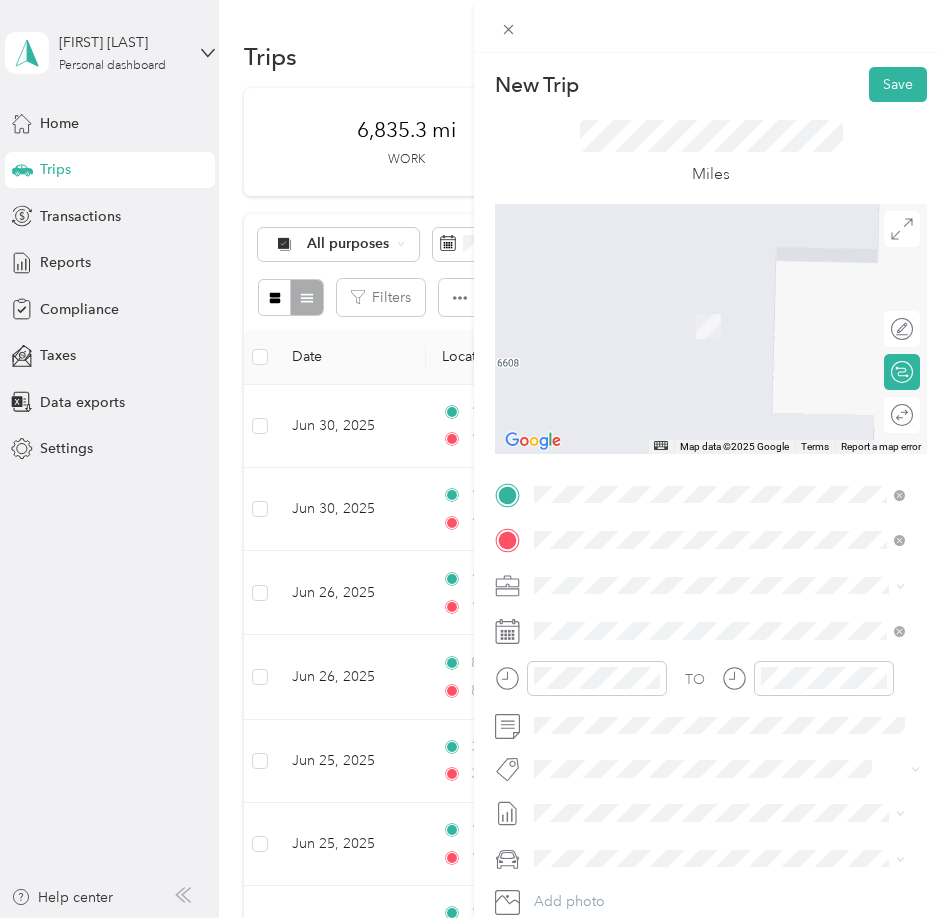 click on "[STREET]
[CITY], [STATE] [POSTAL CODE], [COUNTRY]" at bounding box center (715, 620) 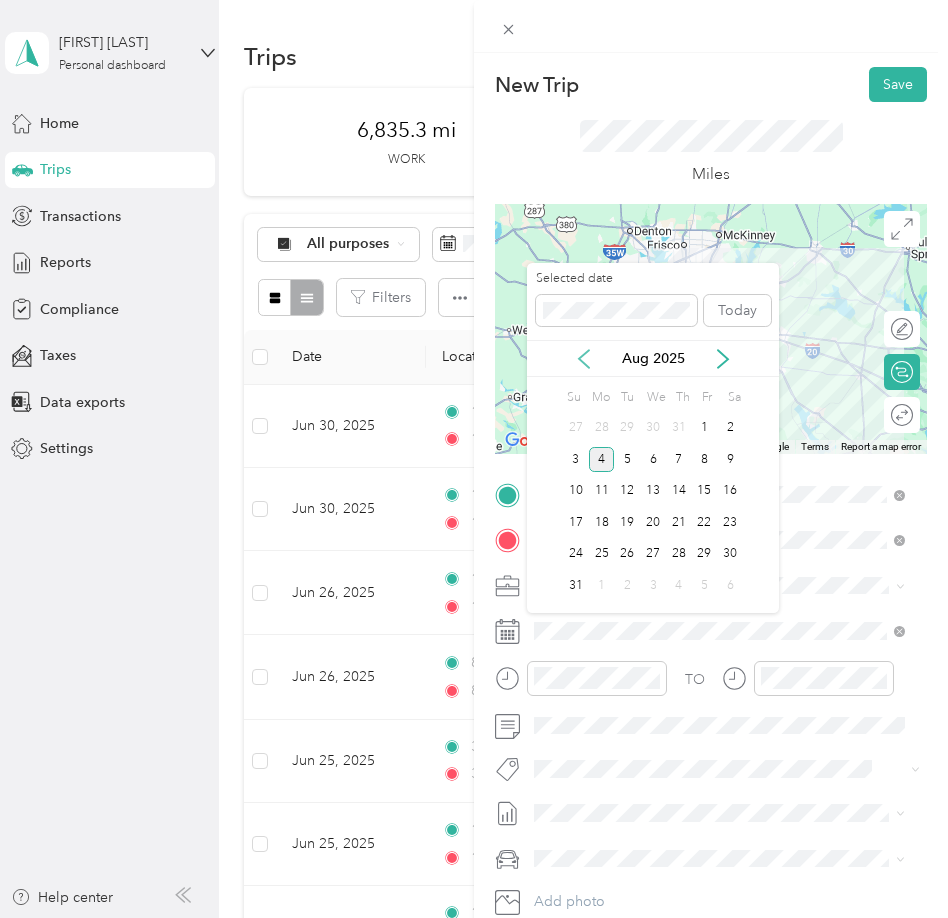 click 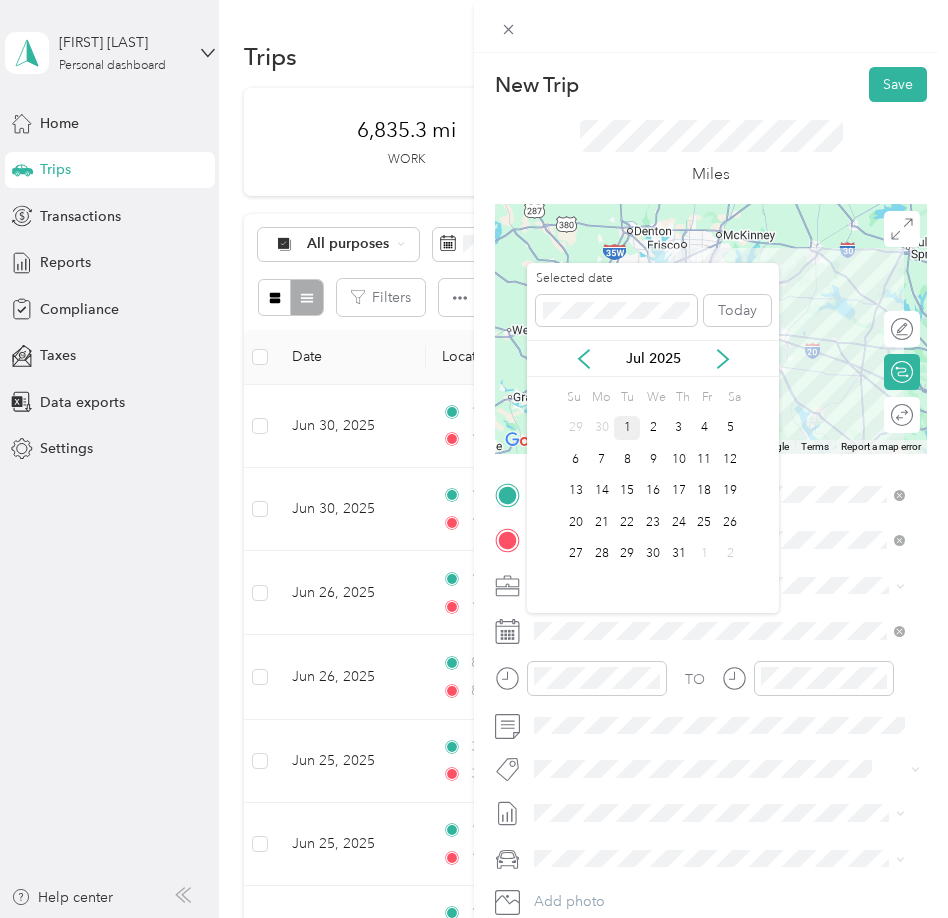 click on "1" at bounding box center [627, 428] 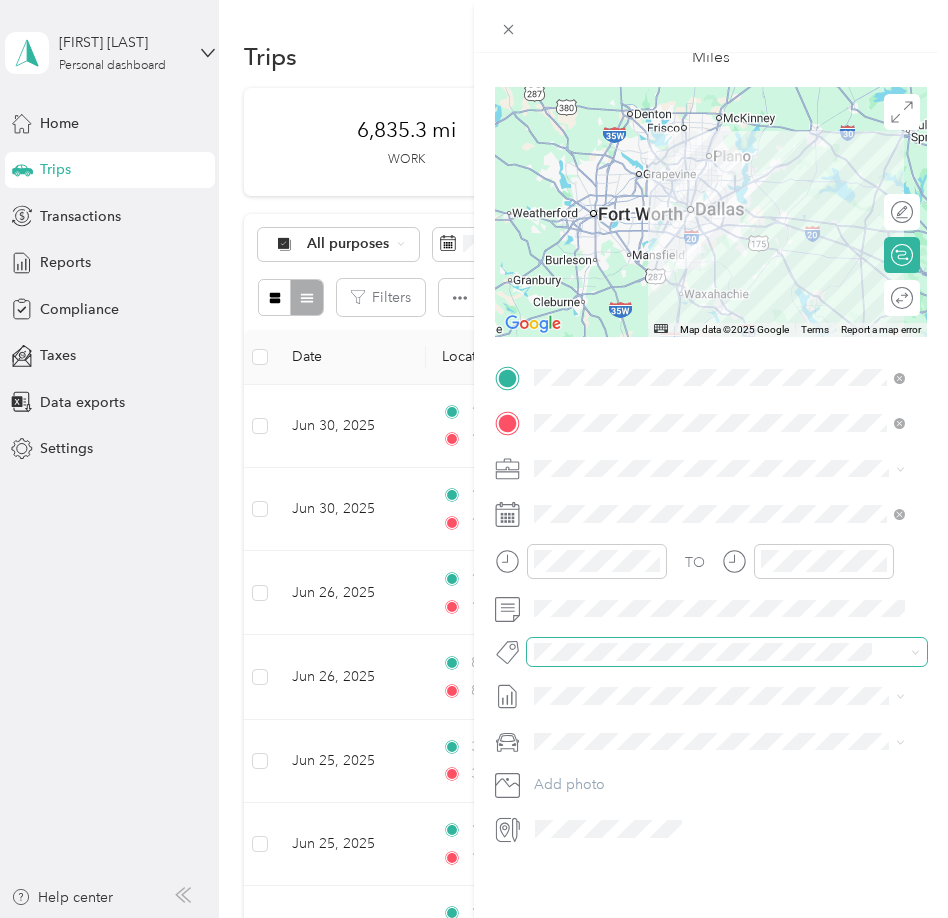 scroll, scrollTop: 132, scrollLeft: 0, axis: vertical 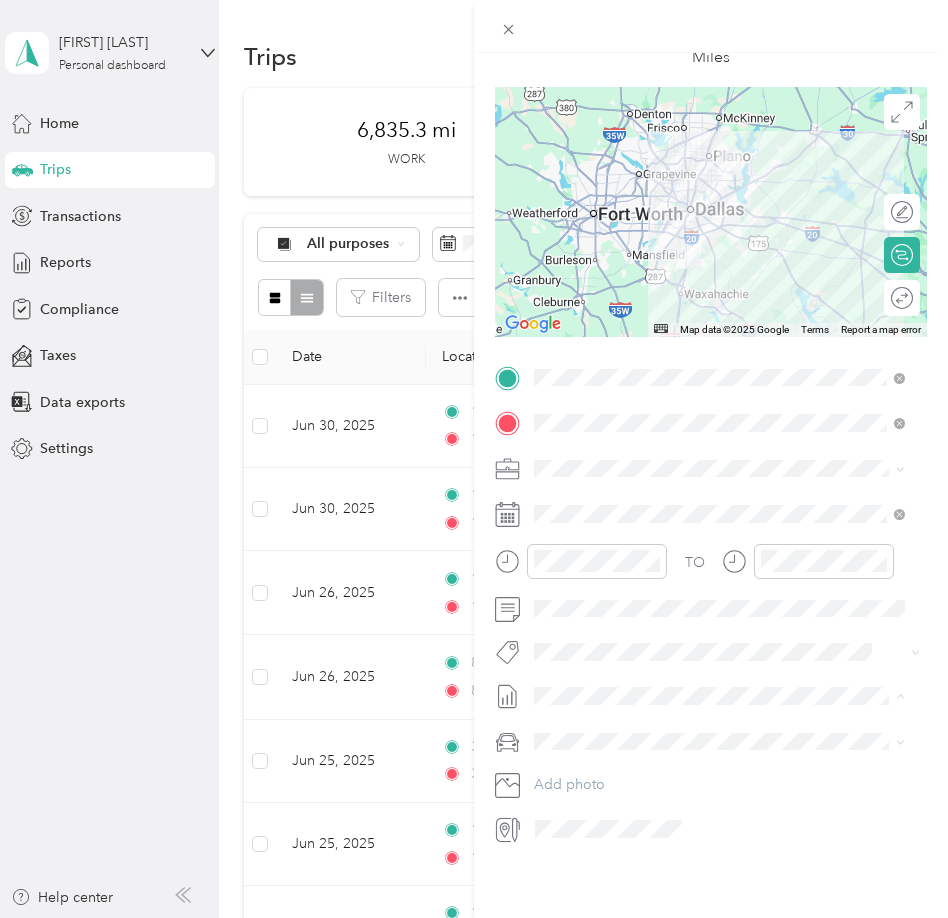 click on "July 2025 Mileage" at bounding box center (591, 747) 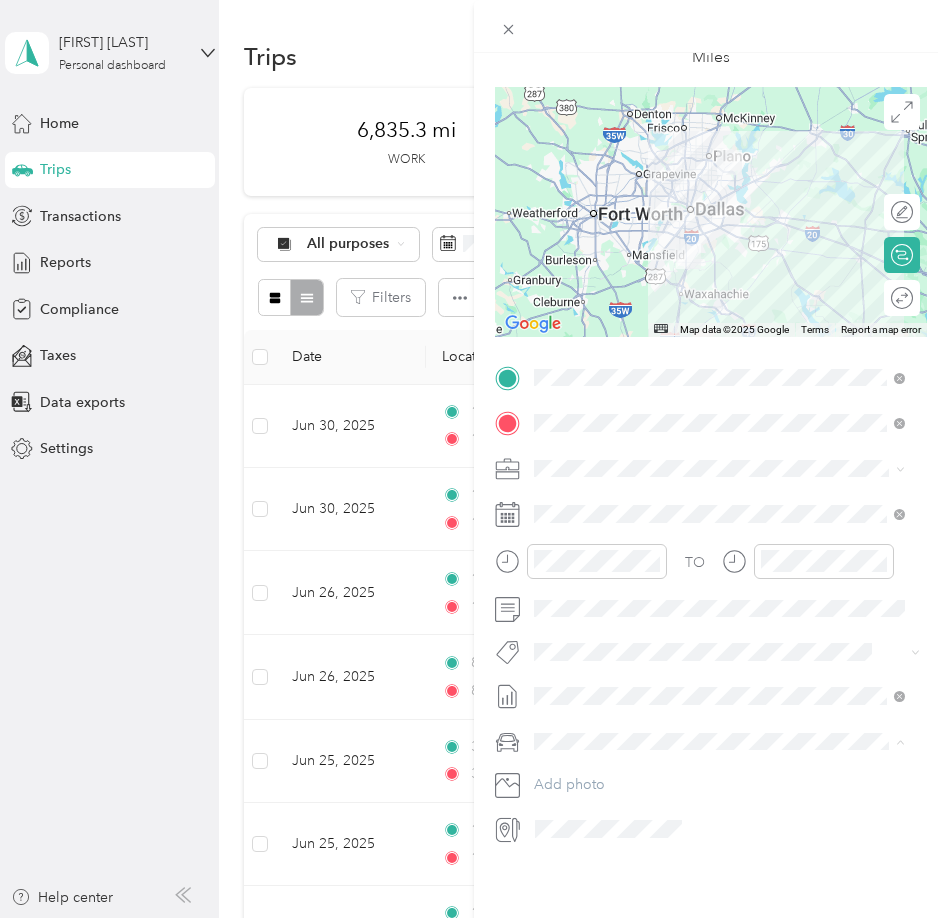 click on "Lexus" at bounding box center (719, 761) 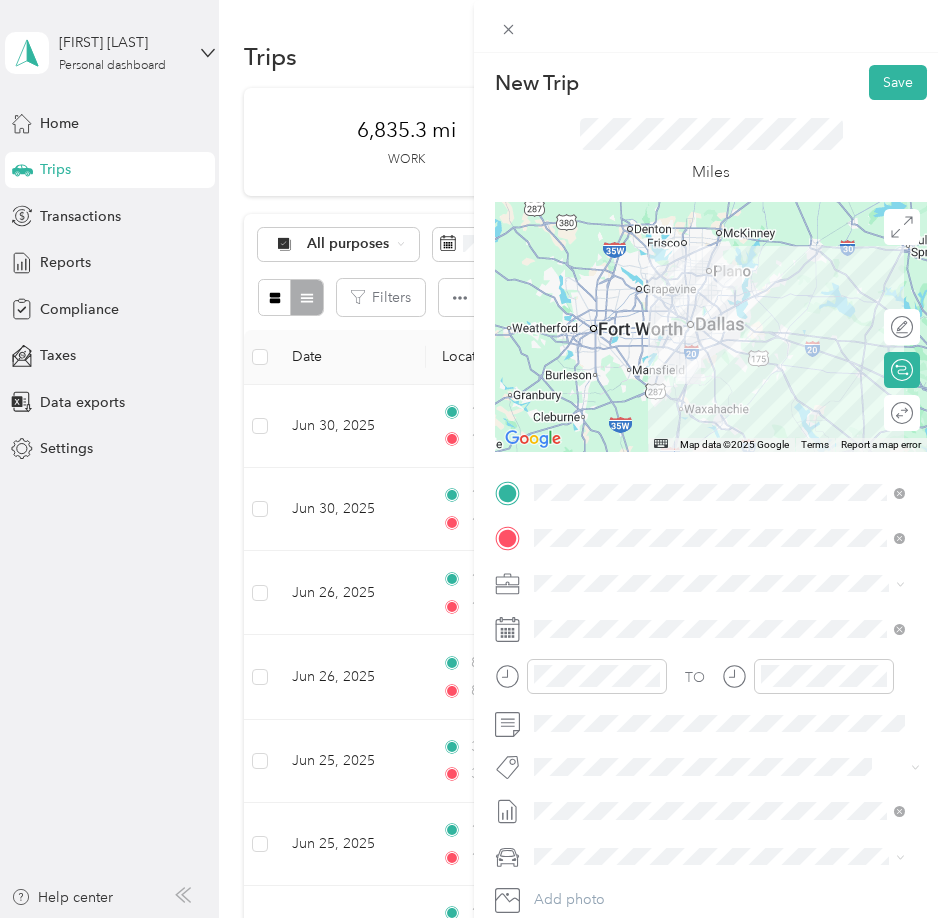 scroll, scrollTop: 0, scrollLeft: 0, axis: both 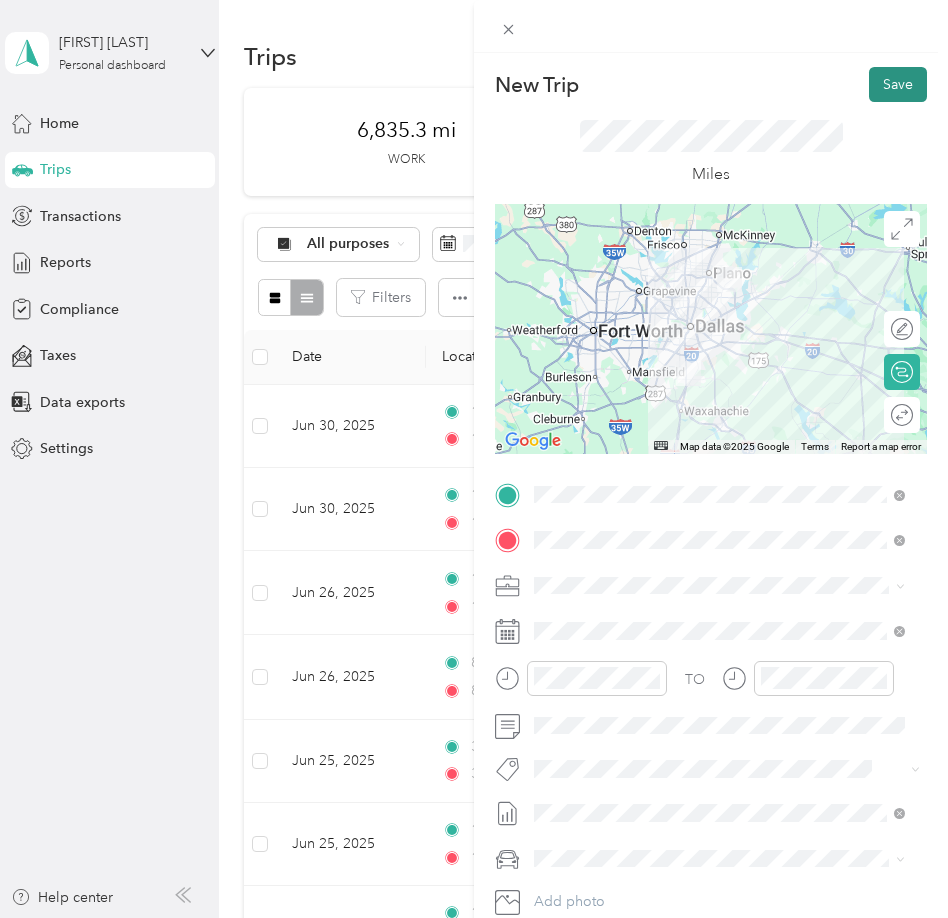 click on "Save" at bounding box center (898, 84) 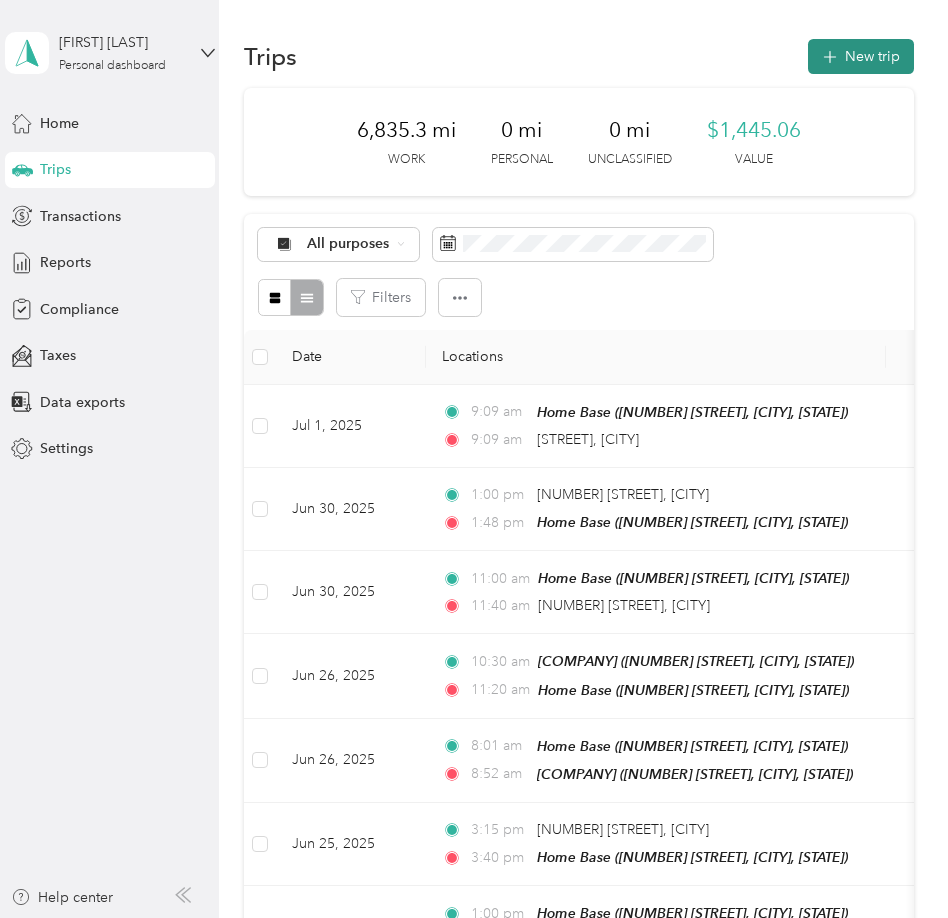 click on "New trip" at bounding box center [861, 56] 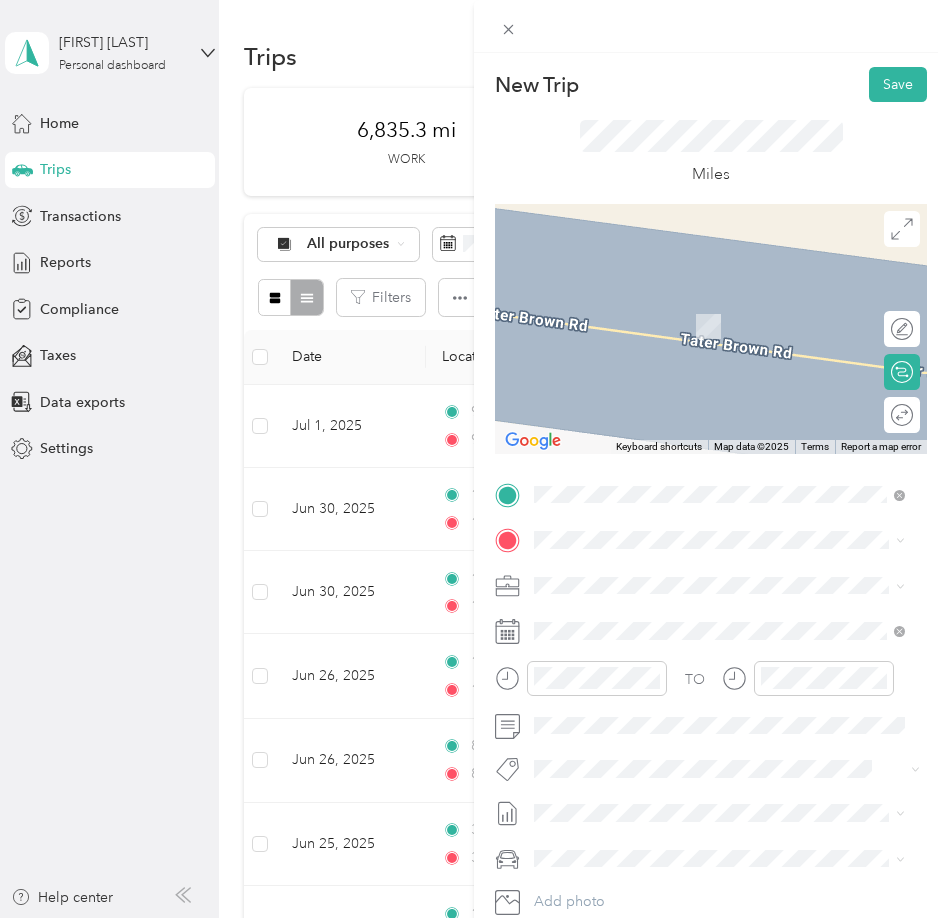 click on "TO Add photo" at bounding box center (711, 720) 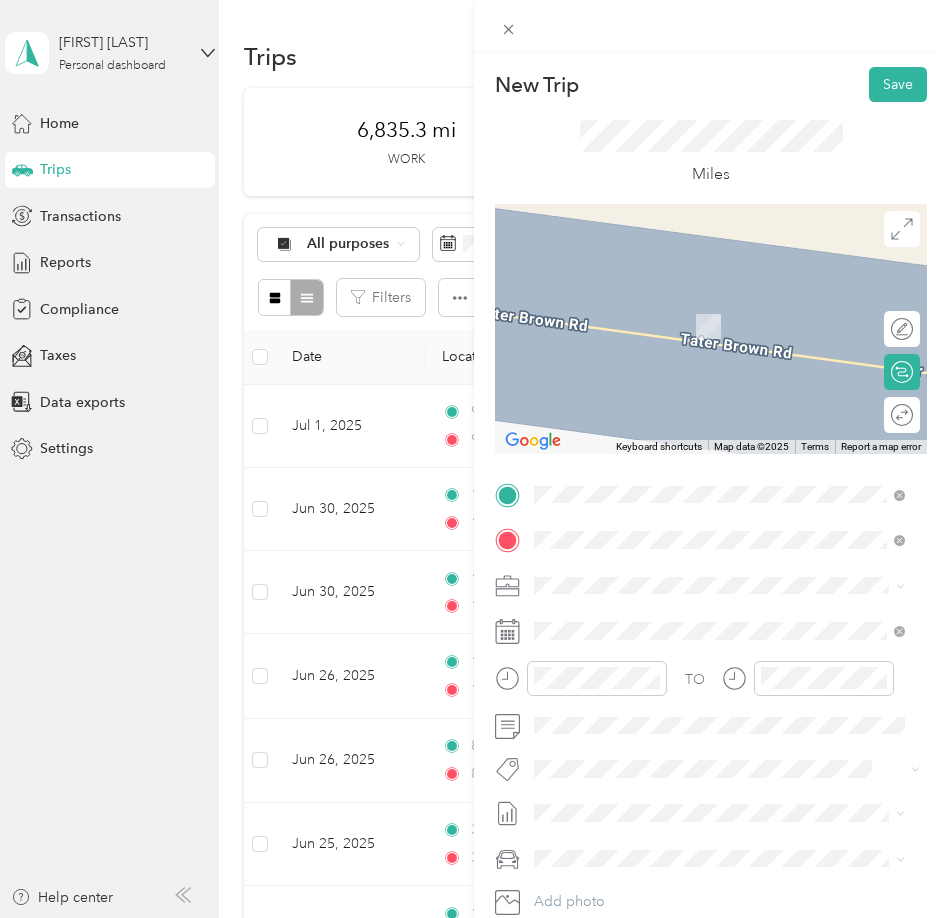 click on "Home Base" at bounding box center (735, 619) 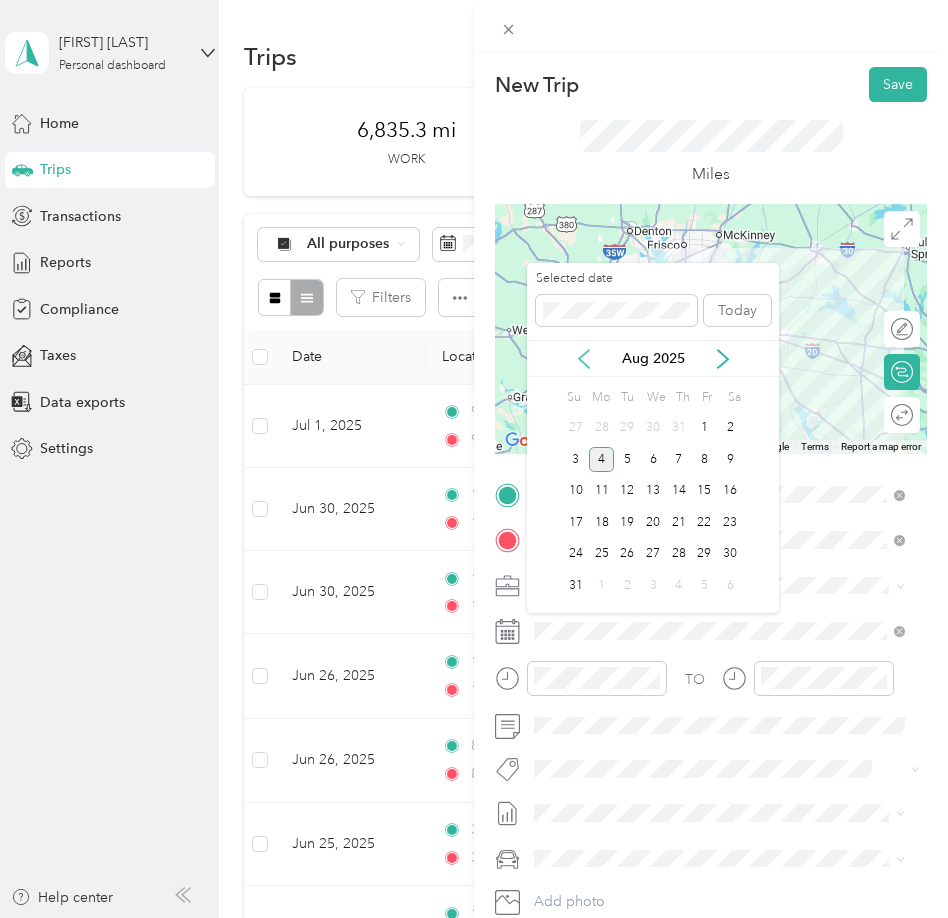 click 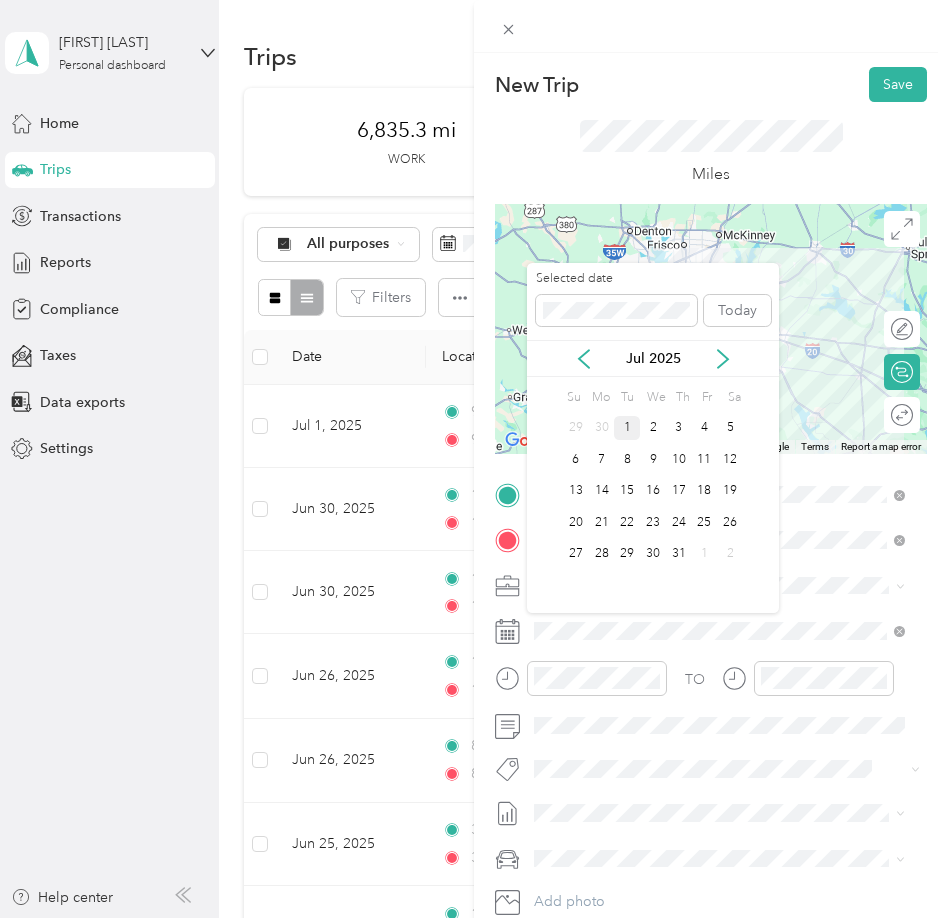 click on "1" at bounding box center (627, 428) 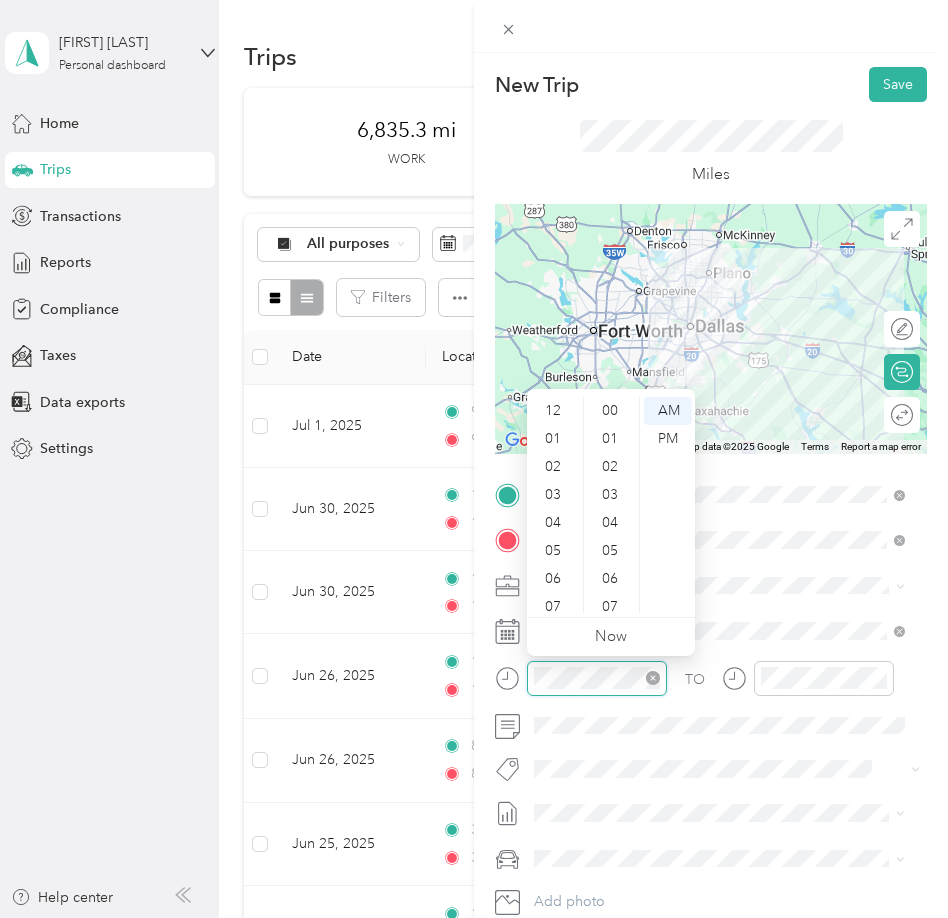 scroll, scrollTop: 420, scrollLeft: 0, axis: vertical 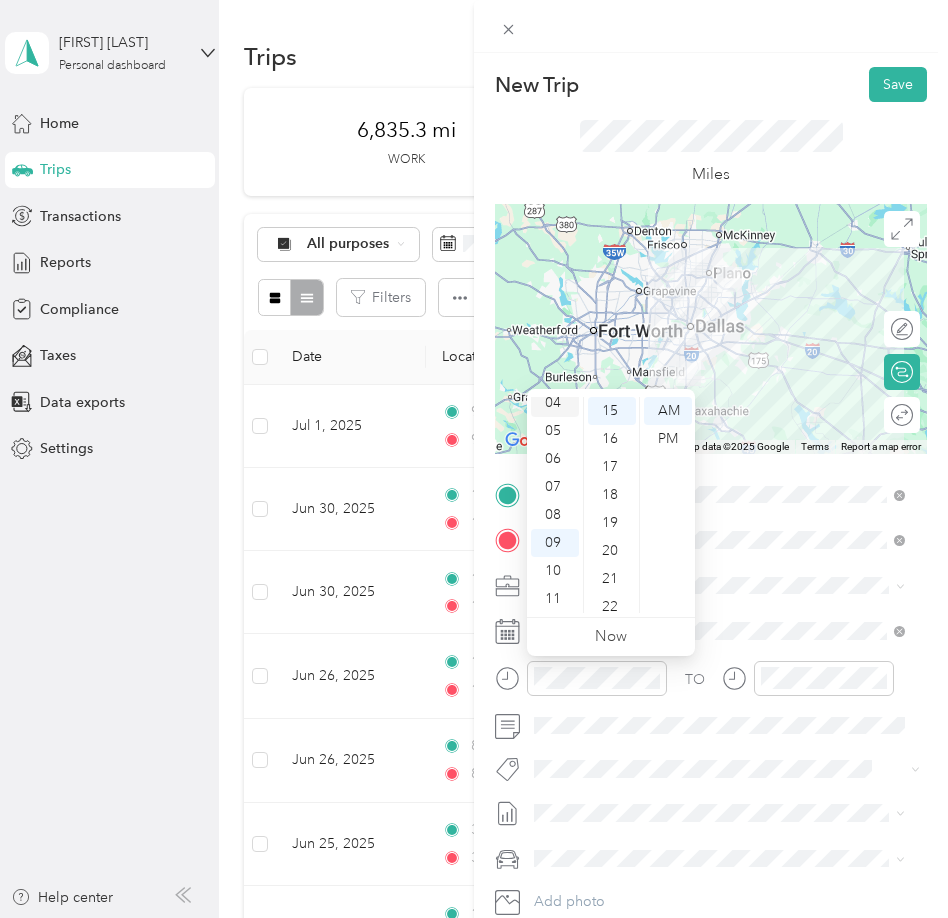 click on "04" at bounding box center [555, 403] 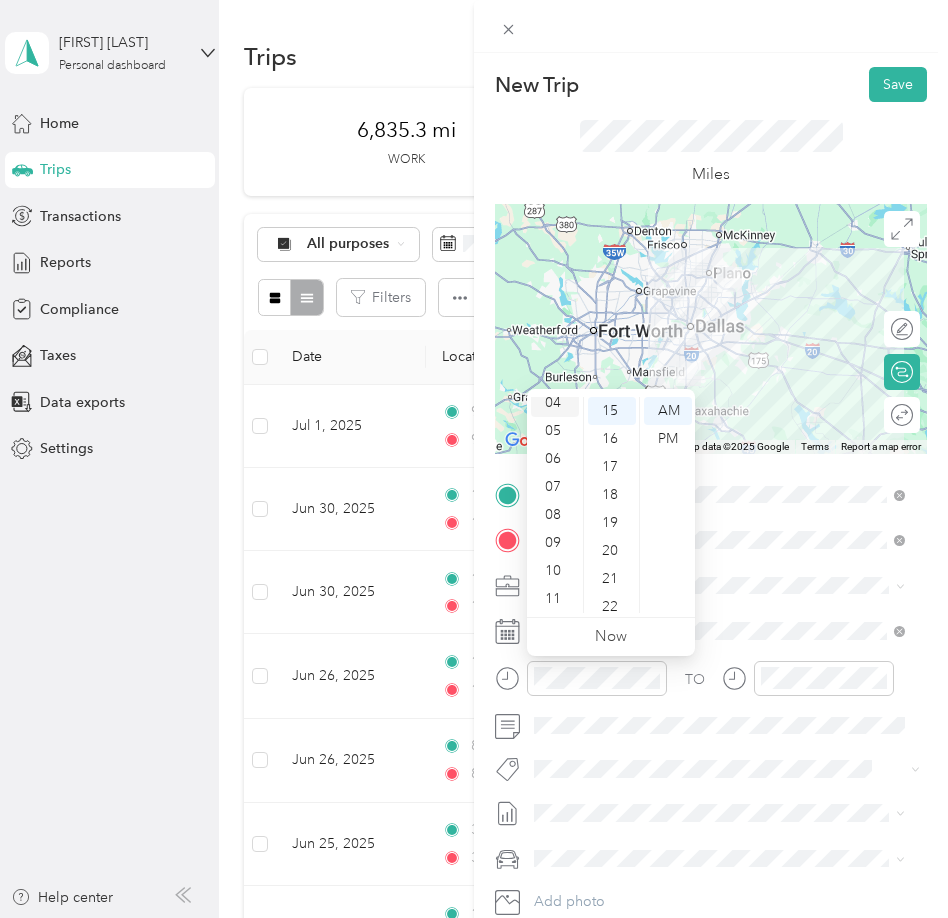 scroll, scrollTop: 112, scrollLeft: 0, axis: vertical 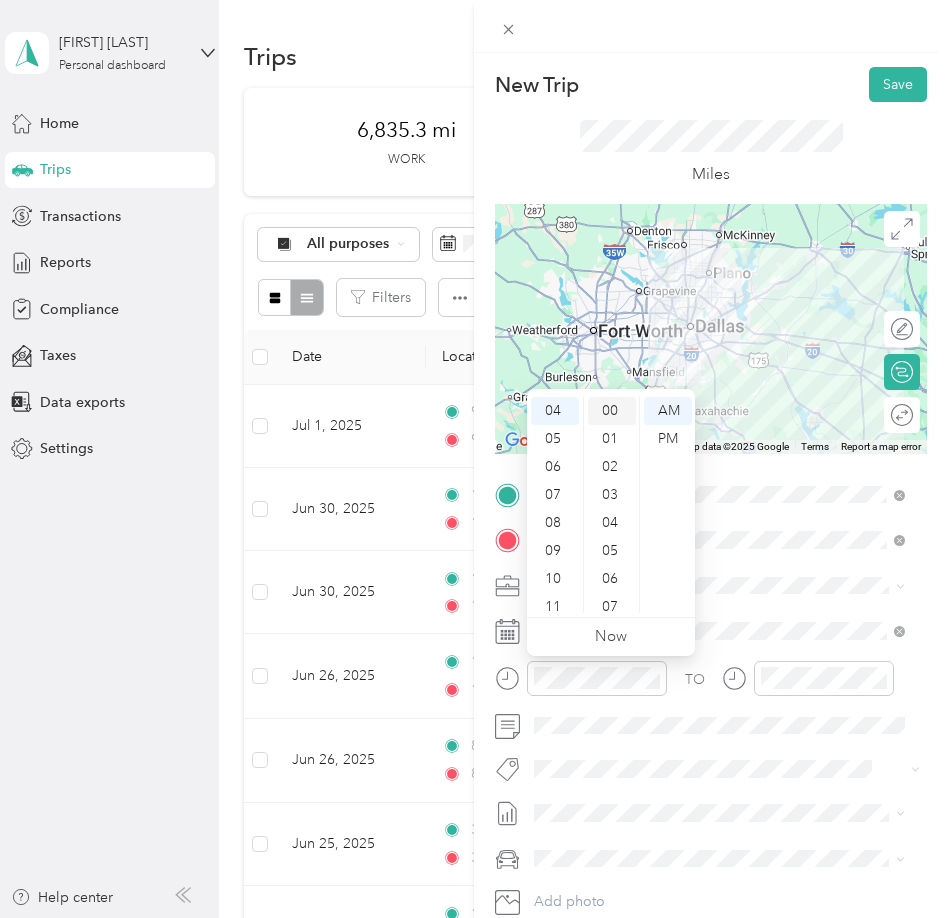 click on "00" at bounding box center [612, 411] 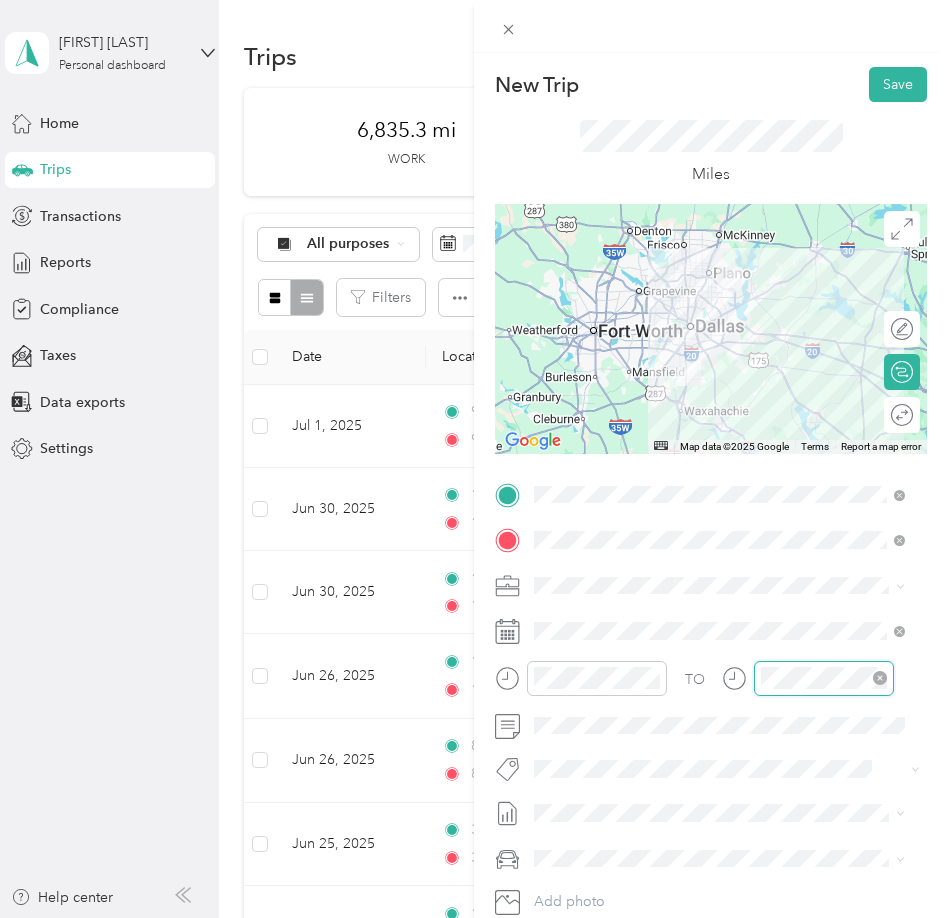 scroll, scrollTop: 420, scrollLeft: 0, axis: vertical 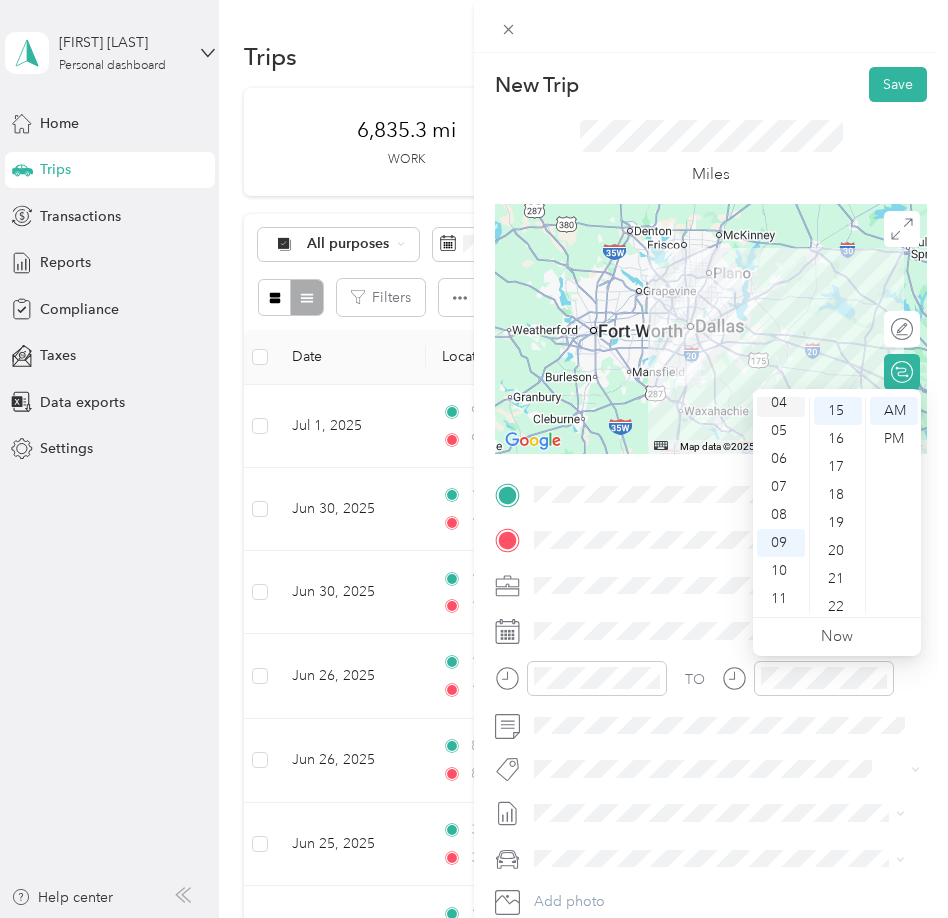 click on "04" at bounding box center (781, 403) 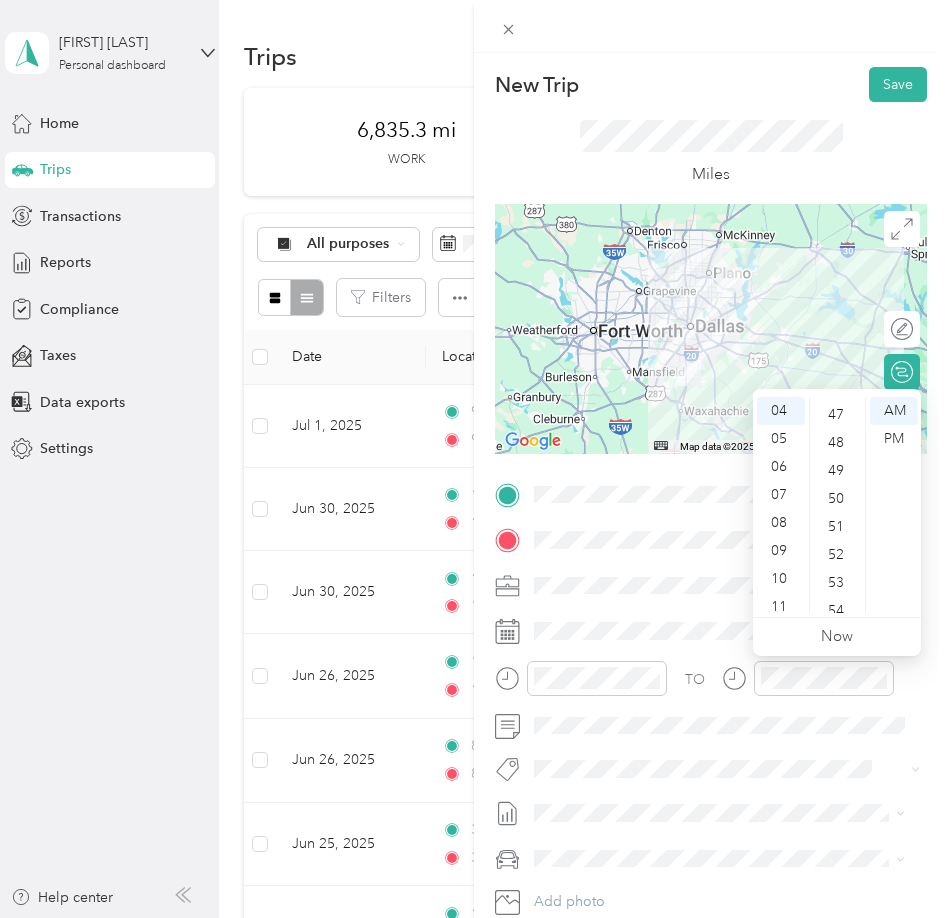 scroll, scrollTop: 1320, scrollLeft: 0, axis: vertical 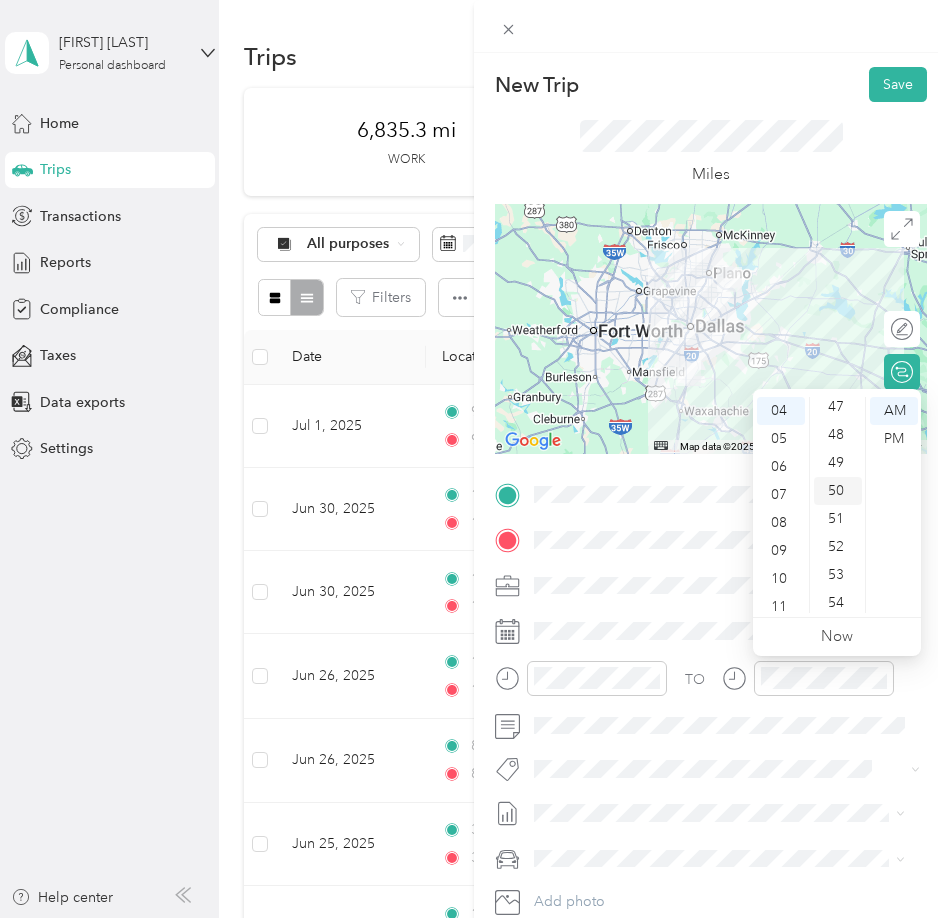 click on "50" at bounding box center (838, 491) 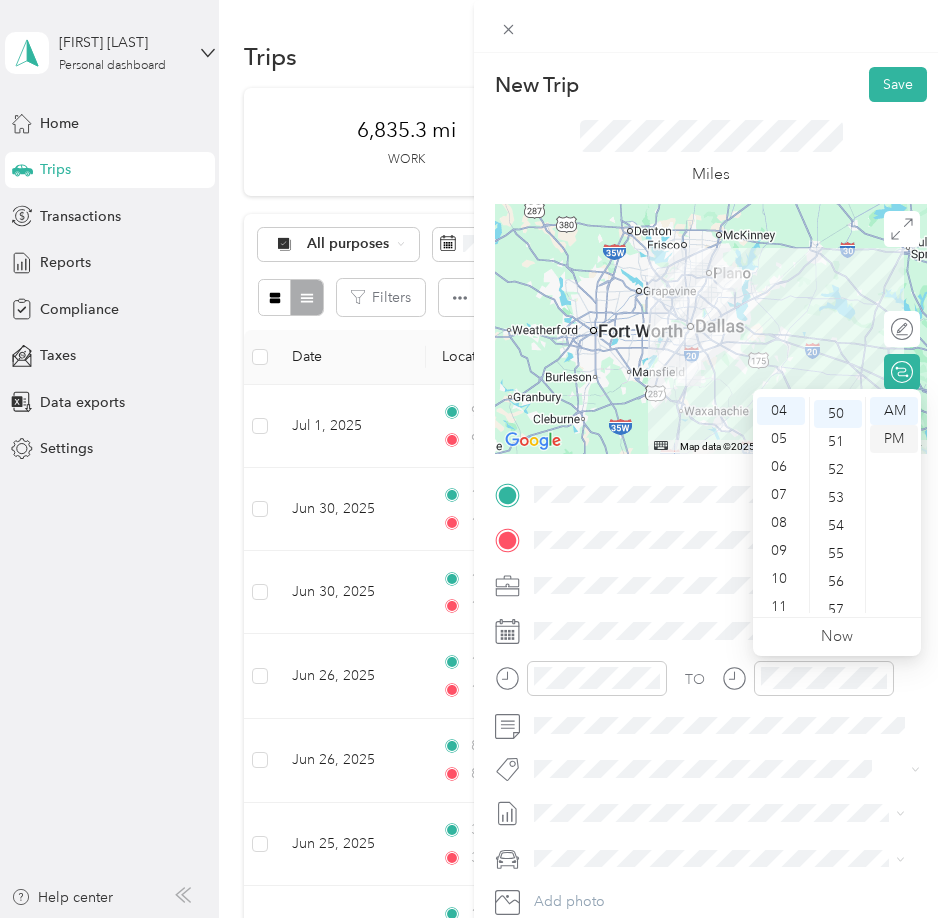 scroll, scrollTop: 1400, scrollLeft: 0, axis: vertical 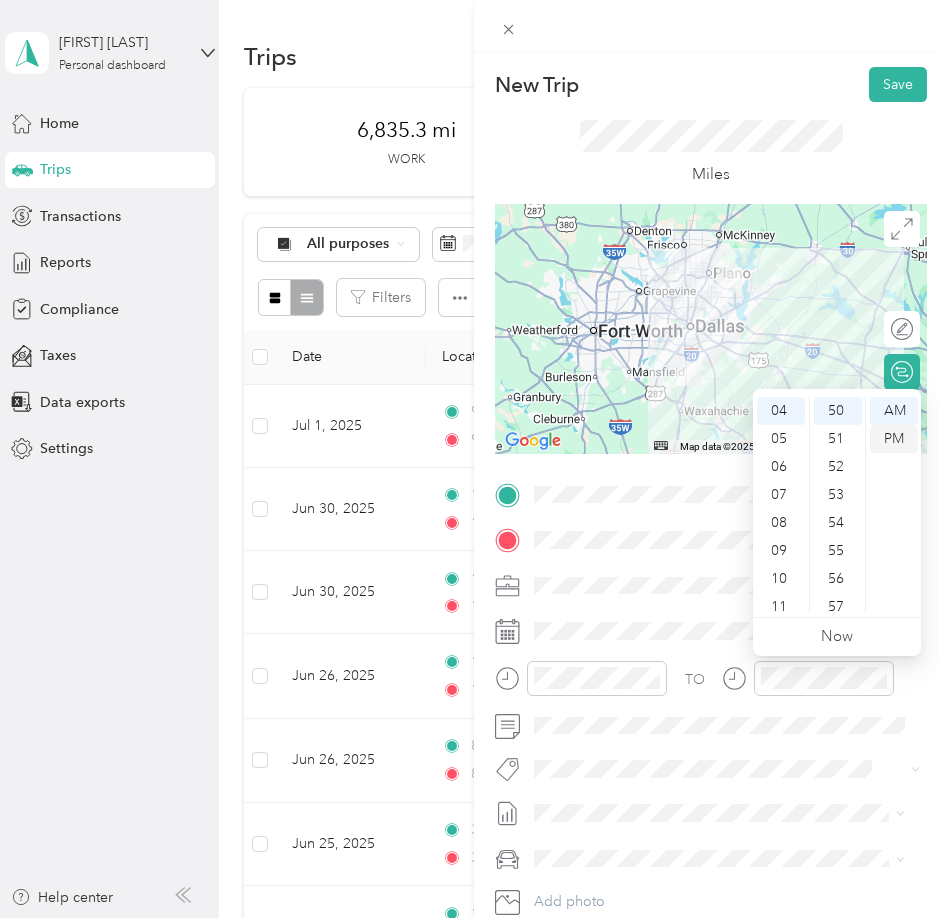 click on "PM" at bounding box center (894, 439) 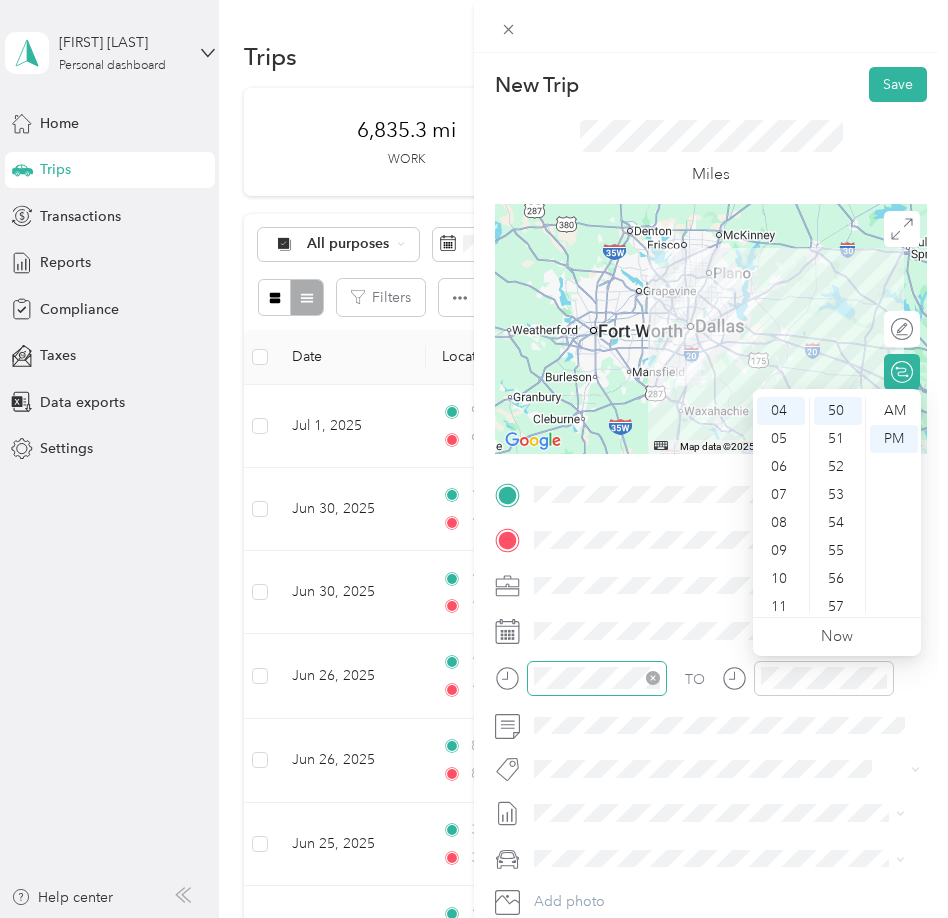 click at bounding box center [597, 678] 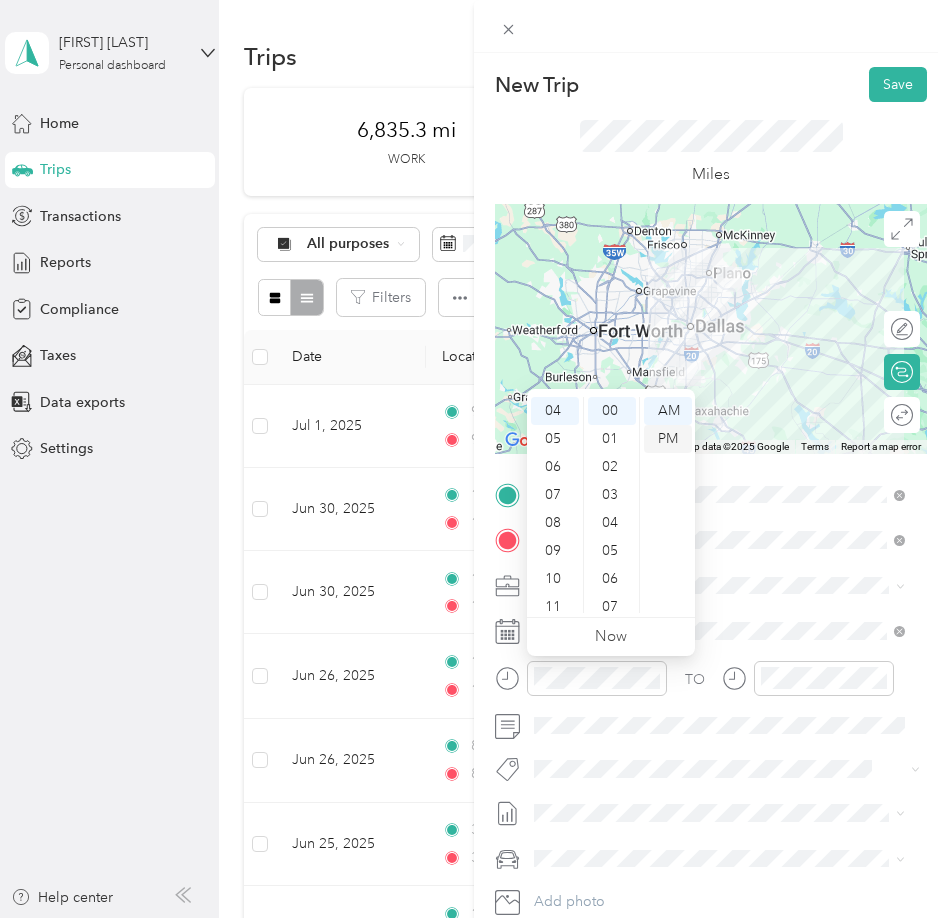 click on "PM" at bounding box center [668, 439] 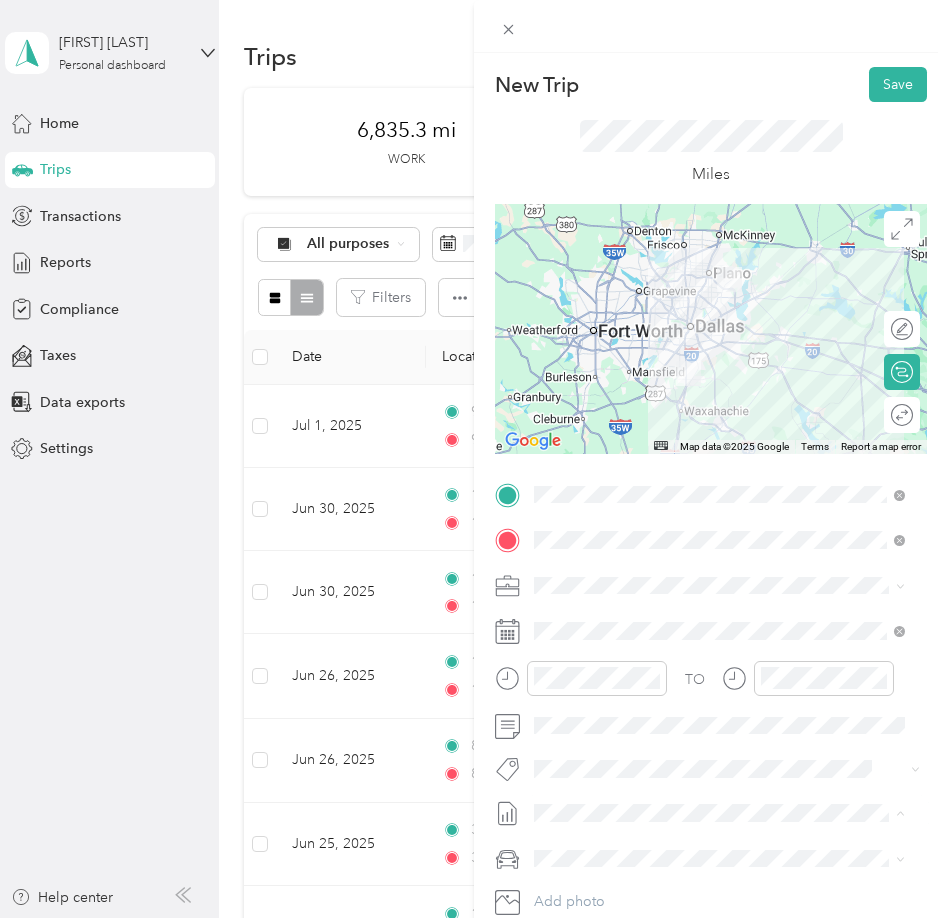 click on "July 2025 Mileage" at bounding box center (591, 879) 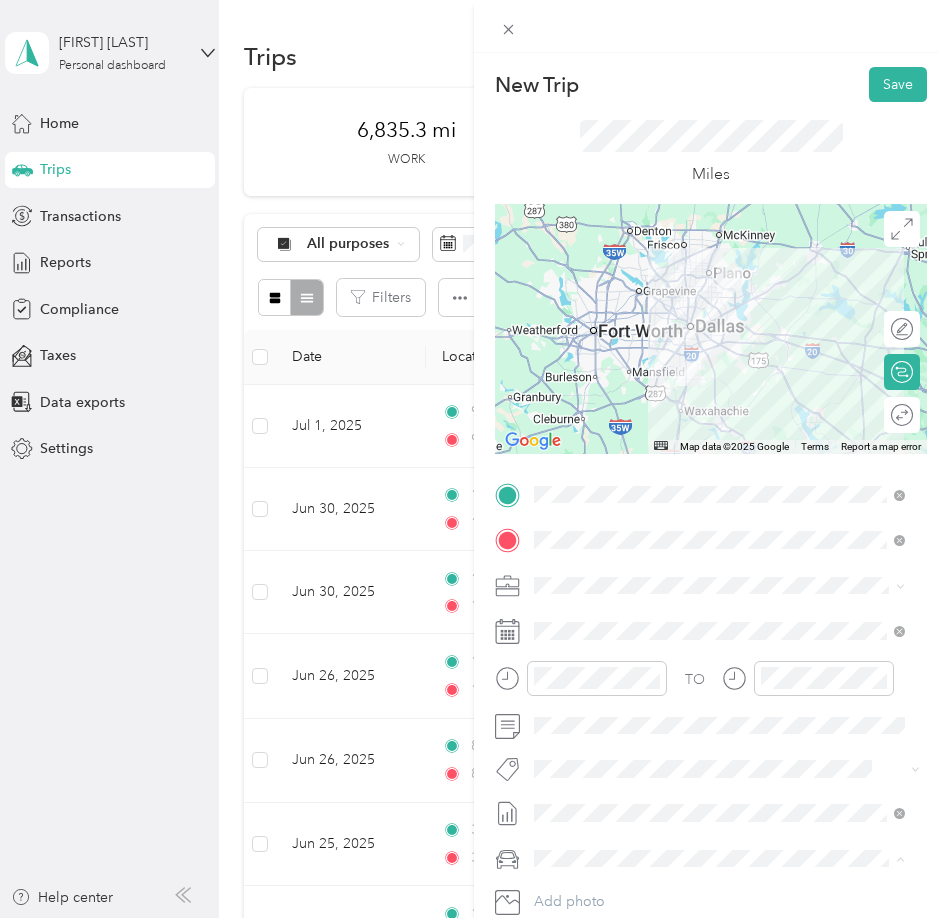 click on "Lexus" at bounding box center [719, 788] 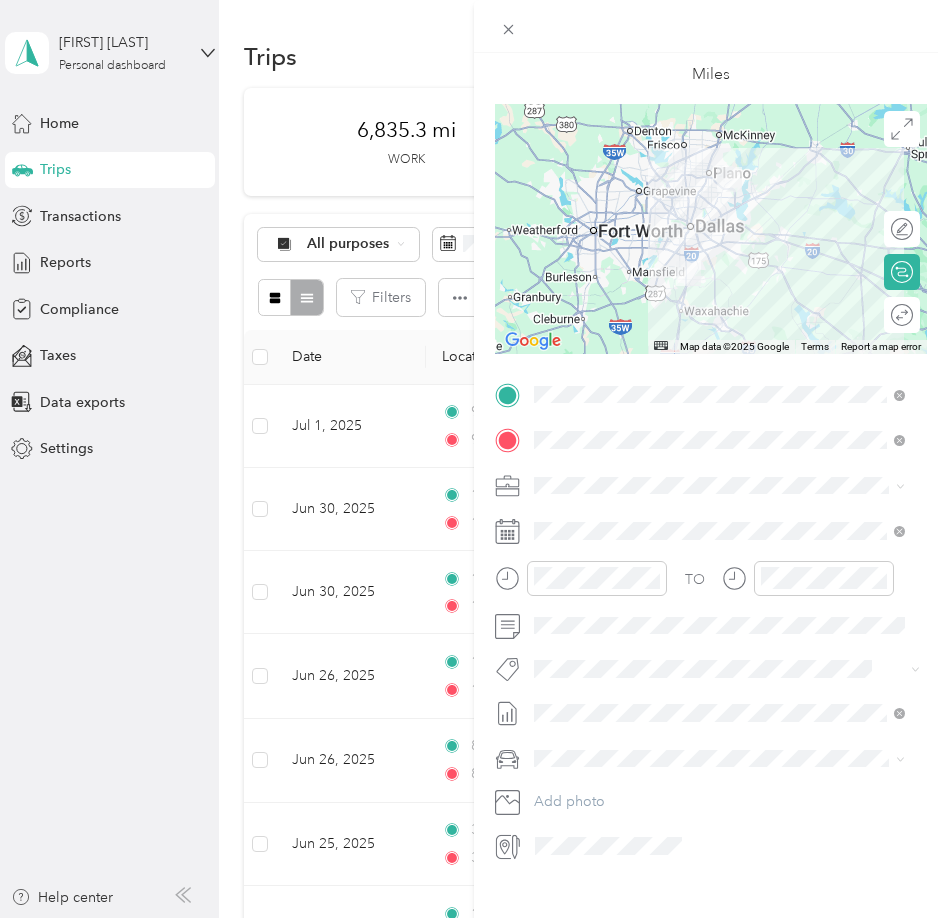 scroll, scrollTop: 0, scrollLeft: 0, axis: both 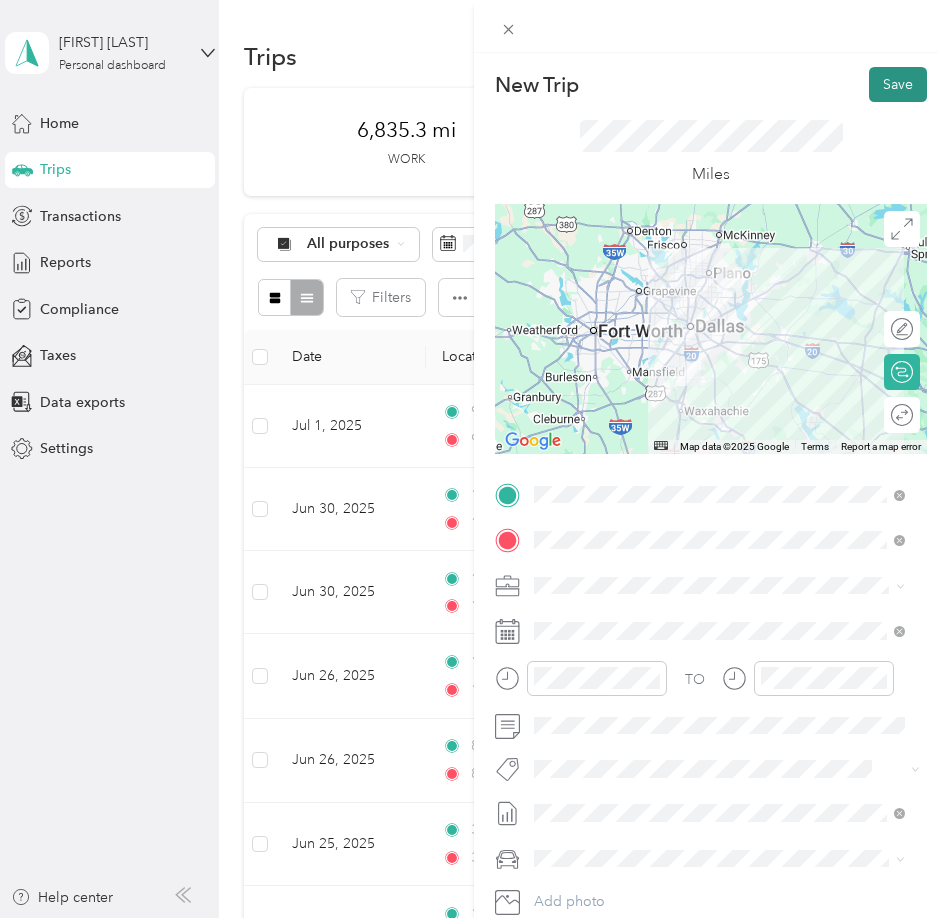 click on "Save" at bounding box center [898, 84] 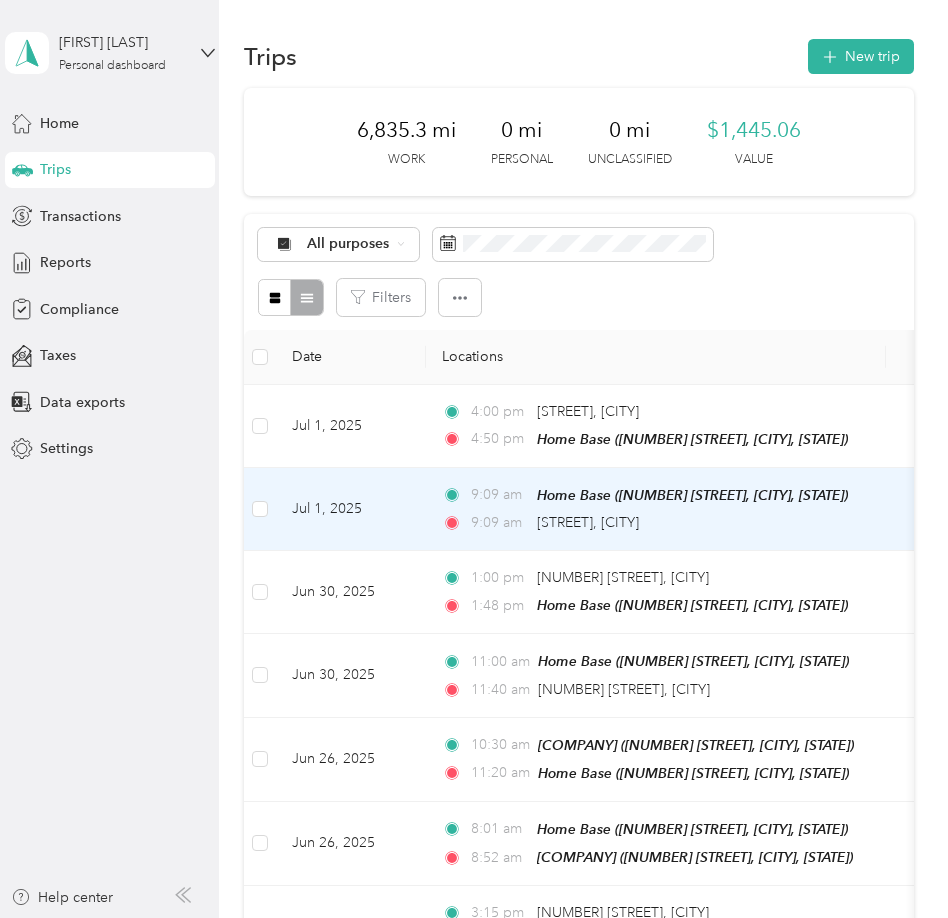 click on "Jul 1, 2025" at bounding box center (351, 509) 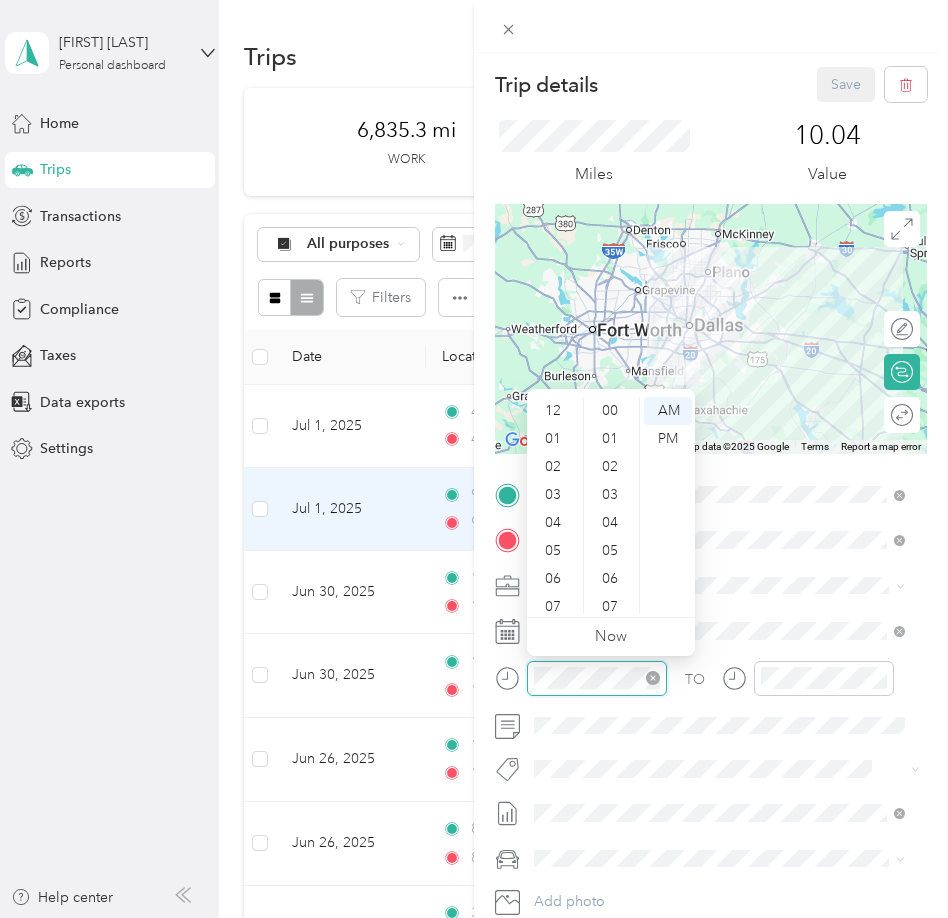 scroll, scrollTop: 252, scrollLeft: 0, axis: vertical 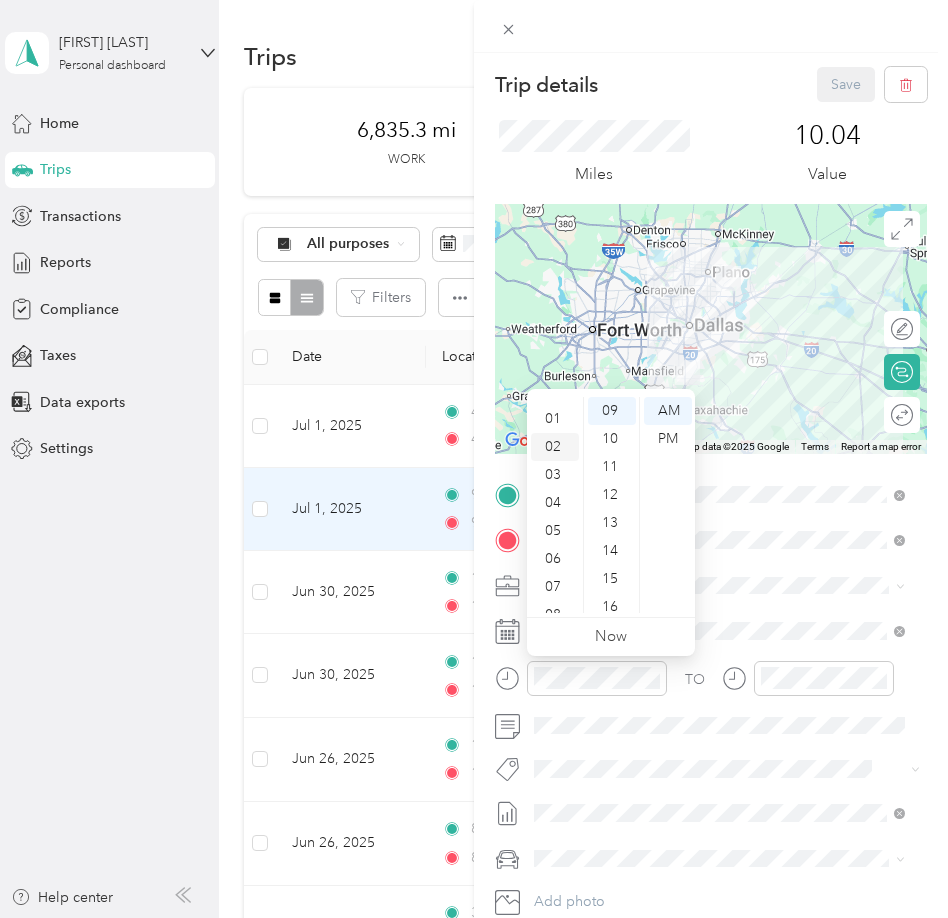 click on "02" at bounding box center [555, 447] 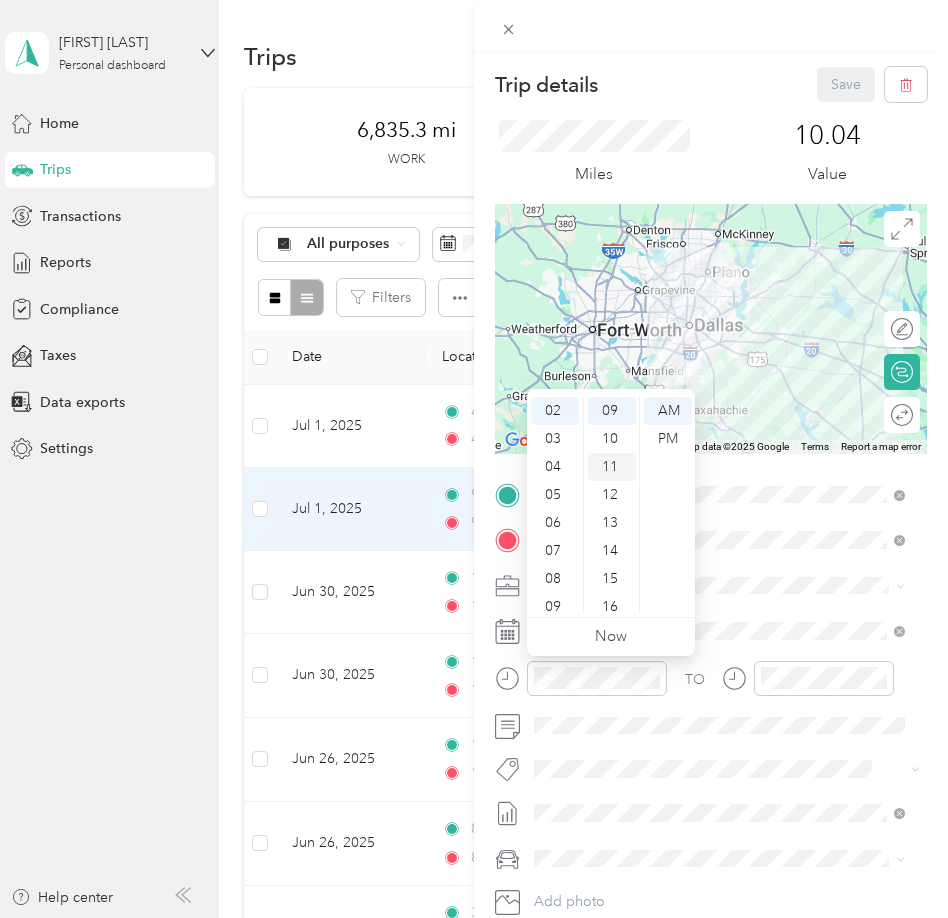 scroll, scrollTop: 56, scrollLeft: 0, axis: vertical 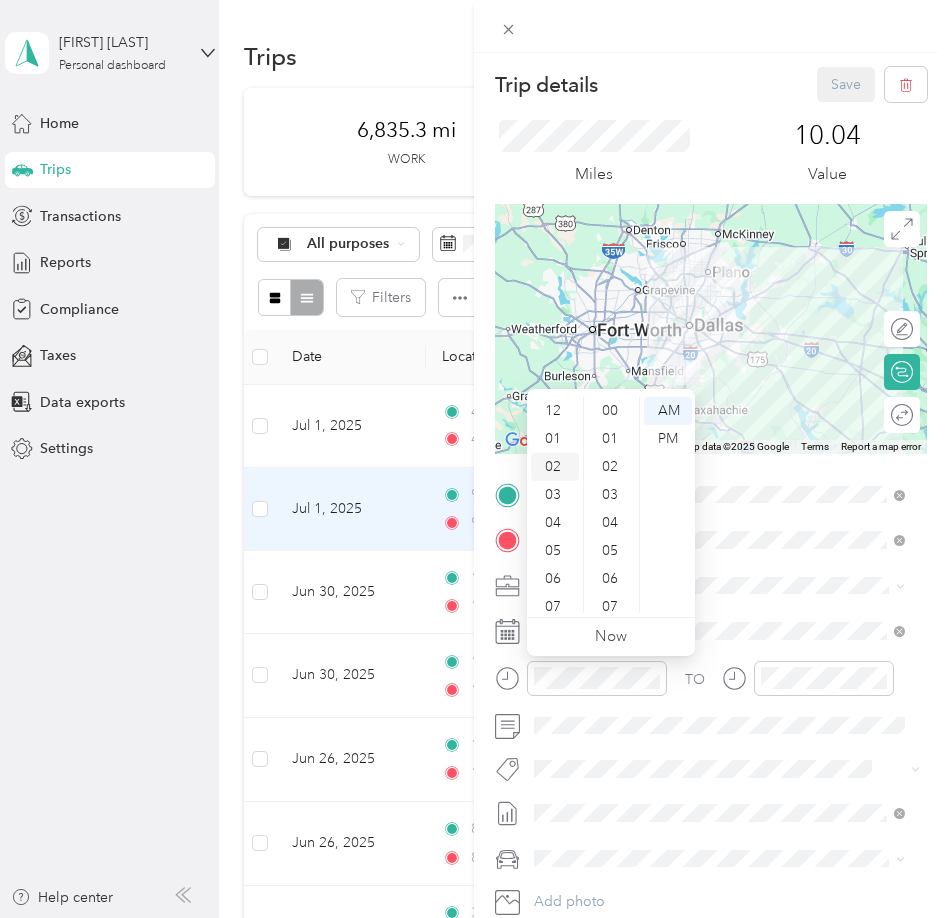 click on "02" at bounding box center [555, 467] 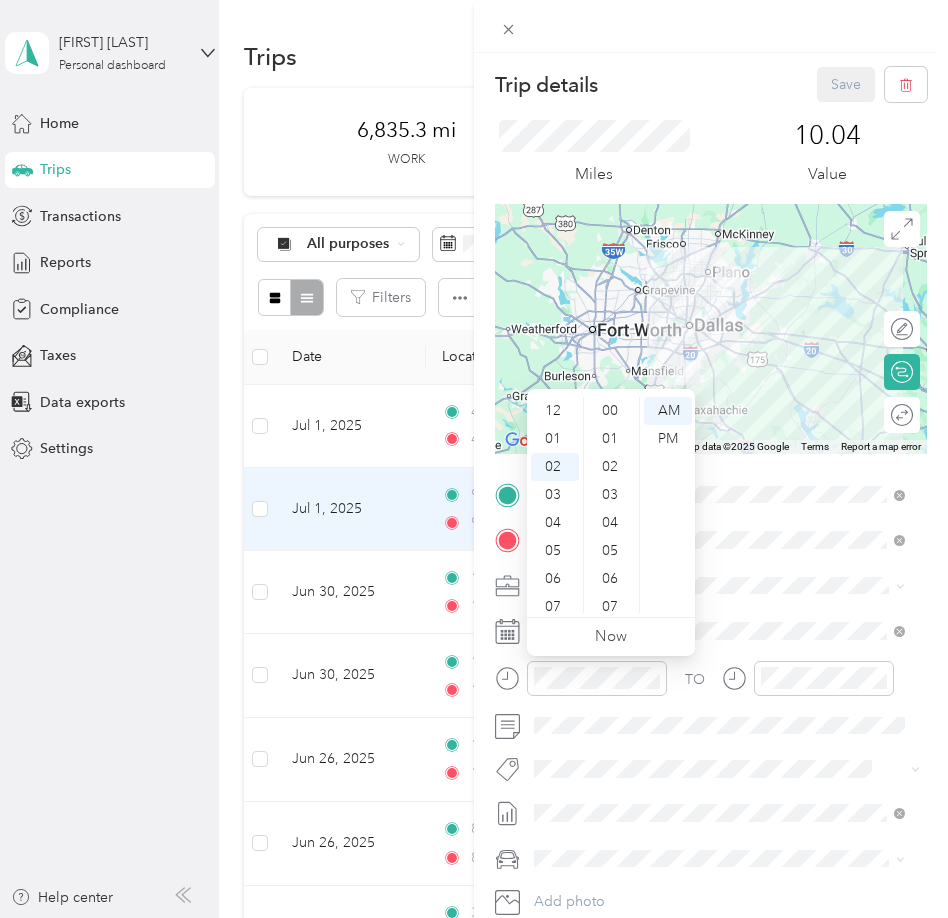 scroll, scrollTop: 56, scrollLeft: 0, axis: vertical 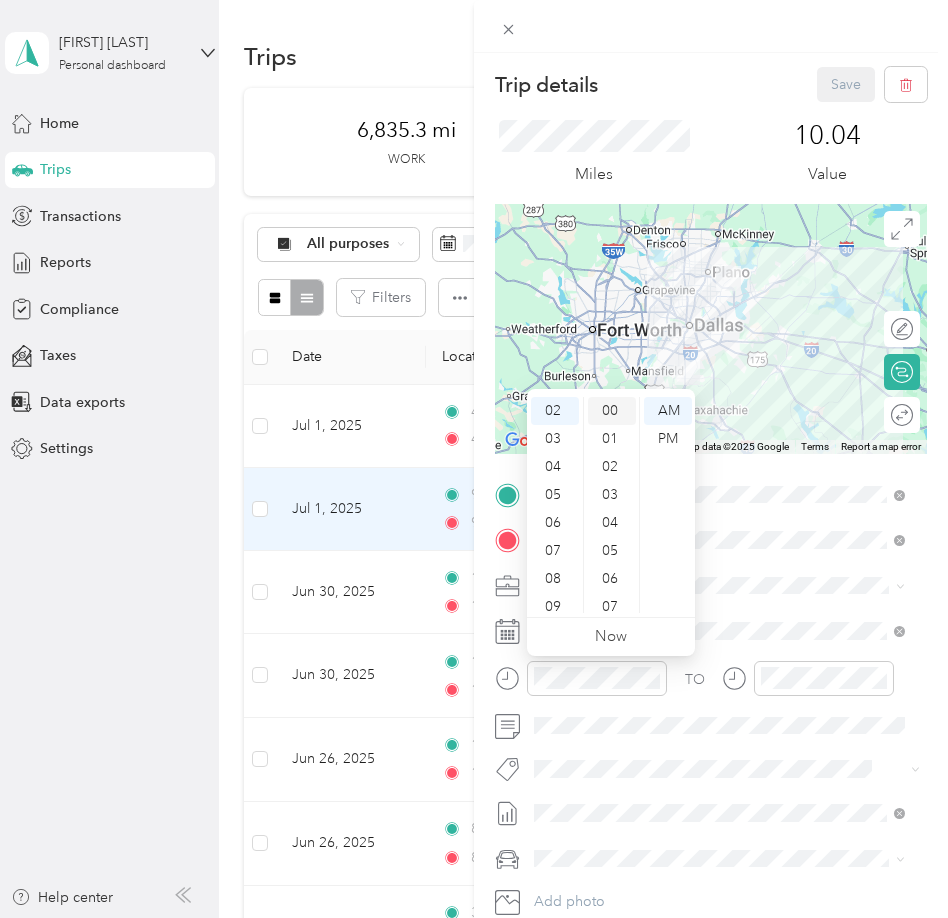 click on "00" at bounding box center (612, 411) 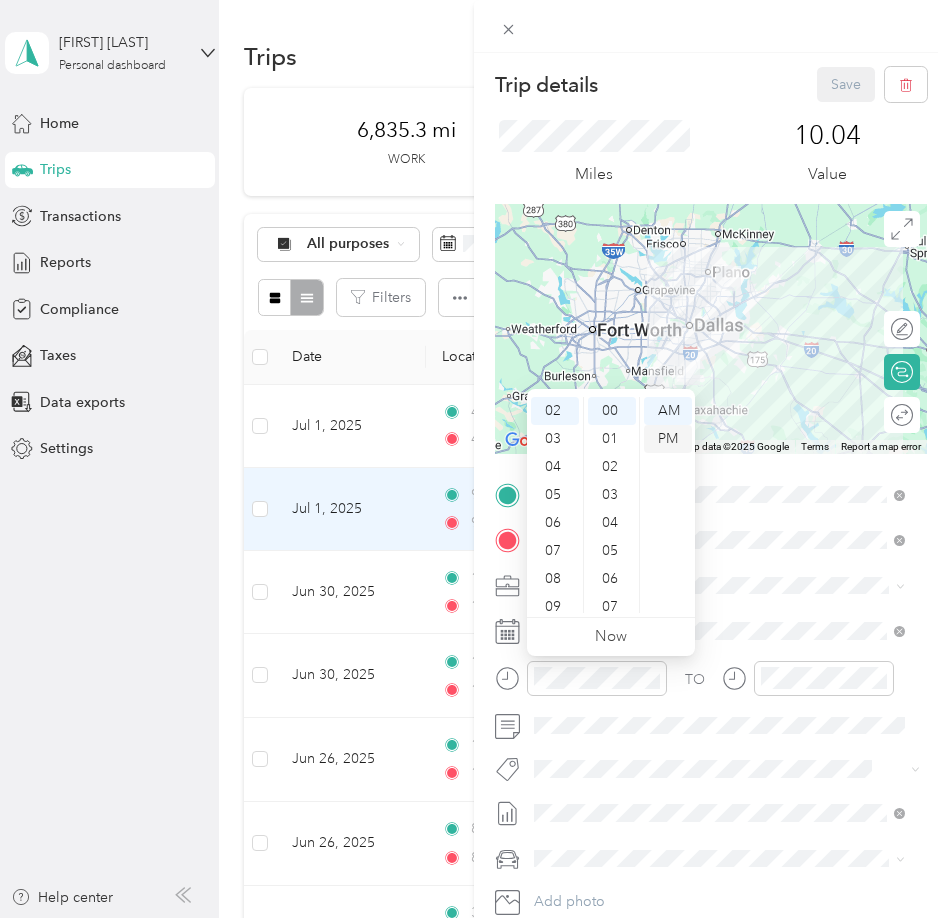 click on "PM" at bounding box center [668, 439] 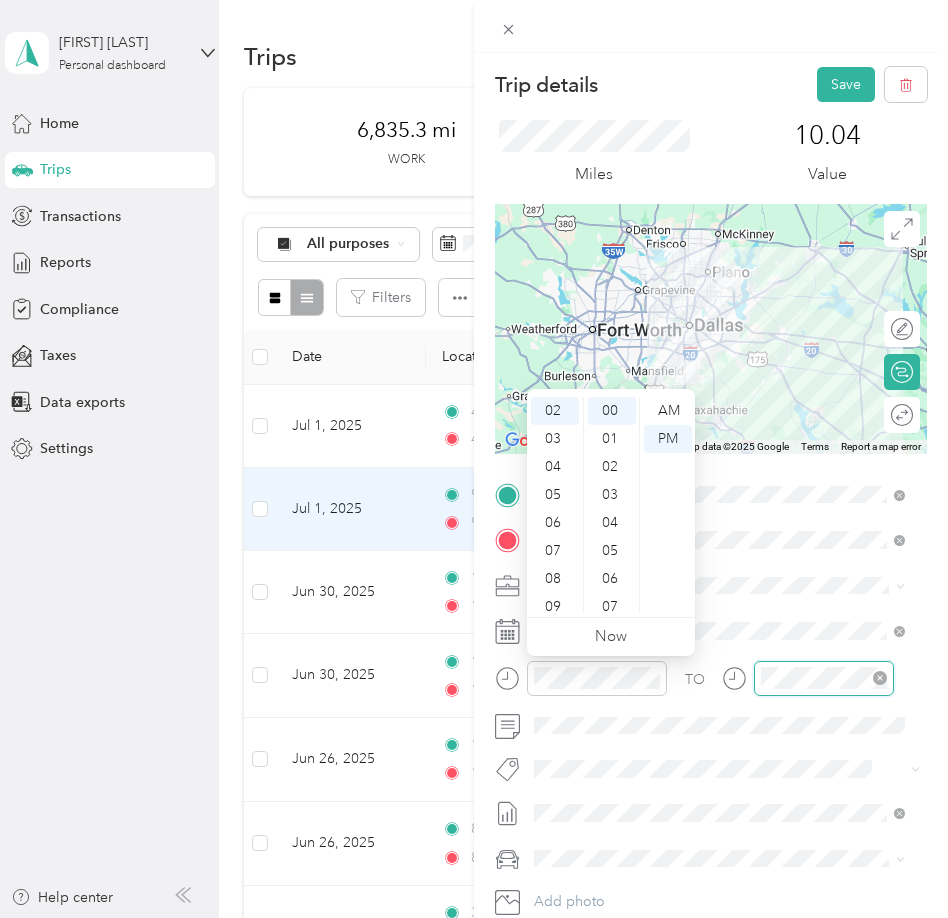 scroll, scrollTop: 120, scrollLeft: 0, axis: vertical 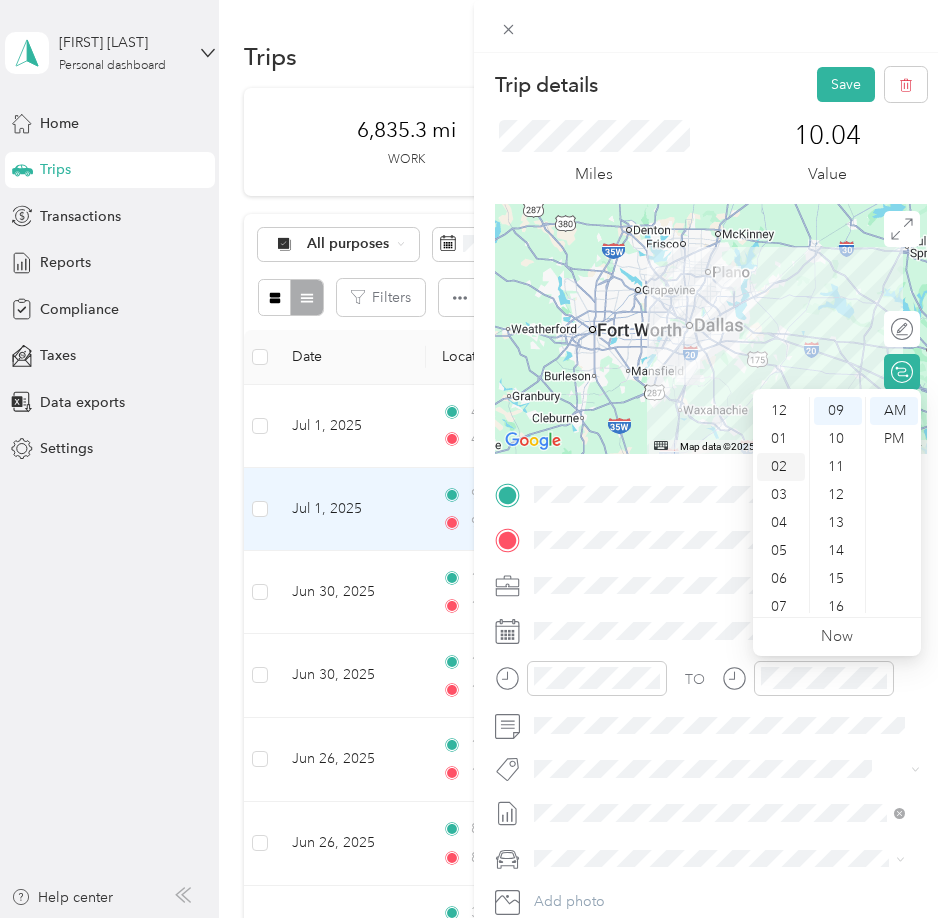 click on "02" at bounding box center (781, 467) 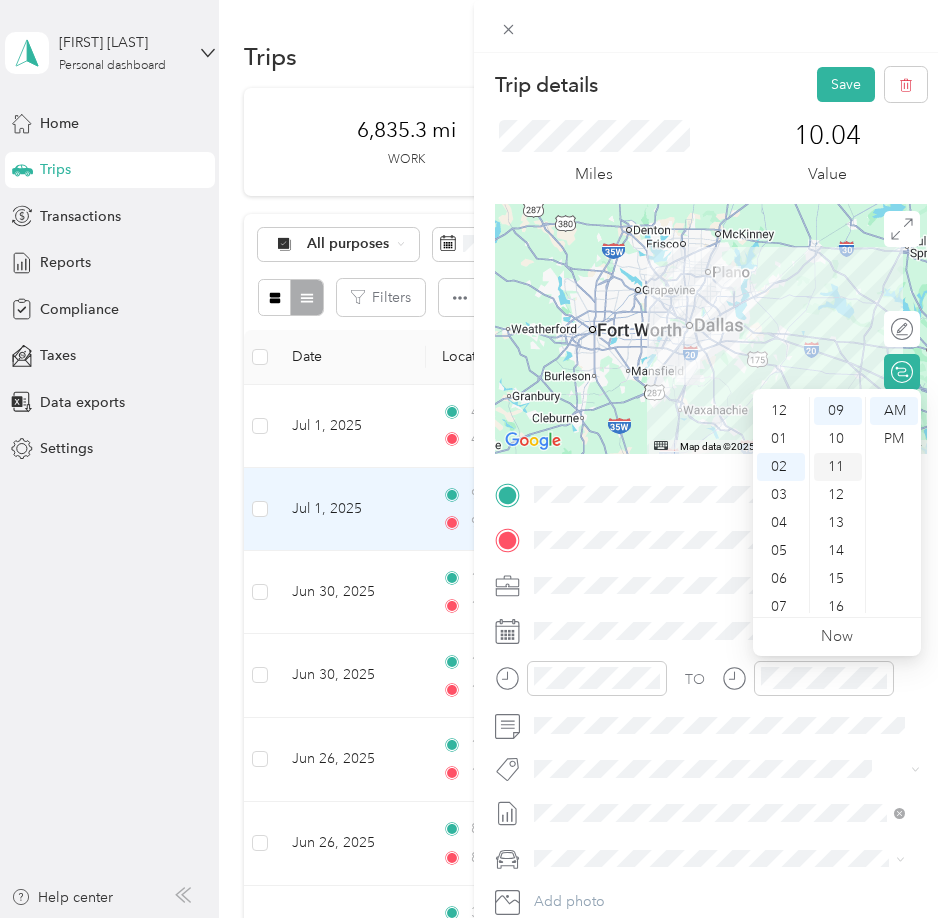 scroll 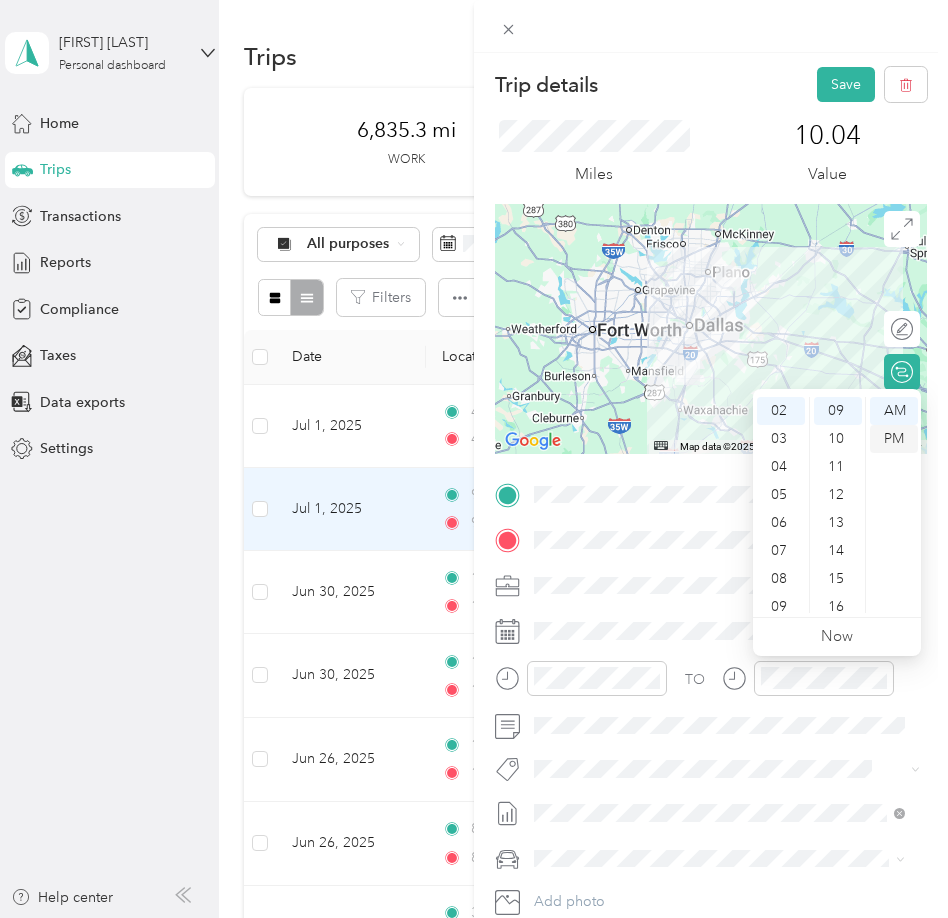 click on "PM" at bounding box center (894, 439) 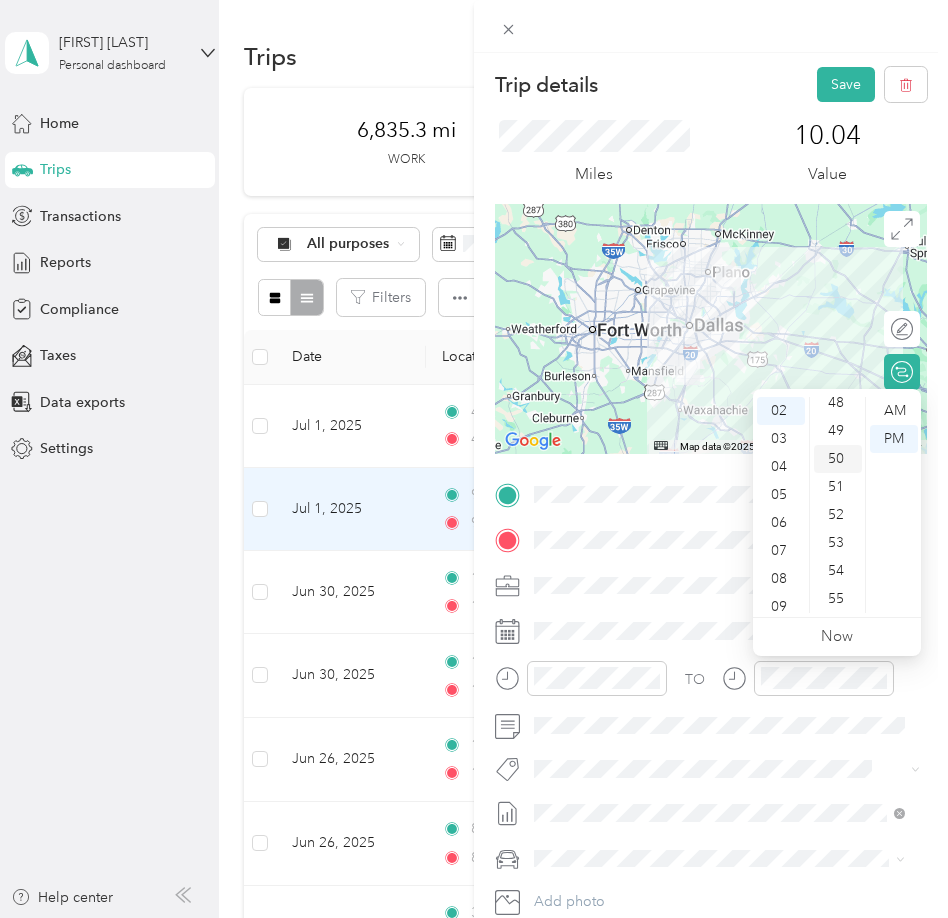 click on "50" at bounding box center (838, 459) 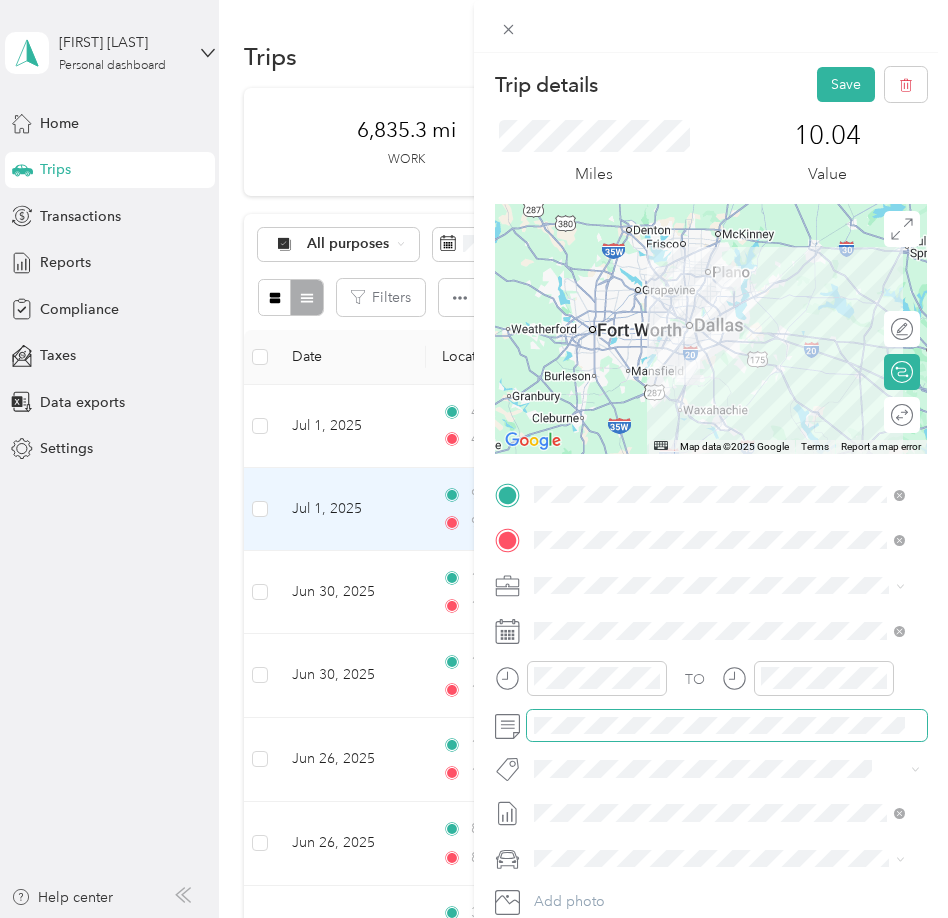 click at bounding box center (727, 726) 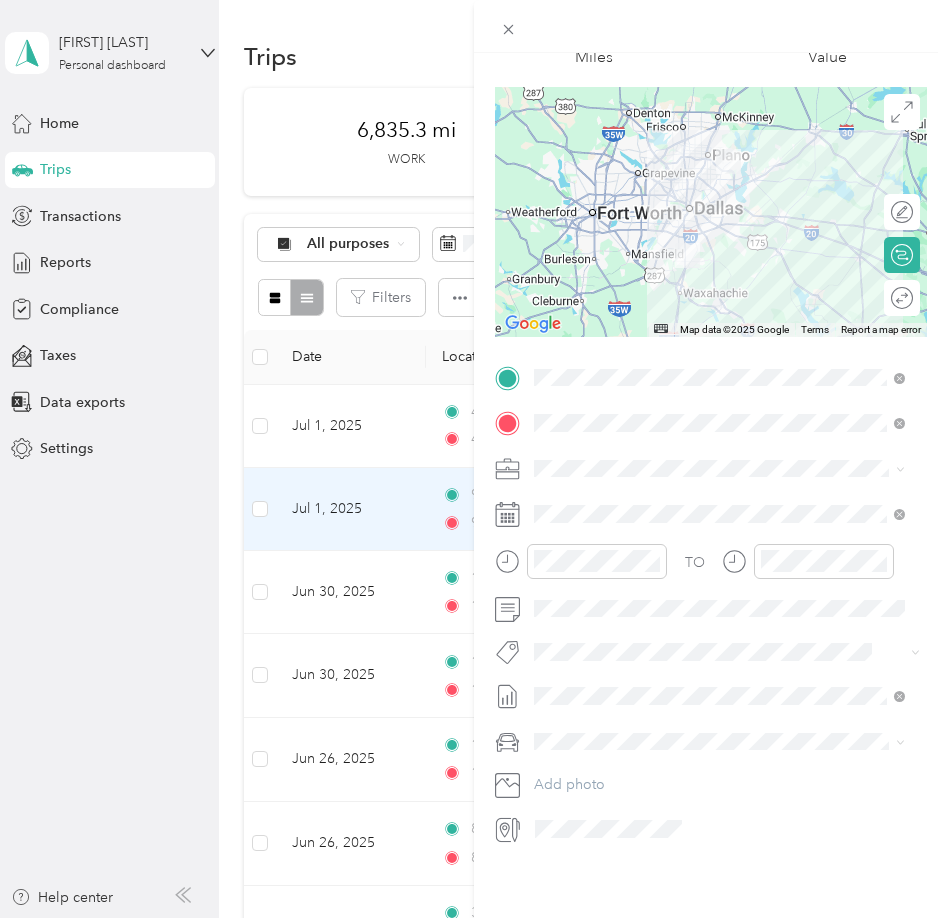 scroll, scrollTop: 66, scrollLeft: 0, axis: vertical 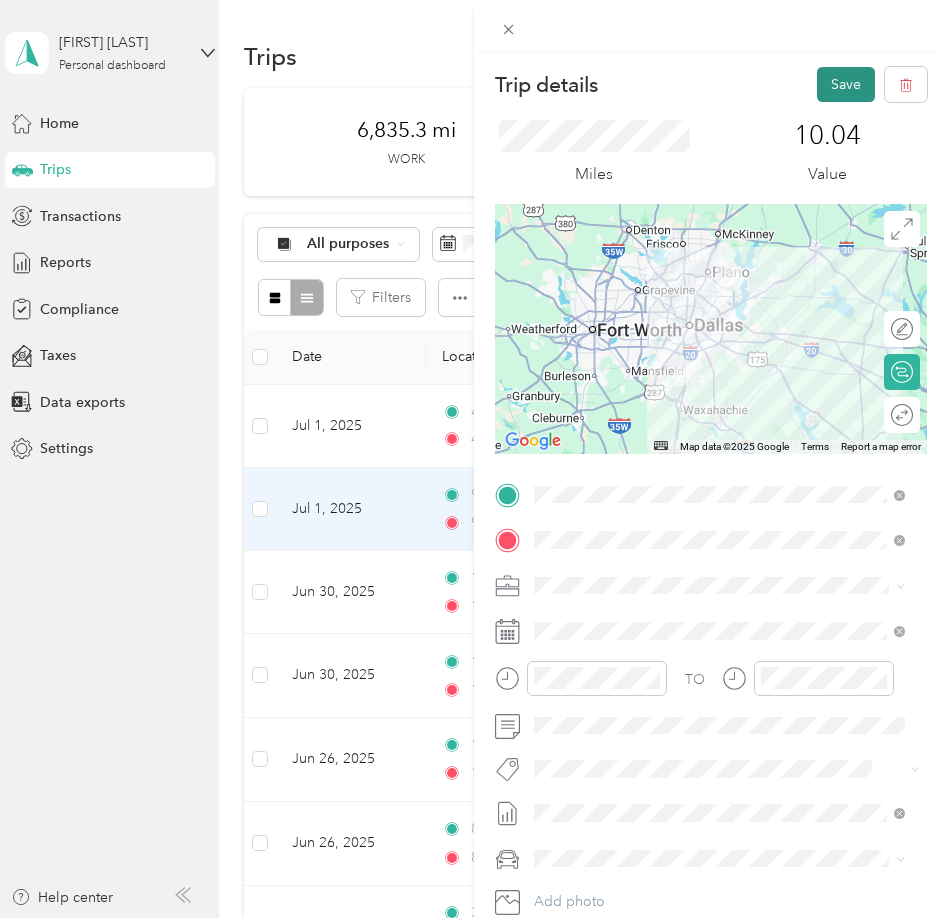 click on "Save" at bounding box center [846, 84] 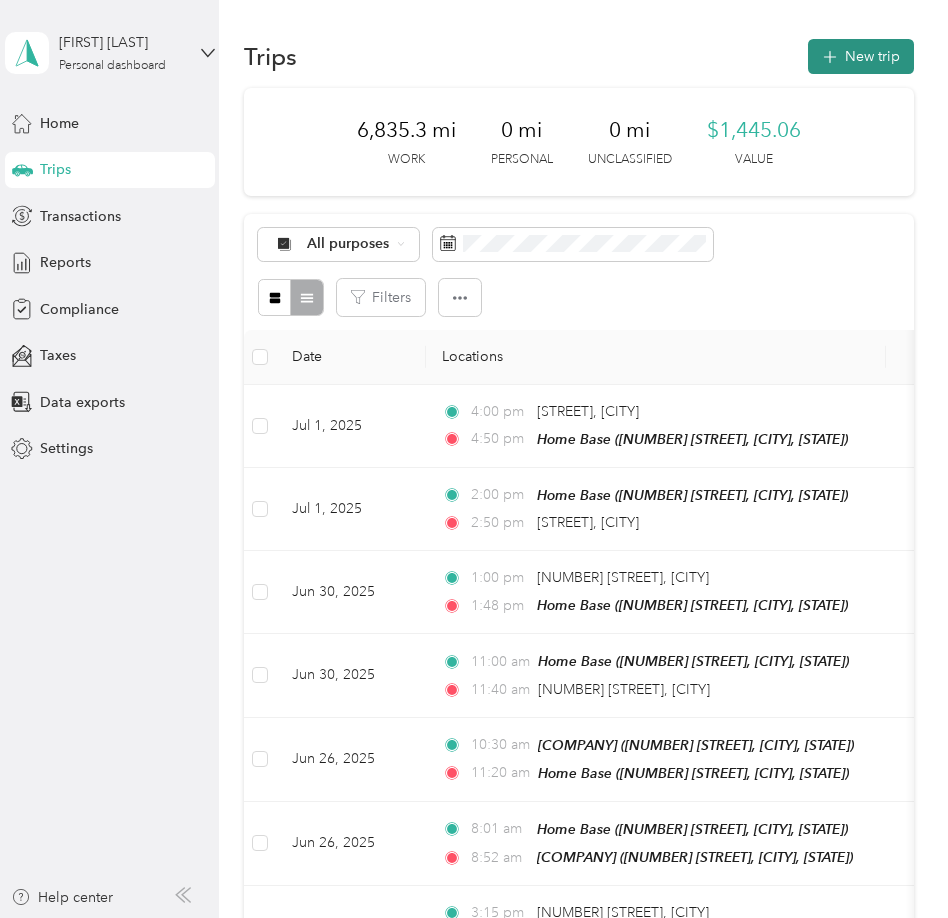 click on "New trip" at bounding box center (861, 56) 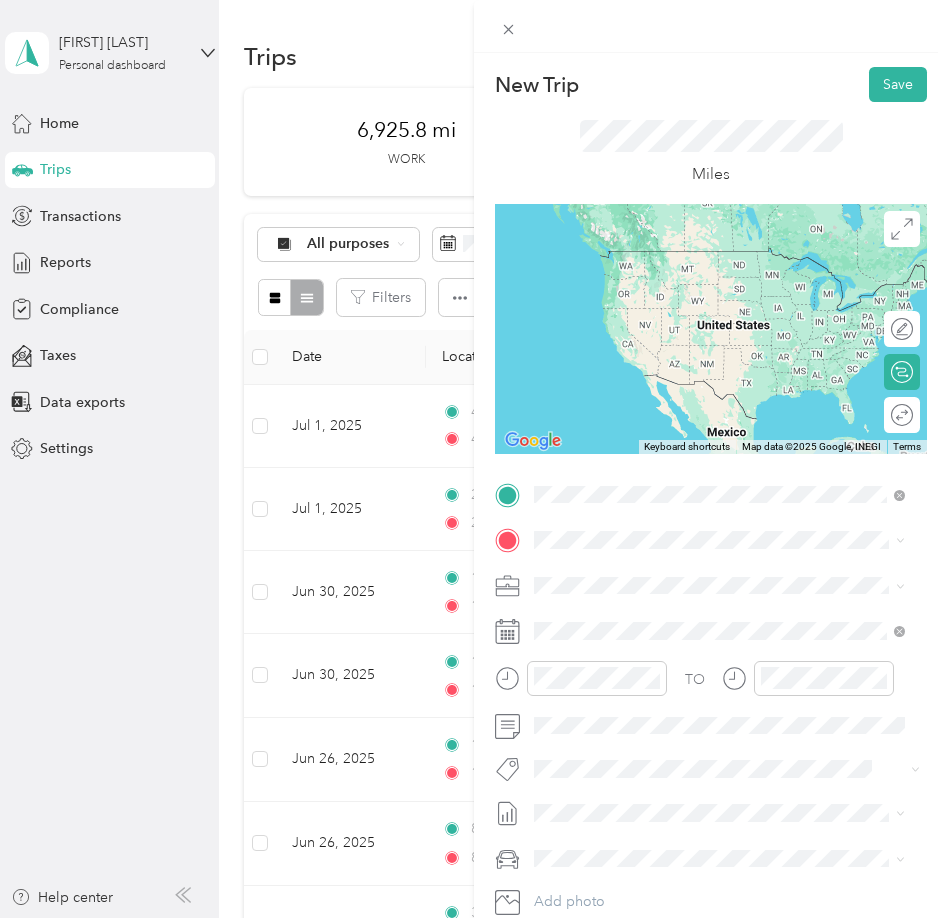 click on "Home Base [NUMBER] [STREET], [POSTAL CODE], [CITY], [STATE], [COUNTRY]" at bounding box center (735, 596) 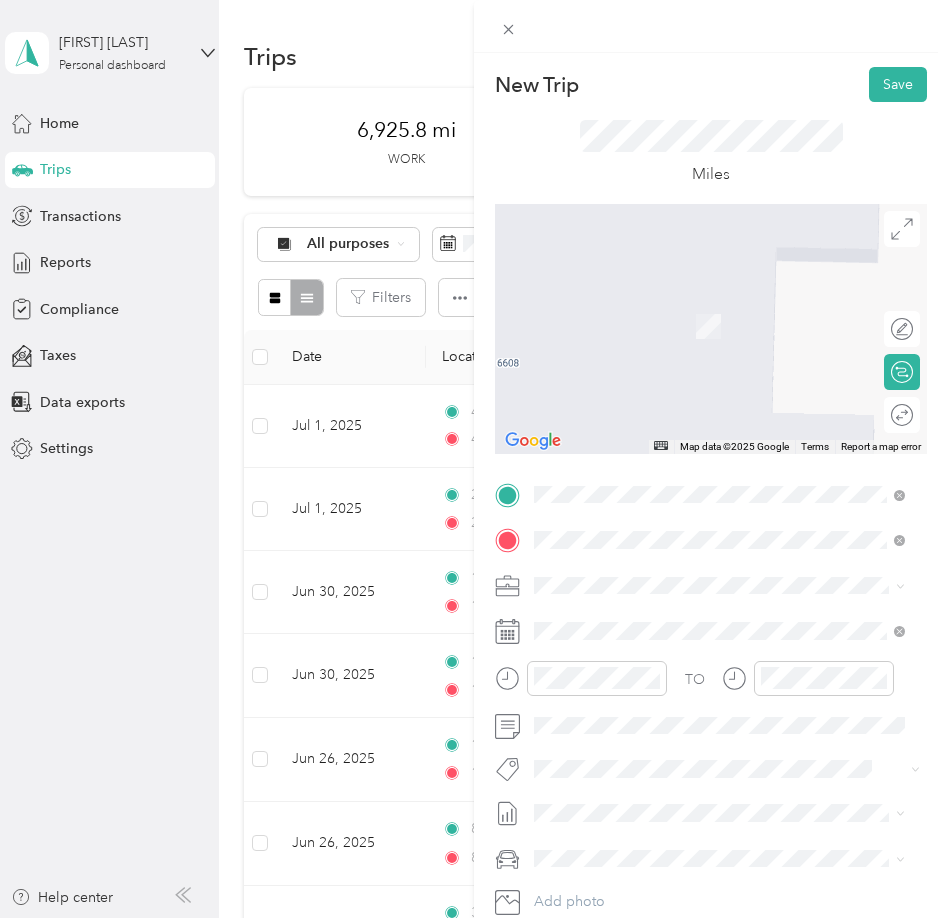 click on "[NUMBER] [STREET]
[CITY], [STATE] [POSTAL CODE], [COUNTRY]" at bounding box center [715, 620] 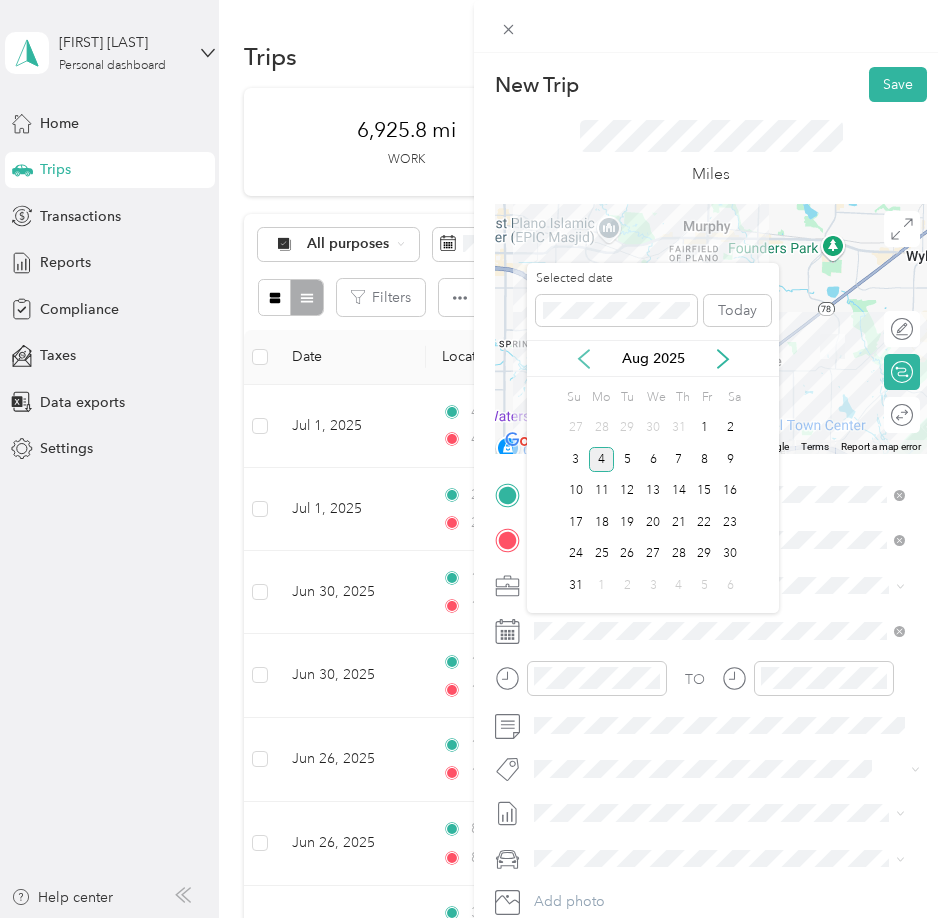 click 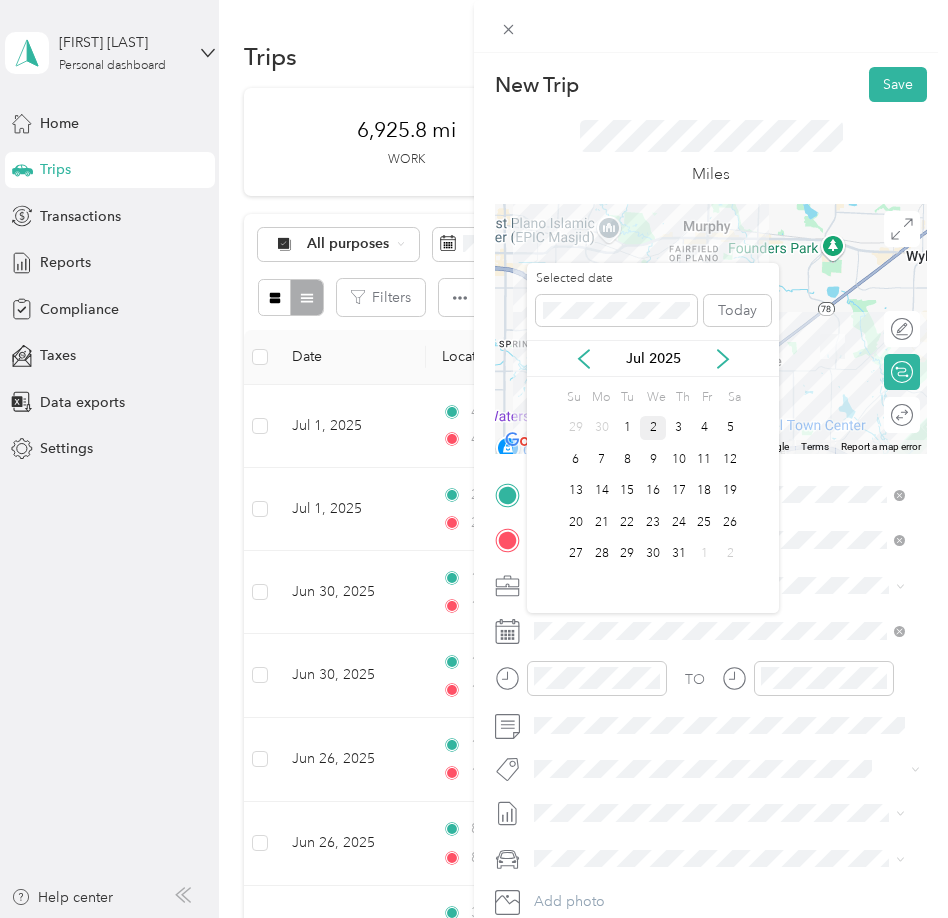 click on "2" at bounding box center (653, 428) 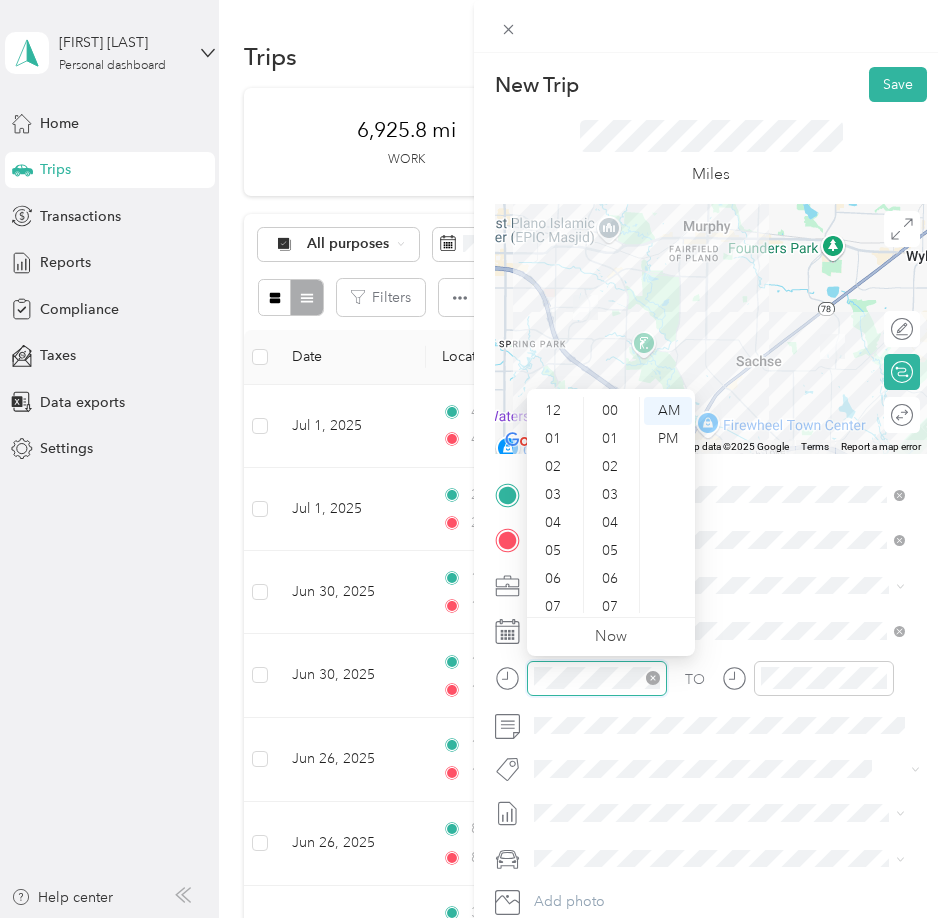 scroll, scrollTop: 476, scrollLeft: 0, axis: vertical 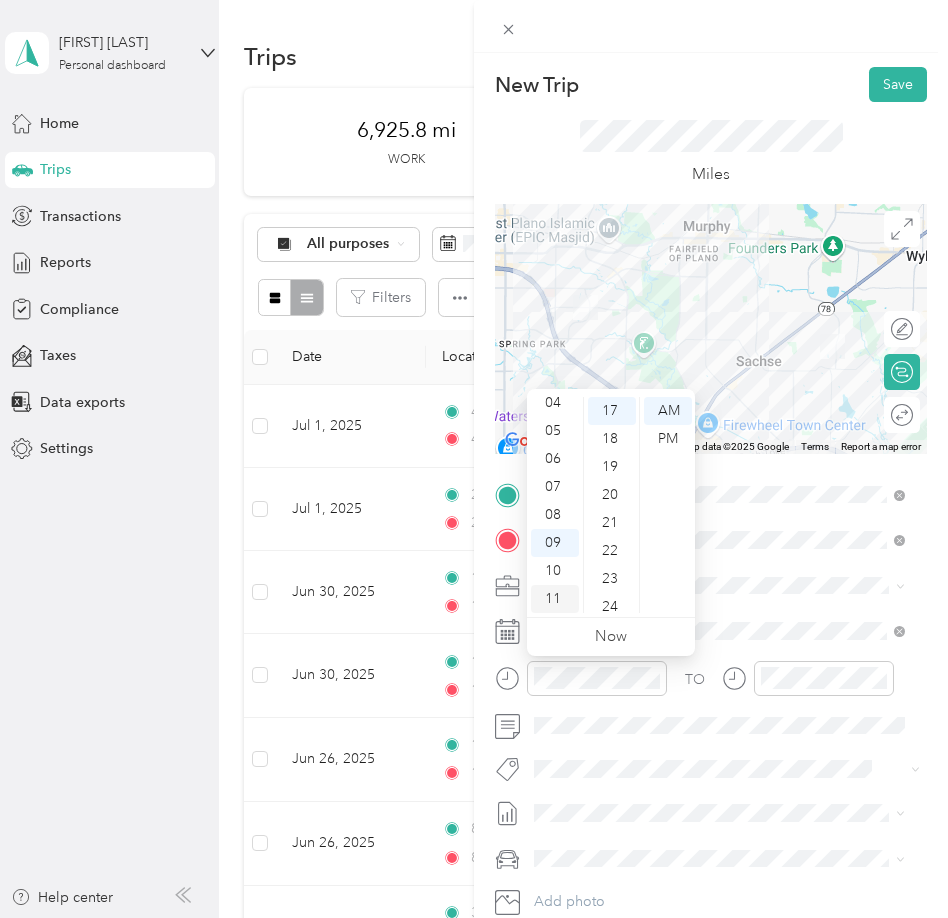 click on "11" at bounding box center [555, 599] 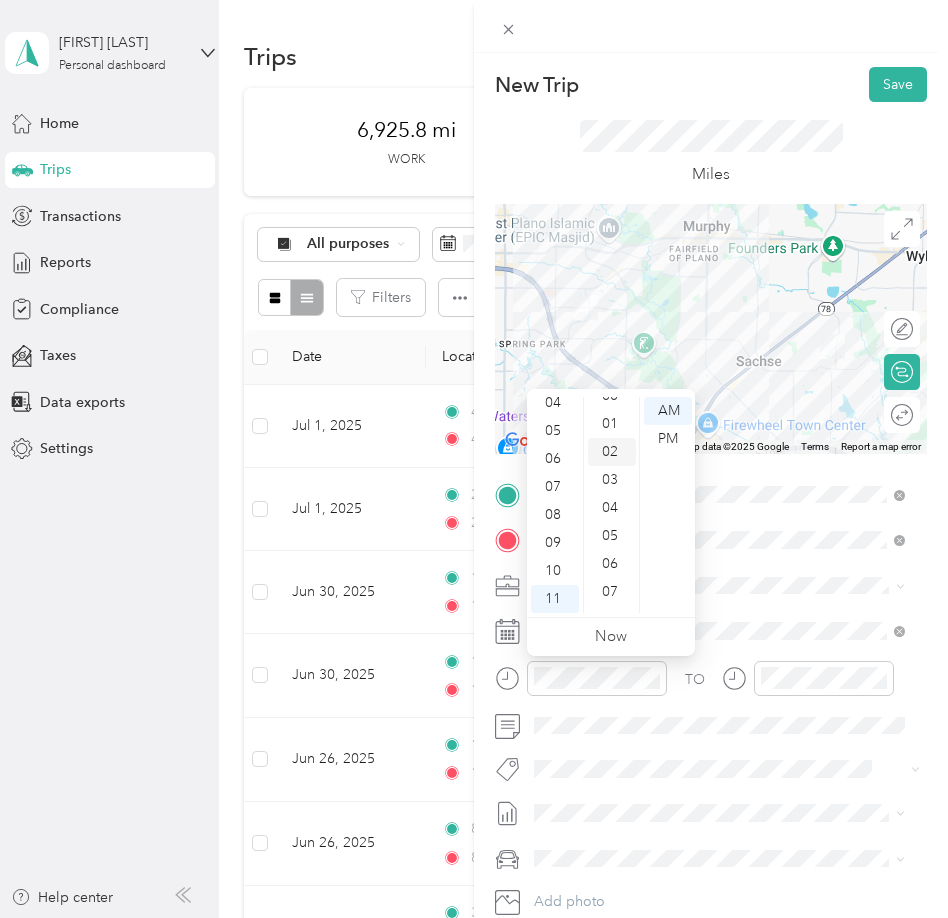 scroll, scrollTop: 0, scrollLeft: 0, axis: both 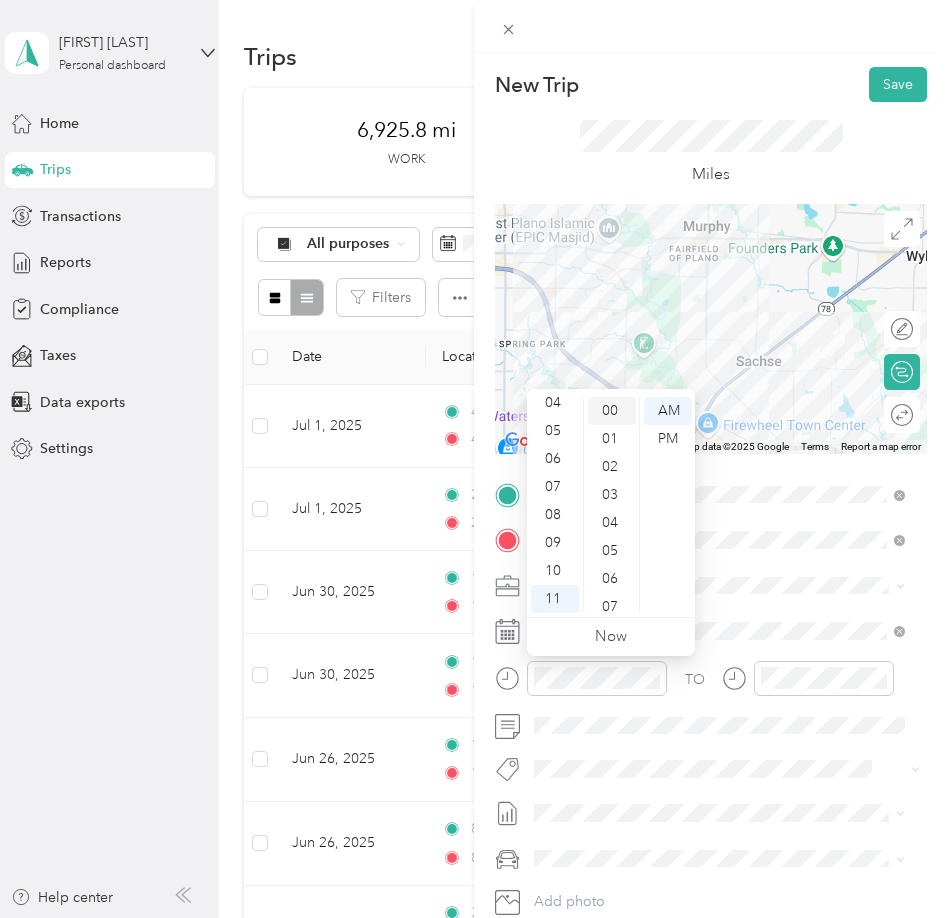 click on "00" at bounding box center (612, 411) 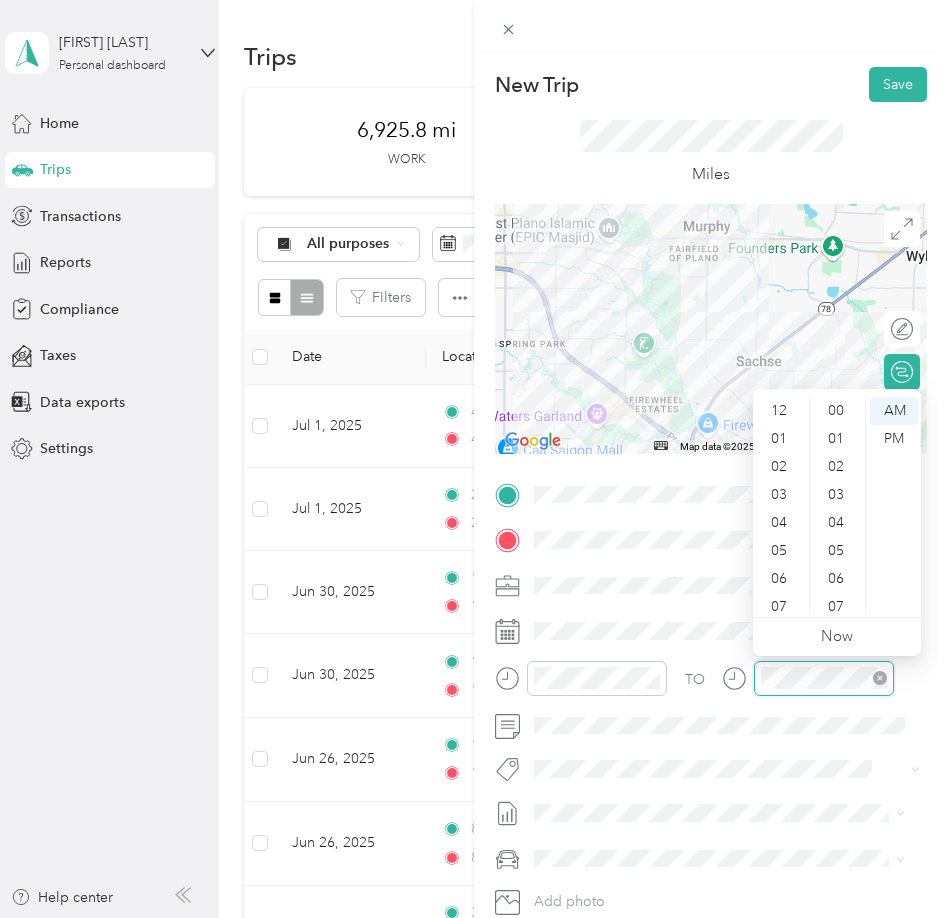 scroll, scrollTop: 476, scrollLeft: 0, axis: vertical 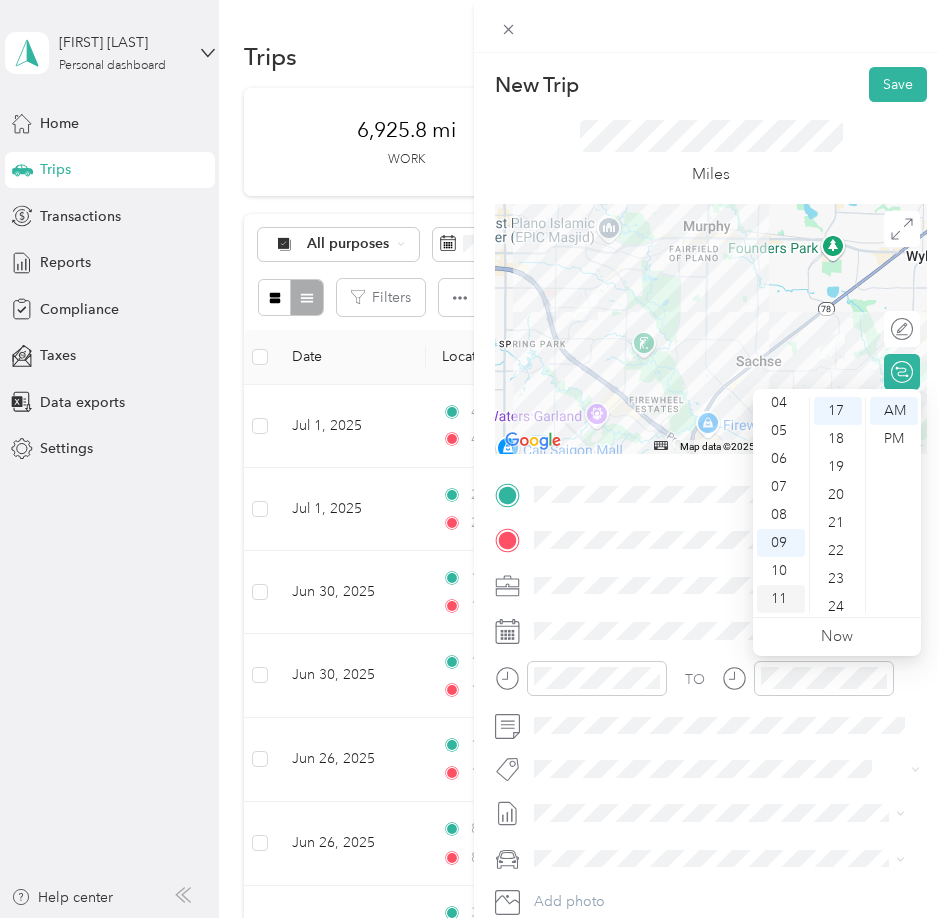 click on "11" at bounding box center (781, 599) 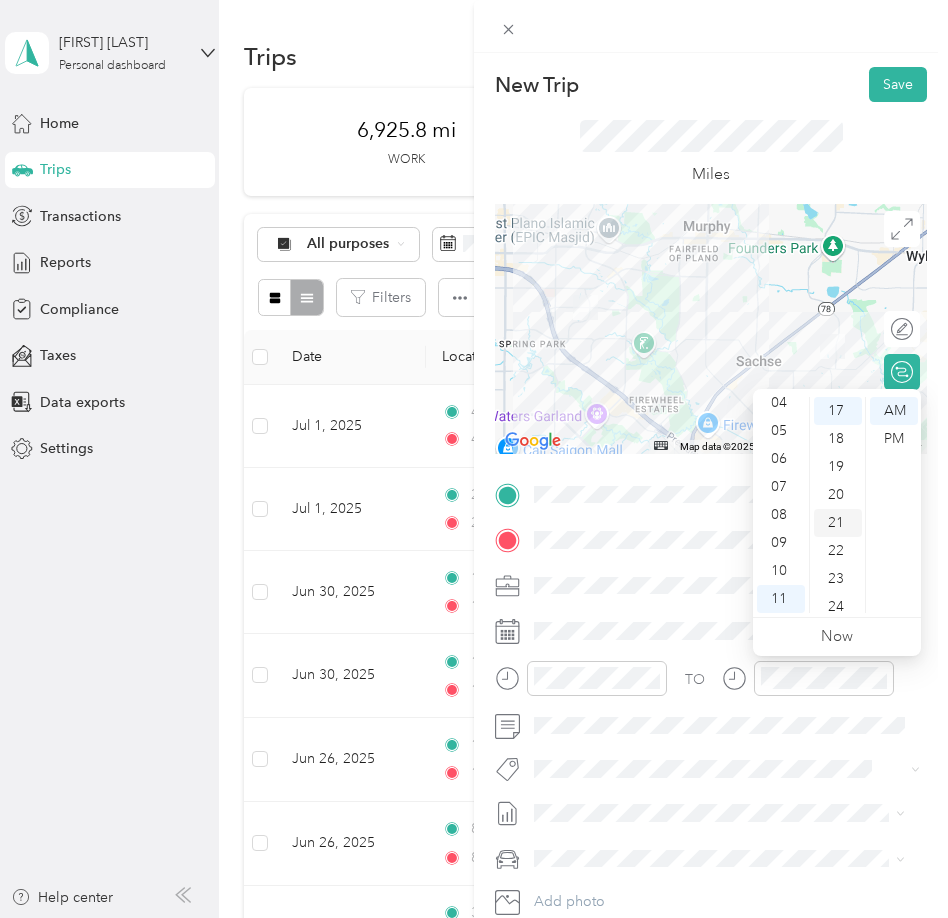 scroll, scrollTop: 376, scrollLeft: 0, axis: vertical 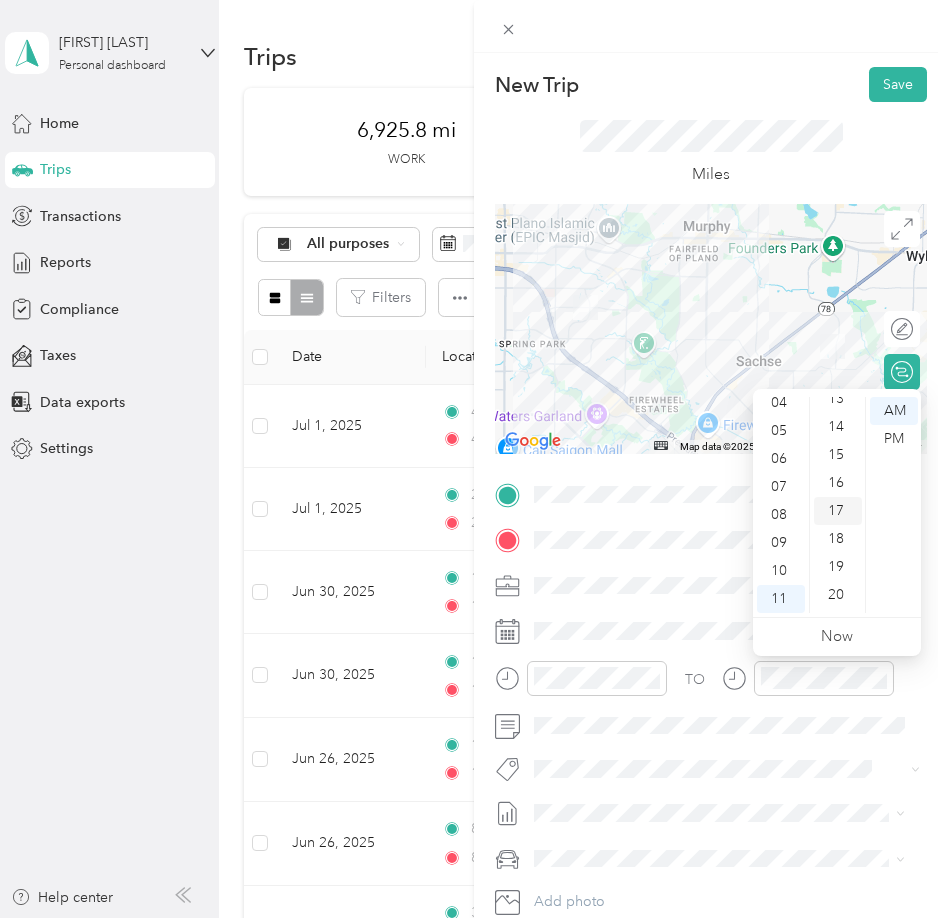 click on "17" at bounding box center (838, 511) 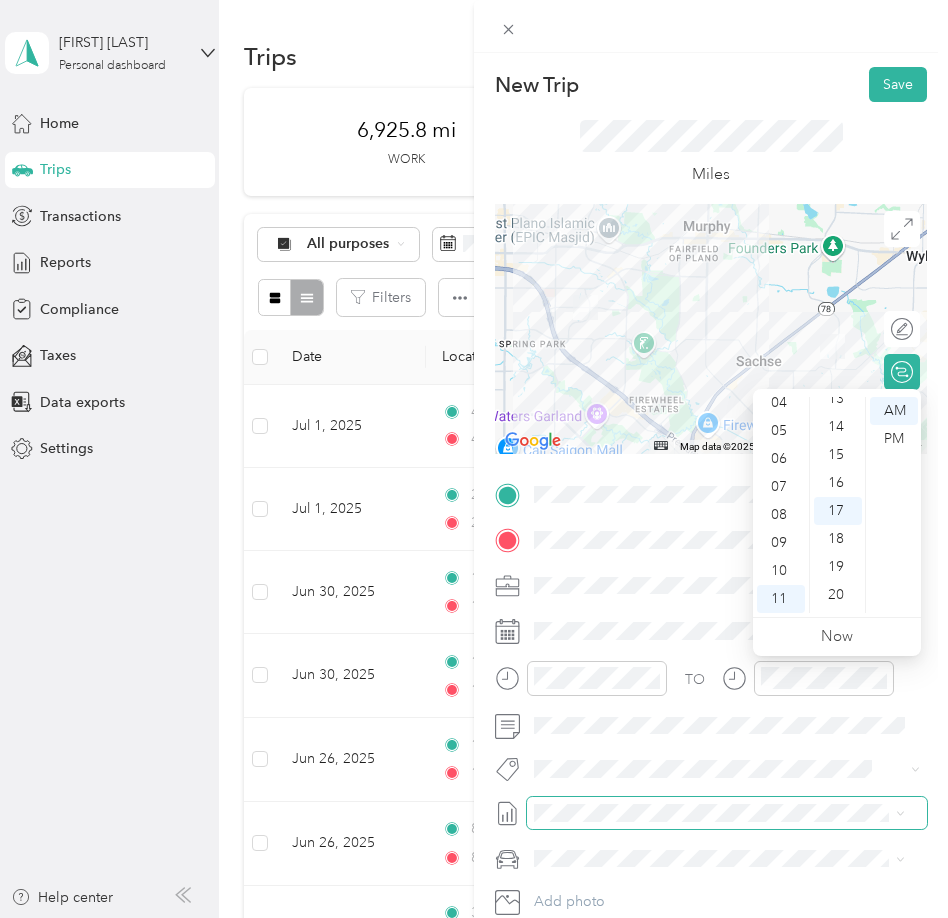 click at bounding box center (727, 813) 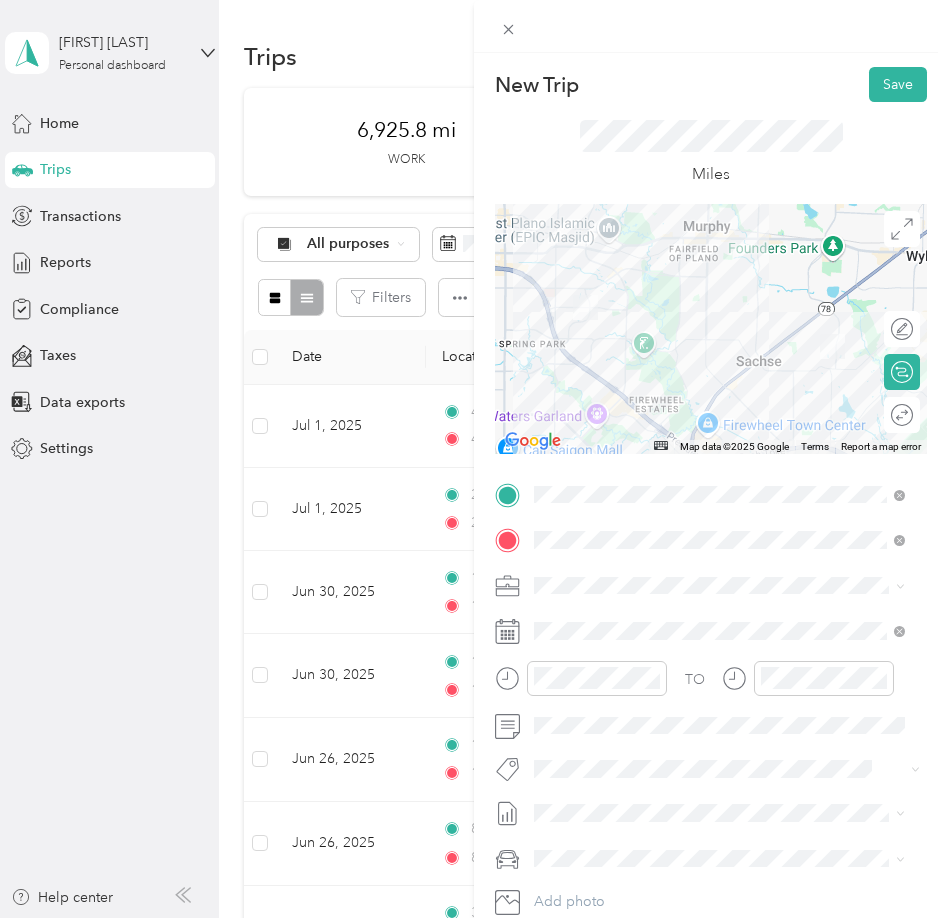drag, startPoint x: 706, startPoint y: 873, endPoint x: 707, endPoint y: 848, distance: 25.019993 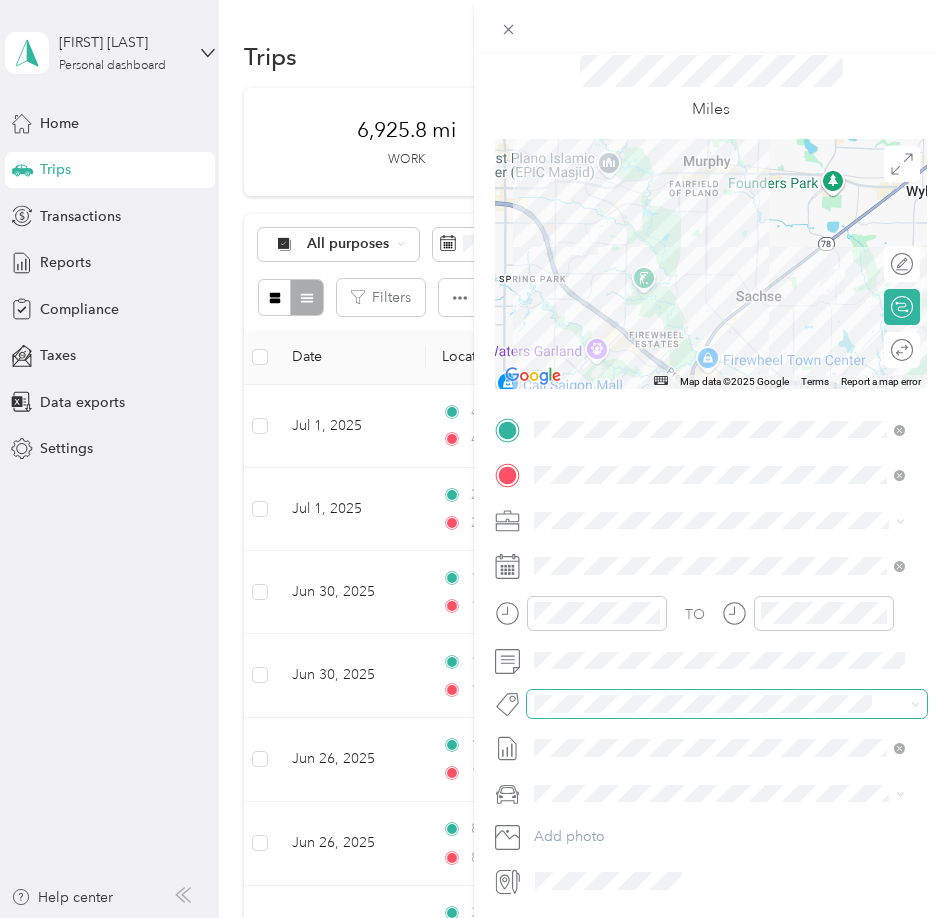 scroll, scrollTop: 100, scrollLeft: 0, axis: vertical 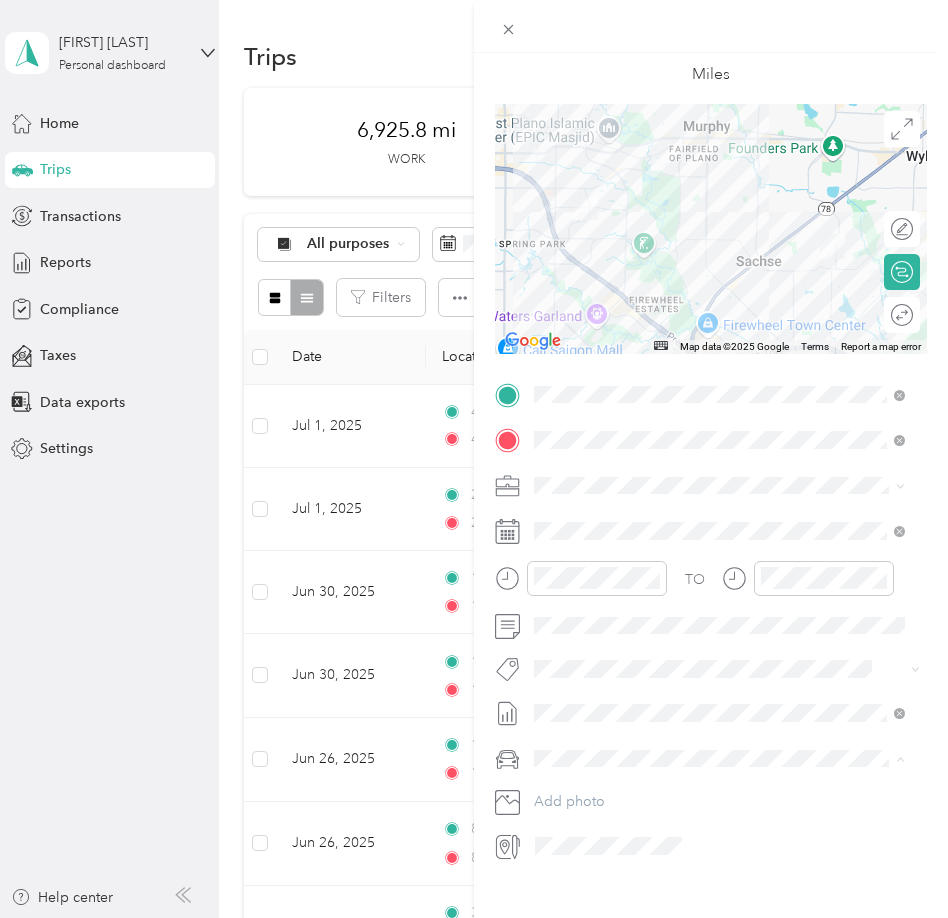 click on "Lexus" at bounding box center [719, 793] 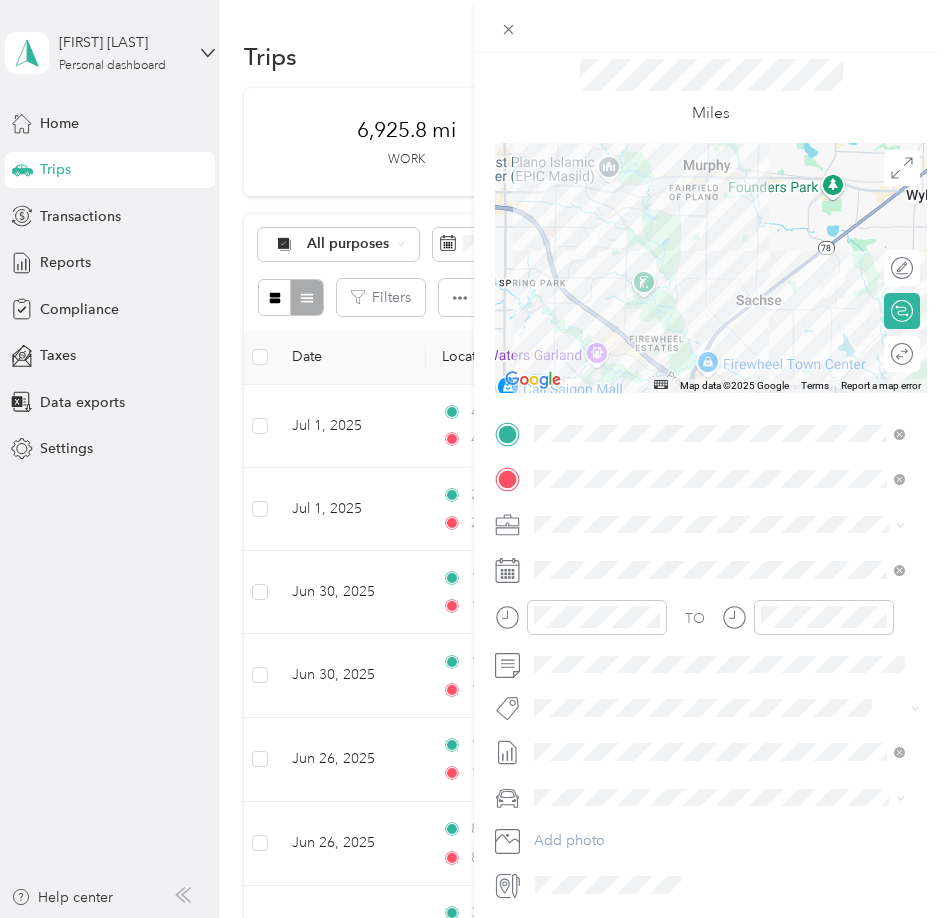 scroll, scrollTop: 0, scrollLeft: 0, axis: both 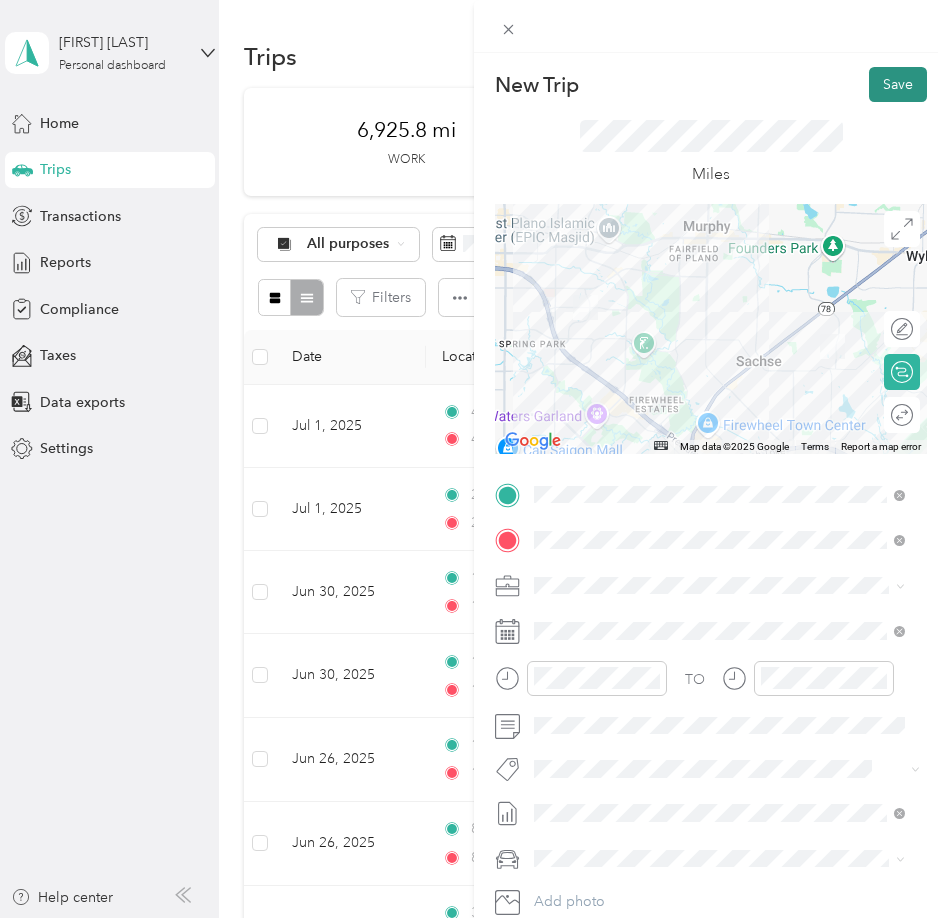 click on "Save" at bounding box center [898, 84] 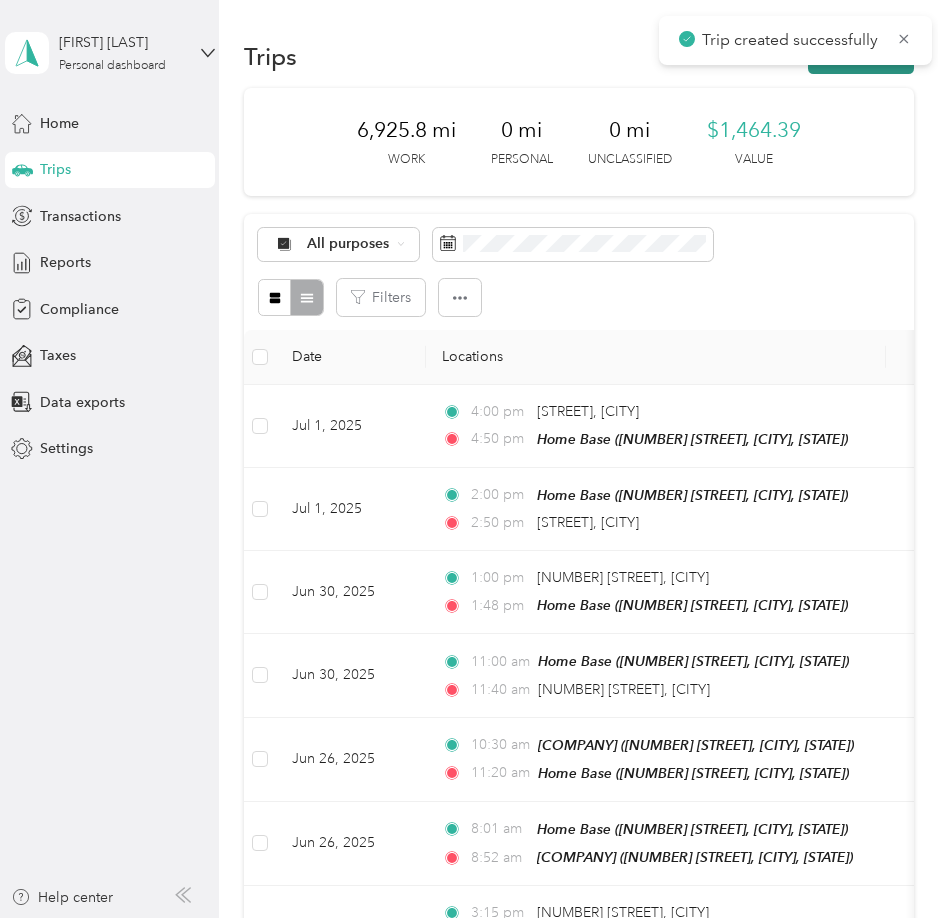 click on "New trip" at bounding box center (861, 56) 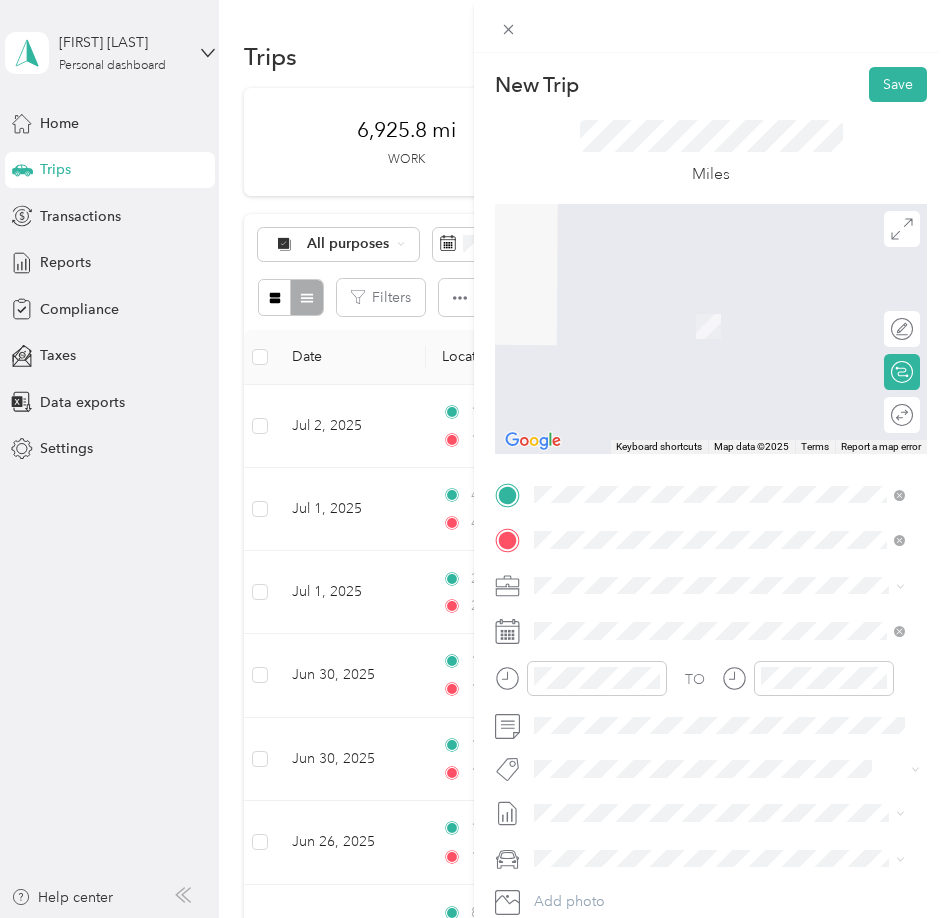 click on "[NUMBER] [STREET], [POSTAL_CODE], [CITY], [STATE], [COUNTRY]" at bounding box center [718, 652] 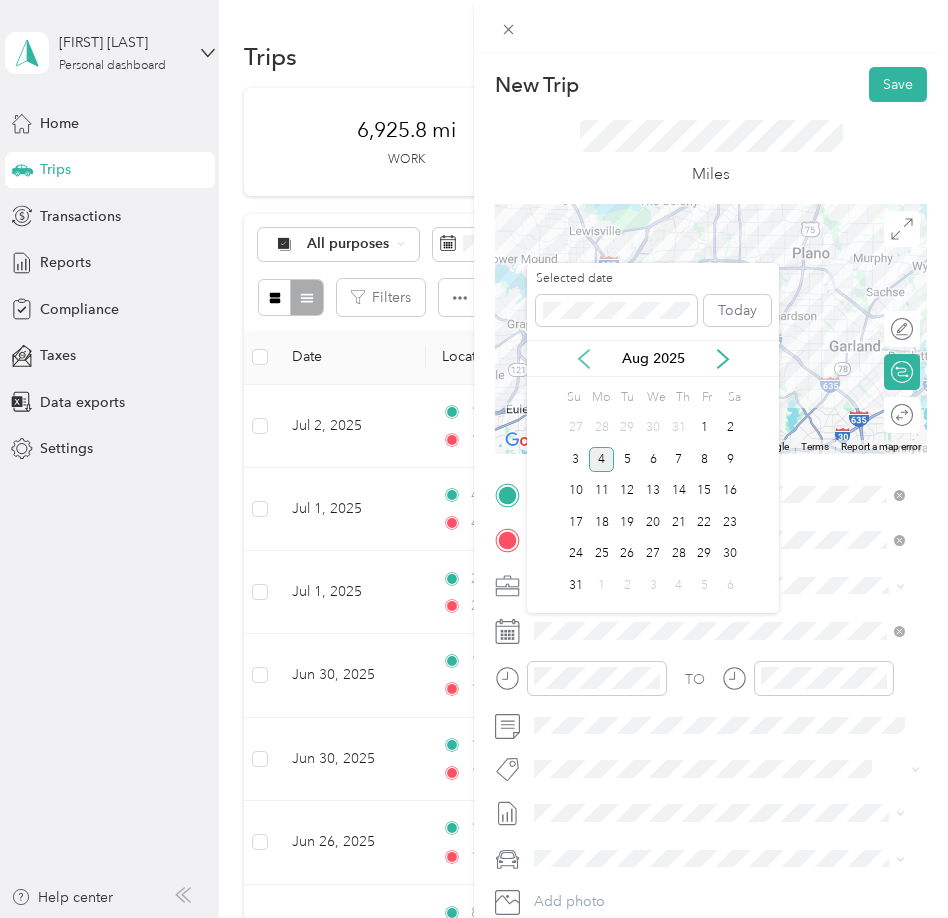 click 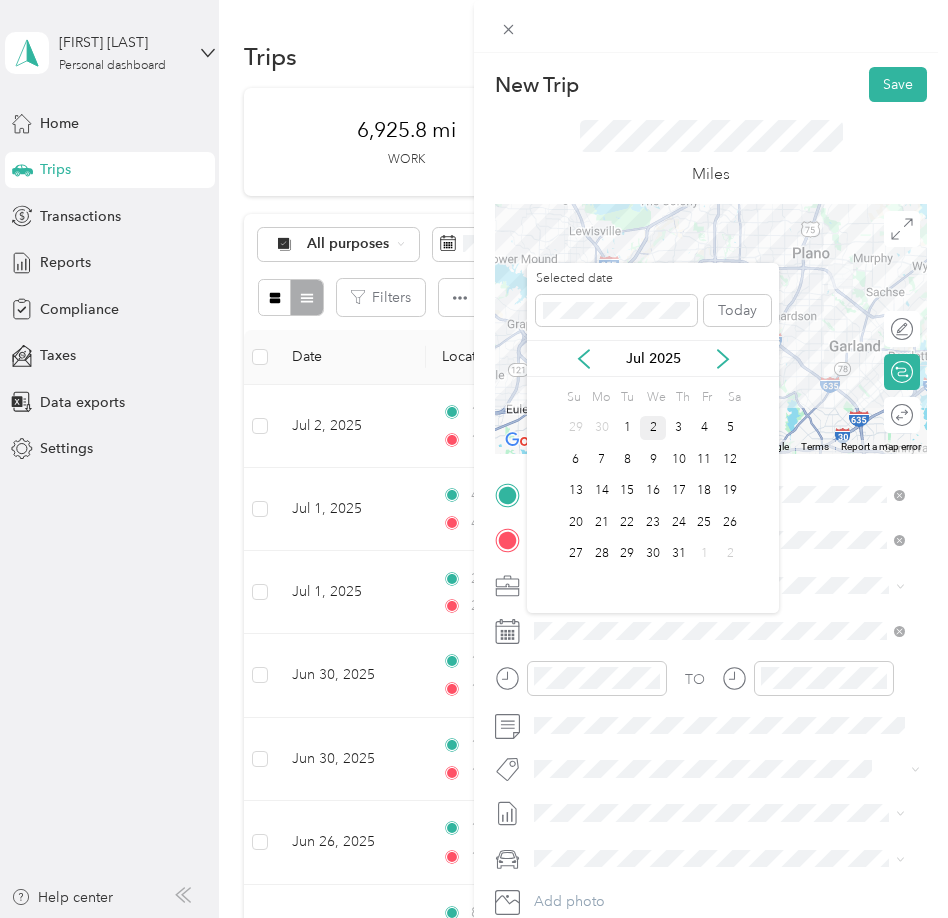 click on "2" at bounding box center (653, 428) 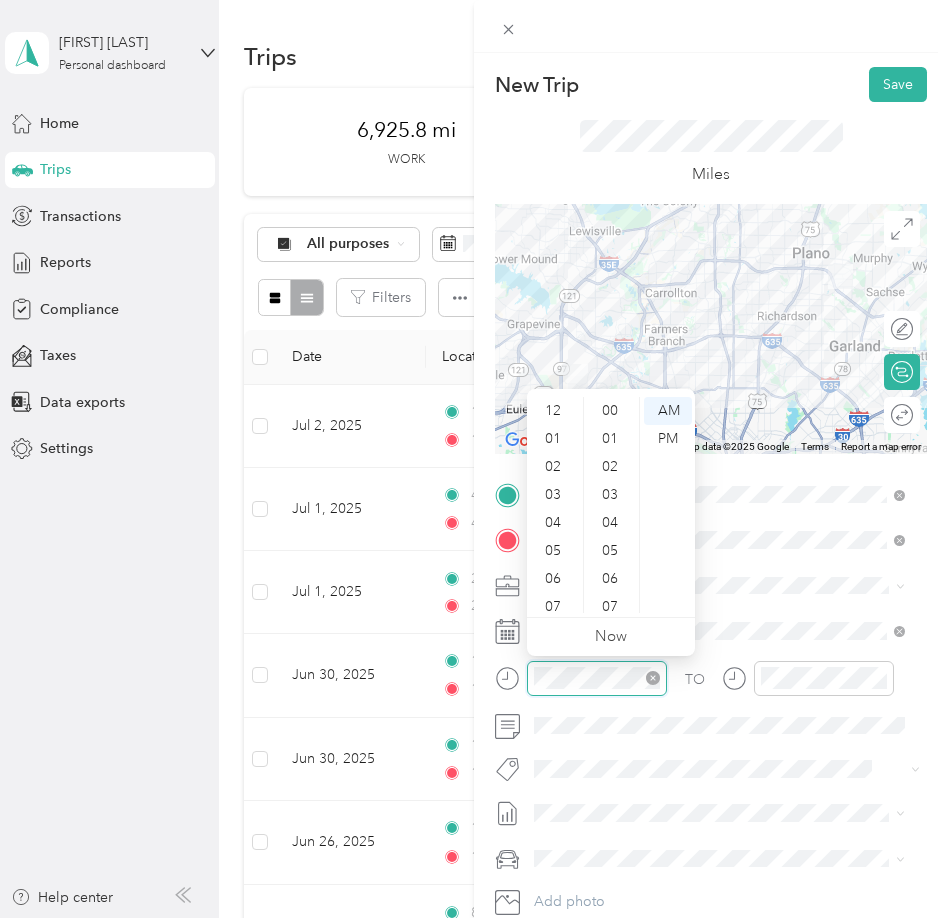 scroll, scrollTop: 504, scrollLeft: 0, axis: vertical 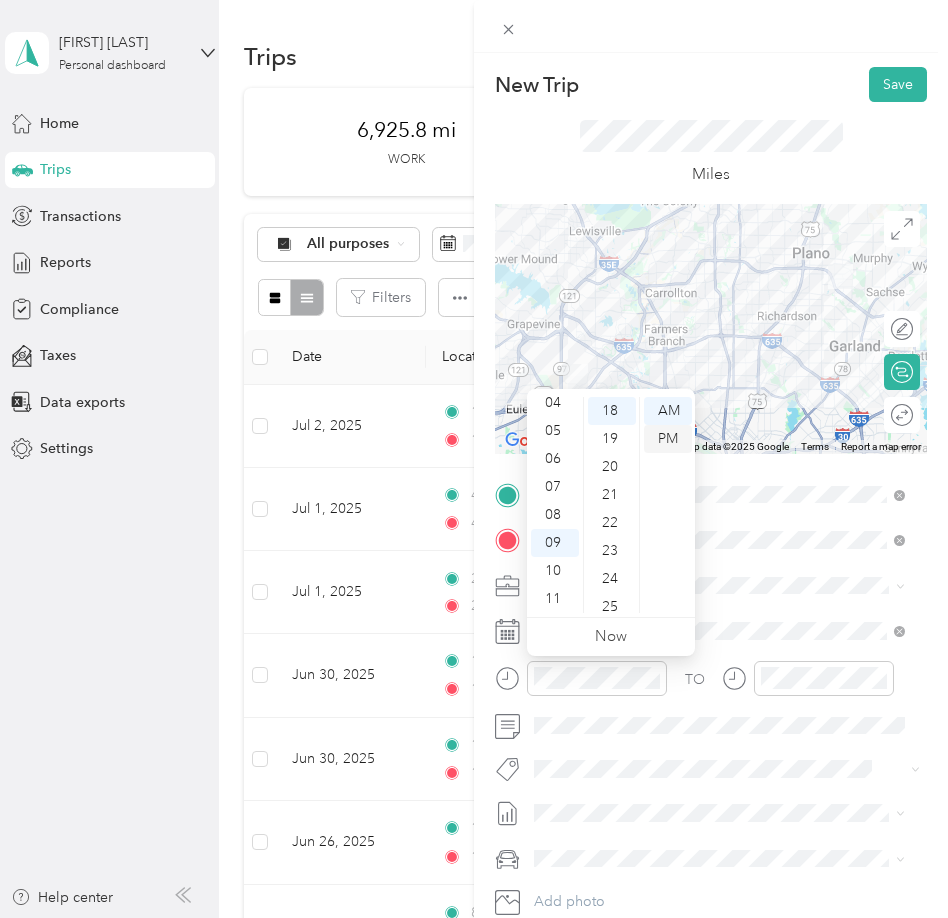 click on "PM" at bounding box center (668, 439) 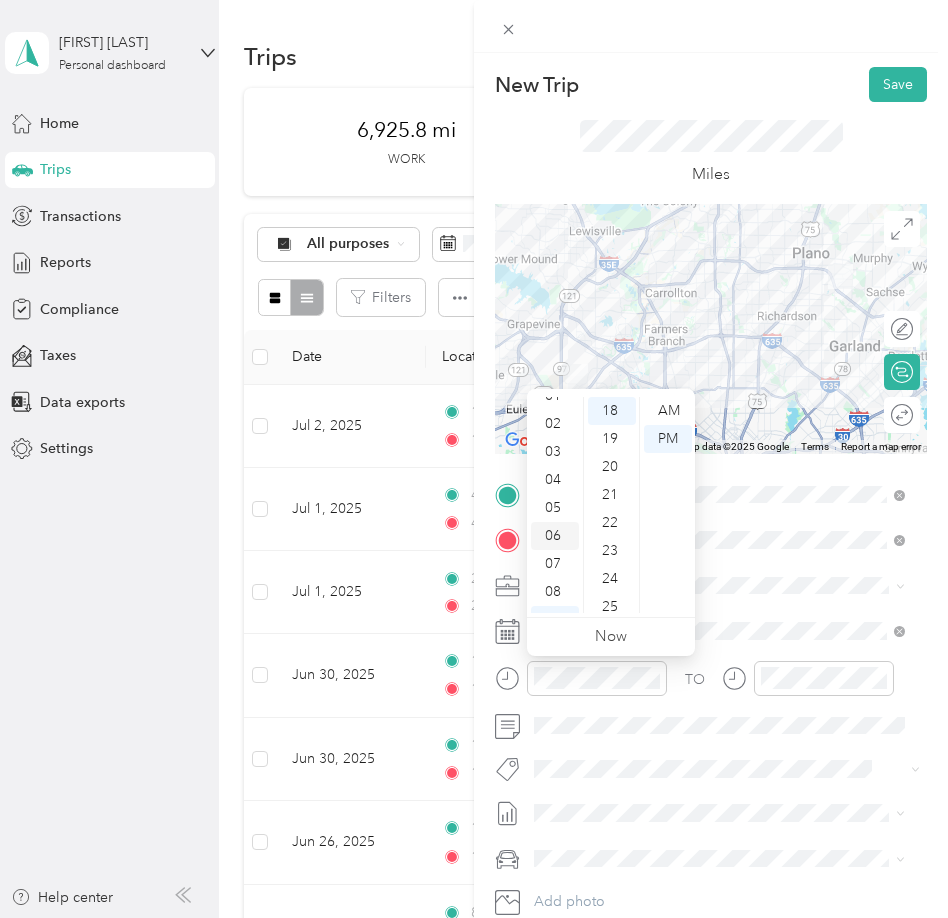 scroll, scrollTop: 0, scrollLeft: 0, axis: both 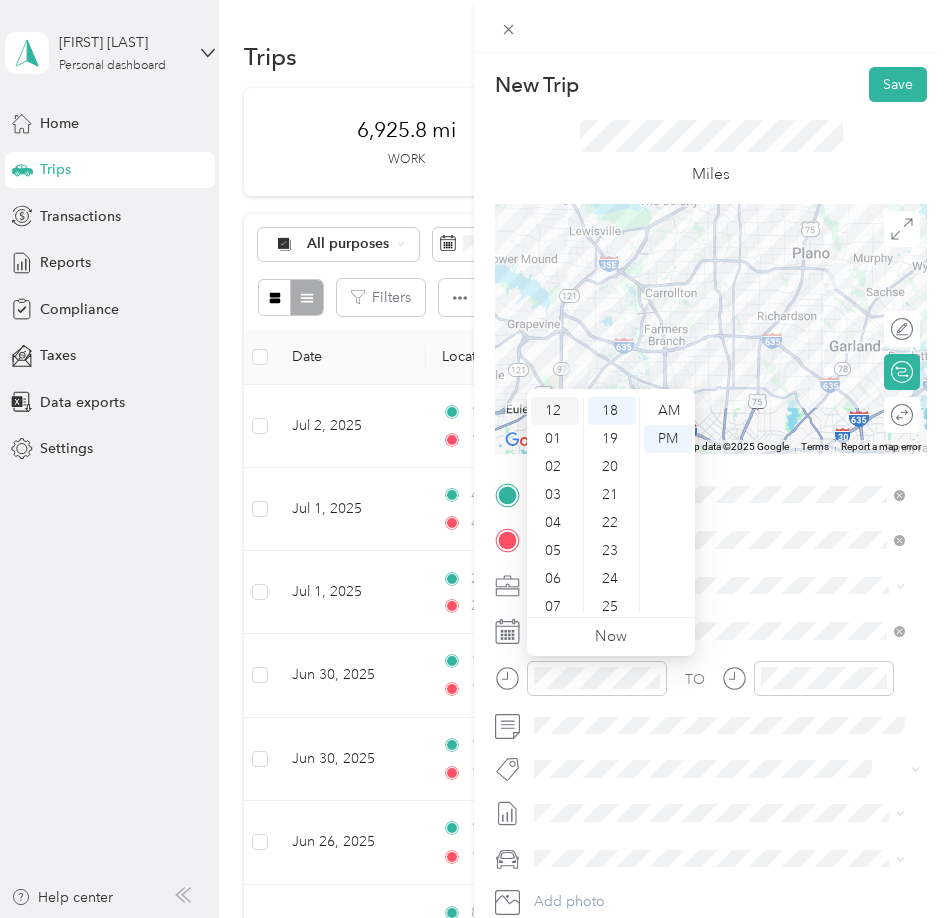 click on "12" at bounding box center (555, 411) 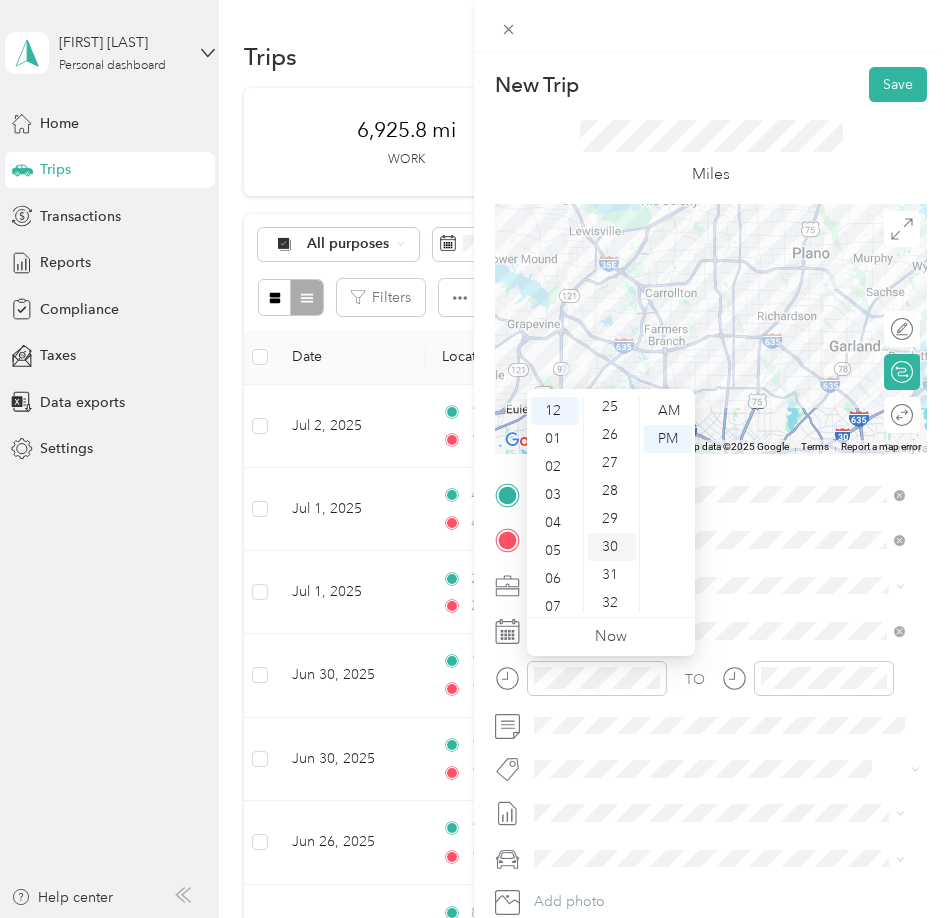 click on "30" at bounding box center [612, 547] 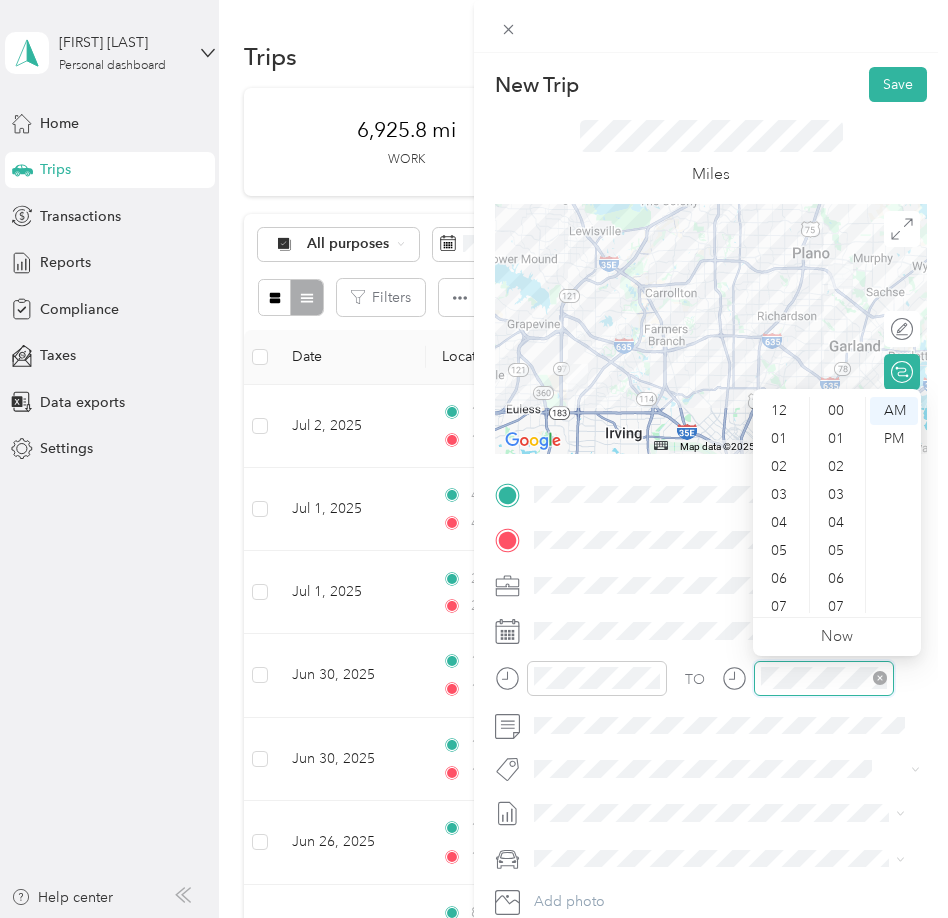 scroll, scrollTop: 504, scrollLeft: 0, axis: vertical 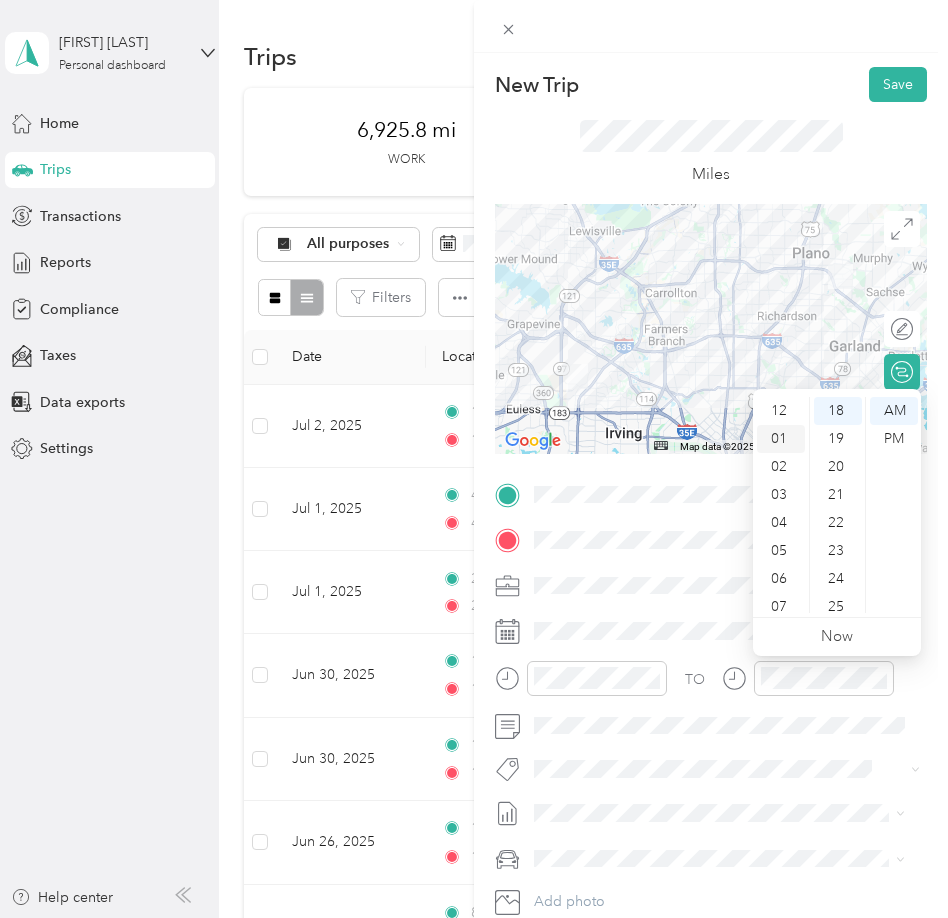 click on "01" at bounding box center (781, 439) 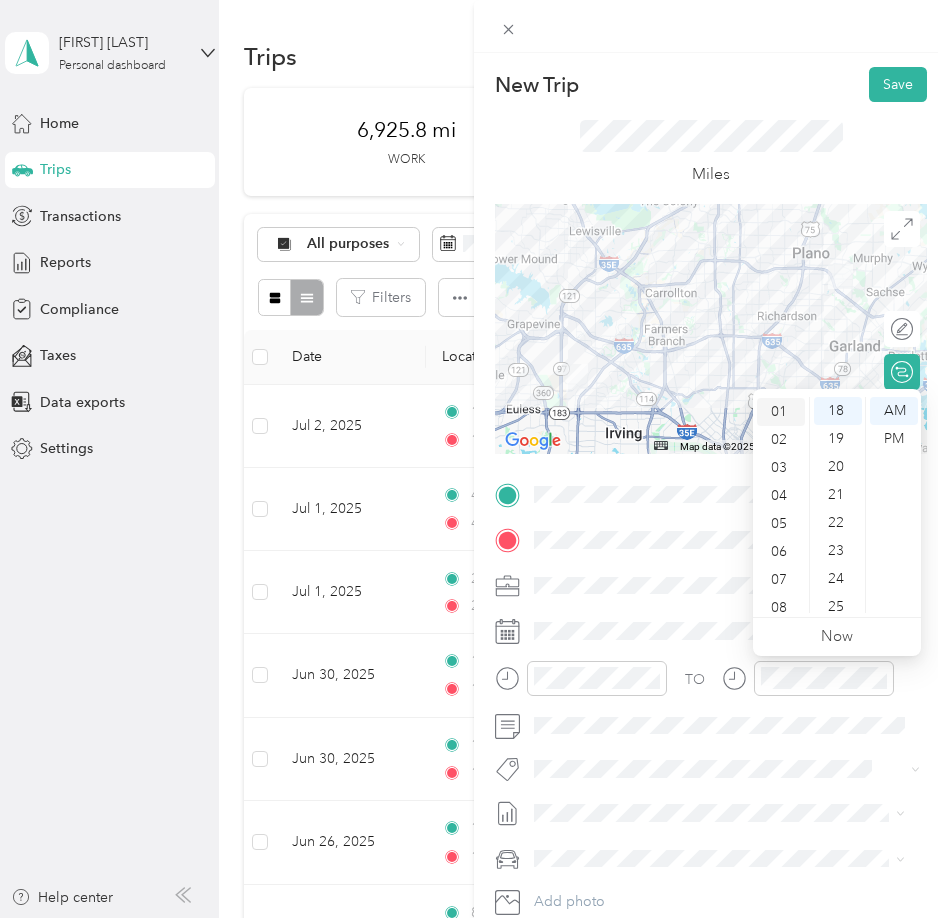 scroll, scrollTop: 28, scrollLeft: 0, axis: vertical 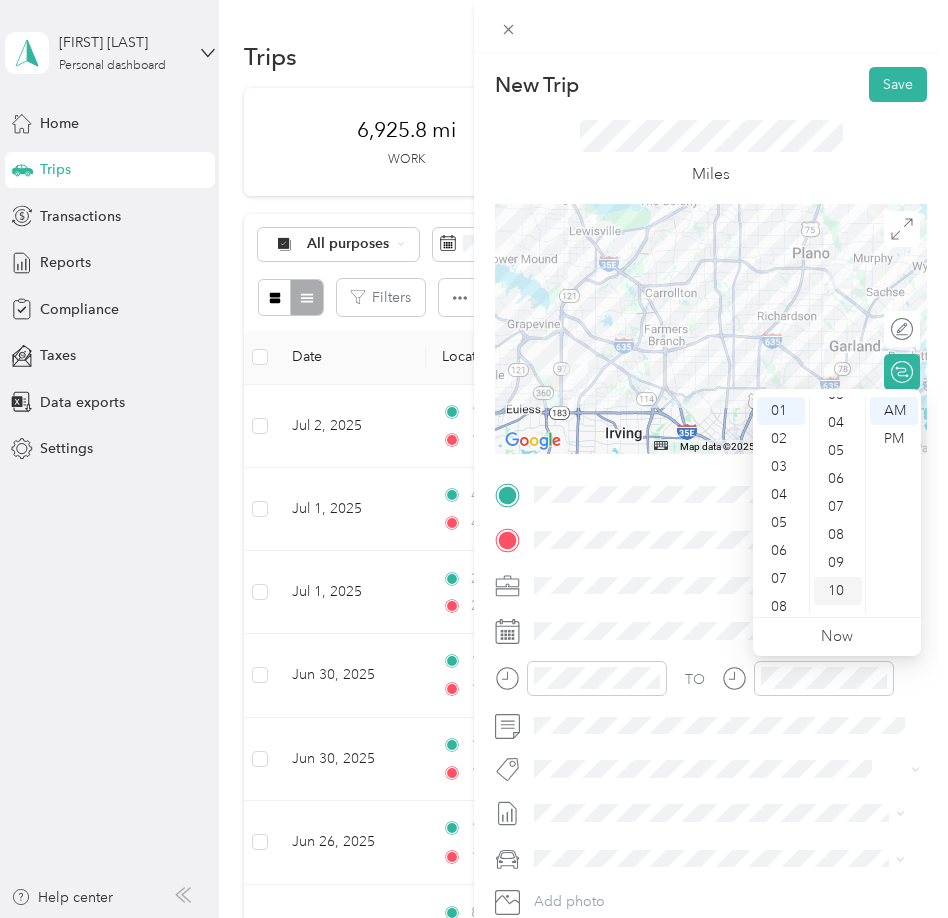 click on "10" at bounding box center (838, 591) 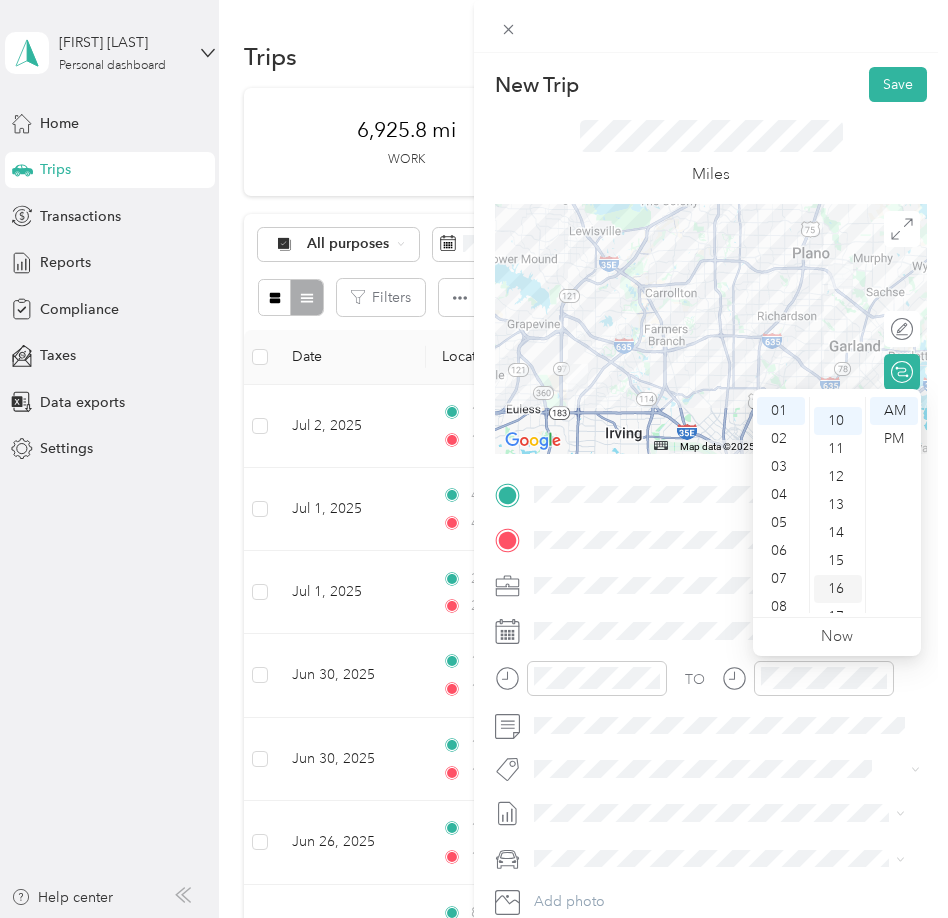 scroll, scrollTop: 280, scrollLeft: 0, axis: vertical 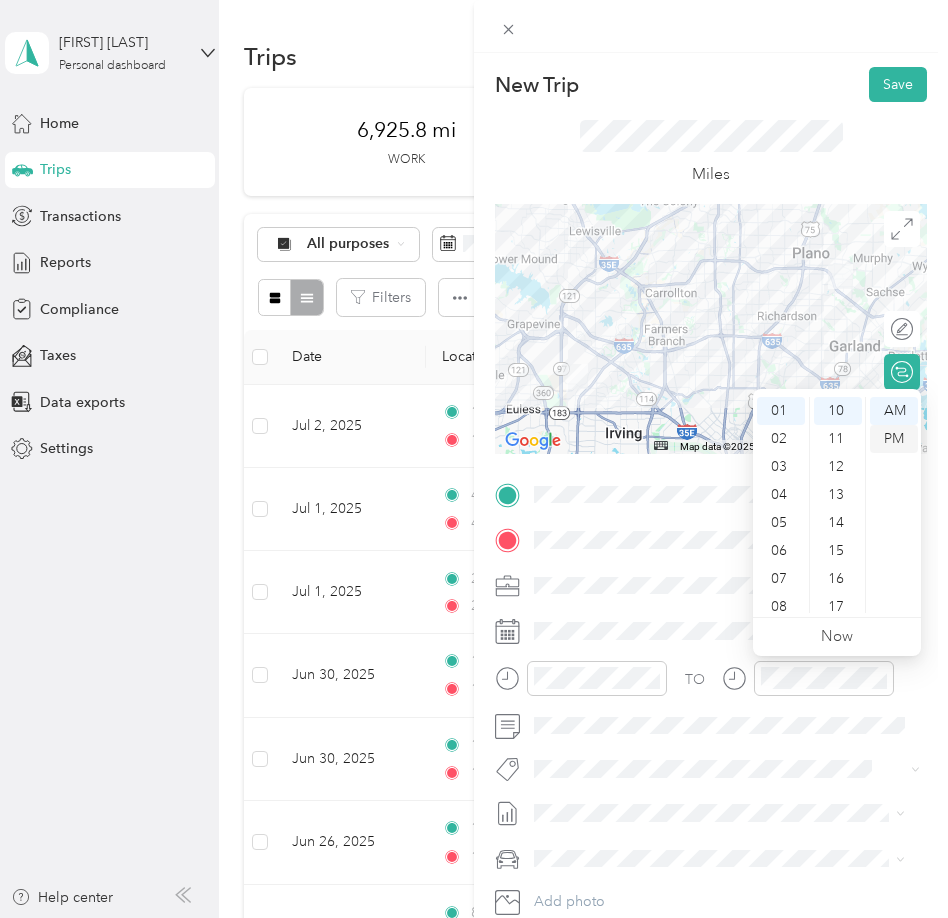 click on "PM" at bounding box center [894, 439] 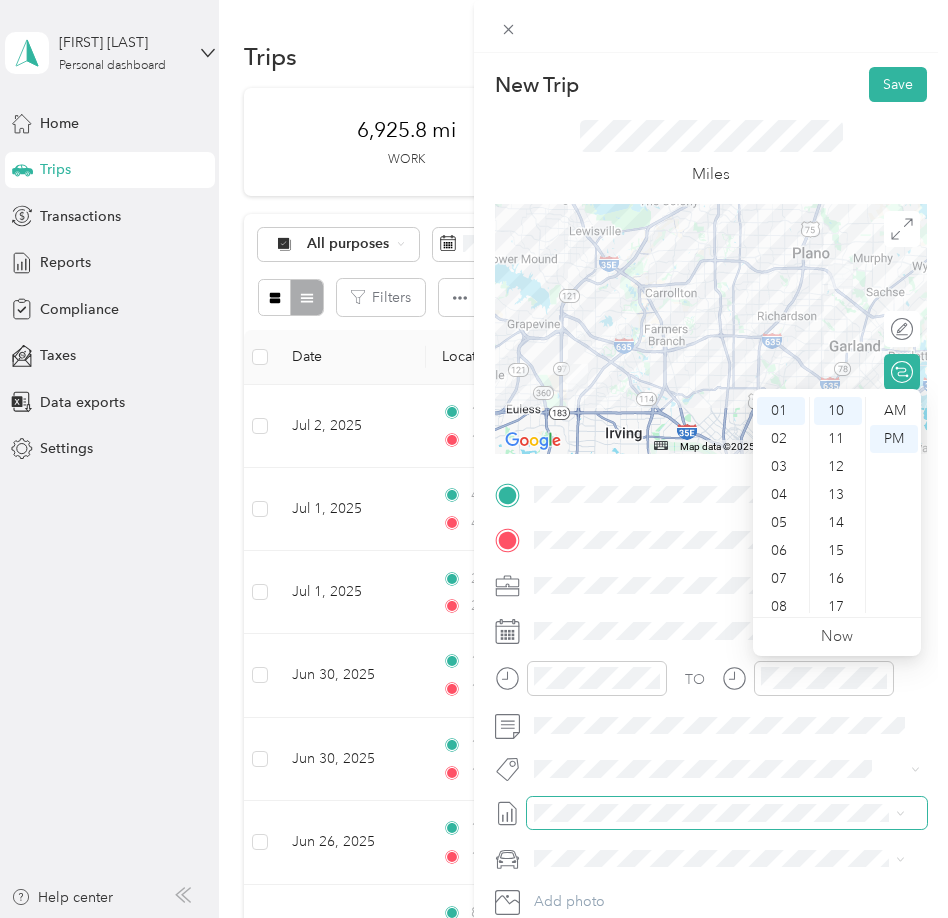 click at bounding box center [727, 813] 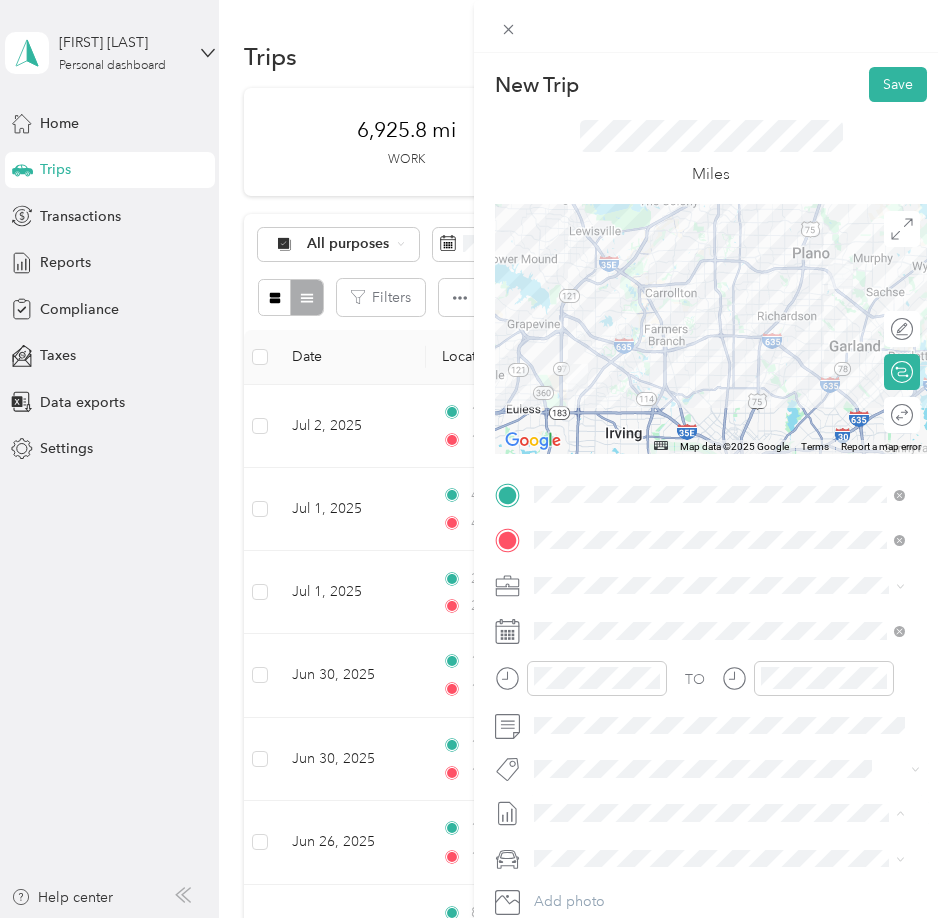 click on "July 2025 Mileage" at bounding box center [591, 879] 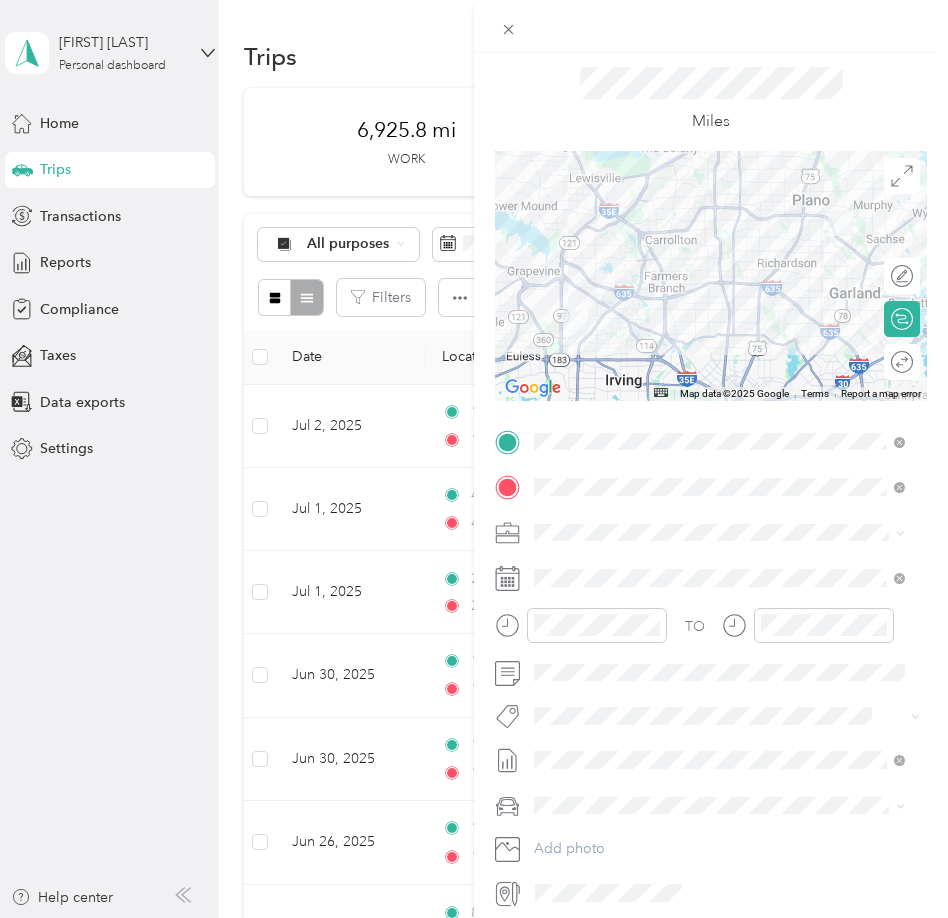 scroll, scrollTop: 100, scrollLeft: 0, axis: vertical 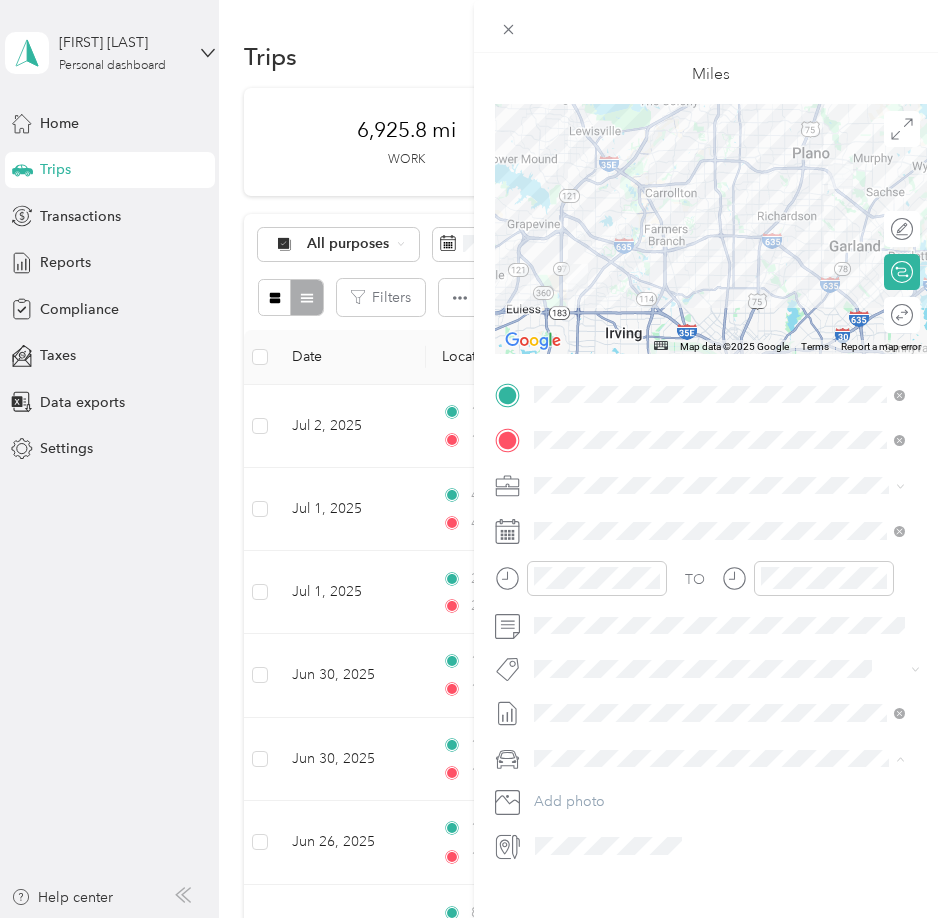 click on "Lexus" at bounding box center (719, 793) 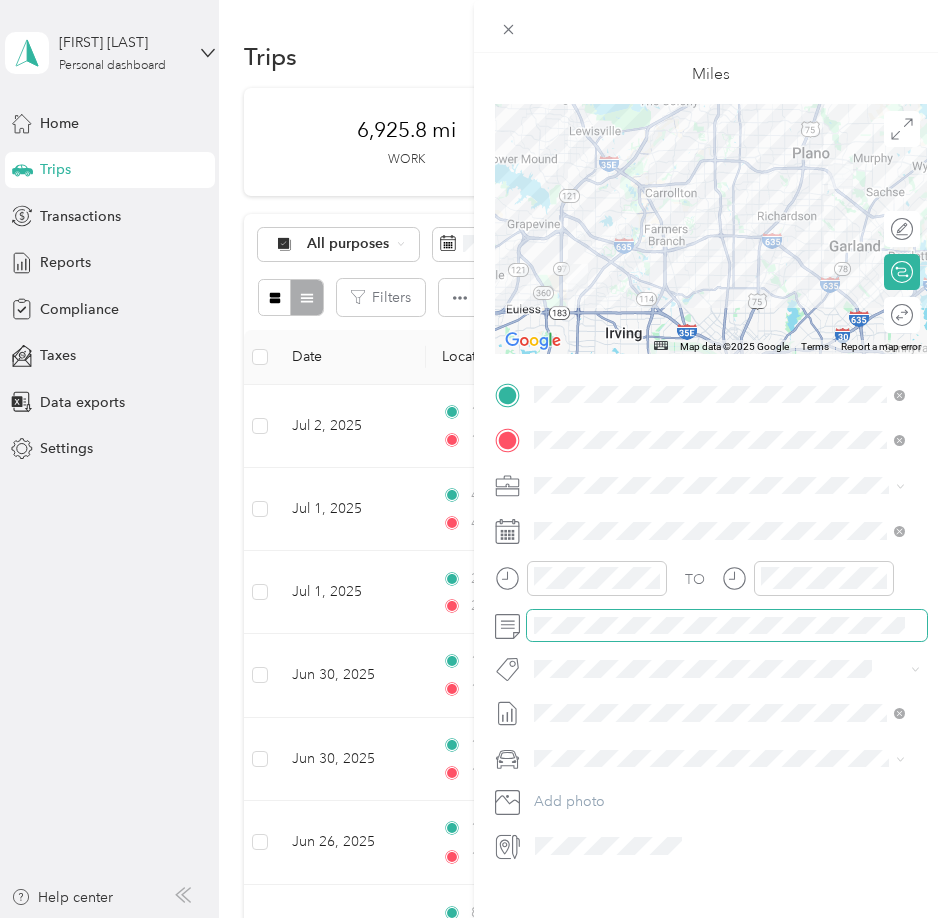scroll, scrollTop: 0, scrollLeft: 0, axis: both 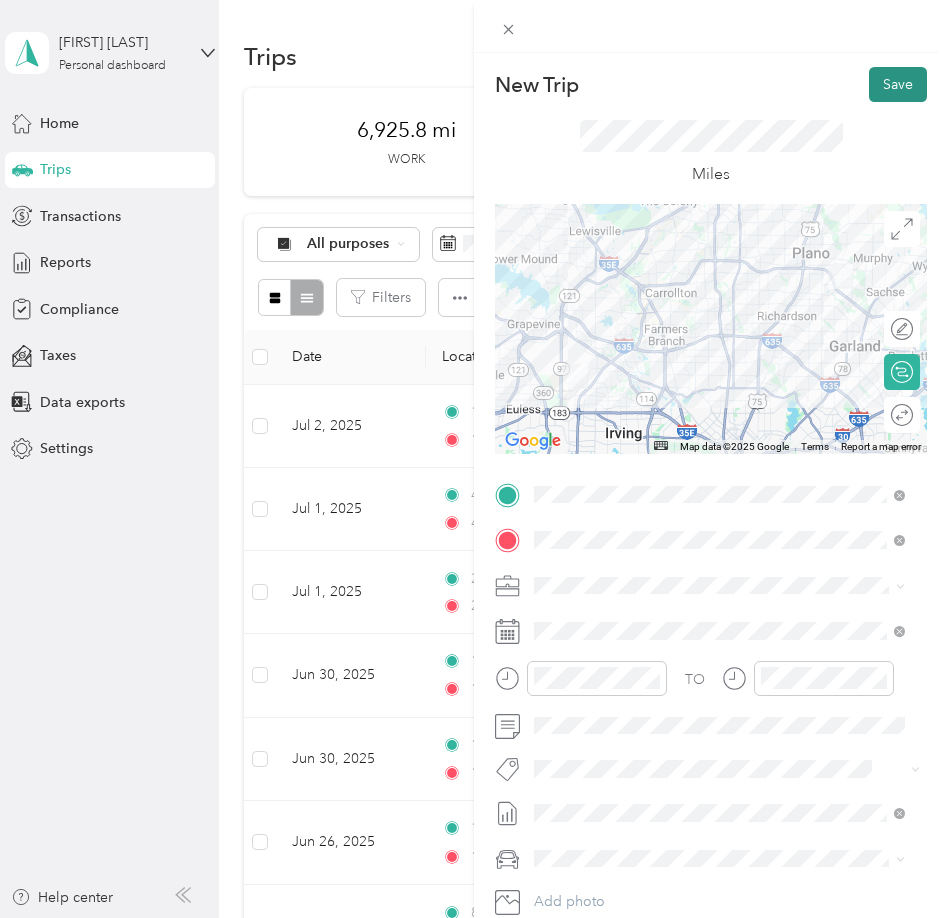 click on "Save" at bounding box center [898, 84] 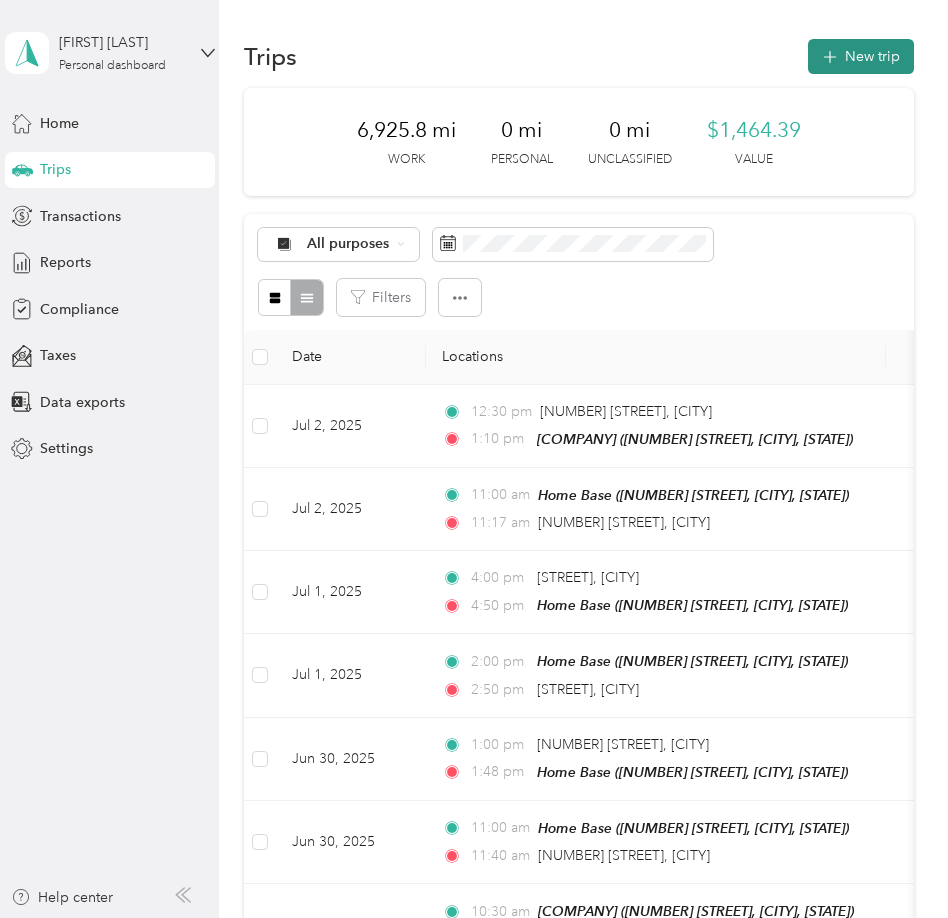 click on "New trip" at bounding box center [861, 56] 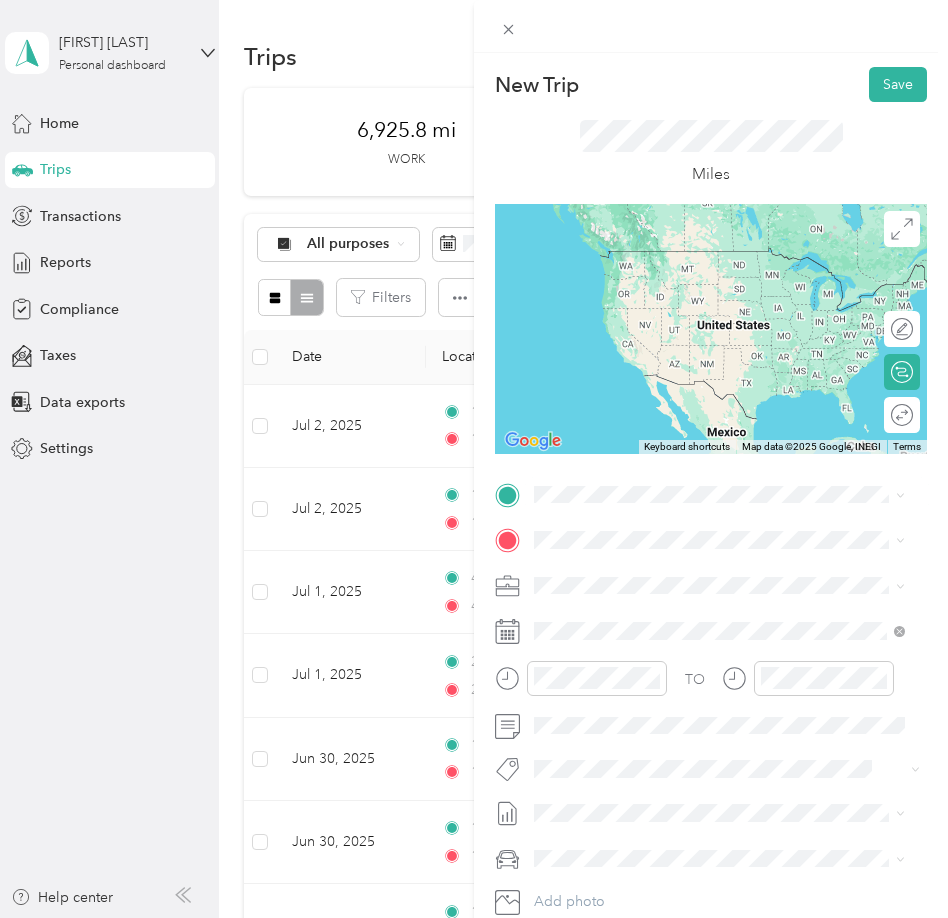 click on "DFW PMM Office" at bounding box center [630, 573] 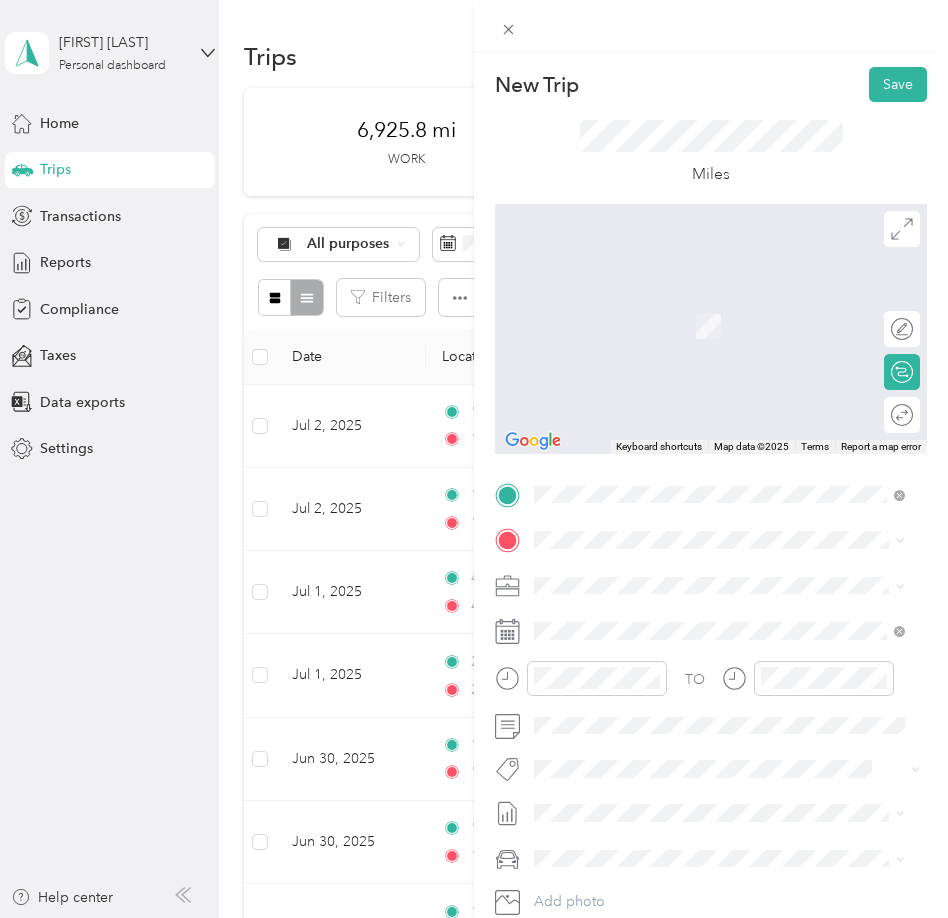 click on "TO Add photo" at bounding box center [711, 720] 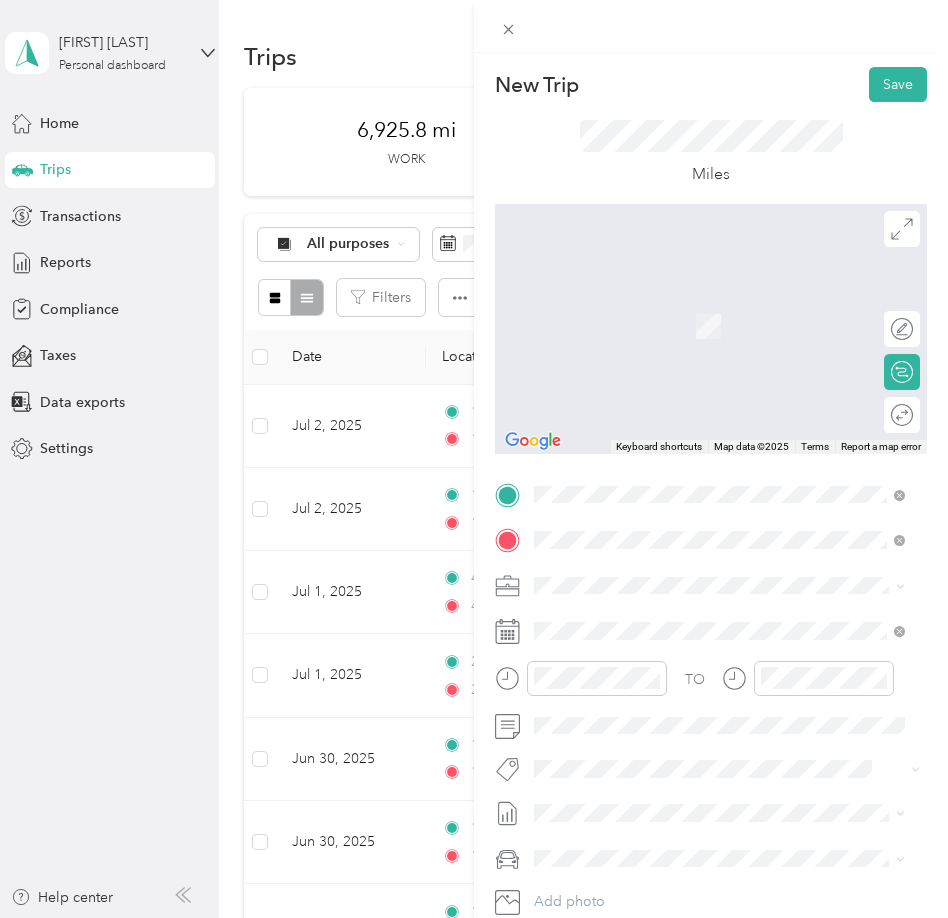 click on "Home Base" at bounding box center [609, 619] 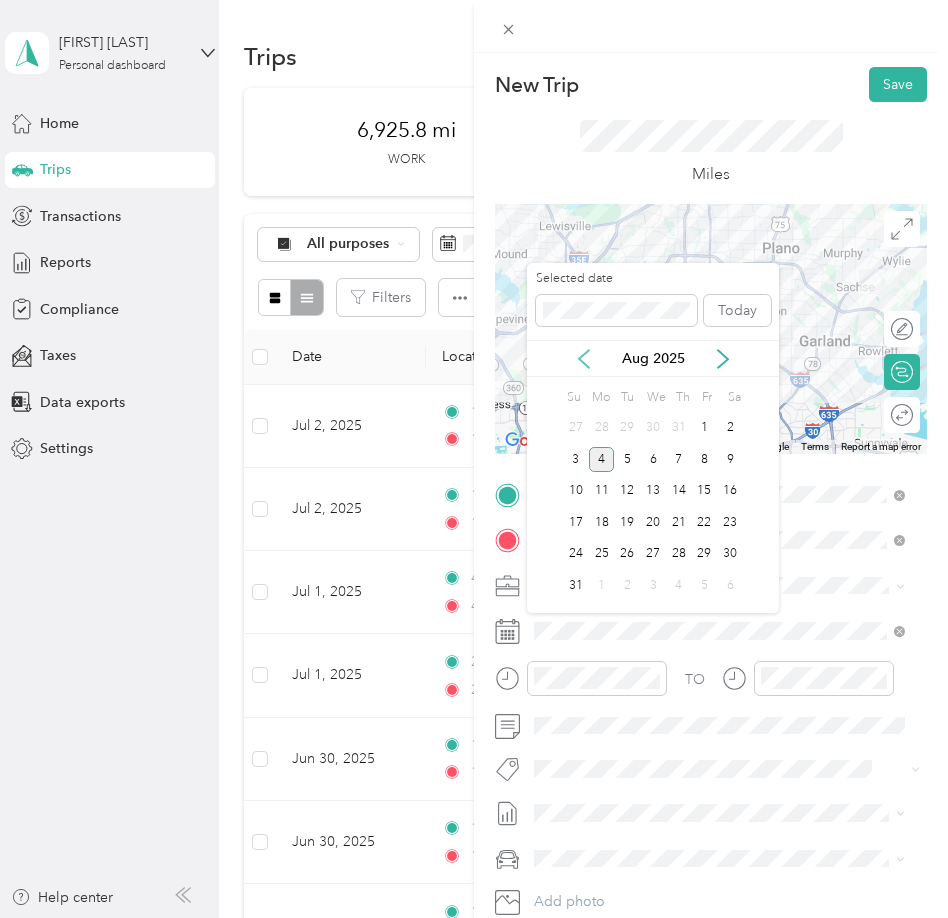 click 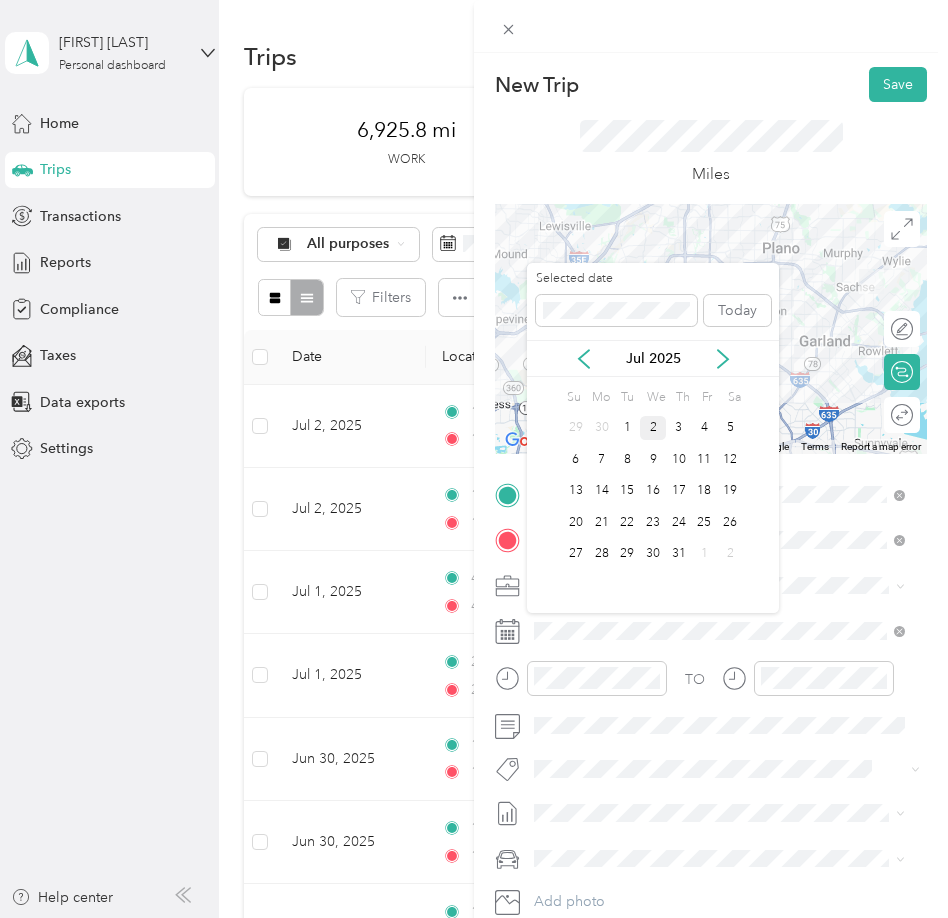 click on "2" at bounding box center (653, 428) 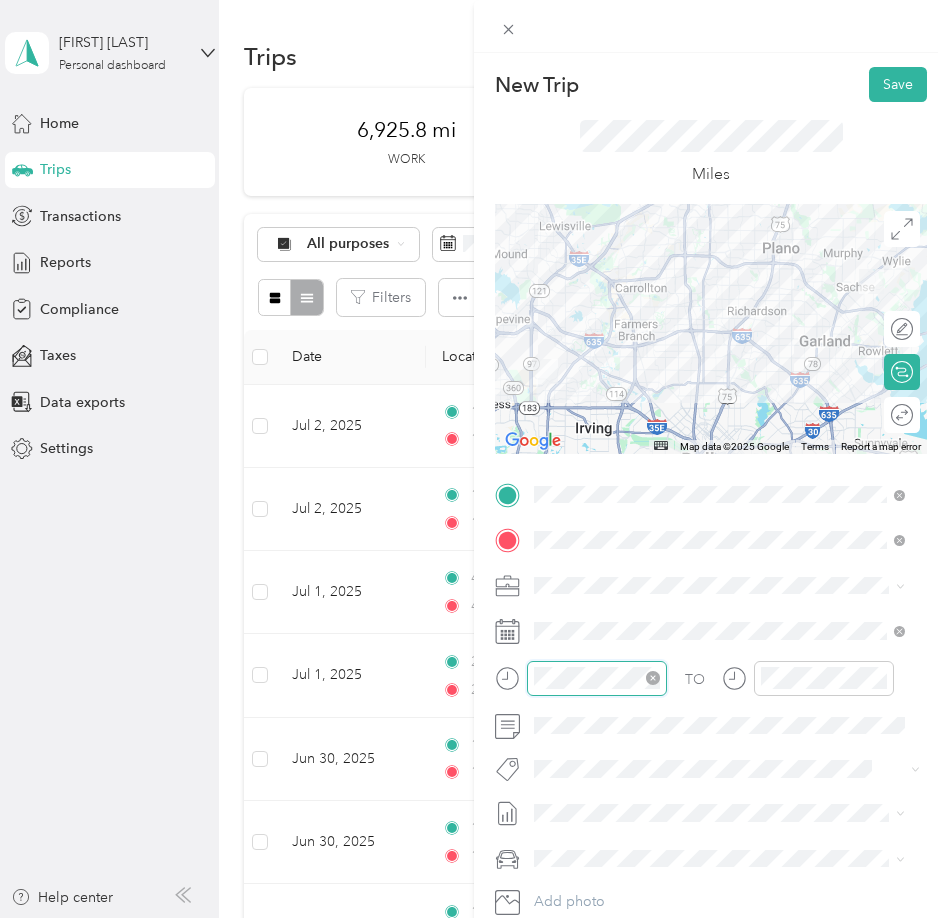 scroll, scrollTop: 120, scrollLeft: 0, axis: vertical 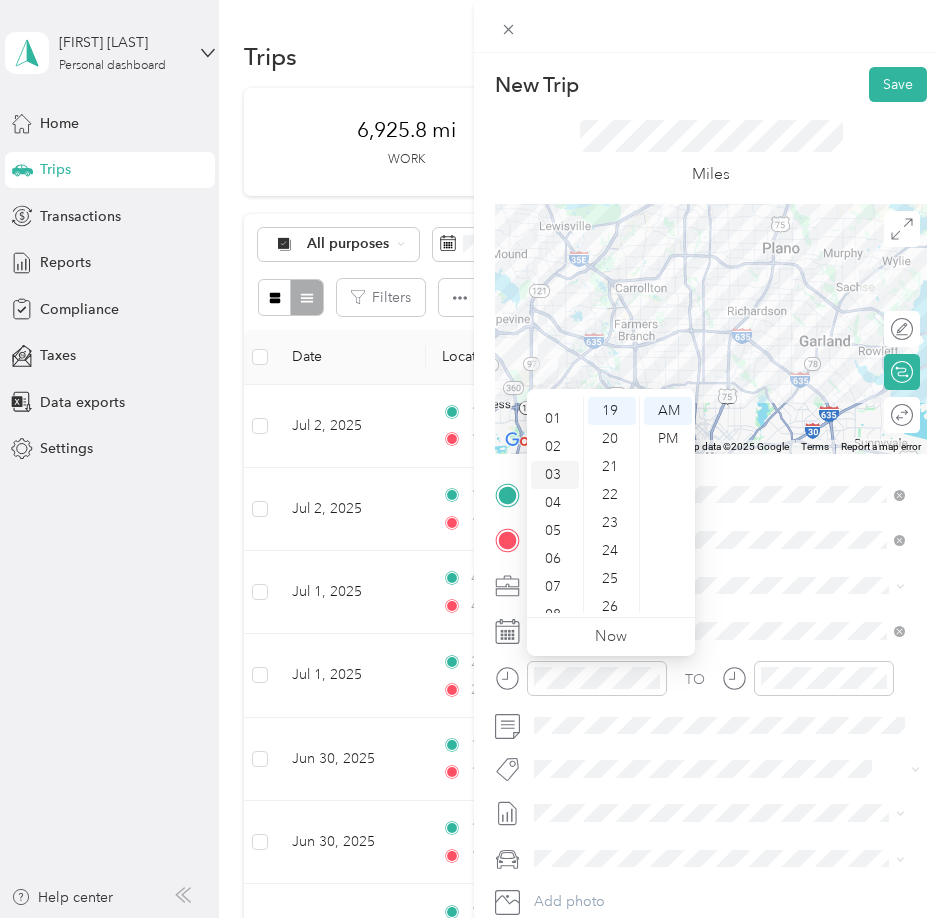 click on "03" at bounding box center [555, 475] 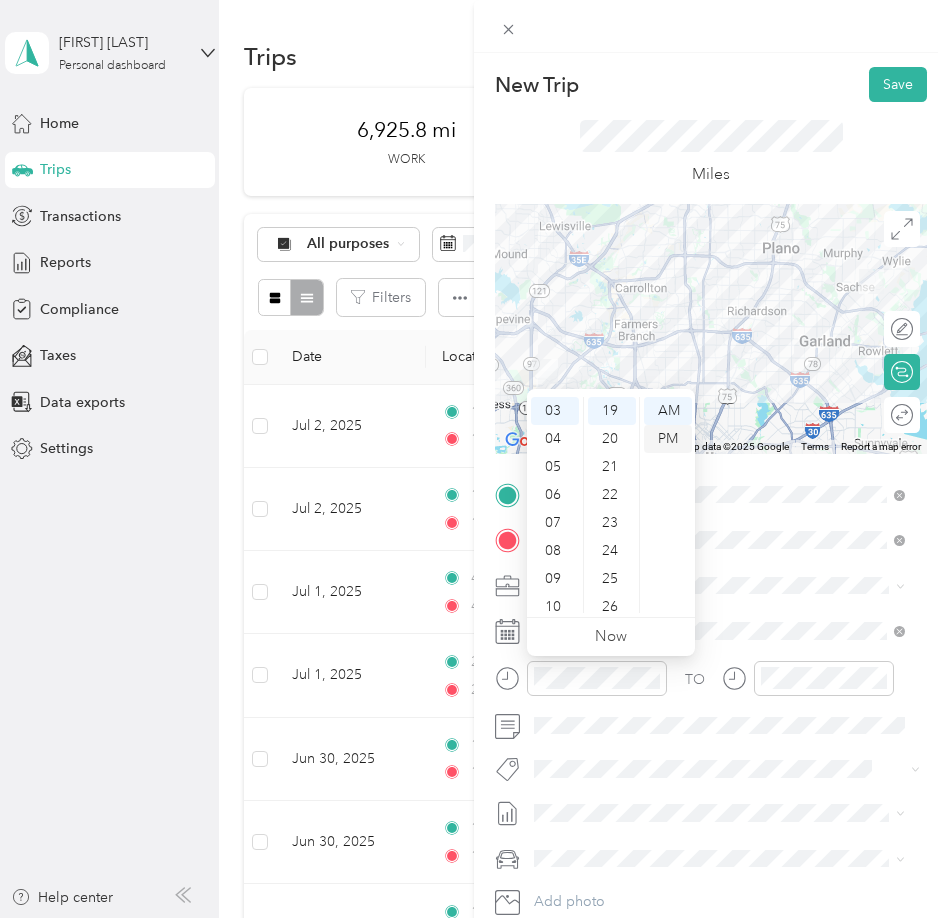 click on "PM" at bounding box center (668, 439) 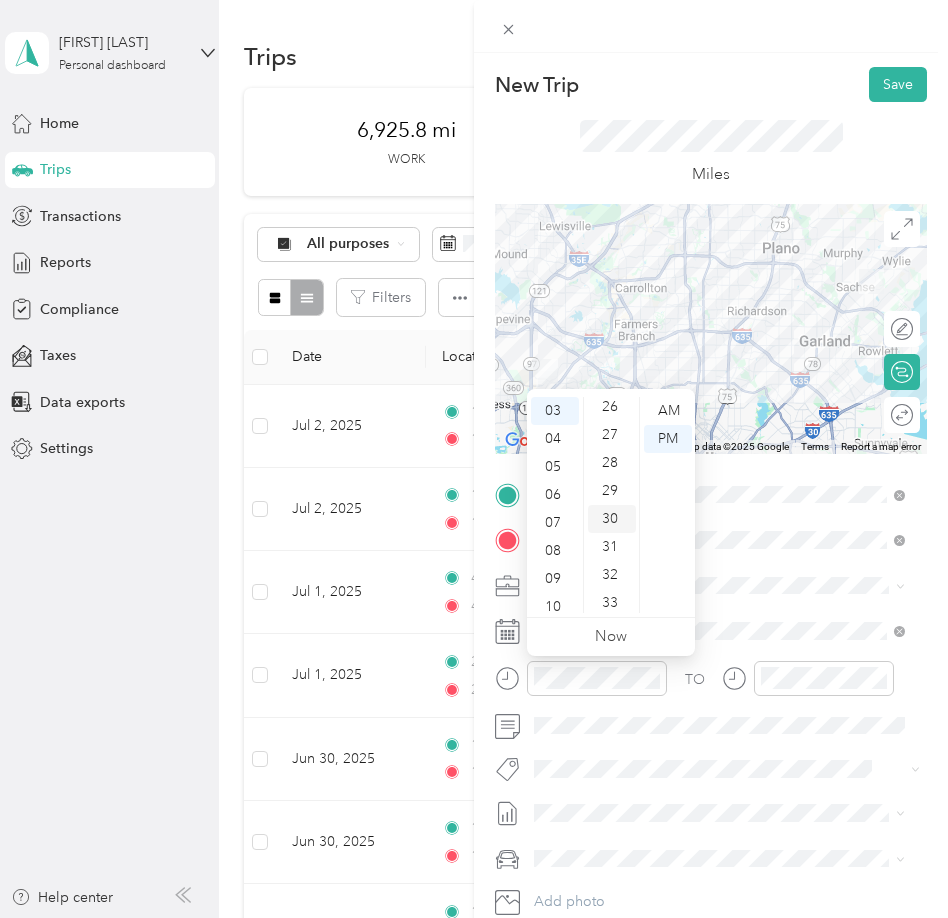click on "30" at bounding box center [612, 519] 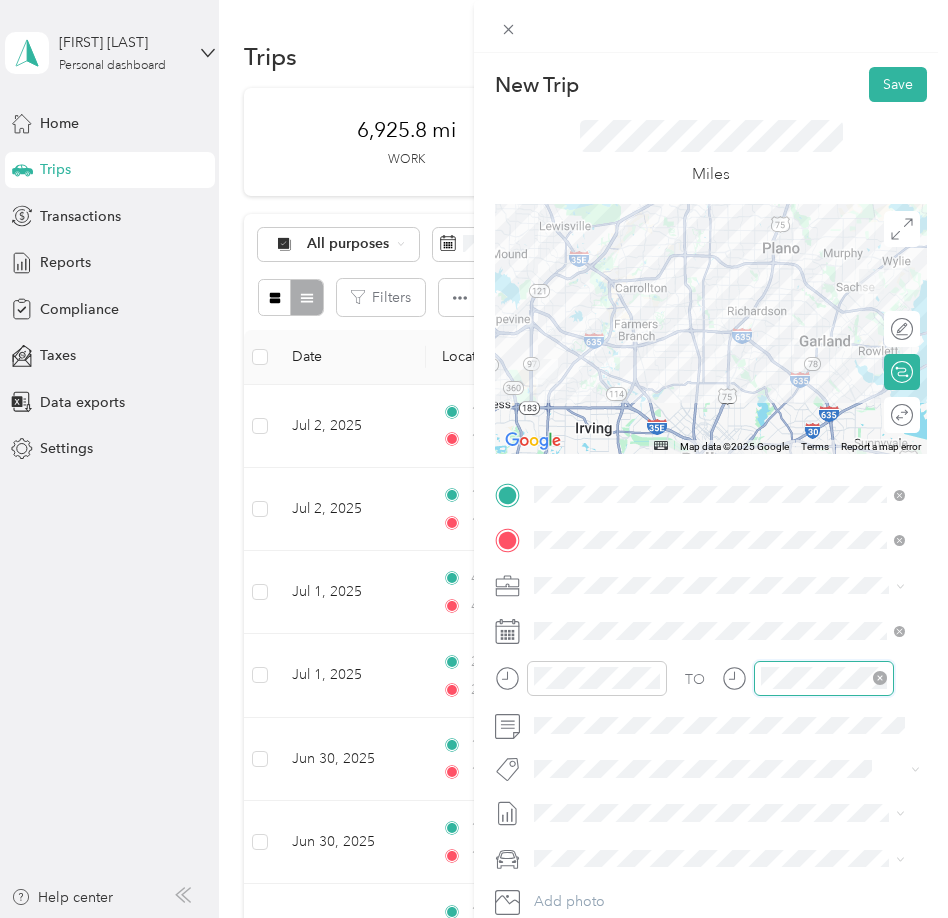 scroll, scrollTop: 523, scrollLeft: 0, axis: vertical 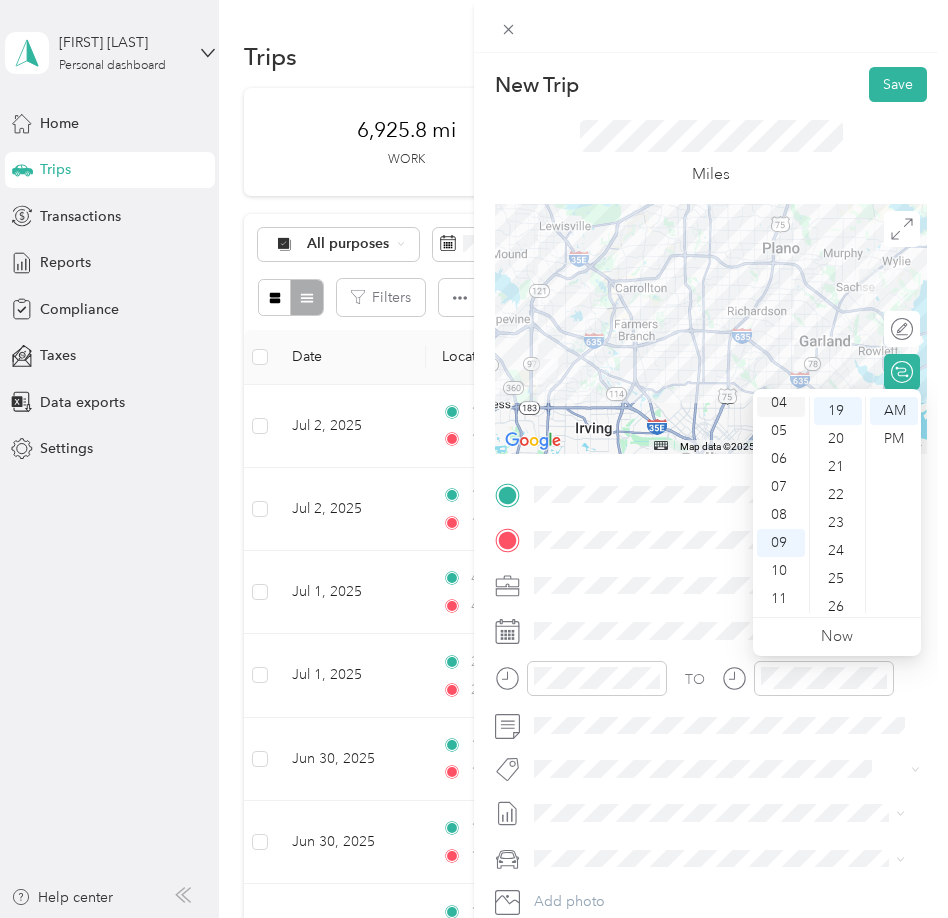 click on "04" at bounding box center (781, 403) 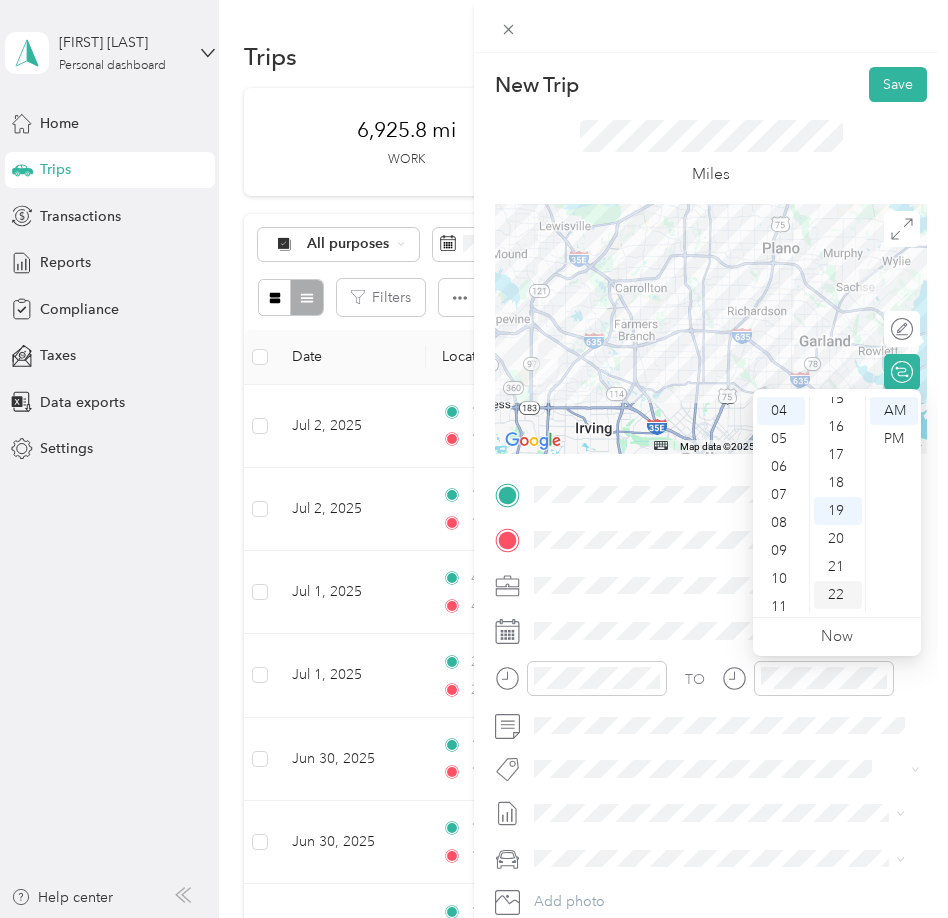 scroll, scrollTop: 332, scrollLeft: 0, axis: vertical 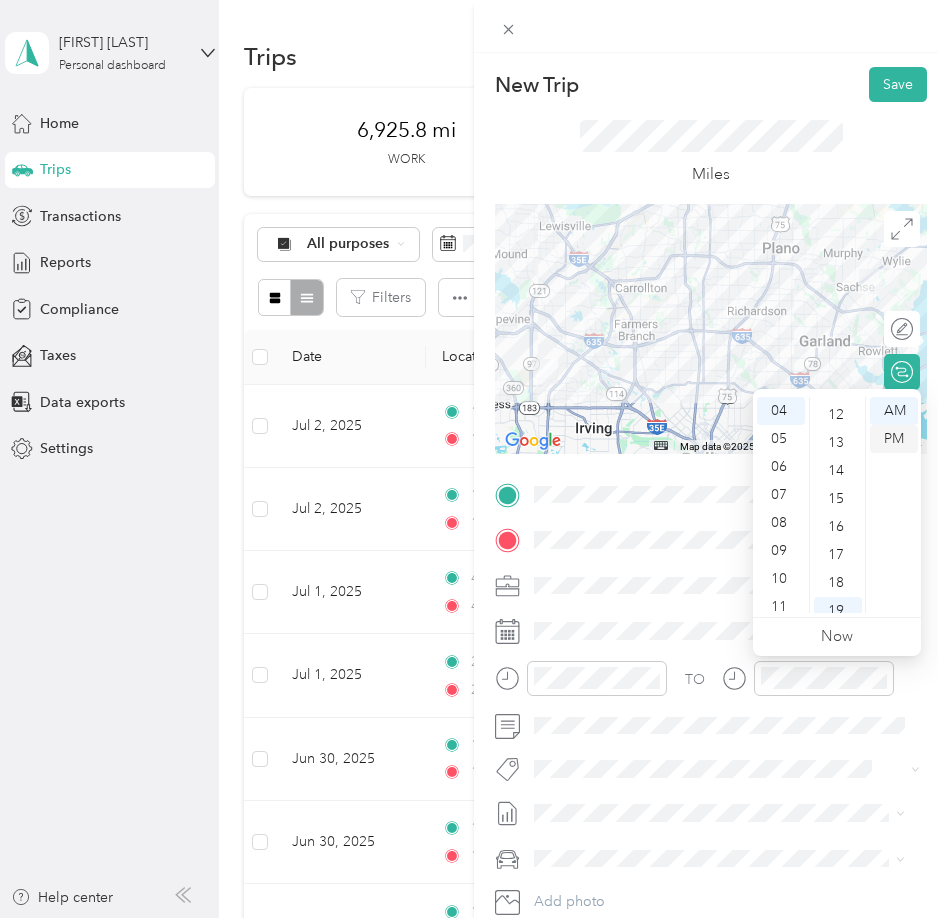 click on "PM" at bounding box center (894, 439) 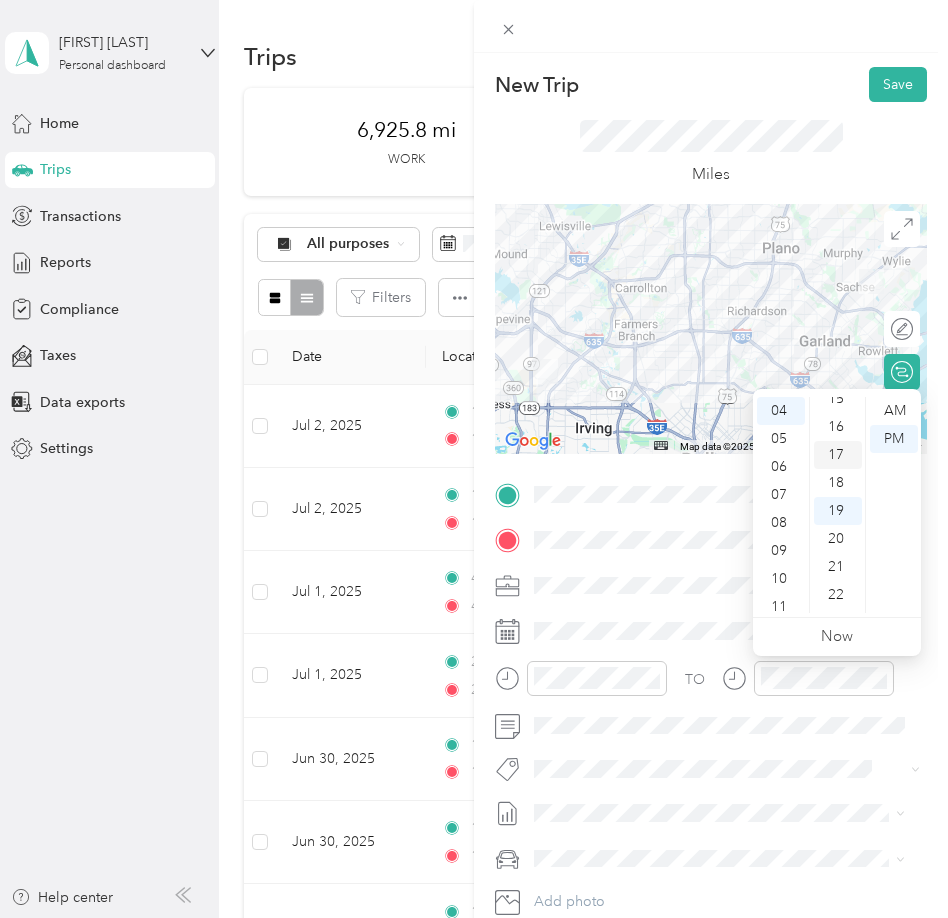 scroll, scrollTop: 332, scrollLeft: 0, axis: vertical 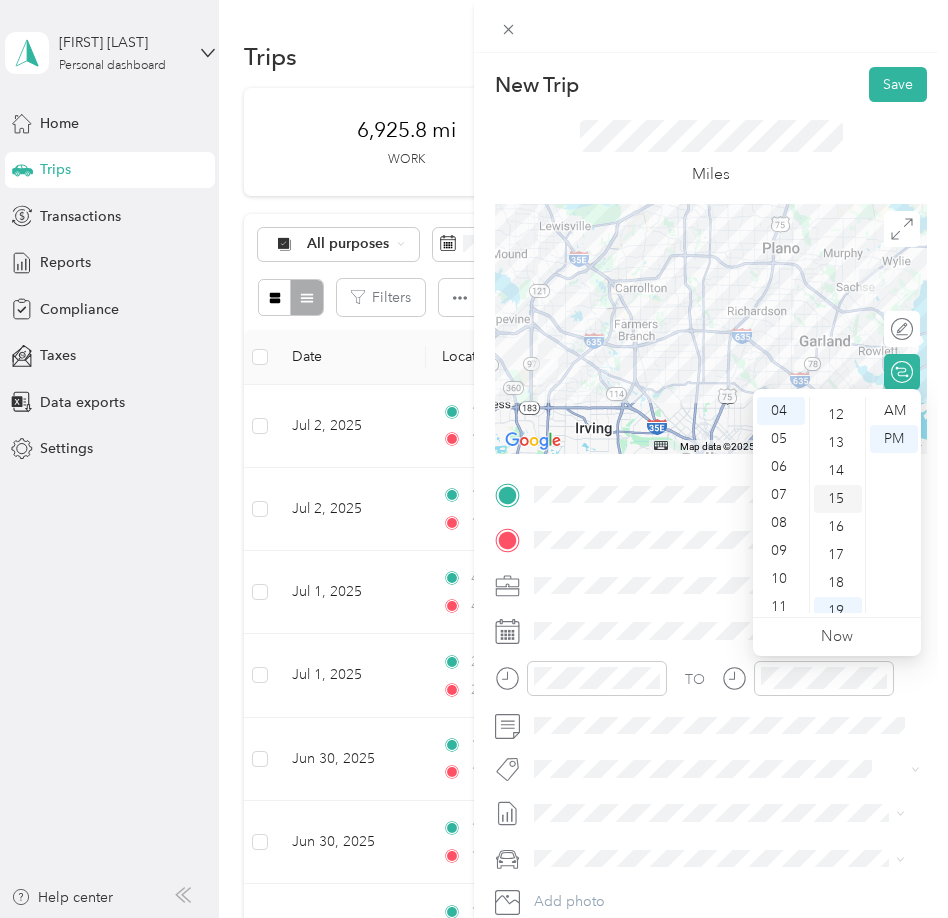 click on "15" at bounding box center (838, 499) 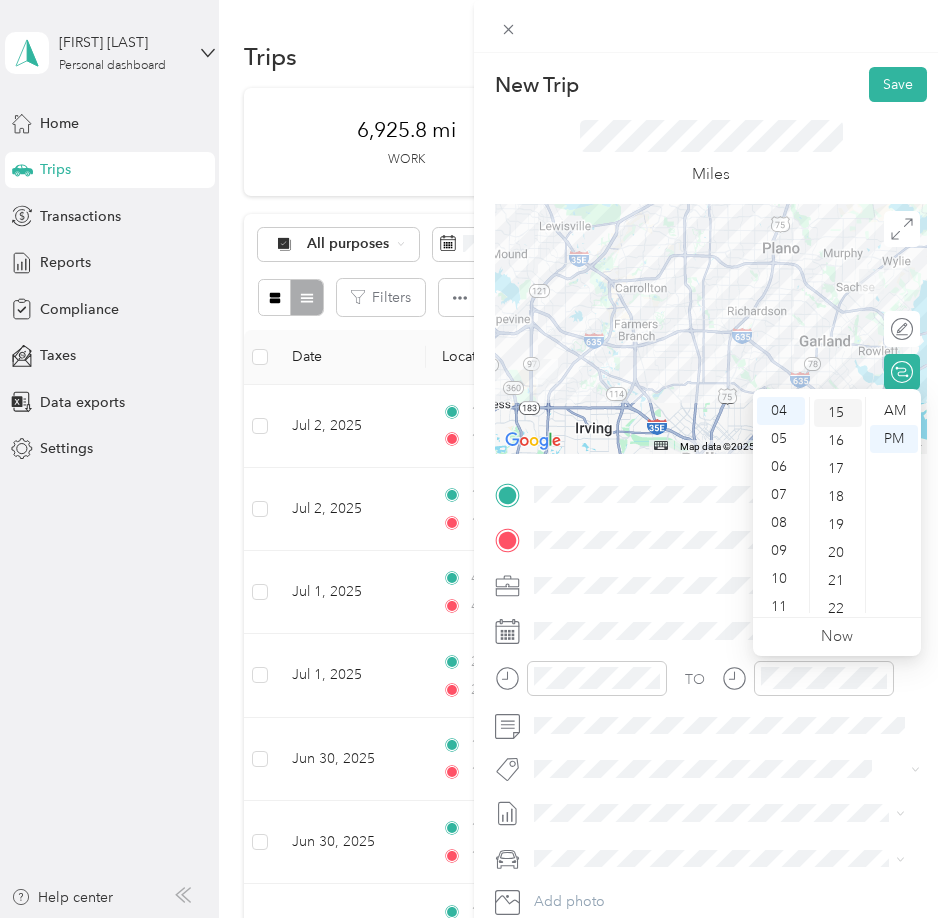 scroll, scrollTop: 420, scrollLeft: 0, axis: vertical 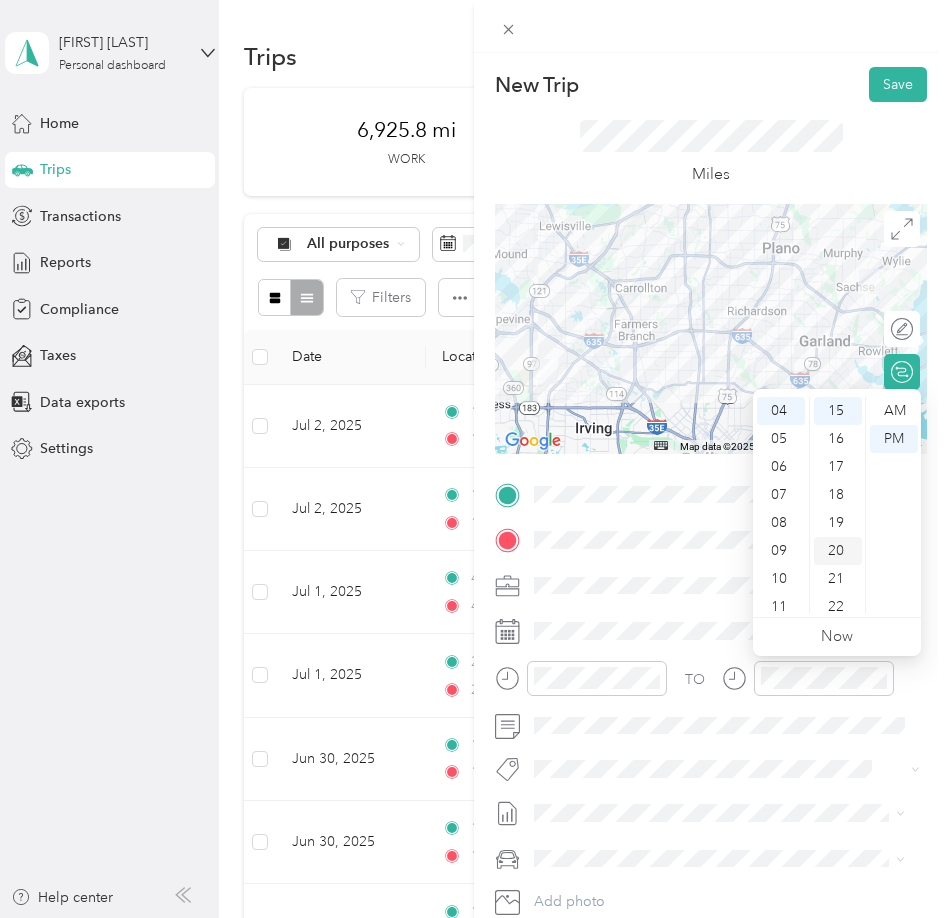 click on "20" at bounding box center [838, 551] 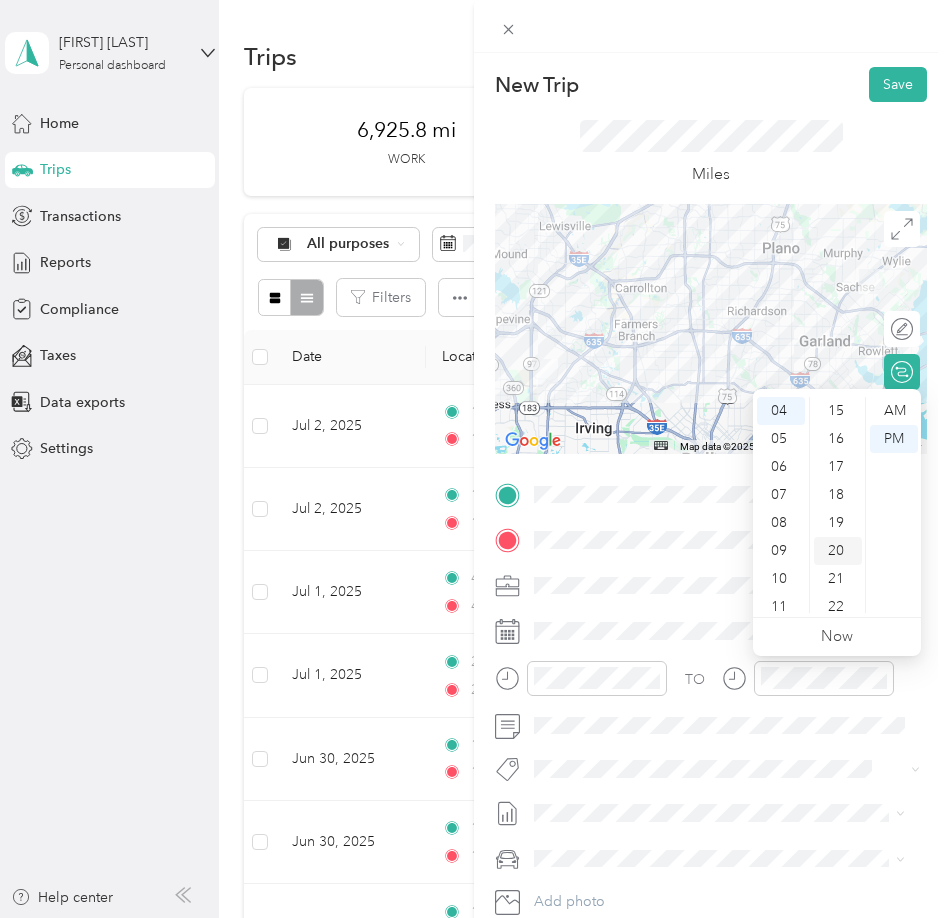 scroll, scrollTop: 560, scrollLeft: 0, axis: vertical 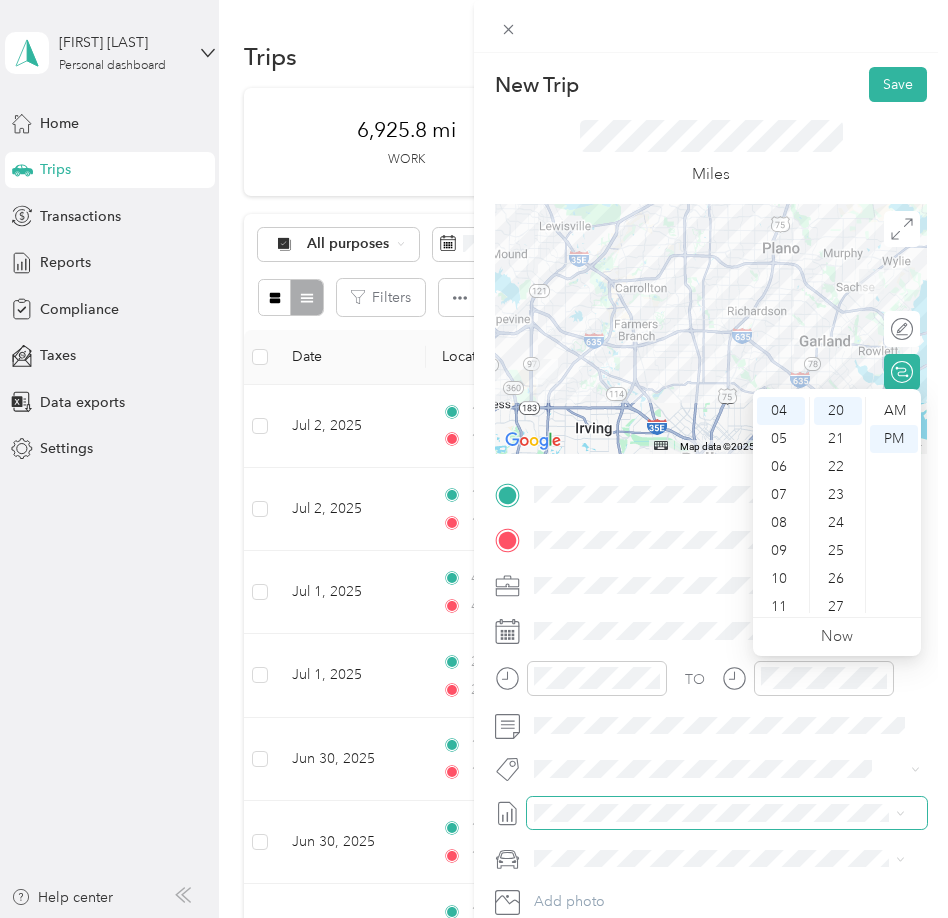 click at bounding box center (727, 813) 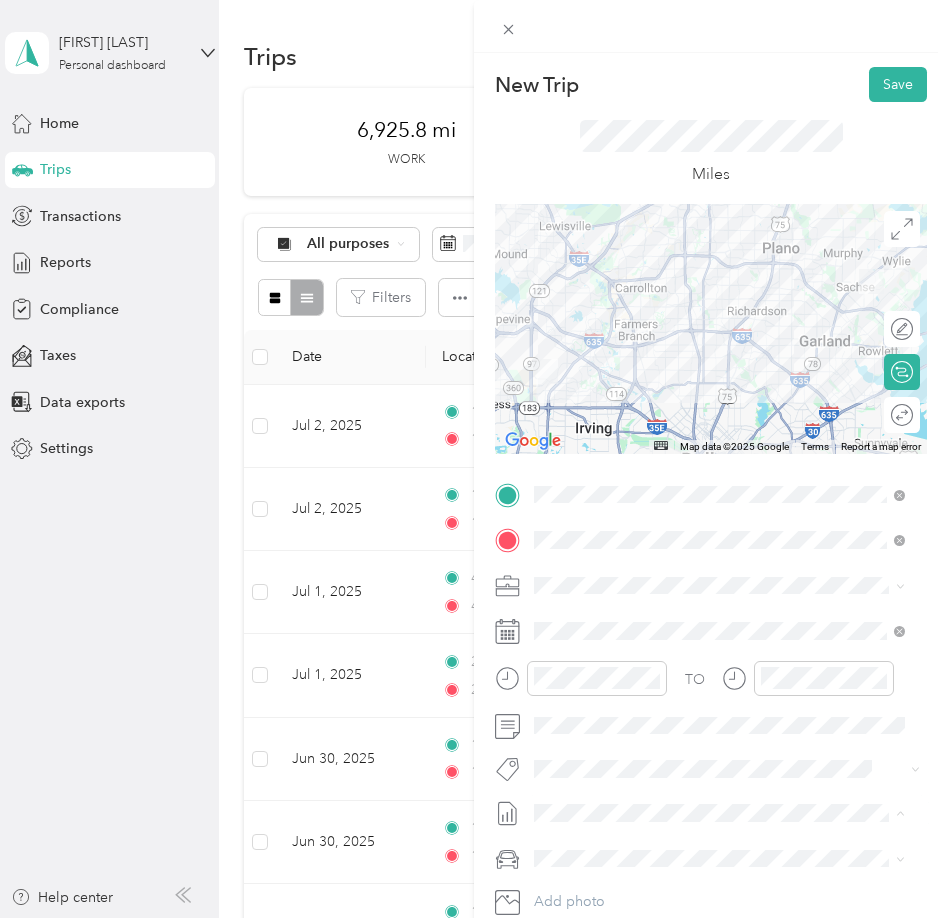click on "July 2025 Mileage Draft" at bounding box center (719, 879) 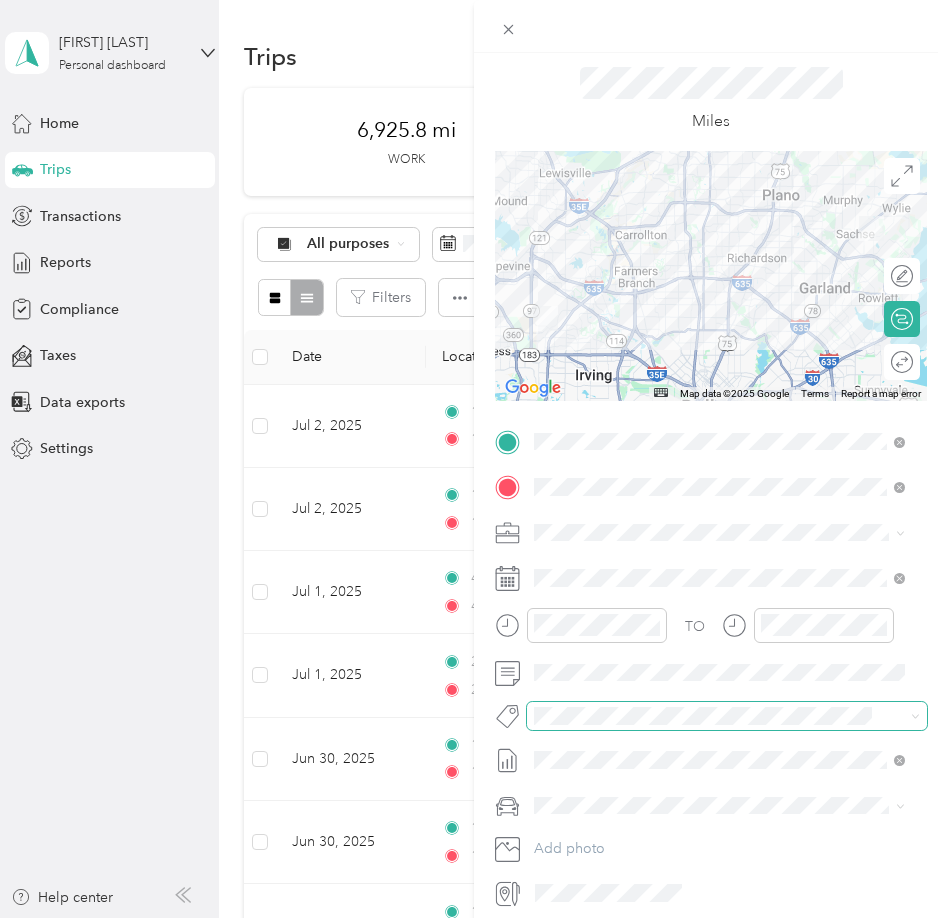 scroll, scrollTop: 100, scrollLeft: 0, axis: vertical 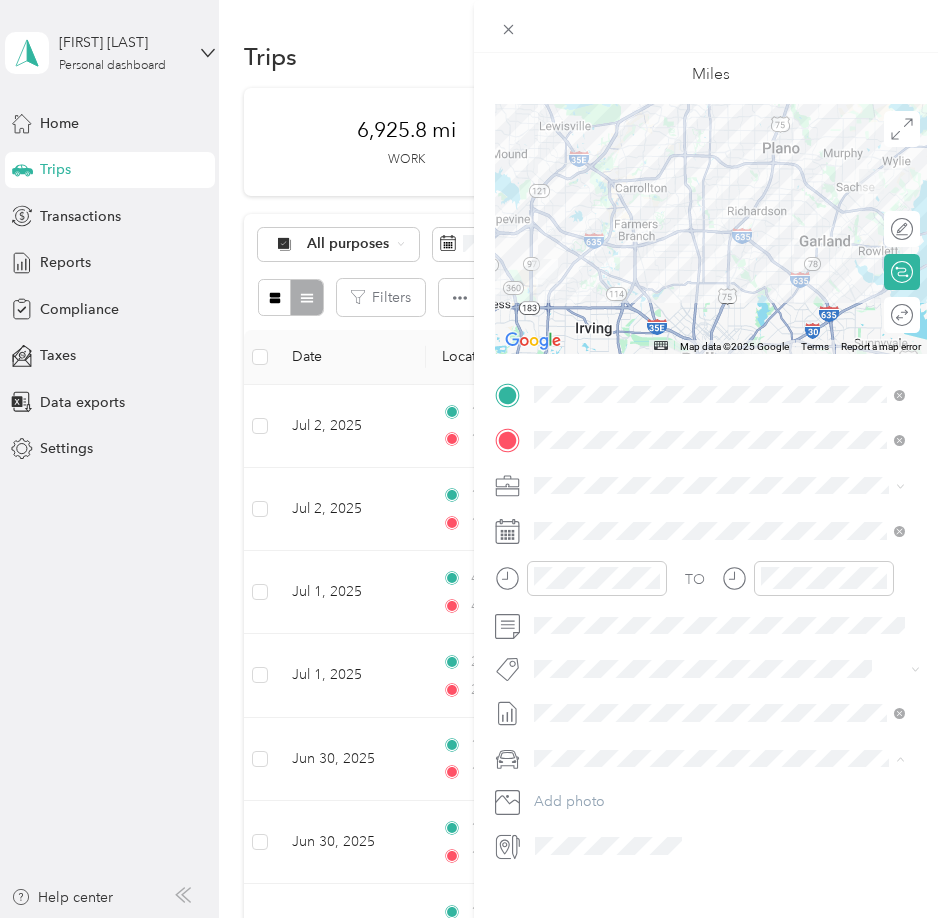 click on "Lexus" at bounding box center (719, 793) 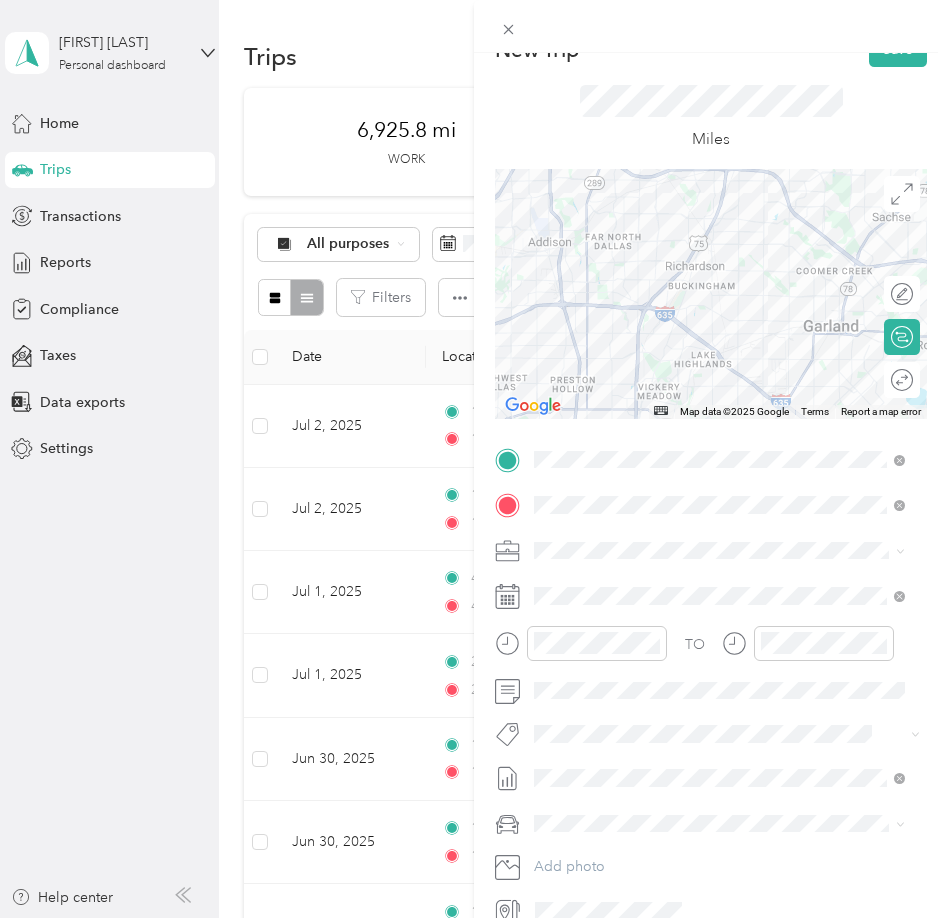 scroll, scrollTop: 0, scrollLeft: 0, axis: both 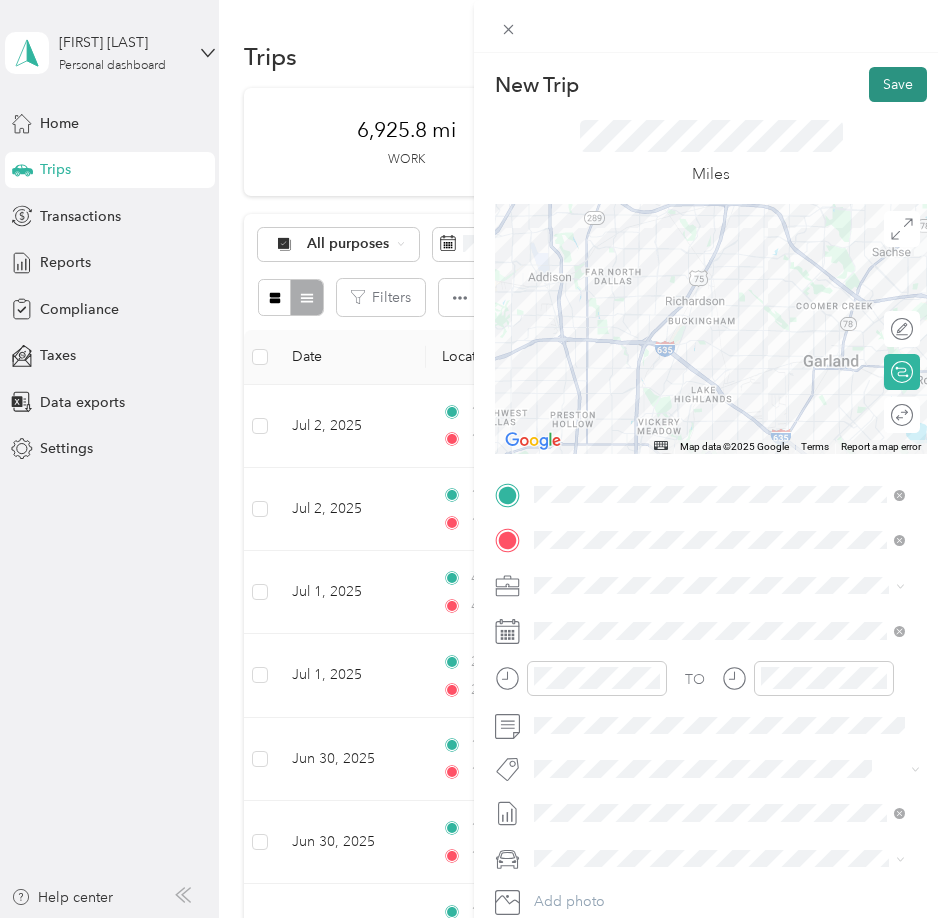 click on "Save" at bounding box center [898, 84] 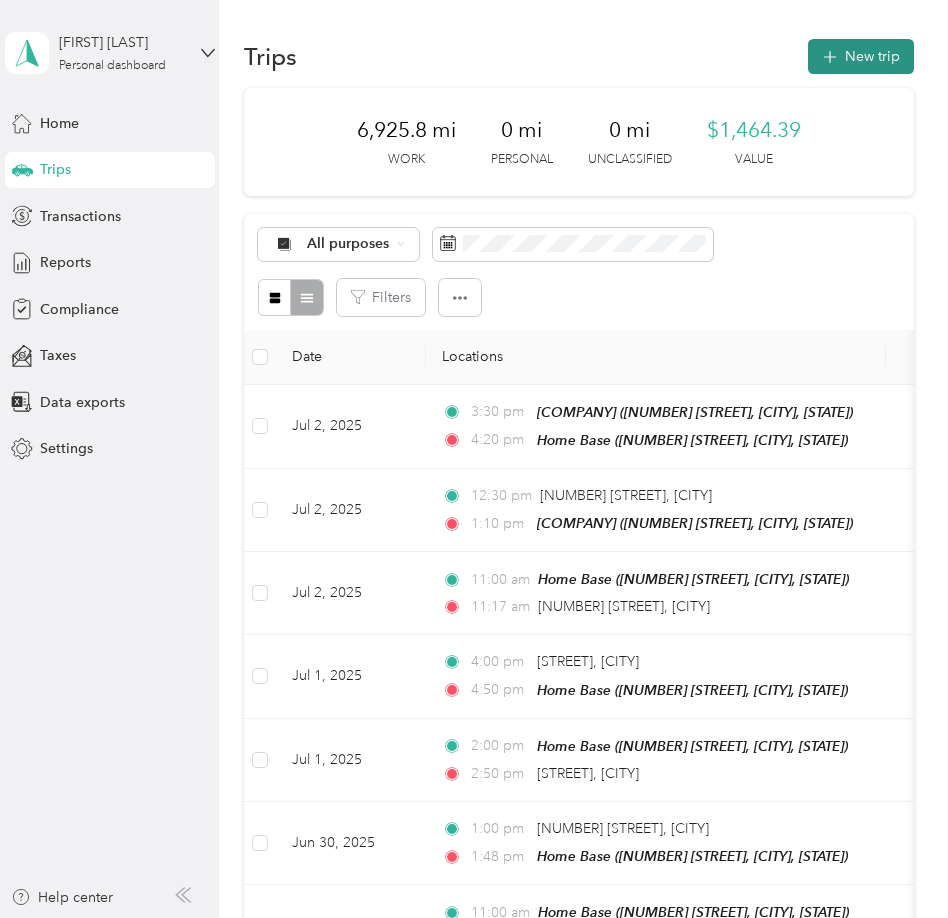 click on "New trip" at bounding box center (861, 56) 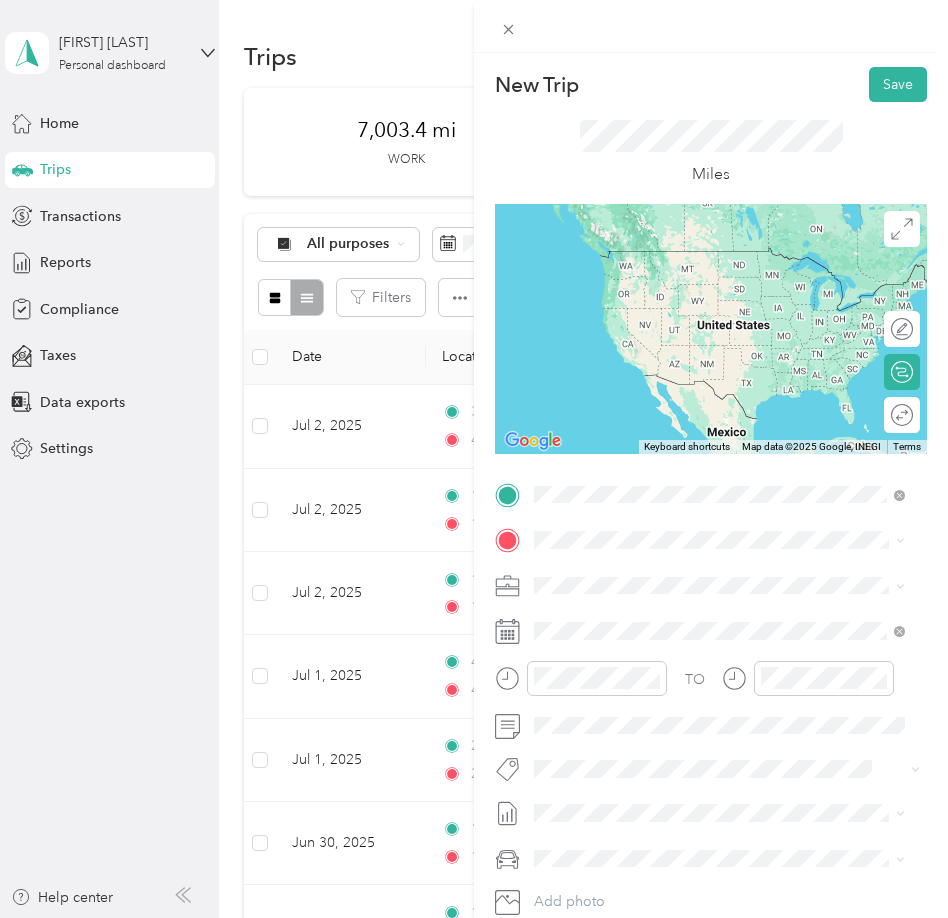 click on "[NUMBER] [STREET], [POSTAL CODE], [CITY], [STATE], [COUNTRY]" at bounding box center (716, 607) 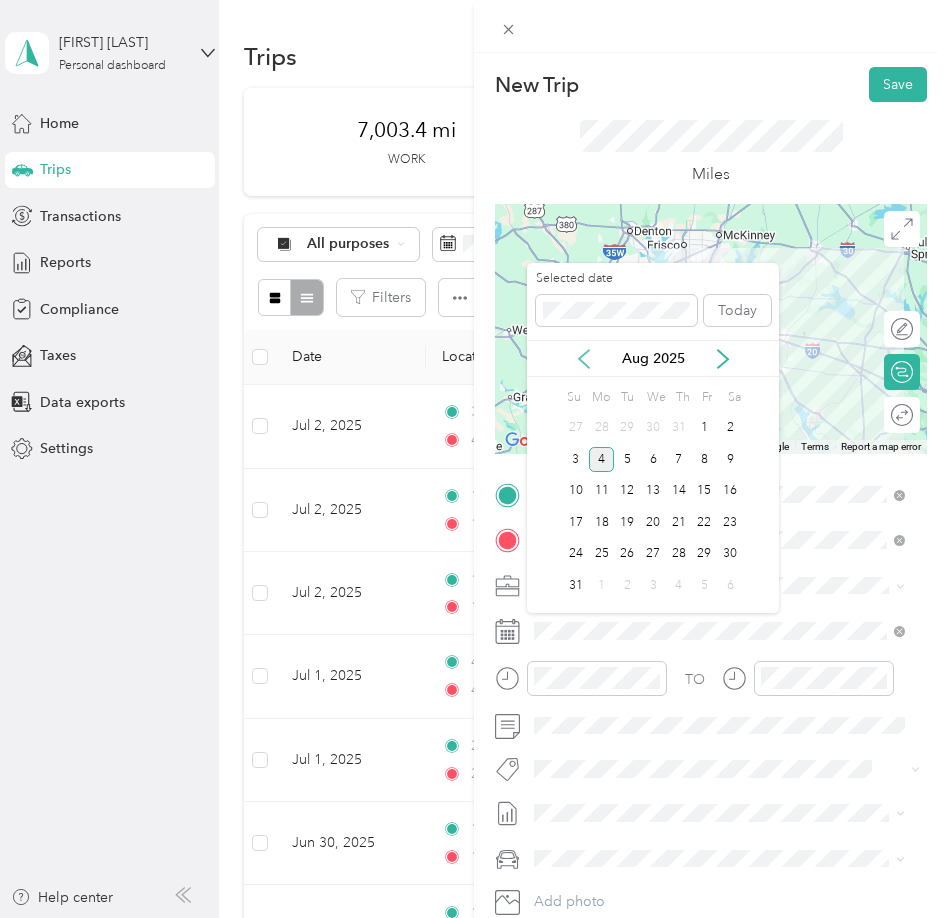 click 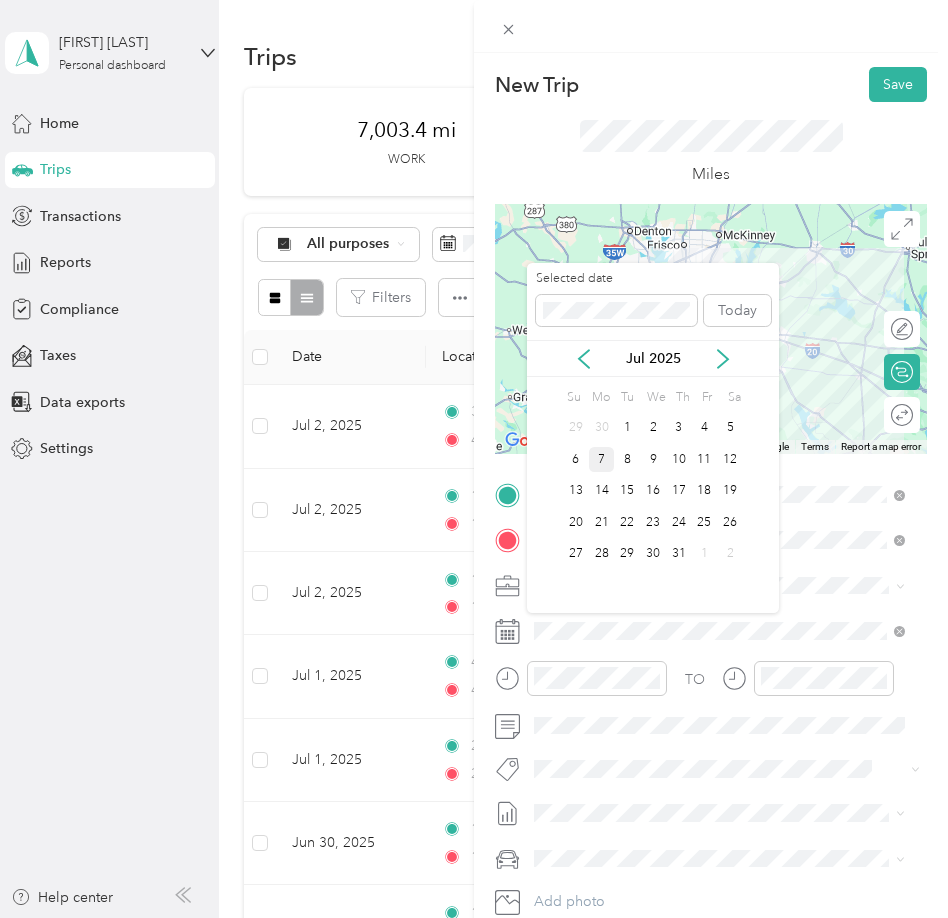 click on "7" at bounding box center (602, 459) 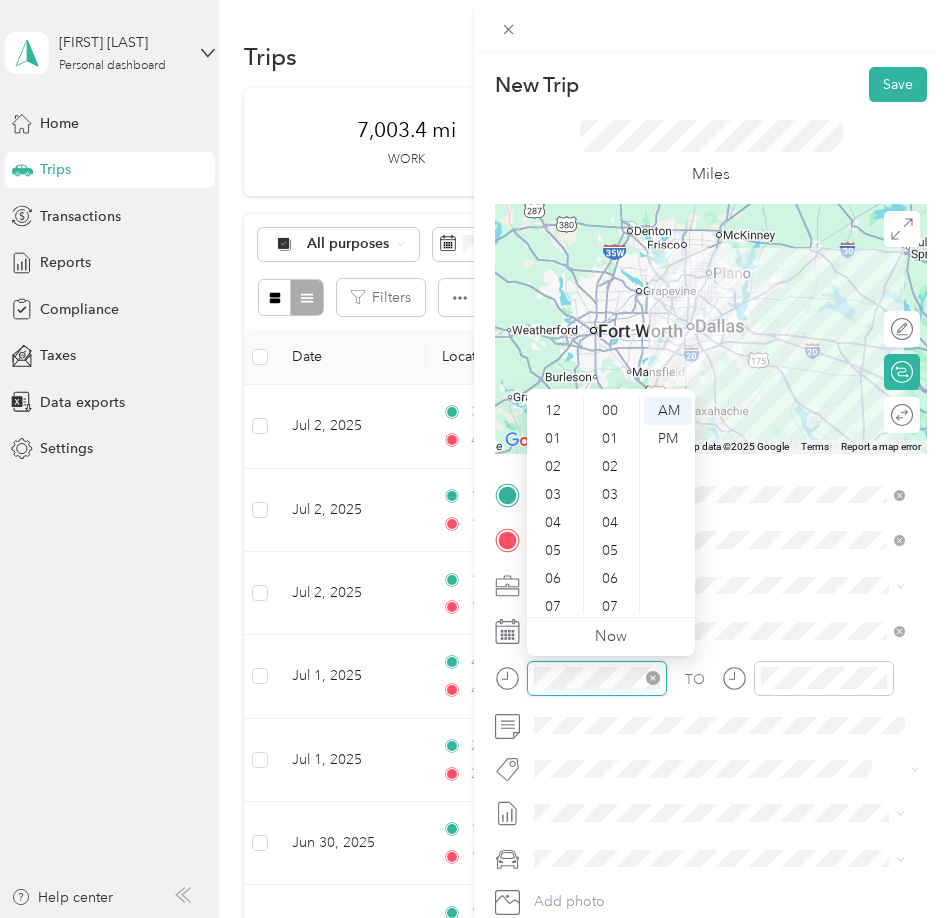 scroll, scrollTop: 560, scrollLeft: 0, axis: vertical 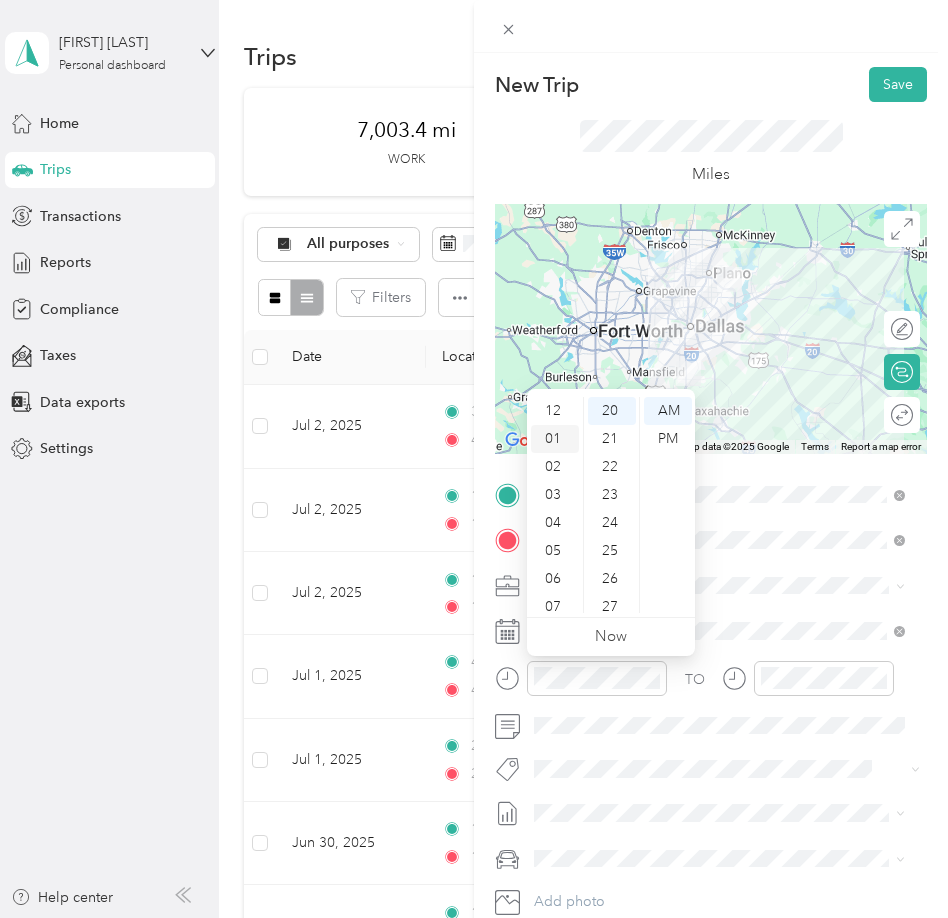 click on "01" at bounding box center [555, 439] 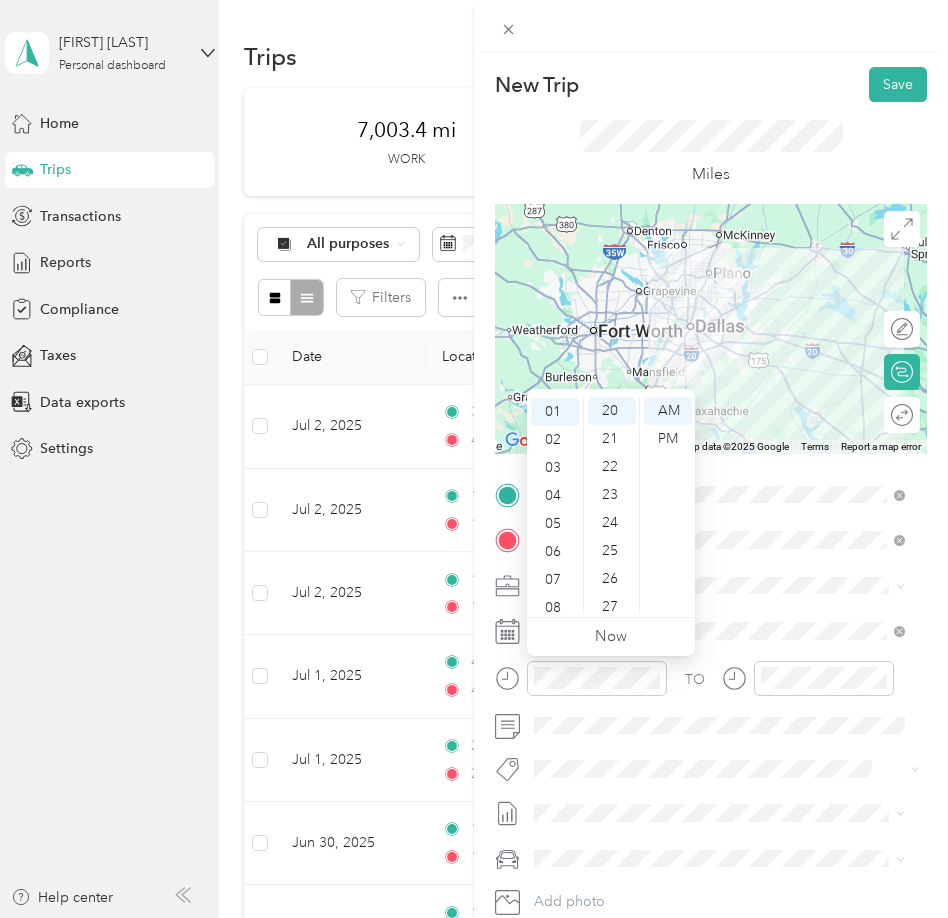 scroll, scrollTop: 28, scrollLeft: 0, axis: vertical 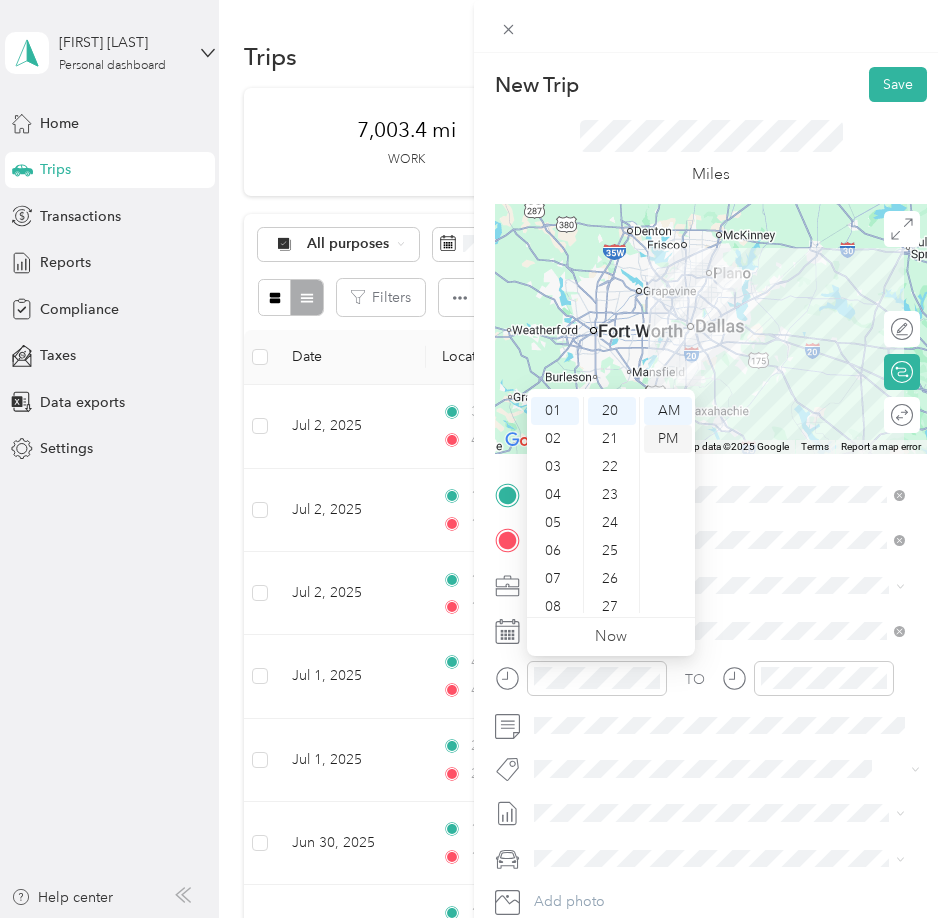 click on "PM" at bounding box center [668, 439] 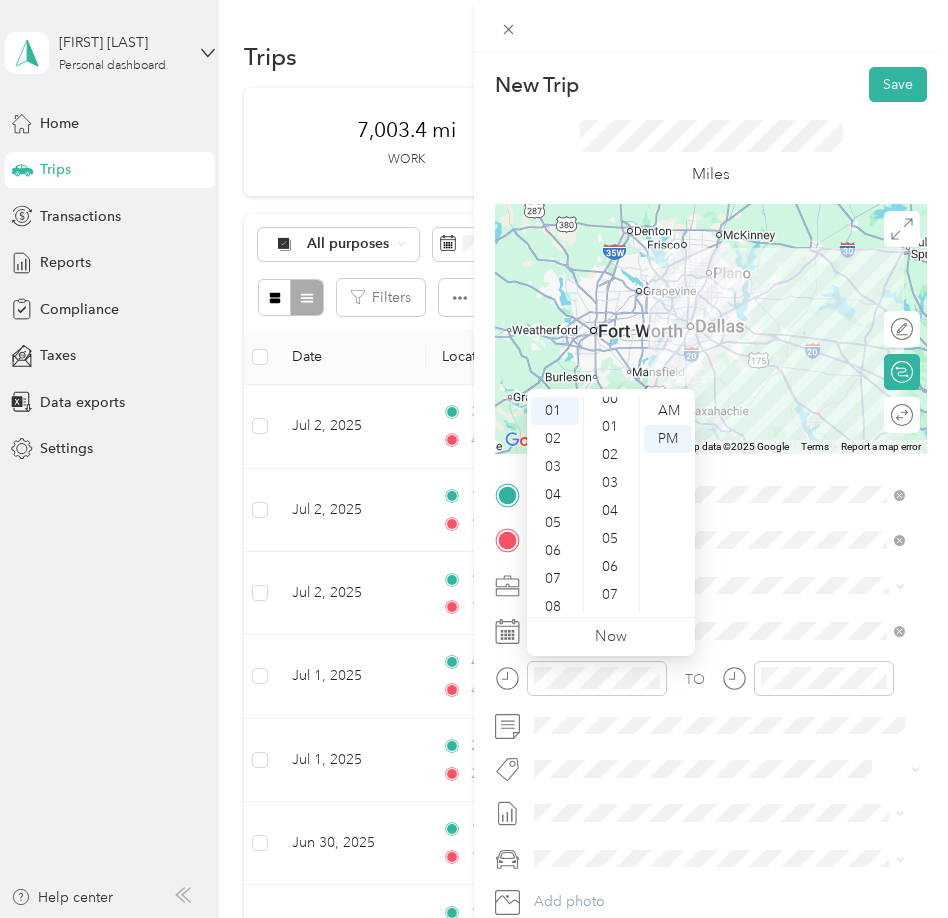 scroll, scrollTop: 0, scrollLeft: 0, axis: both 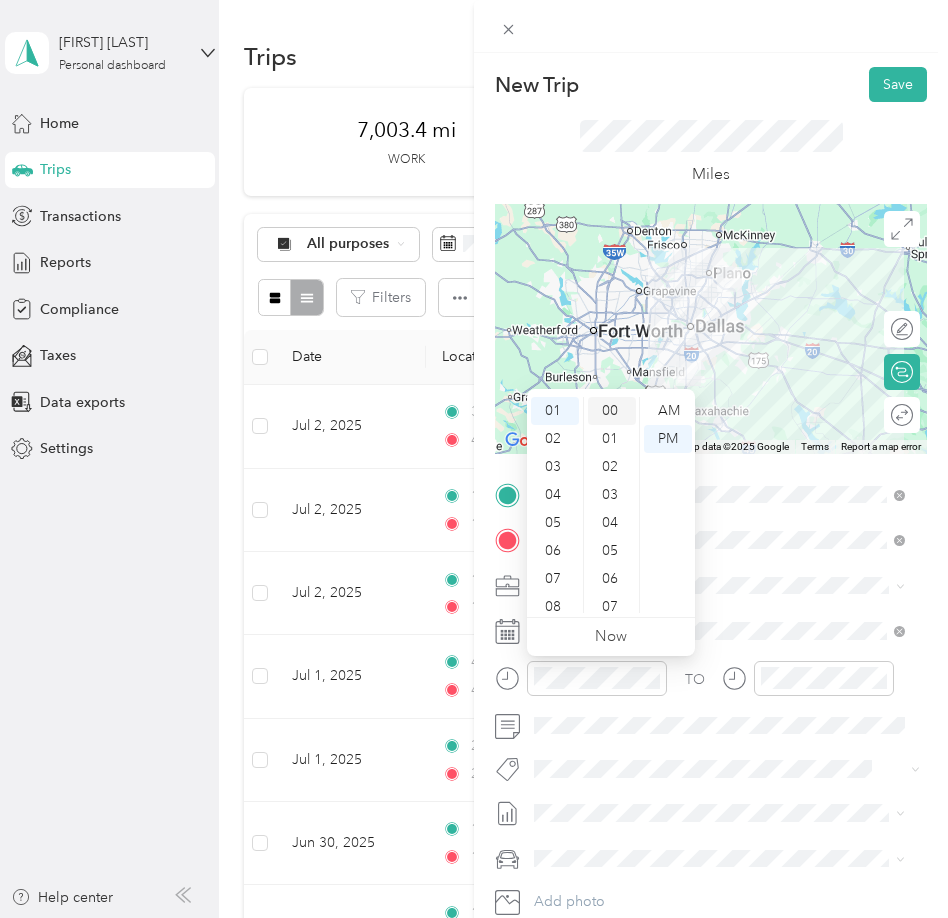 click on "00" at bounding box center [612, 411] 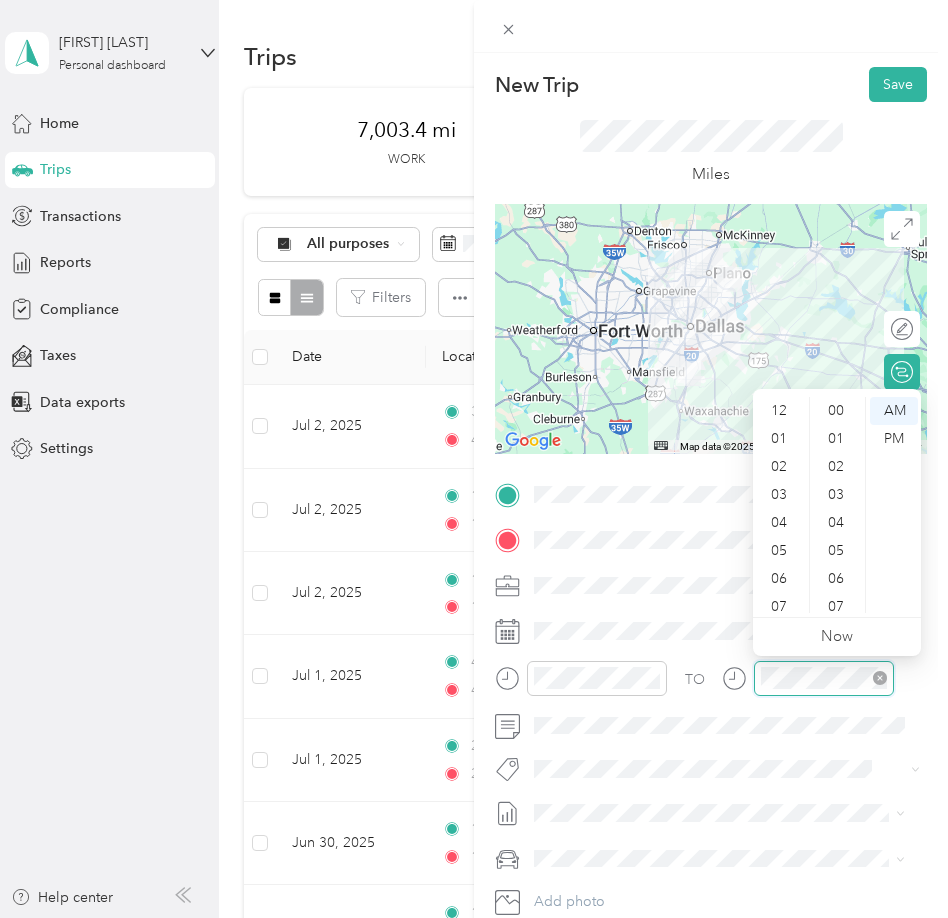 scroll, scrollTop: 560, scrollLeft: 0, axis: vertical 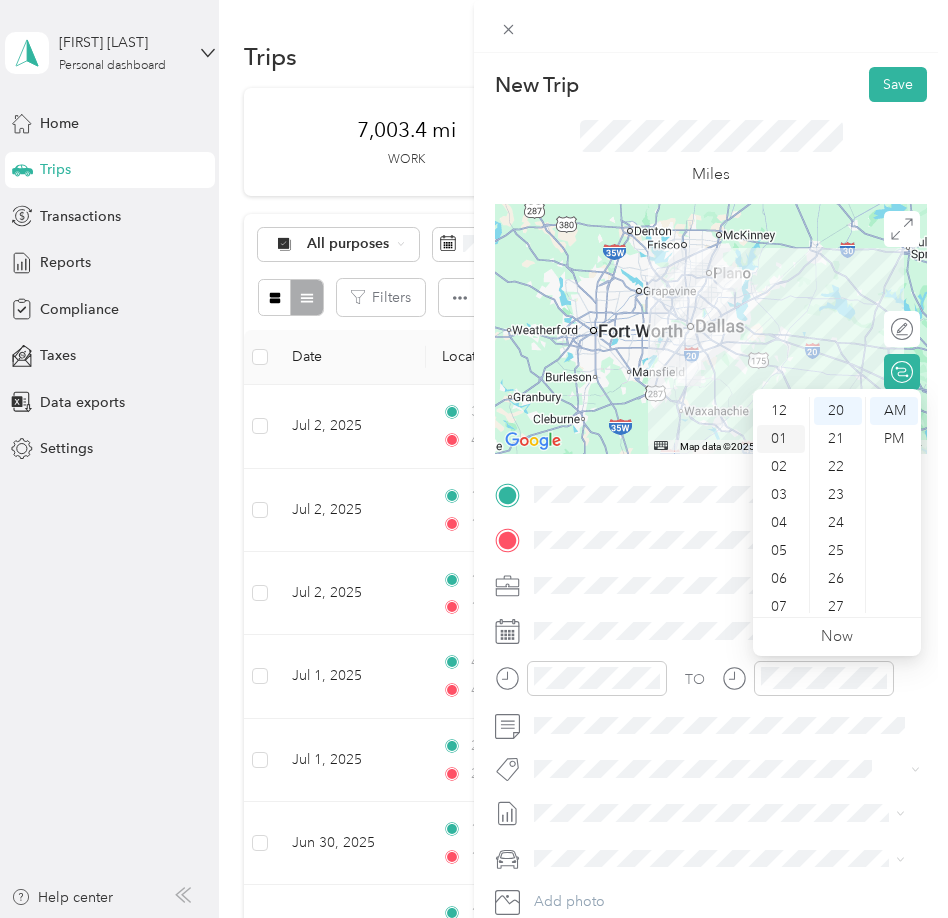 click on "01" at bounding box center (781, 439) 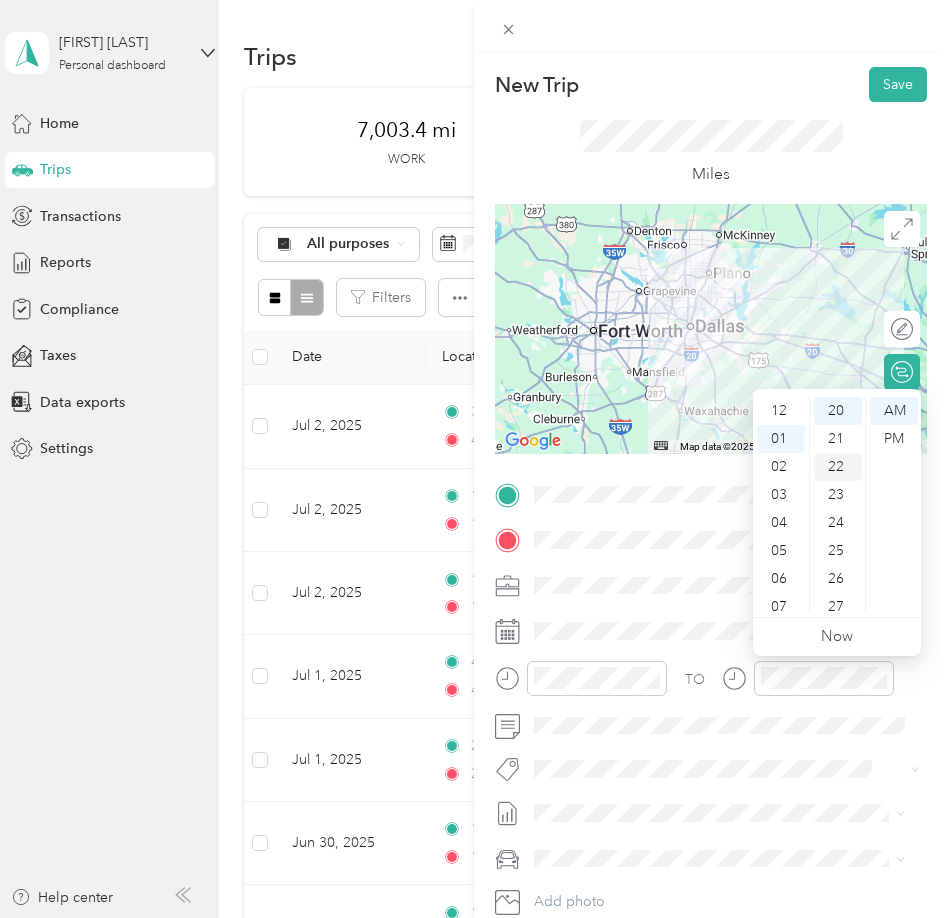 scroll, scrollTop: 28, scrollLeft: 0, axis: vertical 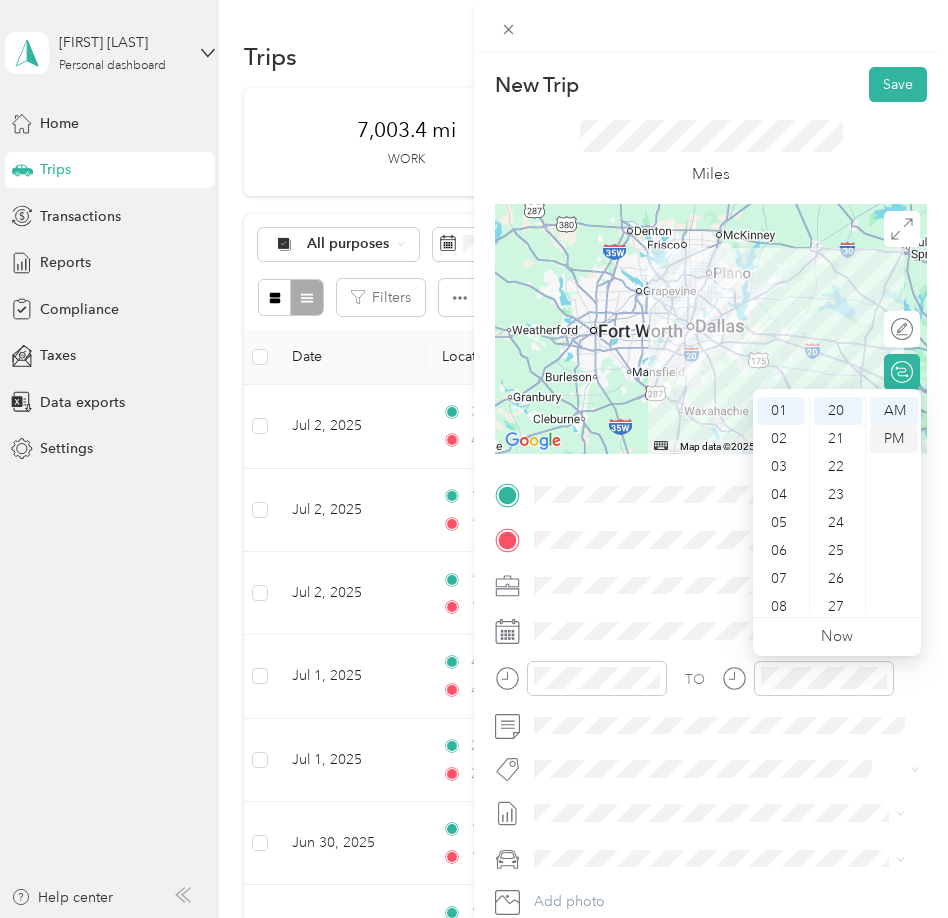 click on "PM" at bounding box center [894, 439] 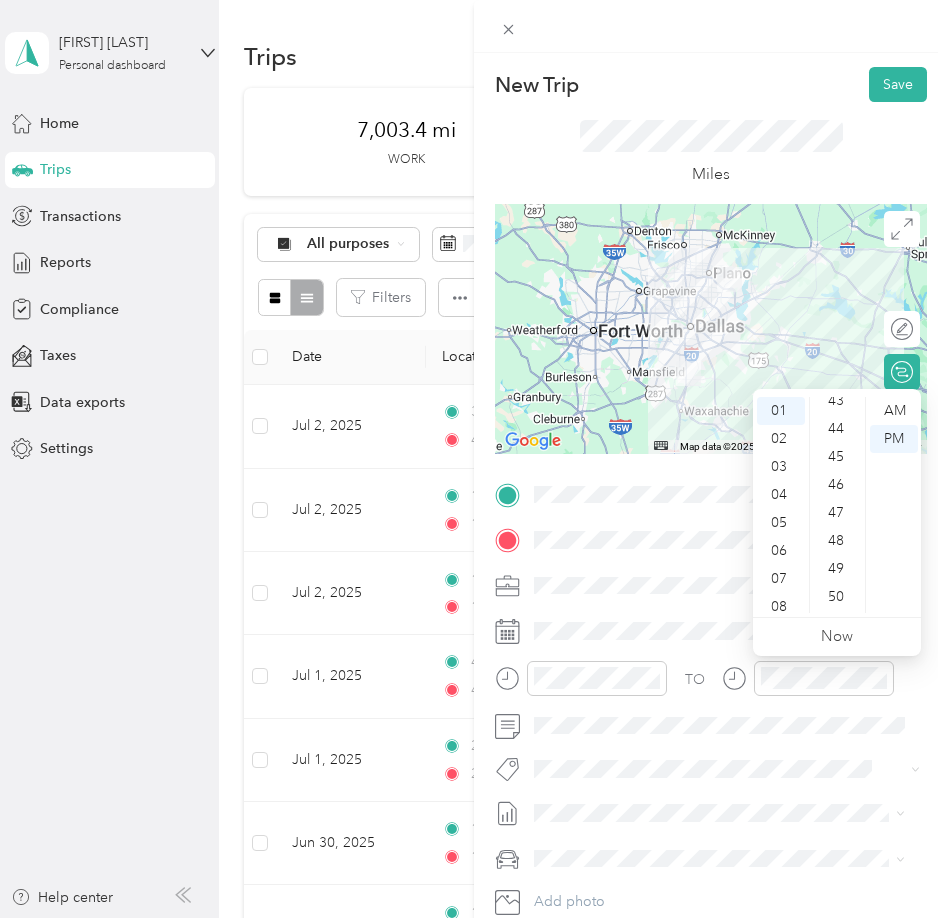 scroll, scrollTop: 1260, scrollLeft: 0, axis: vertical 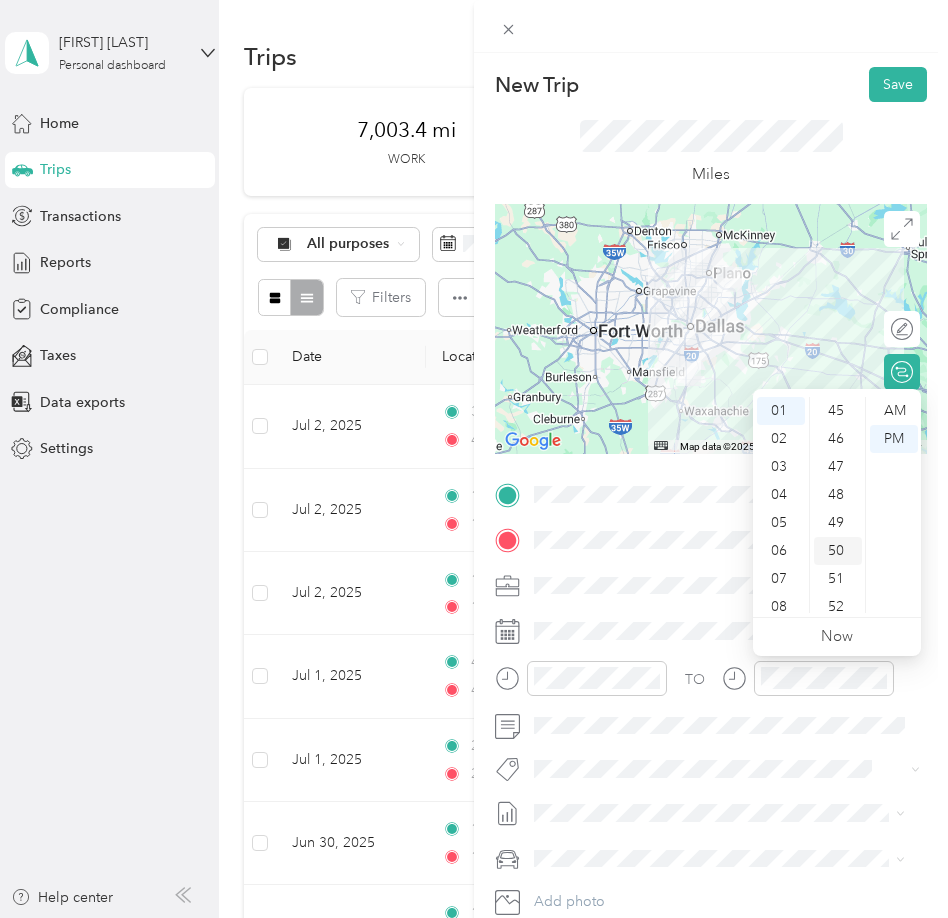 click on "50" at bounding box center (838, 551) 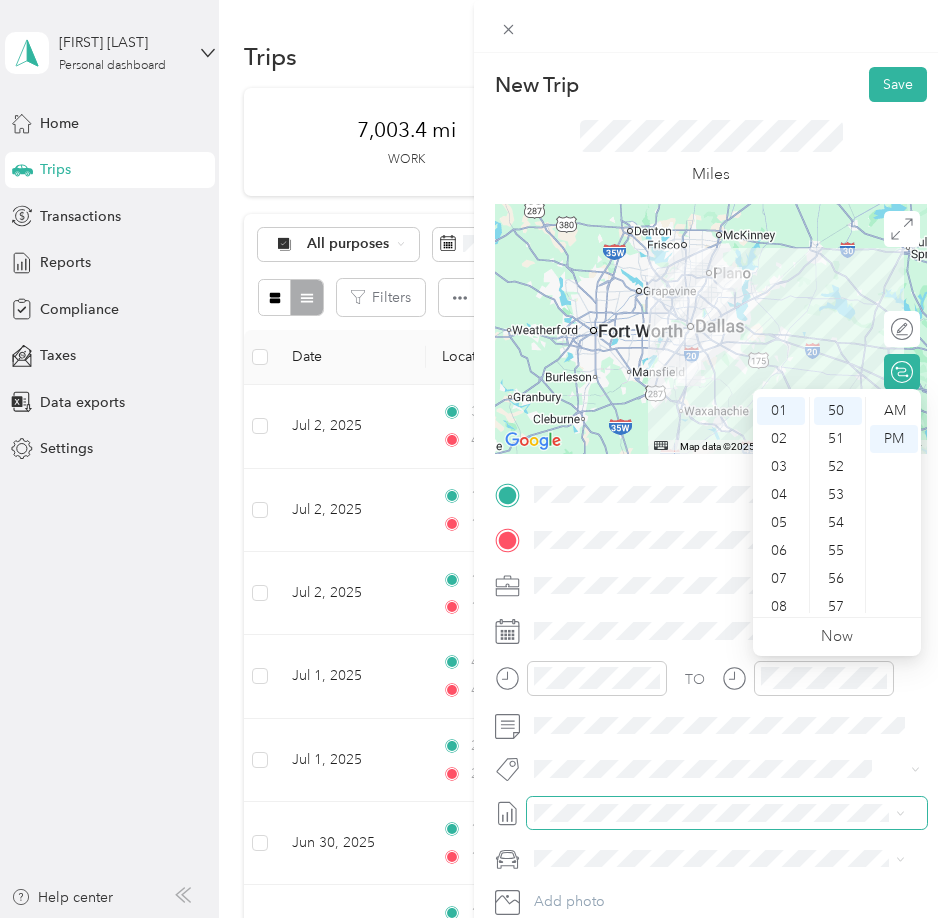 click at bounding box center (727, 813) 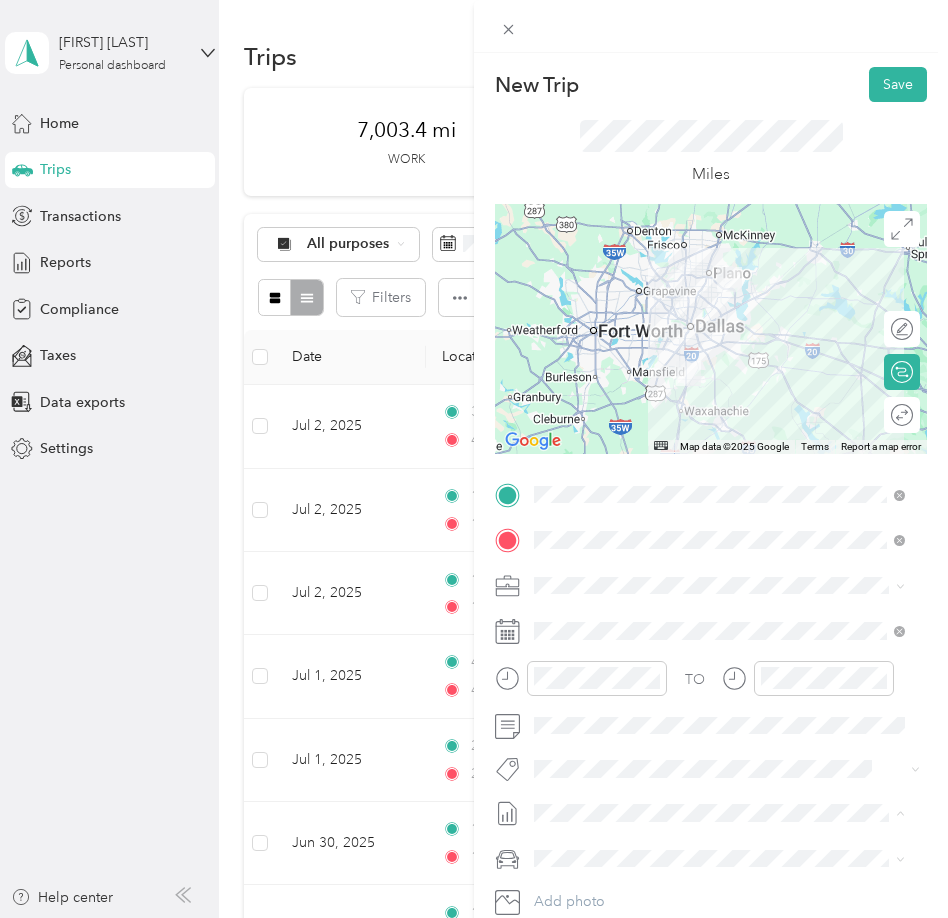 click on "July 2025 Mileage" at bounding box center (591, 879) 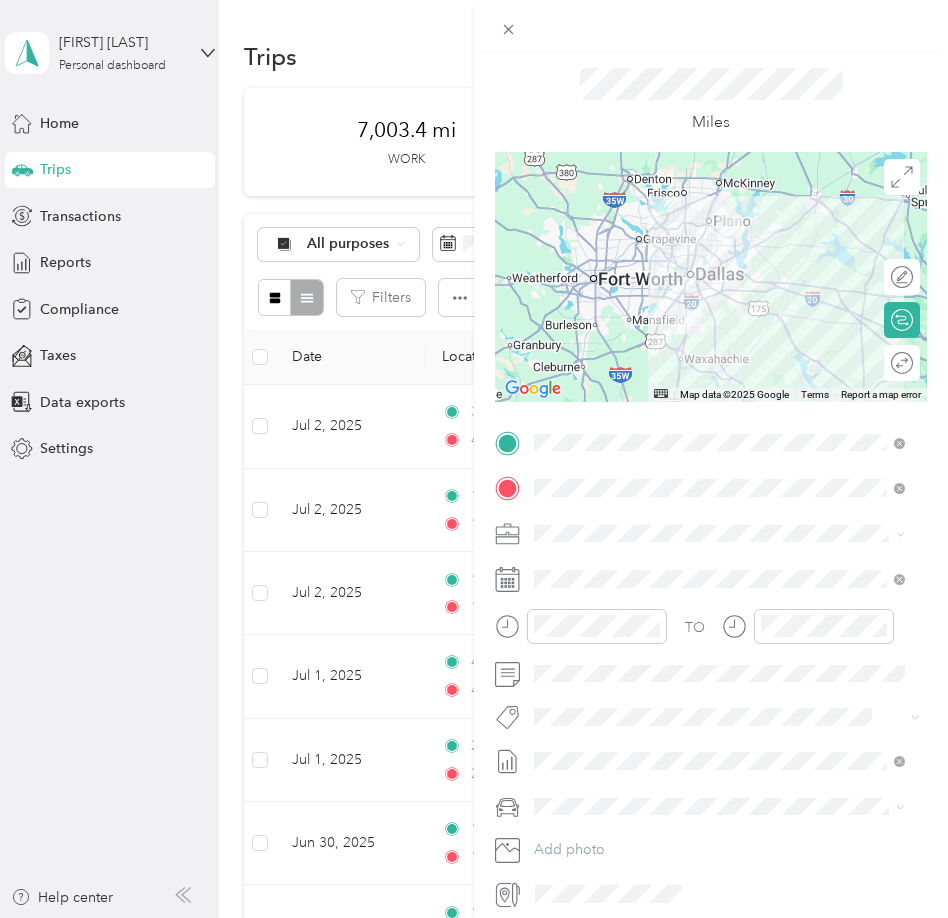 scroll, scrollTop: 100, scrollLeft: 0, axis: vertical 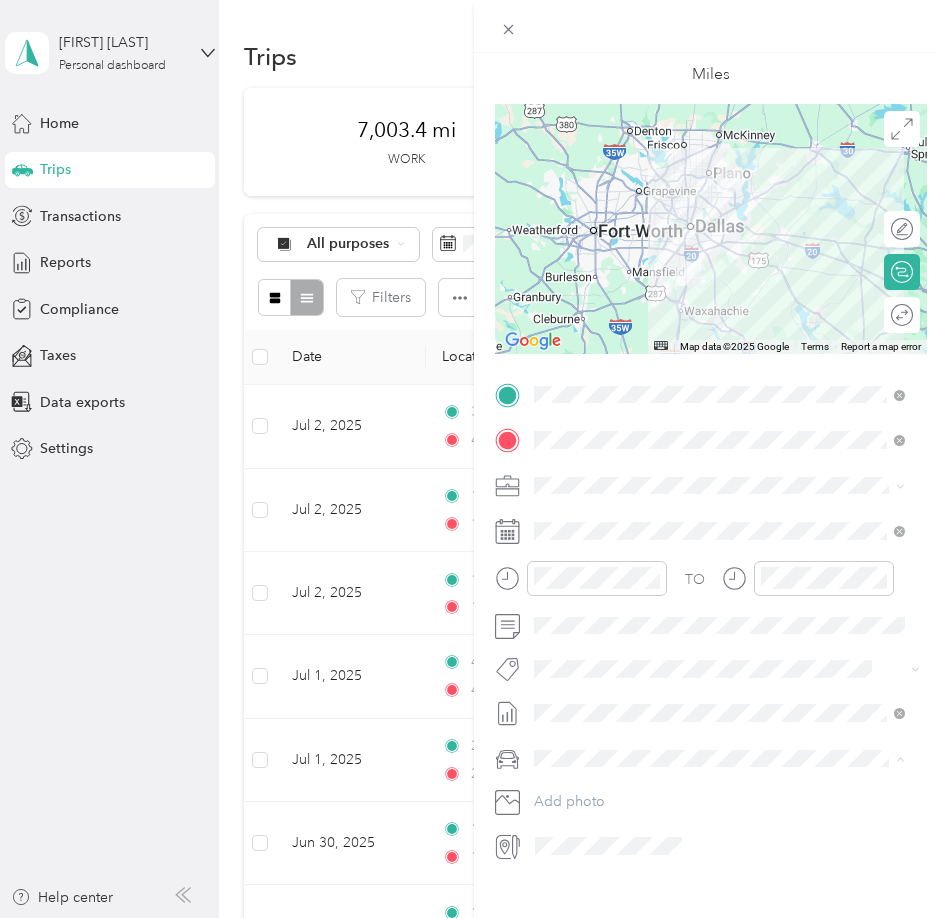 click on "Lexus" at bounding box center (719, 793) 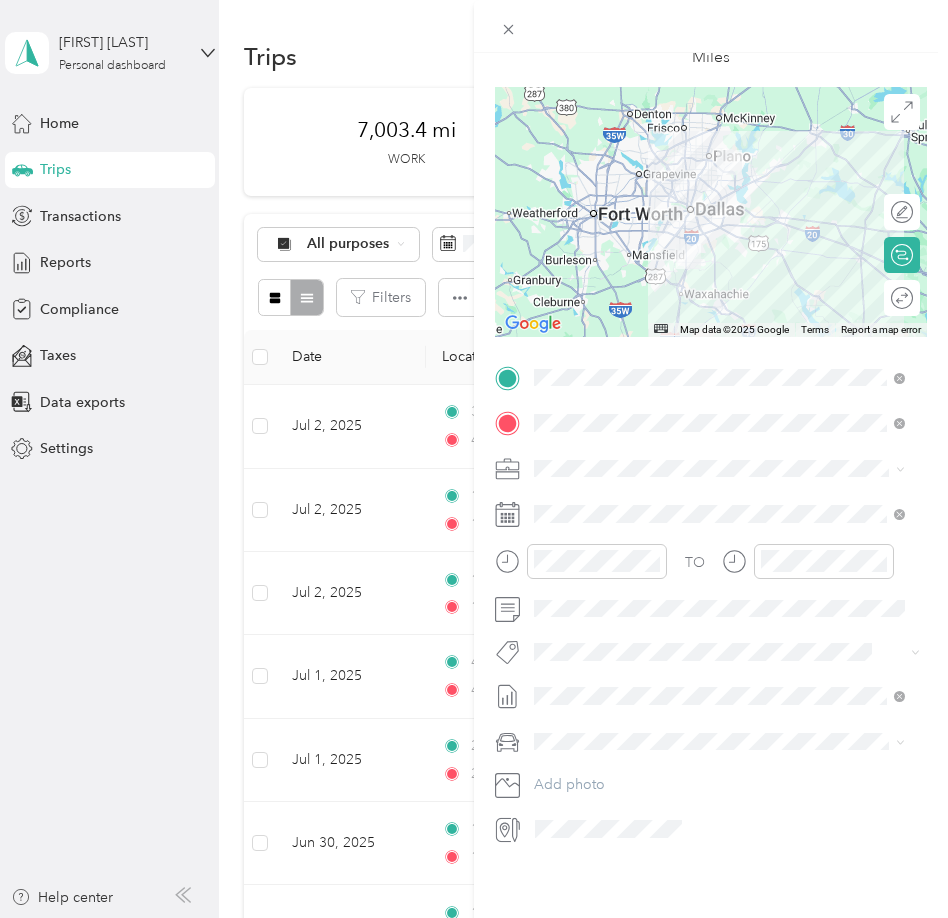 scroll, scrollTop: 0, scrollLeft: 0, axis: both 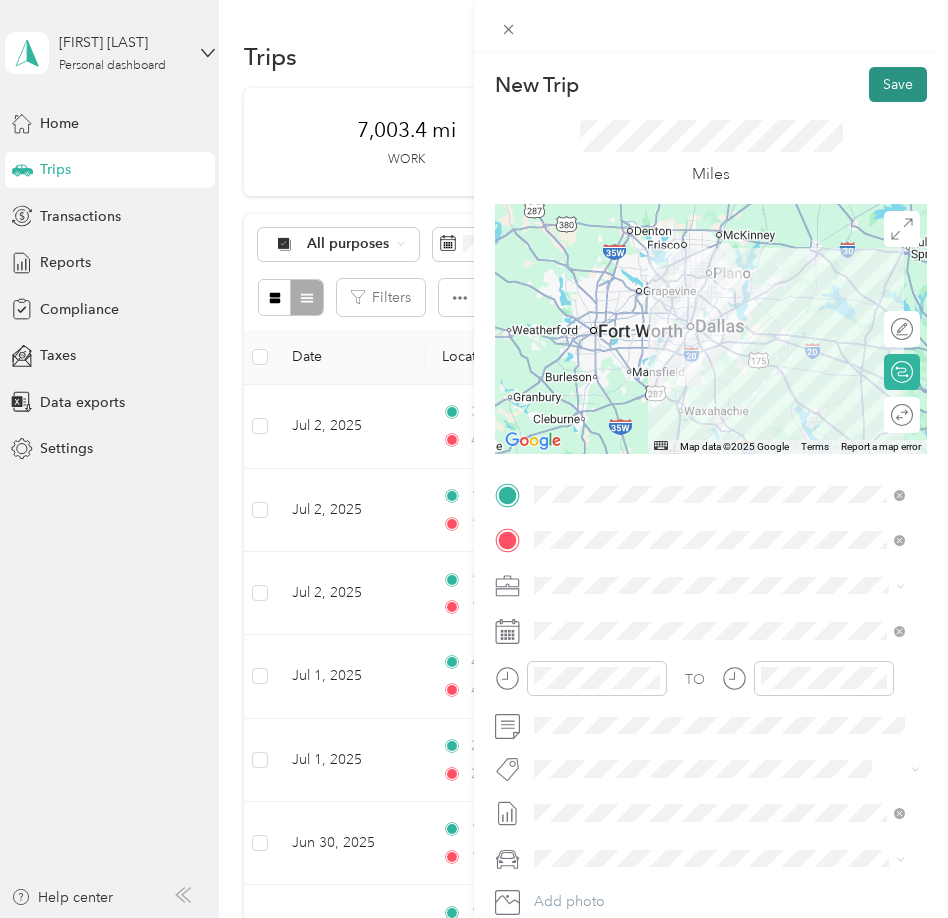 click on "Save" at bounding box center (898, 84) 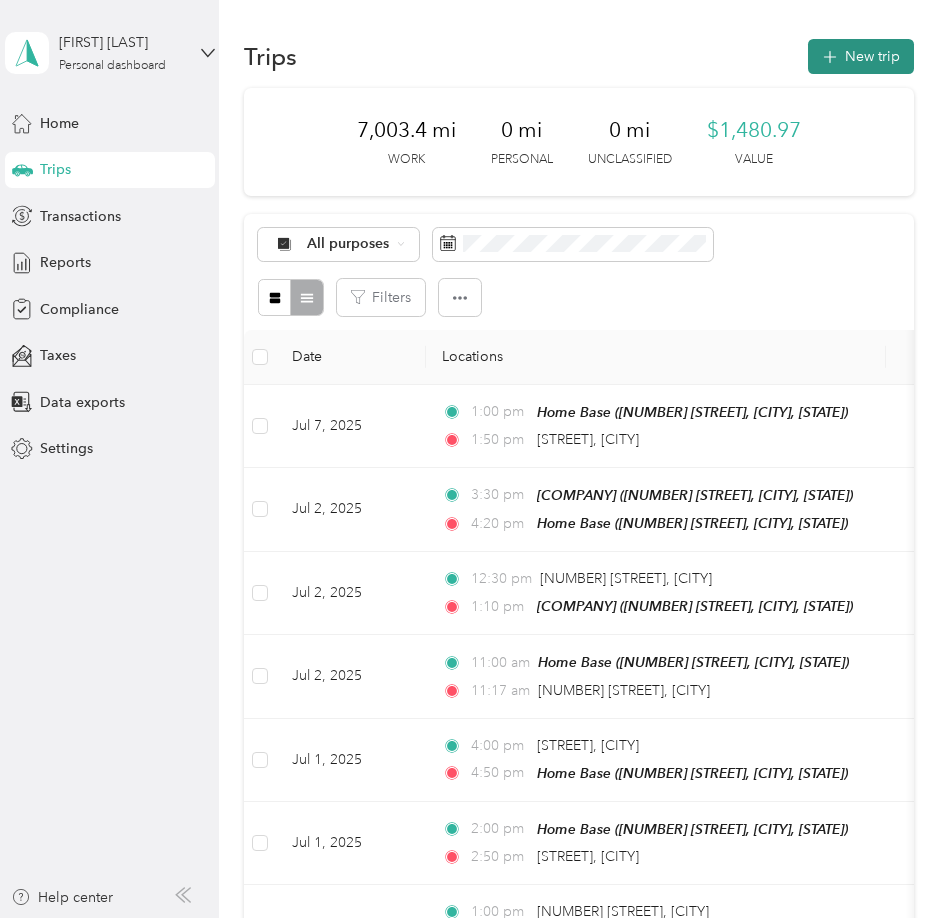 click on "New trip" at bounding box center [861, 56] 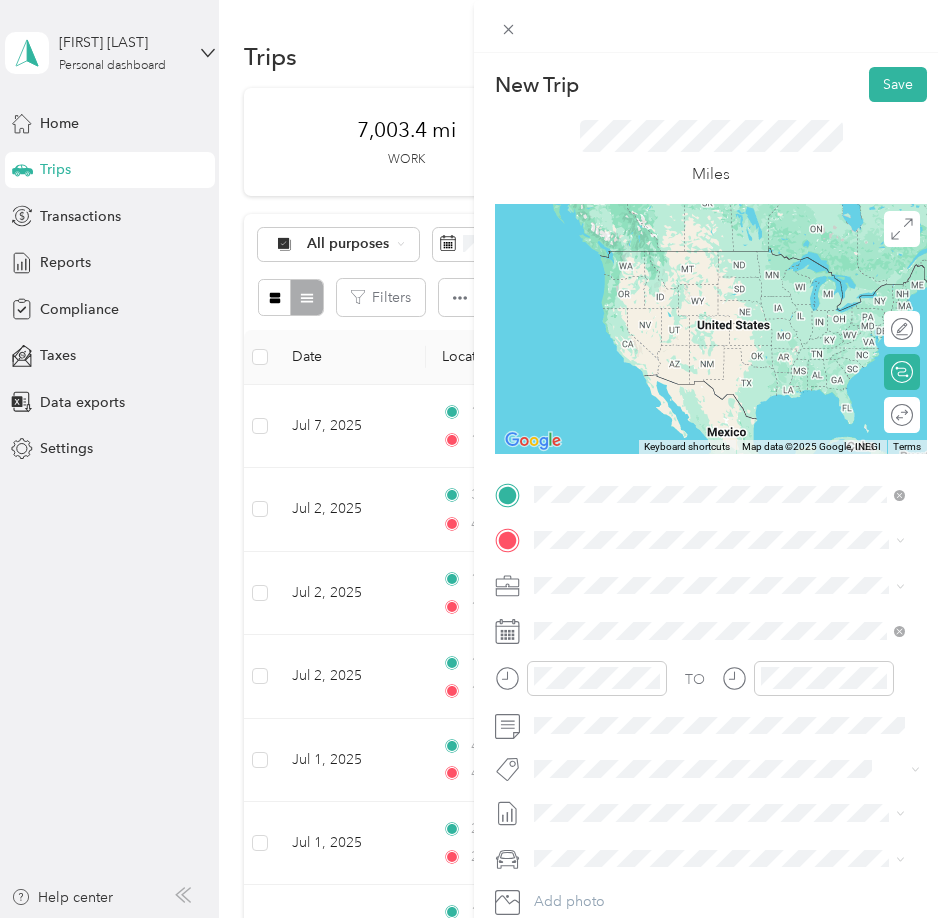click on "[STREET]
[CITY], [STATE] [POSTAL CODE], [COUNTRY]" at bounding box center [715, 575] 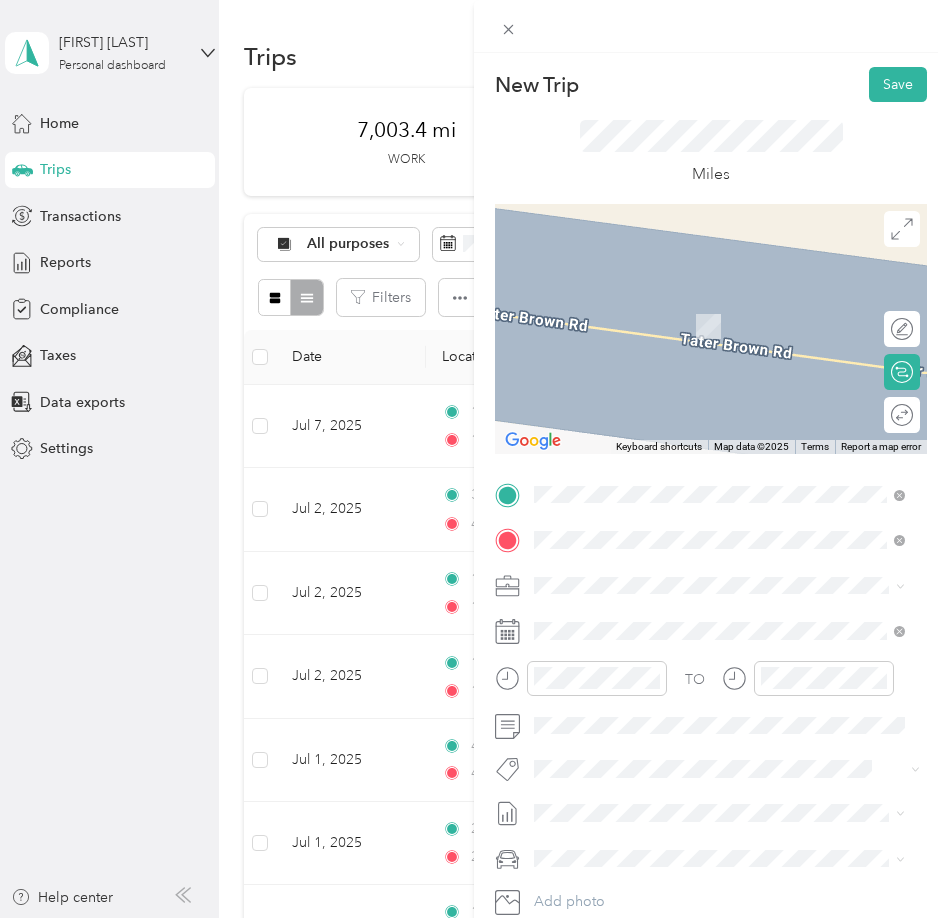 click on "Home Base" at bounding box center (609, 619) 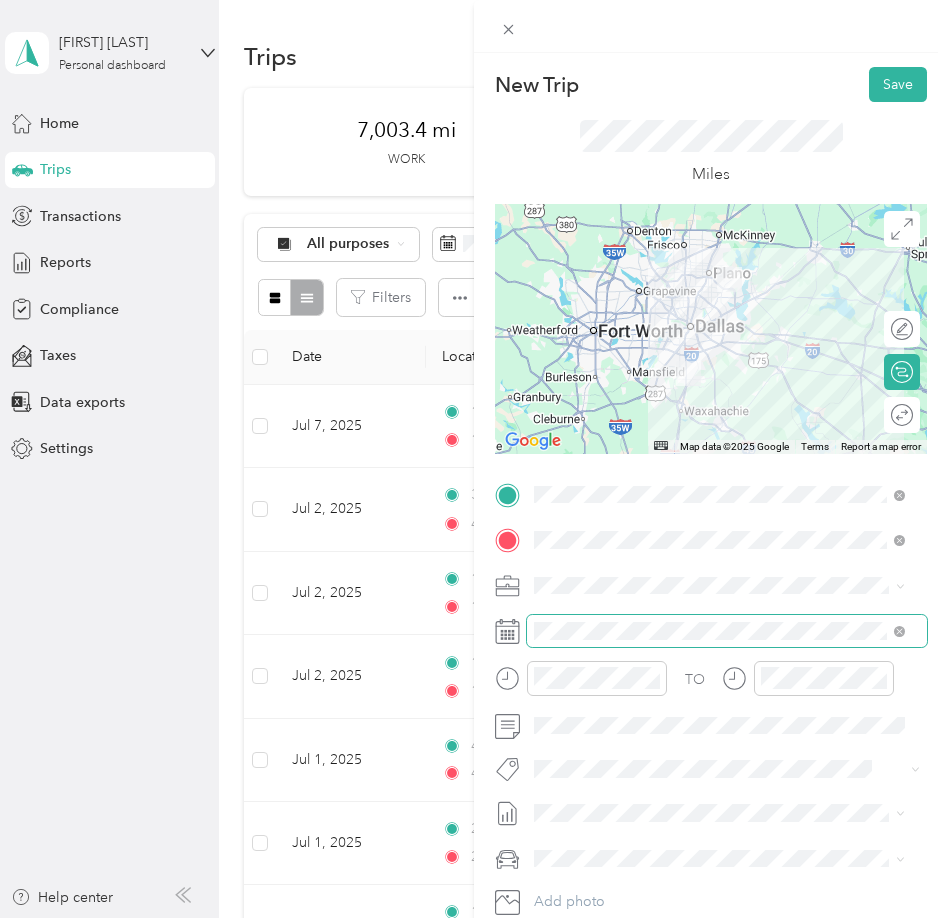 click at bounding box center [727, 631] 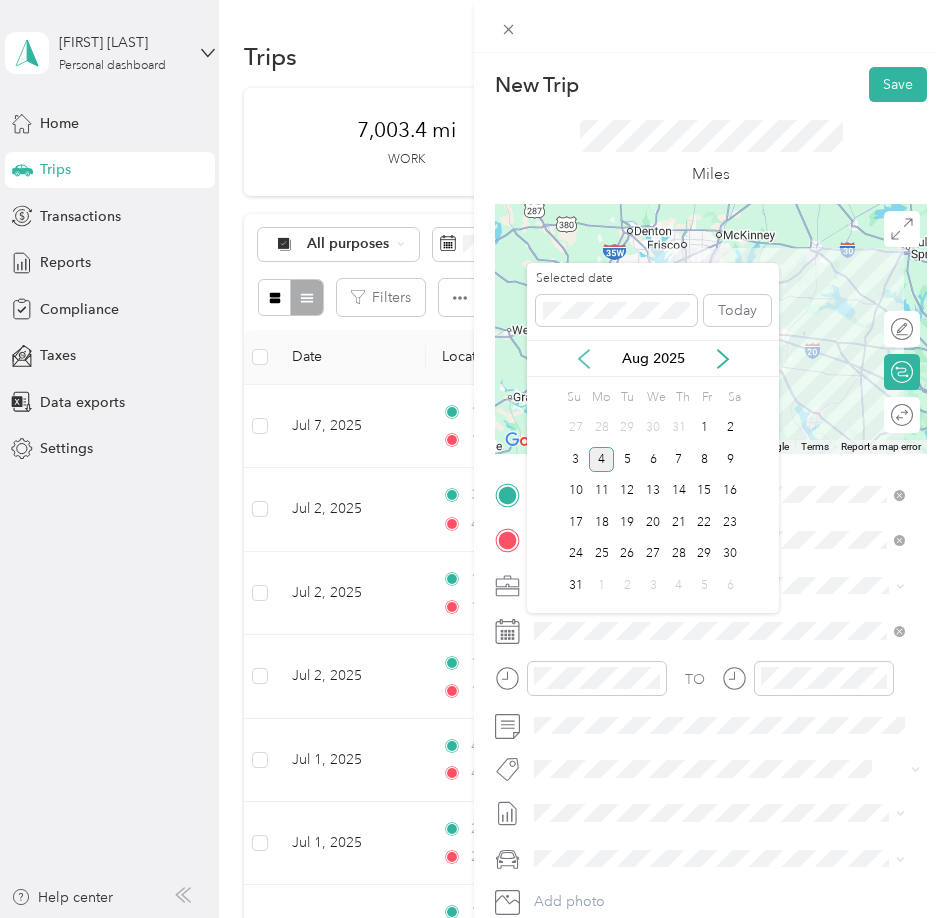 click 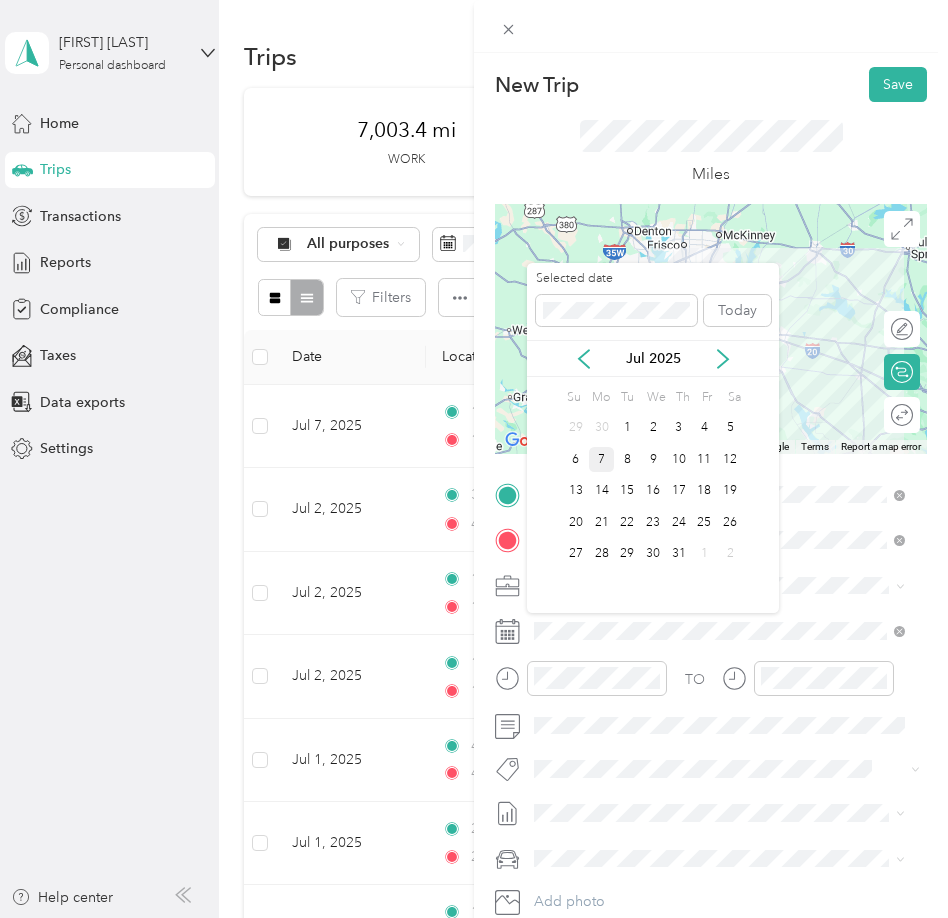 click on "7" at bounding box center [602, 459] 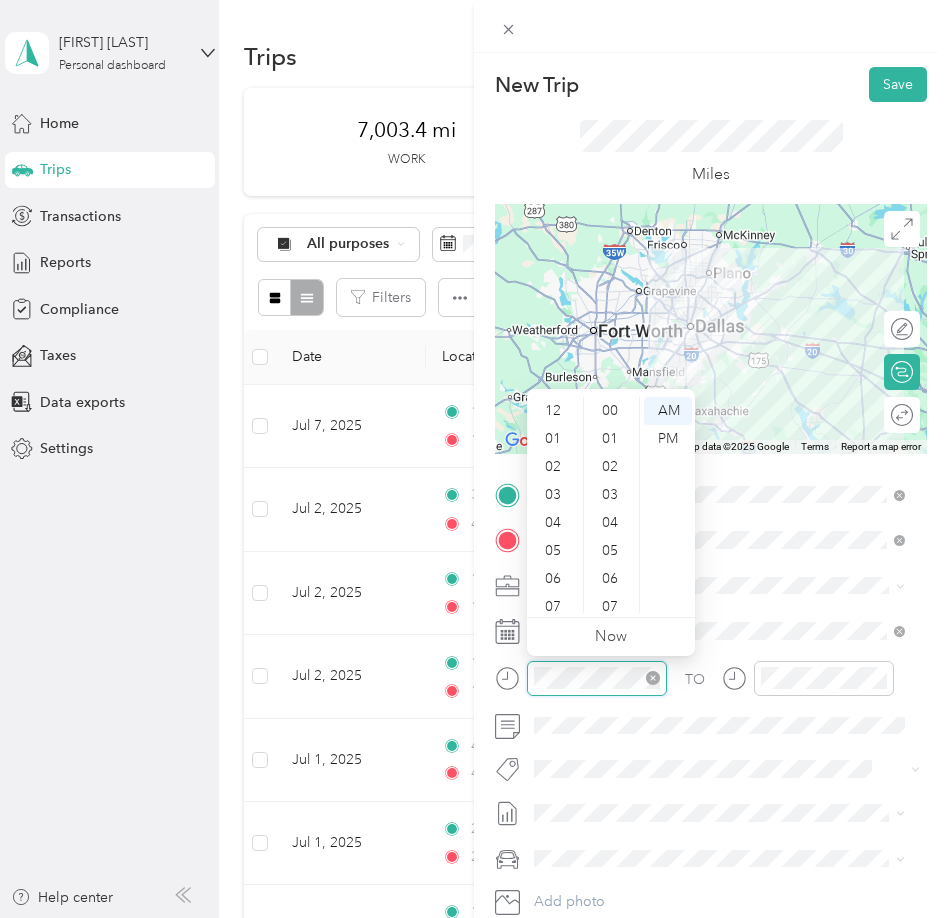scroll, scrollTop: 588, scrollLeft: 0, axis: vertical 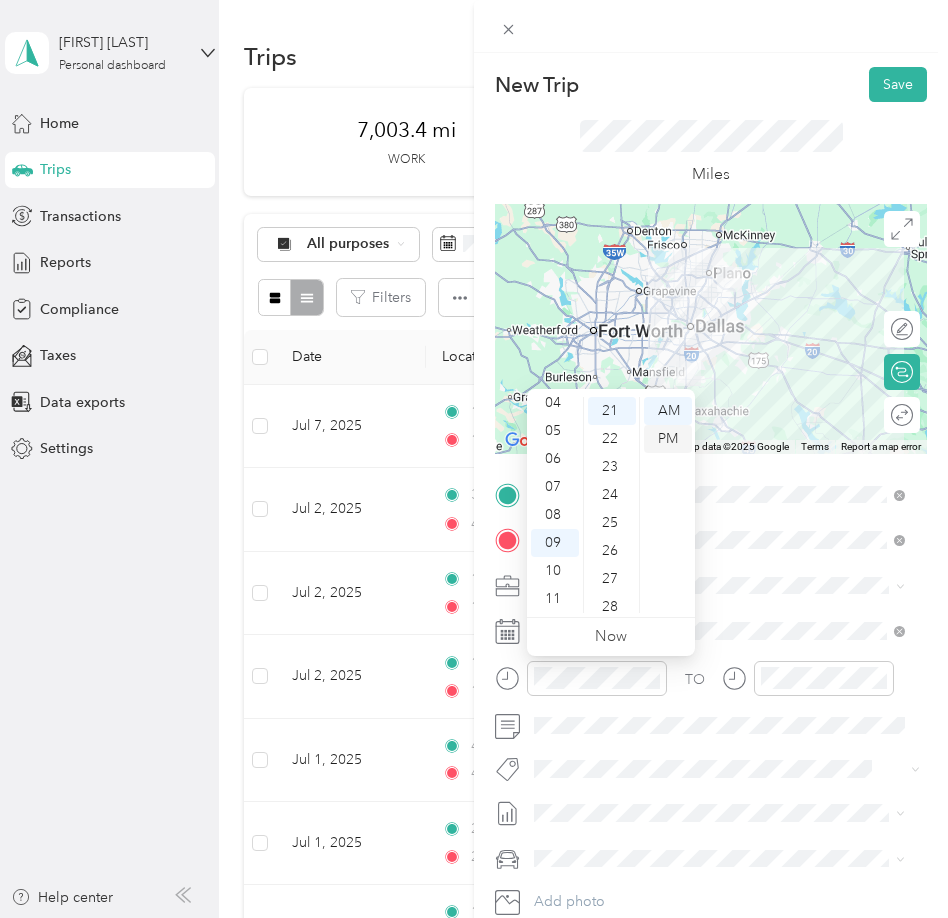 click on "PM" at bounding box center (668, 439) 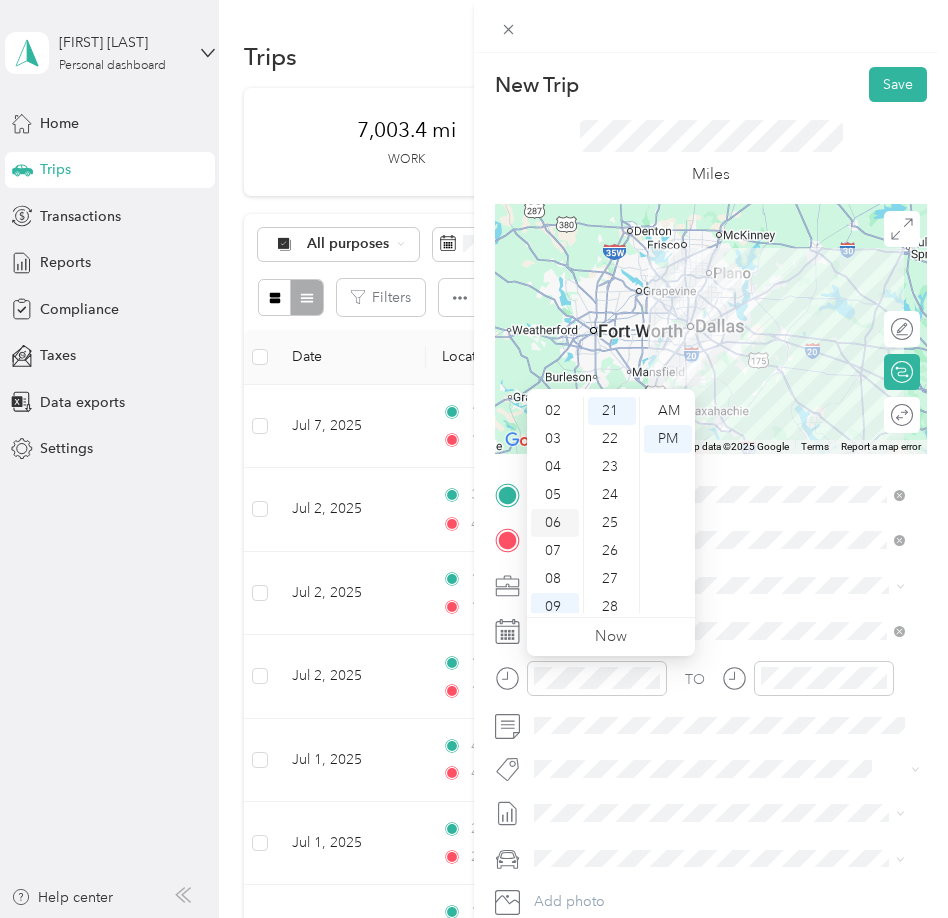 scroll, scrollTop: 20, scrollLeft: 0, axis: vertical 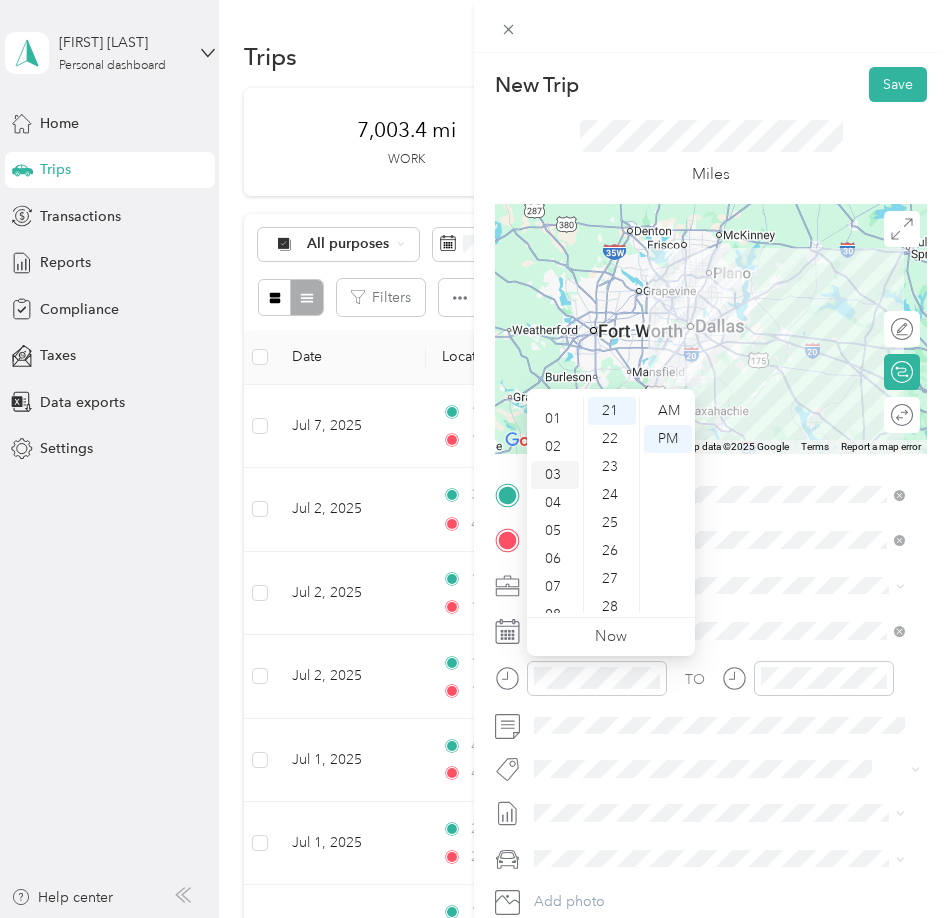 click on "03" at bounding box center (555, 475) 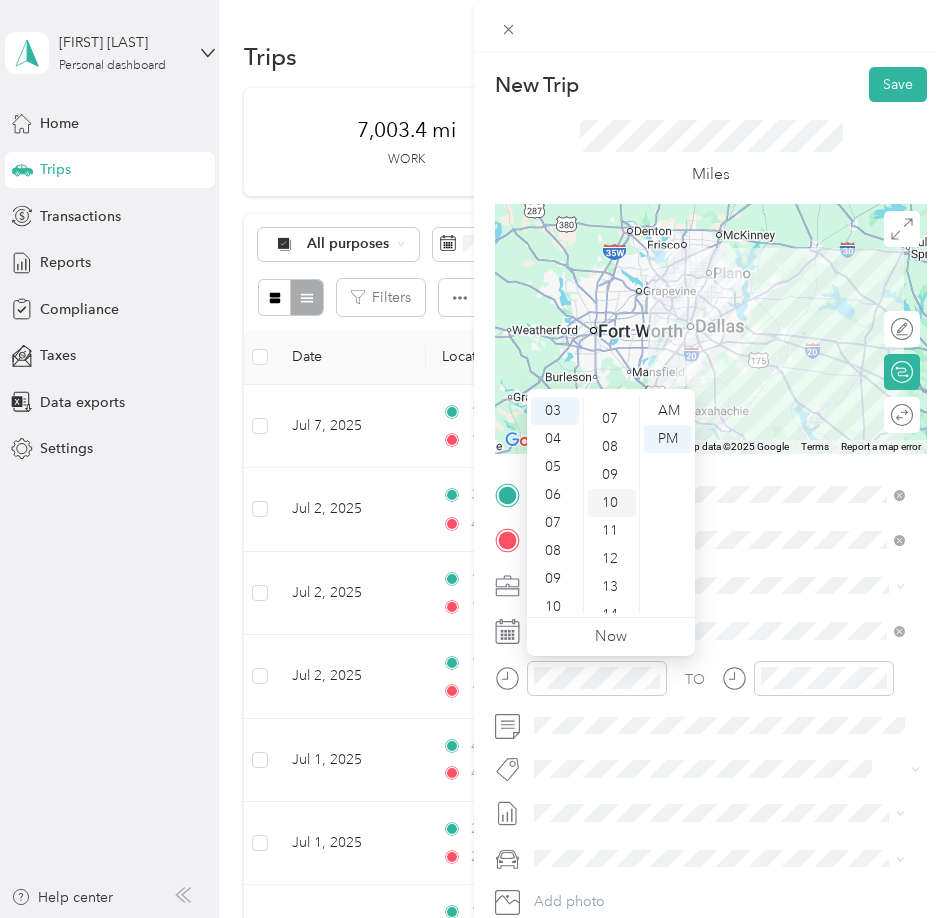 scroll, scrollTop: 0, scrollLeft: 0, axis: both 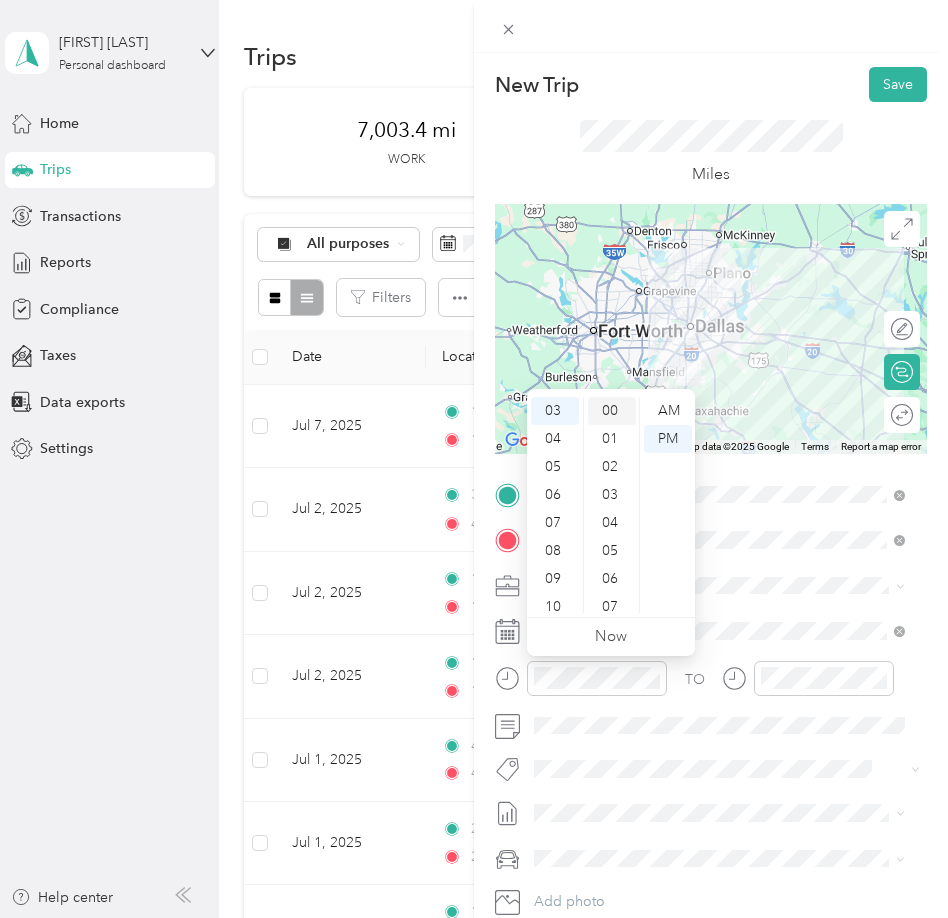 click on "00" at bounding box center (612, 411) 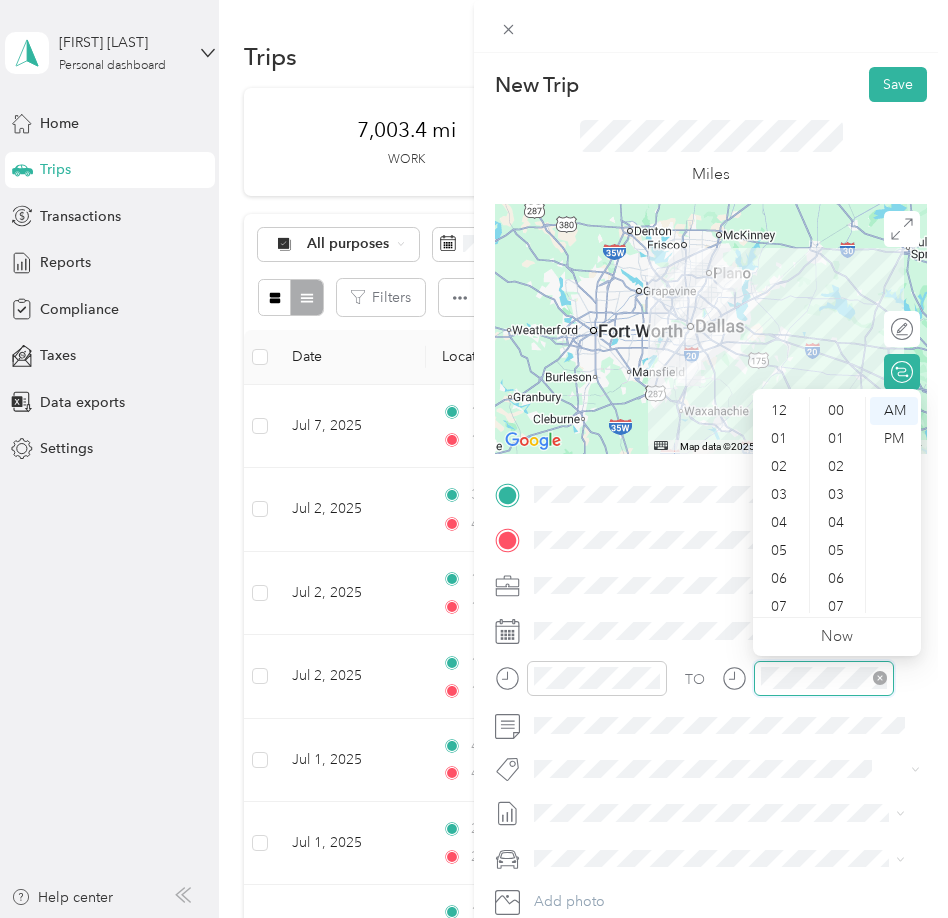 scroll, scrollTop: 588, scrollLeft: 0, axis: vertical 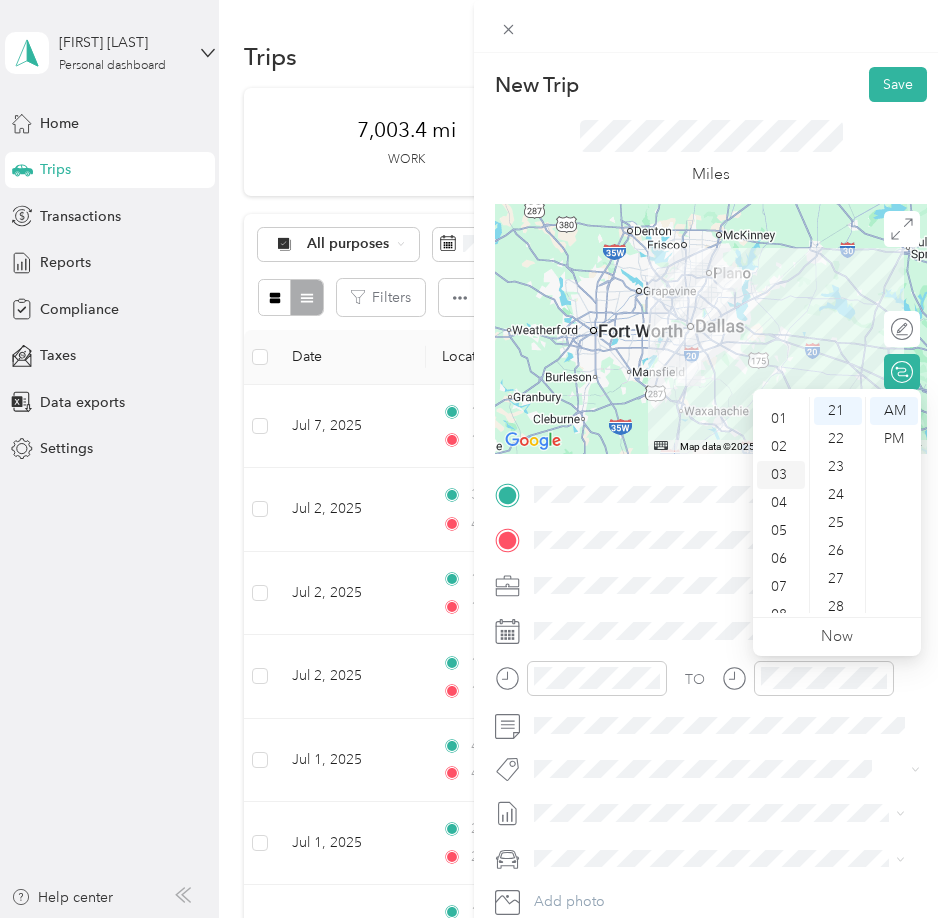 click on "03" at bounding box center [781, 475] 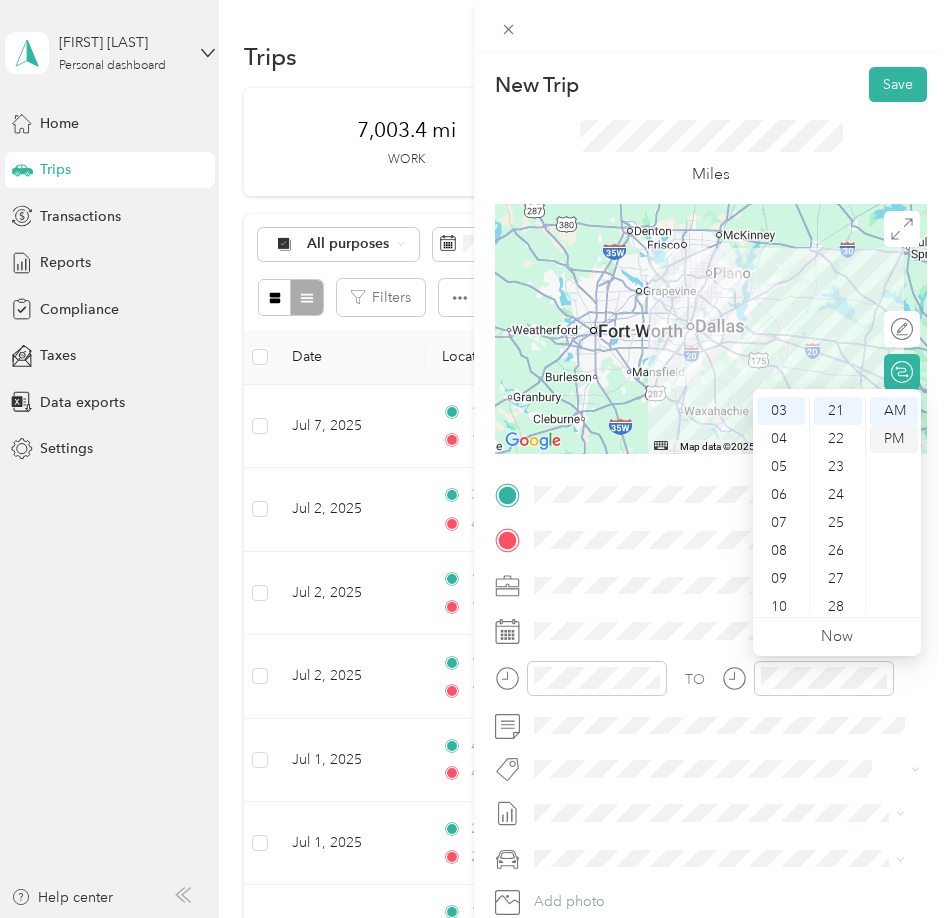 click on "PM" at bounding box center [894, 439] 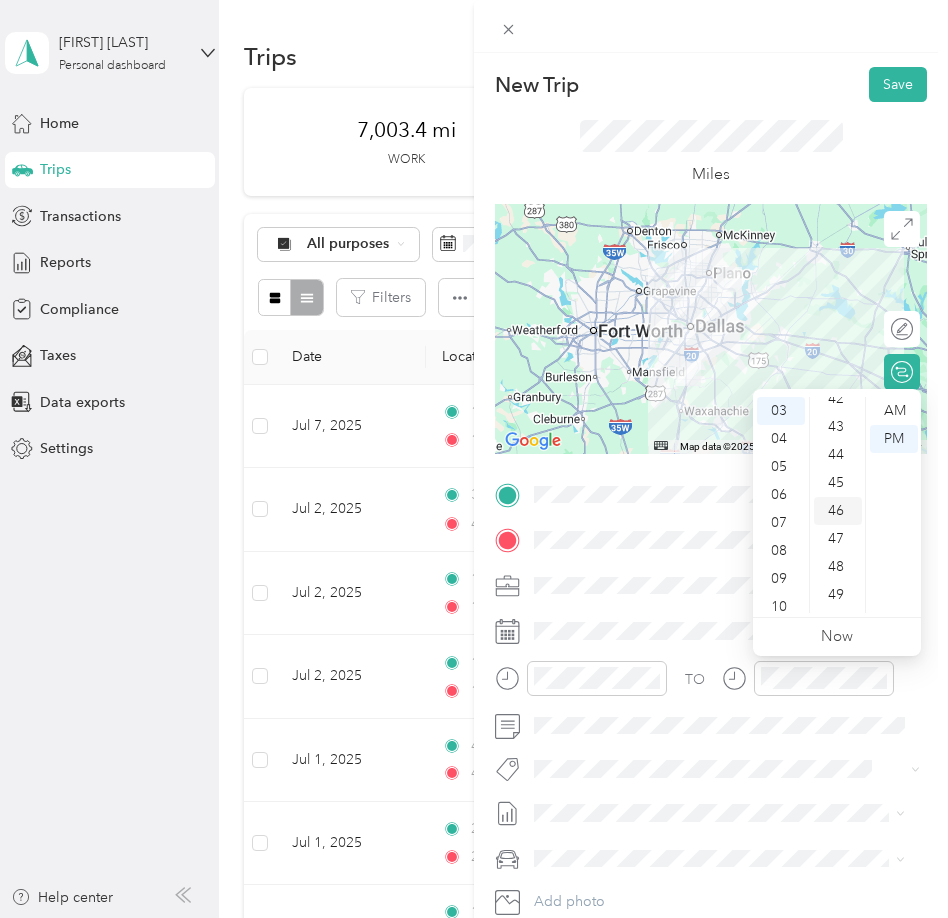 scroll, scrollTop: 1288, scrollLeft: 0, axis: vertical 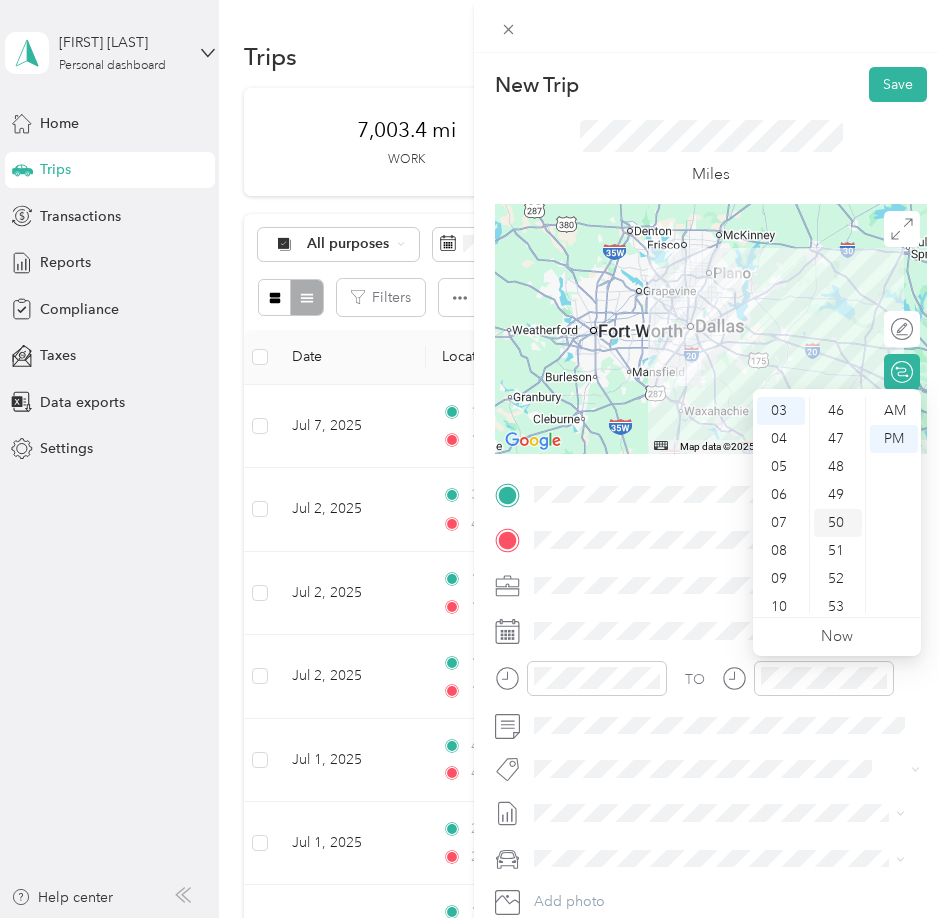 click on "50" at bounding box center (838, 523) 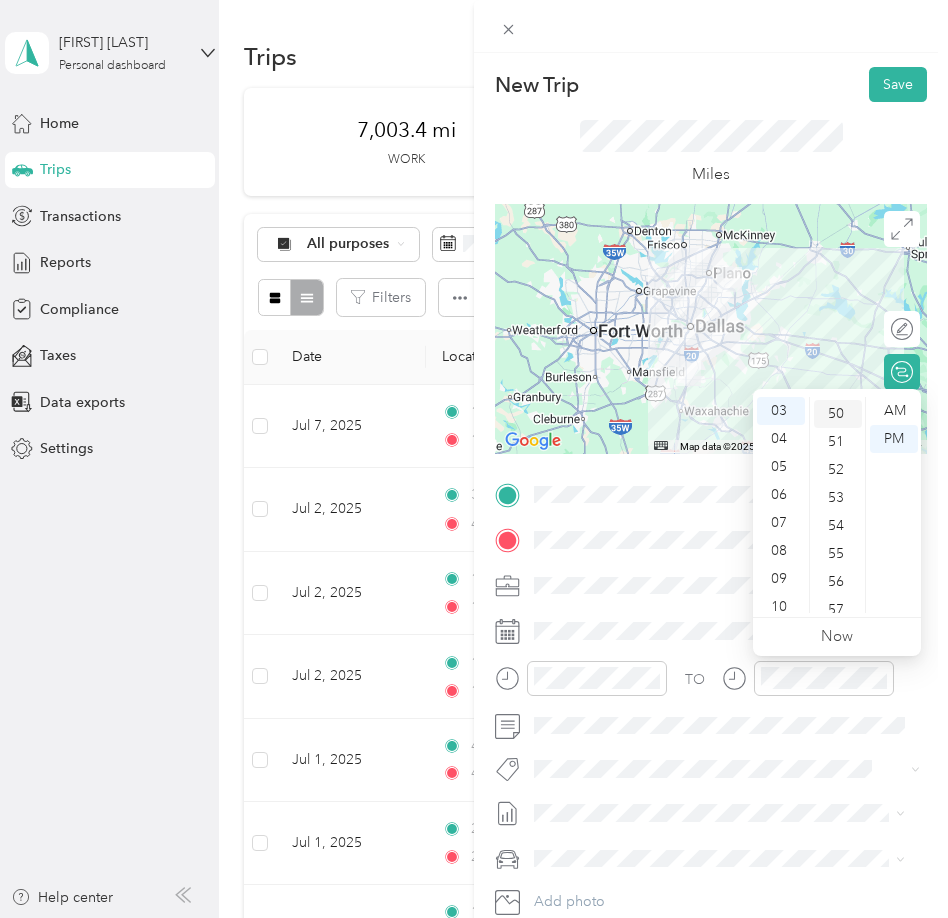 scroll, scrollTop: 1400, scrollLeft: 0, axis: vertical 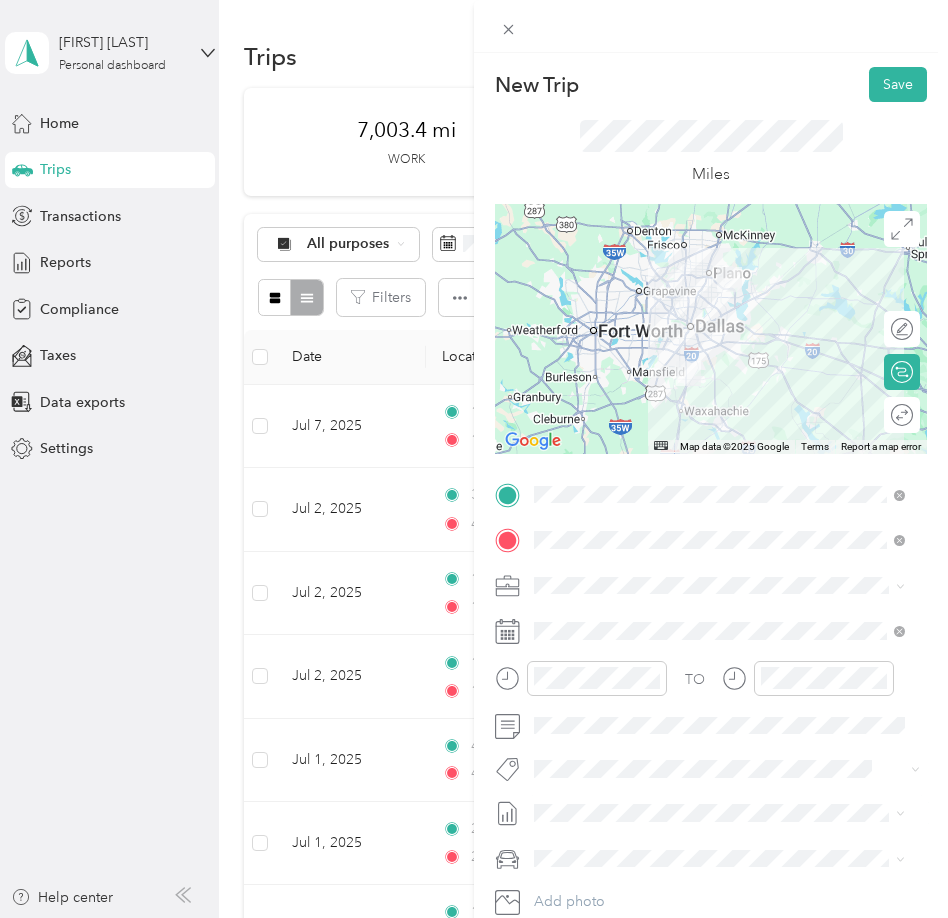 click on "July 2025 Mileage" at bounding box center (591, 877) 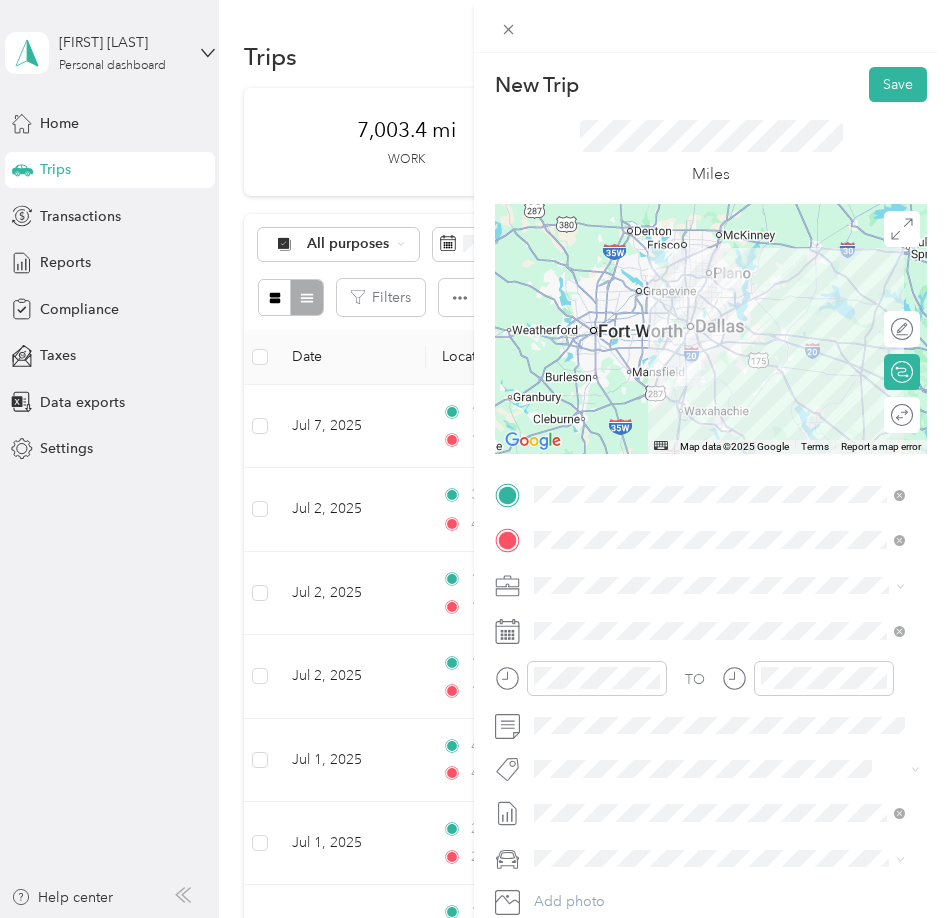 click on "Lexus" at bounding box center [719, 786] 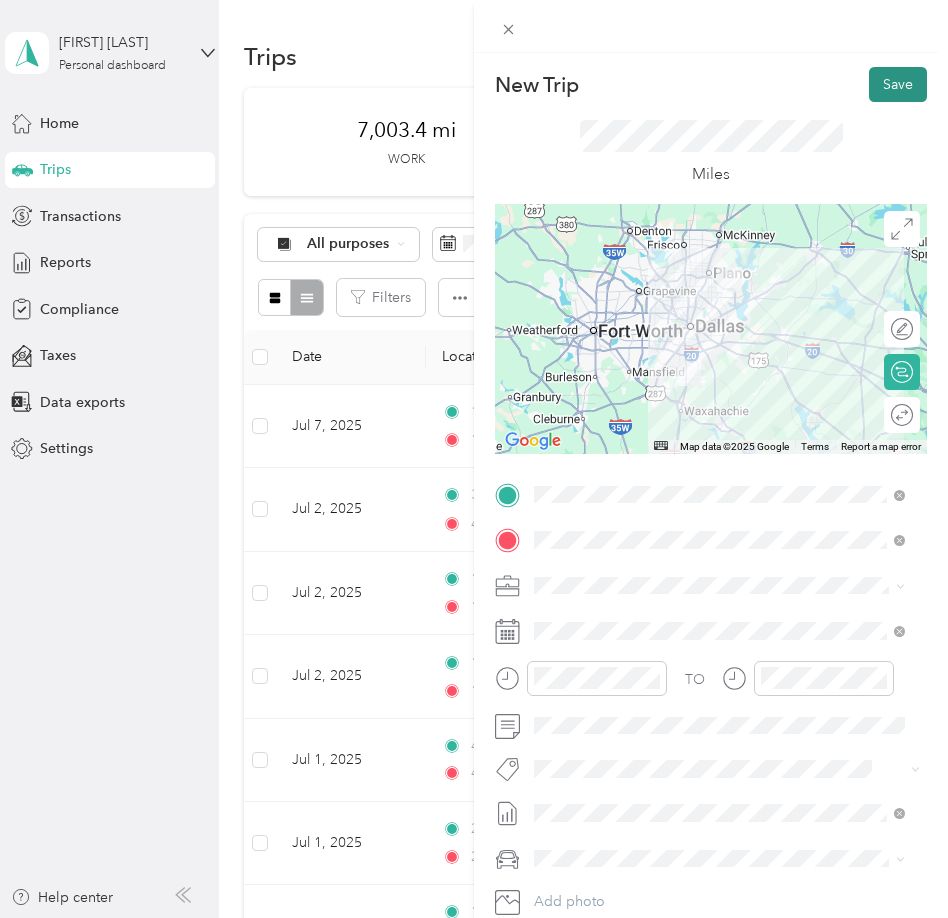 click on "Save" at bounding box center [898, 84] 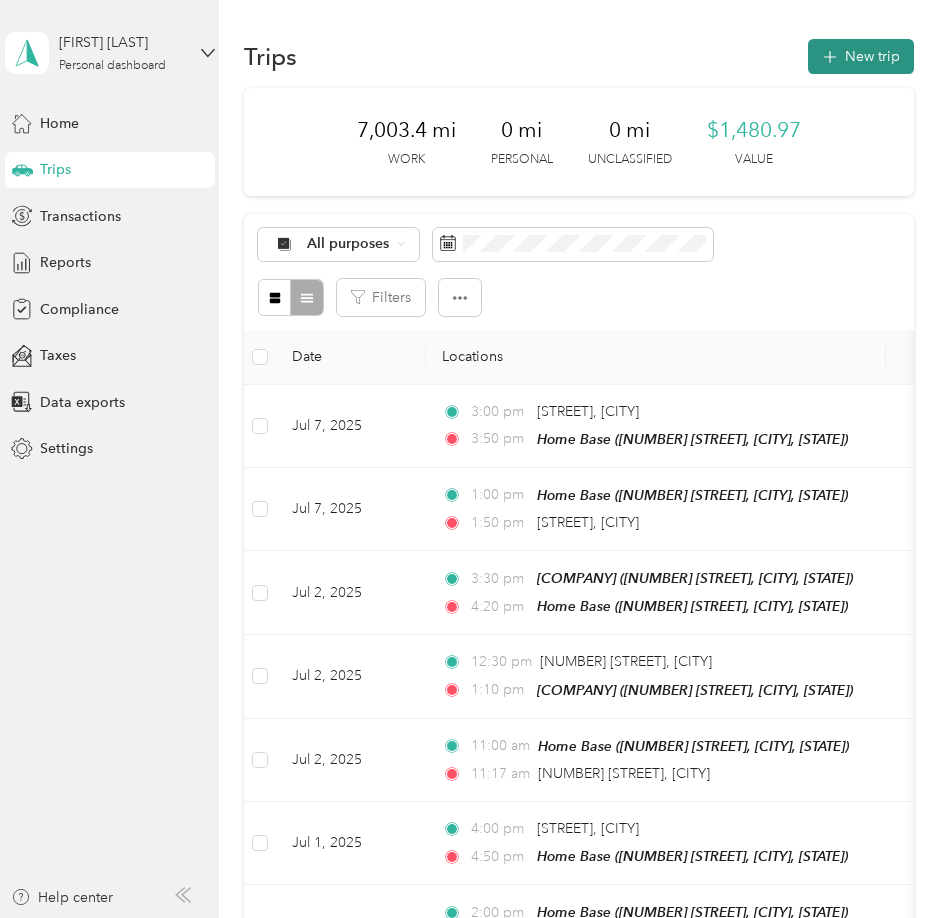 click on "New trip" at bounding box center [861, 56] 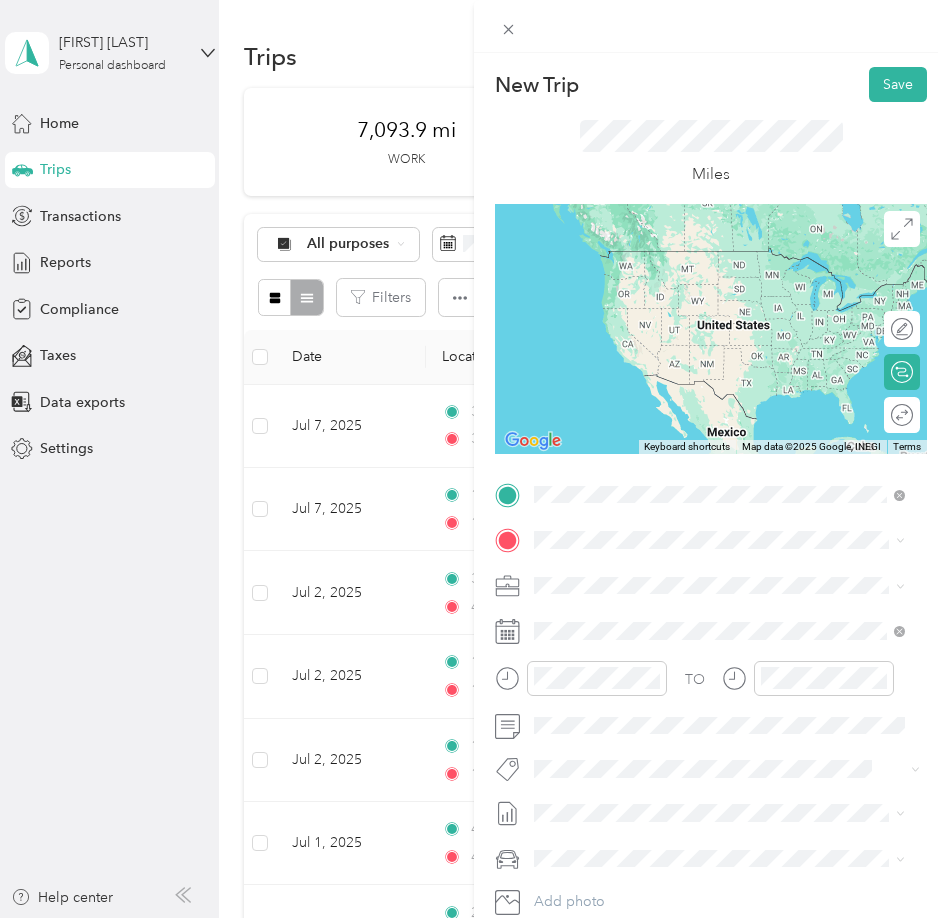 click on "Home Base [NUMBER] [STREET], [POSTAL CODE], [CITY], [STATE], [COUNTRY]" at bounding box center (735, 596) 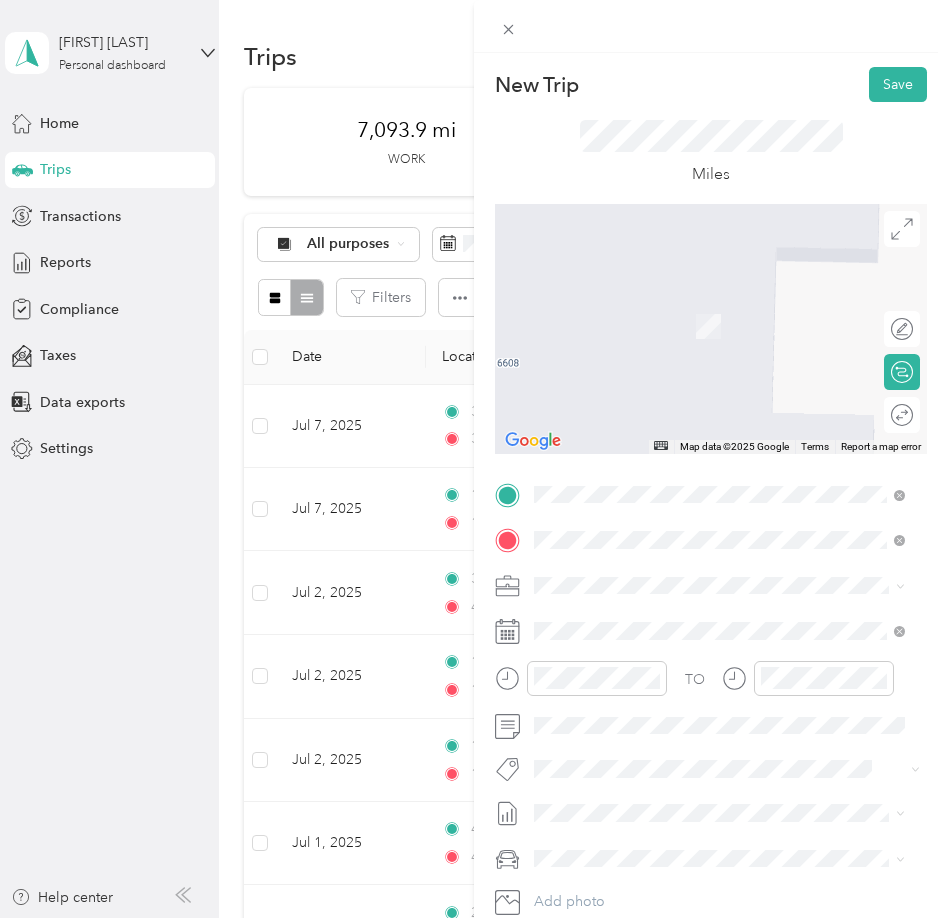 click on "[NUMBER] [STREET]
[CITY], [STATE] [POSTAL CODE], [COUNTRY]" at bounding box center [715, 620] 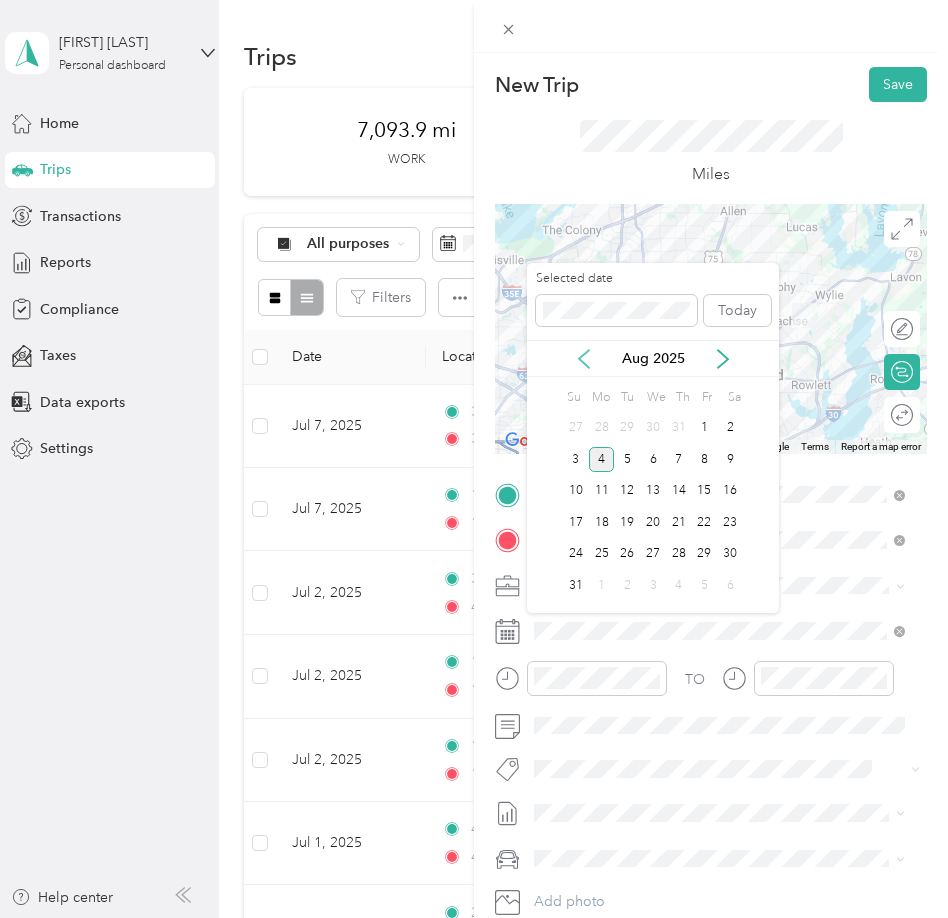 click 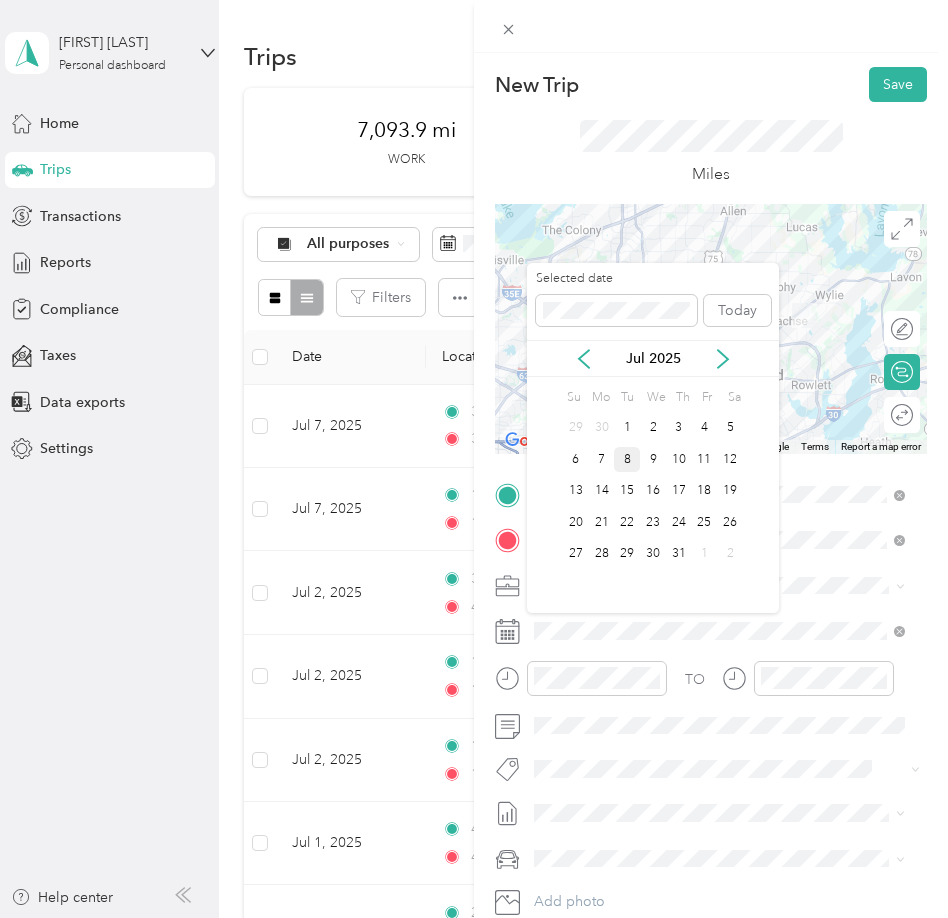 click on "8" at bounding box center [627, 459] 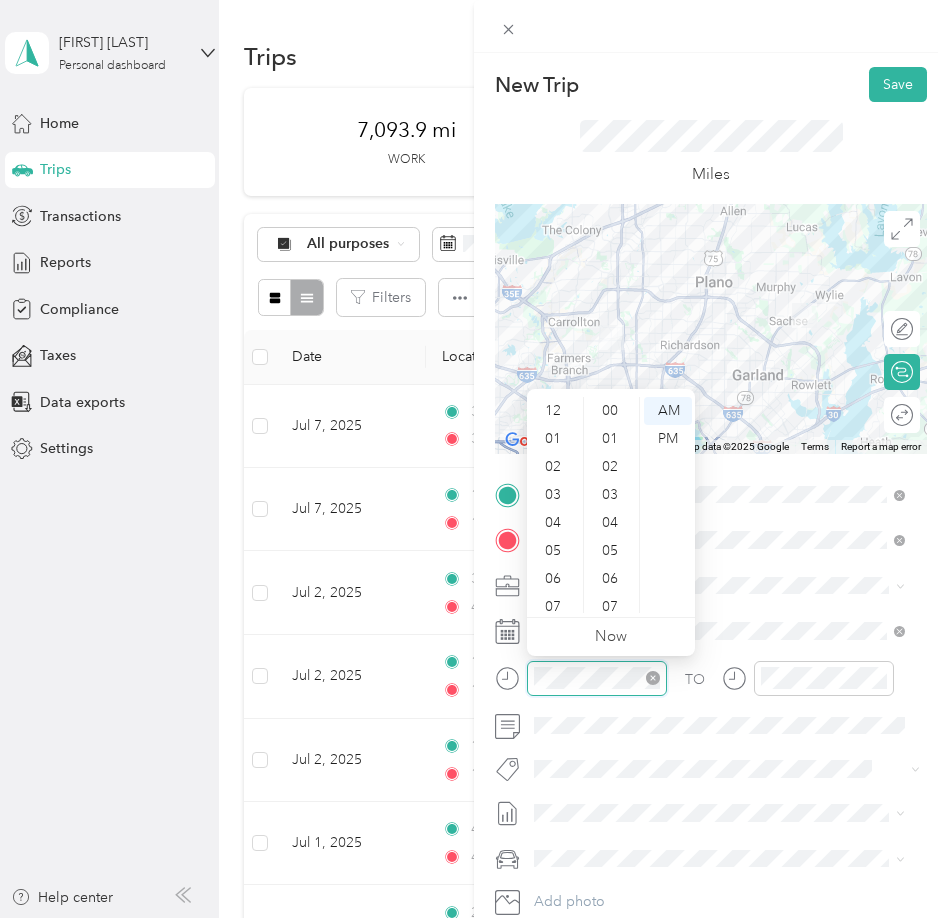 scroll, scrollTop: 616, scrollLeft: 0, axis: vertical 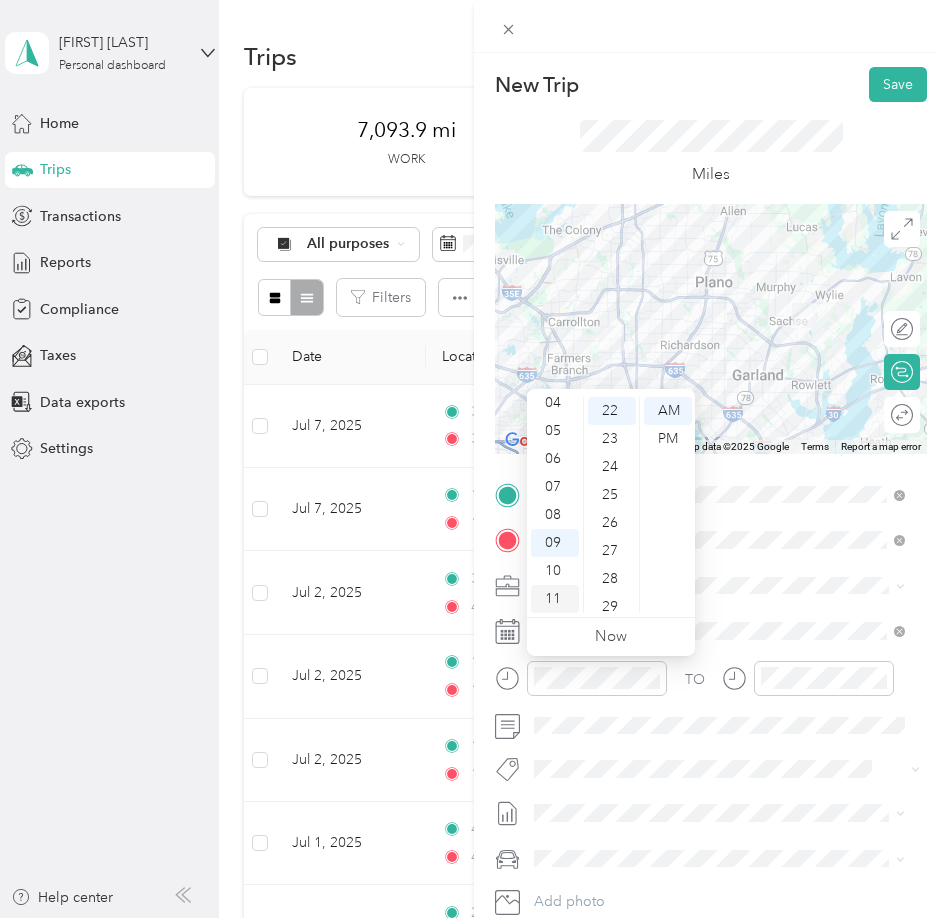 click on "11" at bounding box center (555, 599) 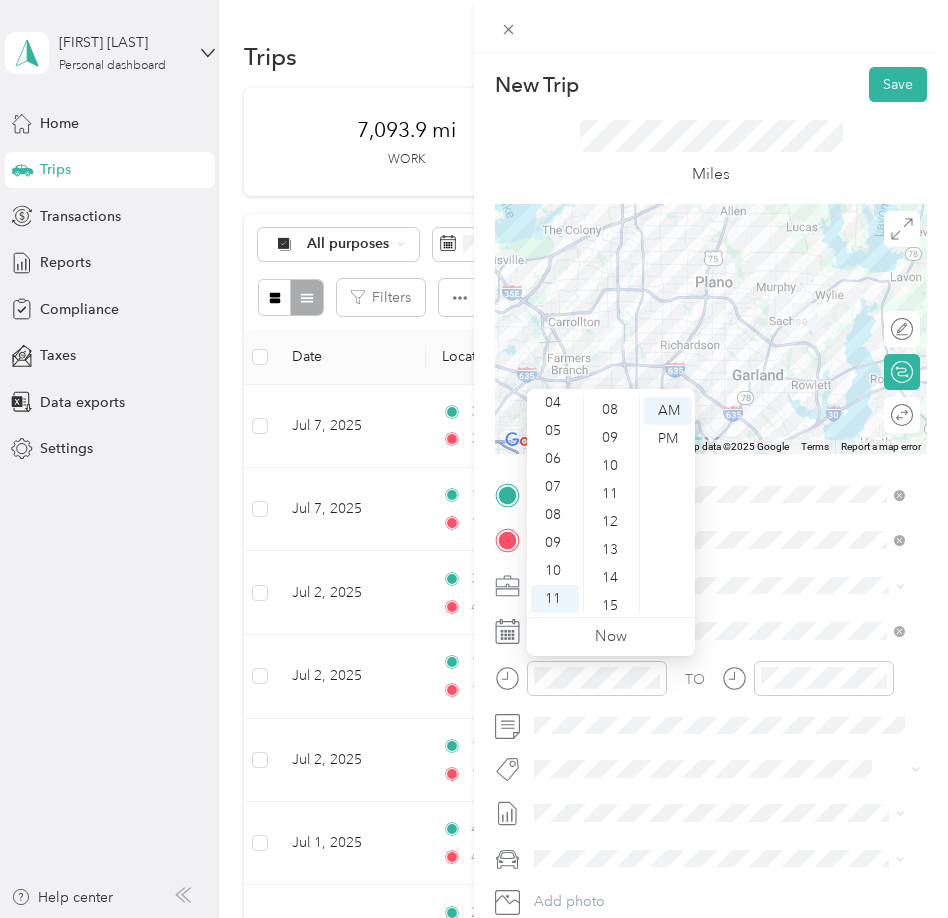 scroll, scrollTop: 0, scrollLeft: 0, axis: both 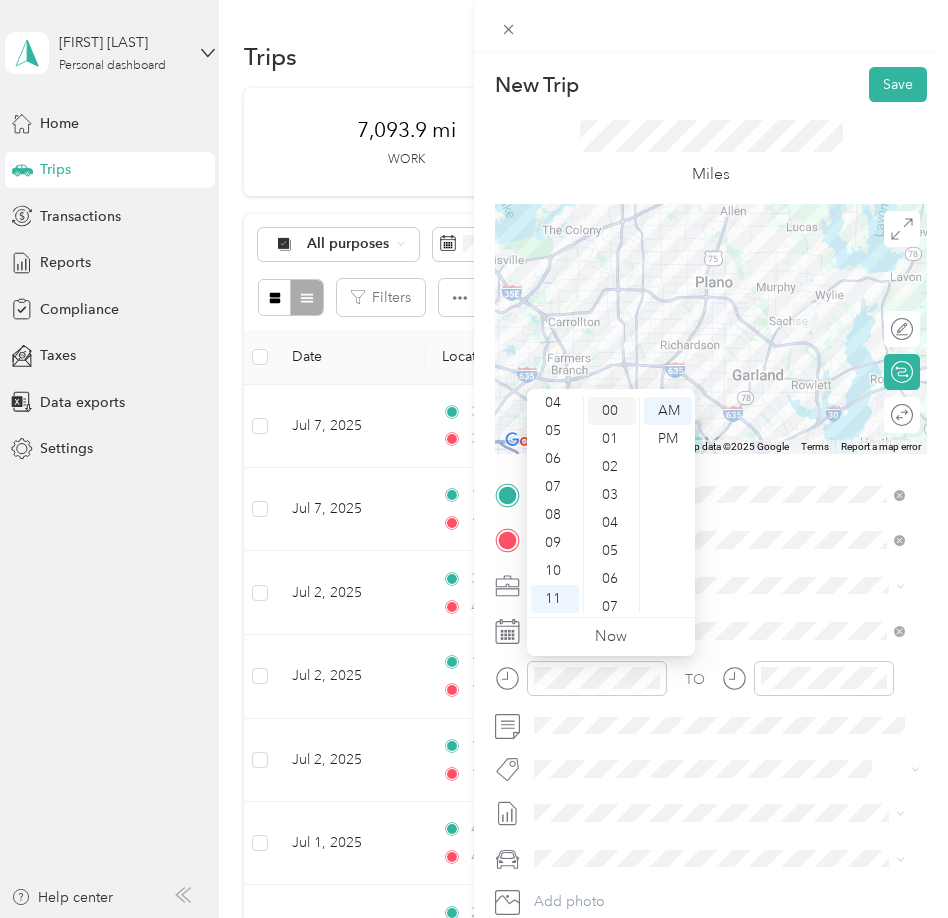 click on "00" at bounding box center (612, 411) 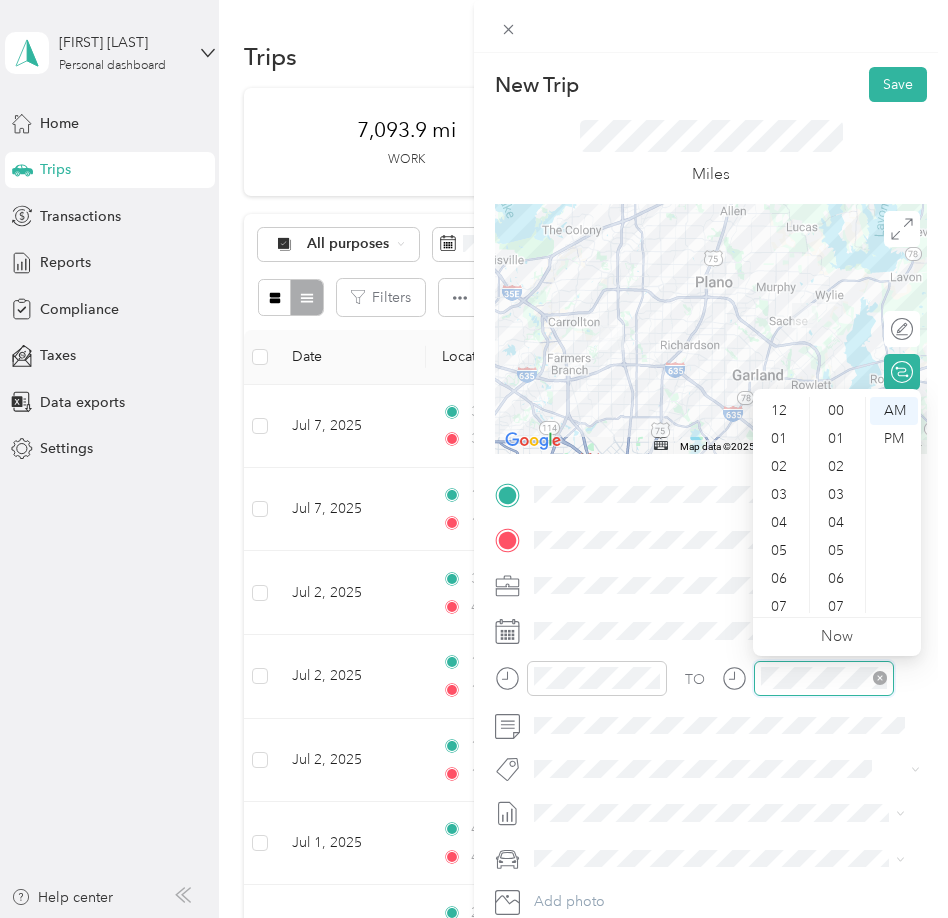 scroll, scrollTop: 616, scrollLeft: 0, axis: vertical 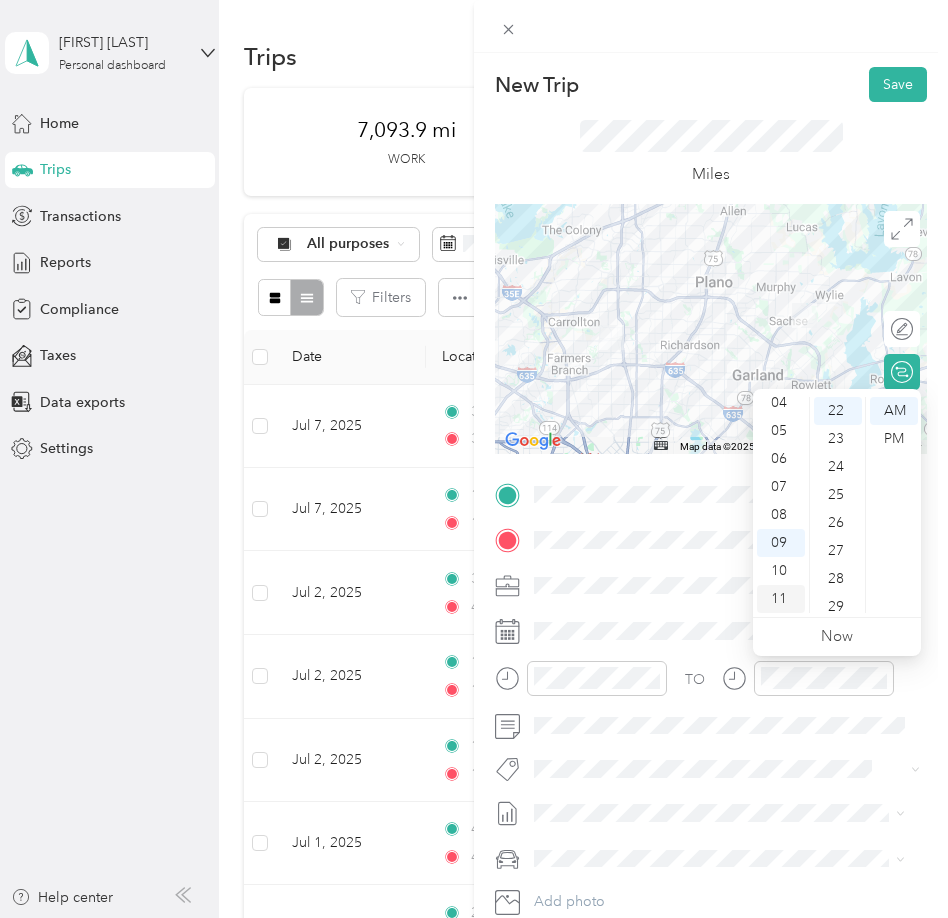 click on "11" at bounding box center [781, 599] 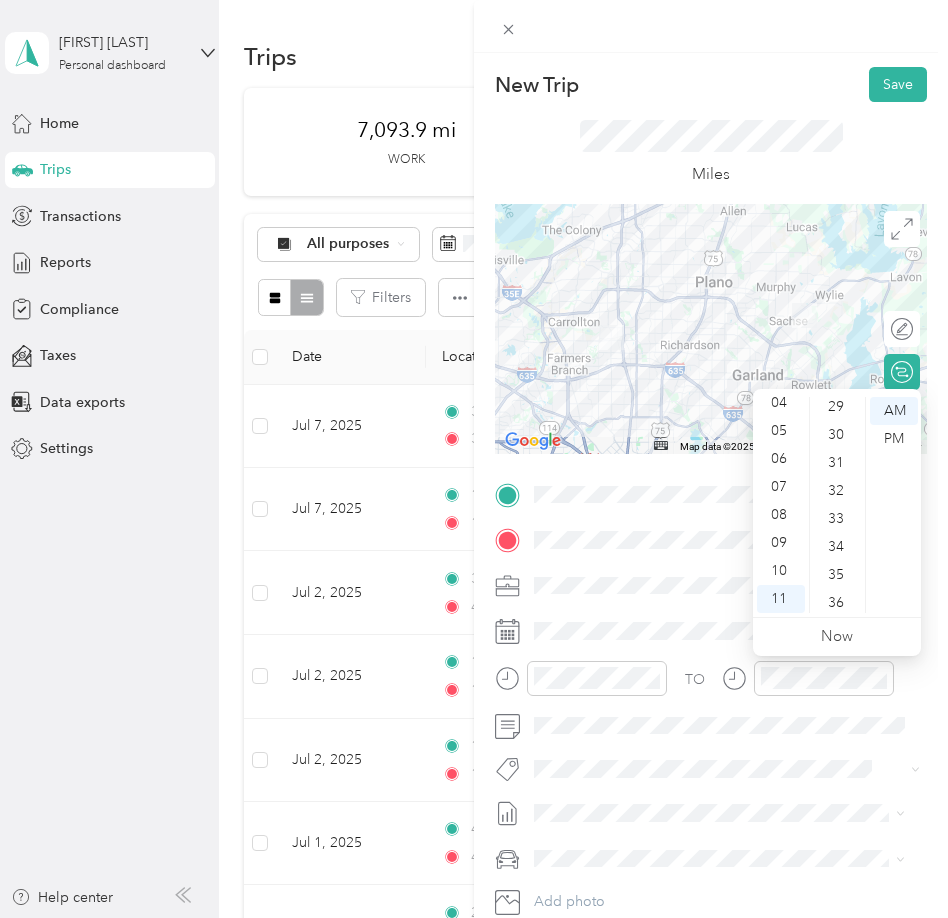 click on "32" at bounding box center (838, 491) 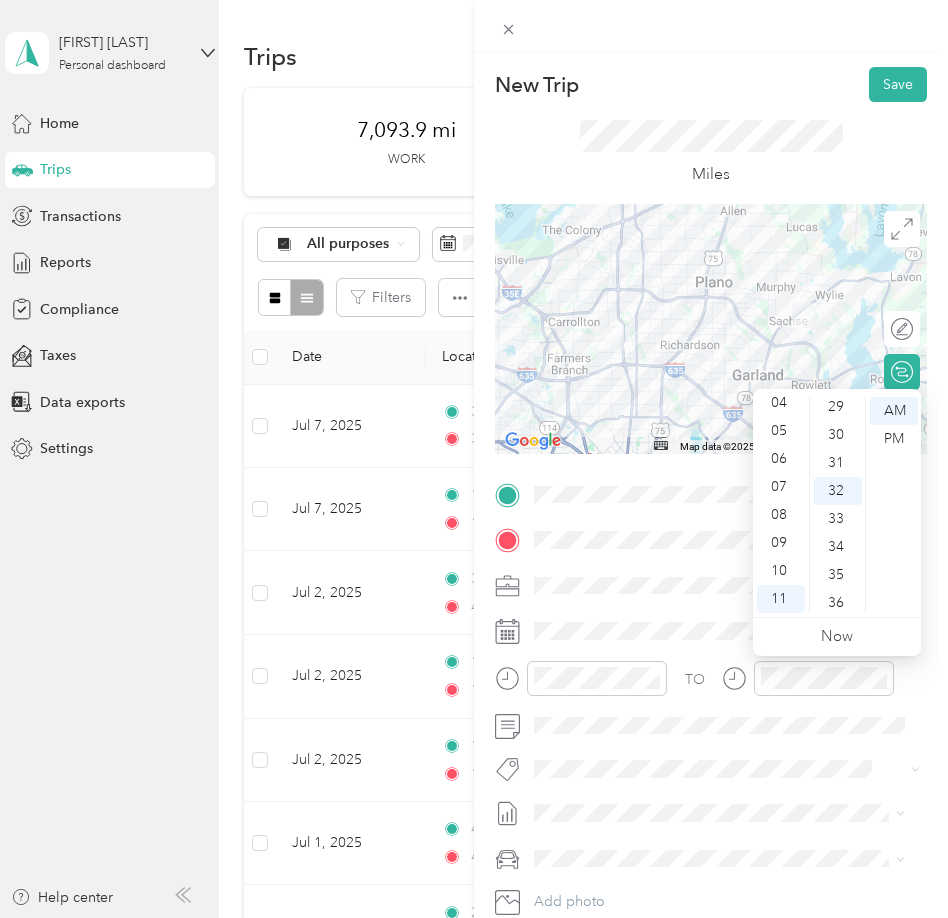 scroll, scrollTop: 896, scrollLeft: 0, axis: vertical 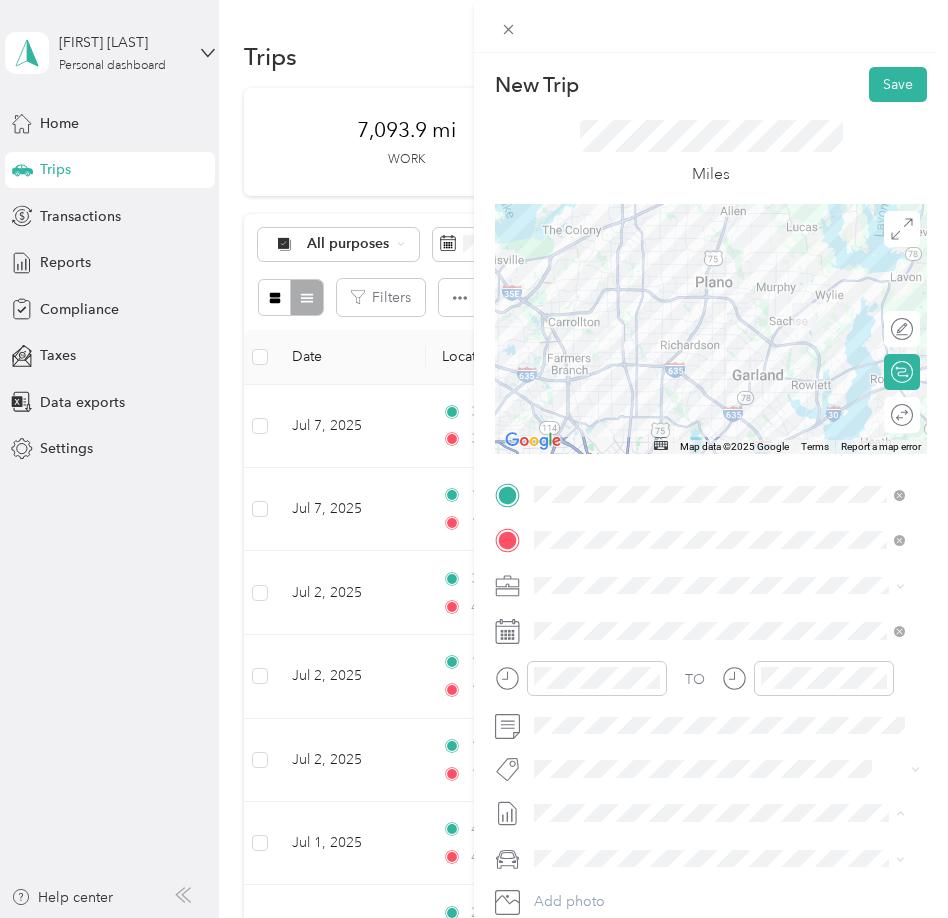 click on "July 2025 Mileage Draft" at bounding box center (719, 879) 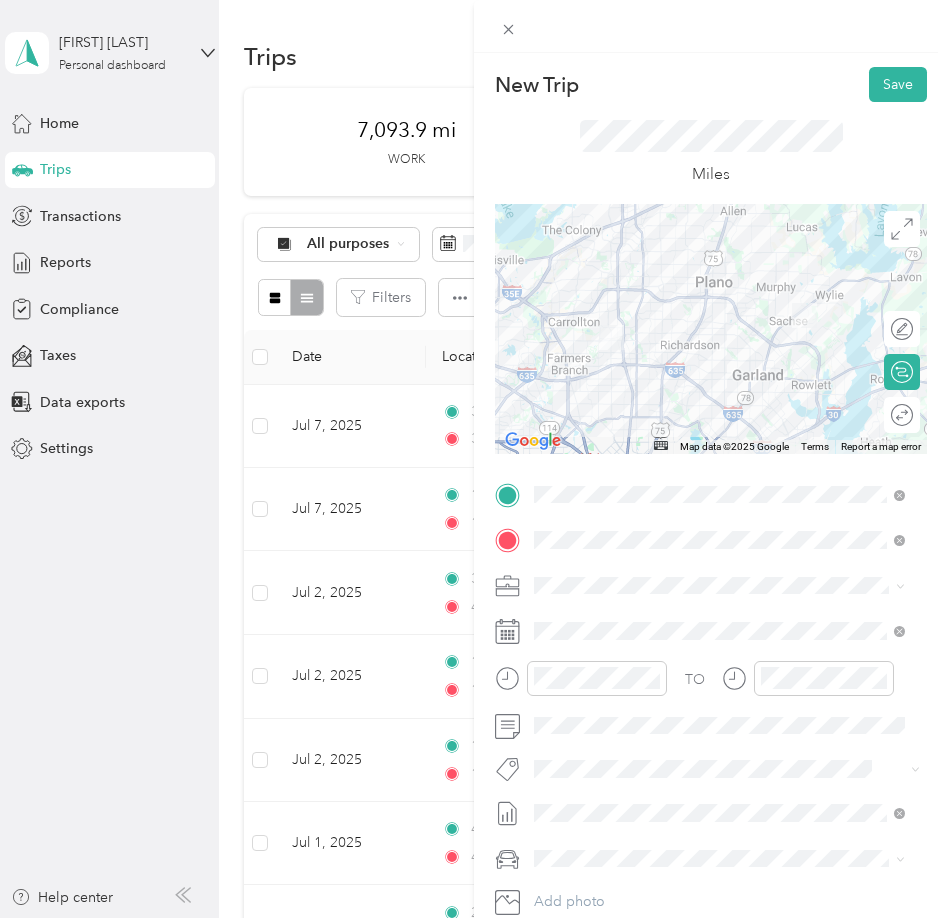 click on "Ford F250SD" at bounding box center (719, 823) 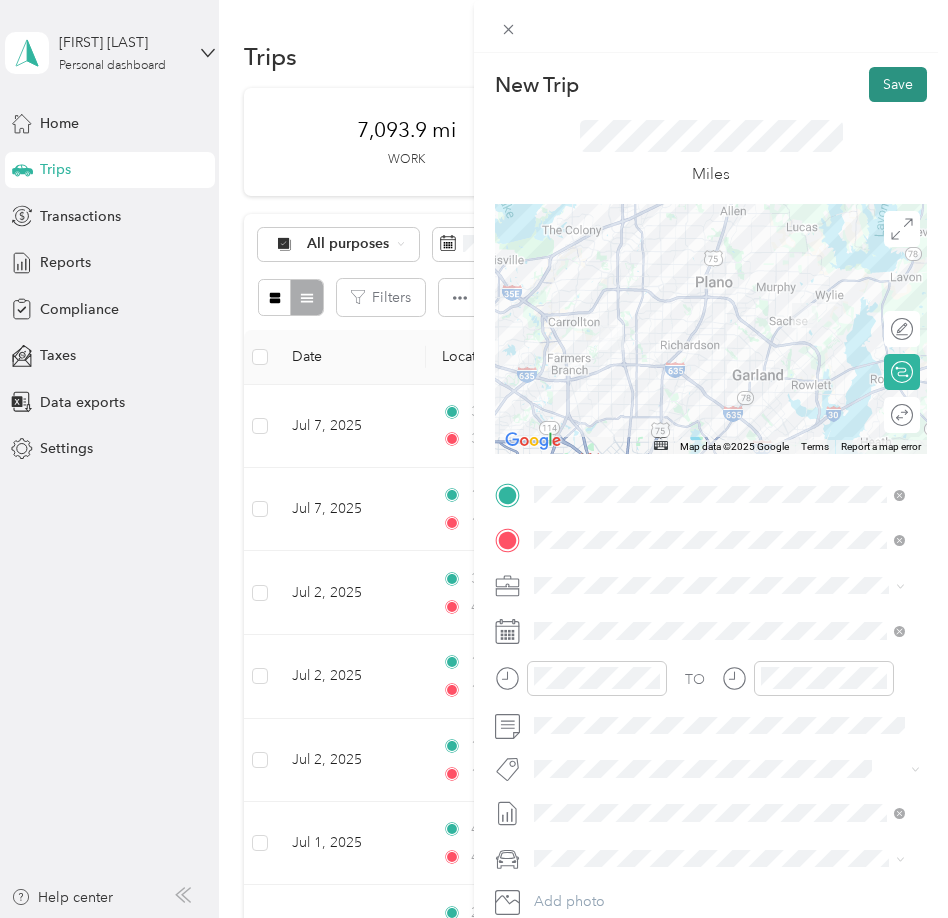 click on "Save" at bounding box center [898, 84] 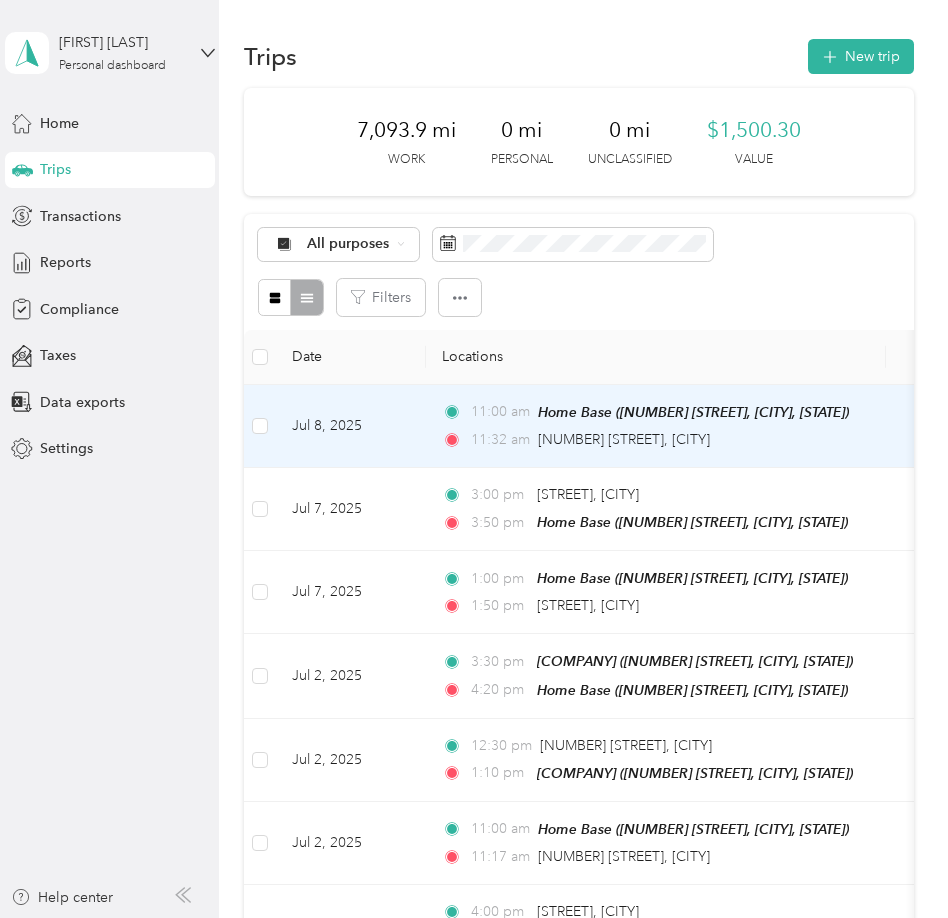 click on "[TIME] [NUMBER] [STREET], [CITY]" at bounding box center (652, 440) 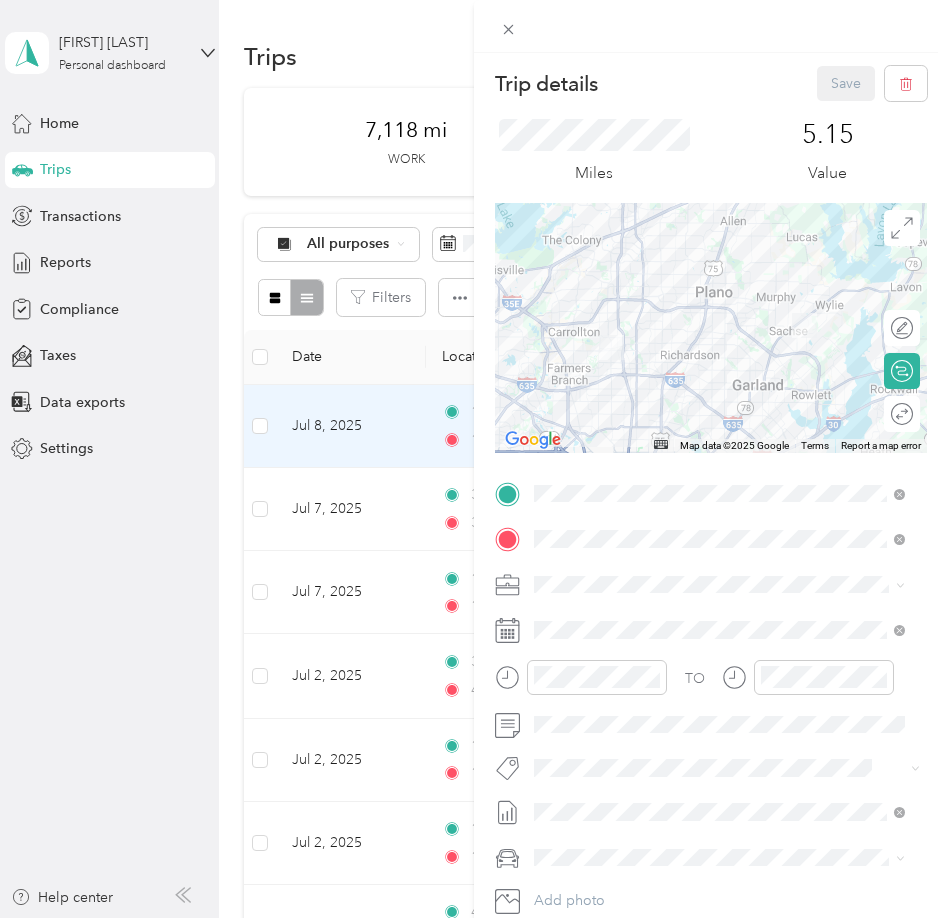 scroll, scrollTop: 0, scrollLeft: 0, axis: both 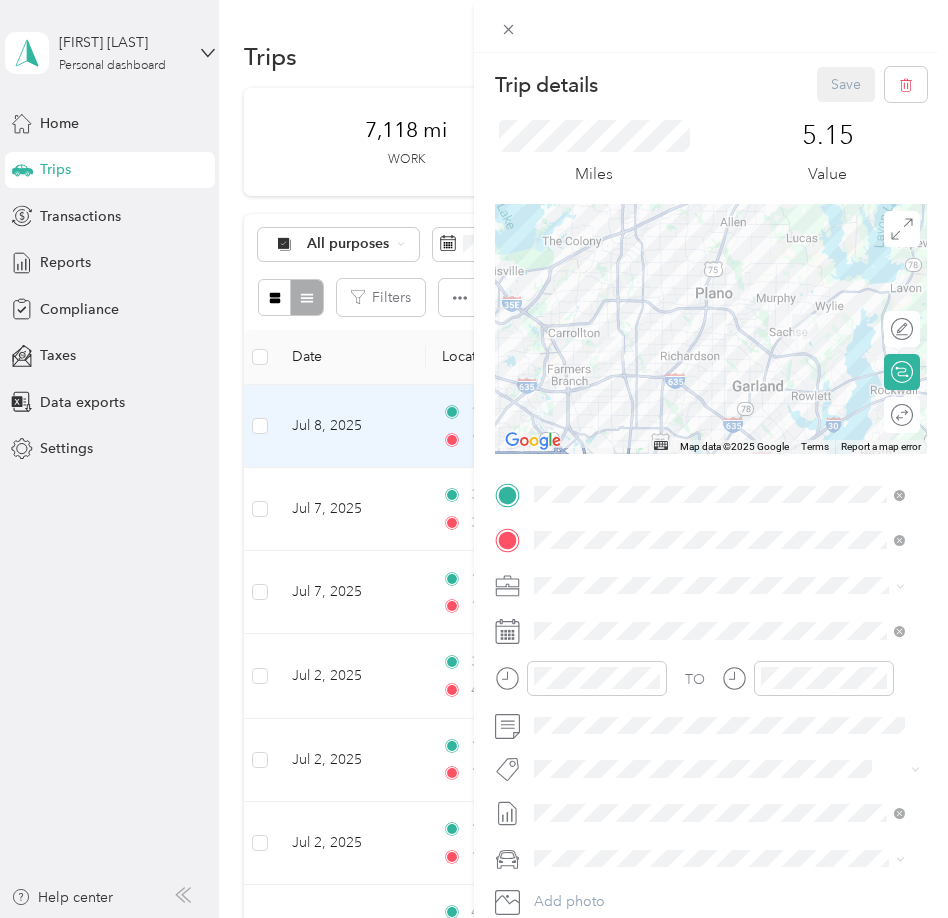 click on "Save" at bounding box center (872, 84) 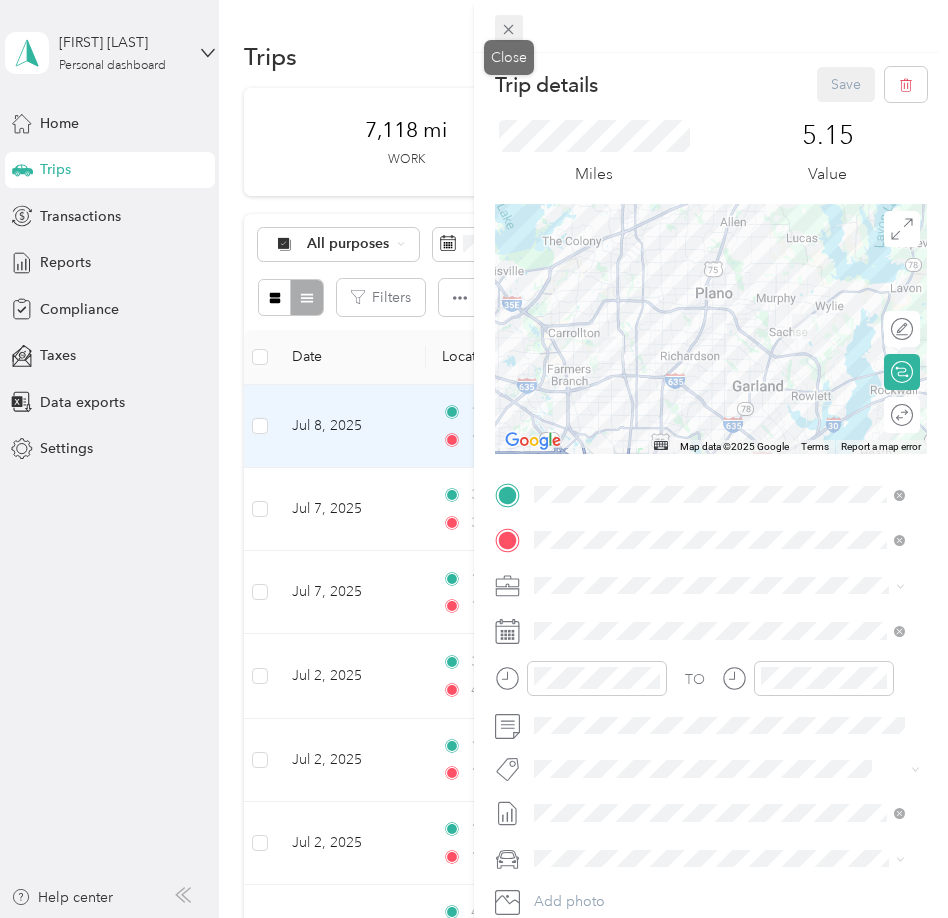 click 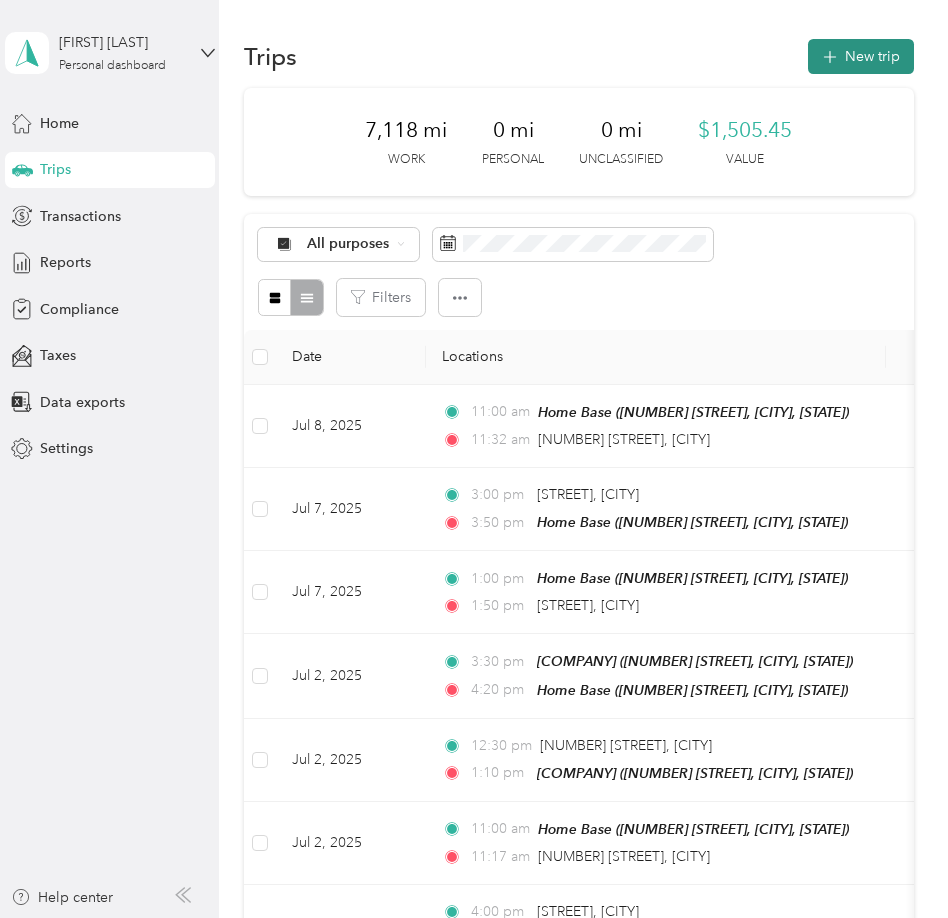 click on "New trip" at bounding box center [861, 56] 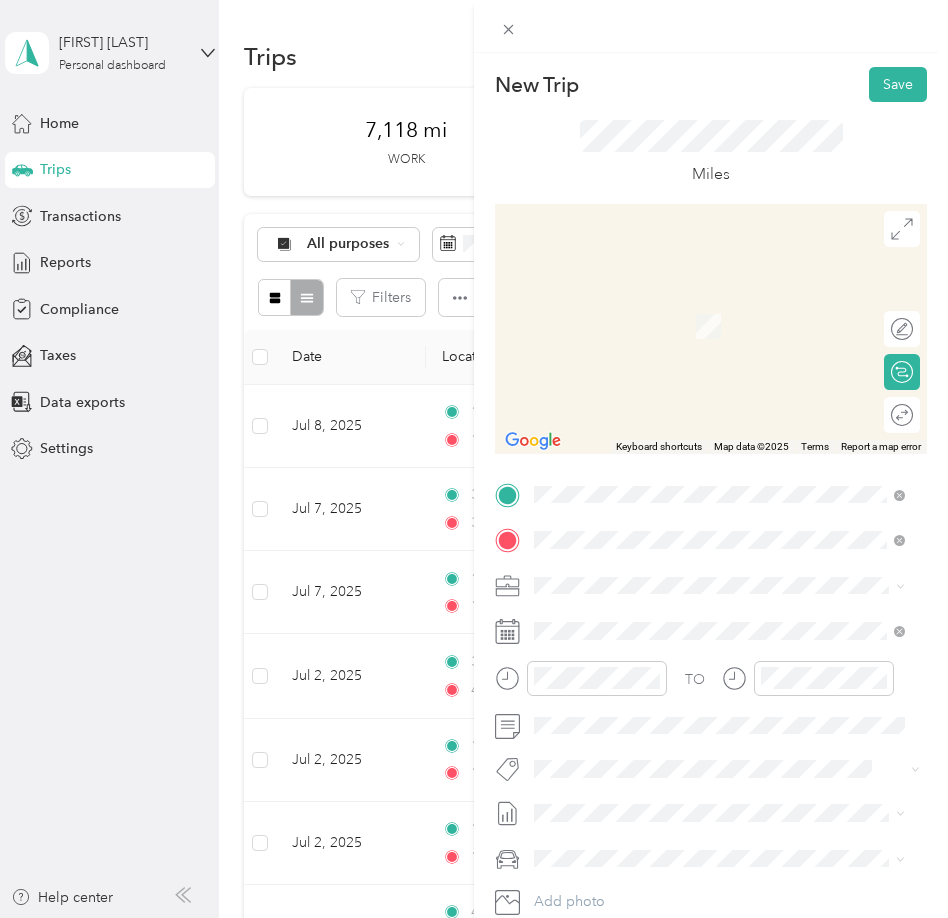 click on "Home Base" at bounding box center (735, 619) 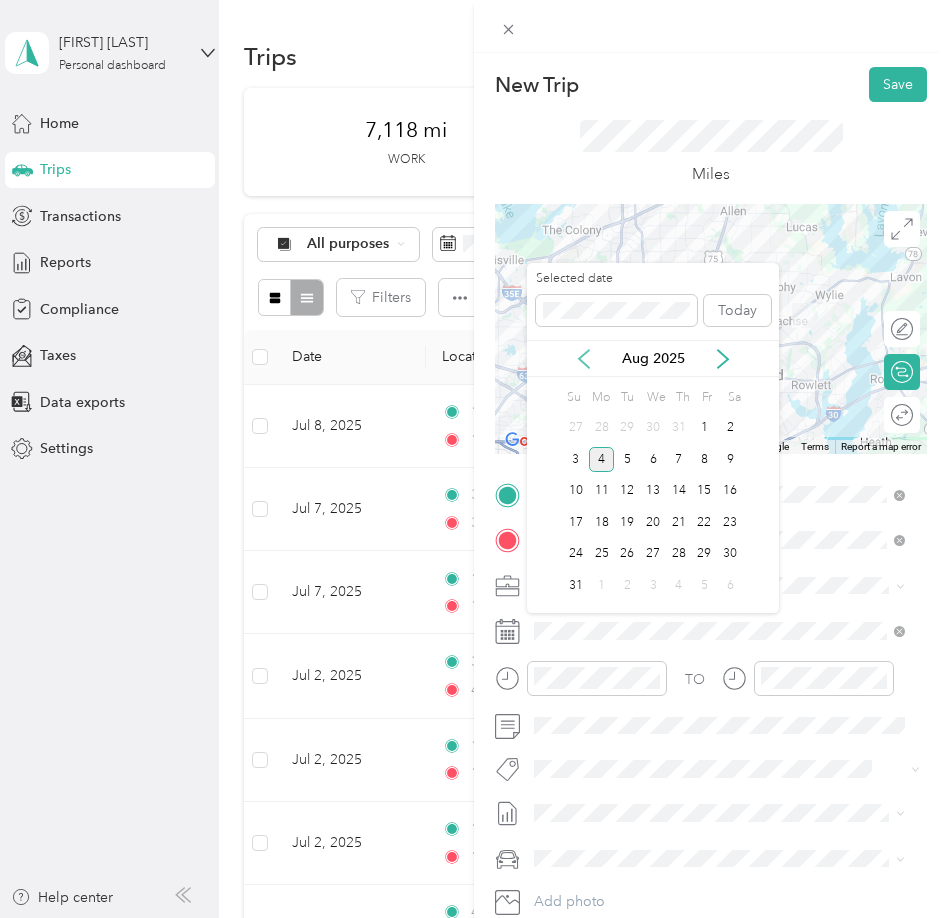 click 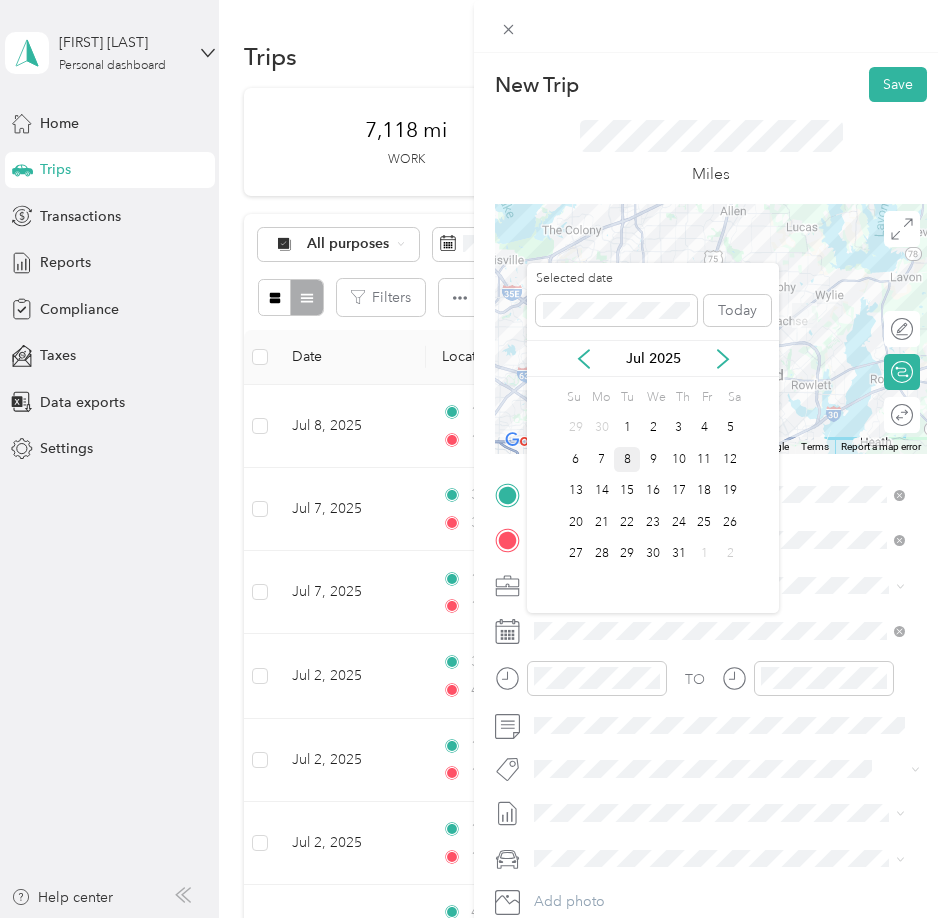 click on "8" at bounding box center [627, 459] 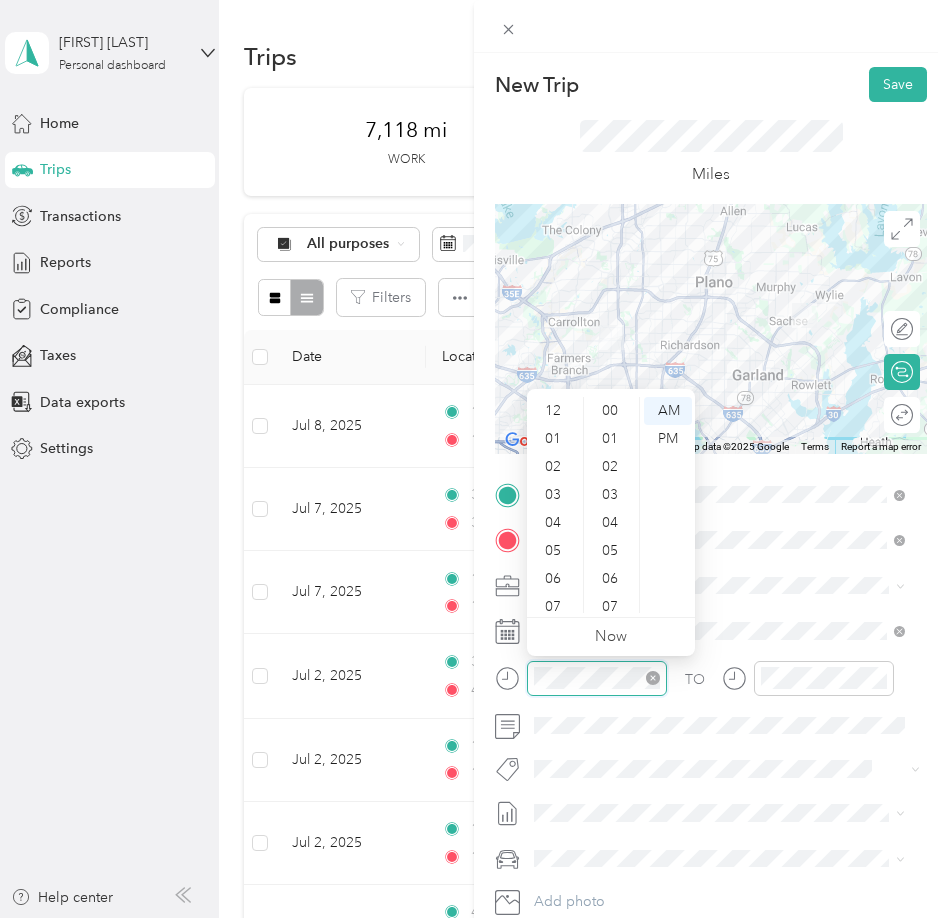 scroll, scrollTop: 756, scrollLeft: 0, axis: vertical 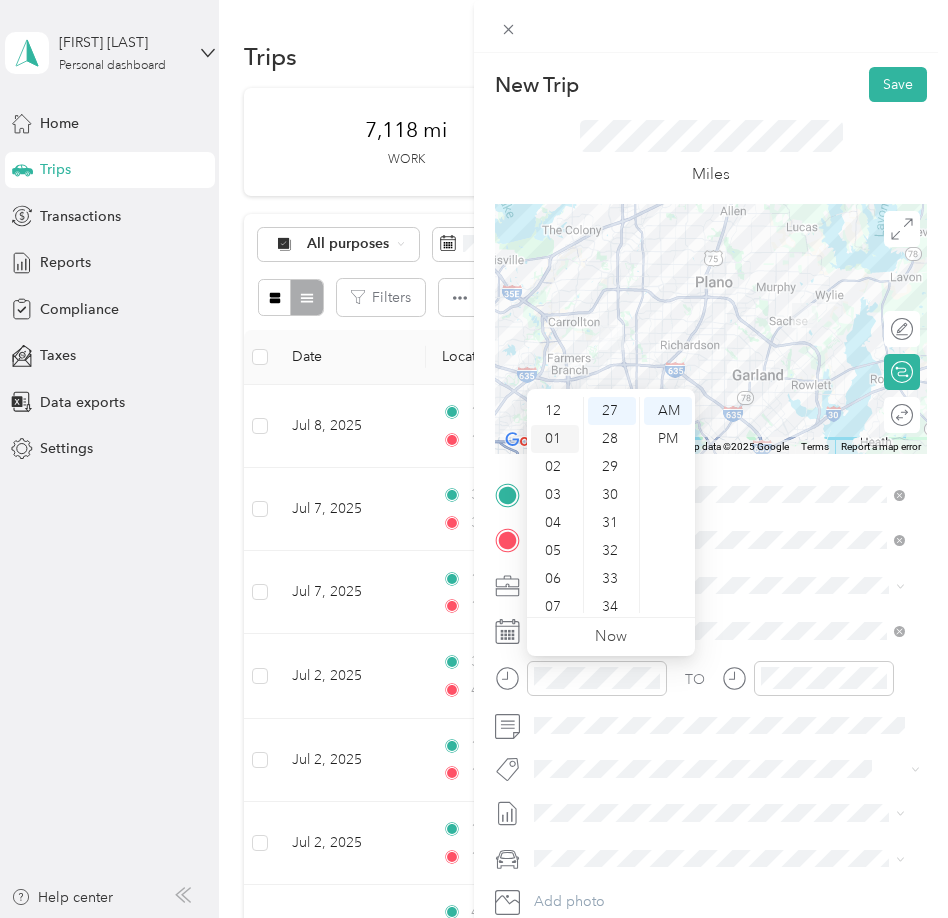 click on "01" at bounding box center (555, 439) 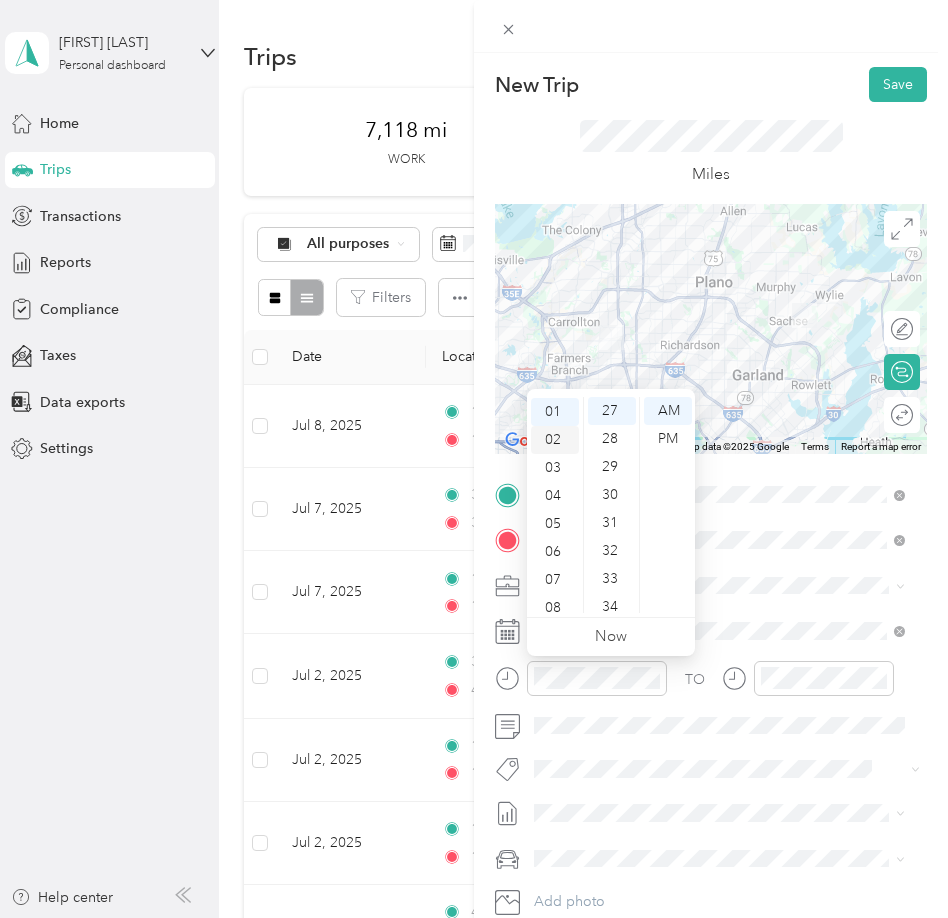 scroll, scrollTop: 28, scrollLeft: 0, axis: vertical 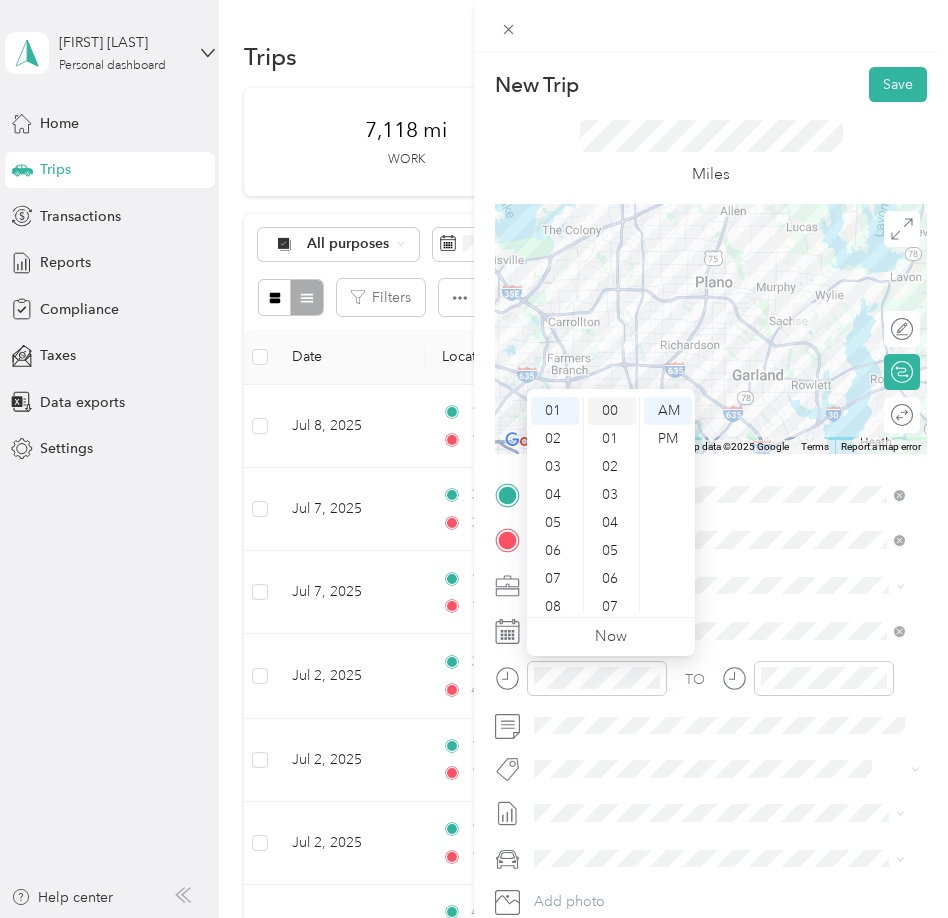 click on "00" at bounding box center (612, 411) 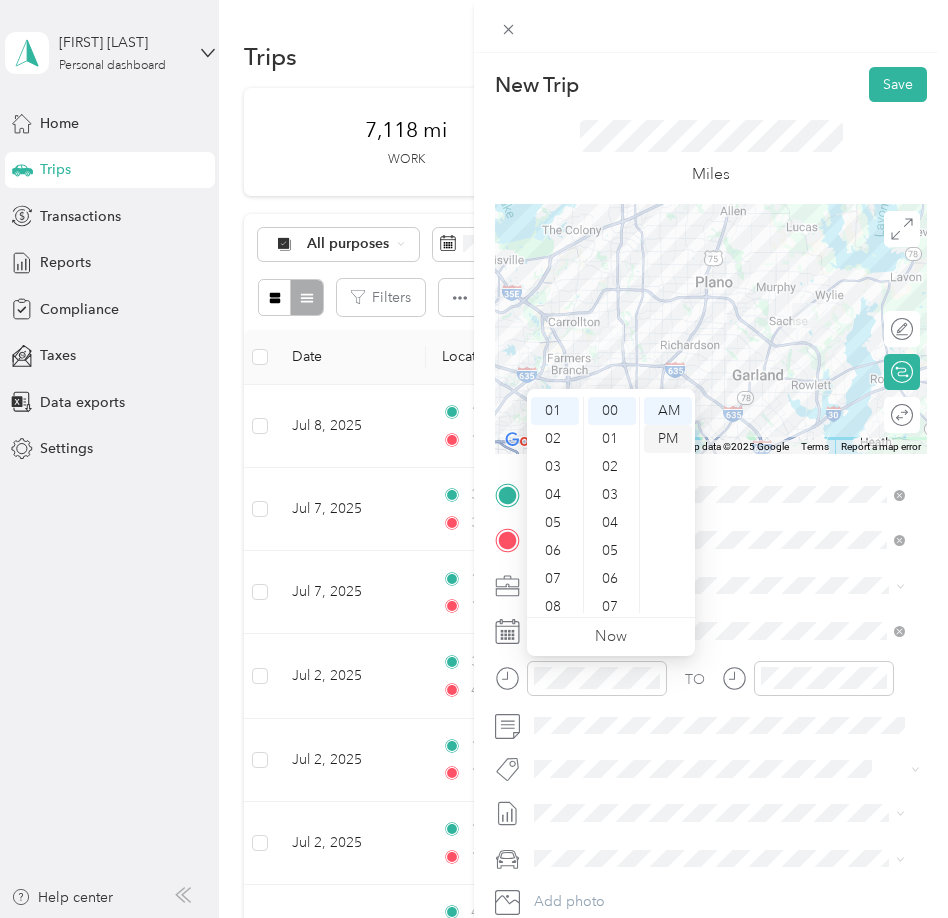 click on "PM" at bounding box center [668, 439] 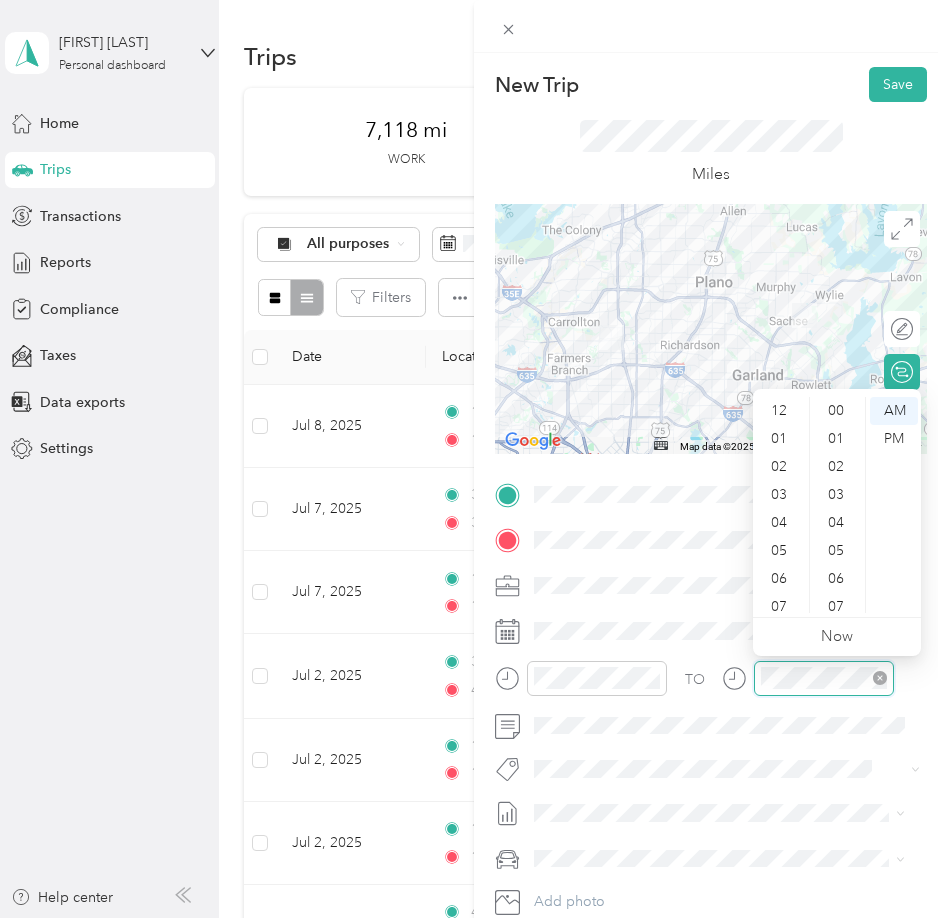 scroll, scrollTop: 756, scrollLeft: 0, axis: vertical 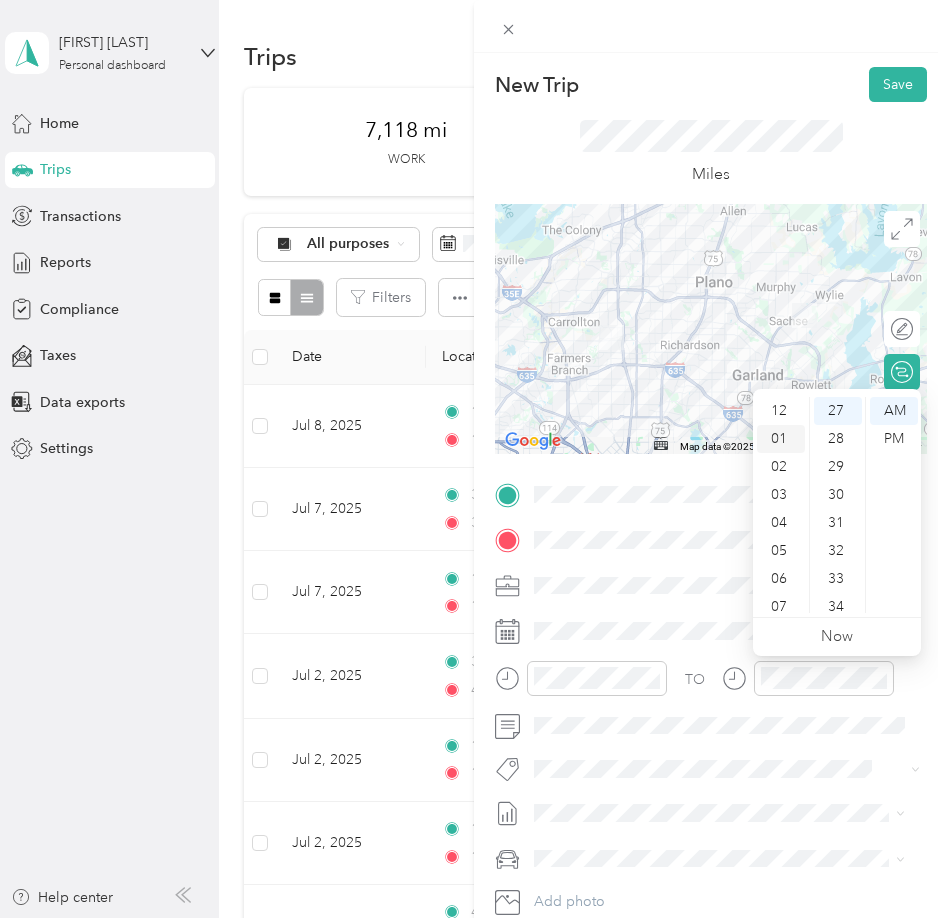 click on "01" at bounding box center (781, 439) 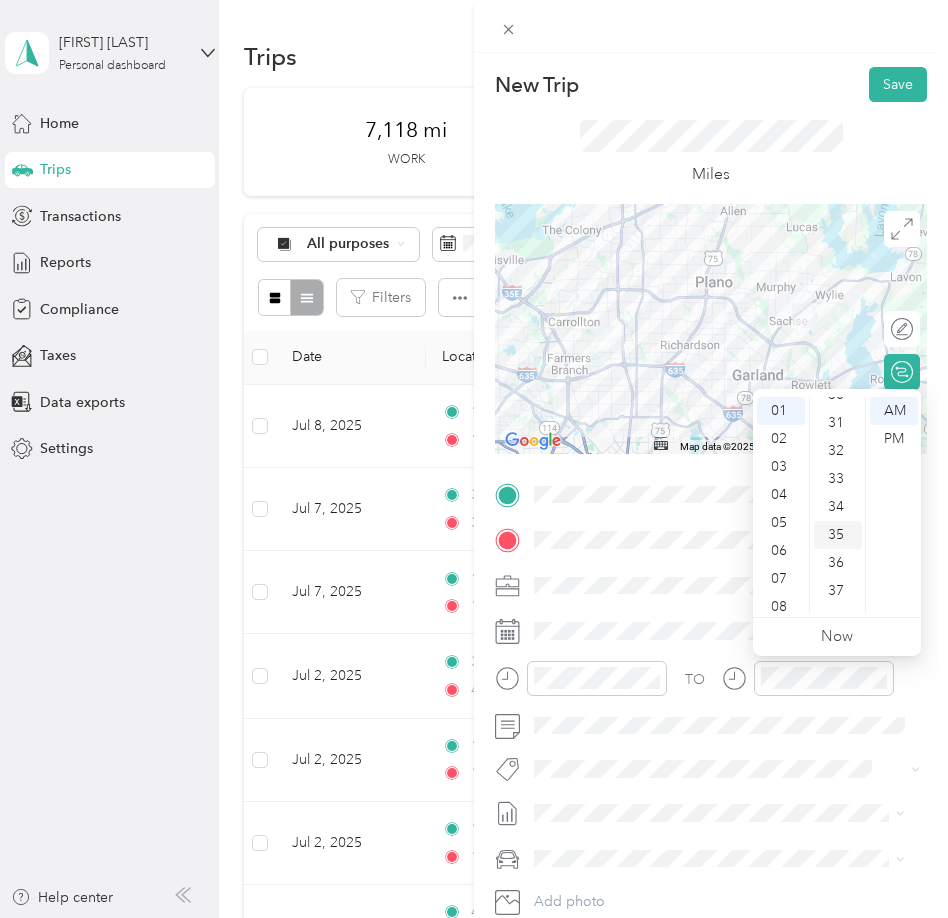 click on "35" at bounding box center (838, 535) 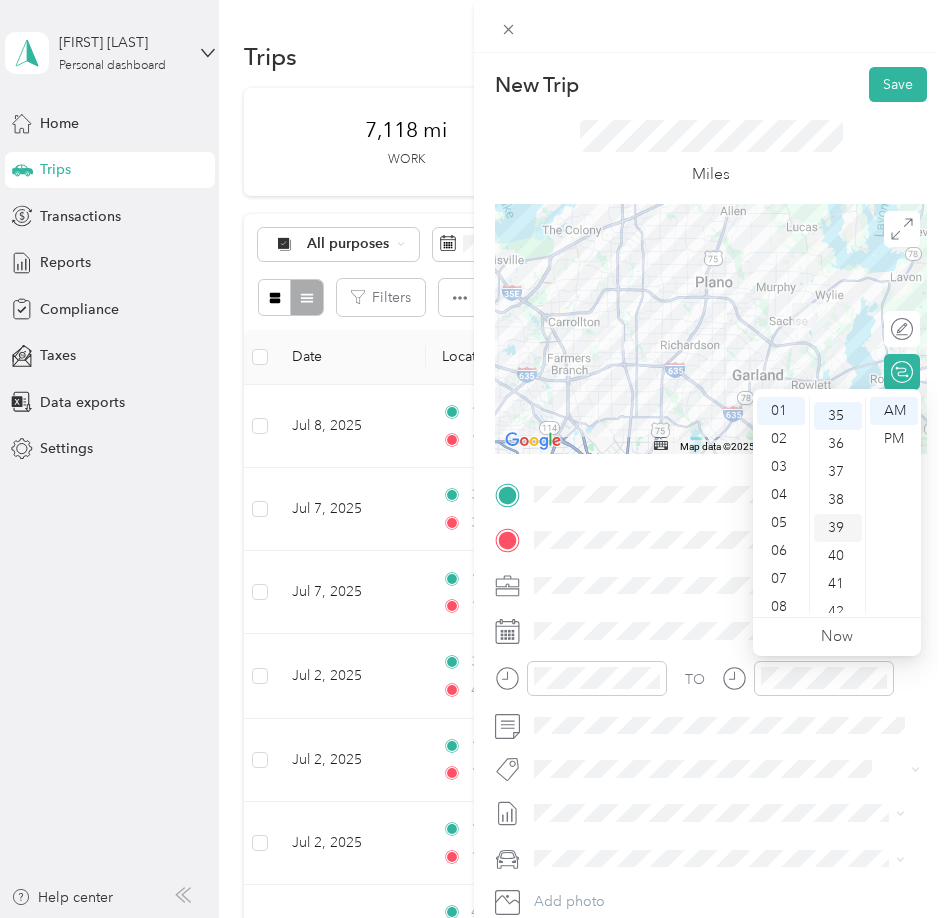 scroll, scrollTop: 980, scrollLeft: 0, axis: vertical 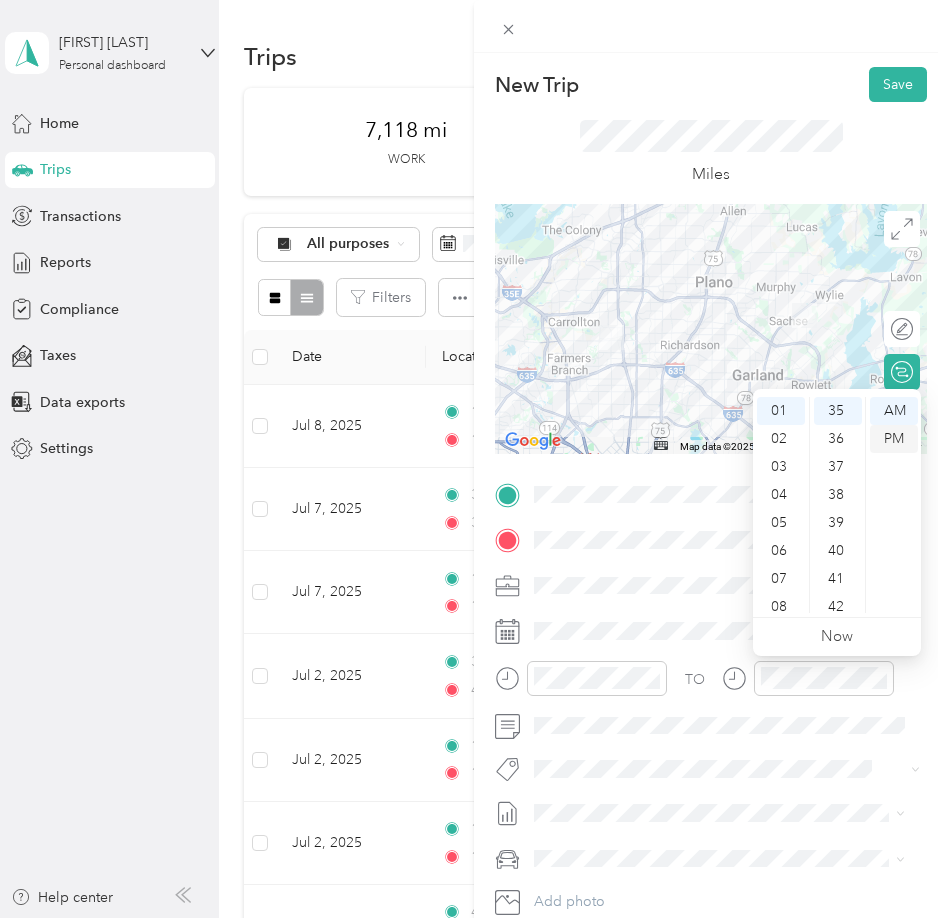click on "PM" at bounding box center [894, 439] 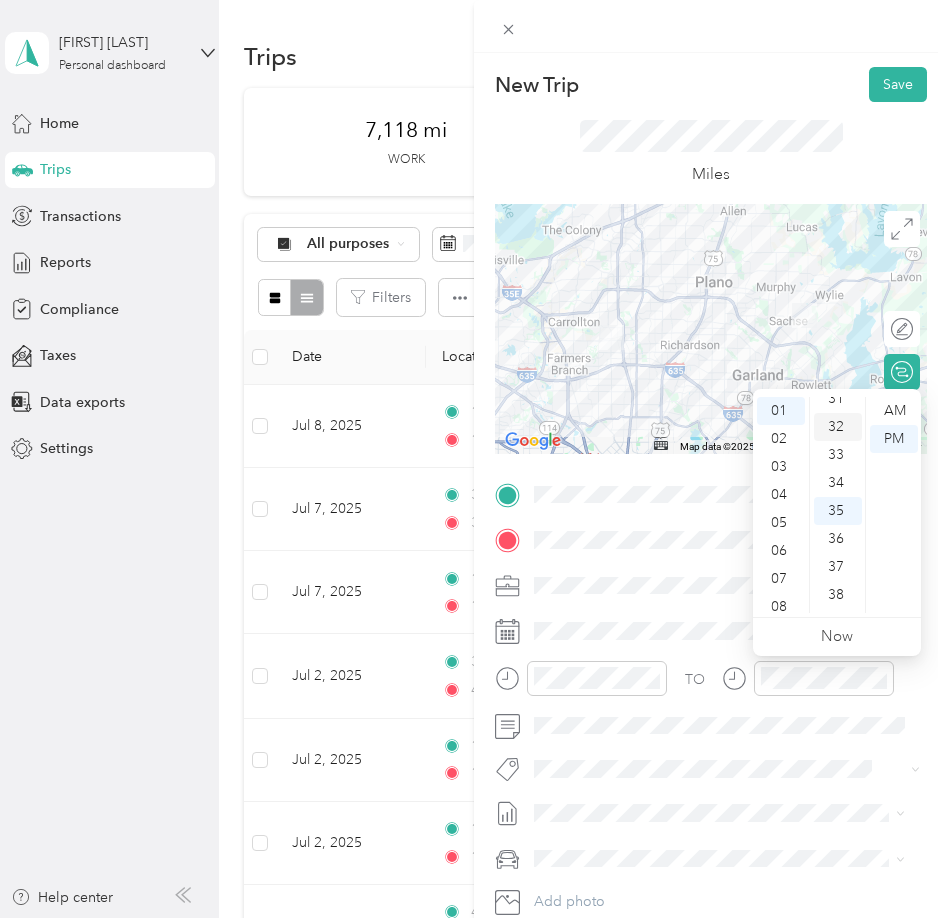 click on "32" at bounding box center (838, 427) 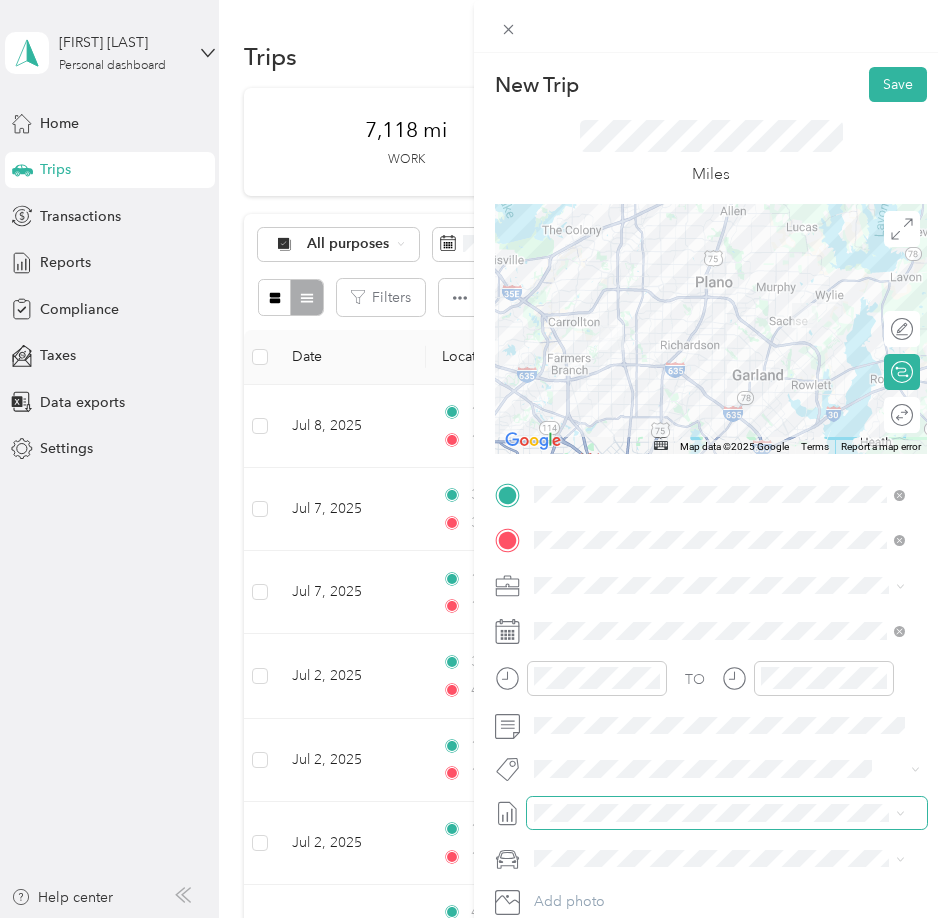 click at bounding box center [727, 813] 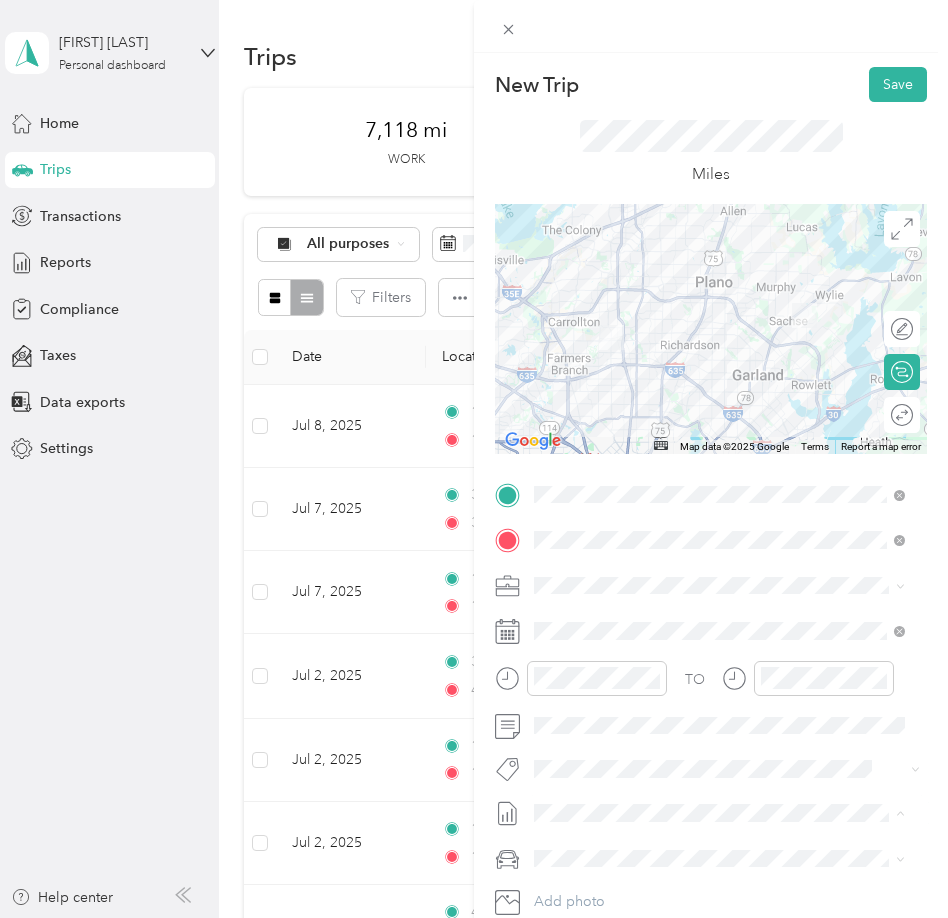click on "July 2025 Mileage" at bounding box center [591, 879] 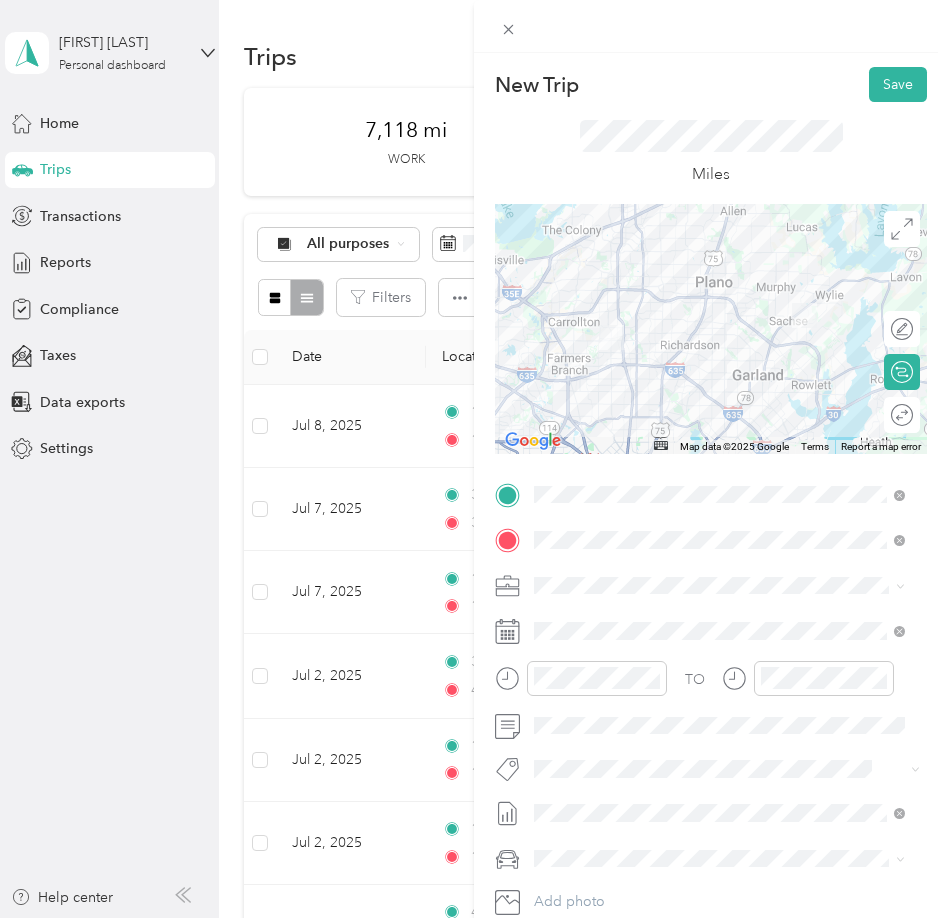 click at bounding box center (727, 859) 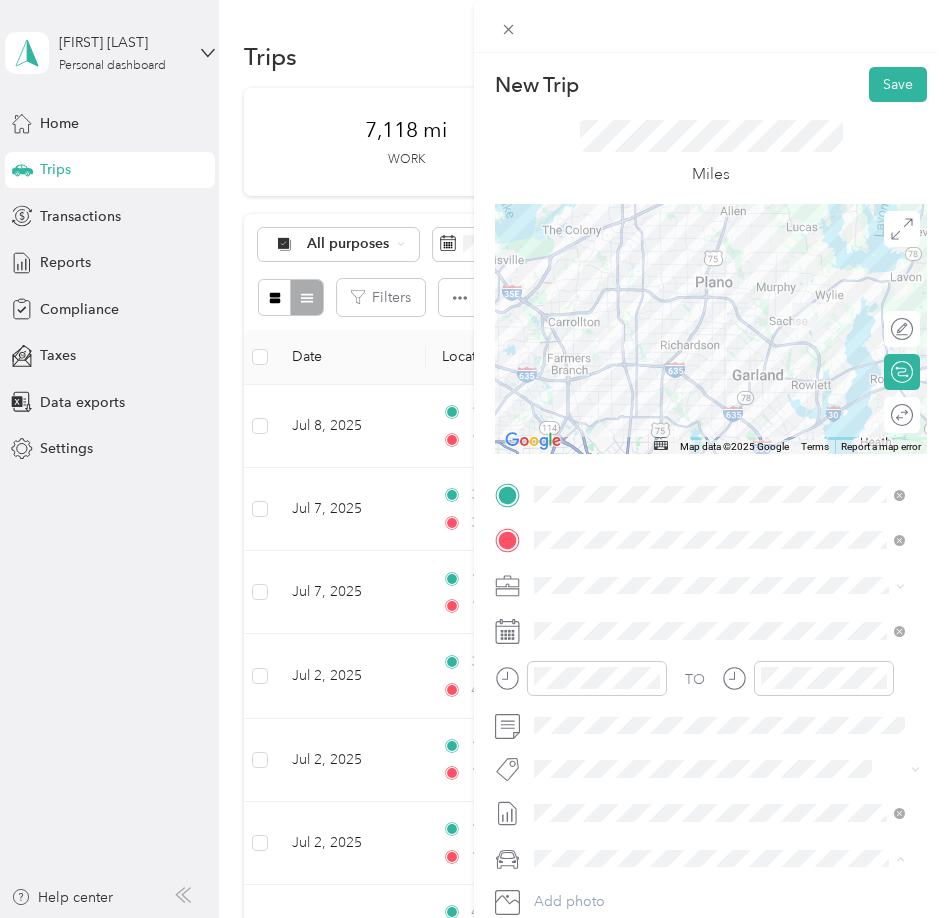click on "Ford F250SD" at bounding box center (583, 823) 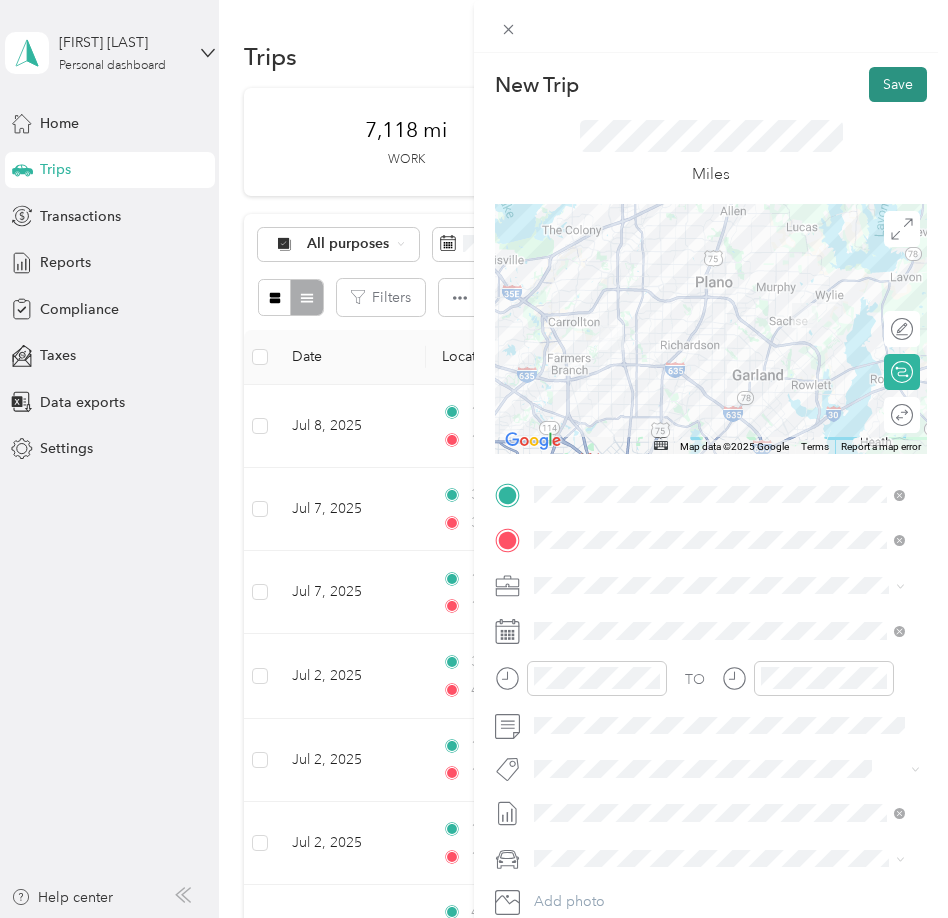 click on "Save" at bounding box center (898, 84) 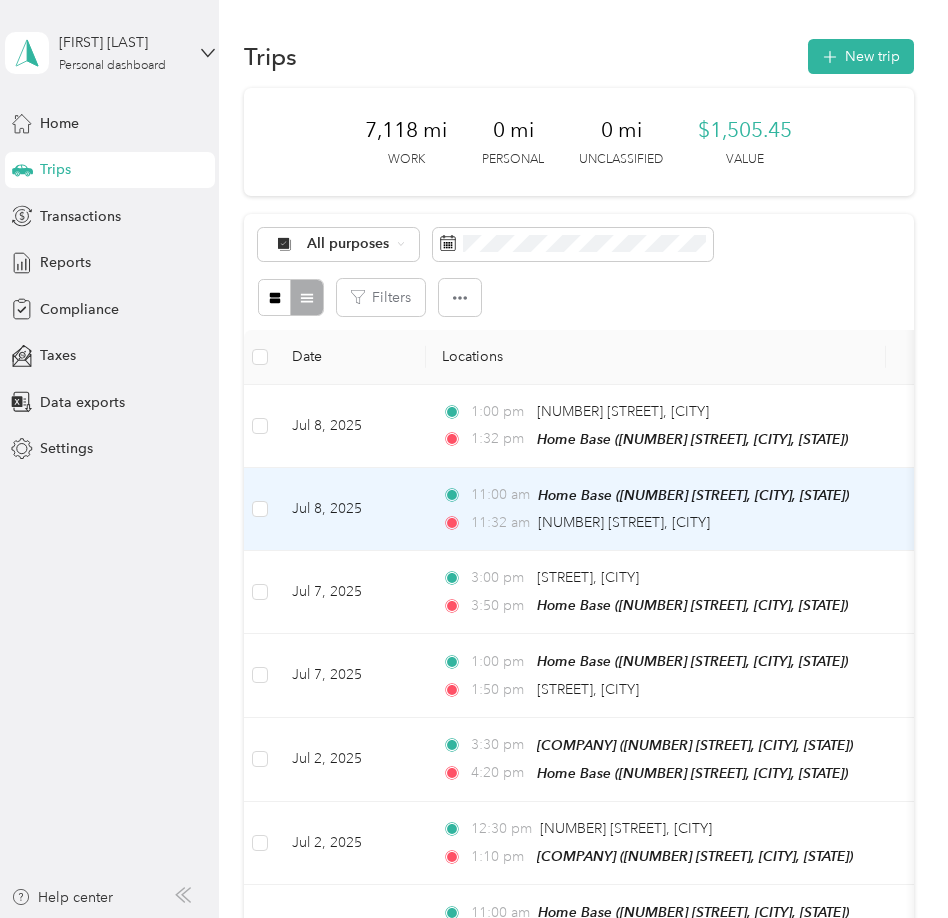 click on "Jul 8, 2025" at bounding box center (351, 509) 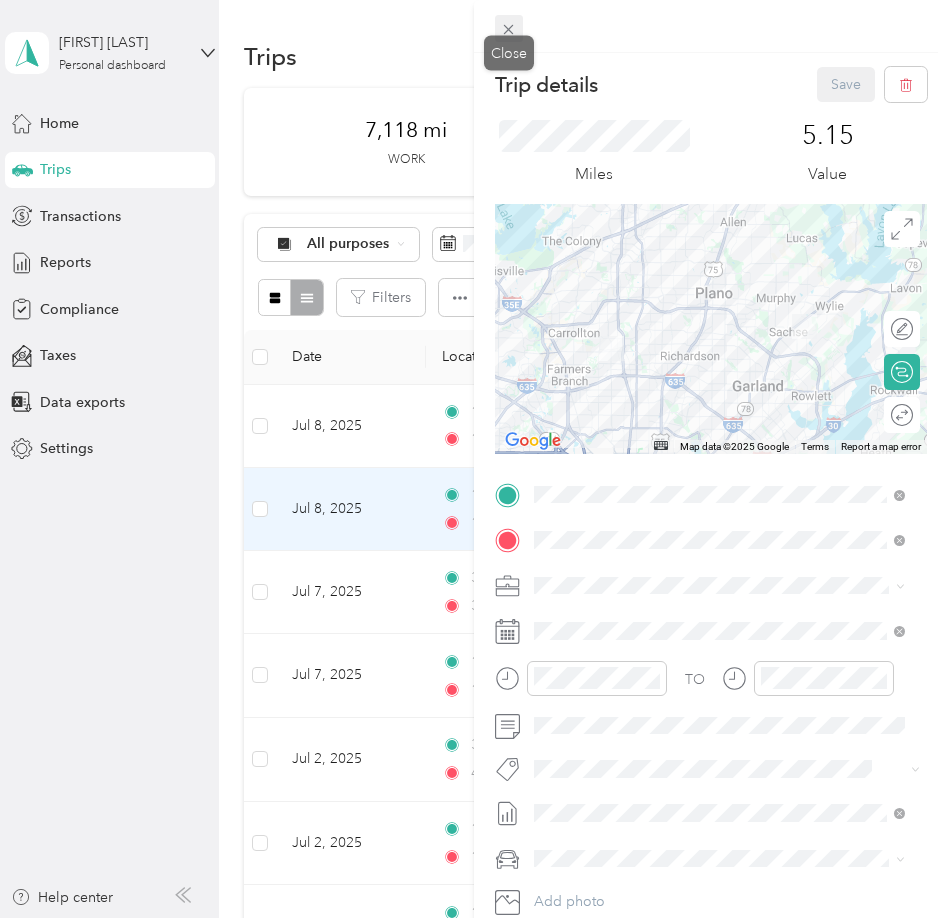 click 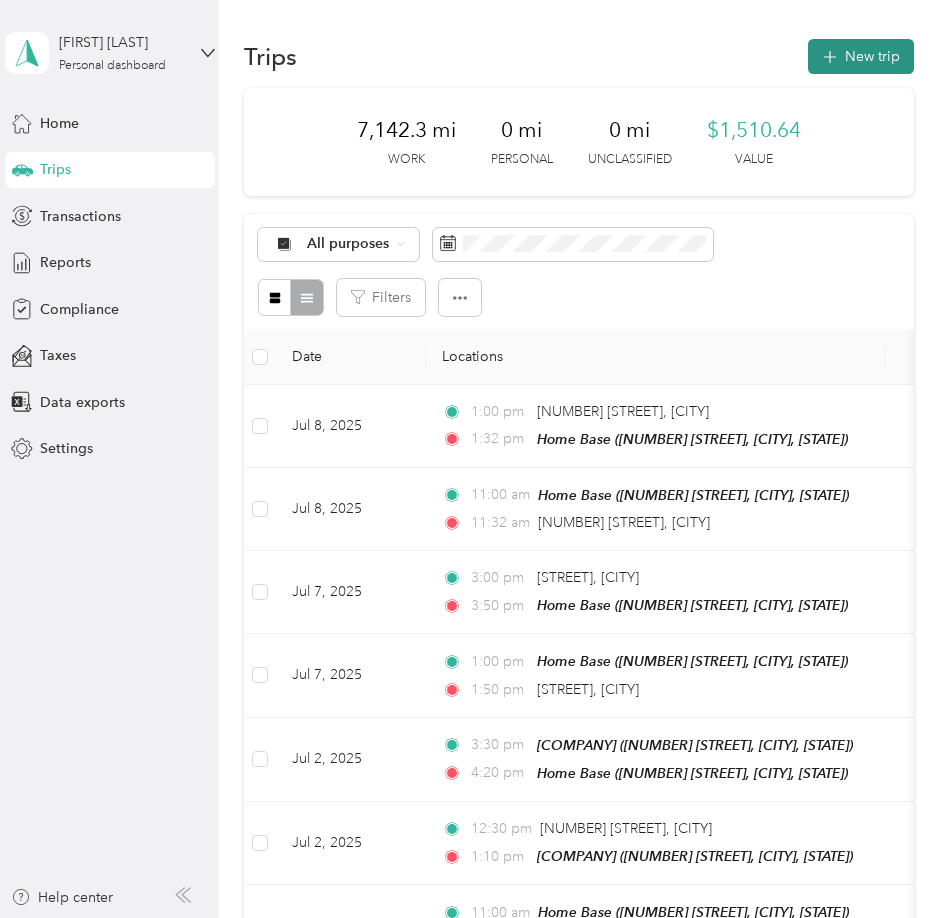 click on "New trip" at bounding box center [861, 56] 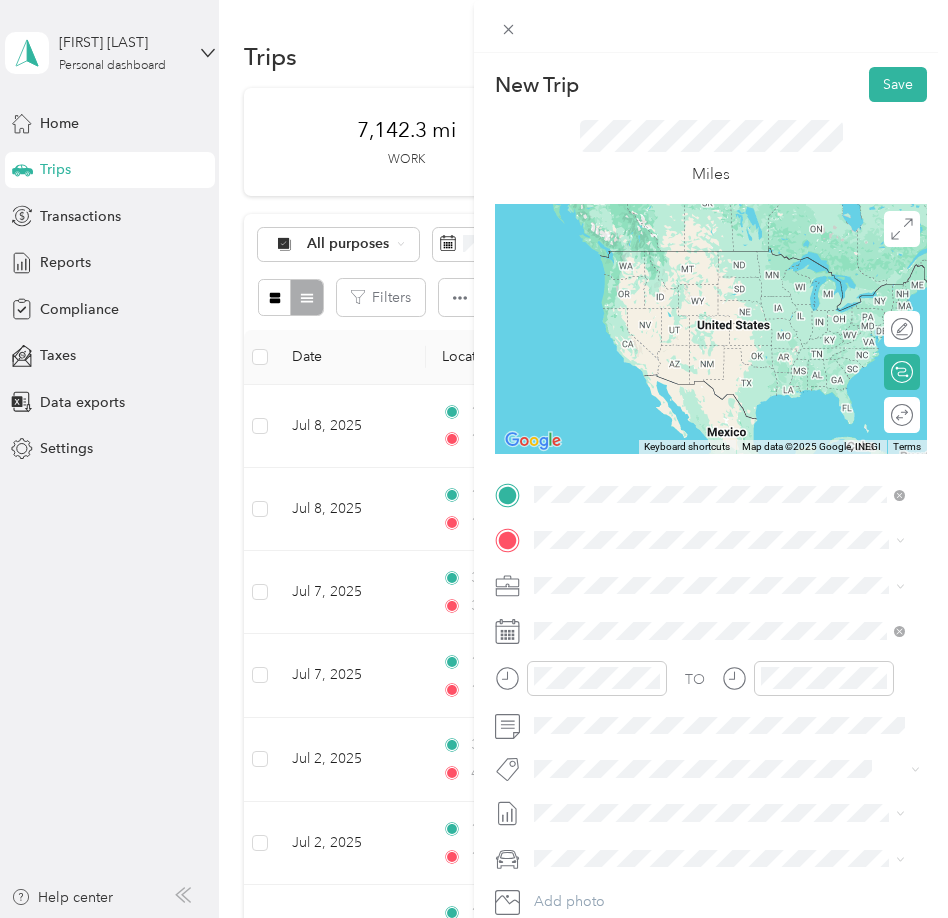 drag, startPoint x: 675, startPoint y: 599, endPoint x: 672, endPoint y: 612, distance: 13.341664 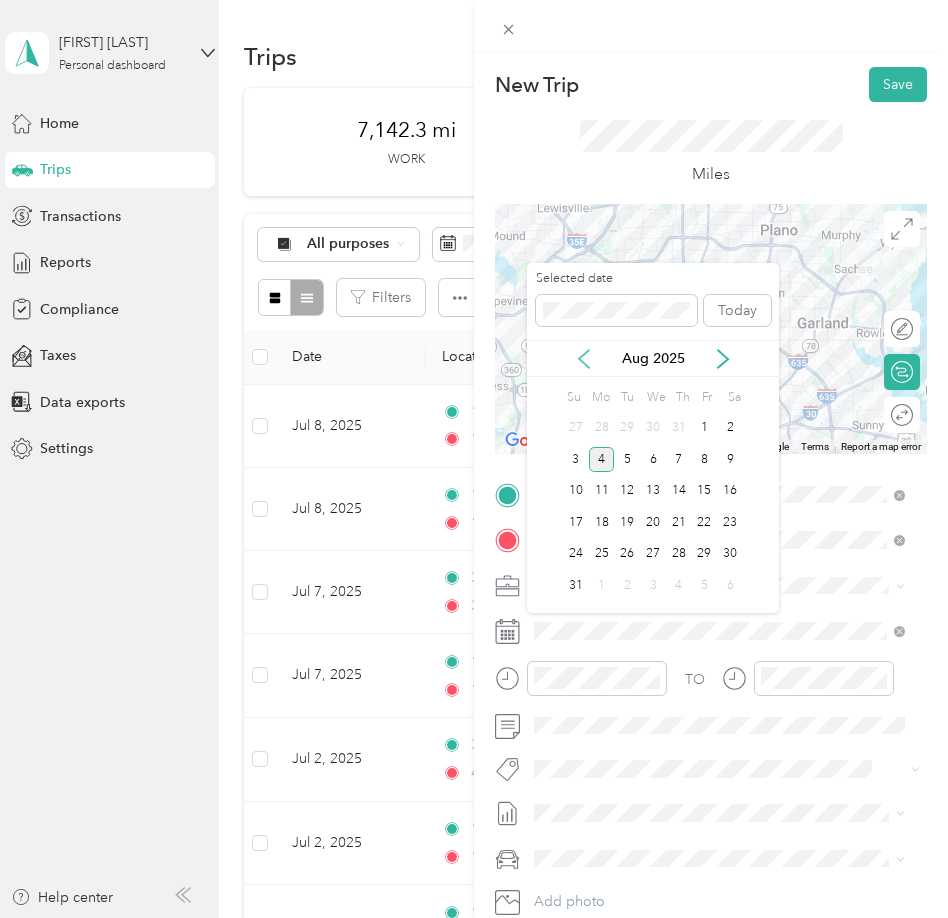 click 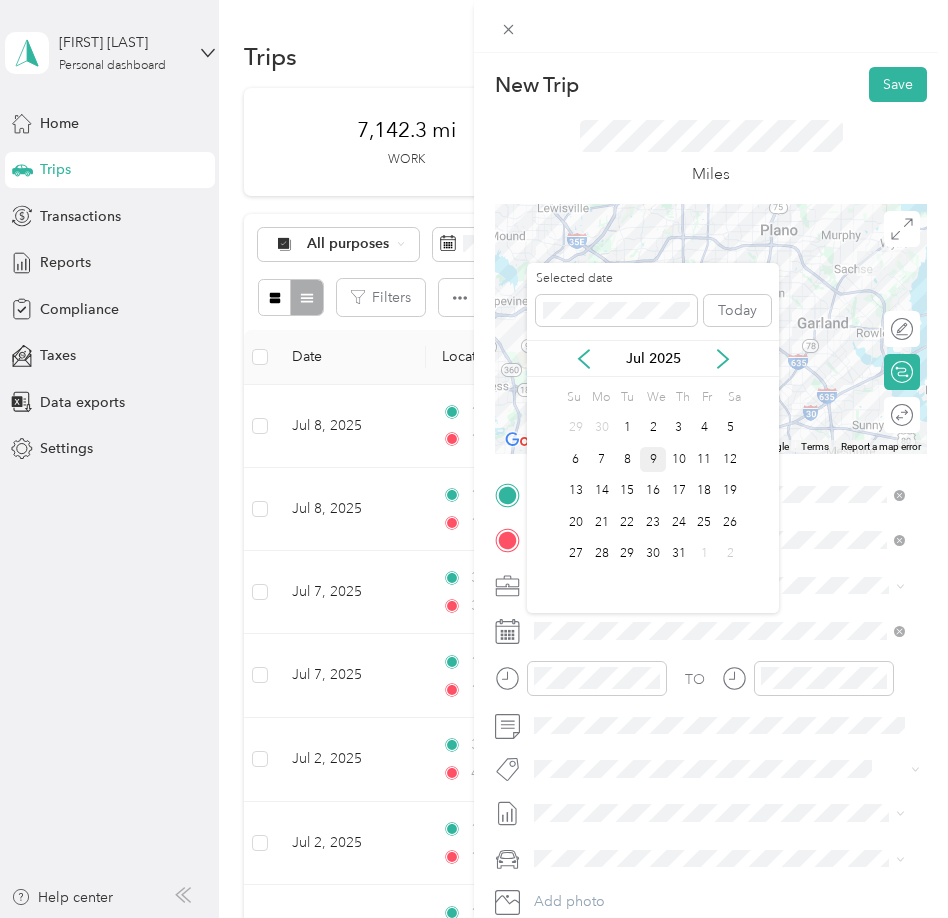 click on "9" at bounding box center (653, 459) 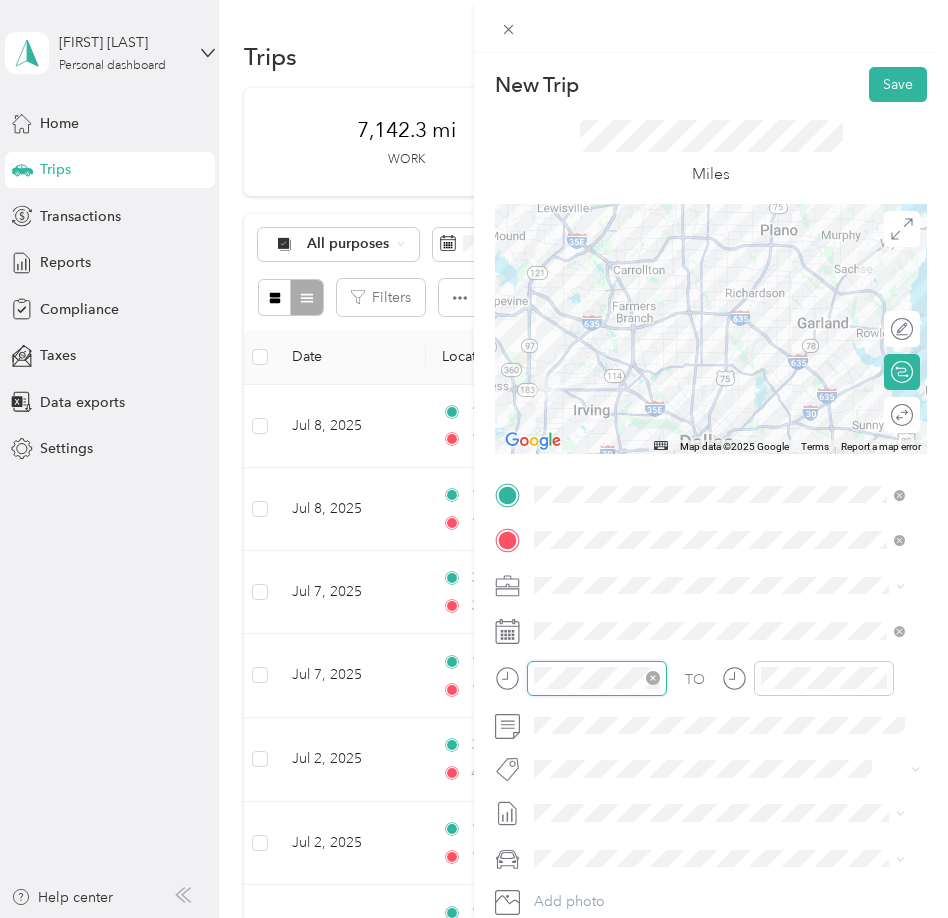 scroll, scrollTop: 120, scrollLeft: 0, axis: vertical 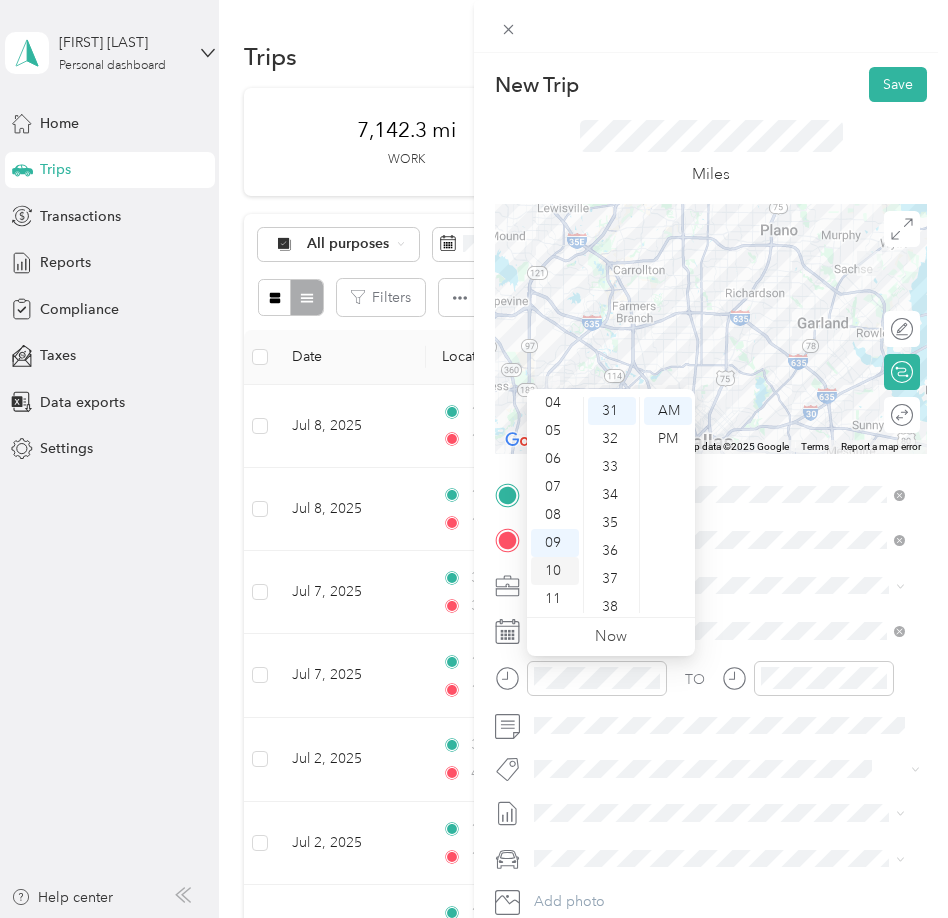 click on "10" at bounding box center [555, 571] 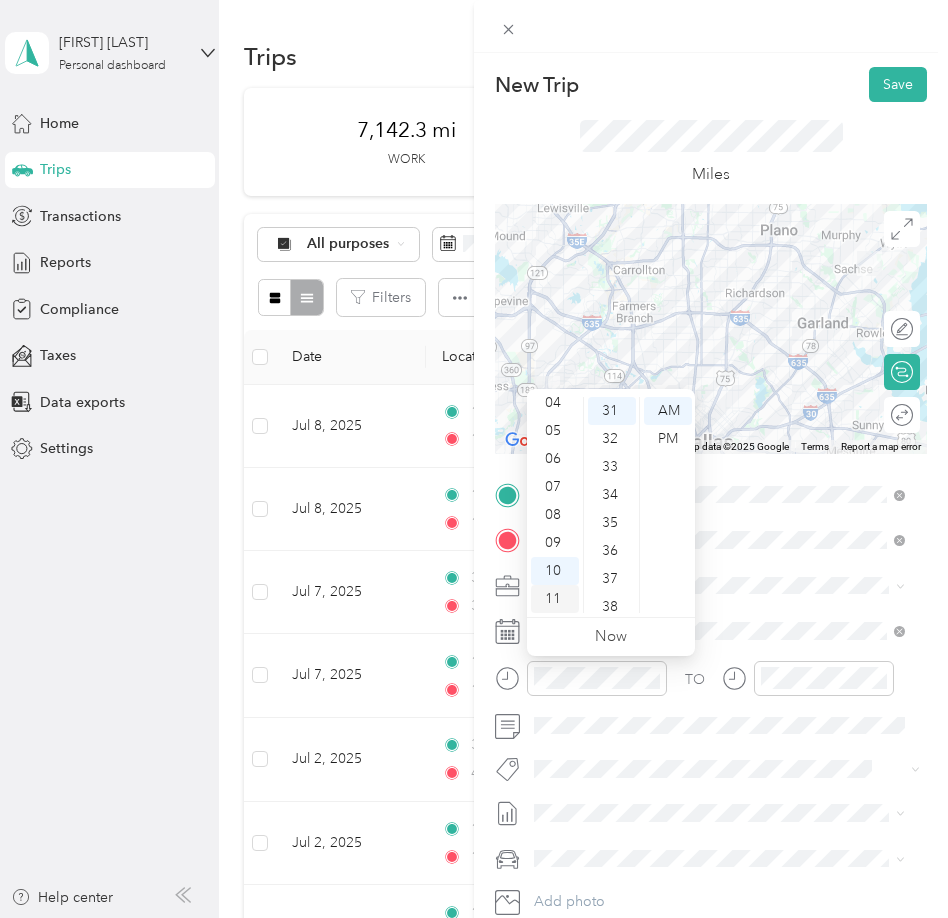 click on "11" at bounding box center (555, 599) 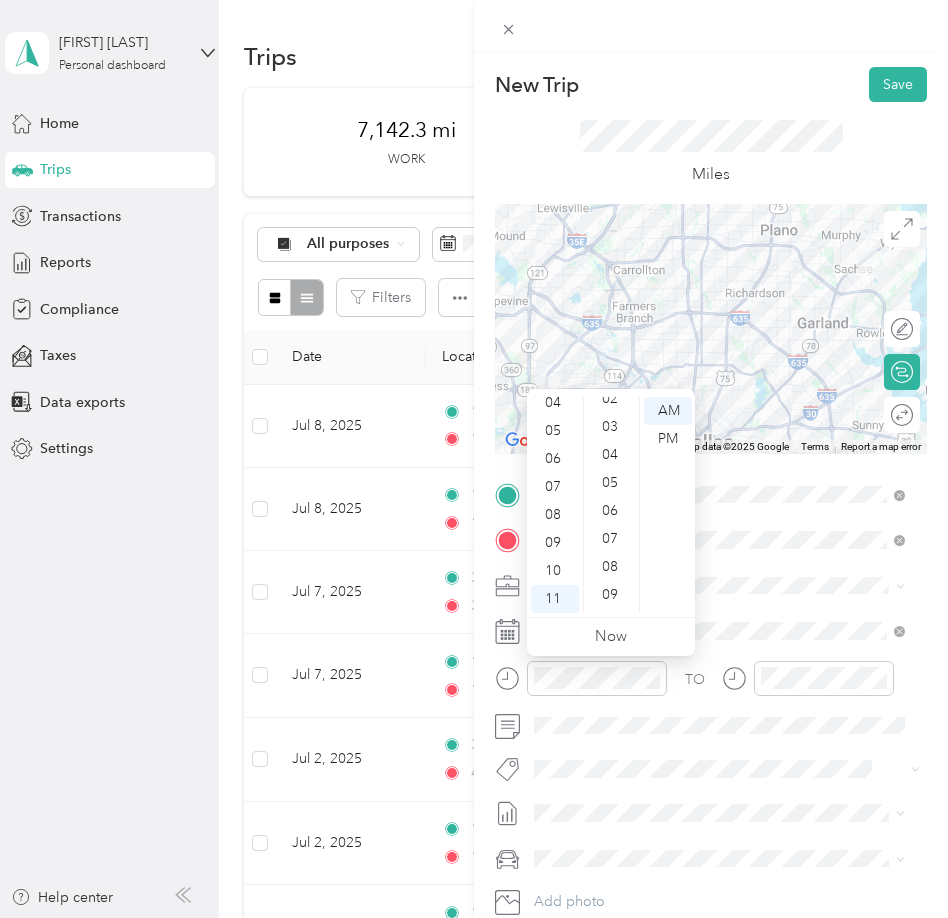 scroll, scrollTop: 0, scrollLeft: 0, axis: both 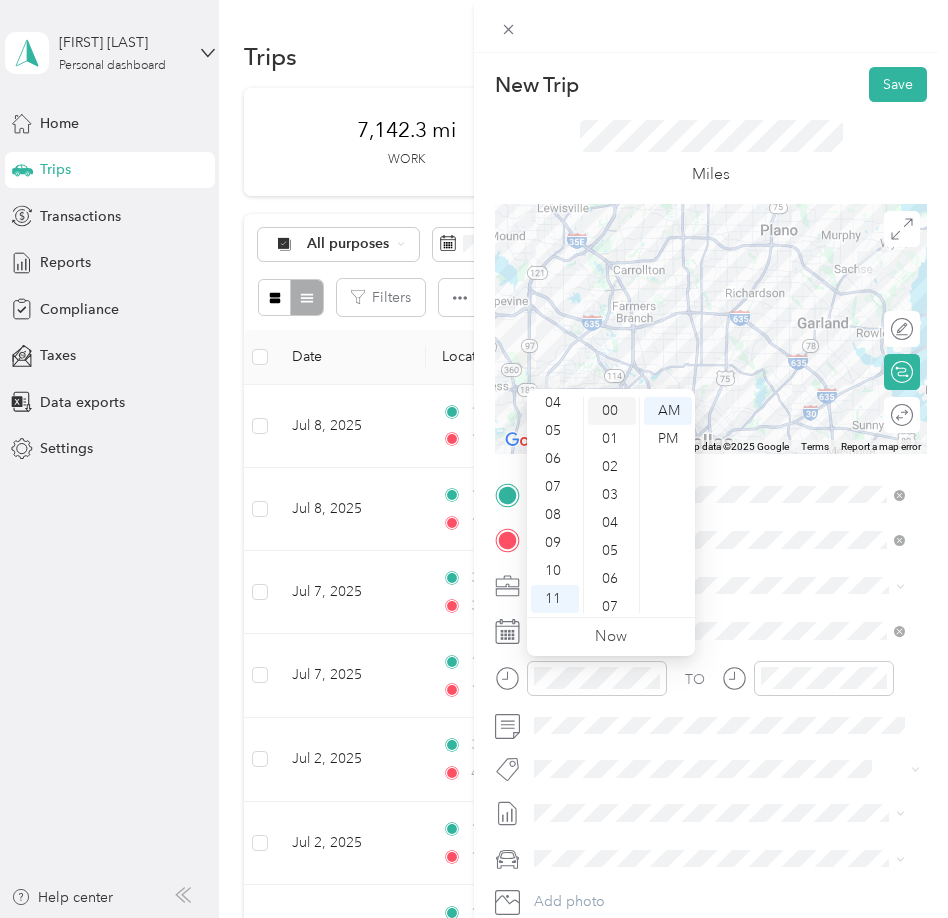click on "00" at bounding box center (612, 411) 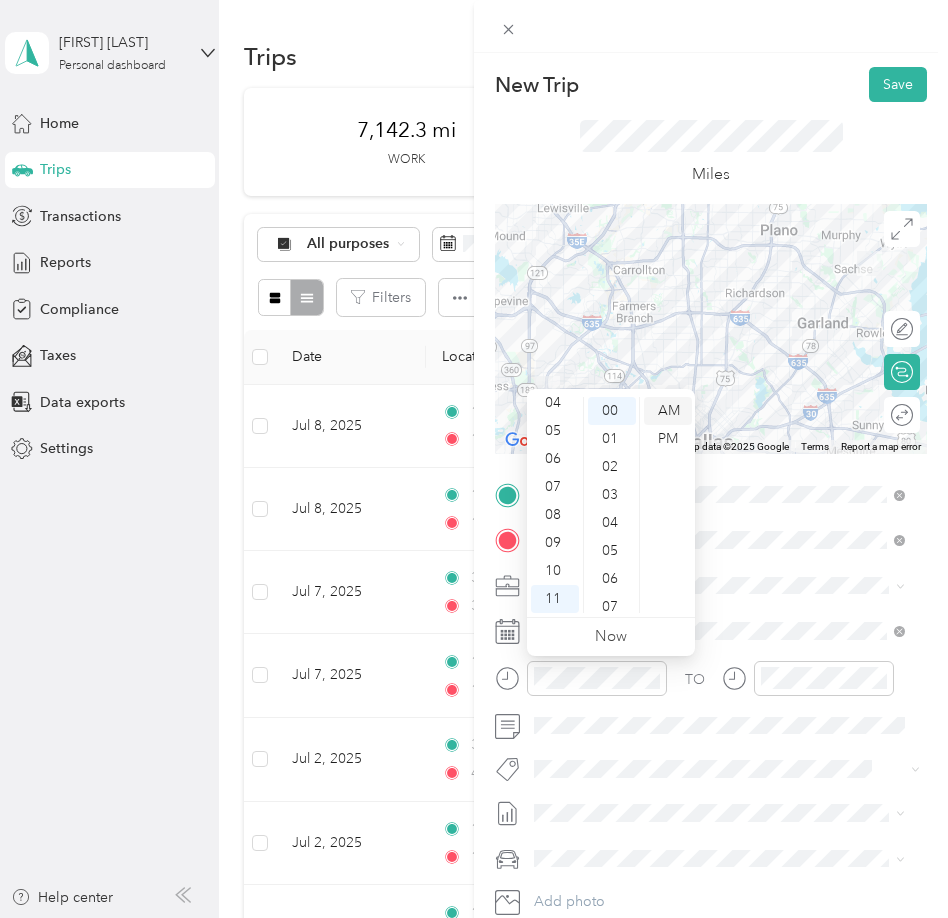 click on "AM" at bounding box center (668, 411) 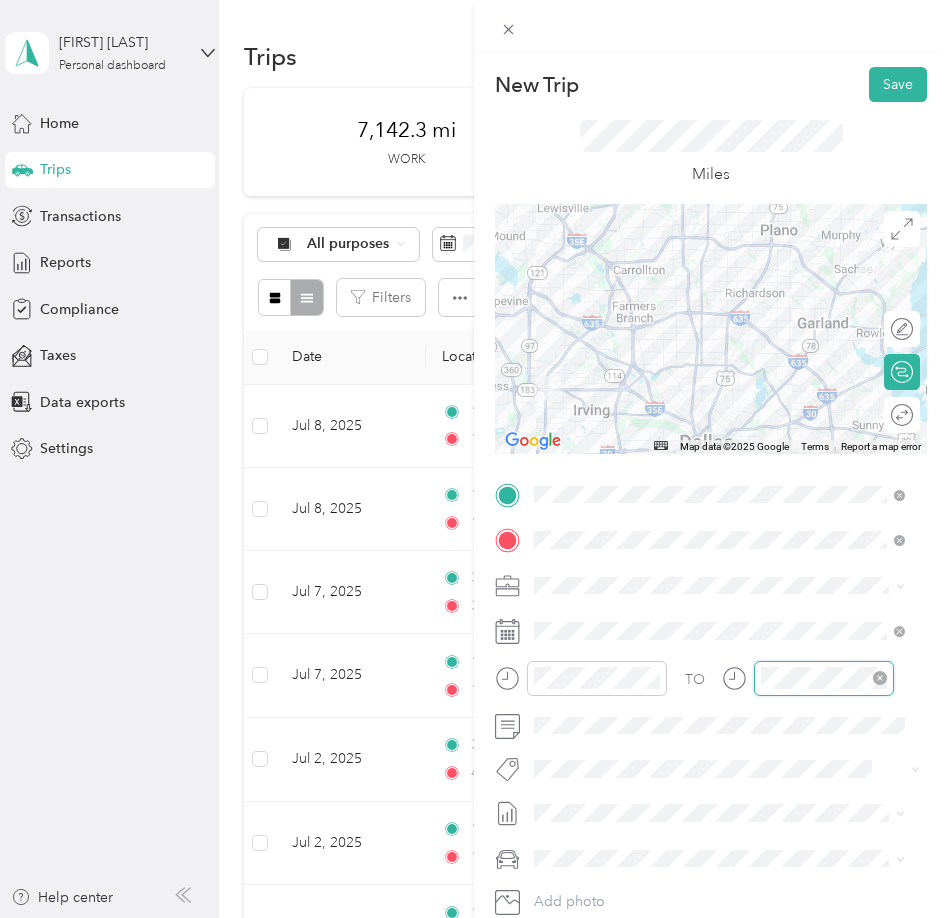 scroll, scrollTop: 120, scrollLeft: 0, axis: vertical 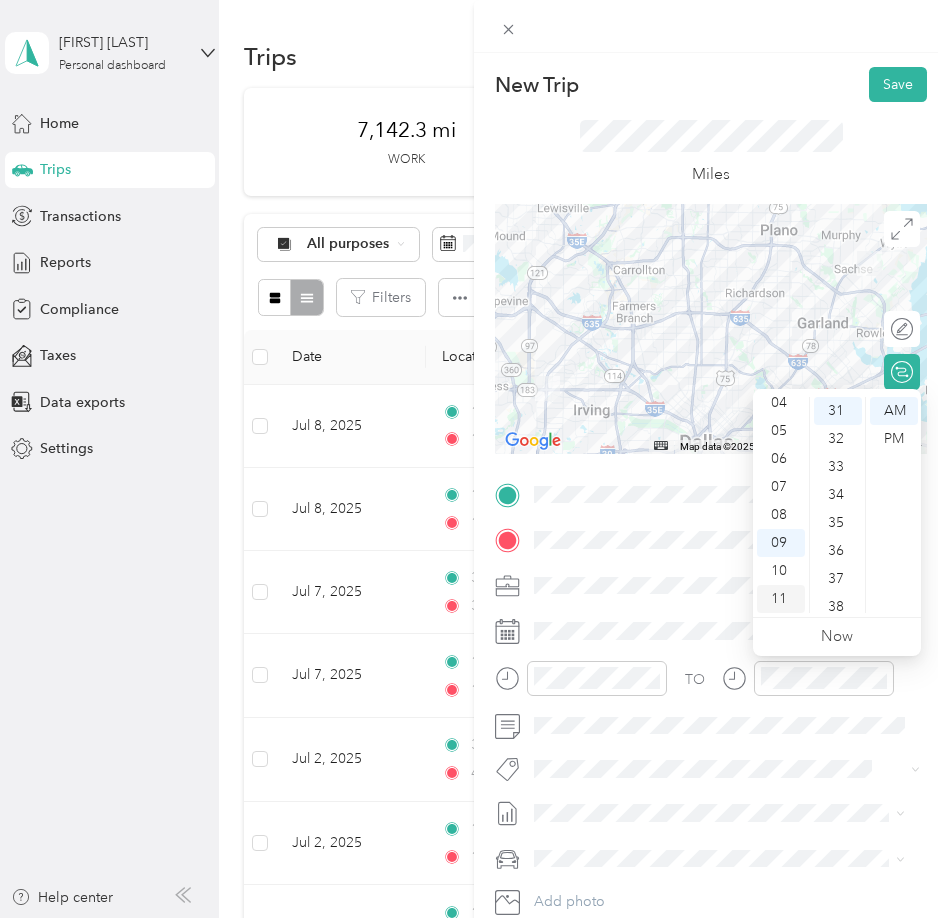 click on "11" at bounding box center [781, 599] 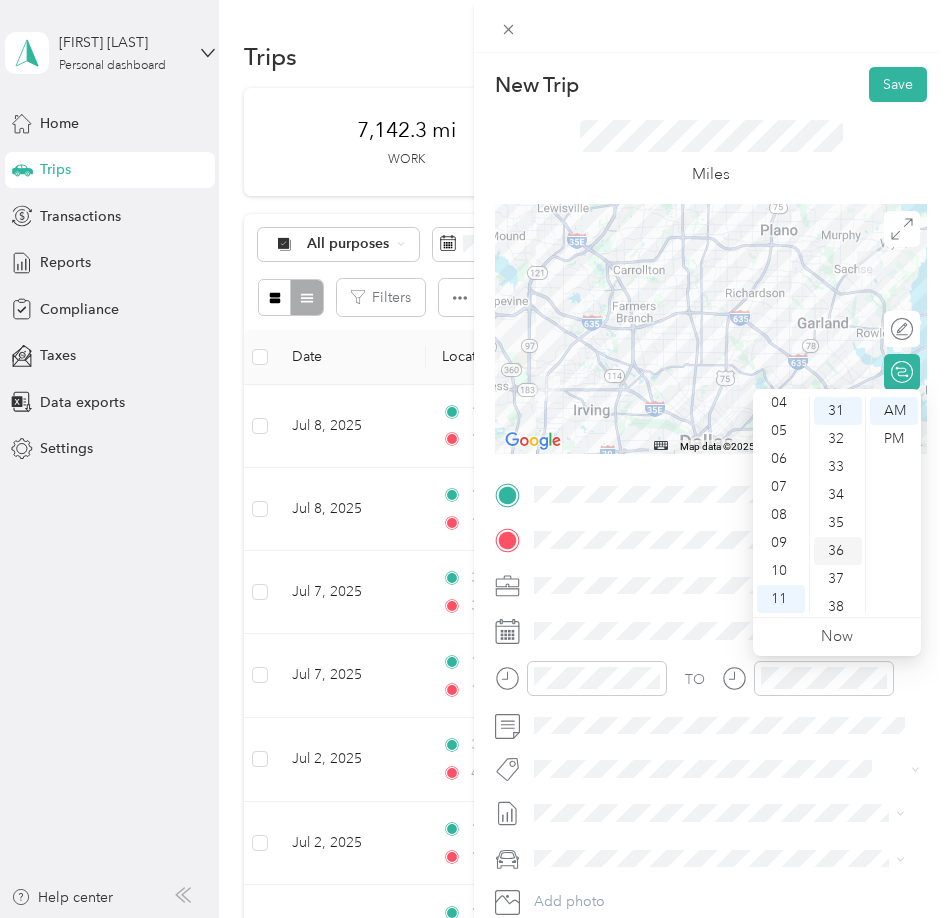 scroll, scrollTop: 1068, scrollLeft: 0, axis: vertical 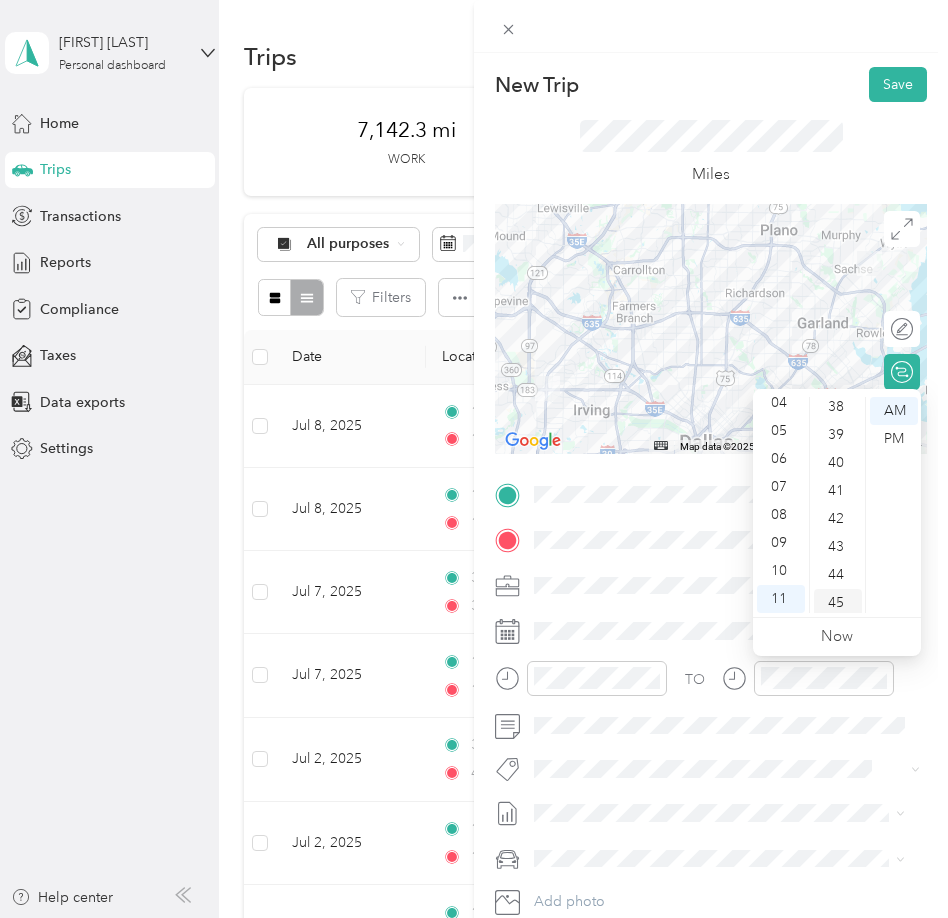 click on "45" at bounding box center (838, 603) 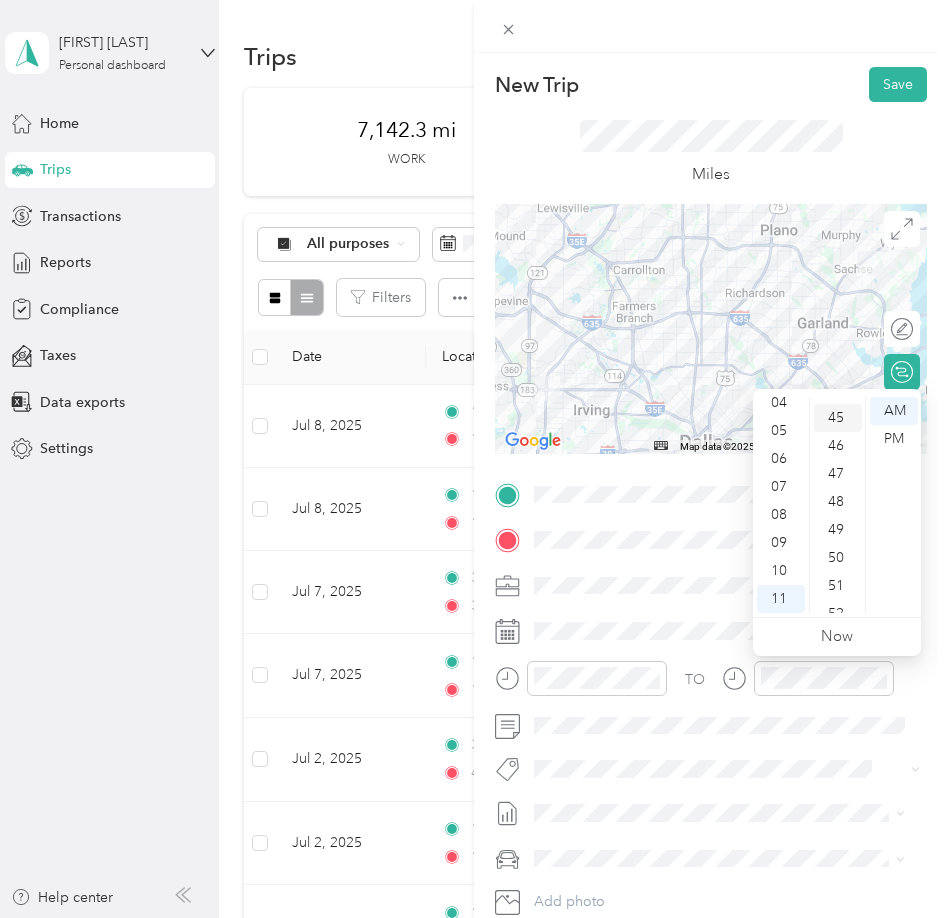 scroll, scrollTop: 1260, scrollLeft: 0, axis: vertical 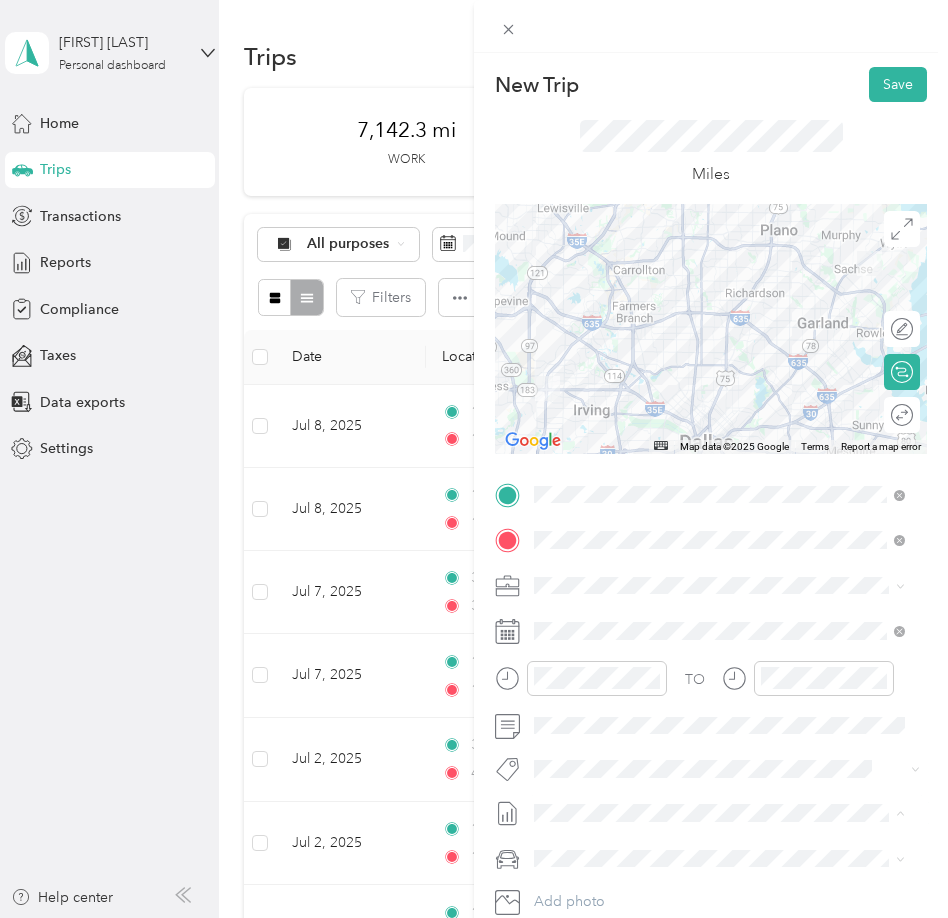 click on "July 2025 Mileage Draft" at bounding box center [719, 879] 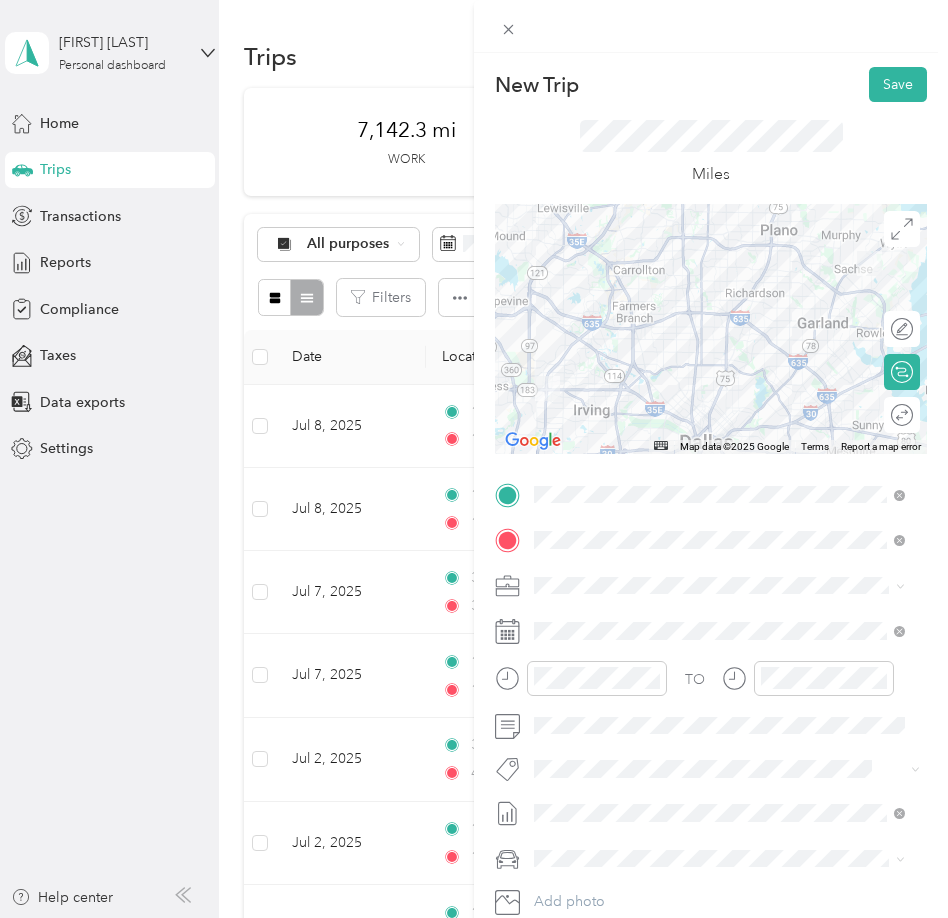click at bounding box center [727, 859] 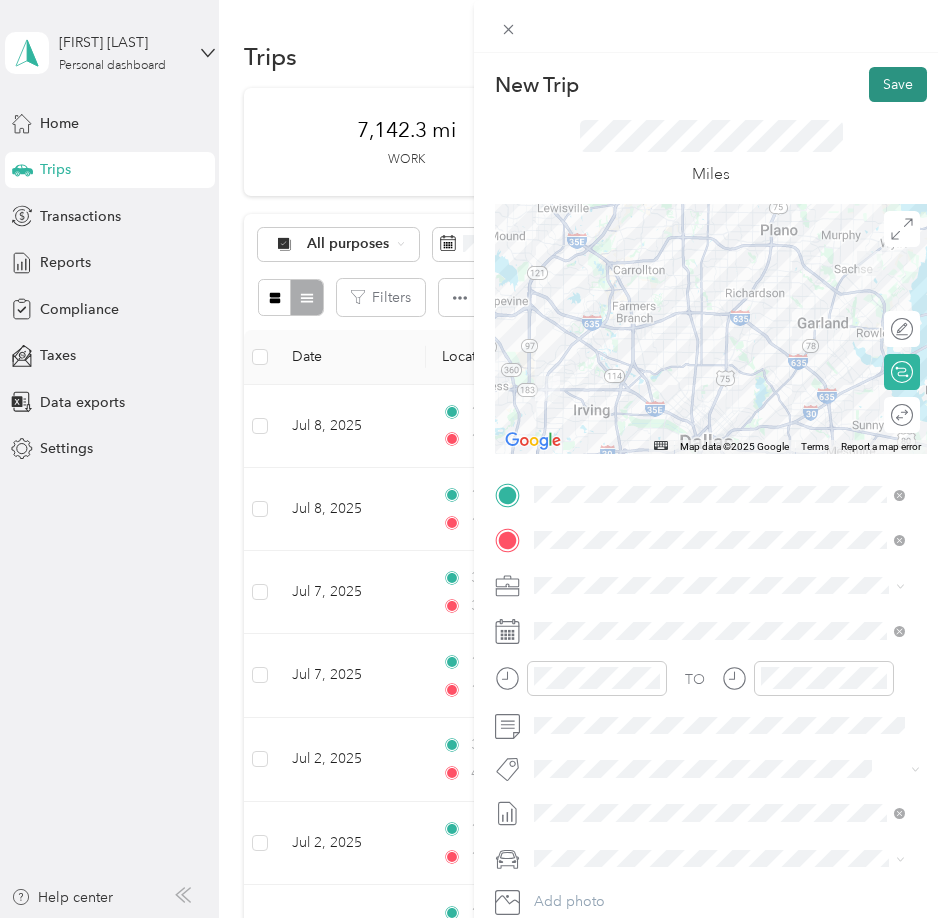 click on "Save" at bounding box center (898, 84) 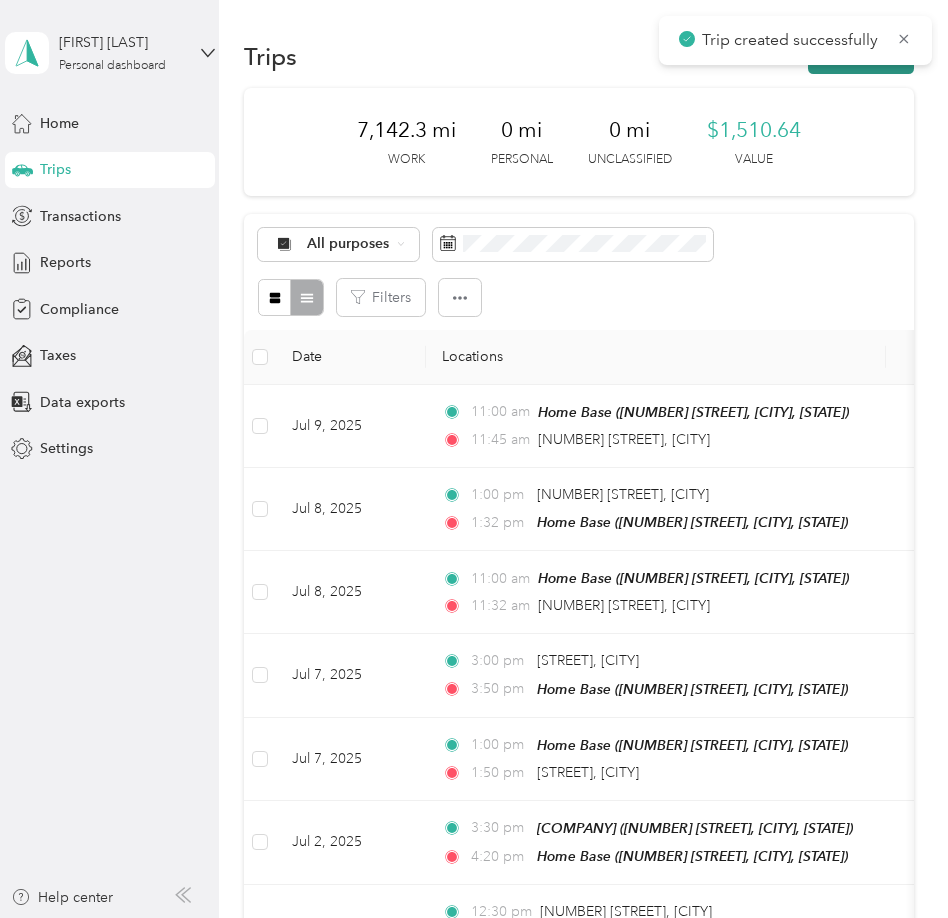 click on "New trip" at bounding box center (861, 56) 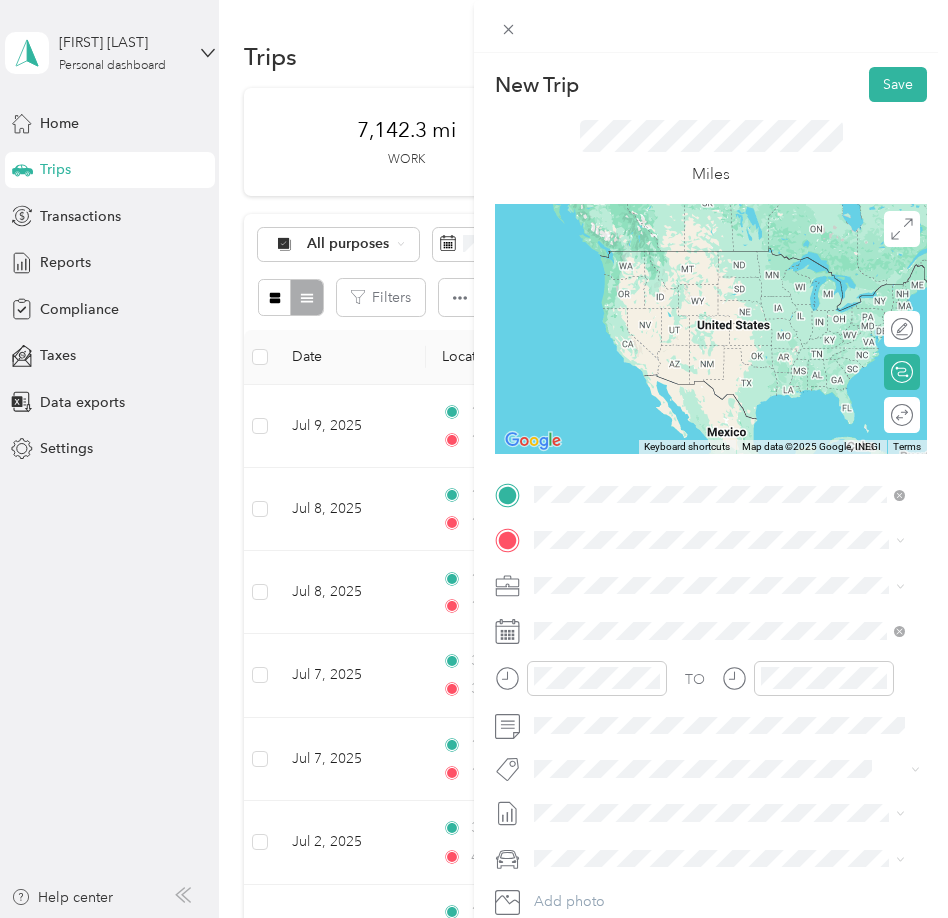 click on "[NUMBER] [STREET]
[CITY], [STATE] [POSTAL_CODE], [COUNTRY]" at bounding box center (716, 575) 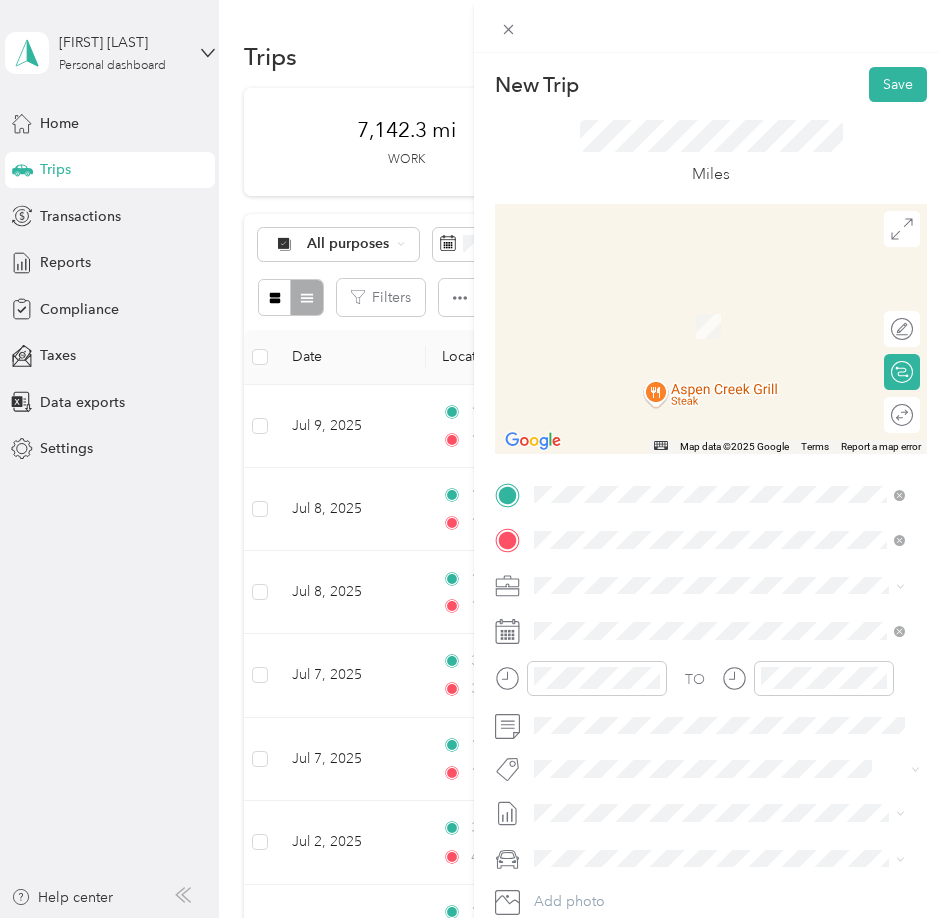 click on "DFW PMM Office" at bounding box center [630, 619] 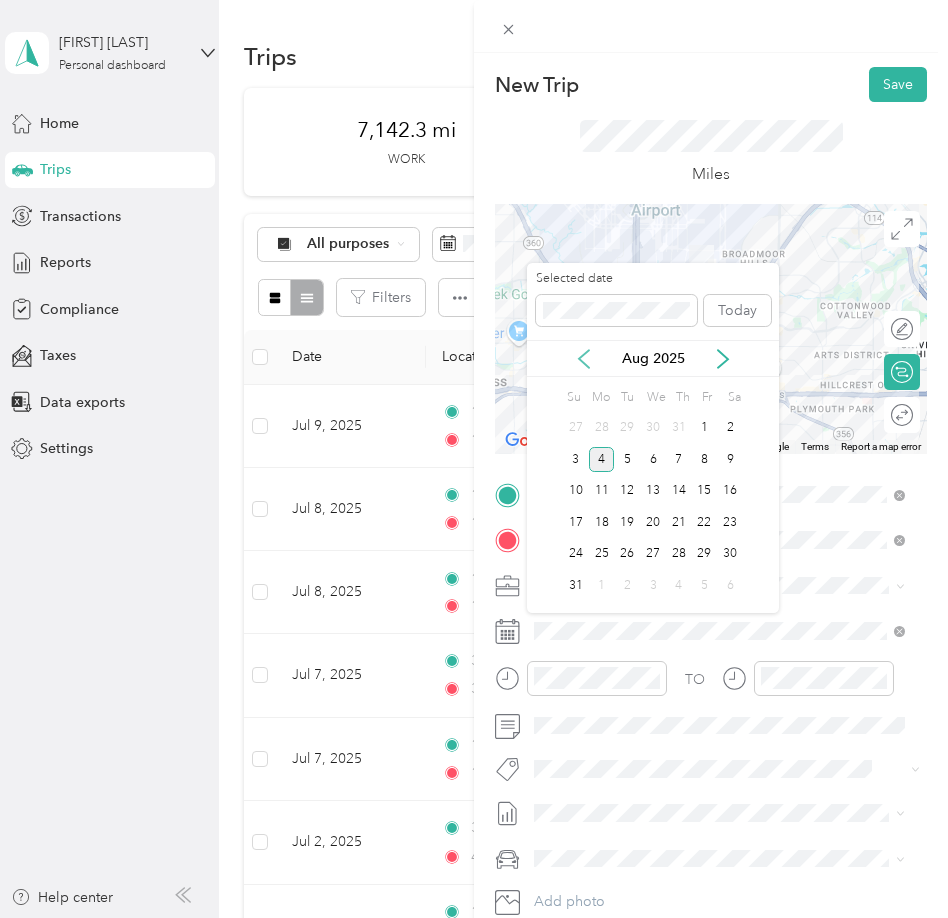 click 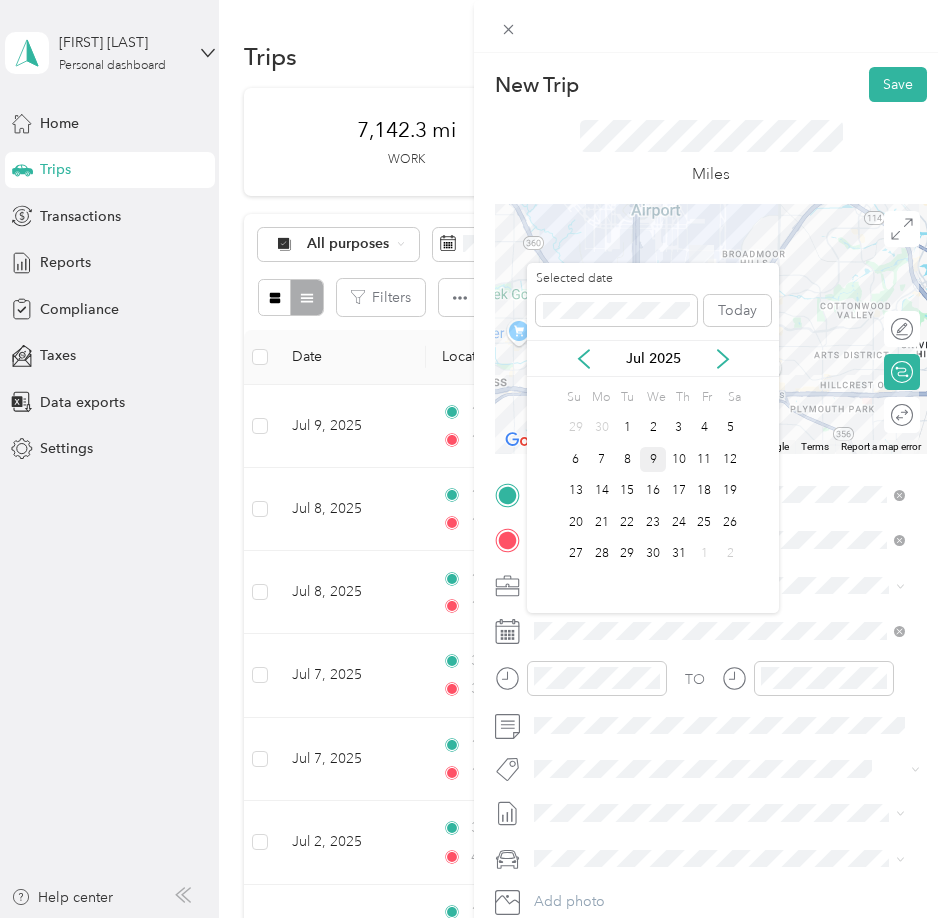 click on "9" at bounding box center (653, 459) 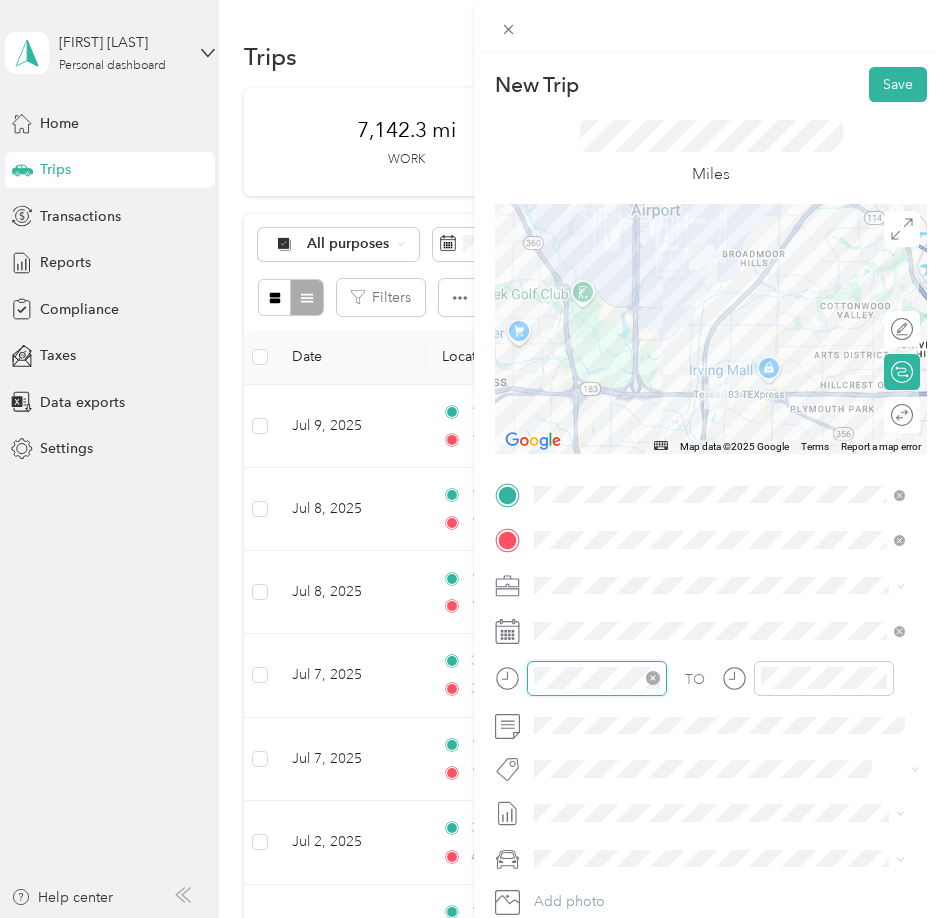 scroll, scrollTop: 120, scrollLeft: 0, axis: vertical 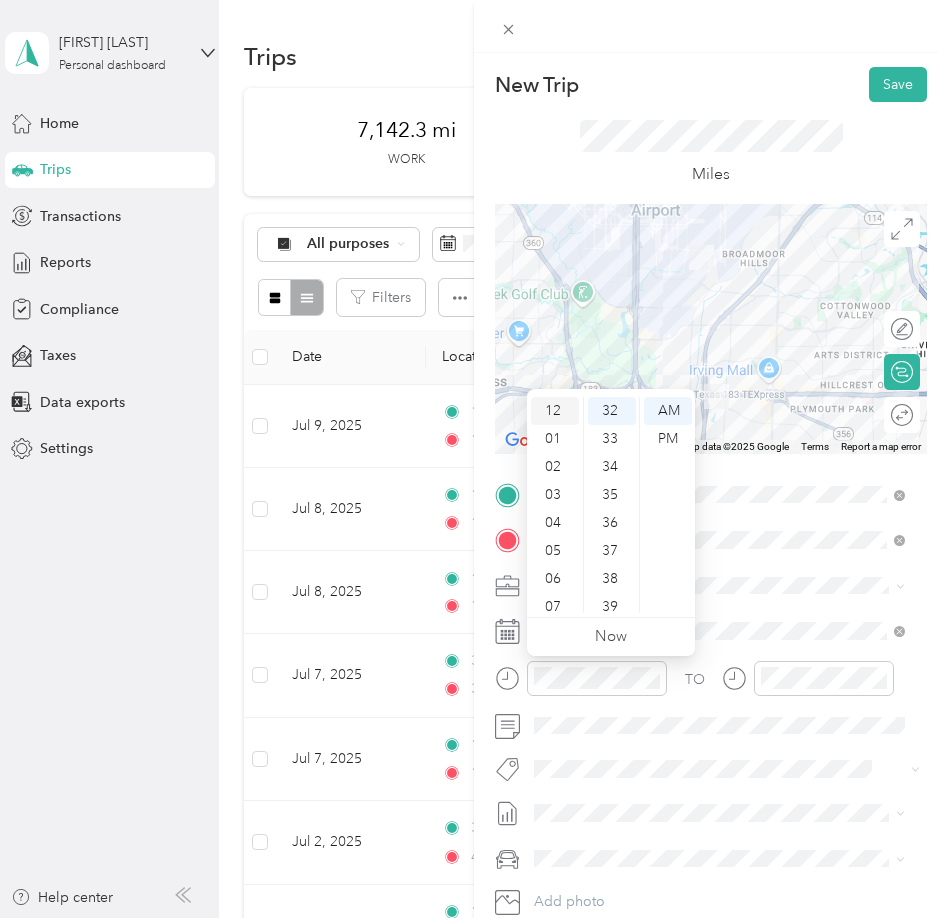 click on "12" at bounding box center (555, 411) 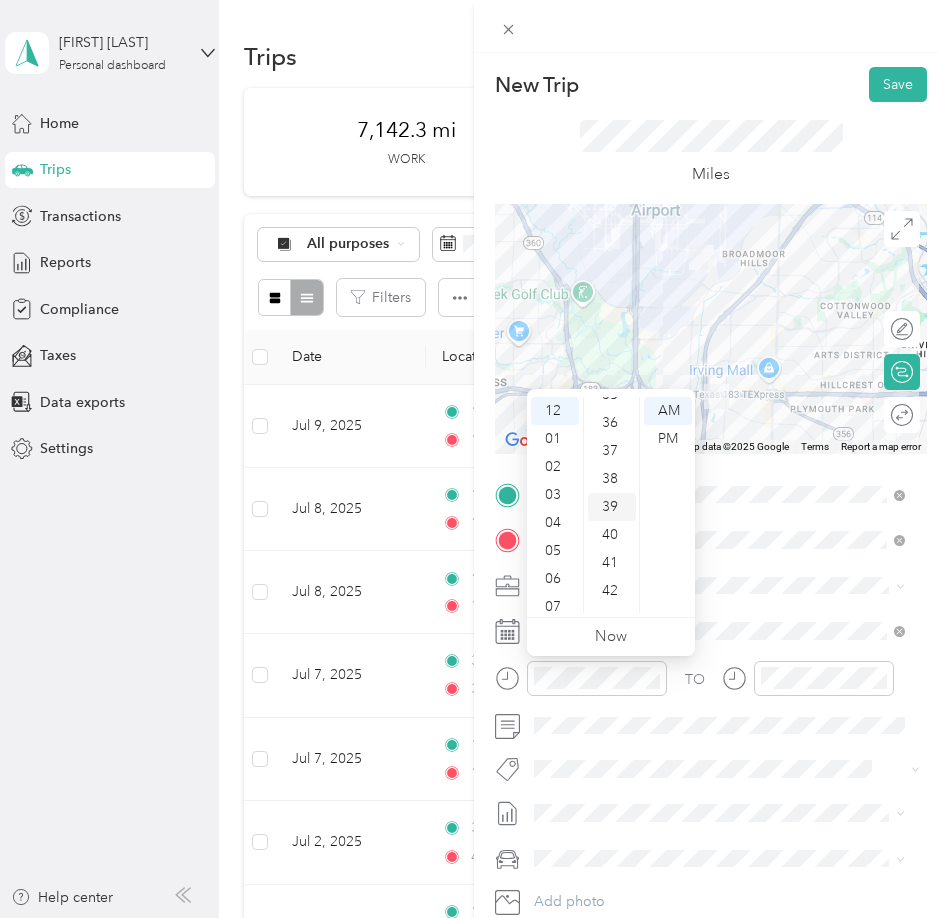 scroll, scrollTop: 1096, scrollLeft: 0, axis: vertical 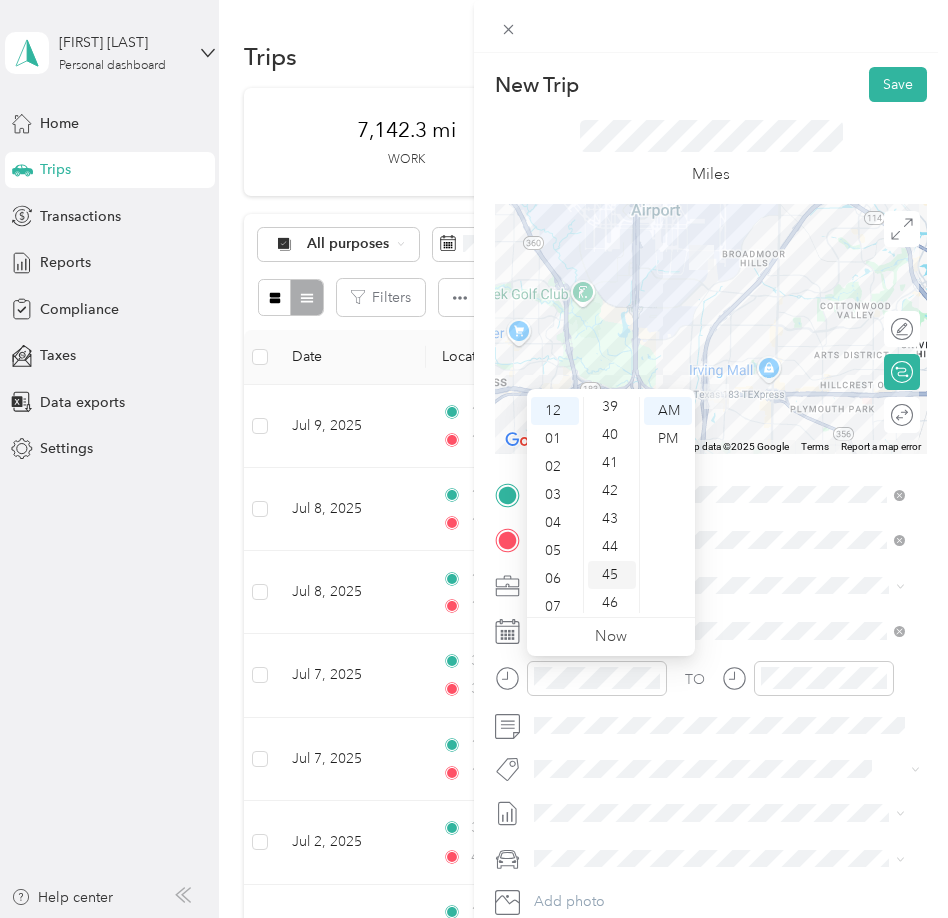 click on "45" at bounding box center (612, 575) 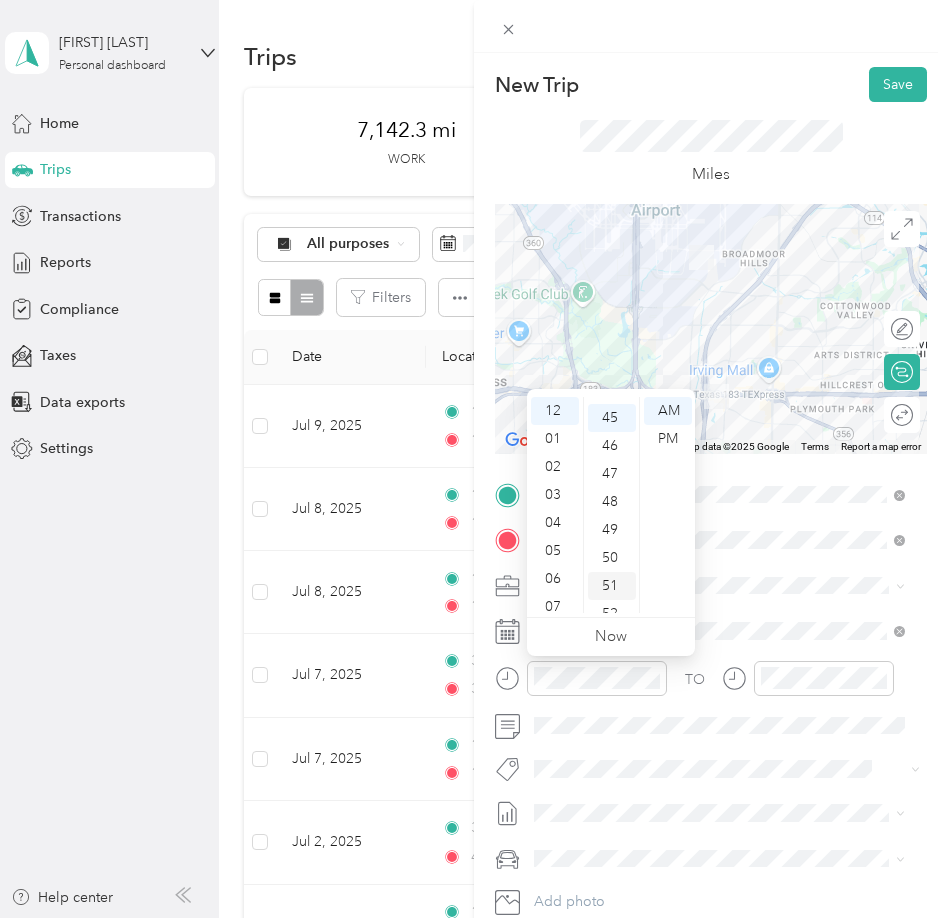 scroll, scrollTop: 1260, scrollLeft: 0, axis: vertical 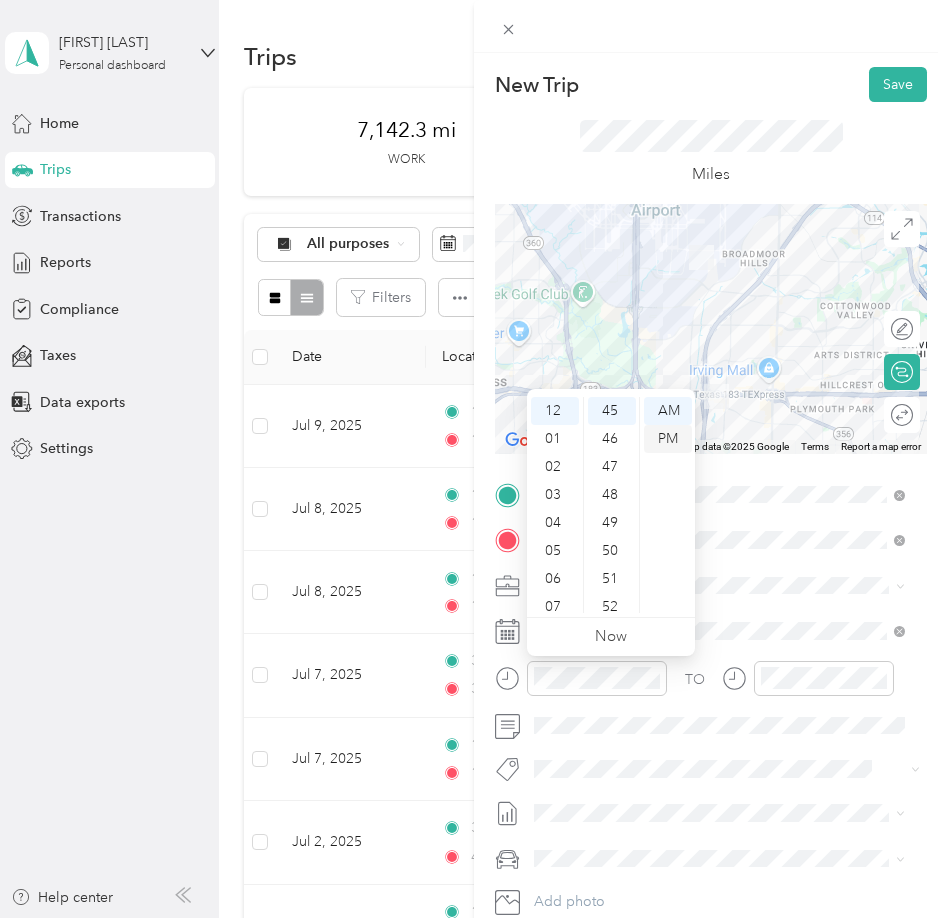 click on "PM" at bounding box center [668, 439] 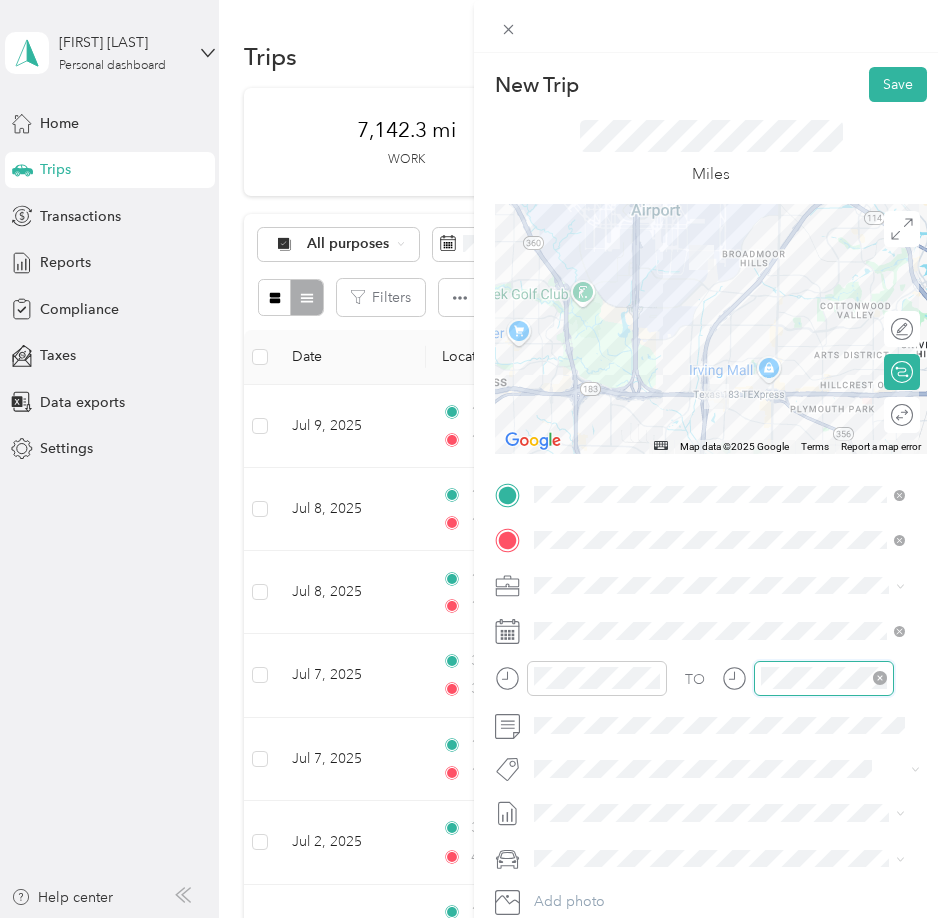 scroll, scrollTop: 120, scrollLeft: 0, axis: vertical 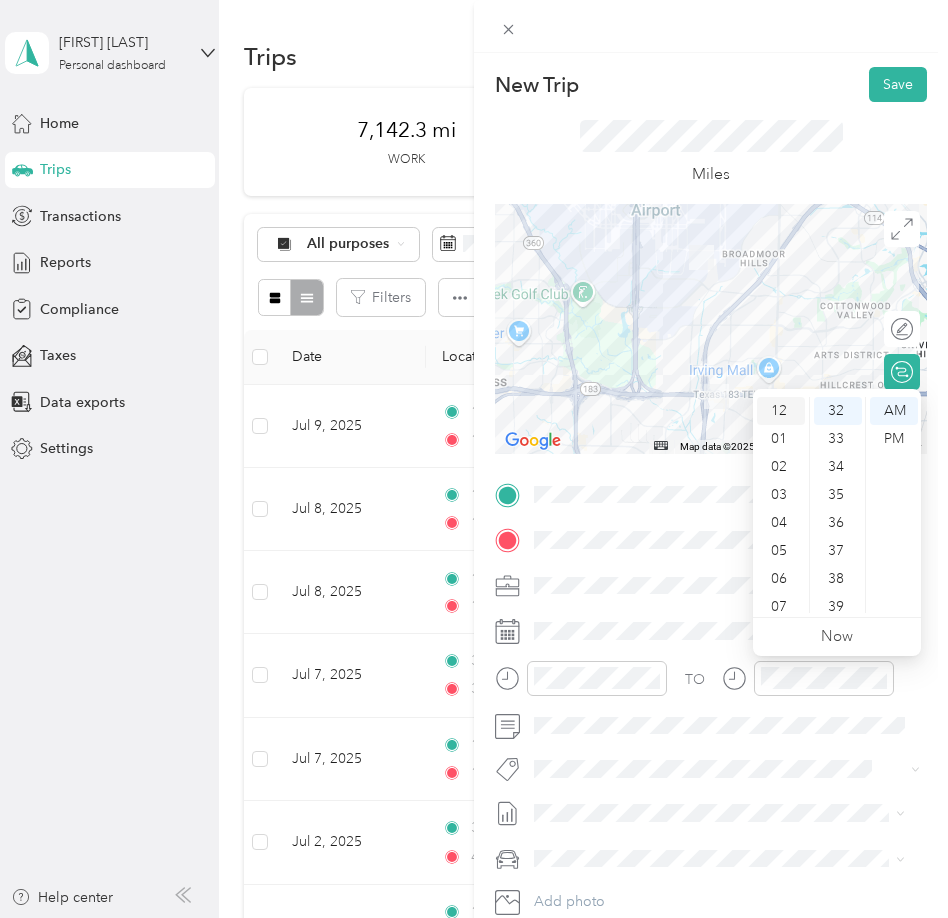 click on "12" at bounding box center (781, 411) 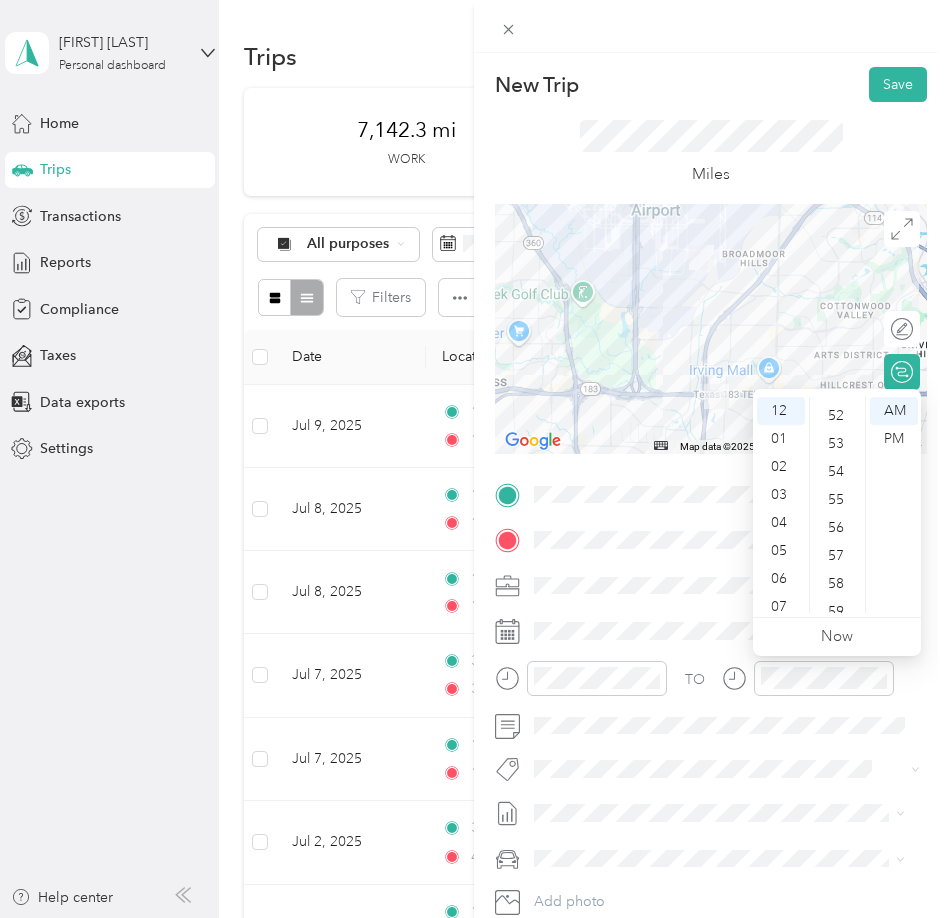 scroll, scrollTop: 1464, scrollLeft: 0, axis: vertical 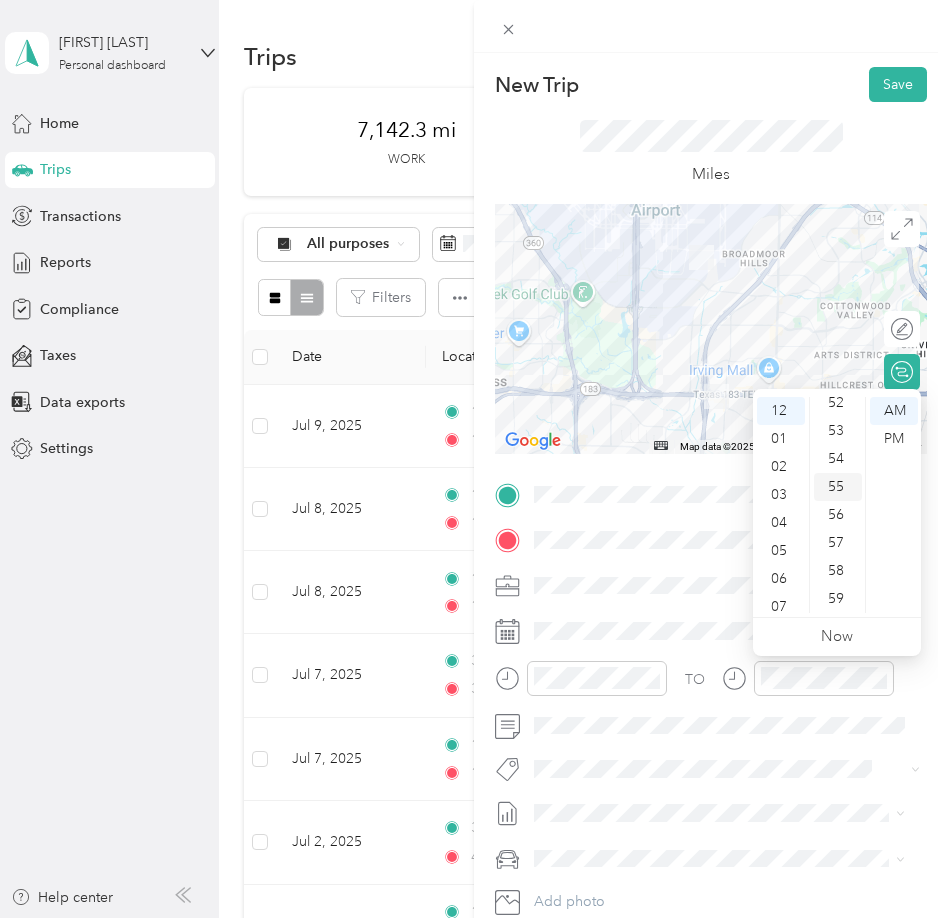 click on "55" at bounding box center (838, 487) 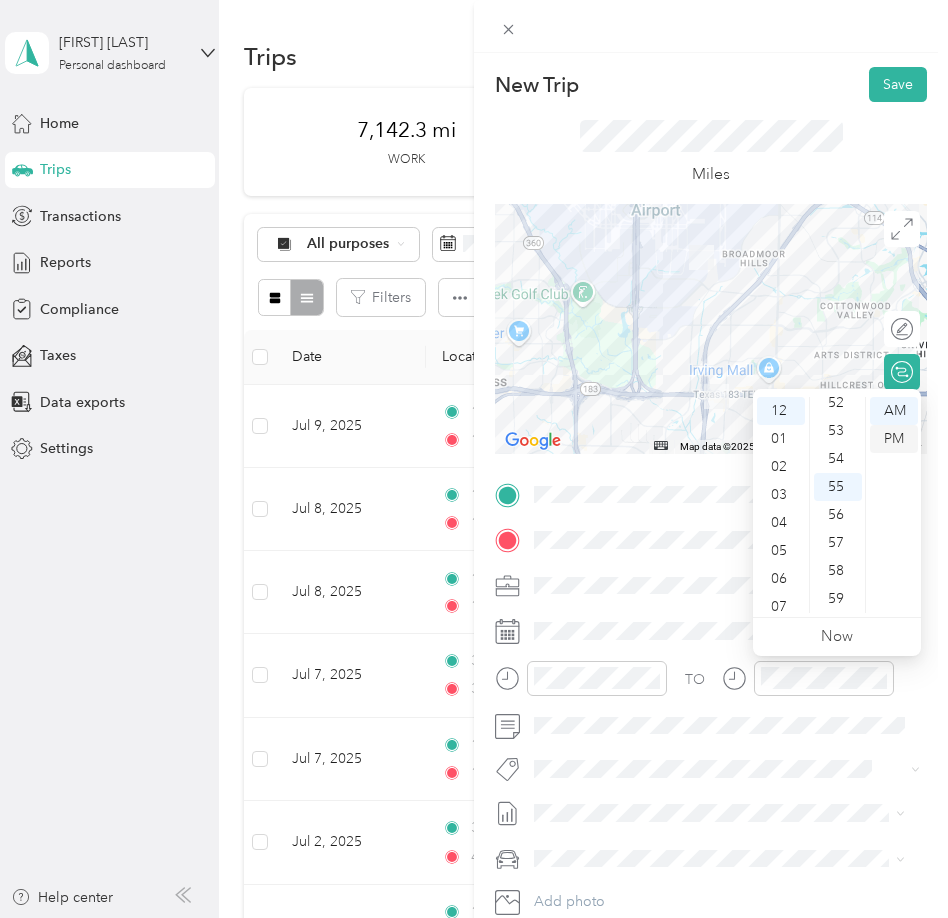 click on "PM" at bounding box center (894, 439) 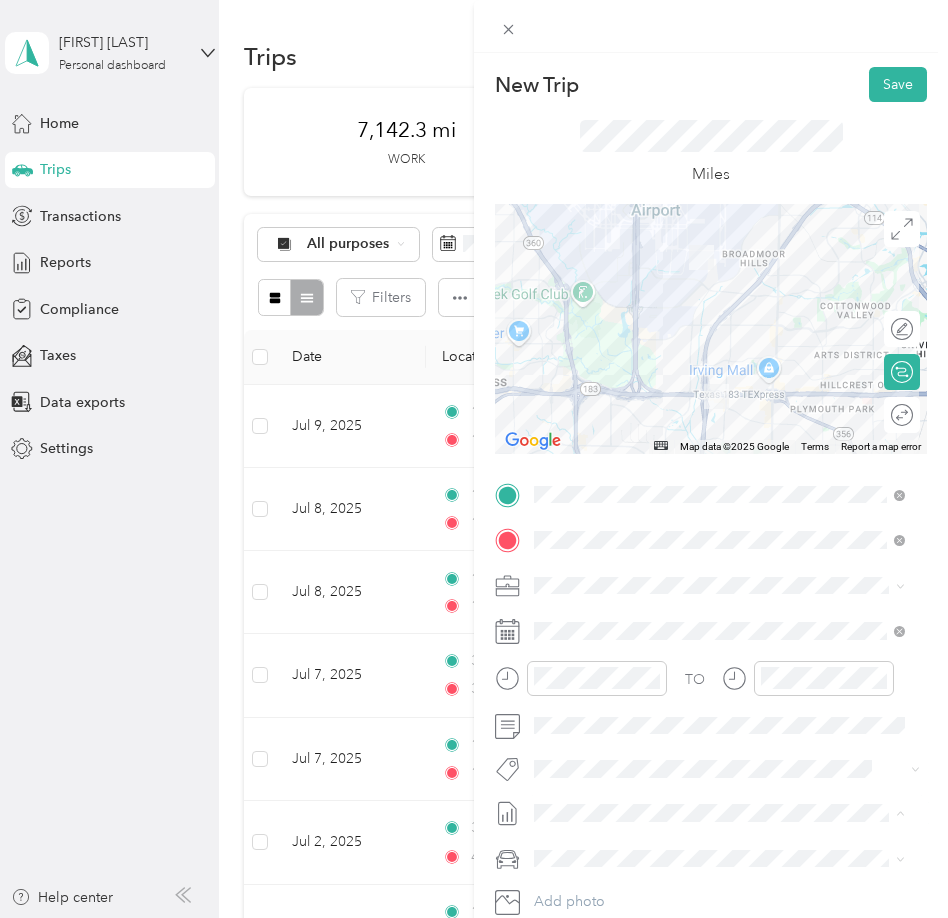 click on "July 2025 Mileage Draft" at bounding box center [719, 879] 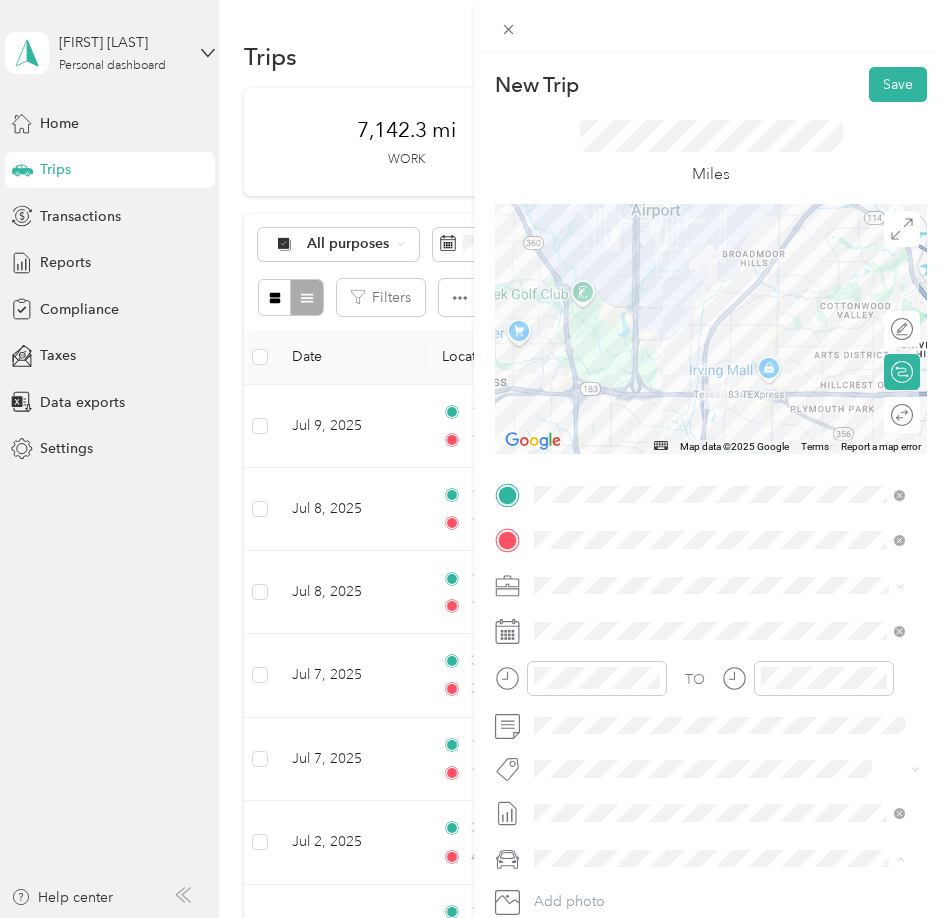 click on "Lexus" at bounding box center (719, 788) 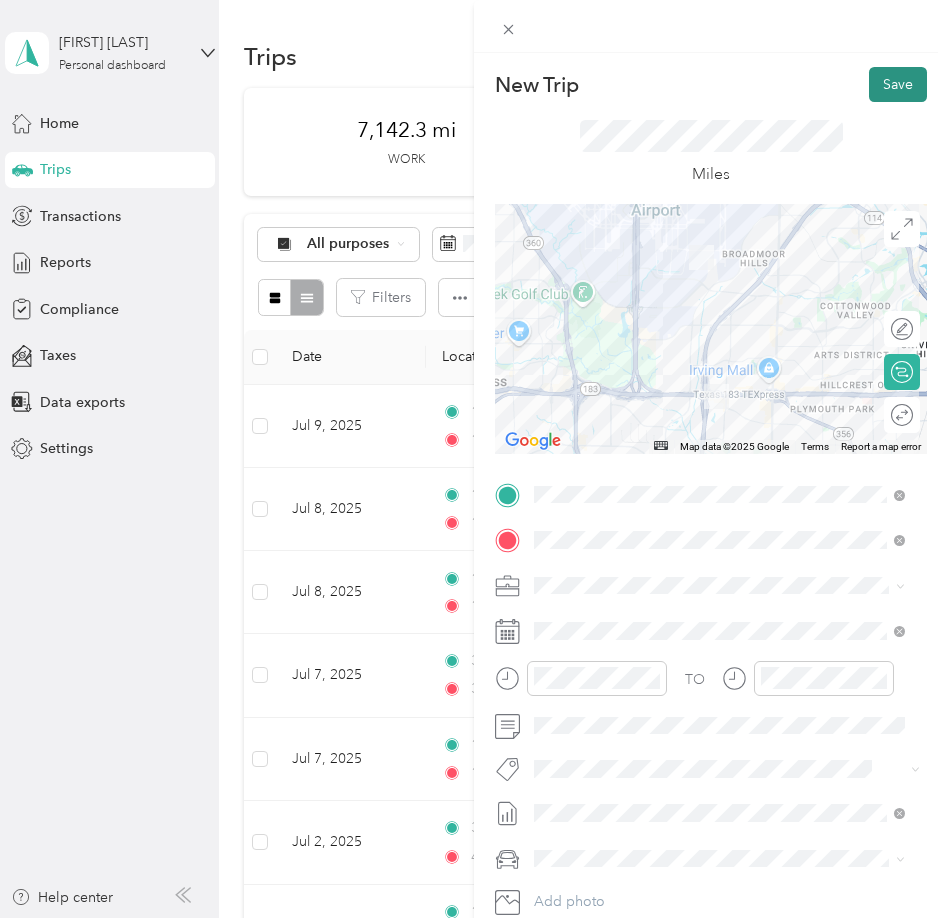 click on "Save" at bounding box center (898, 84) 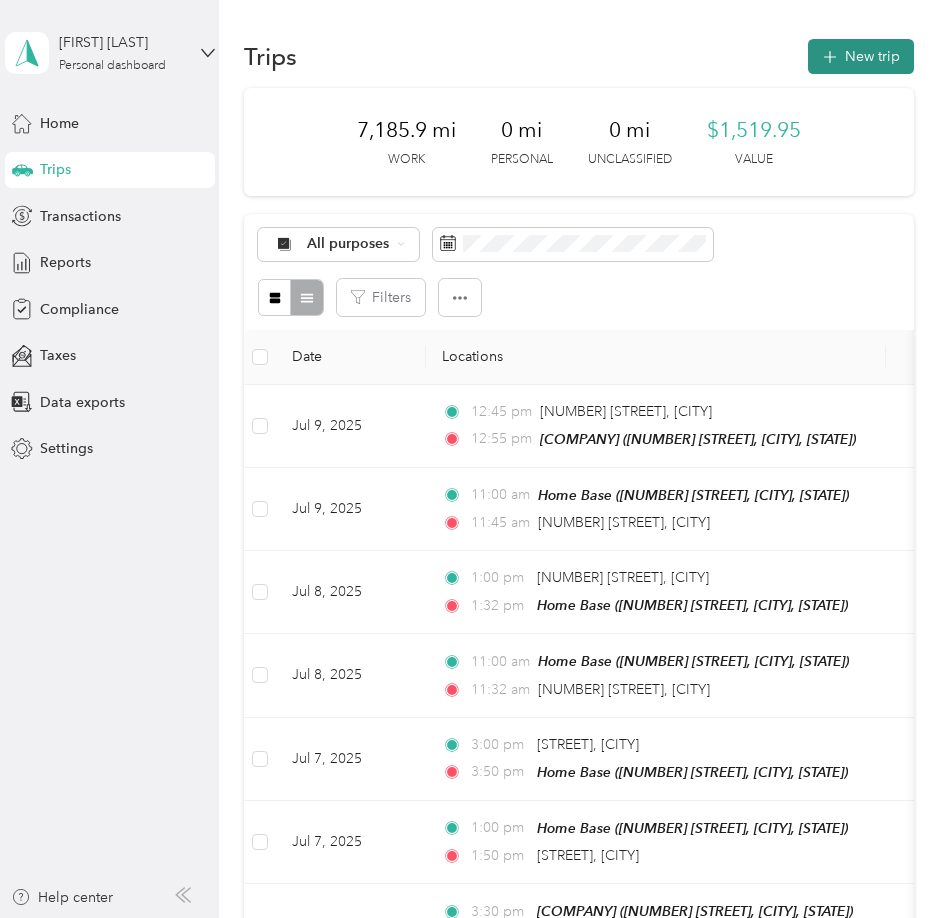 click on "New trip" at bounding box center (861, 56) 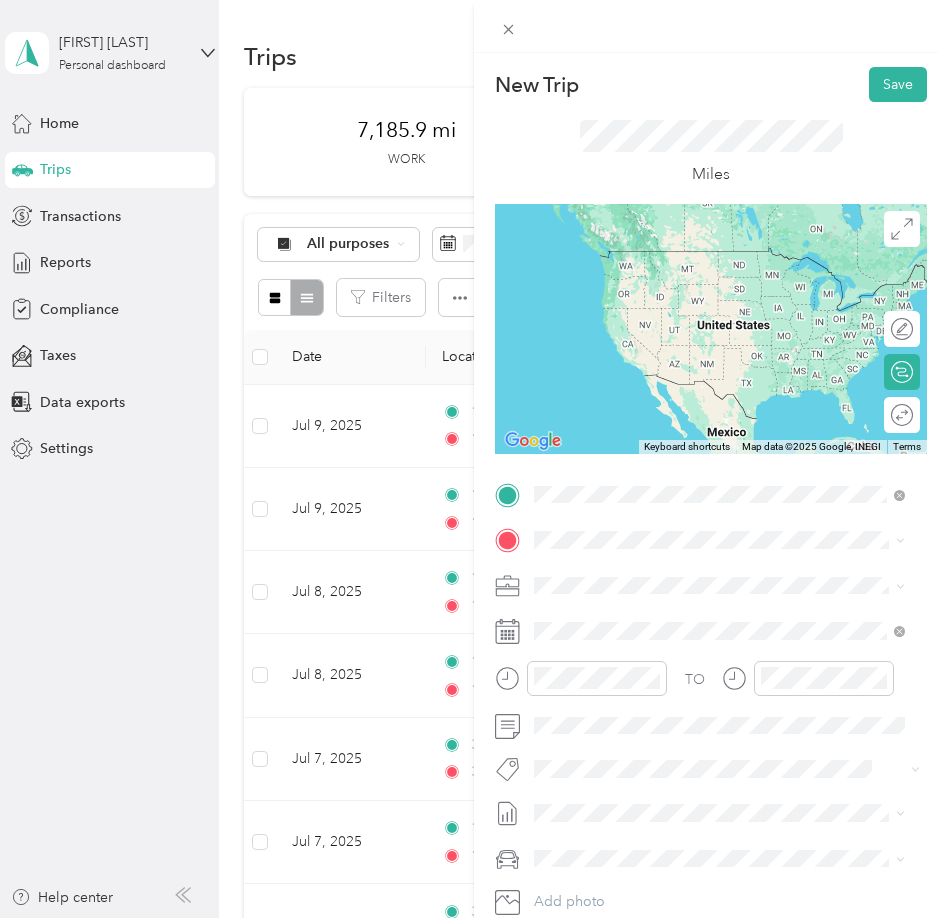 click on "[NUMBER] [STREET], [POSTAL_CODE], [CITY], [STATE], [COUNTRY]" at bounding box center (718, 607) 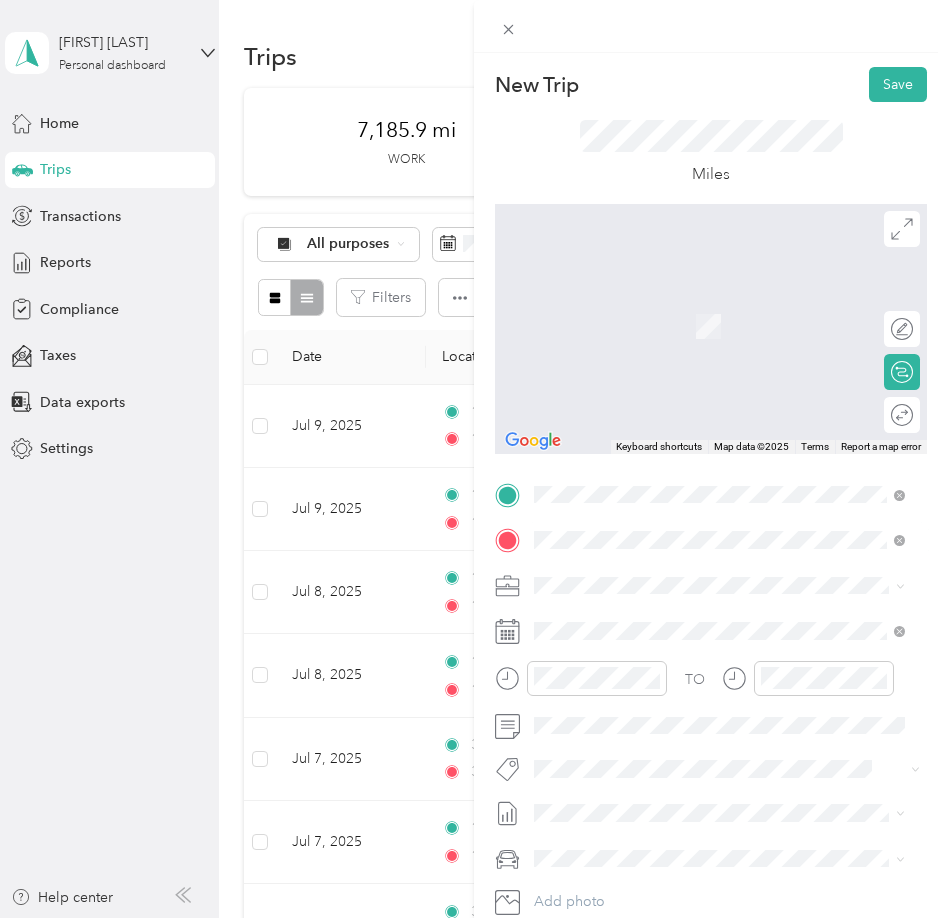 click on "[NUMBER] [STREET], [POSTAL CODE], [CITY], [STATE], [COUNTRY]" at bounding box center [716, 652] 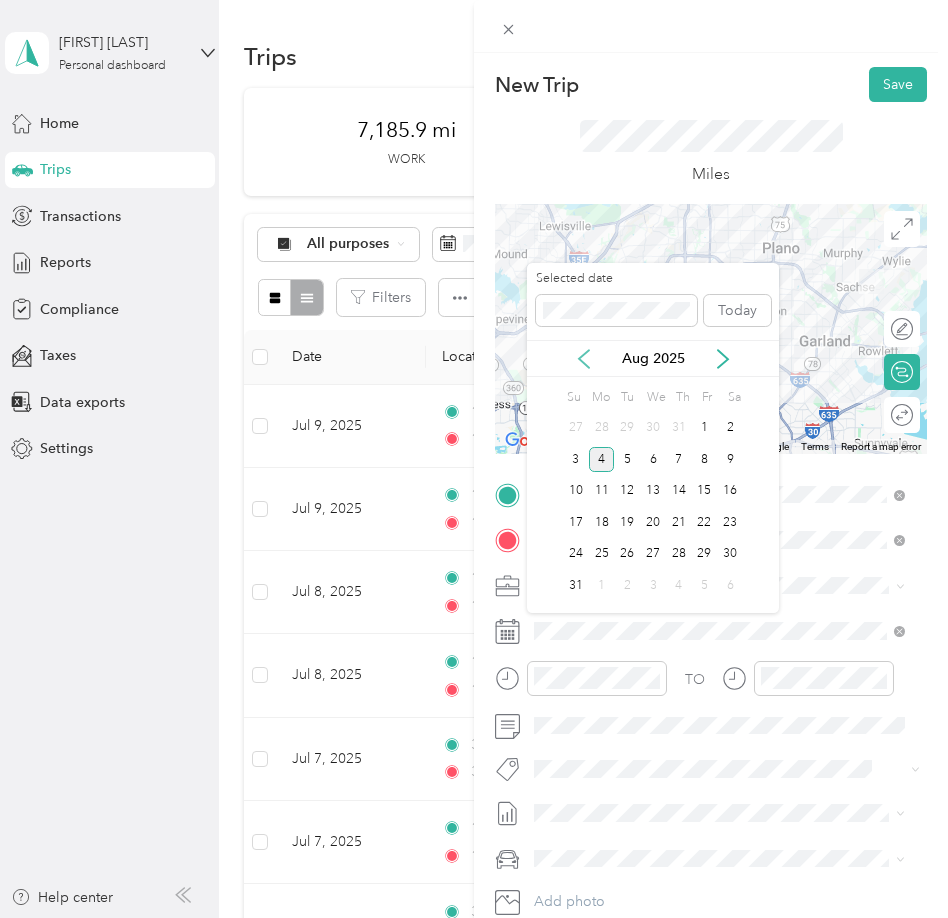 click 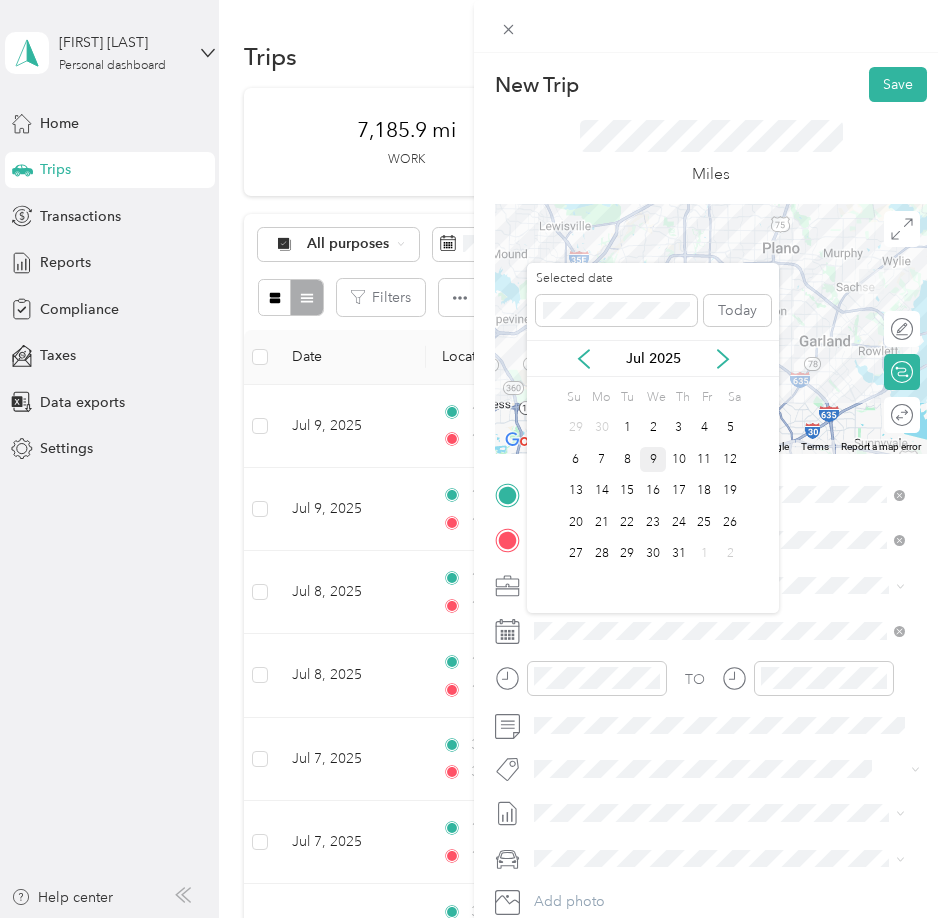 click on "9" at bounding box center [653, 459] 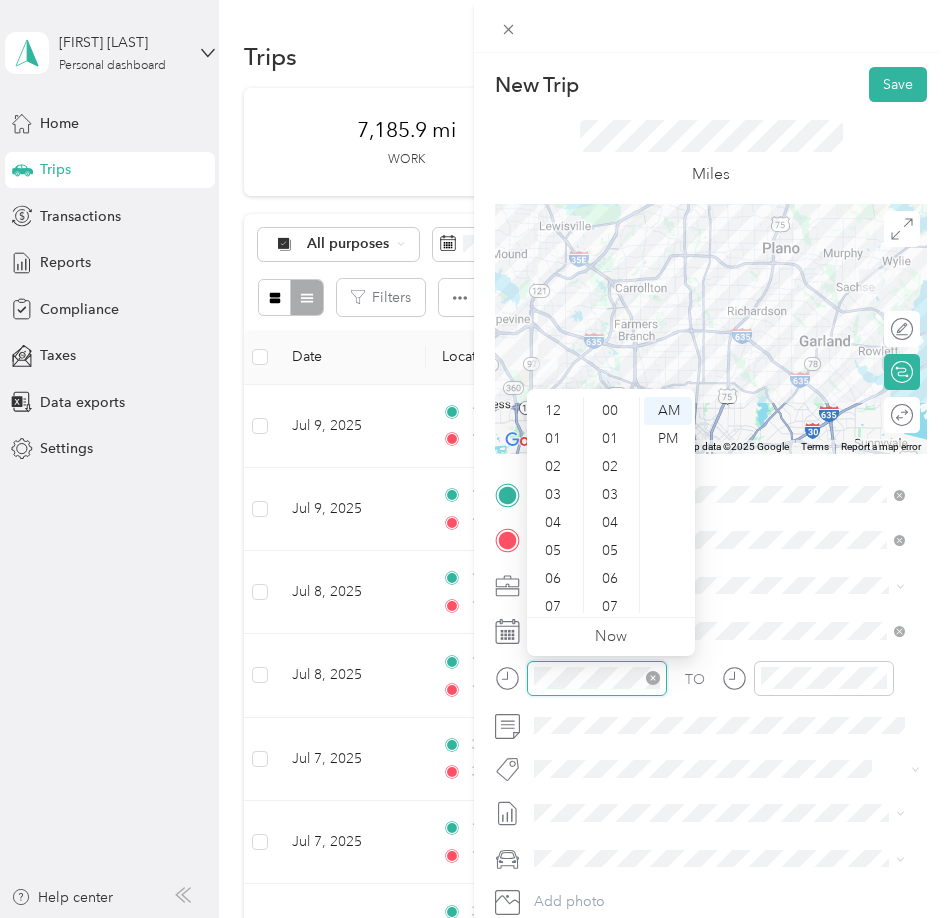 scroll, scrollTop: 924, scrollLeft: 0, axis: vertical 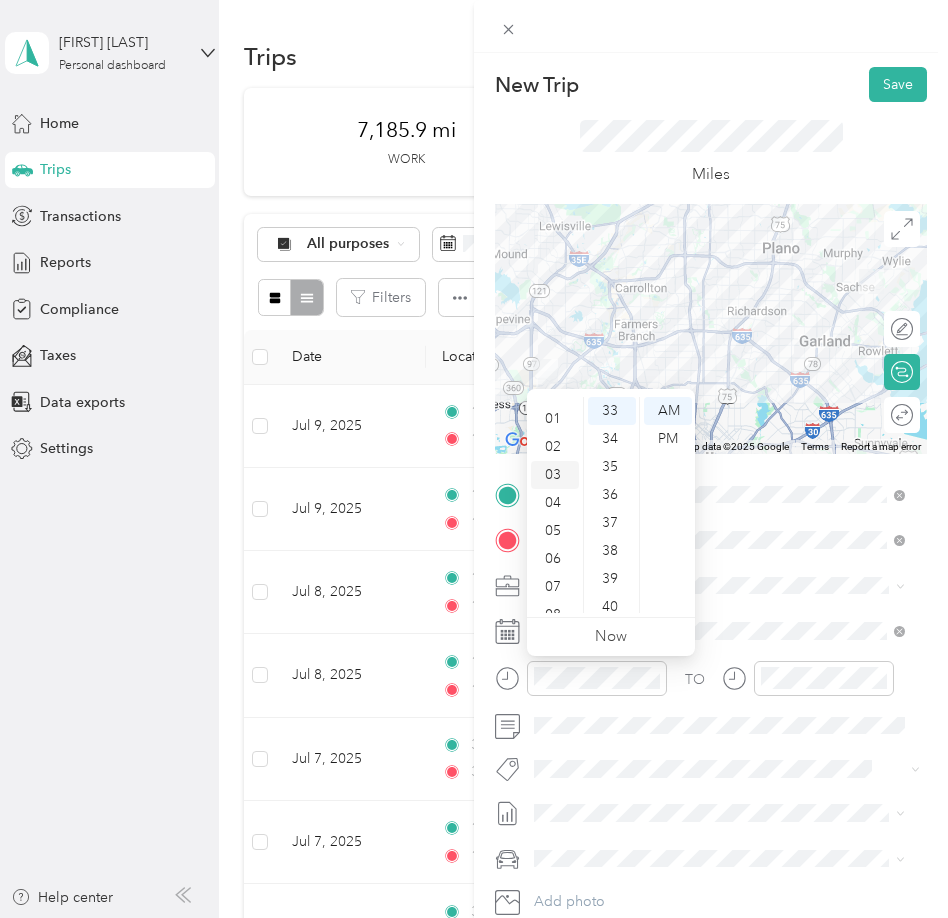 click on "03" at bounding box center [555, 475] 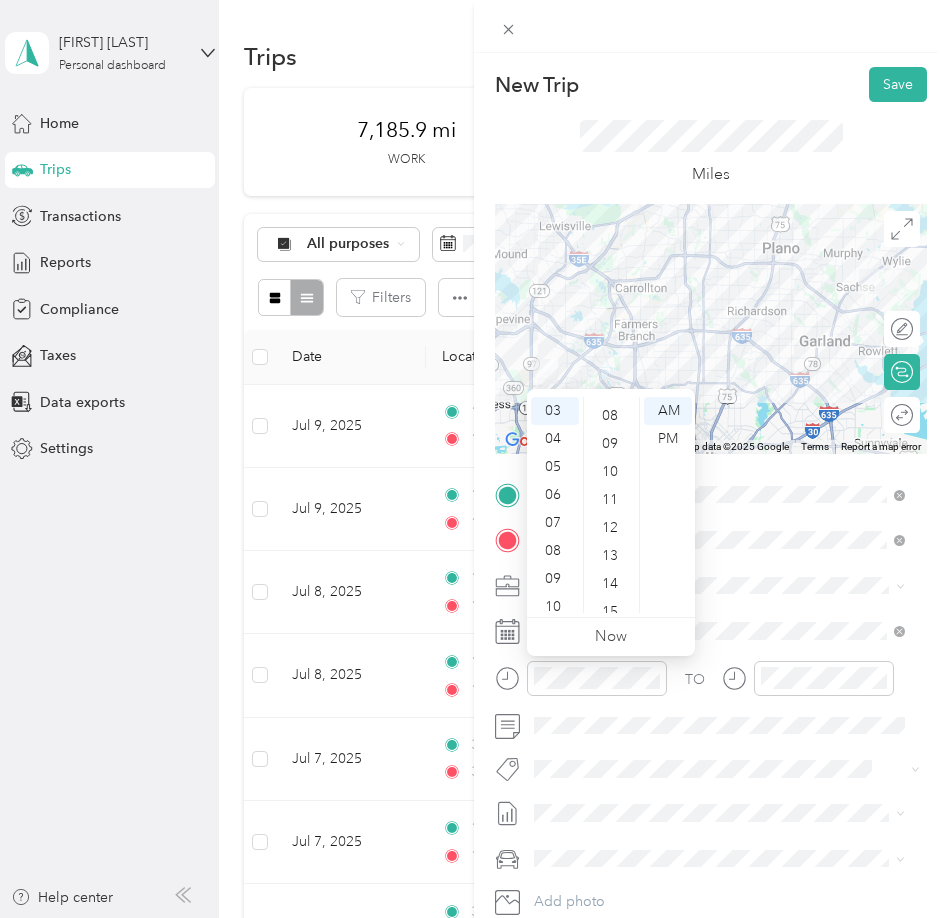 scroll, scrollTop: 24, scrollLeft: 0, axis: vertical 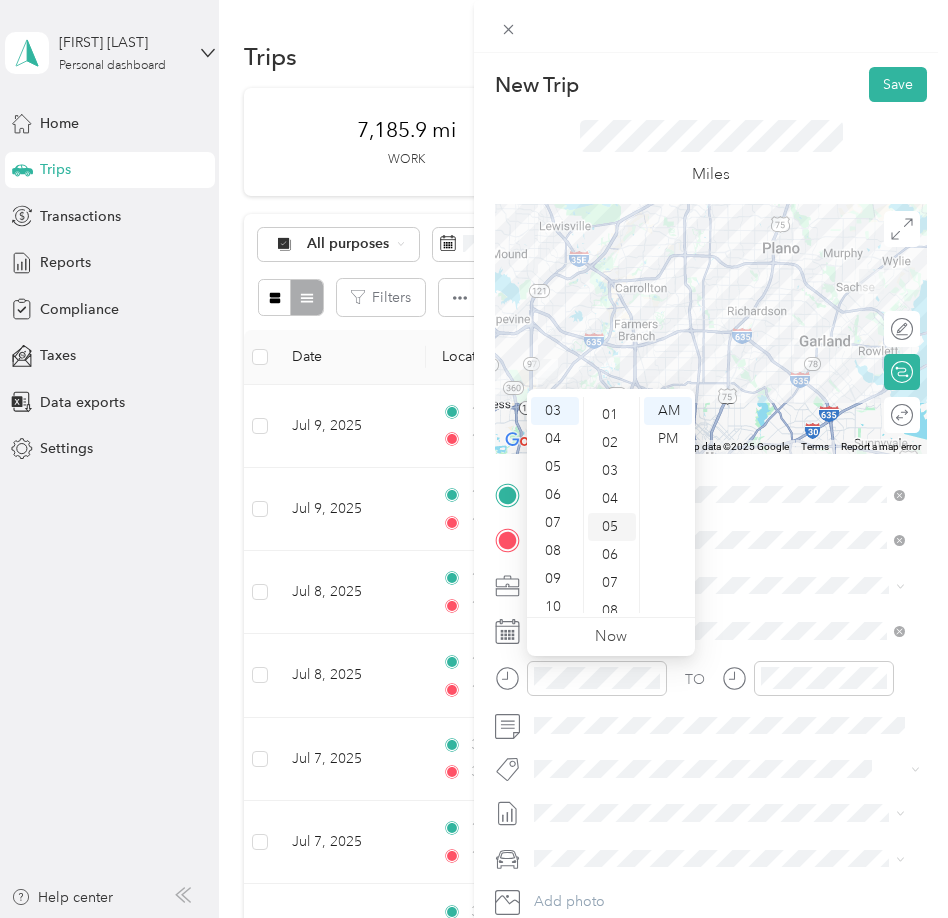 click on "05" at bounding box center [612, 527] 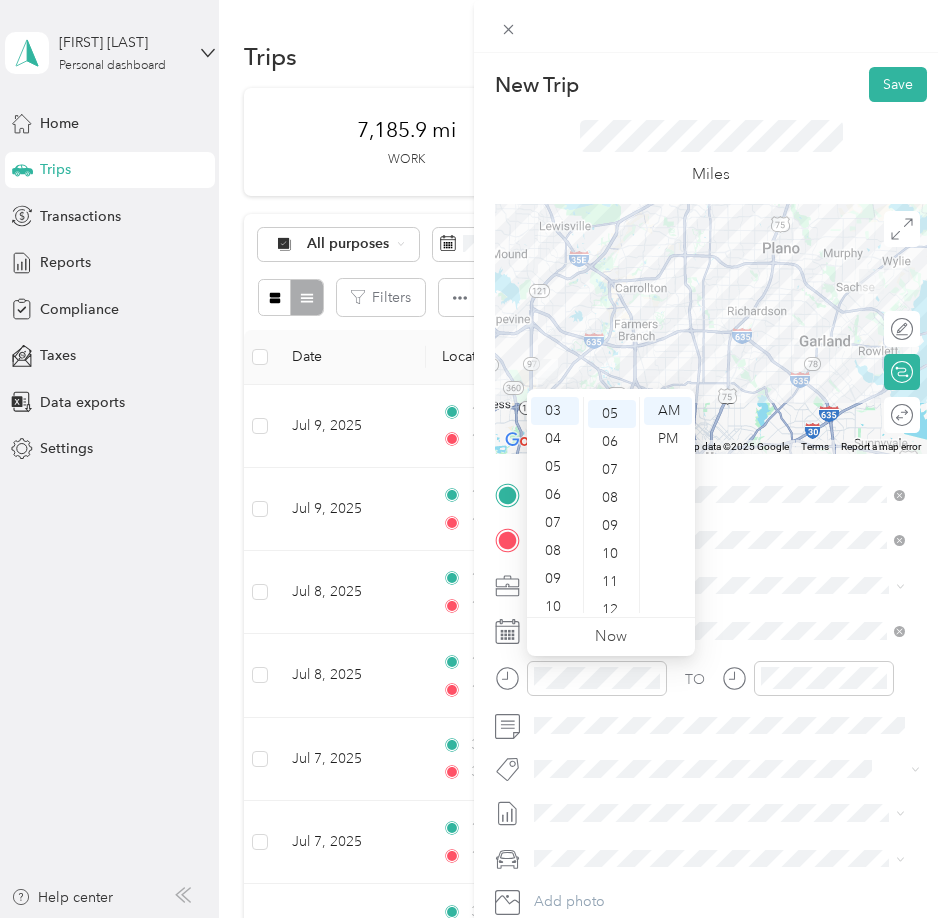 scroll, scrollTop: 140, scrollLeft: 0, axis: vertical 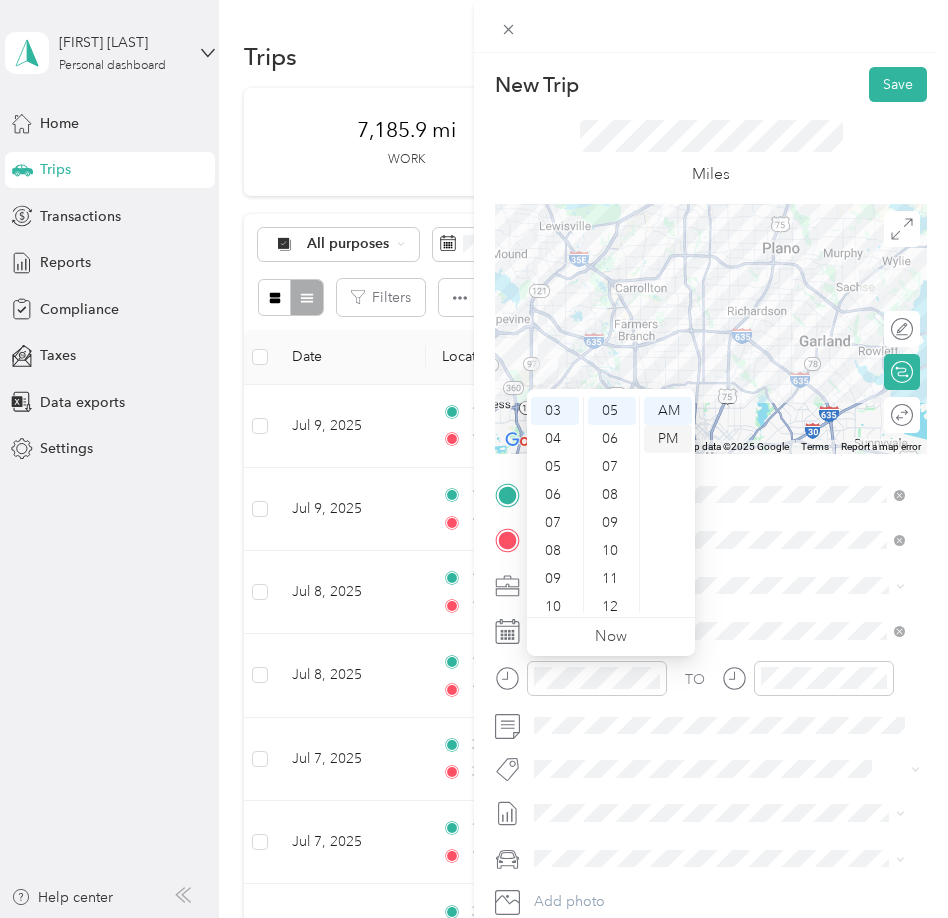 click on "PM" at bounding box center [668, 439] 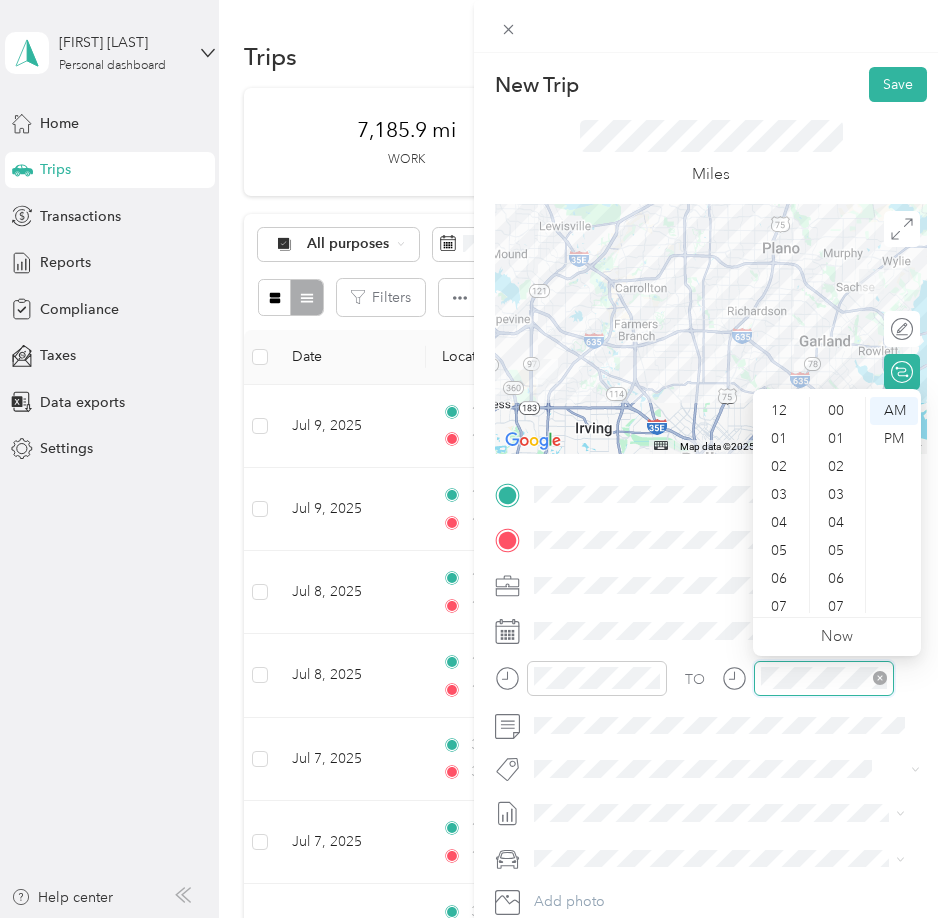 scroll, scrollTop: 924, scrollLeft: 0, axis: vertical 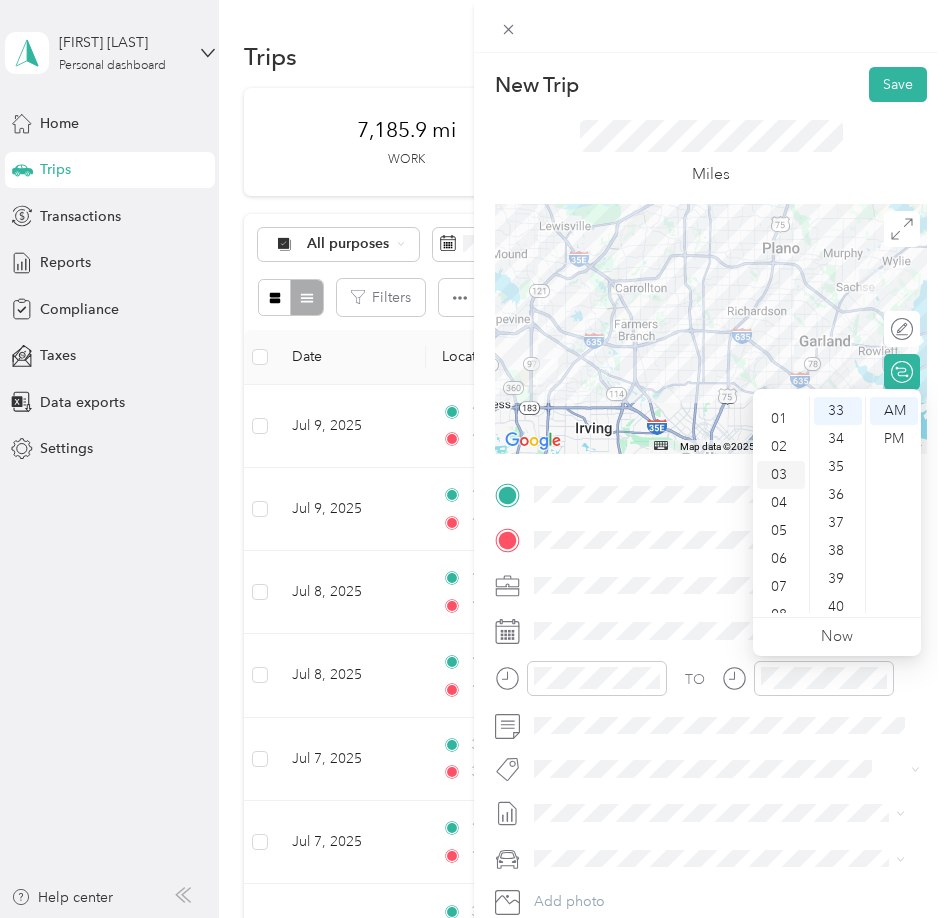 click on "03" at bounding box center (781, 475) 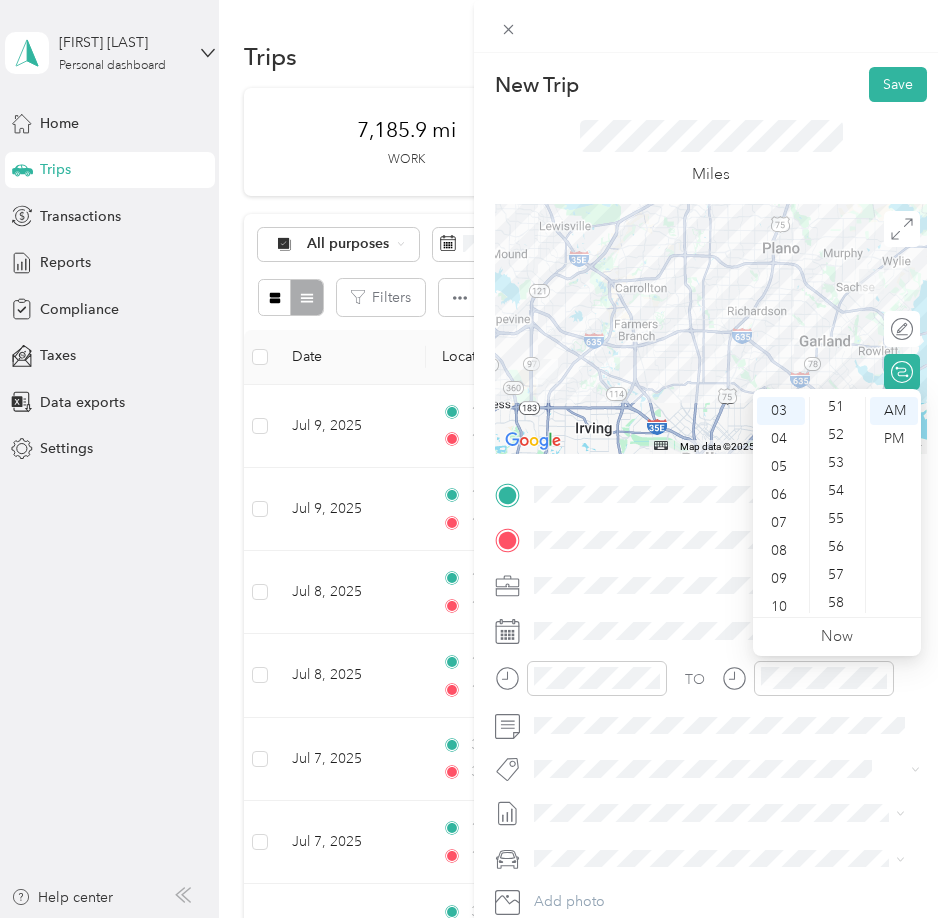 scroll, scrollTop: 1464, scrollLeft: 0, axis: vertical 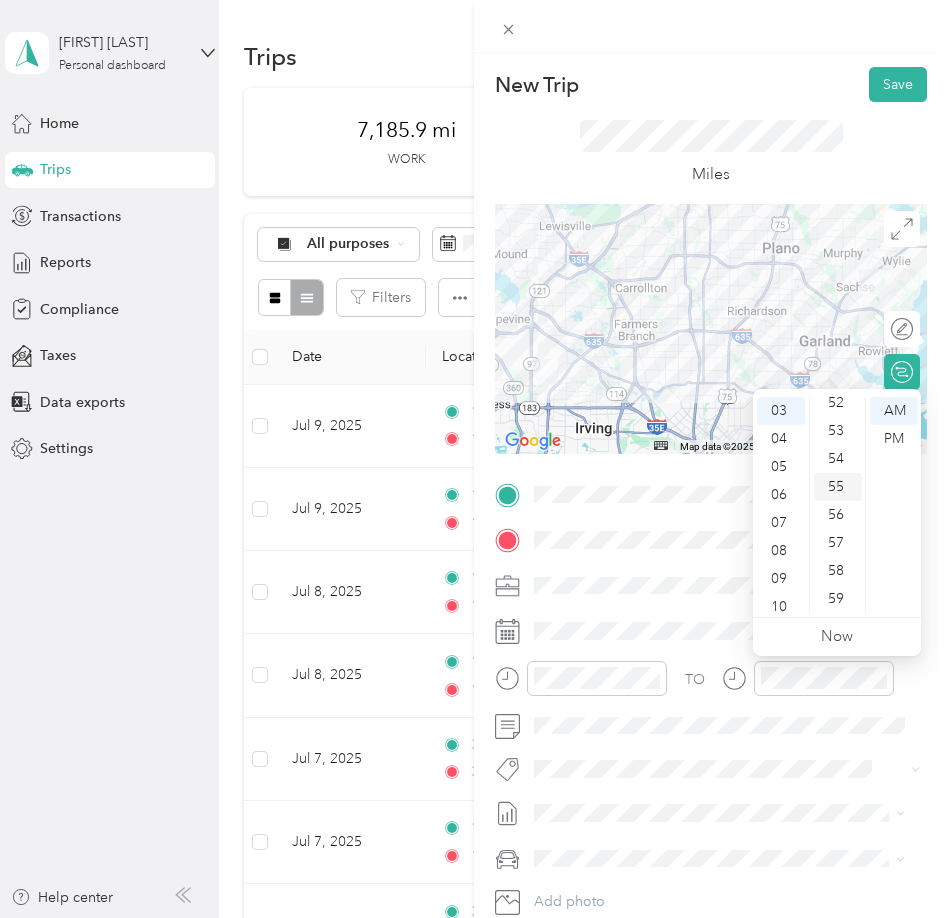 click on "55" at bounding box center (838, 487) 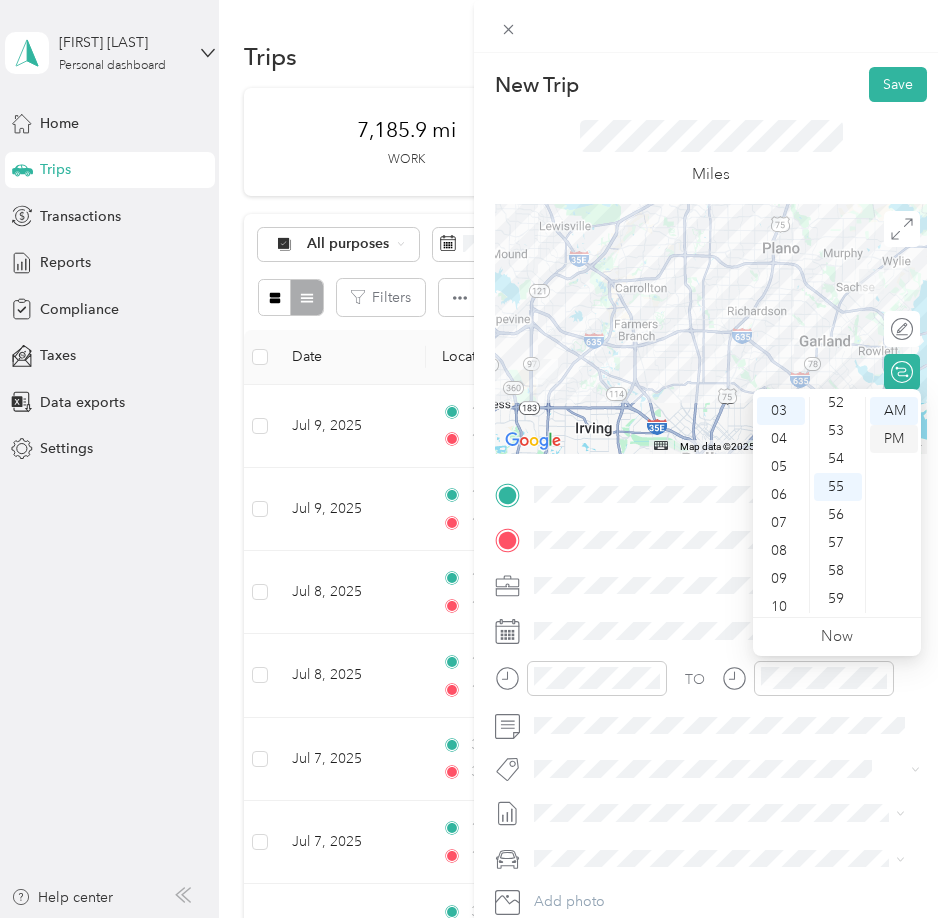 click on "PM" at bounding box center [894, 439] 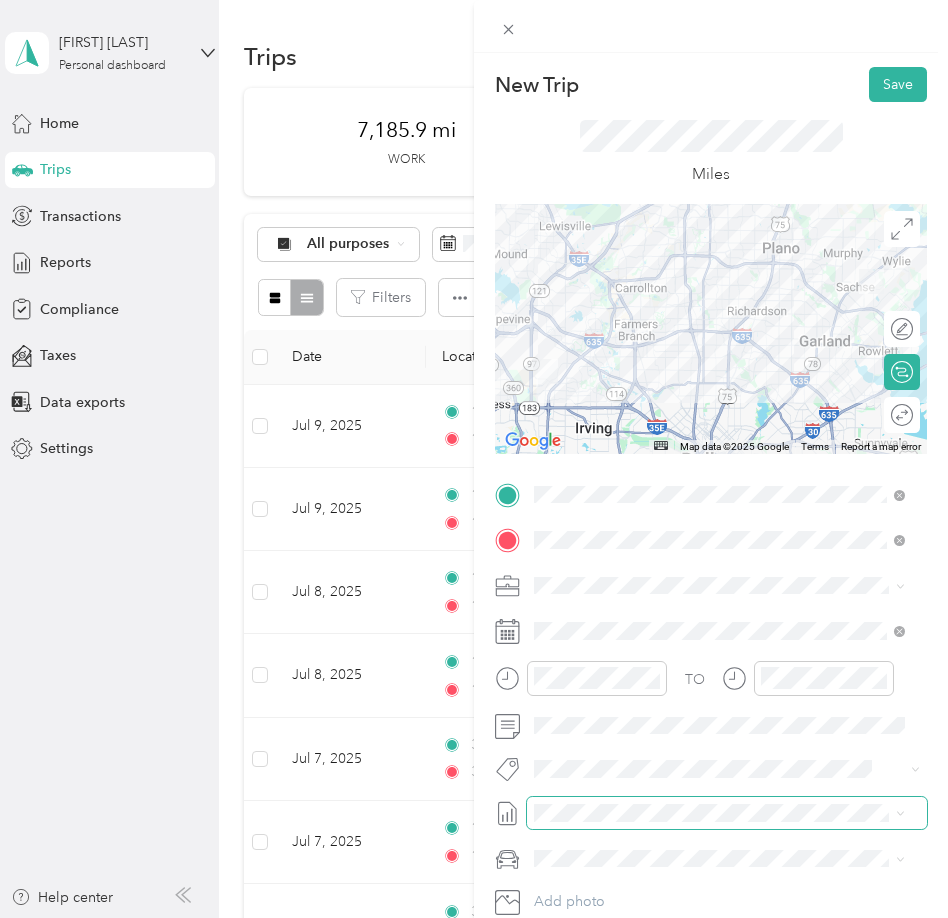 click at bounding box center (727, 813) 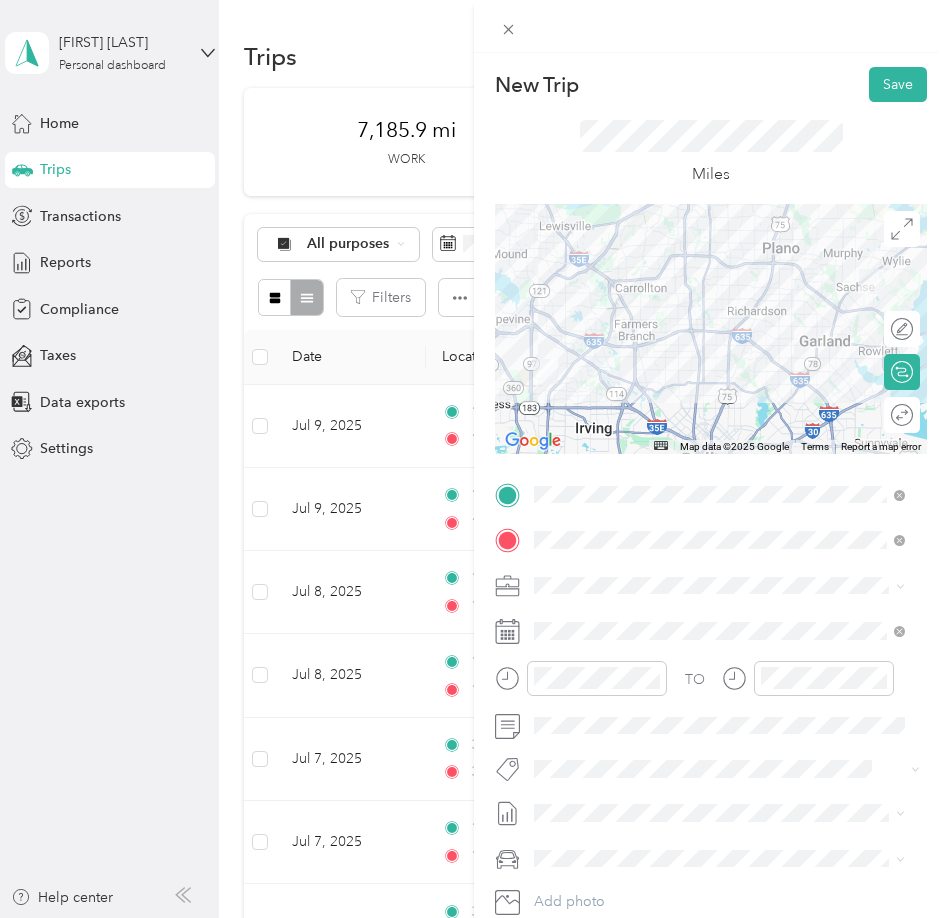 click on "July 2025 Mileage Draft" at bounding box center (719, 879) 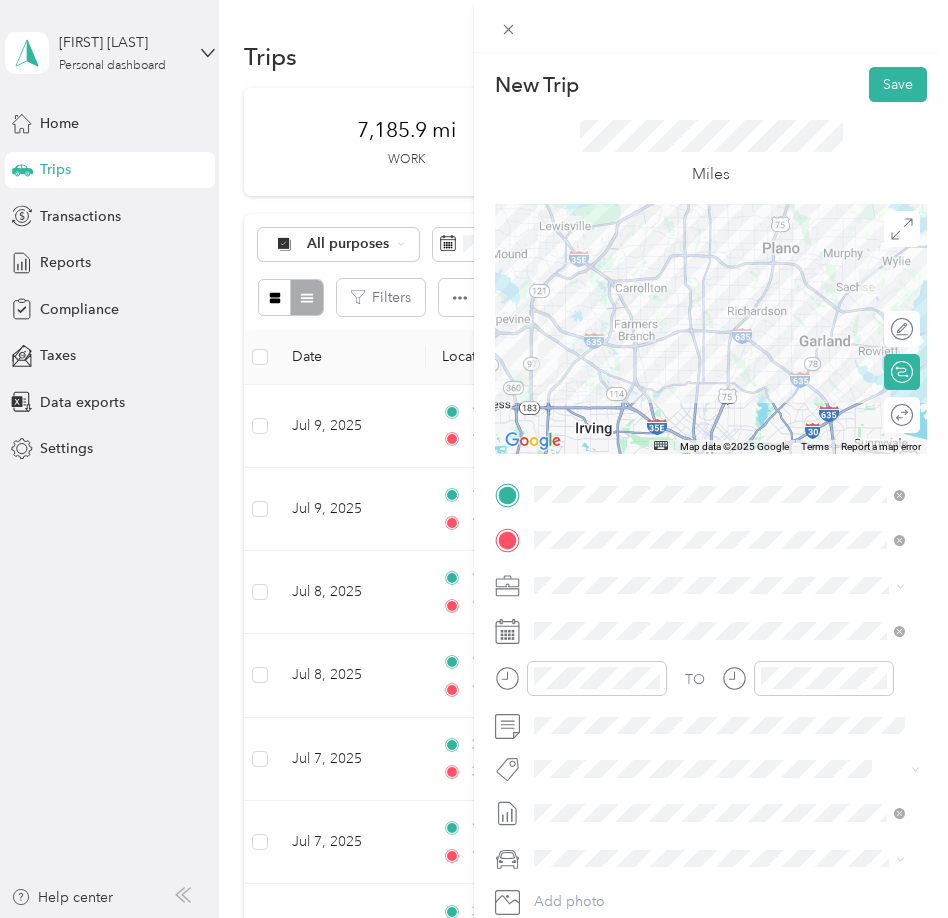 click on "Lexus" at bounding box center [719, 788] 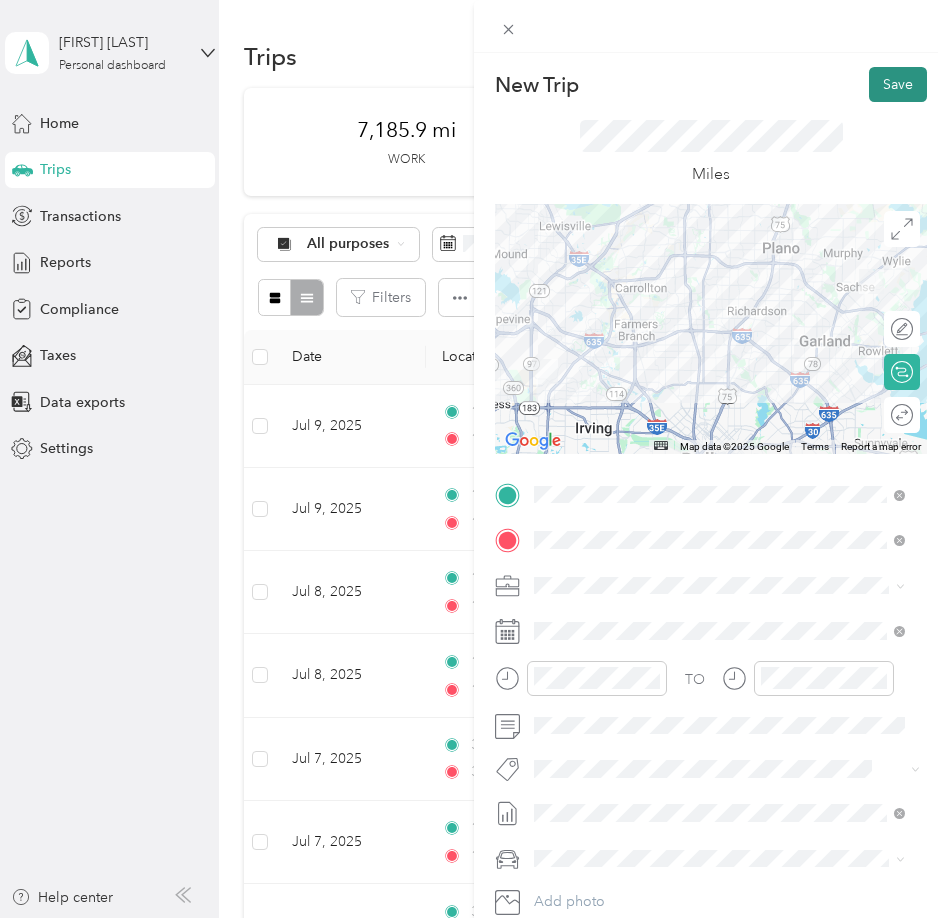 click on "Save" at bounding box center (898, 84) 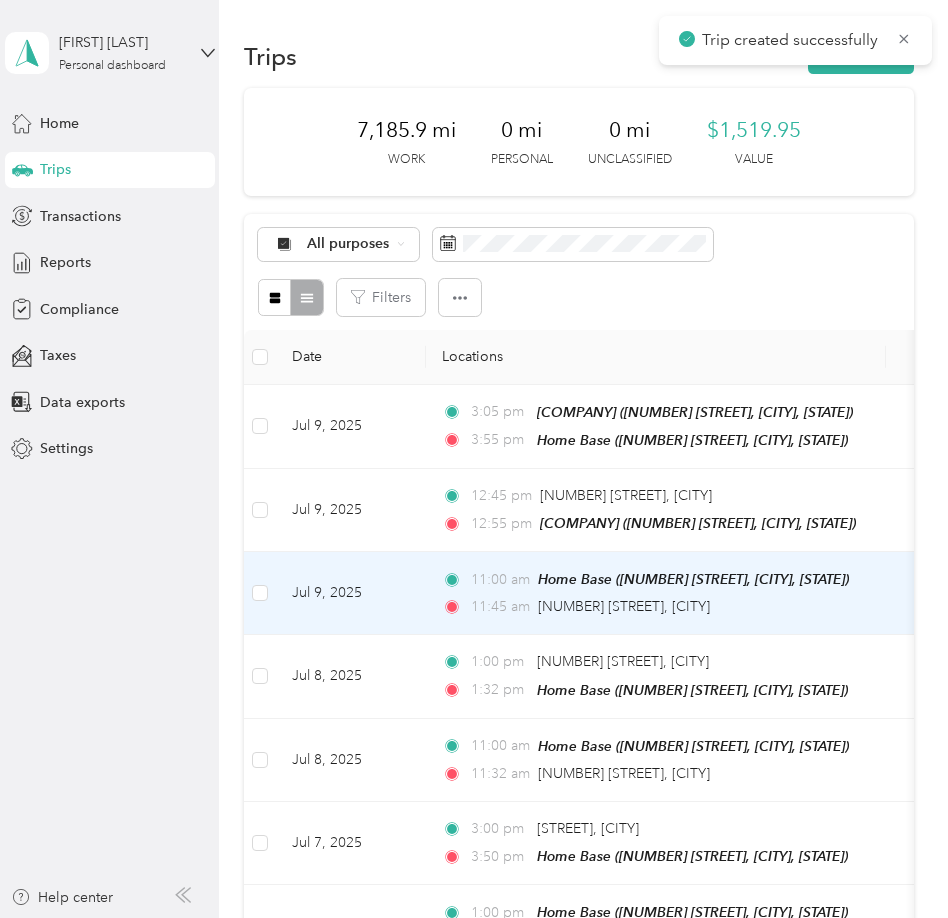 click on "Jul 9, 2025" at bounding box center [351, 593] 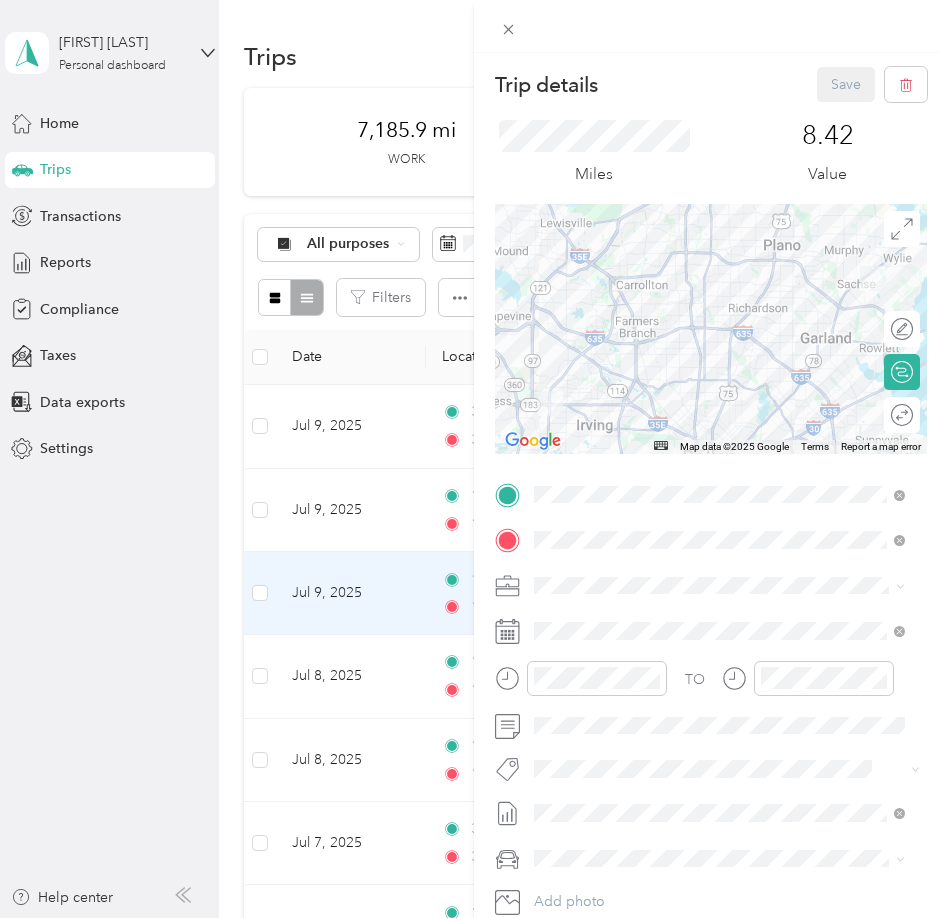click on "Trip details Save This trip cannot be edited because it is either under review, approved, or paid. Contact your Team Manager to edit it. Miles 8.42 Value  ← Move left by 75% → Move right by 75% ↑ Move up by 75% ↓ Move down by 75% + Zoom in - Zoom out Home Jump left by 75% End Jump right by 75% Page Up Jump up by 75% Page Down Jump down by 75% Map Data Map data ©2025 Google Map data ©2025 Google 10 km  Click to toggle between metric and imperial units Terms Report a map error Edit route Calculate route Round trip TO Add photo" at bounding box center (474, 459) 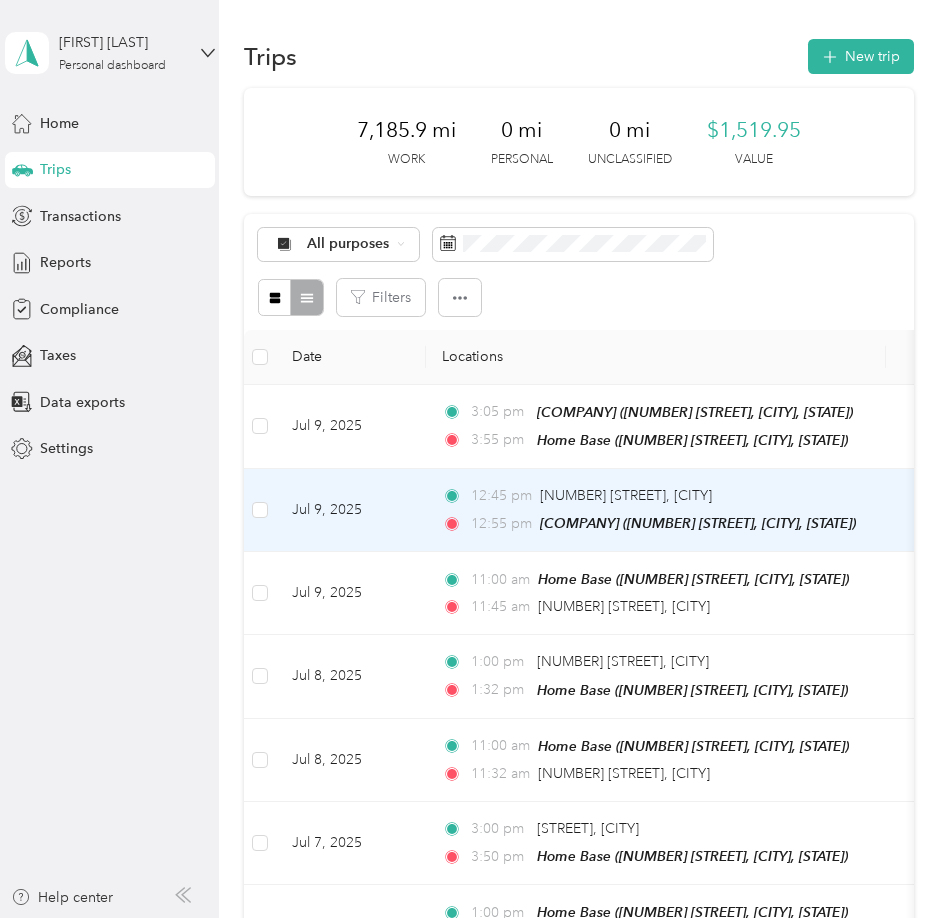click on "Jul 9, 2025" at bounding box center [351, 510] 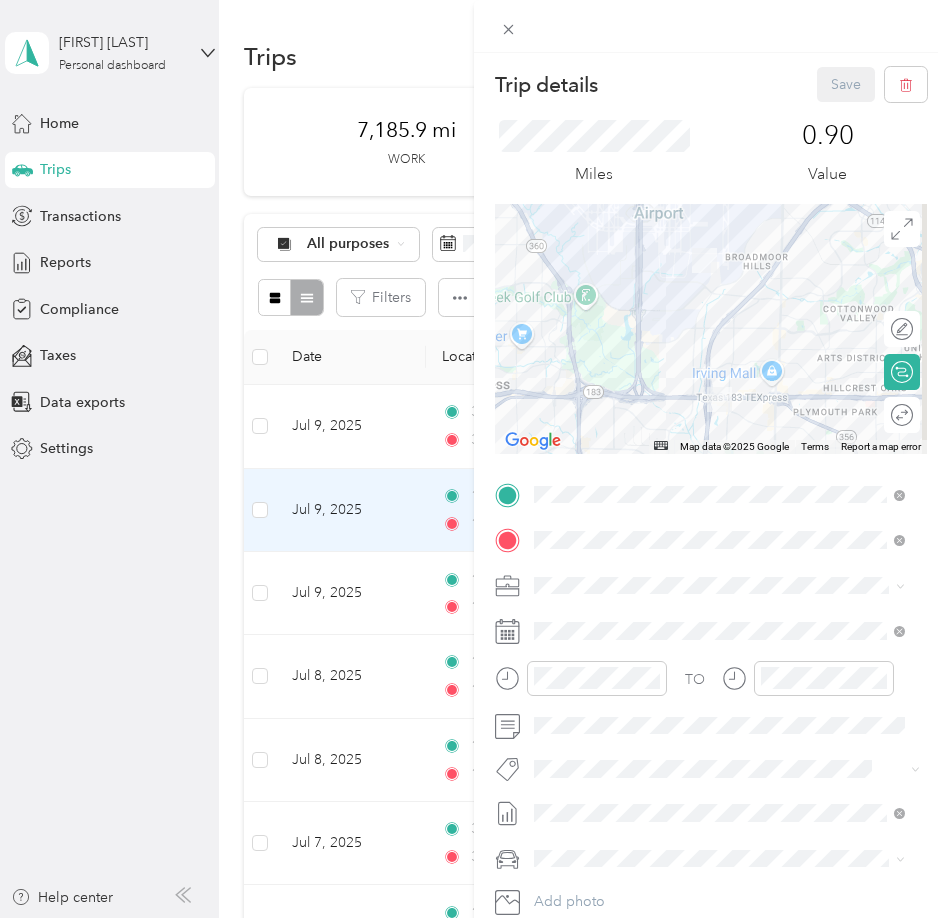click on "Trip details Save This trip cannot be edited because it is either under review, approved, or paid. Contact your Team Manager to edit it. Miles 0.90 Value  ← Move left → Move right ↑ Move up ↓ Move down + Zoom in - Zoom out Home Jump left by 75% End Jump right by 75% Page Up Jump up by 75% Page Down Jump down by 75% Map Data Map data ©2025 Google Map data ©2025 Google 2 km  Click to toggle between metric and imperial units Terms Report a map error Edit route Calculate route Round trip TO Add photo" at bounding box center (474, 459) 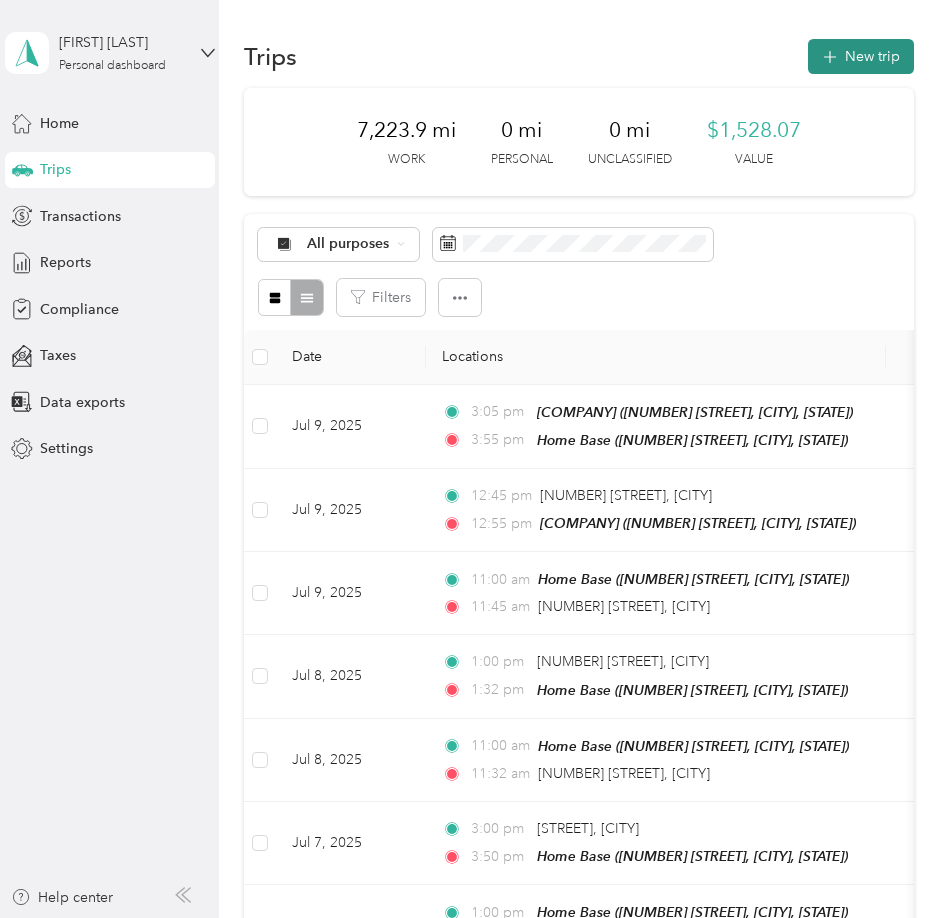 click 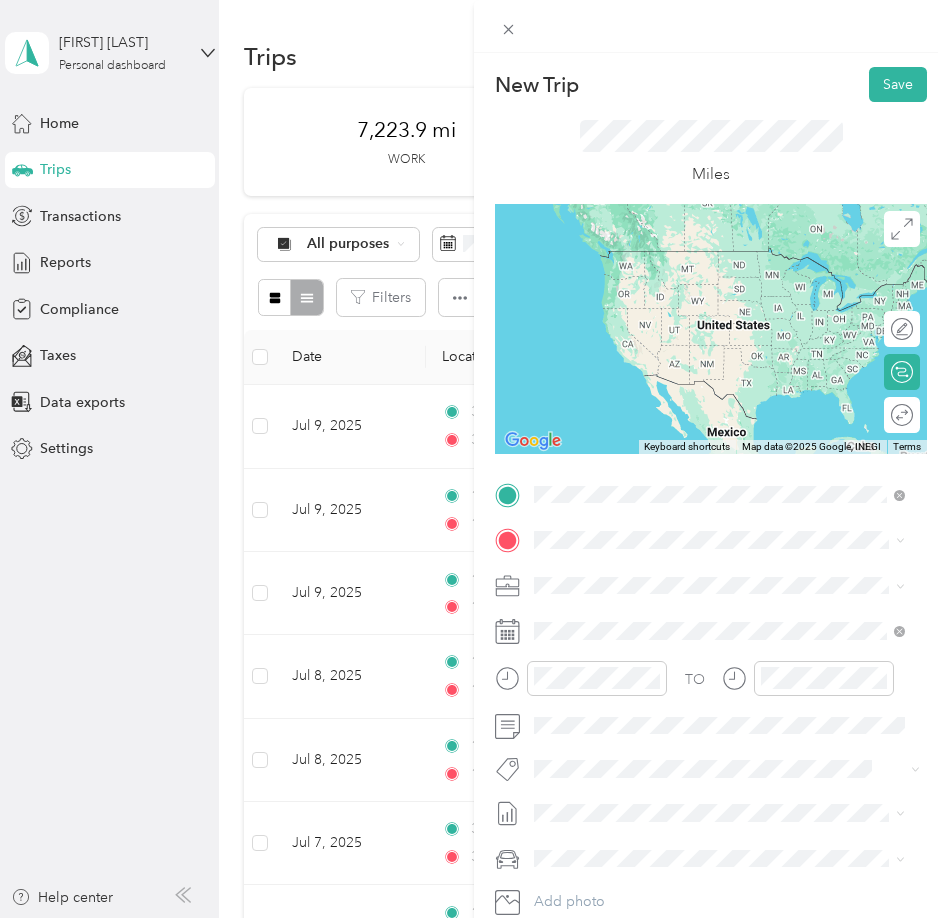 click on "[NUMBER] [STREET], [POSTAL CODE], [CITY], [STATE], [COUNTRY]" at bounding box center [716, 607] 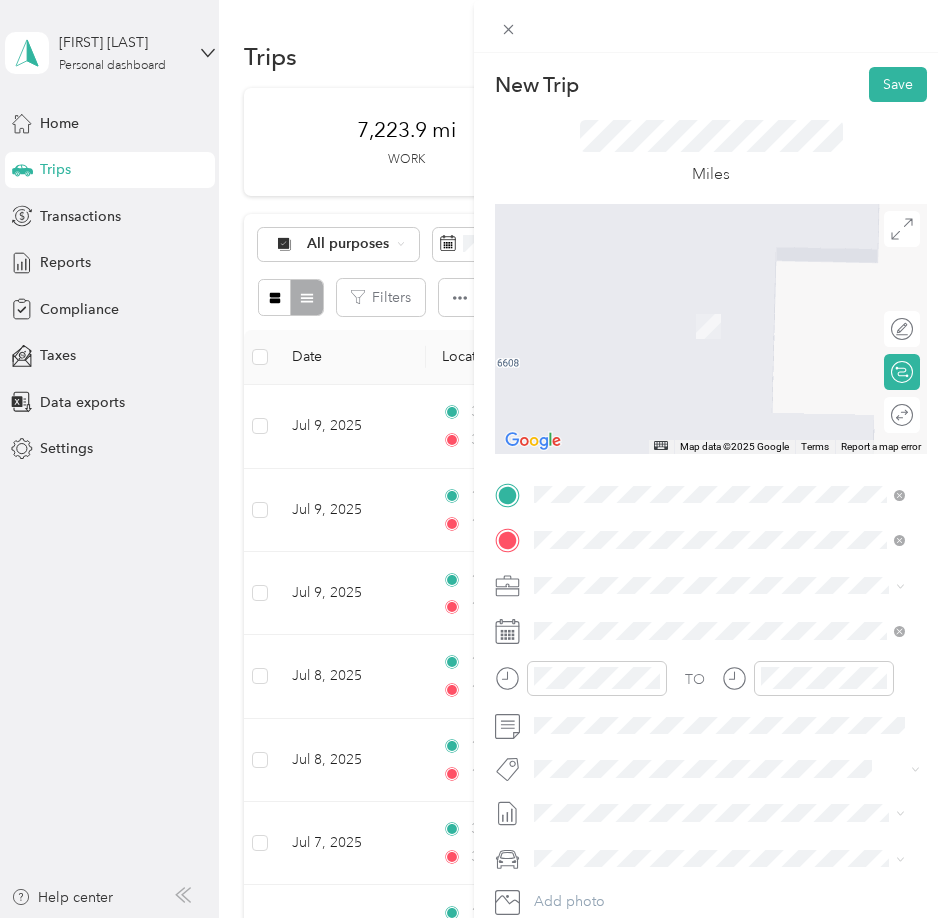 click on "[COMPANY] ([NUMBER] [STREET], [POSTAL_CODE], [CITY], [STATE], [COUNTRY])" at bounding box center (735, 641) 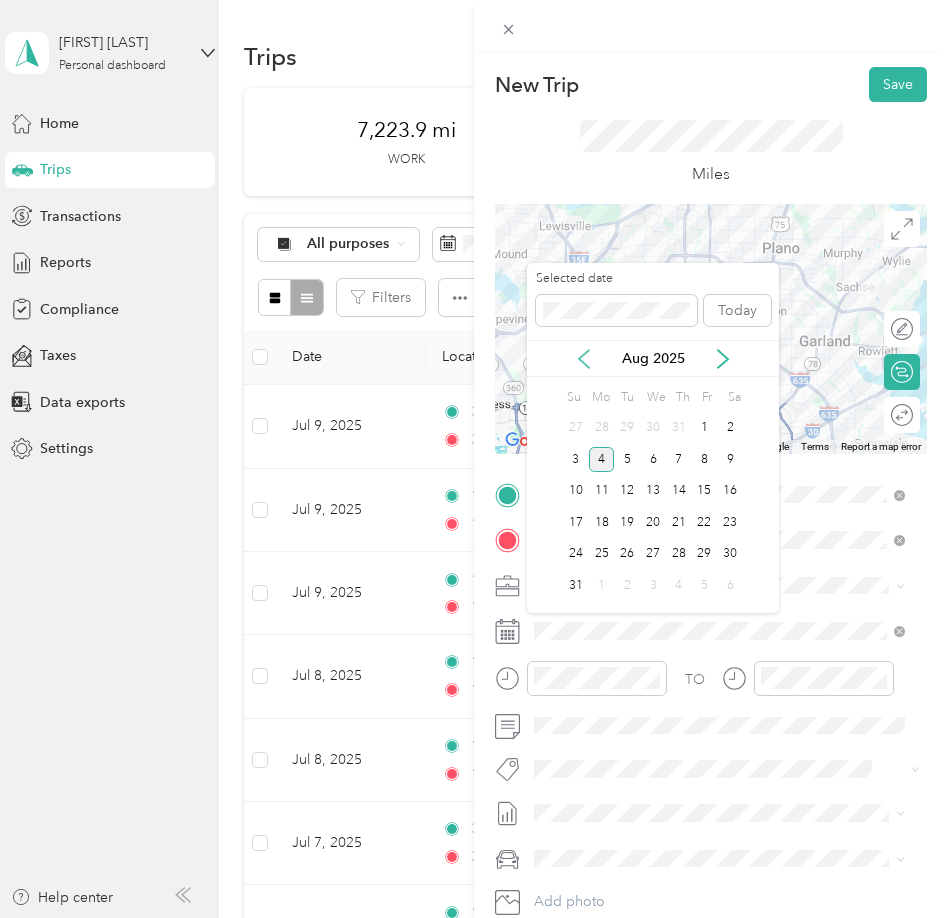click 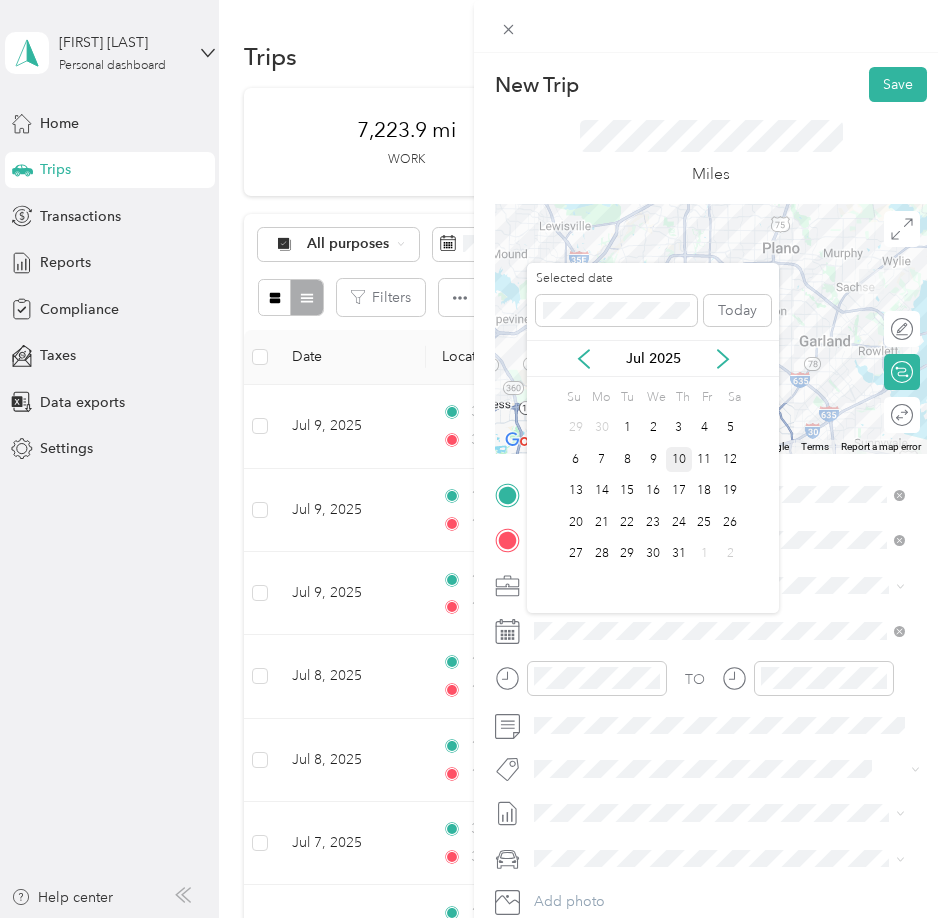 click on "10" at bounding box center (679, 459) 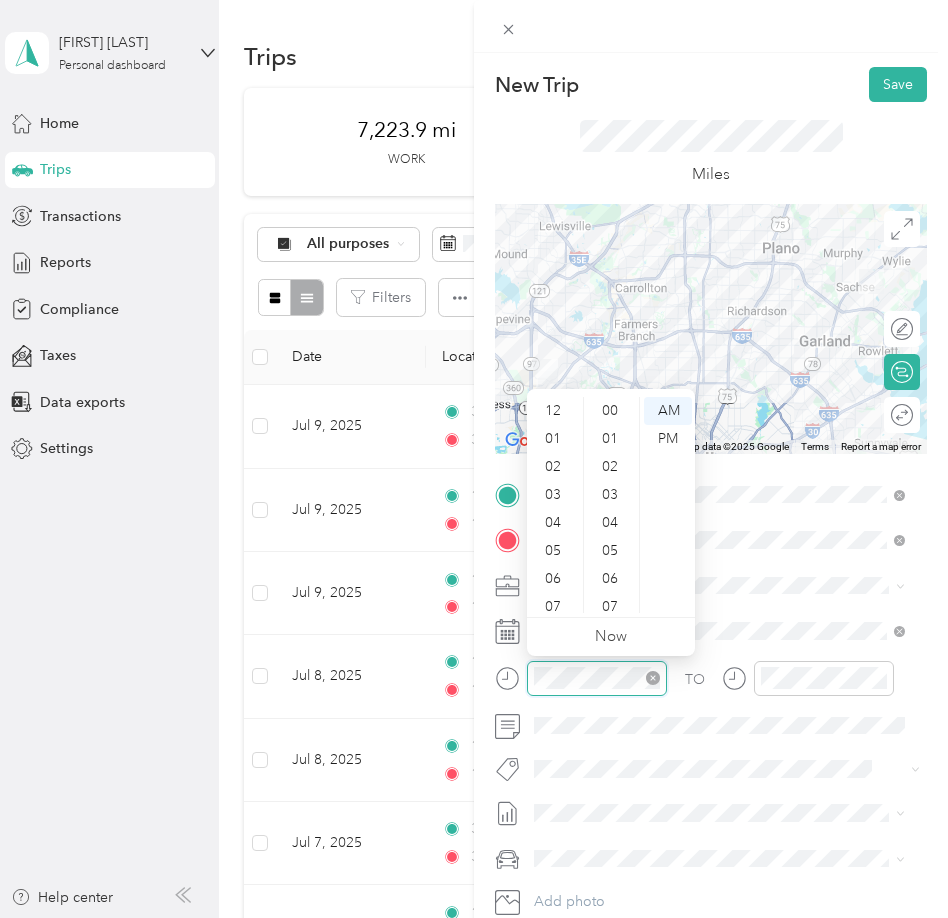 scroll, scrollTop: 1064, scrollLeft: 0, axis: vertical 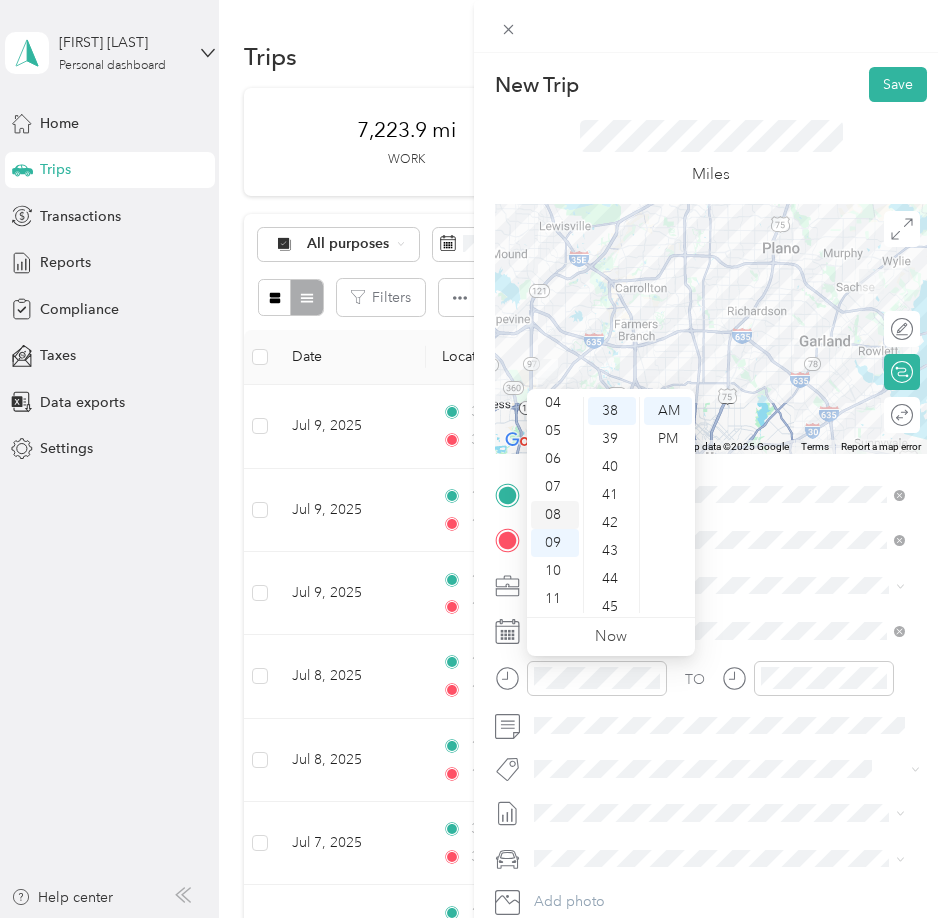 click on "08" at bounding box center [555, 515] 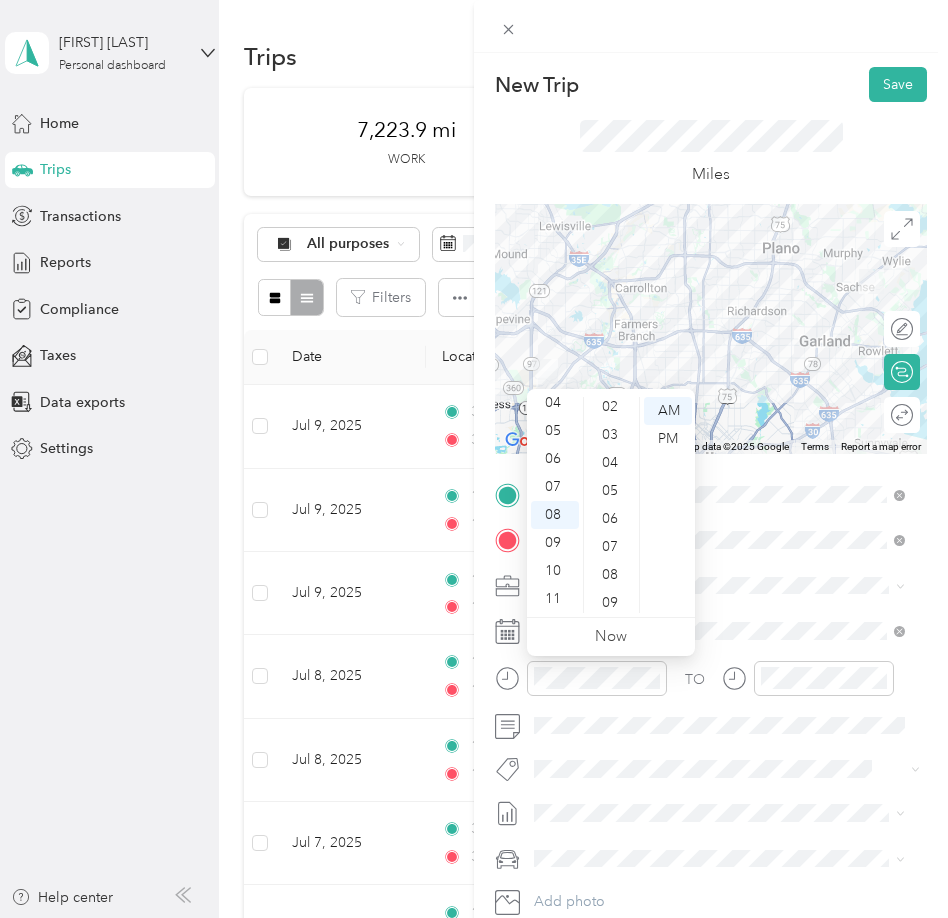 scroll, scrollTop: 0, scrollLeft: 0, axis: both 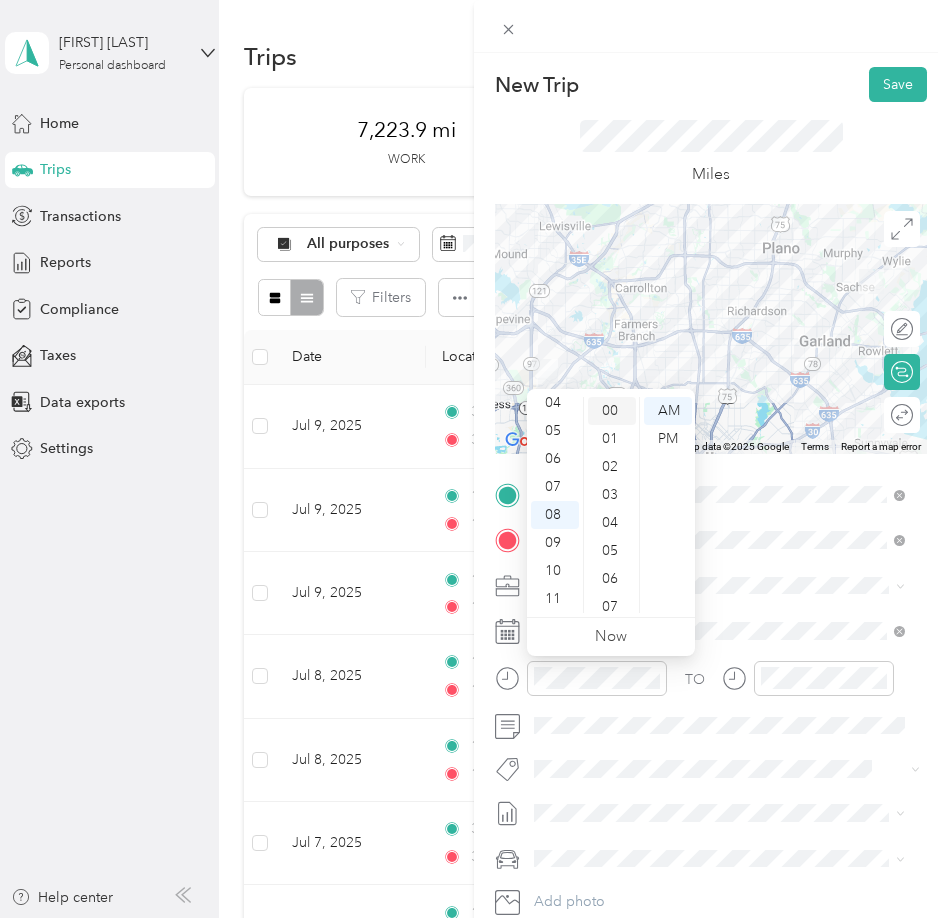 click on "00" at bounding box center (612, 411) 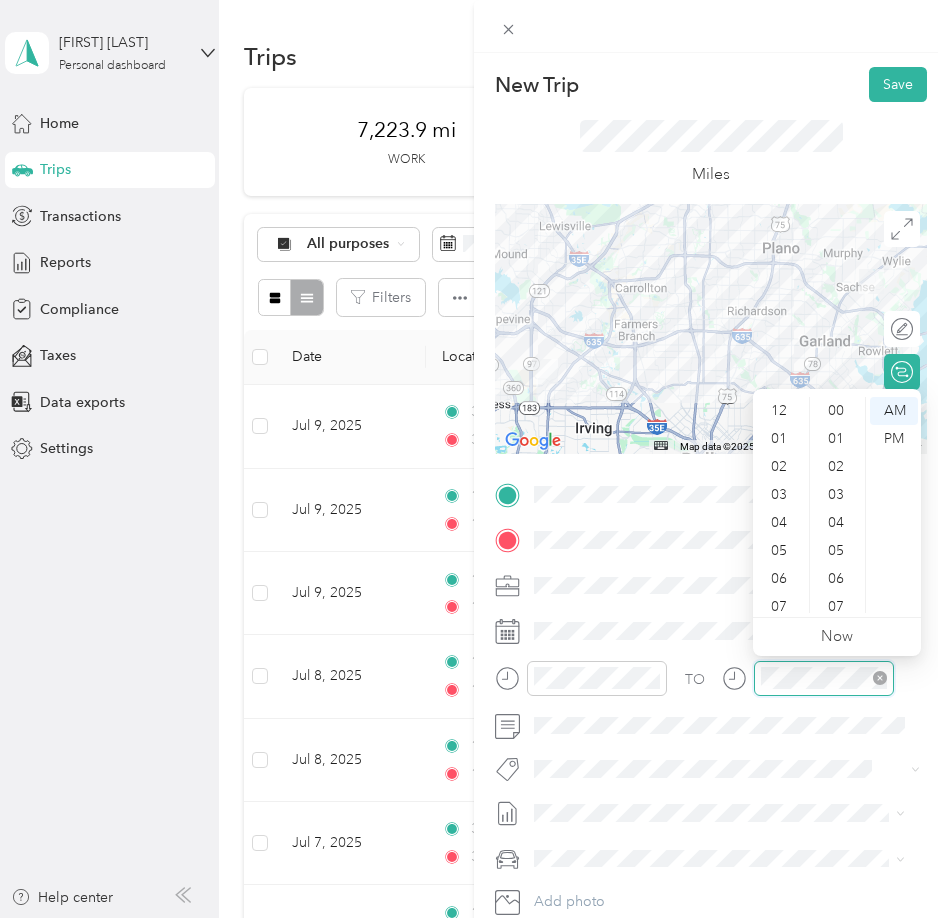 scroll, scrollTop: 1064, scrollLeft: 0, axis: vertical 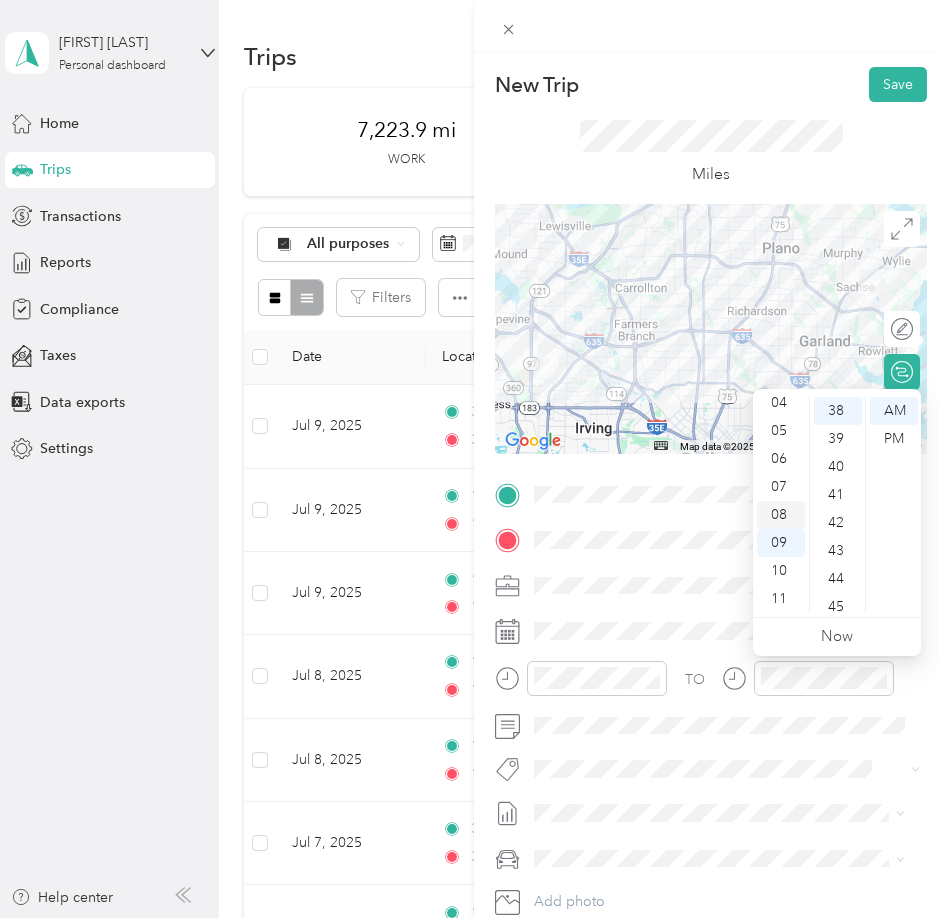 click on "08" at bounding box center (781, 515) 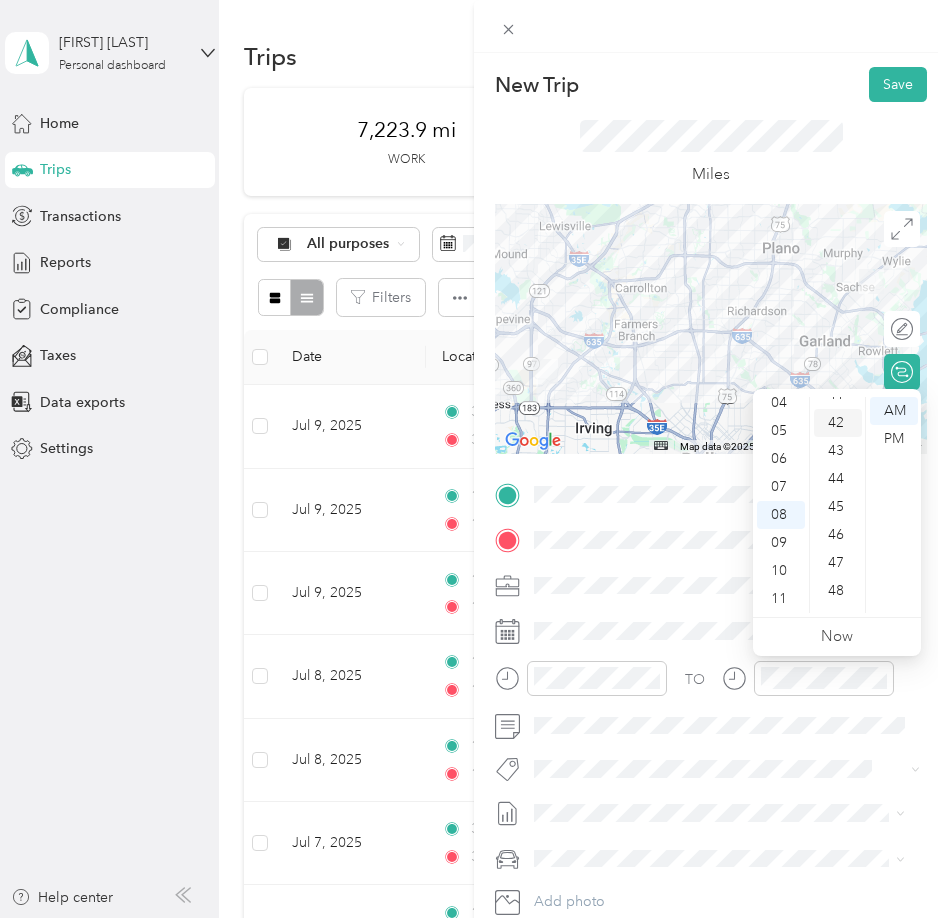 scroll, scrollTop: 1264, scrollLeft: 0, axis: vertical 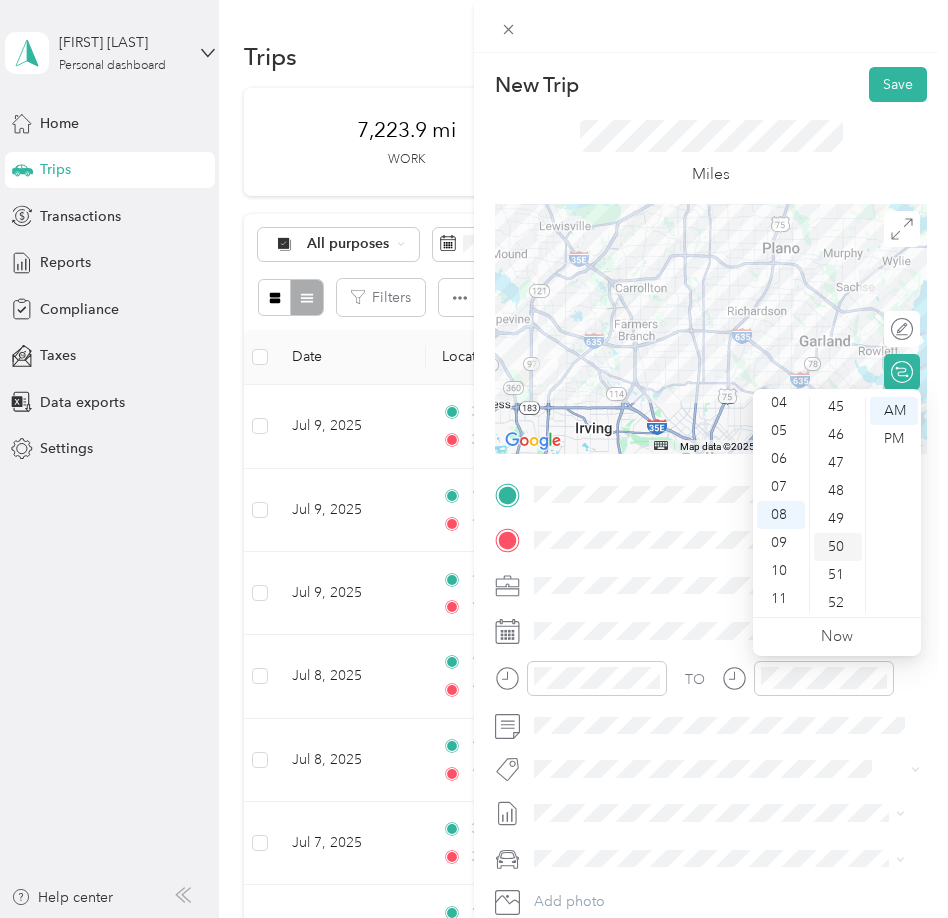 click on "50" at bounding box center [838, 547] 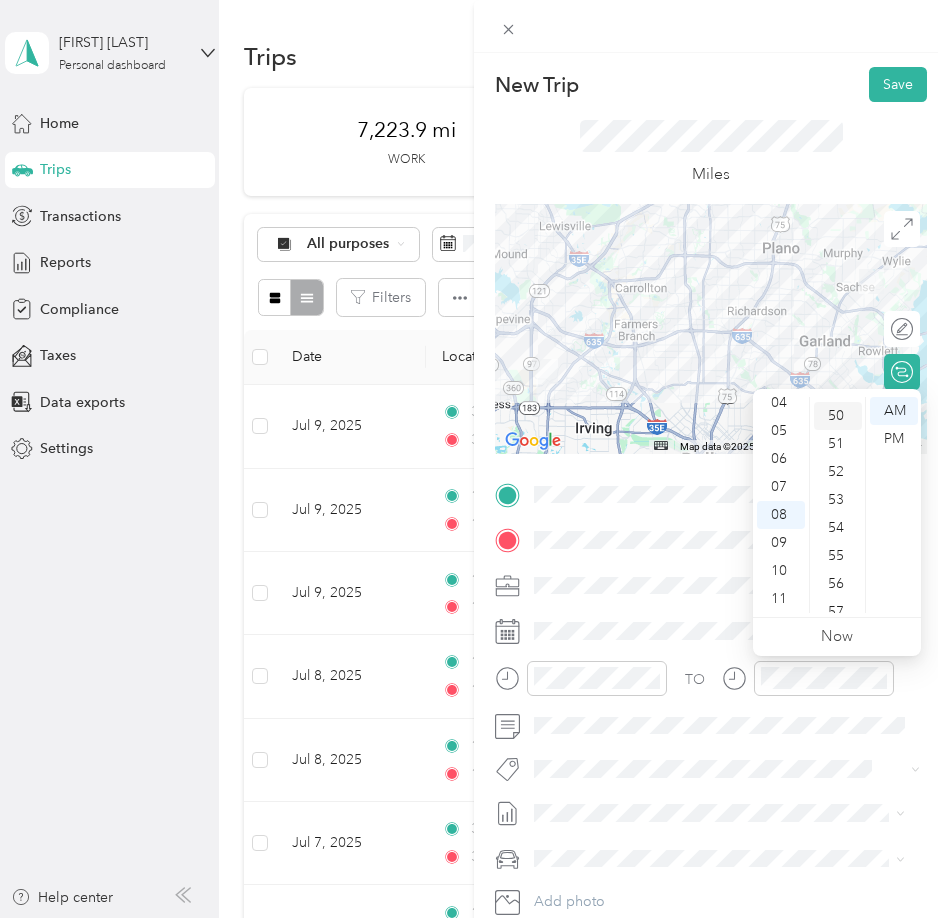 scroll, scrollTop: 1400, scrollLeft: 0, axis: vertical 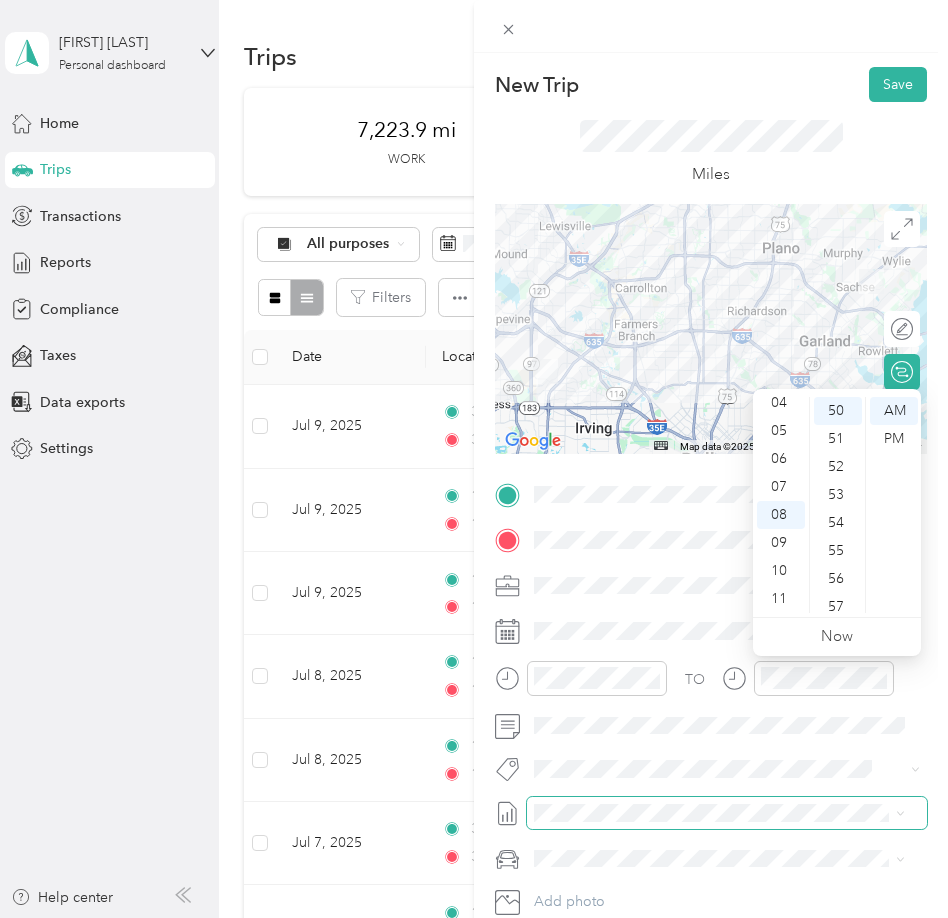 click at bounding box center (727, 813) 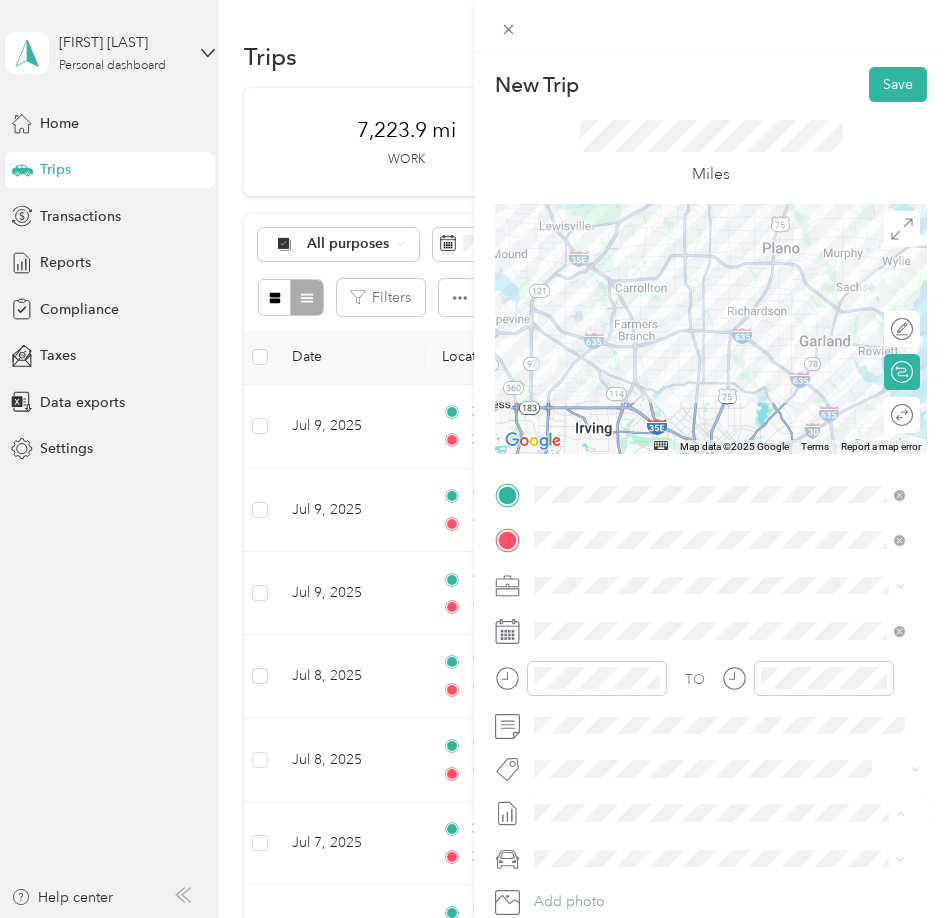 click on "July 2025 Mileage Draft" at bounding box center (719, 879) 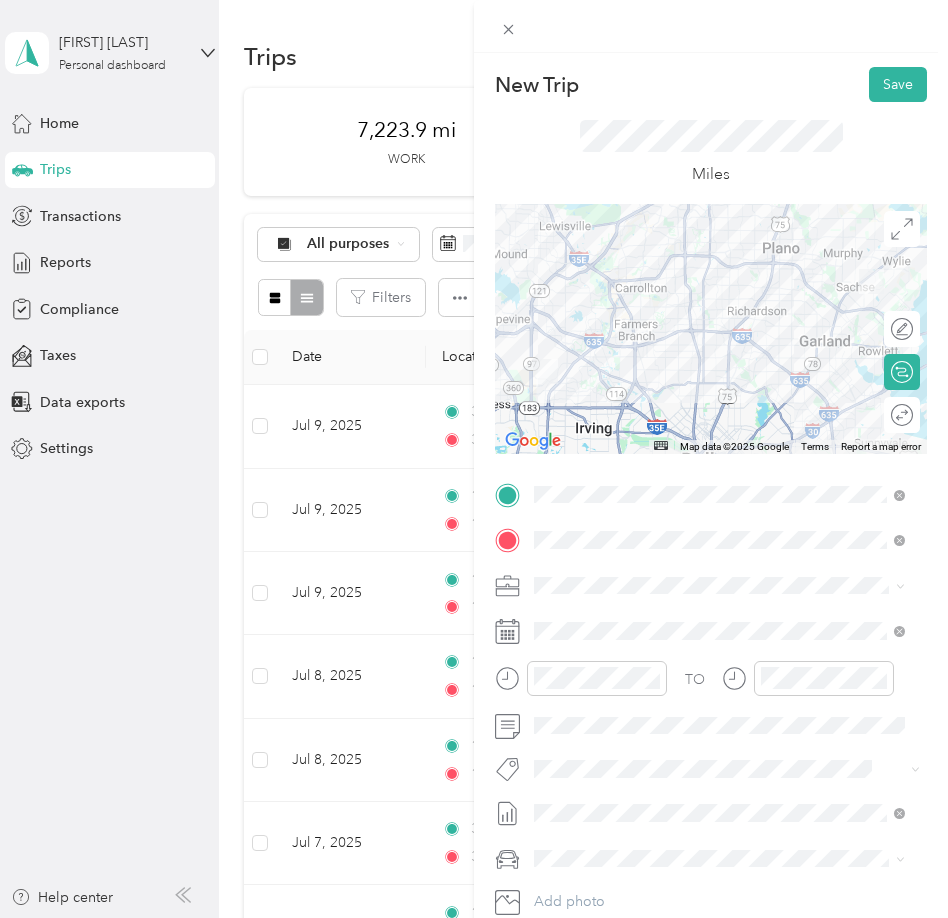 click on "Ford F250SD" at bounding box center [719, 821] 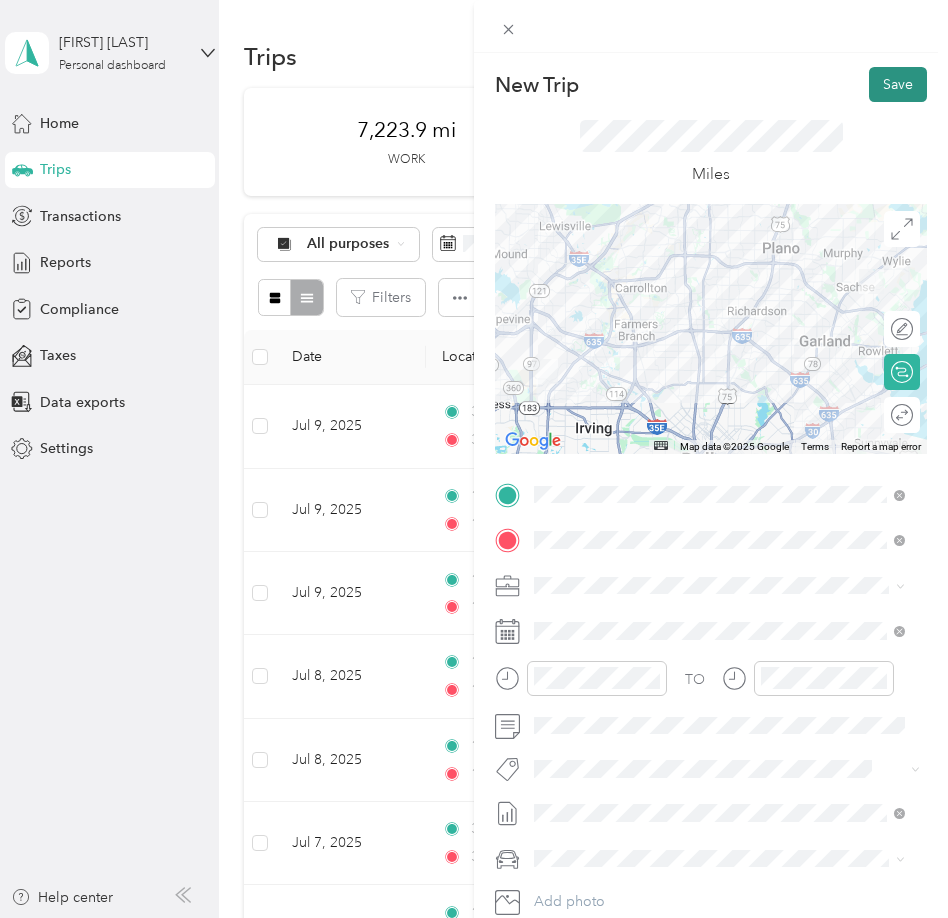 click on "Save" at bounding box center (898, 84) 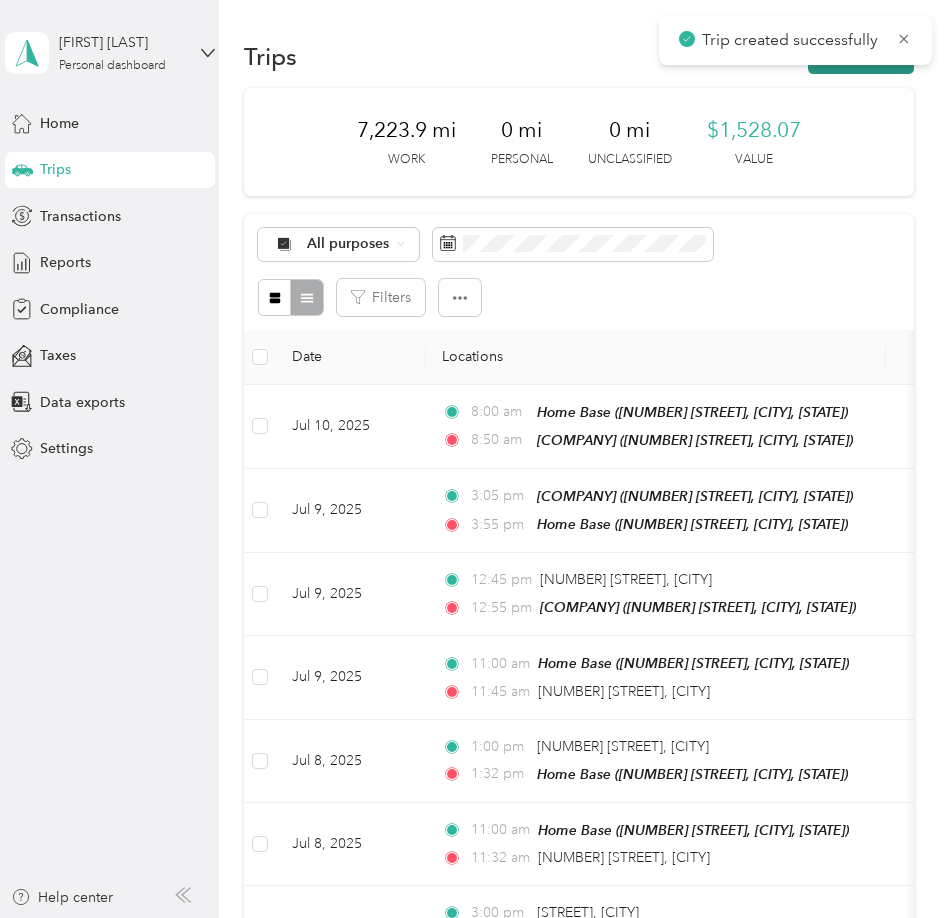 click on "New trip" at bounding box center [861, 56] 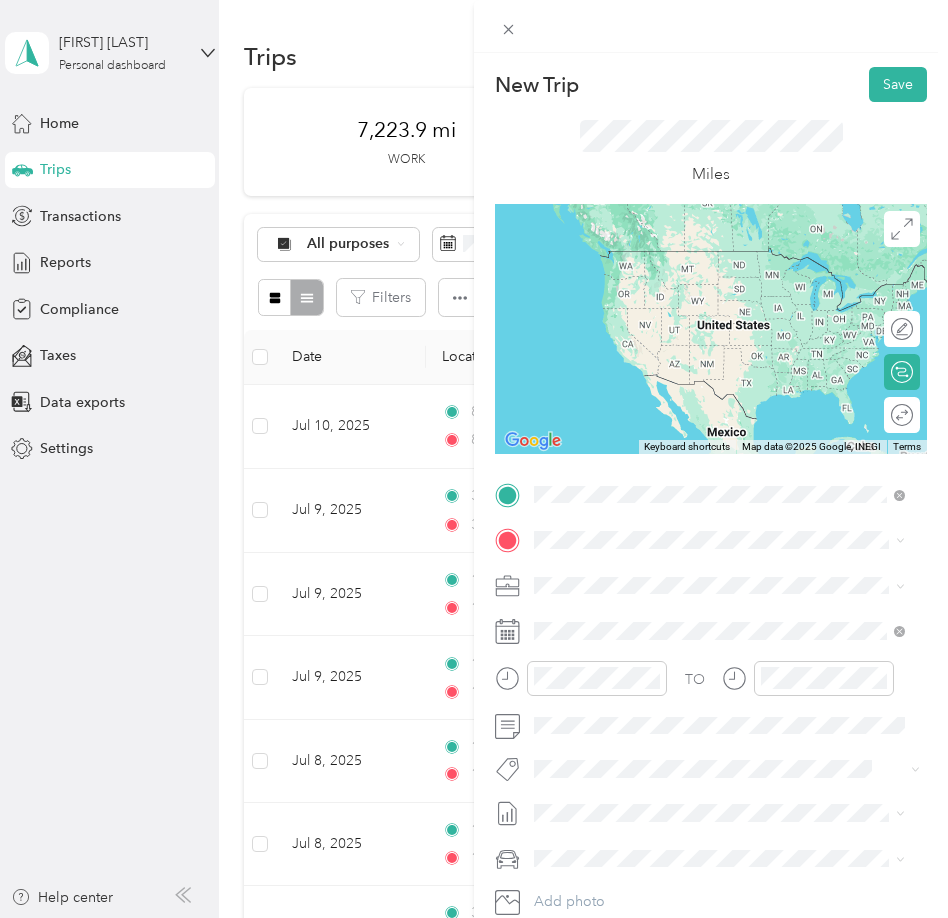 click on "[COMPANY] ([NUMBER] [STREET], [POSTAL_CODE], [CITY], [STATE], [COUNTRY])" at bounding box center [735, 596] 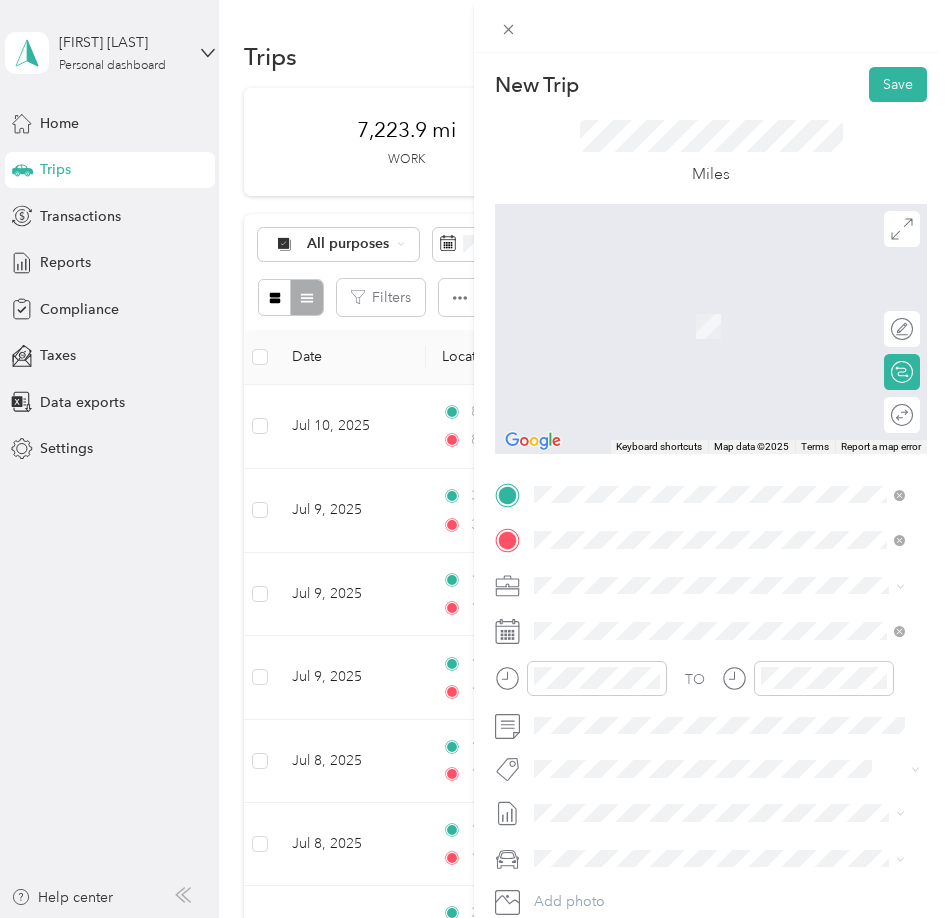 click on "[NUMBER] [STREET], [POSTAL CODE], [CITY], [STATE], [COUNTRY]" at bounding box center (716, 652) 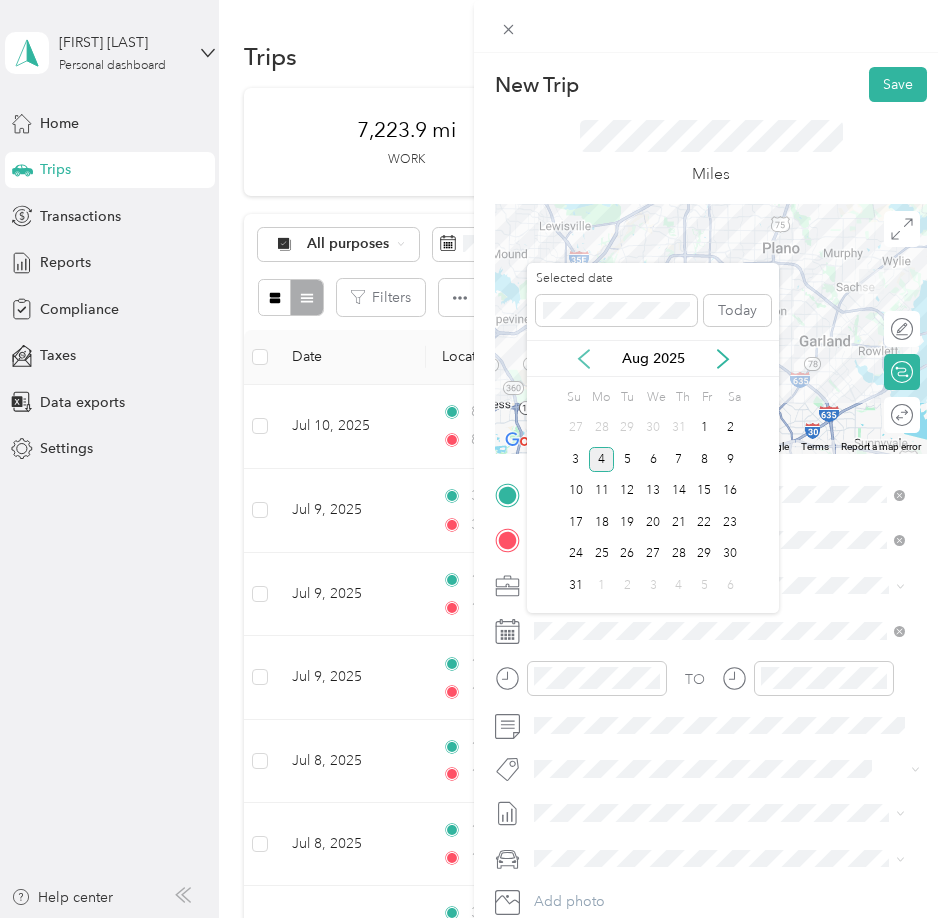 click 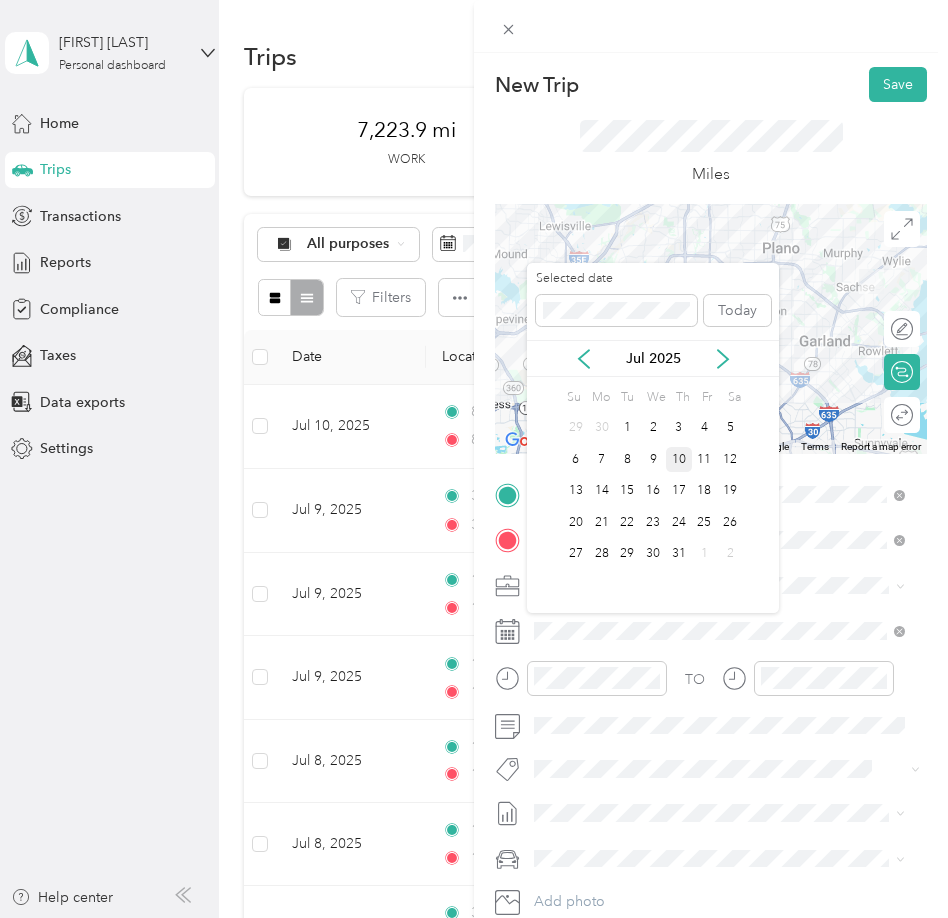 click on "10" at bounding box center [679, 459] 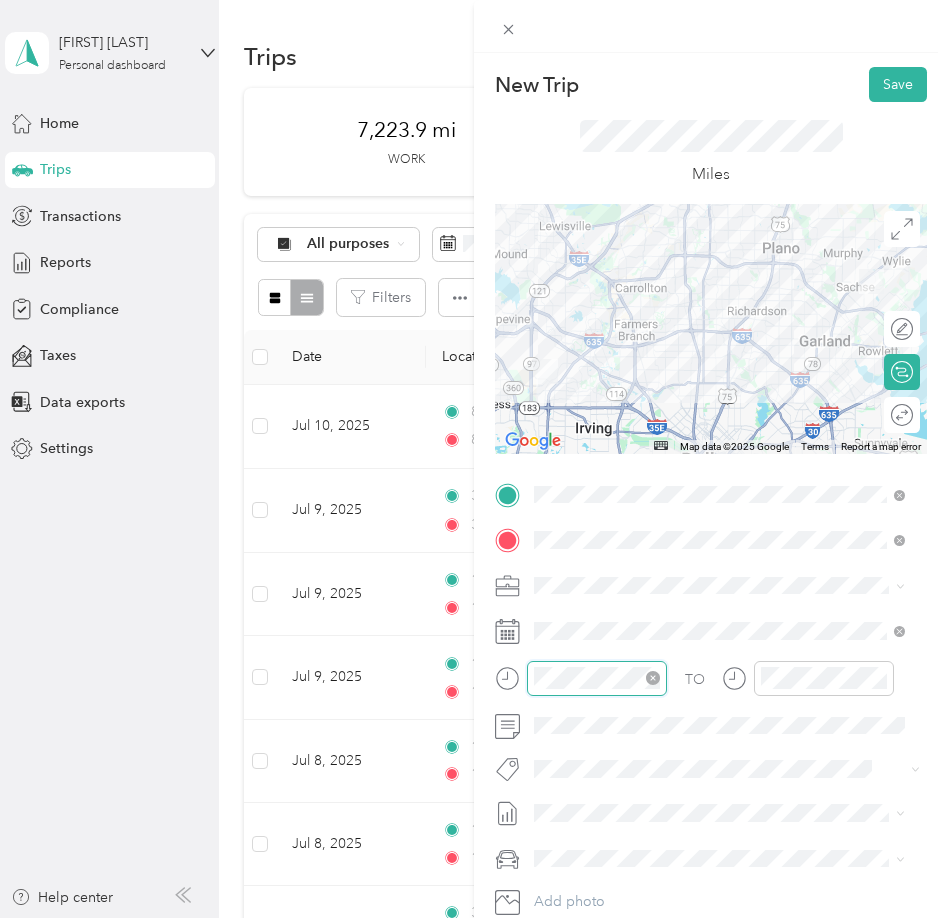 scroll, scrollTop: 1090, scrollLeft: 0, axis: vertical 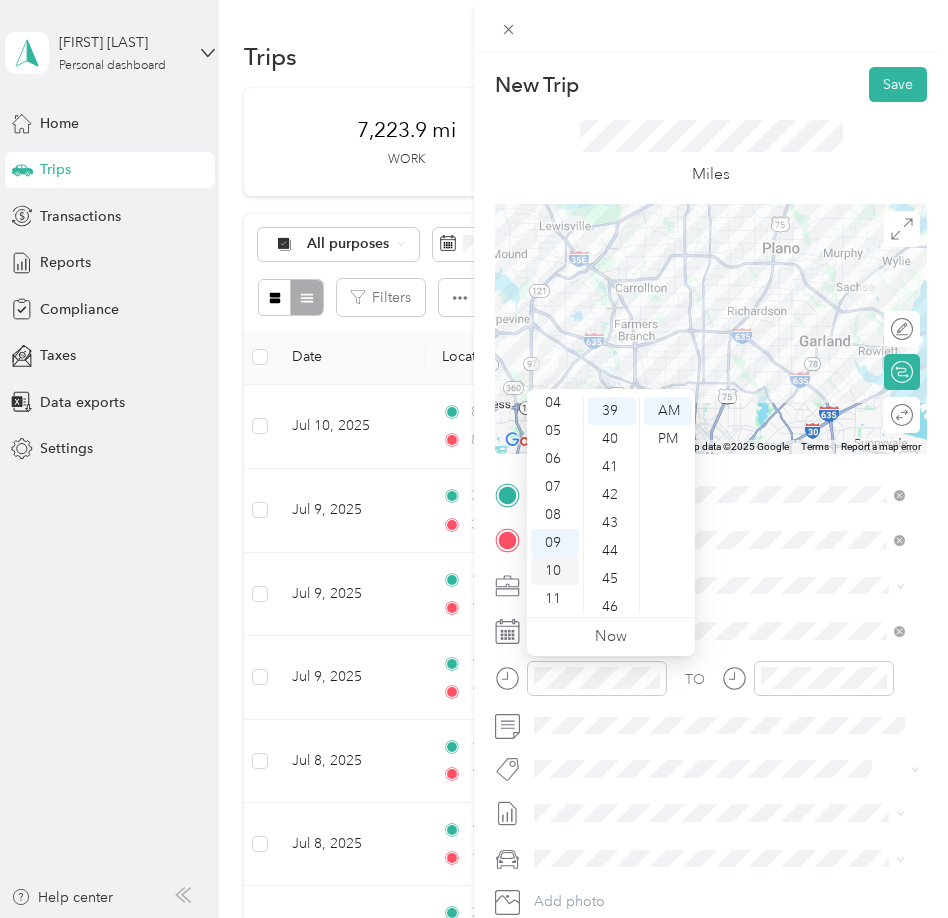 click on "10" at bounding box center [555, 571] 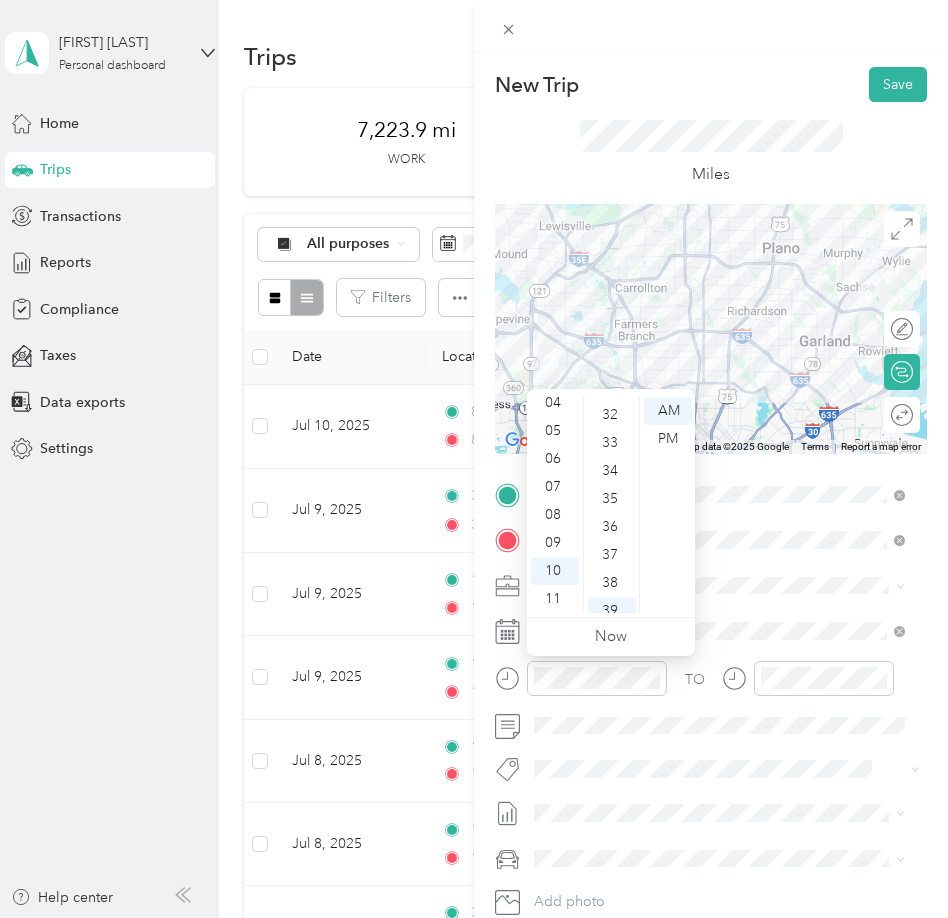 scroll, scrollTop: 792, scrollLeft: 0, axis: vertical 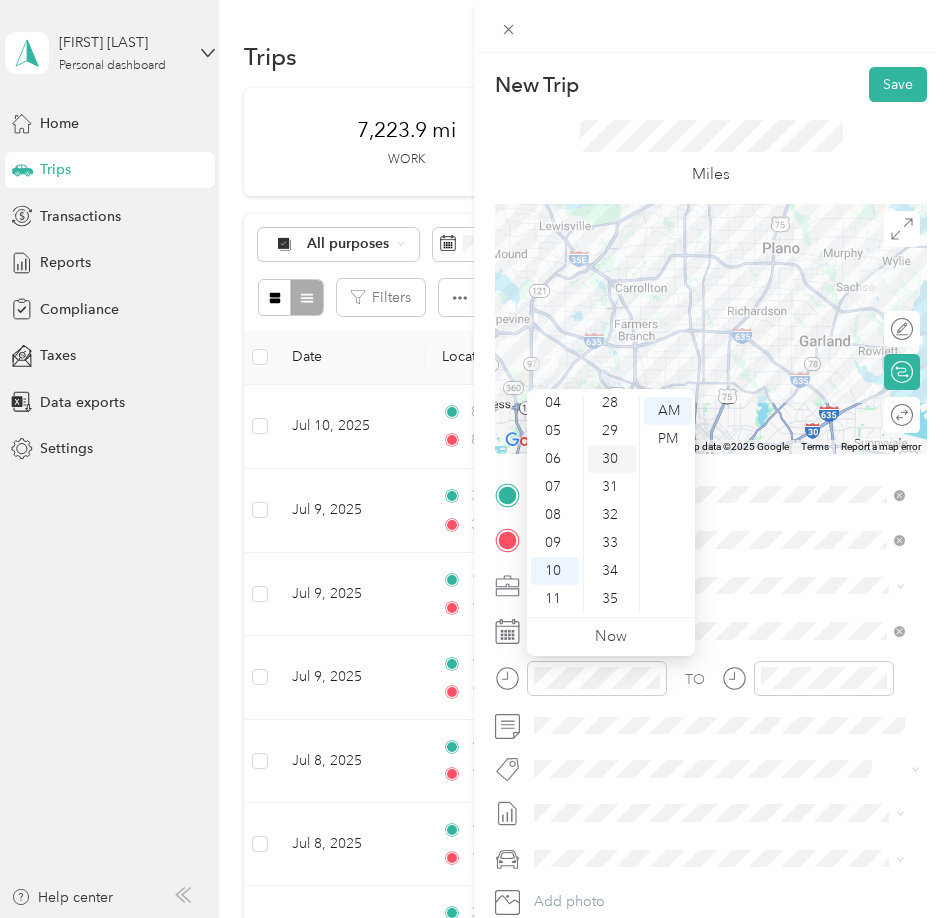click on "30" at bounding box center (612, 459) 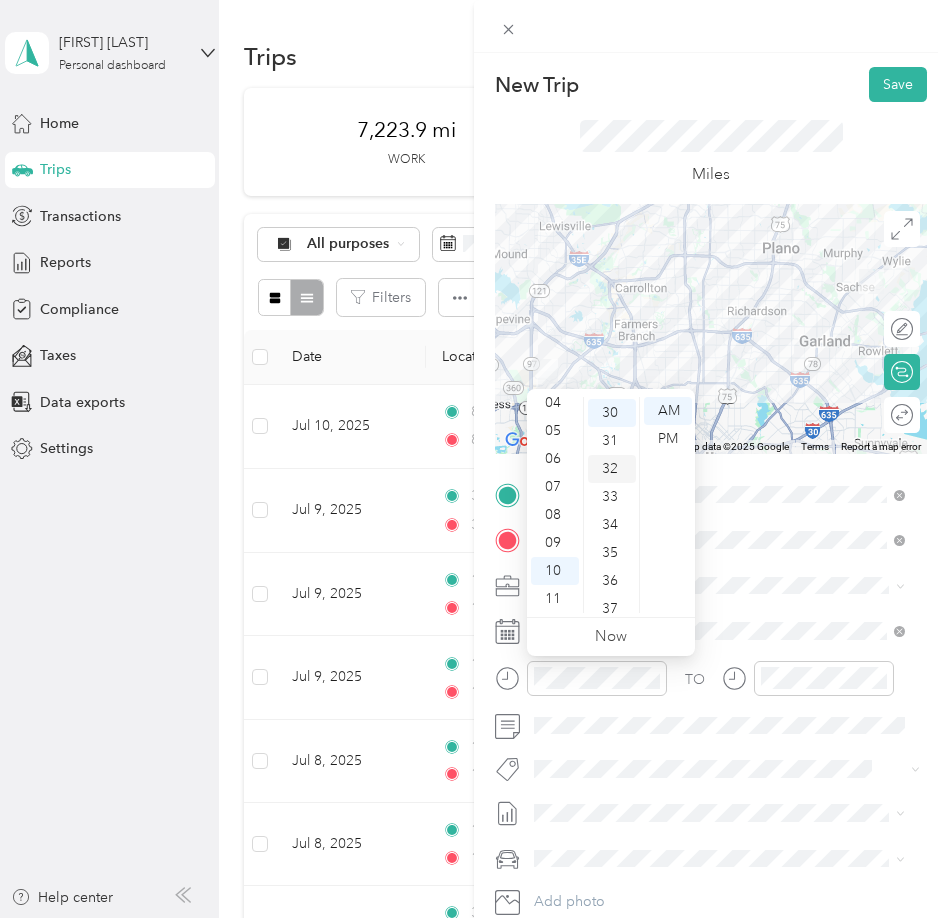 scroll, scrollTop: 840, scrollLeft: 0, axis: vertical 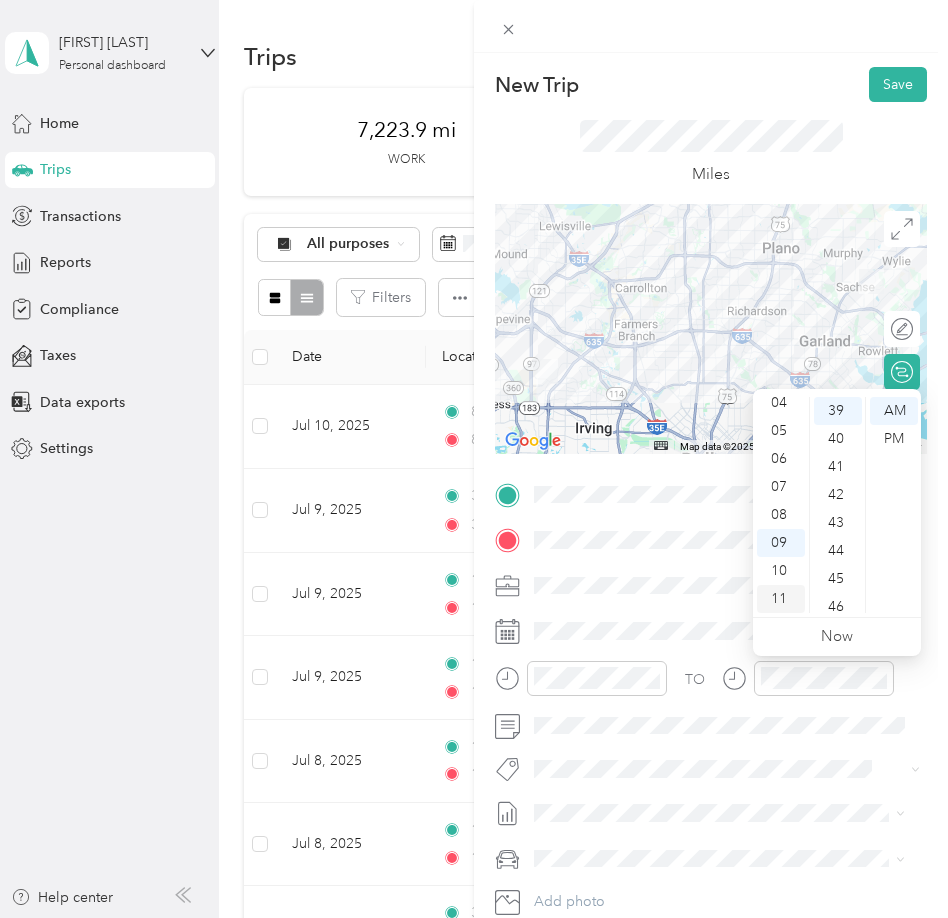 click on "11" at bounding box center (781, 599) 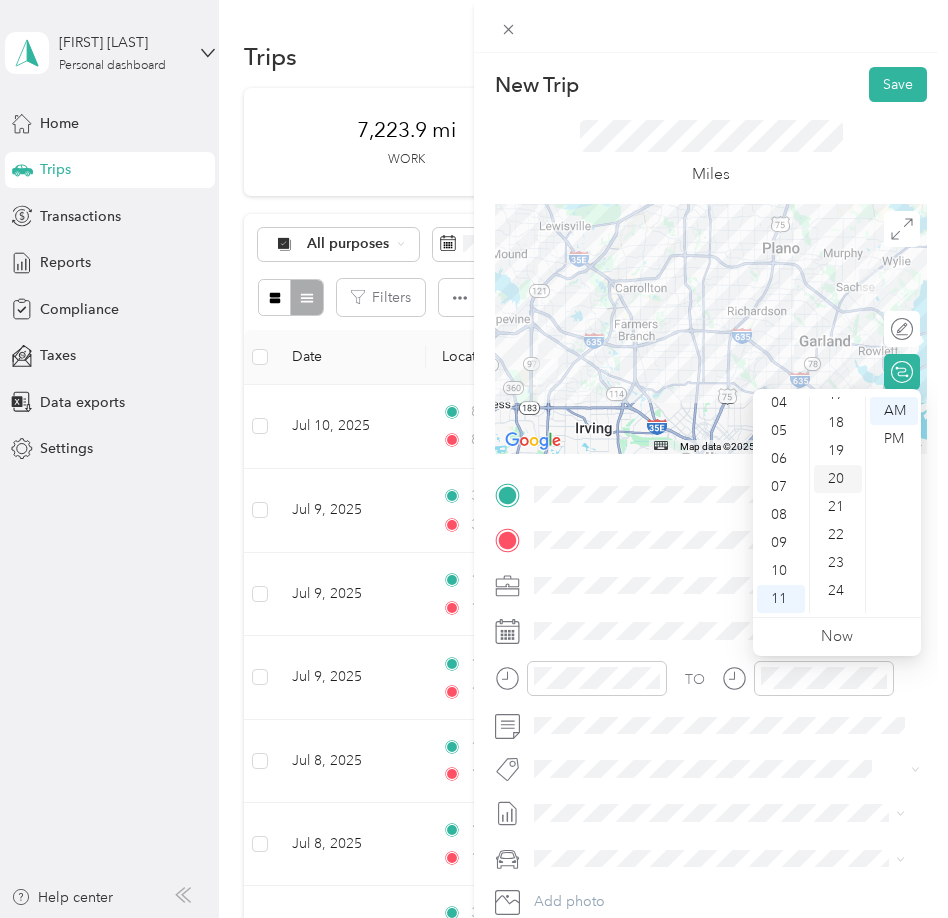 click on "20" at bounding box center [838, 479] 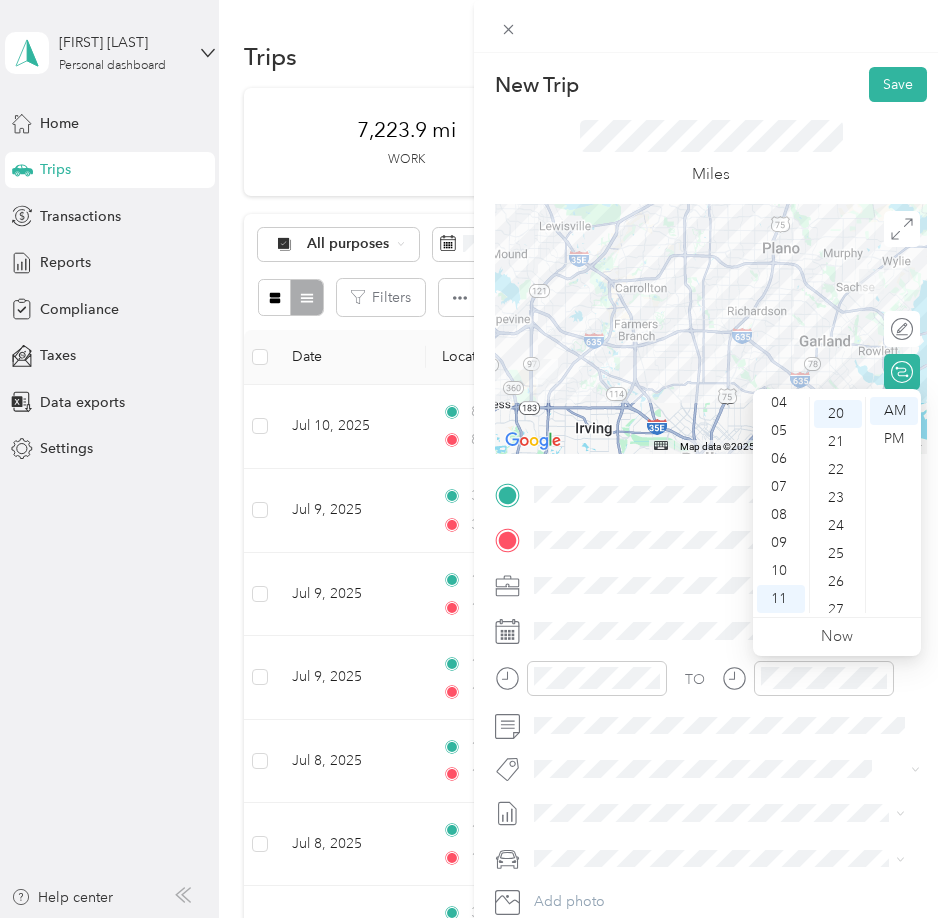 scroll, scrollTop: 560, scrollLeft: 0, axis: vertical 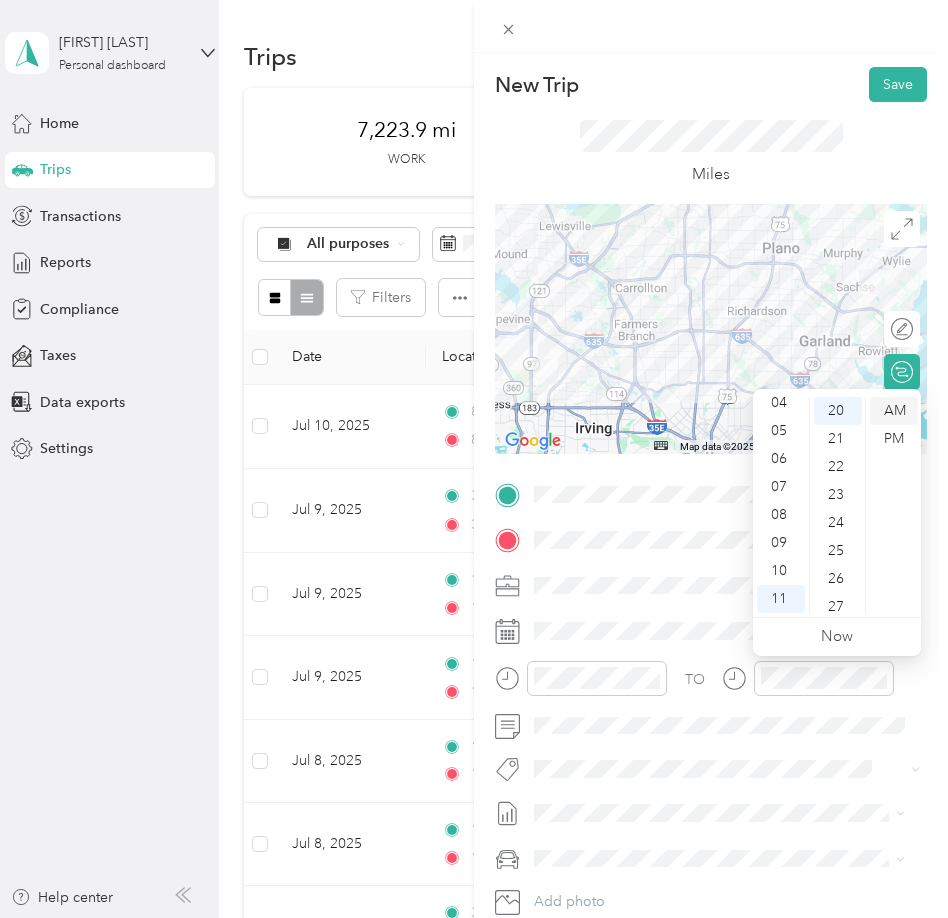 click on "AM" at bounding box center [894, 411] 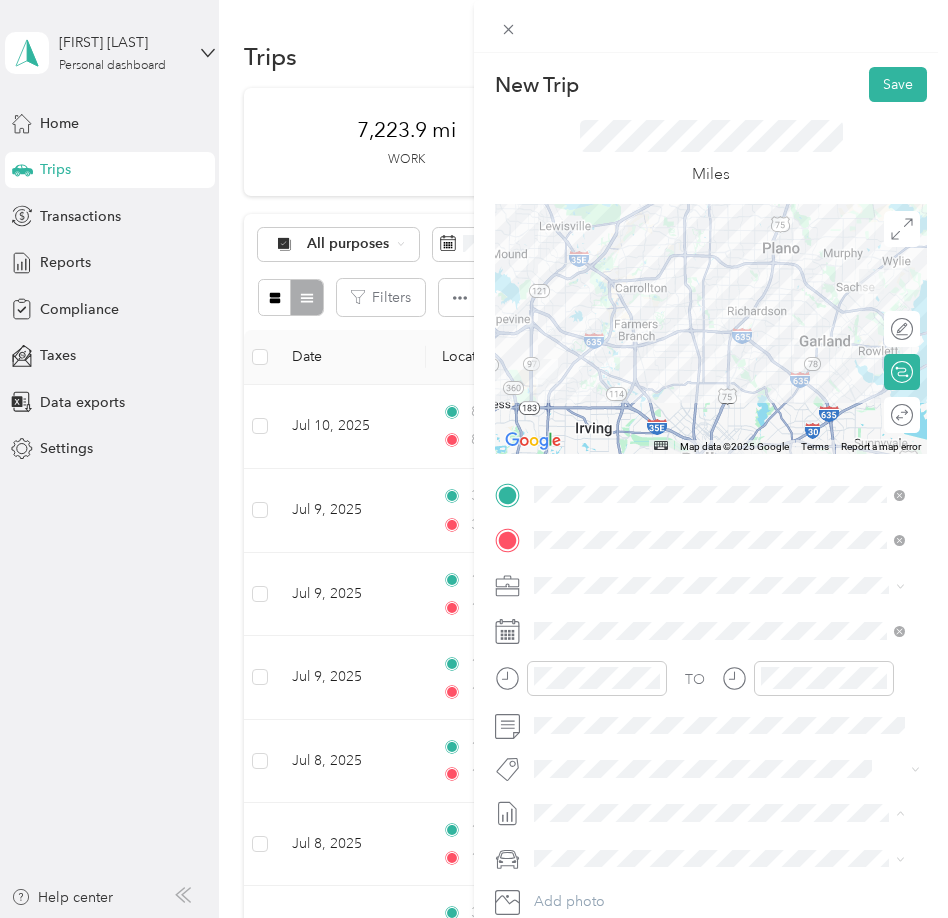 click on "July 2025 Mileage Draft" at bounding box center (719, 879) 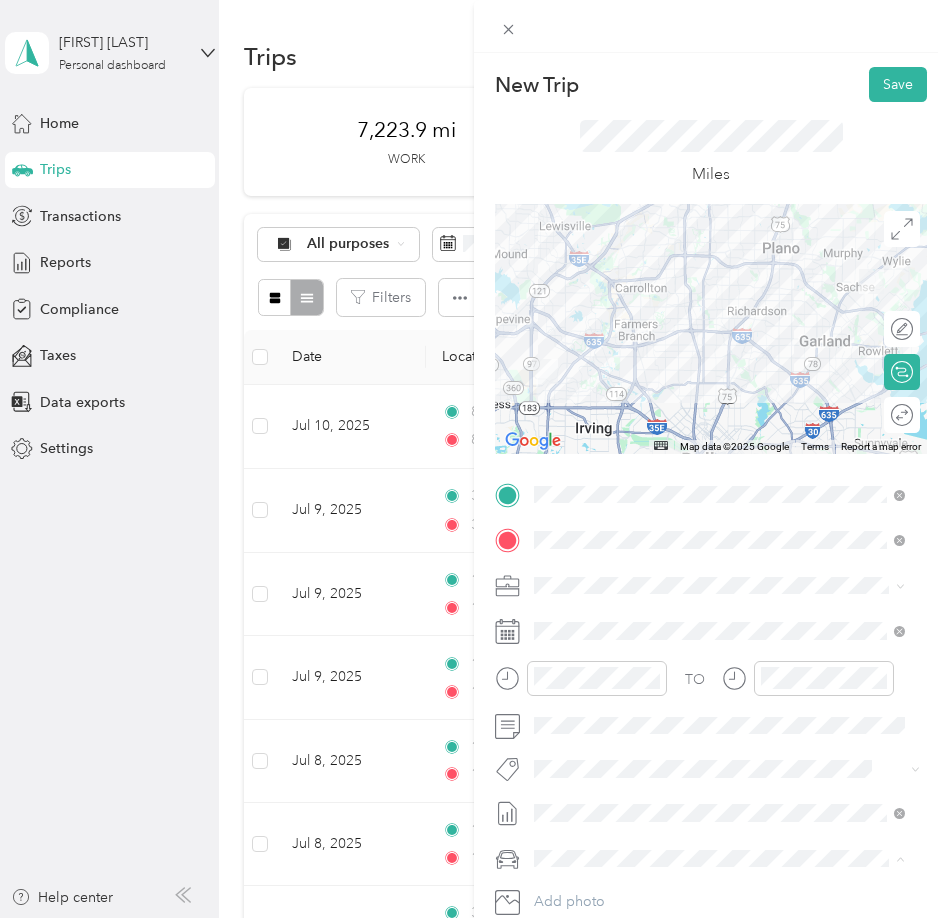 click on "Ford F250SD" at bounding box center [719, 823] 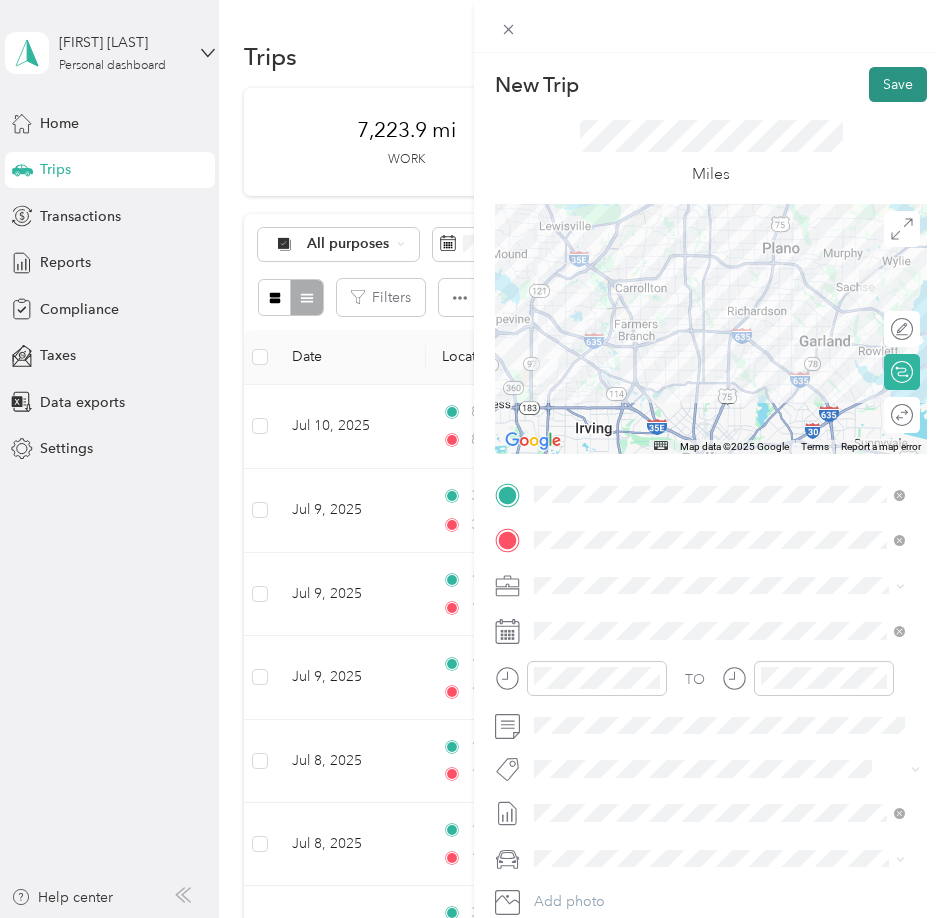 click on "Save" at bounding box center [898, 84] 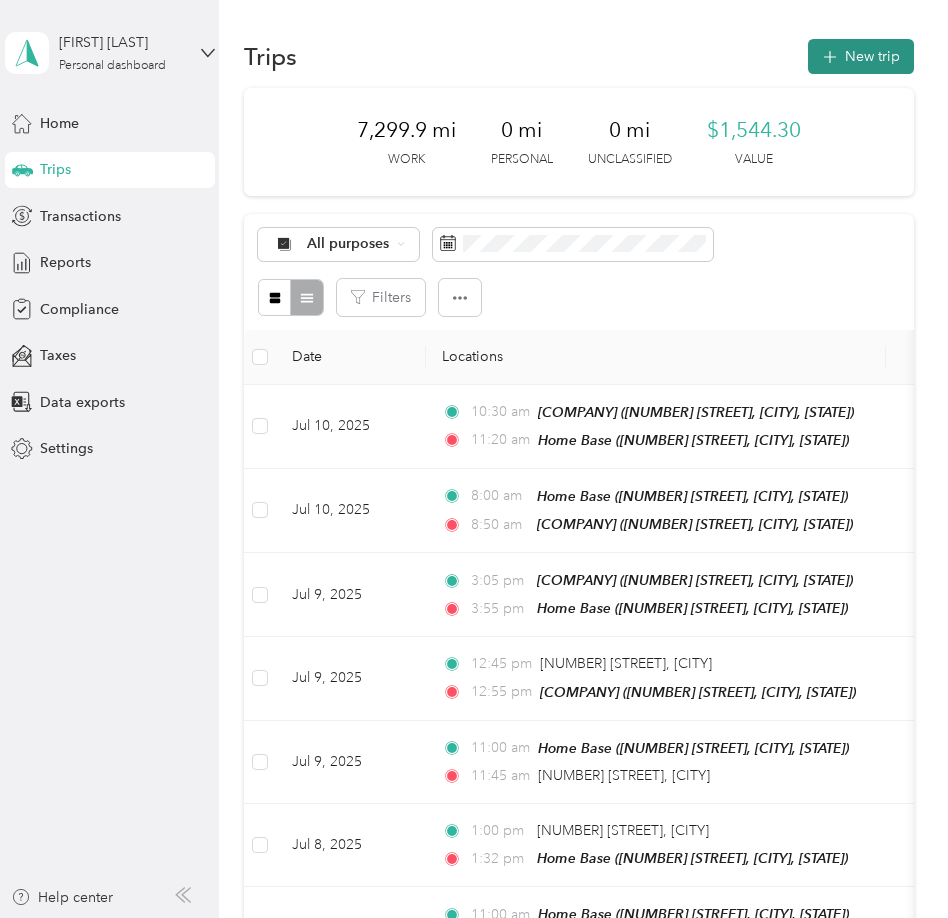 click on "New trip" at bounding box center [861, 56] 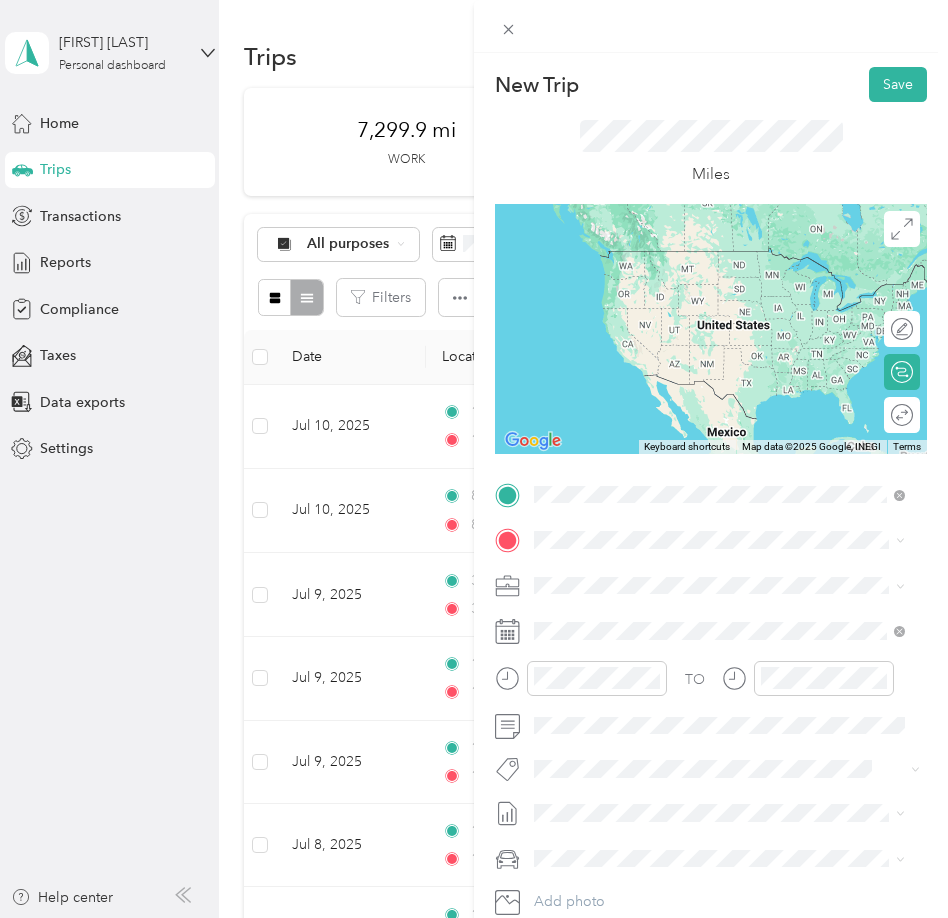 click on "[NUMBER] [STREET], [POSTAL CODE], [CITY], [STATE], [COUNTRY]" at bounding box center [716, 607] 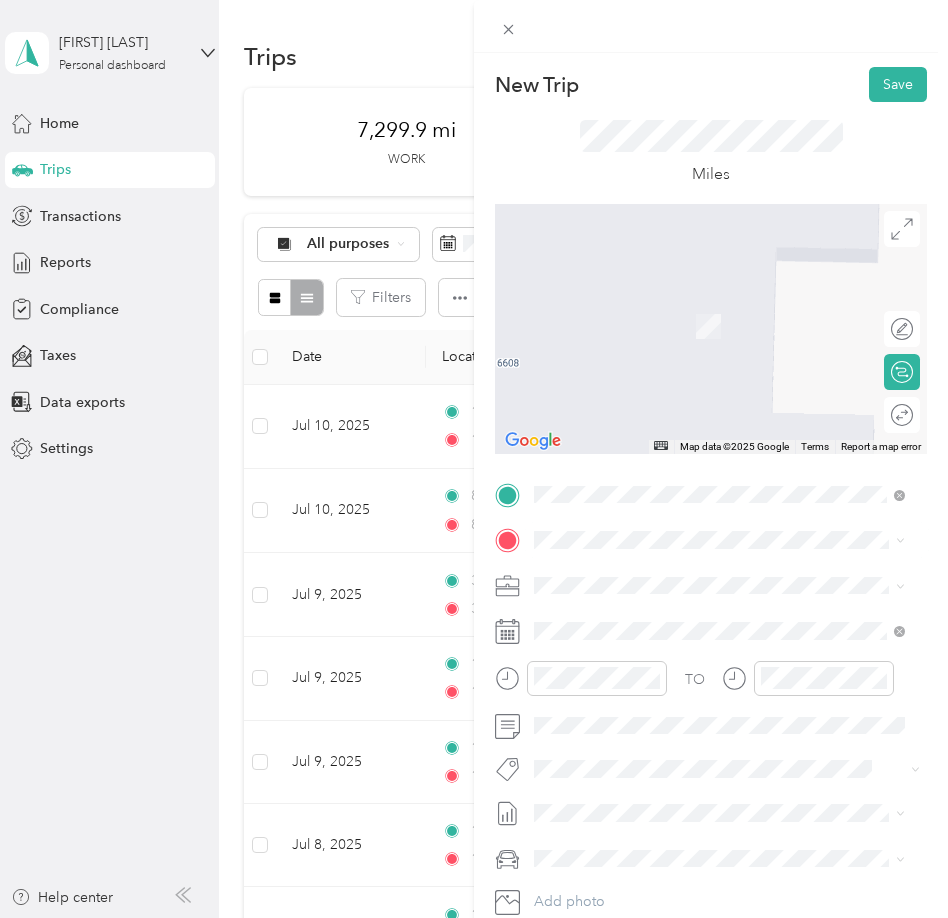 click on "[NUMBER] [STREET]
[CITY], [STATE] [POSTAL_CODE], [COUNTRY]" at bounding box center [716, 618] 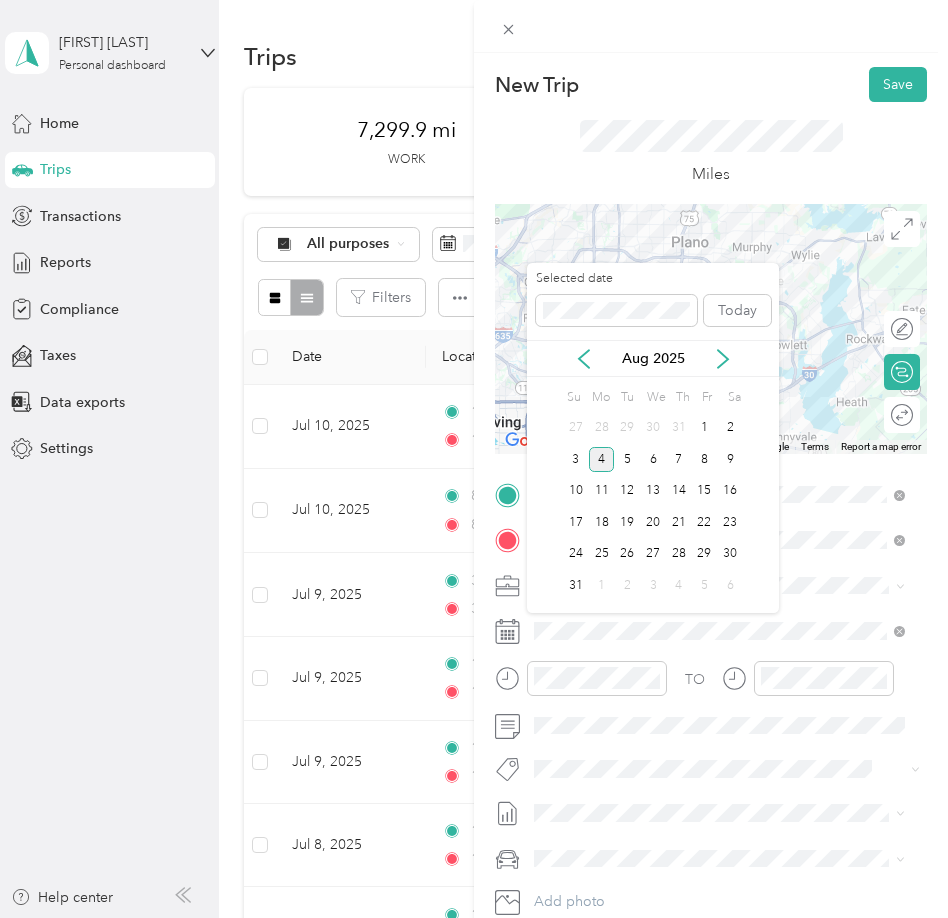 drag, startPoint x: 579, startPoint y: 359, endPoint x: 591, endPoint y: 381, distance: 25.059929 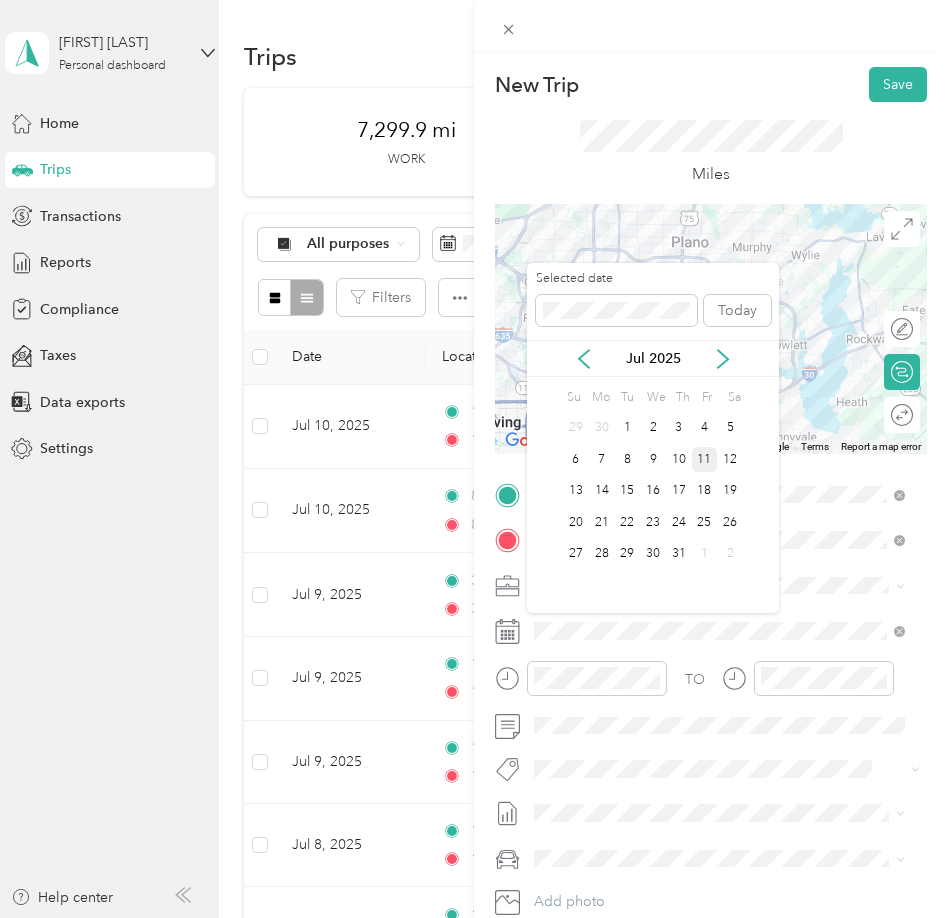 click on "11" at bounding box center [705, 459] 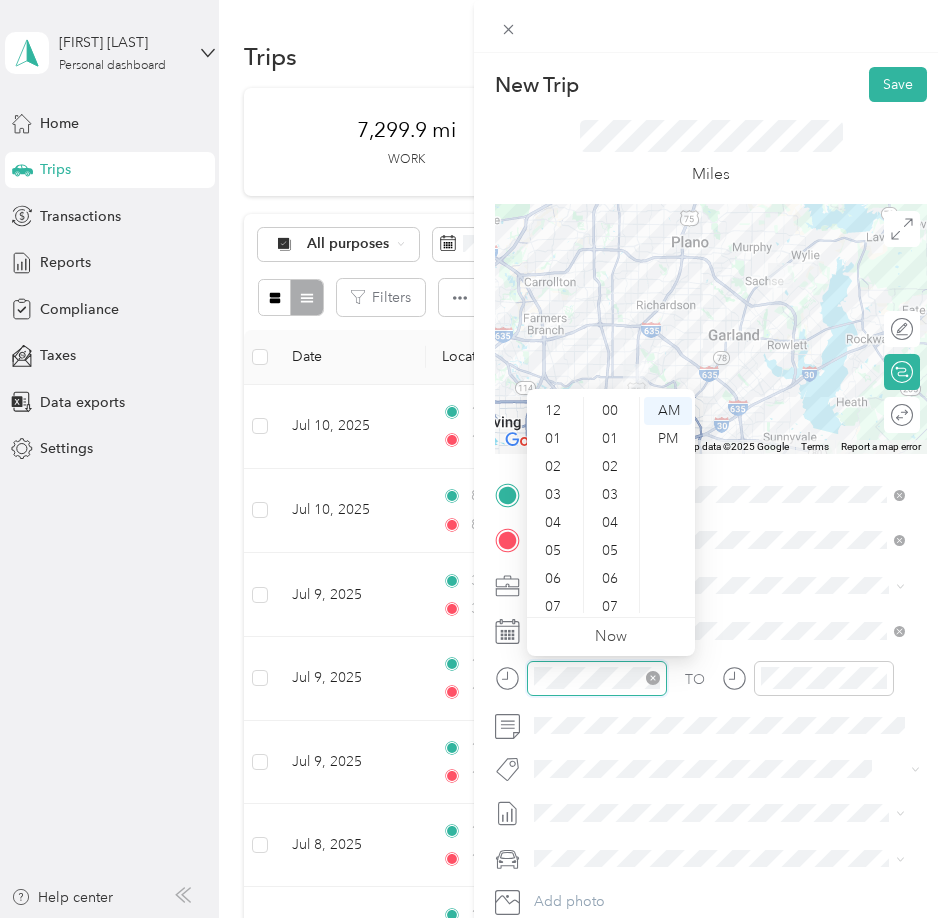 scroll, scrollTop: 1176, scrollLeft: 0, axis: vertical 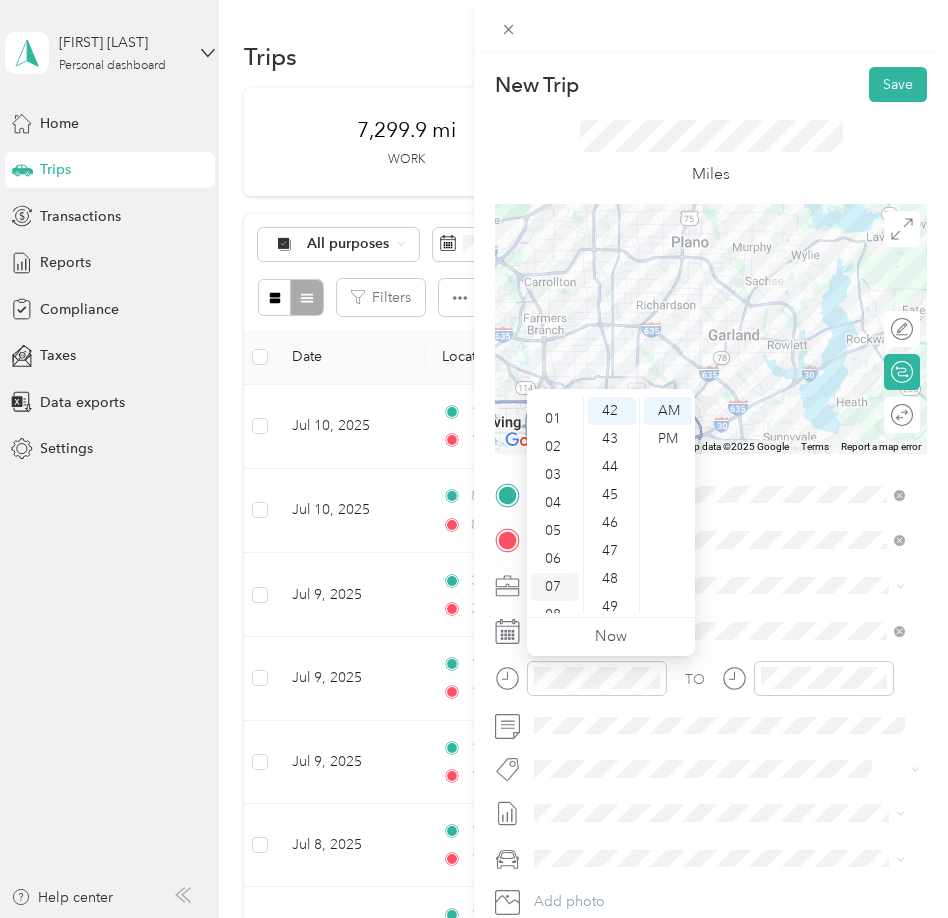 click on "07" at bounding box center (555, 587) 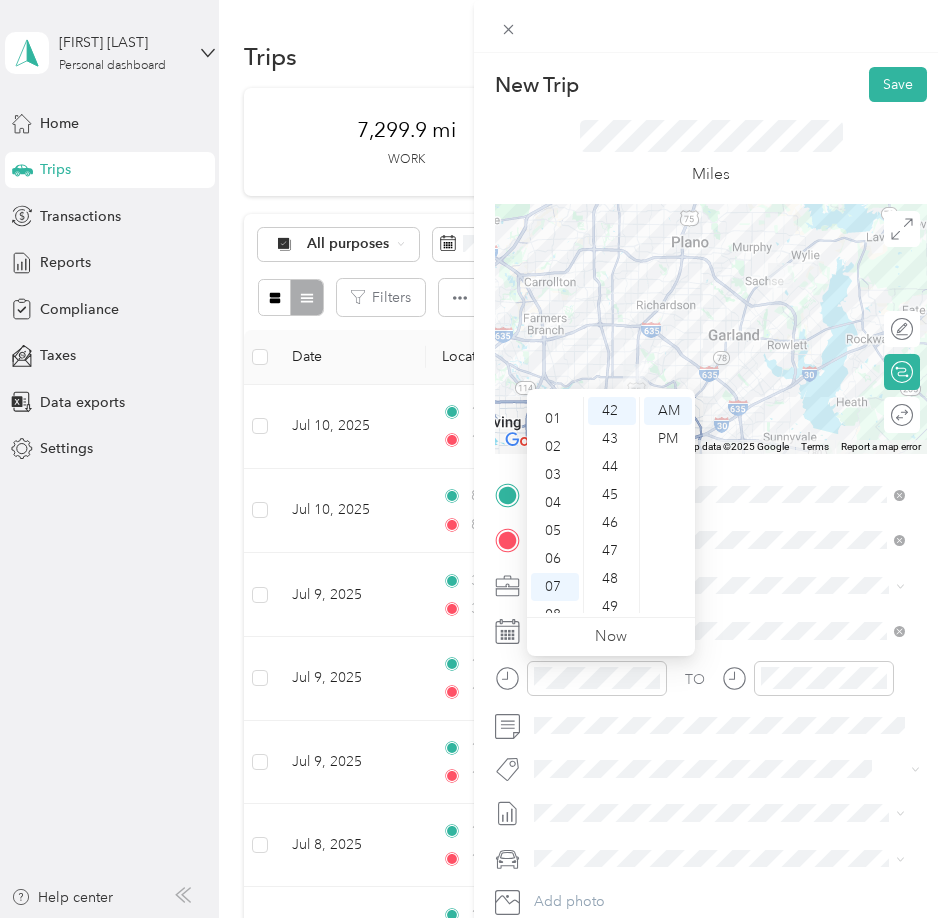 scroll, scrollTop: 120, scrollLeft: 0, axis: vertical 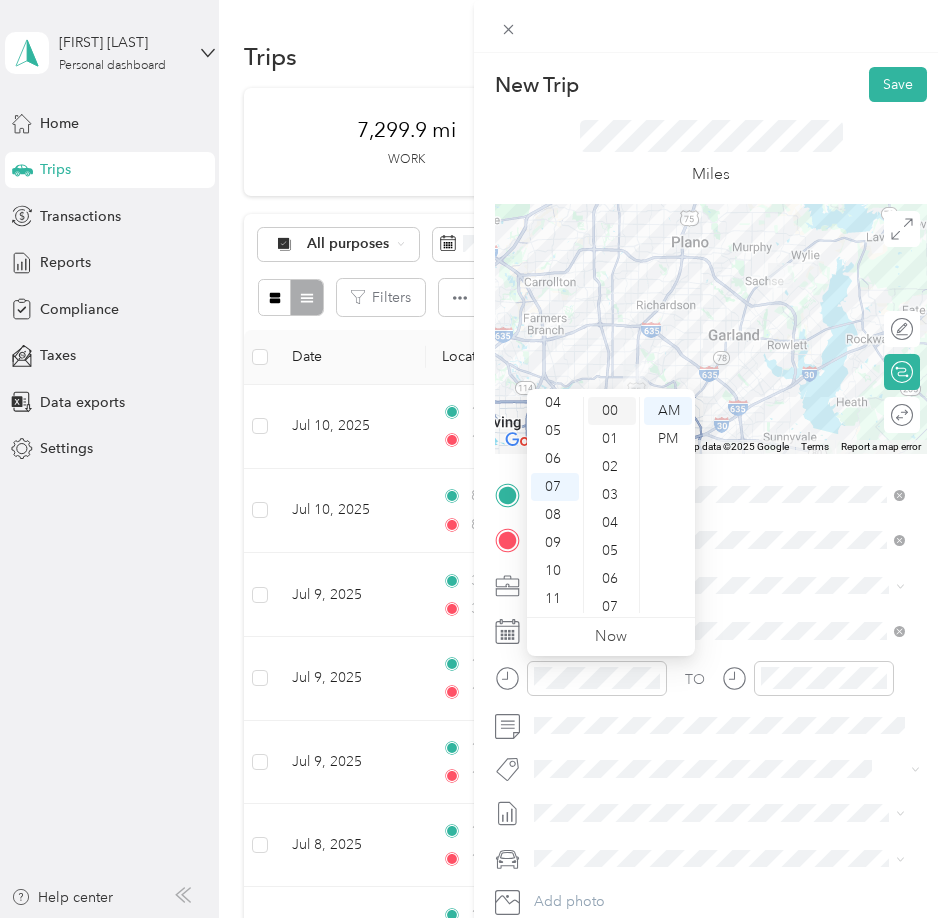 click on "00" at bounding box center [612, 411] 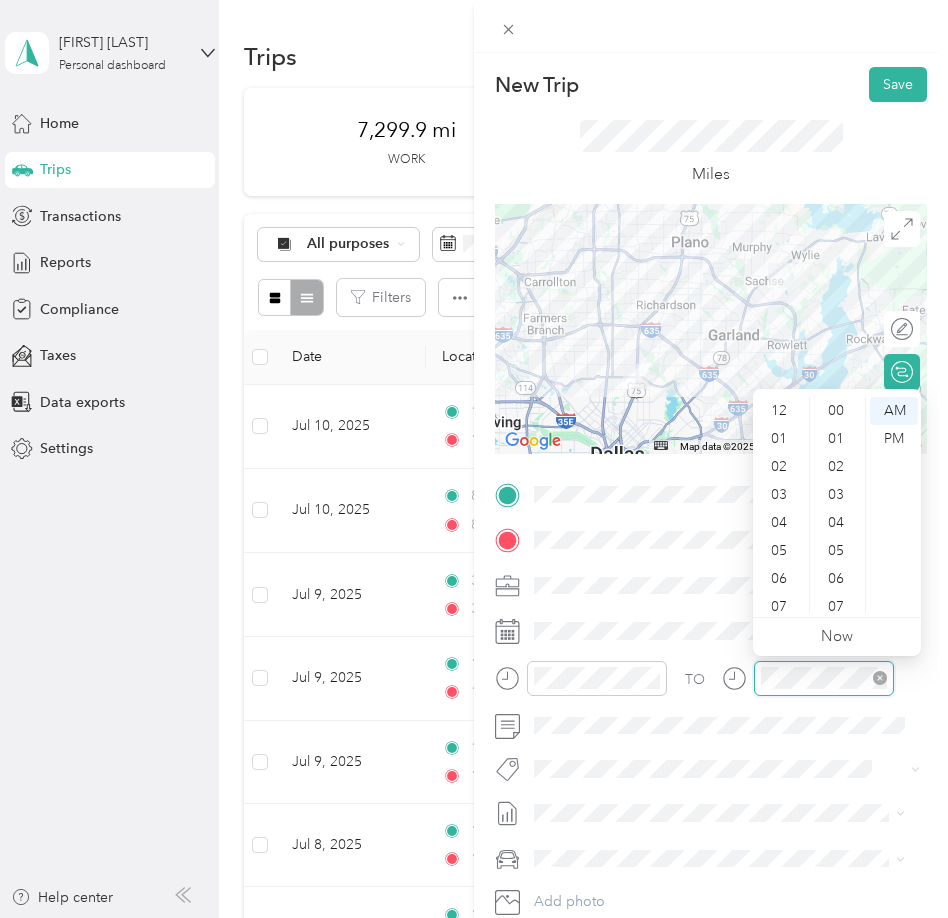 scroll, scrollTop: 1176, scrollLeft: 0, axis: vertical 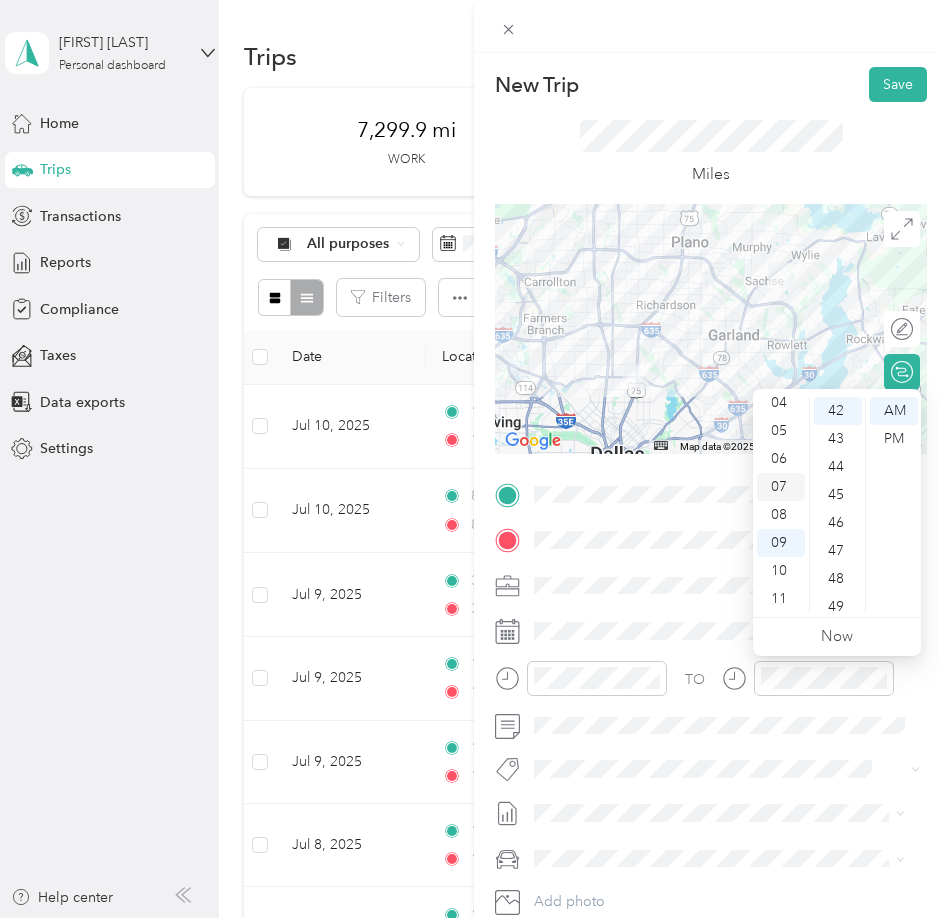 click on "07" at bounding box center [781, 487] 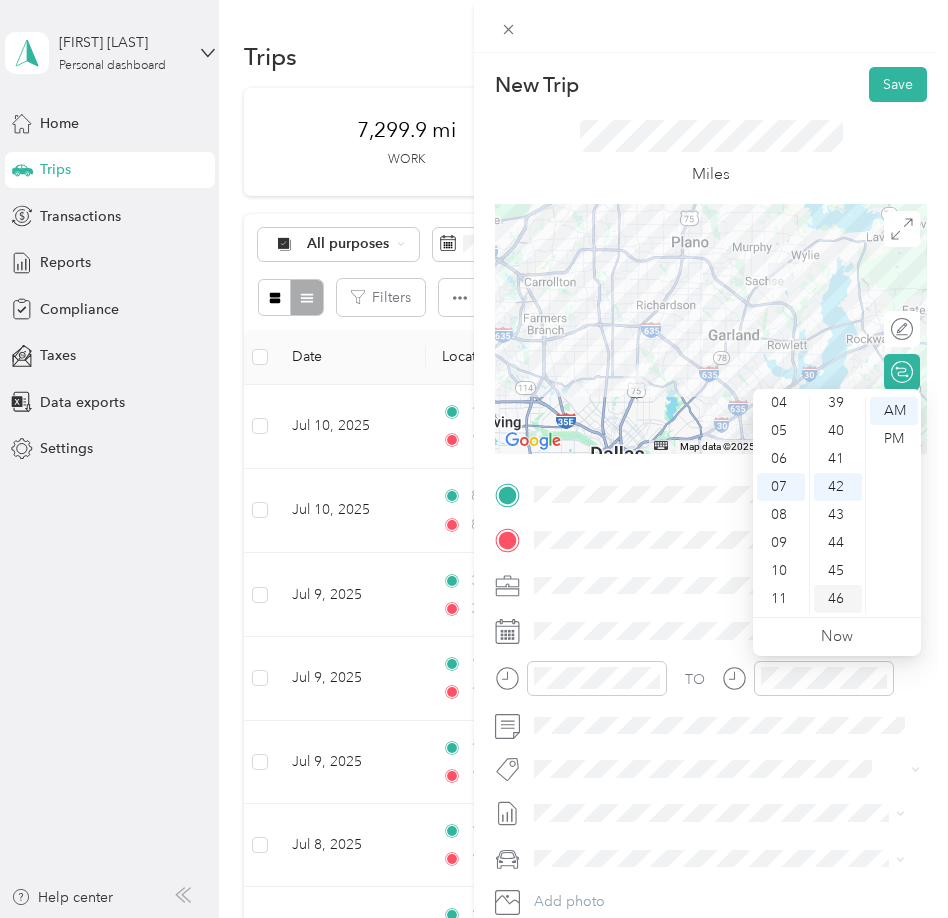 scroll, scrollTop: 876, scrollLeft: 0, axis: vertical 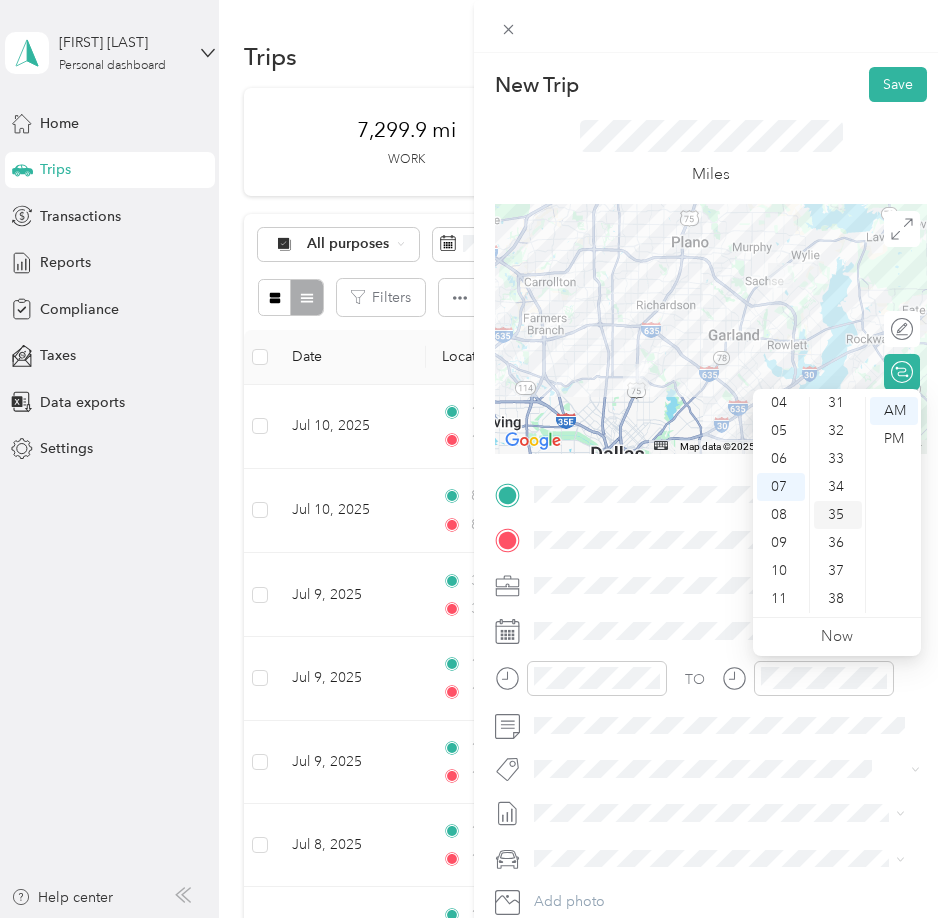 click on "35" at bounding box center [838, 515] 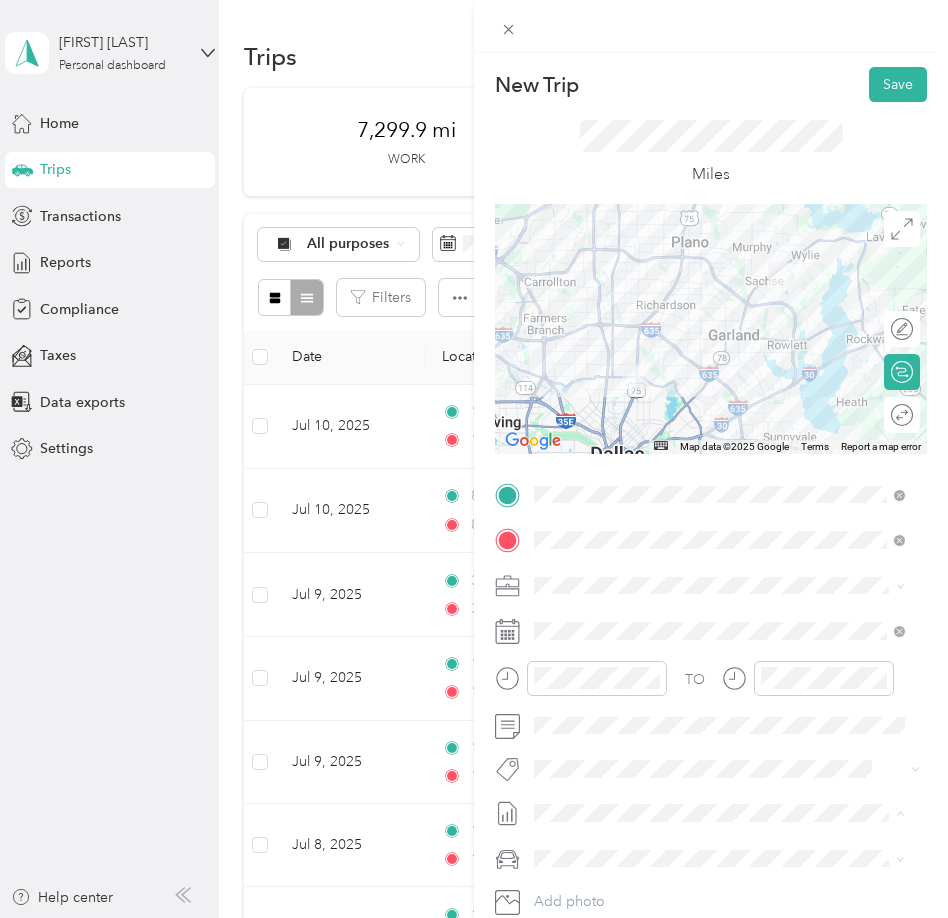 click on "July 2025 Mileage" at bounding box center [591, 879] 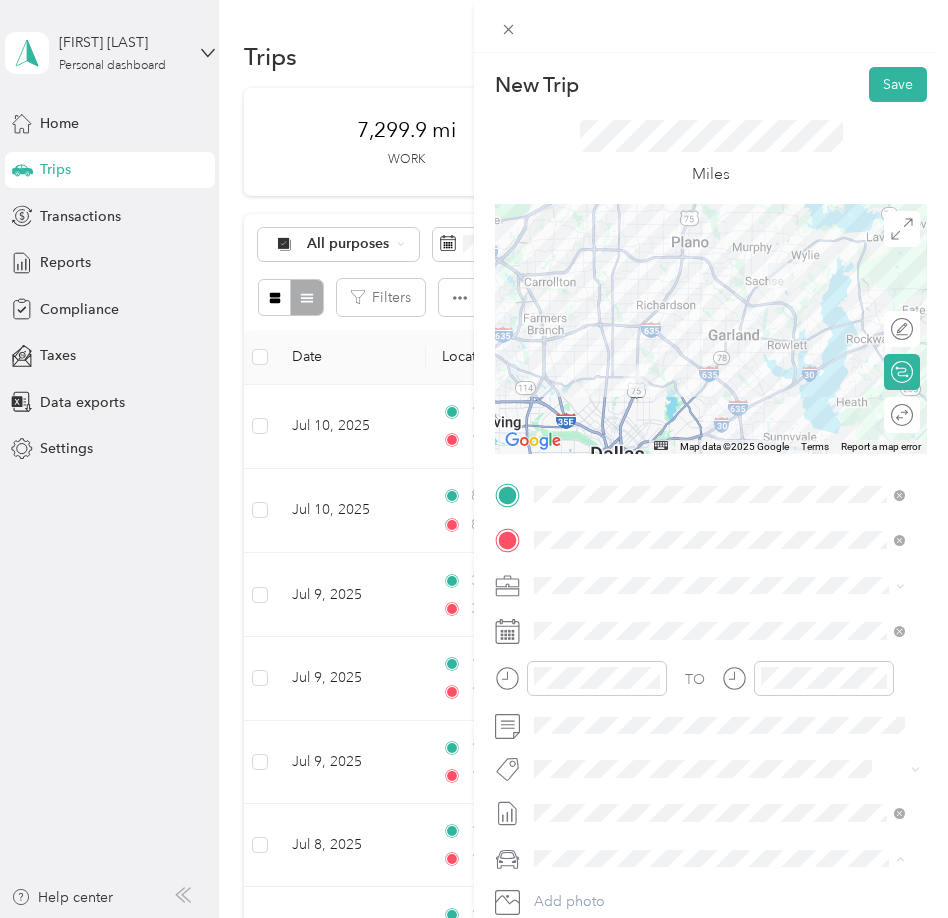 click on "Lexus" at bounding box center (719, 788) 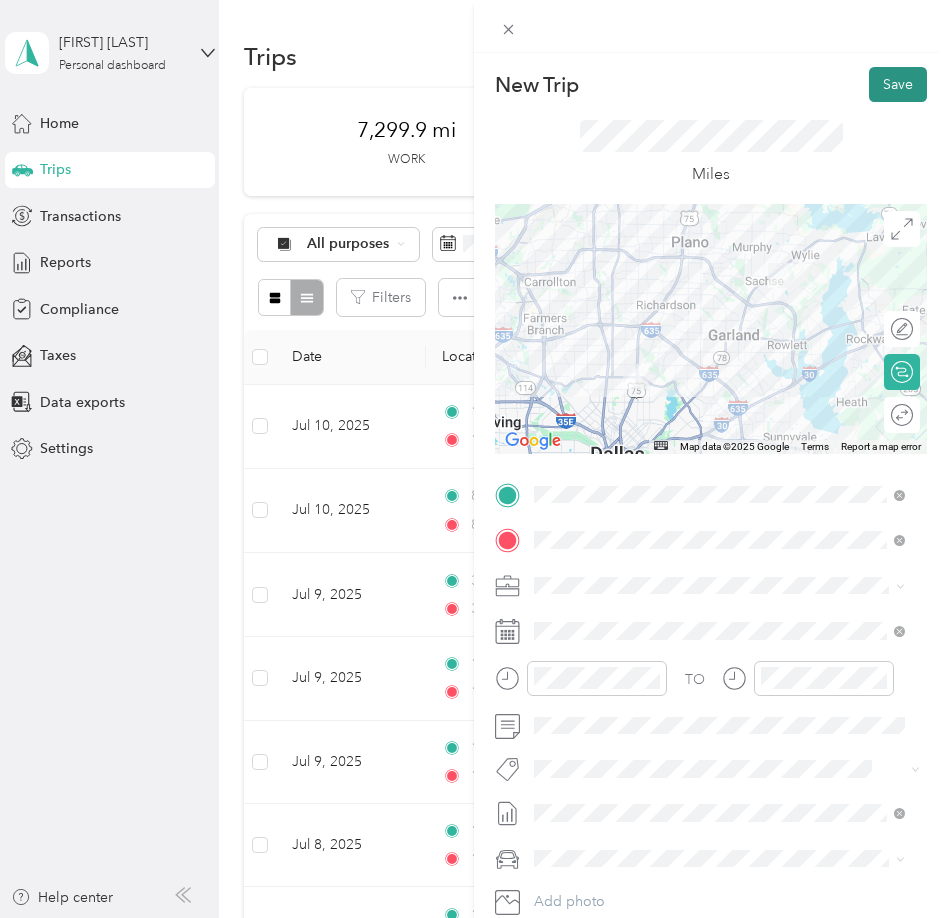 click on "Save" at bounding box center [898, 84] 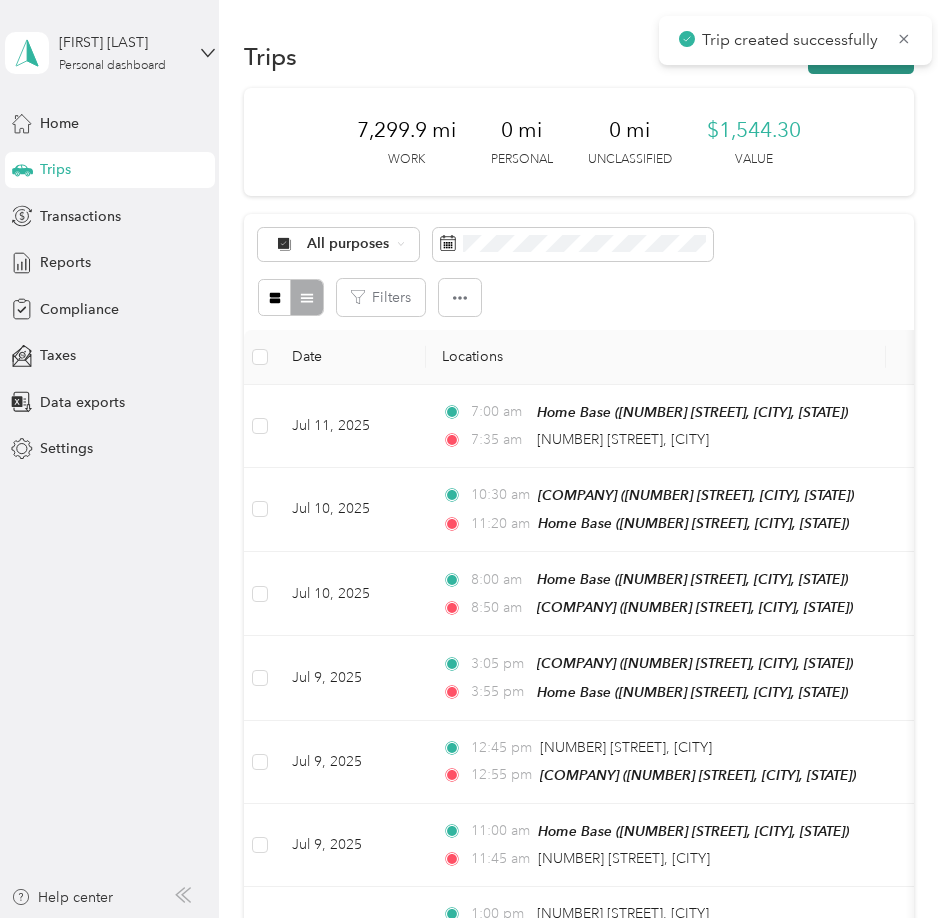 click on "New trip" at bounding box center (861, 56) 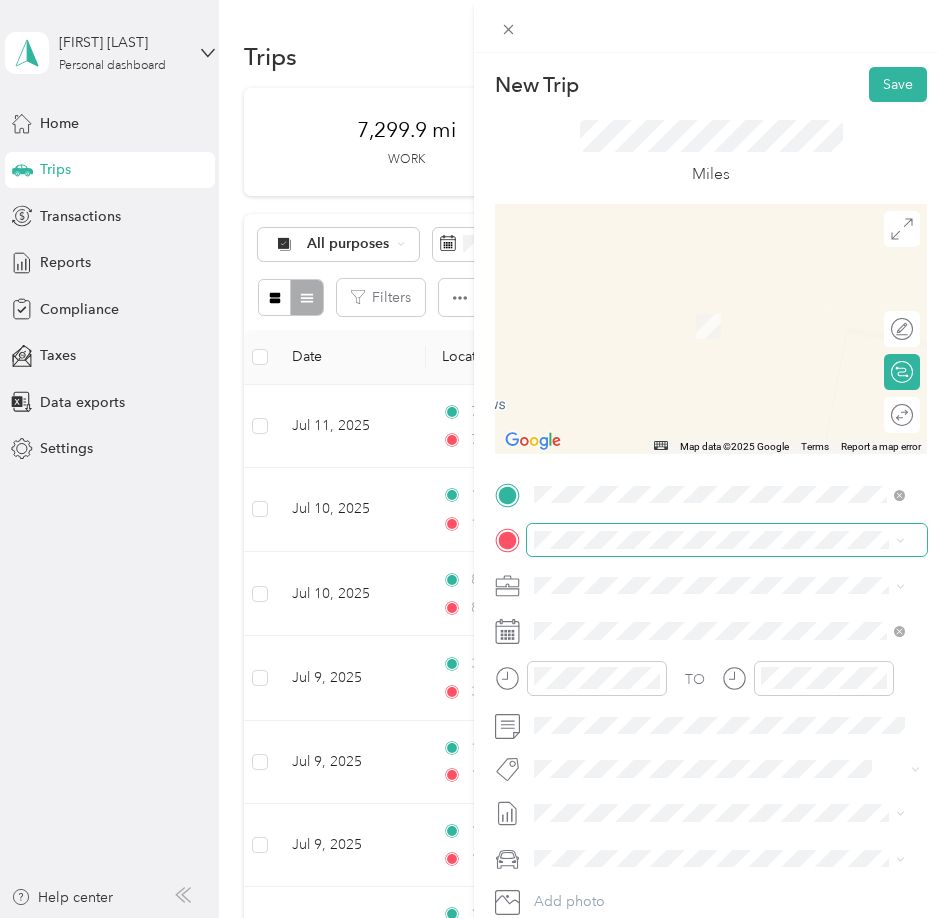 click at bounding box center (727, 540) 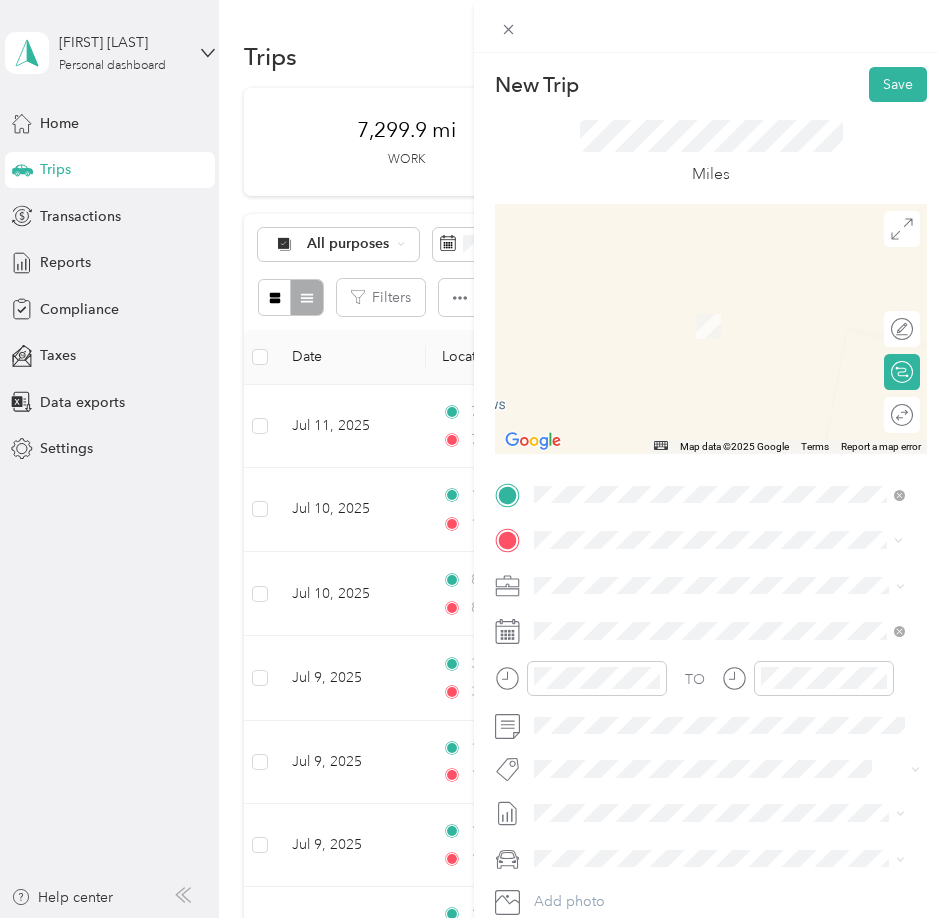 click on "Home Base [NUMBER] [STREET], [POSTAL CODE], [CITY], [STATE], [COUNTRY]" at bounding box center [735, 641] 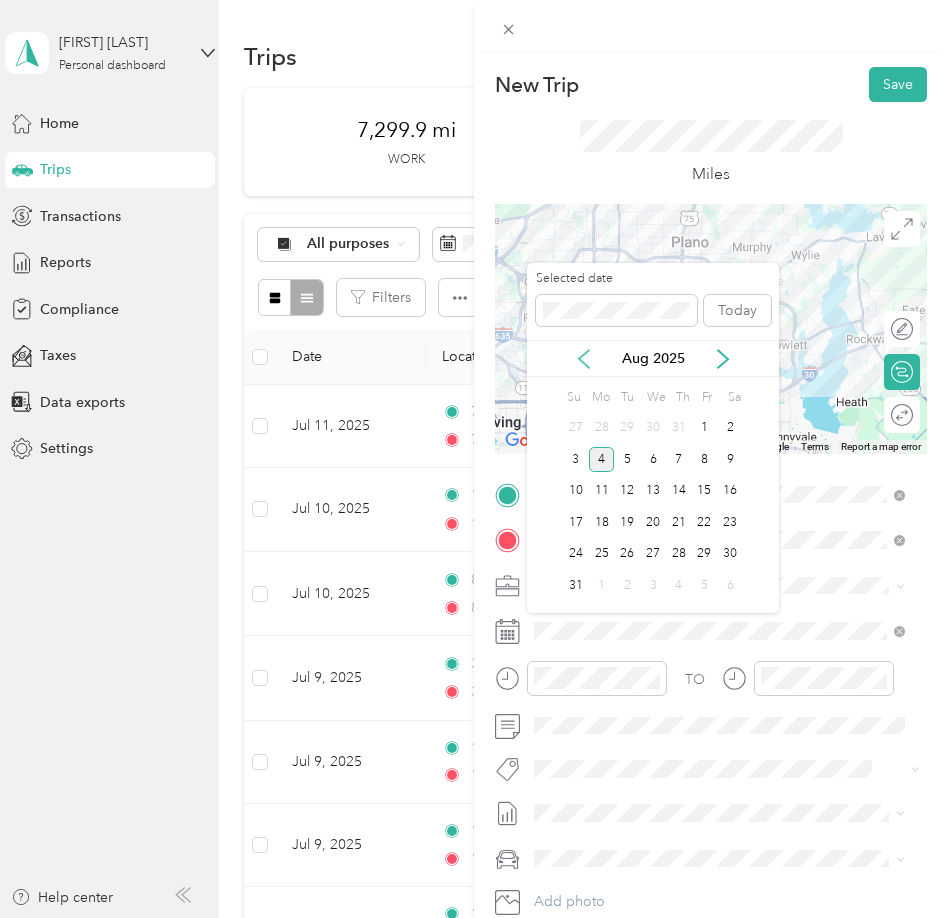 drag, startPoint x: 586, startPoint y: 362, endPoint x: 591, endPoint y: 372, distance: 11.18034 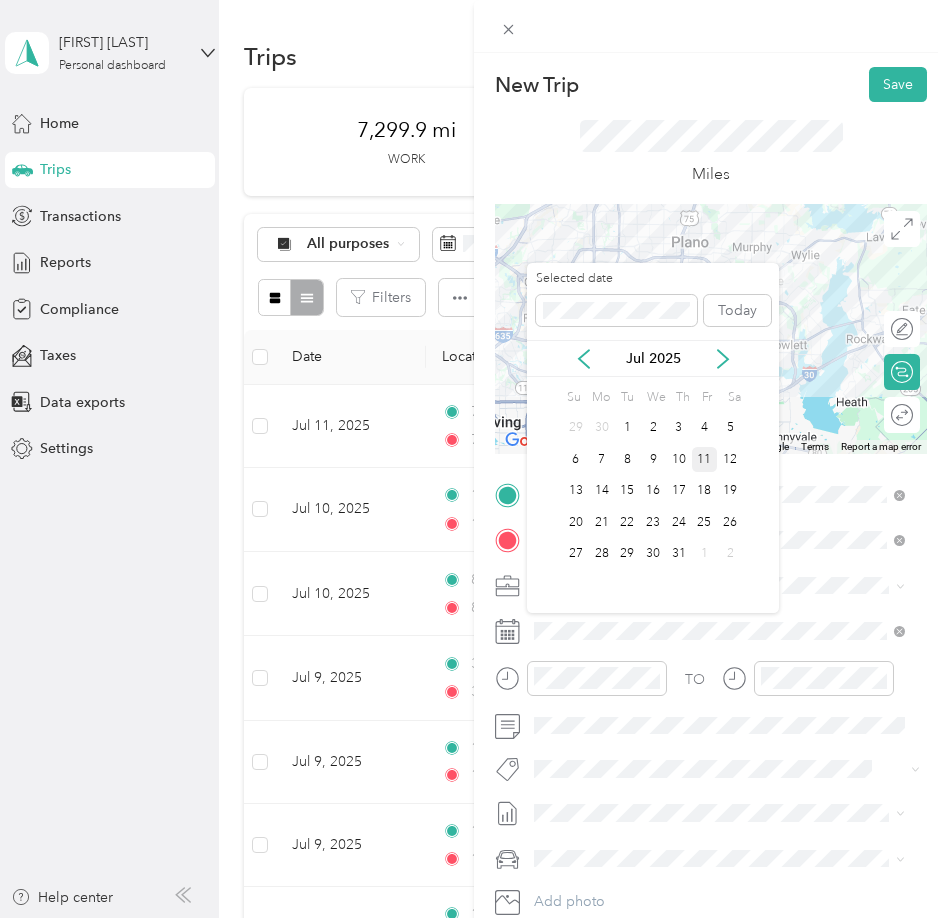 click on "11" at bounding box center (705, 459) 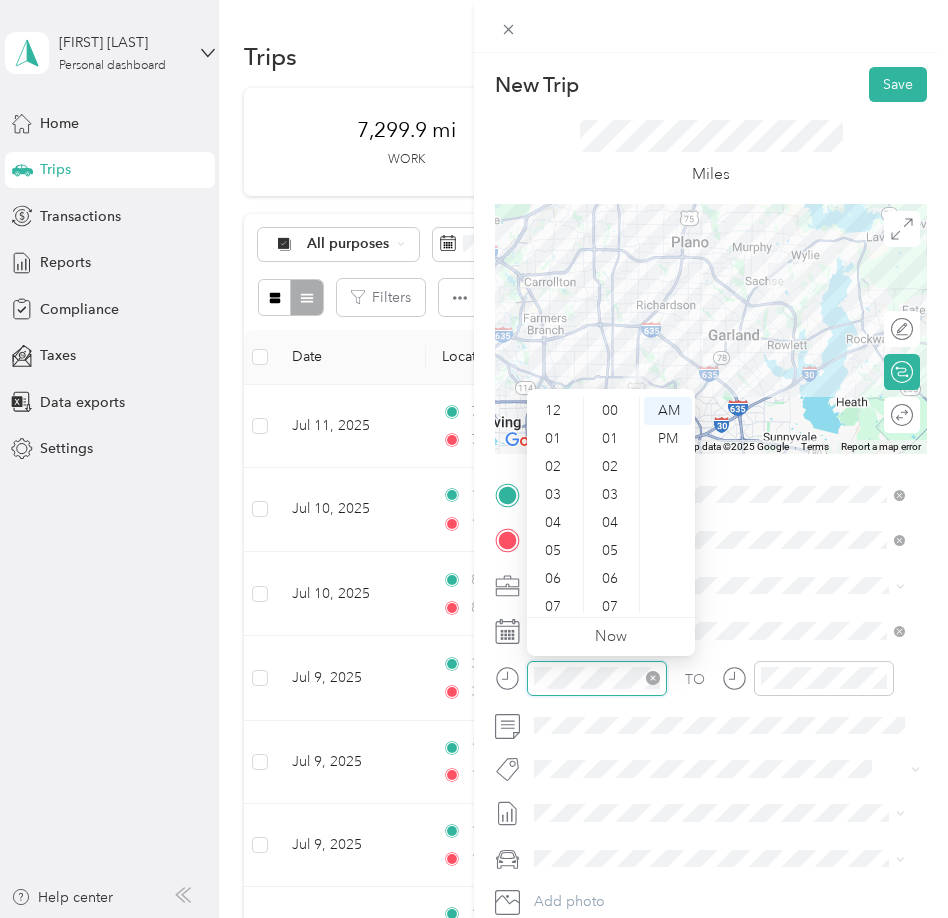 scroll, scrollTop: 1176, scrollLeft: 0, axis: vertical 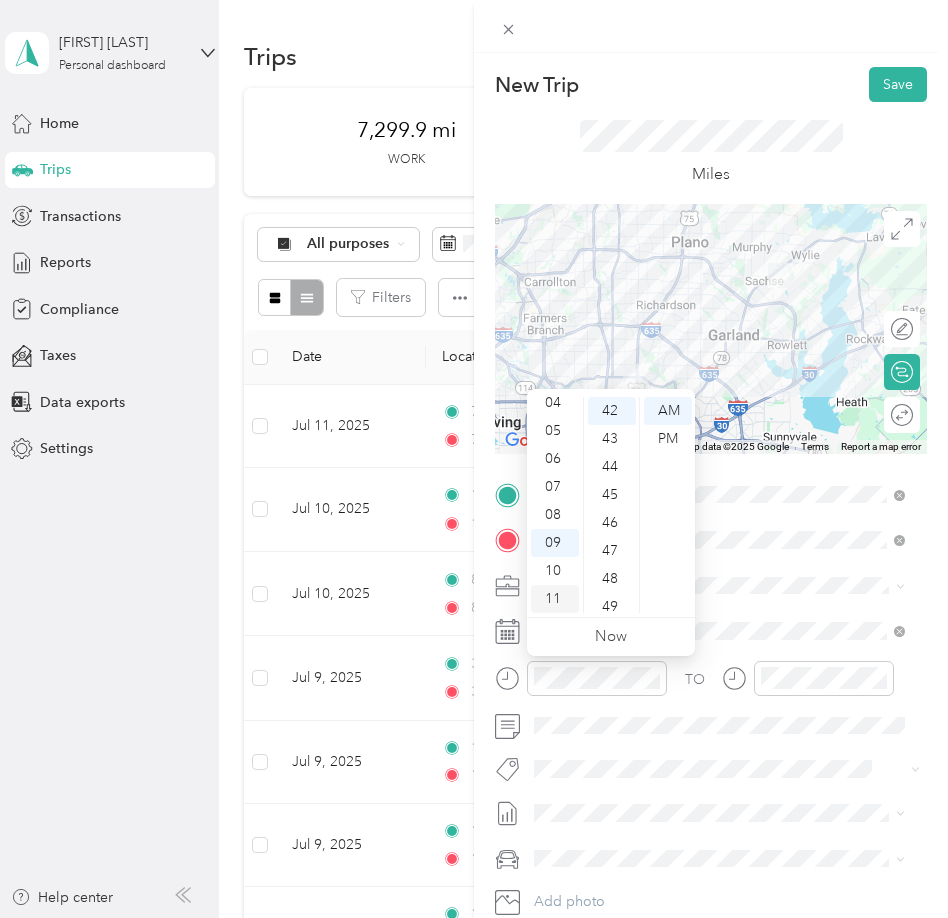 click on "11" at bounding box center (555, 599) 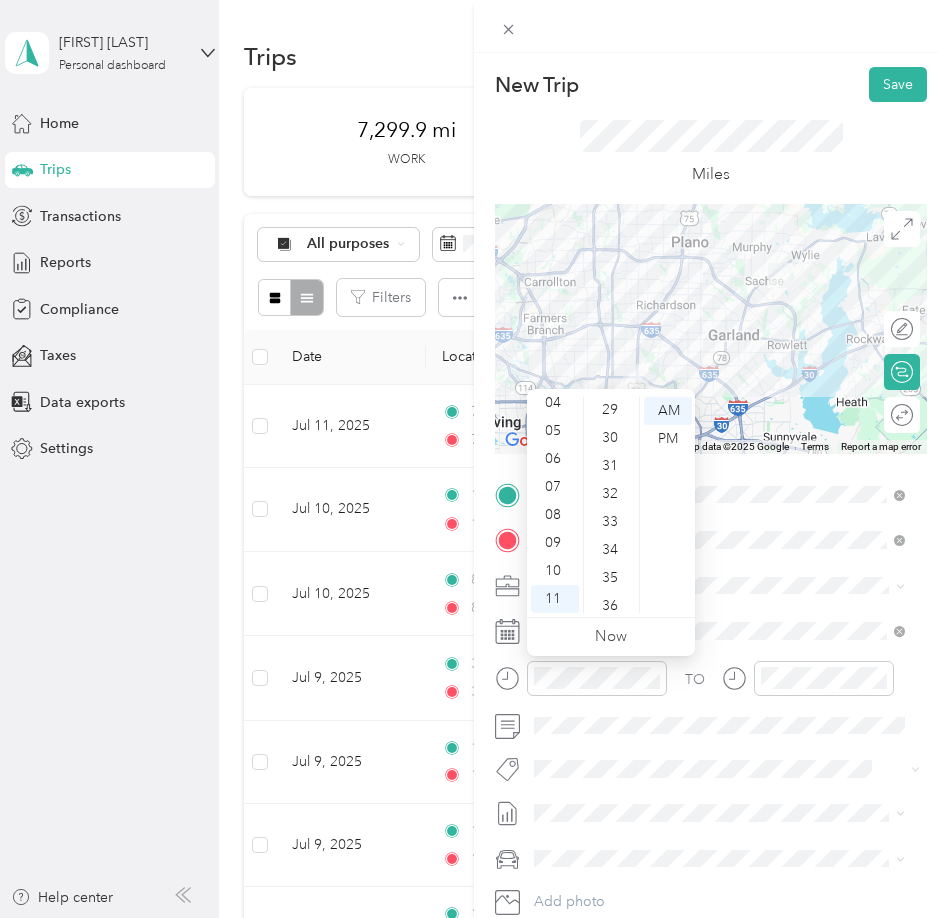 scroll, scrollTop: 776, scrollLeft: 0, axis: vertical 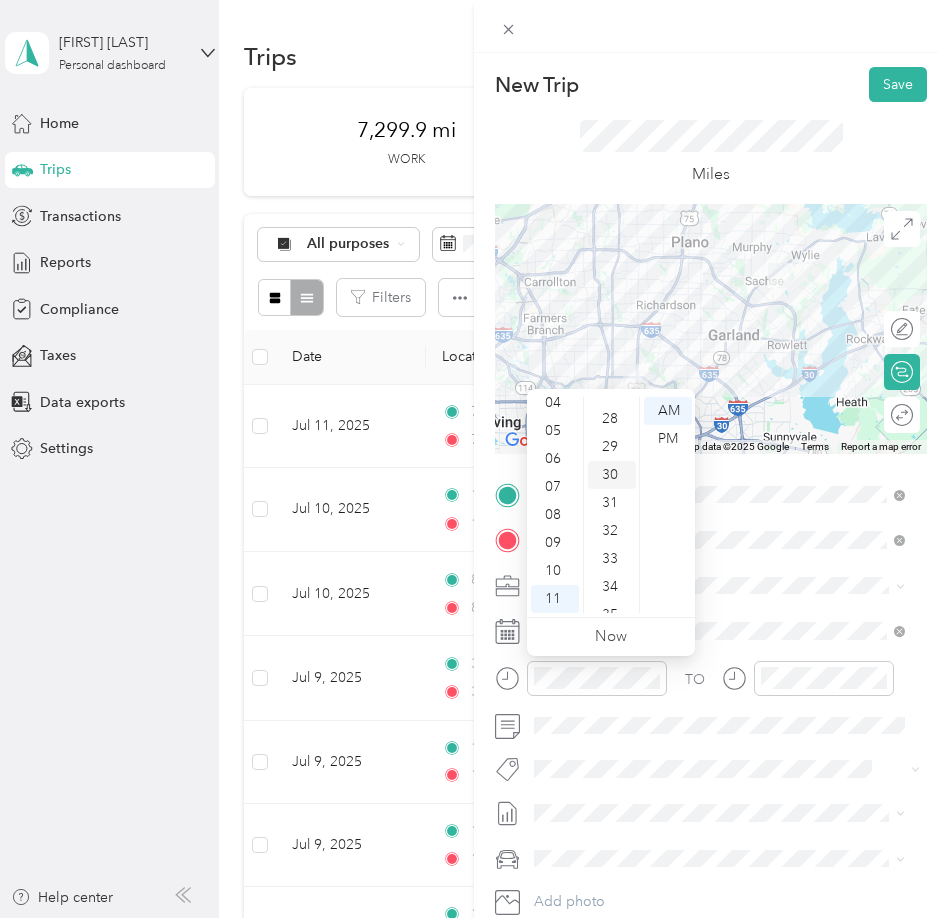 click on "30" at bounding box center (612, 475) 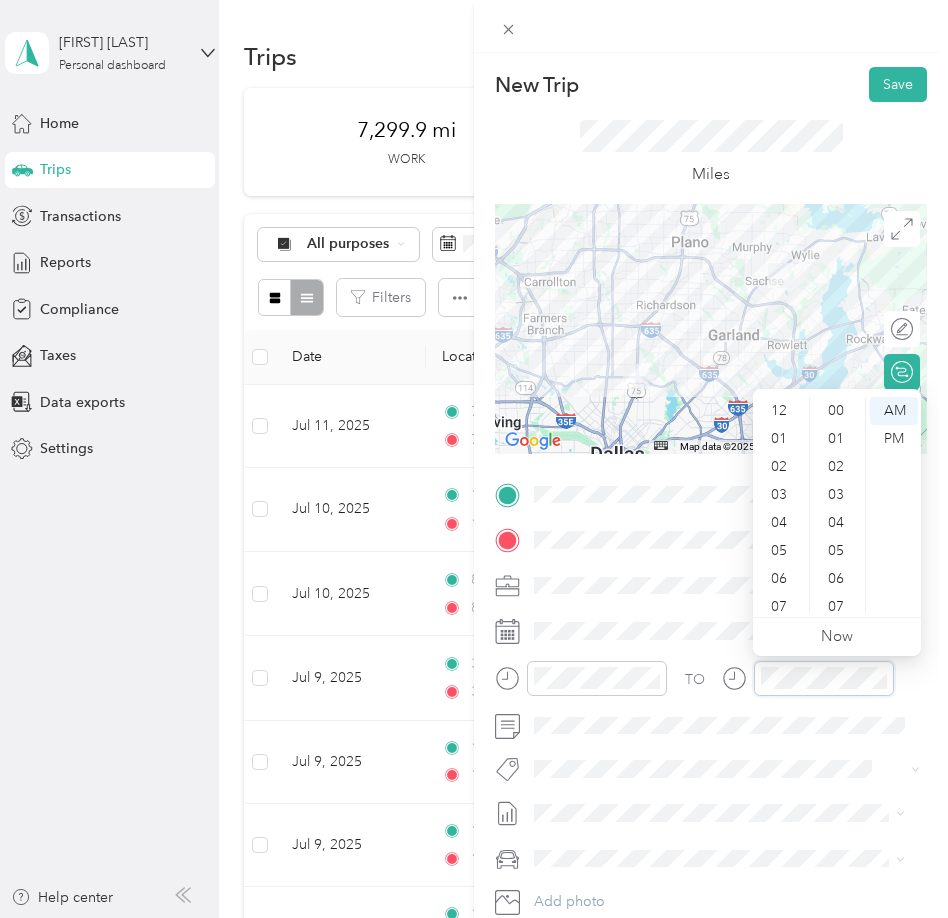 scroll, scrollTop: 1176, scrollLeft: 0, axis: vertical 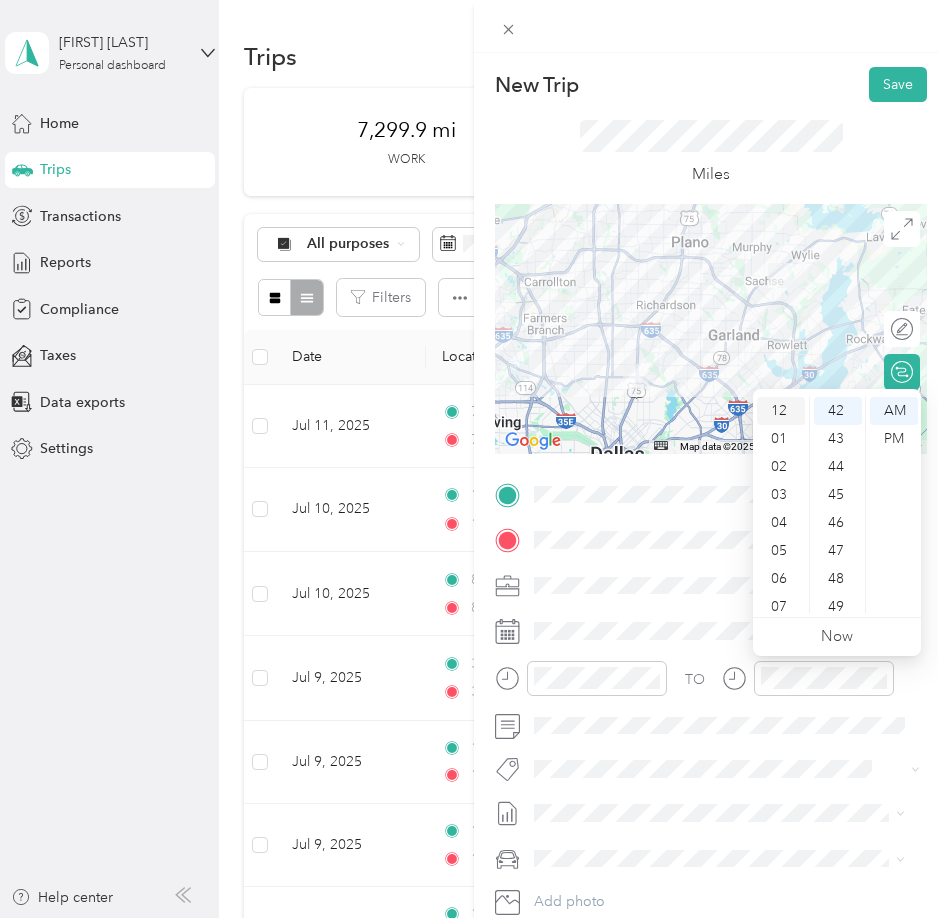 click on "12" at bounding box center (781, 411) 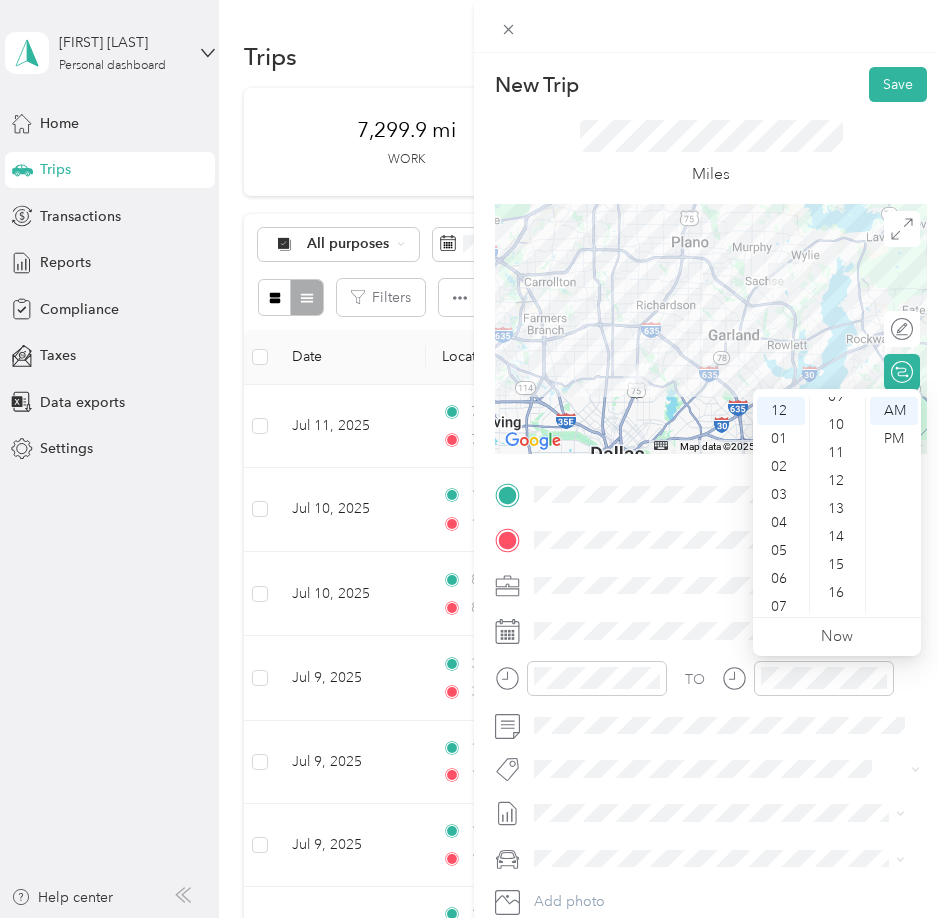 scroll, scrollTop: 76, scrollLeft: 0, axis: vertical 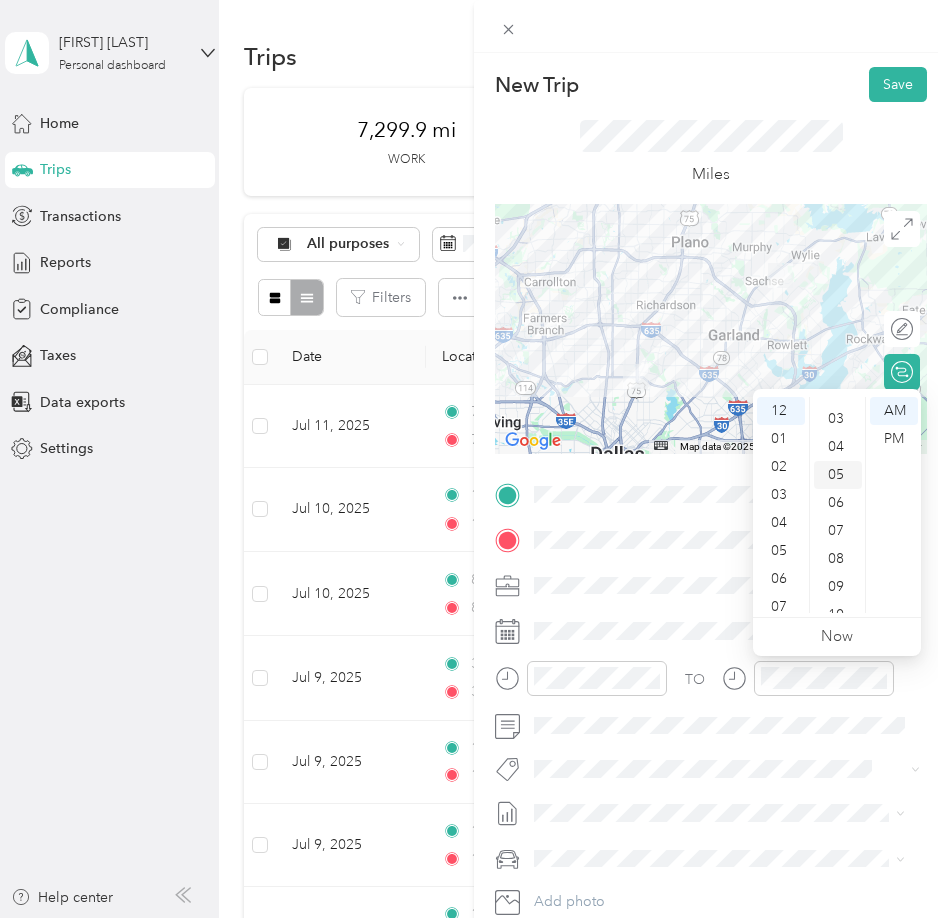 click on "05" at bounding box center (838, 475) 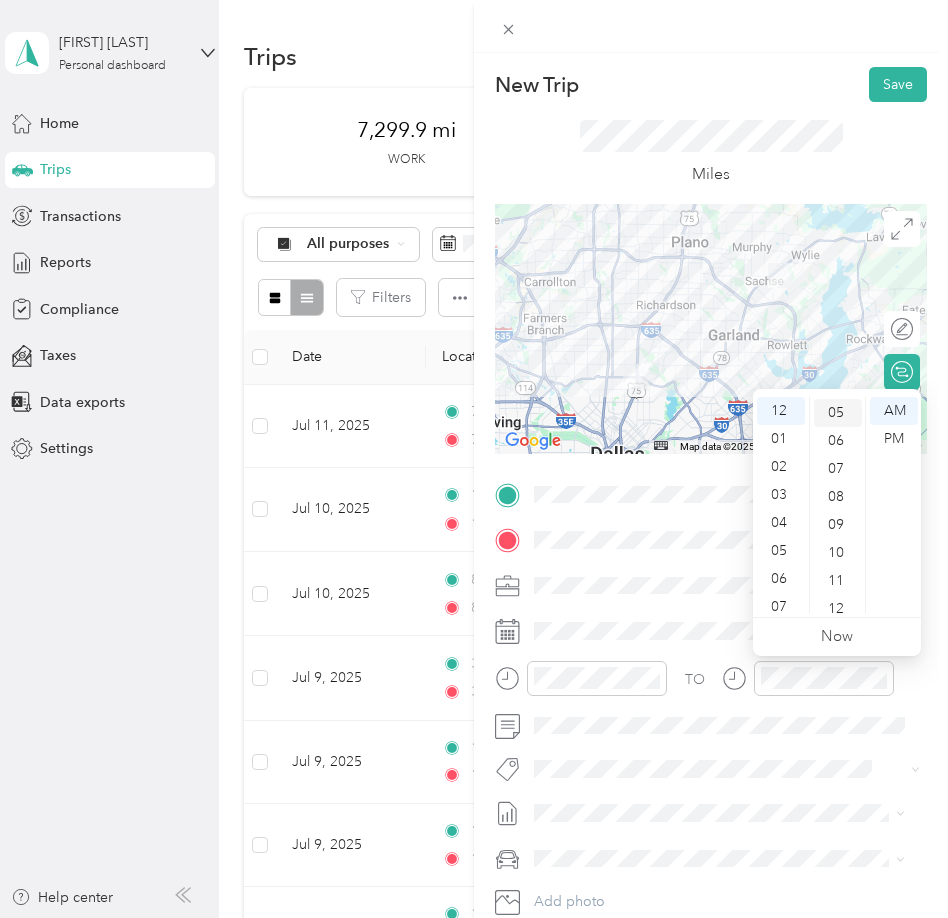 scroll, scrollTop: 140, scrollLeft: 0, axis: vertical 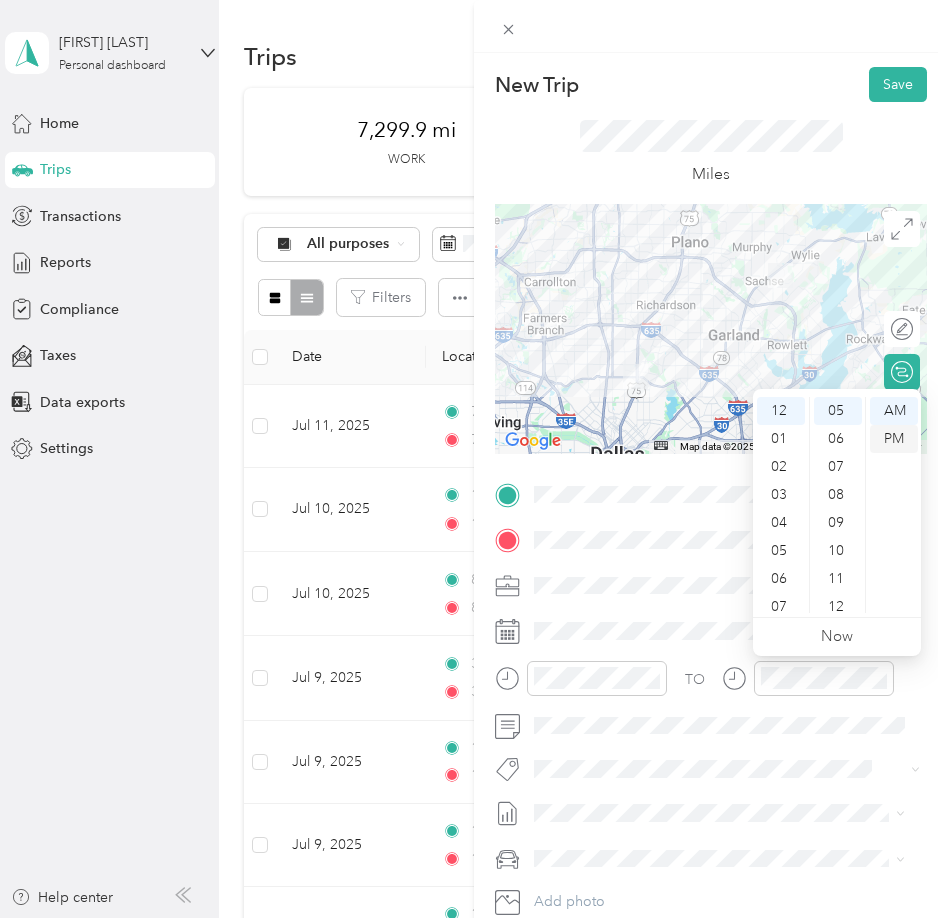 click on "PM" at bounding box center [894, 439] 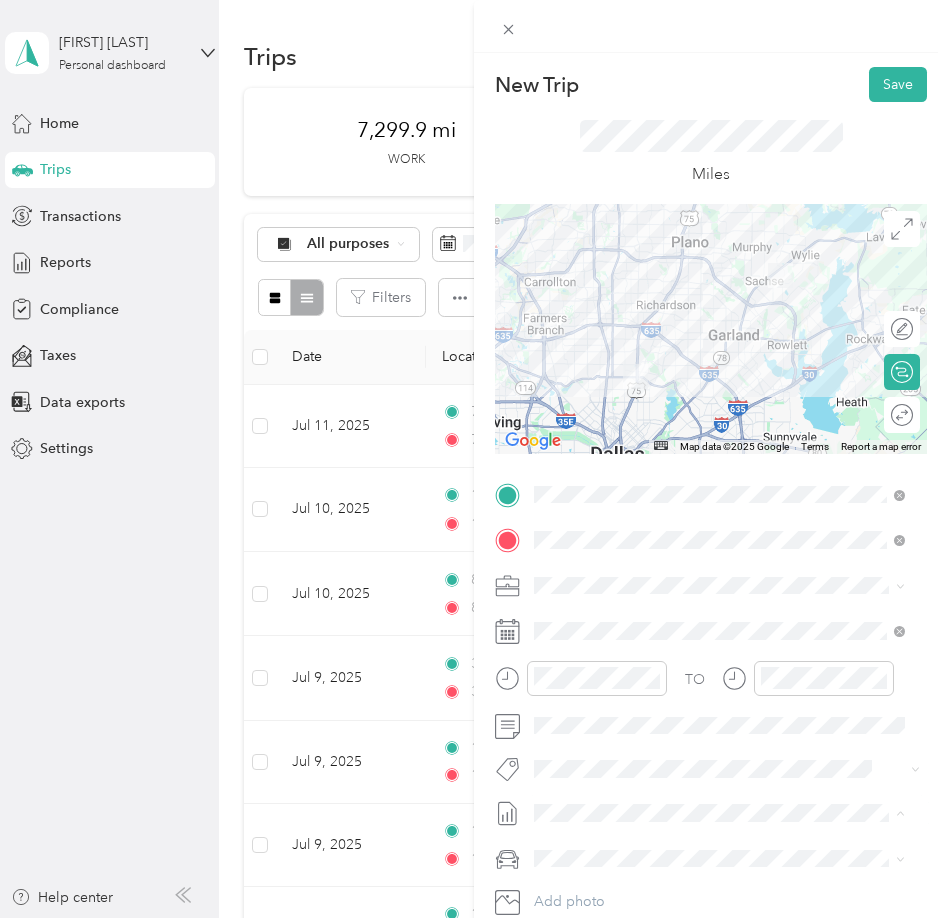 click on "July 2025 Mileage Draft" at bounding box center (719, 879) 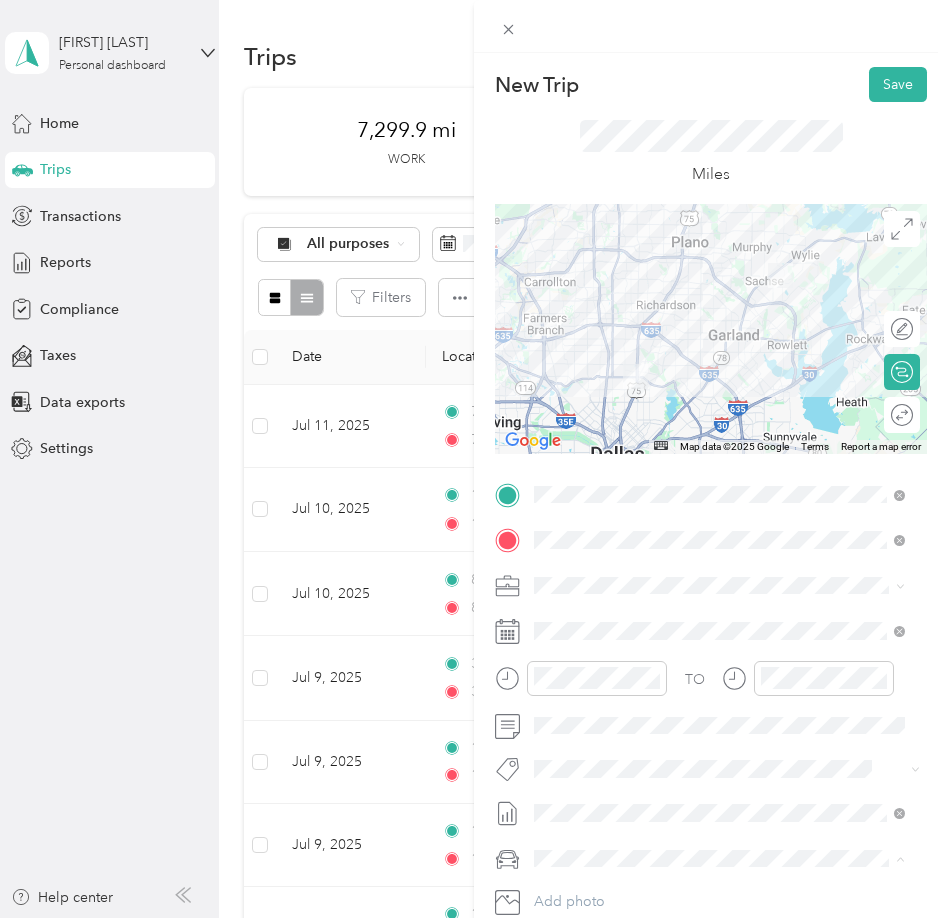 click on "Lexus" at bounding box center [719, 788] 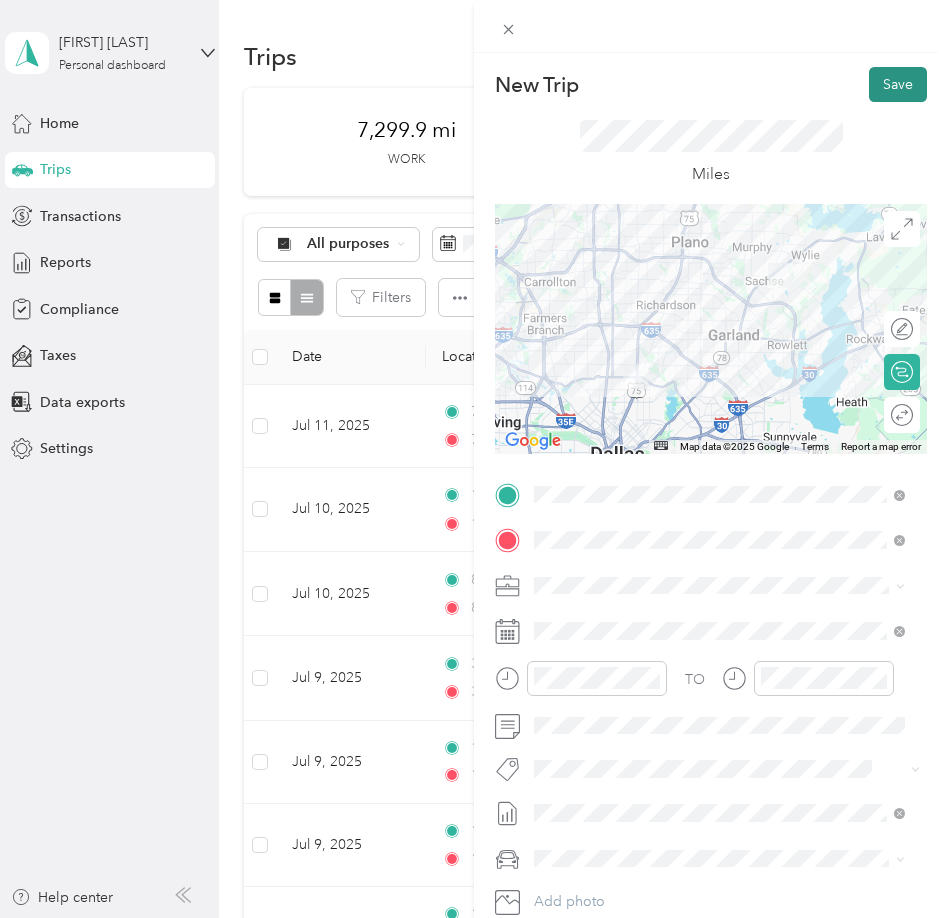 click on "Save" at bounding box center [898, 84] 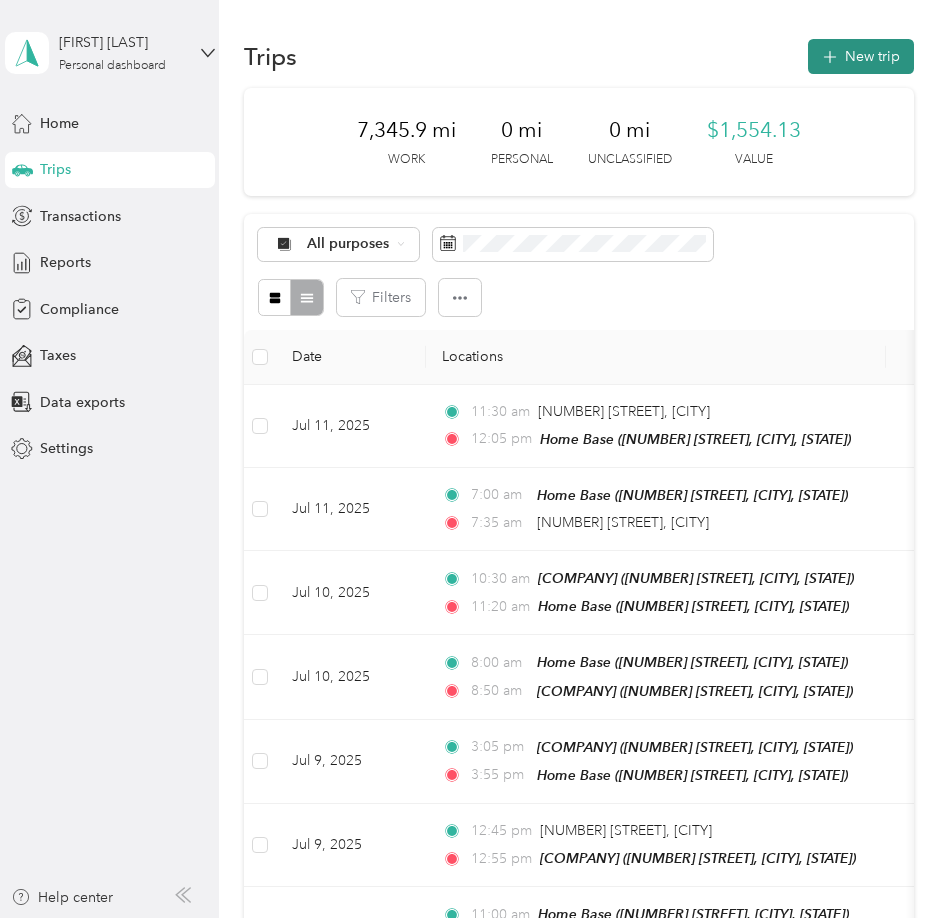 click on "New trip" at bounding box center (861, 56) 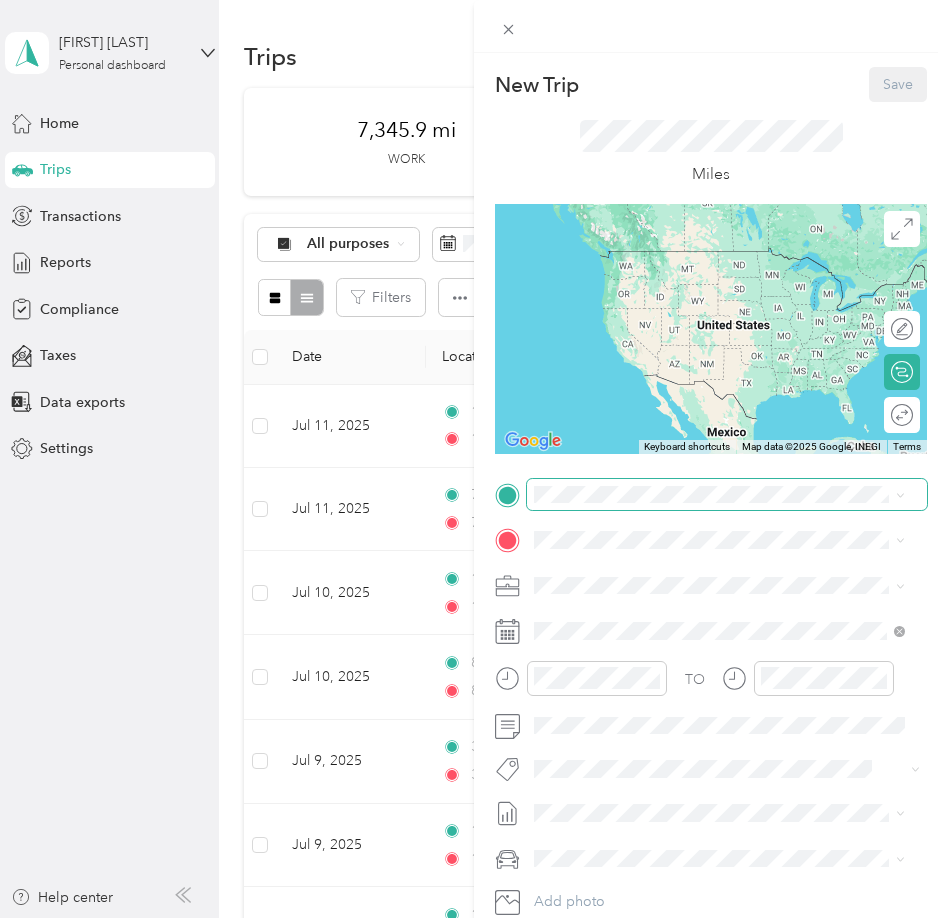click at bounding box center [727, 495] 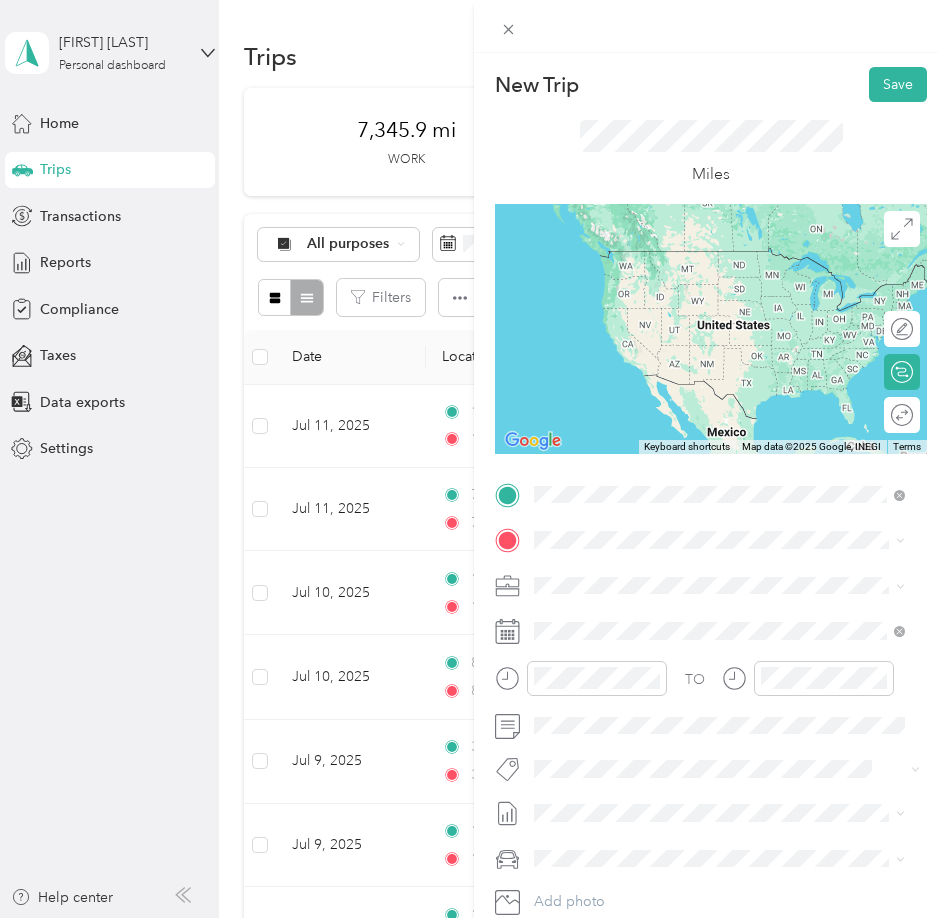 click on "[NUMBER] [STREET], [POSTAL CODE], [CITY], [STATE], [COUNTRY]" at bounding box center (716, 607) 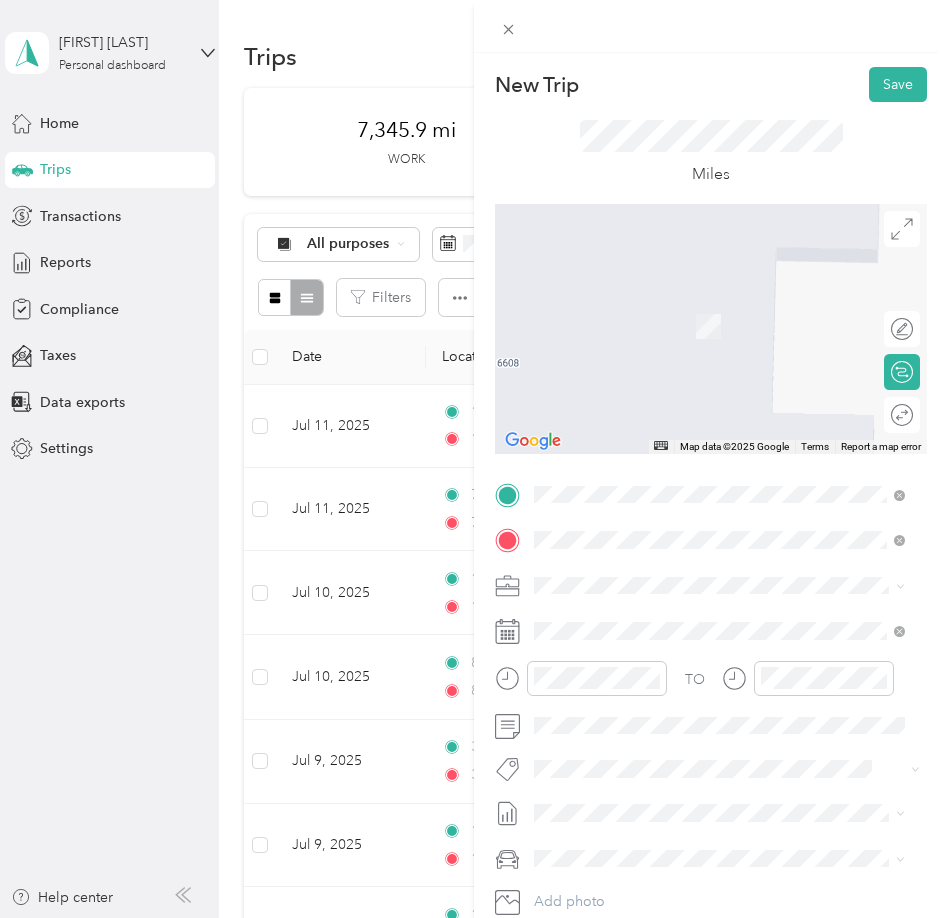 click on "[NUMBER] [STREET]
[CITY], [STATE] [POSTAL CODE], [COUNTRY]" at bounding box center [715, 620] 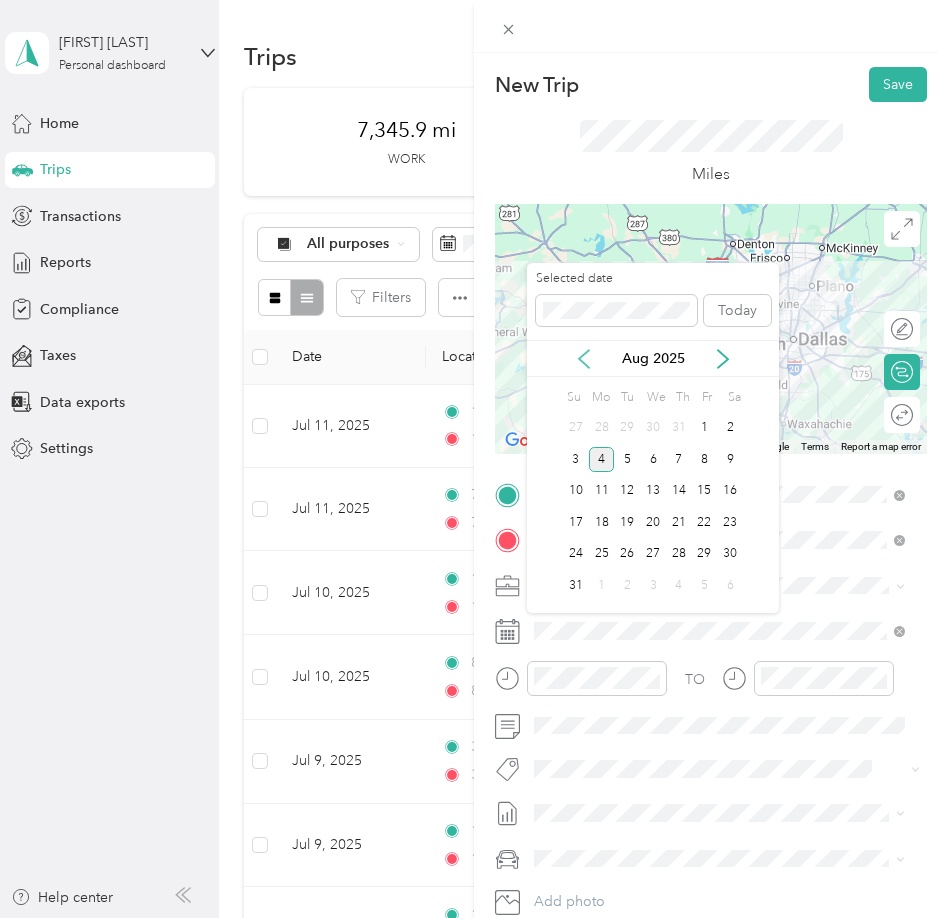 click 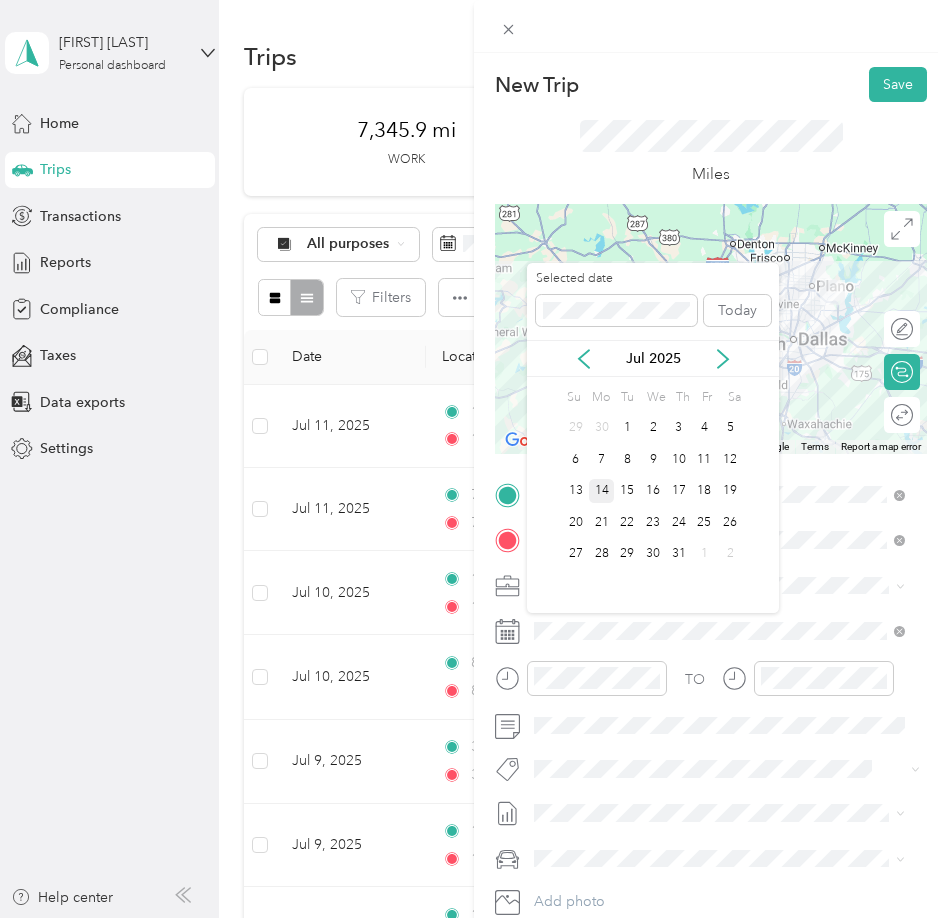click on "14" at bounding box center (602, 491) 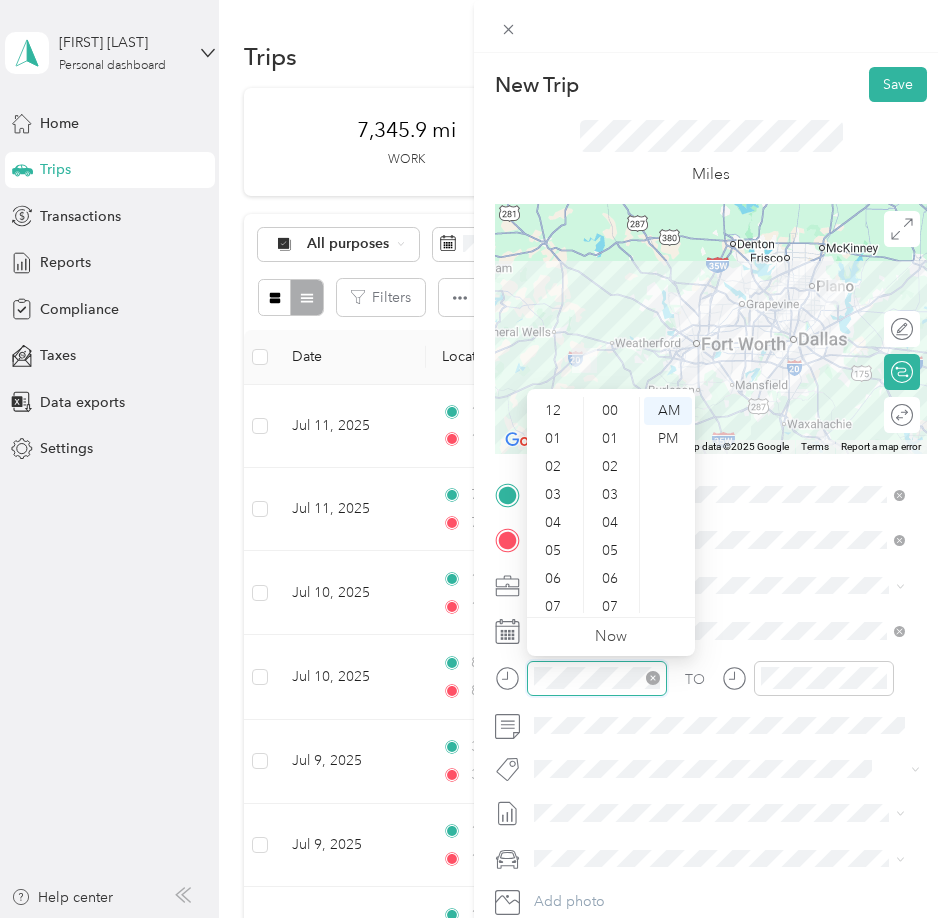 scroll, scrollTop: 1232, scrollLeft: 0, axis: vertical 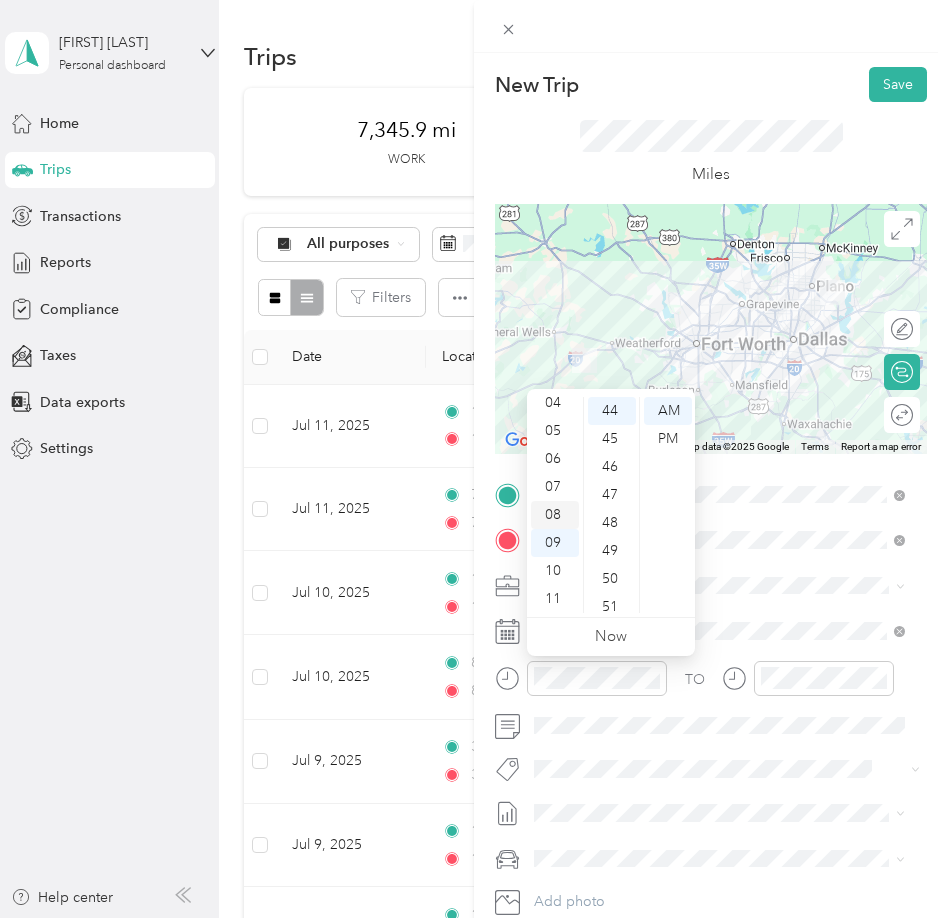 click on "08" at bounding box center [555, 515] 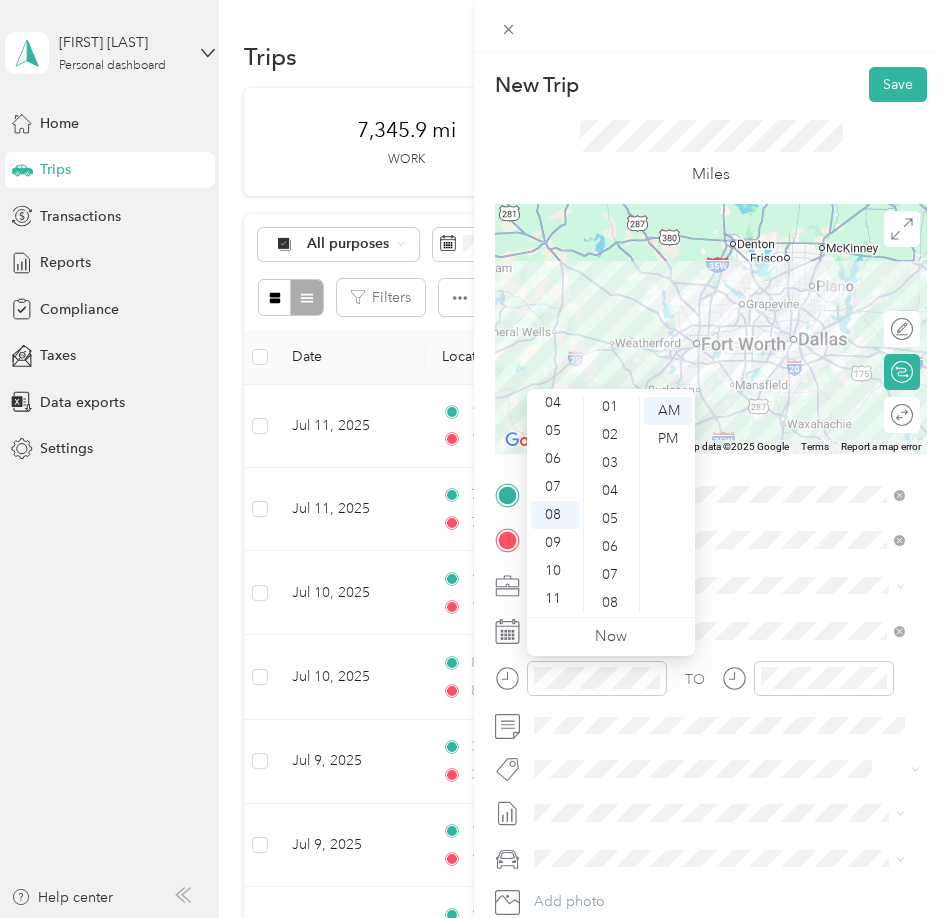 scroll, scrollTop: 0, scrollLeft: 0, axis: both 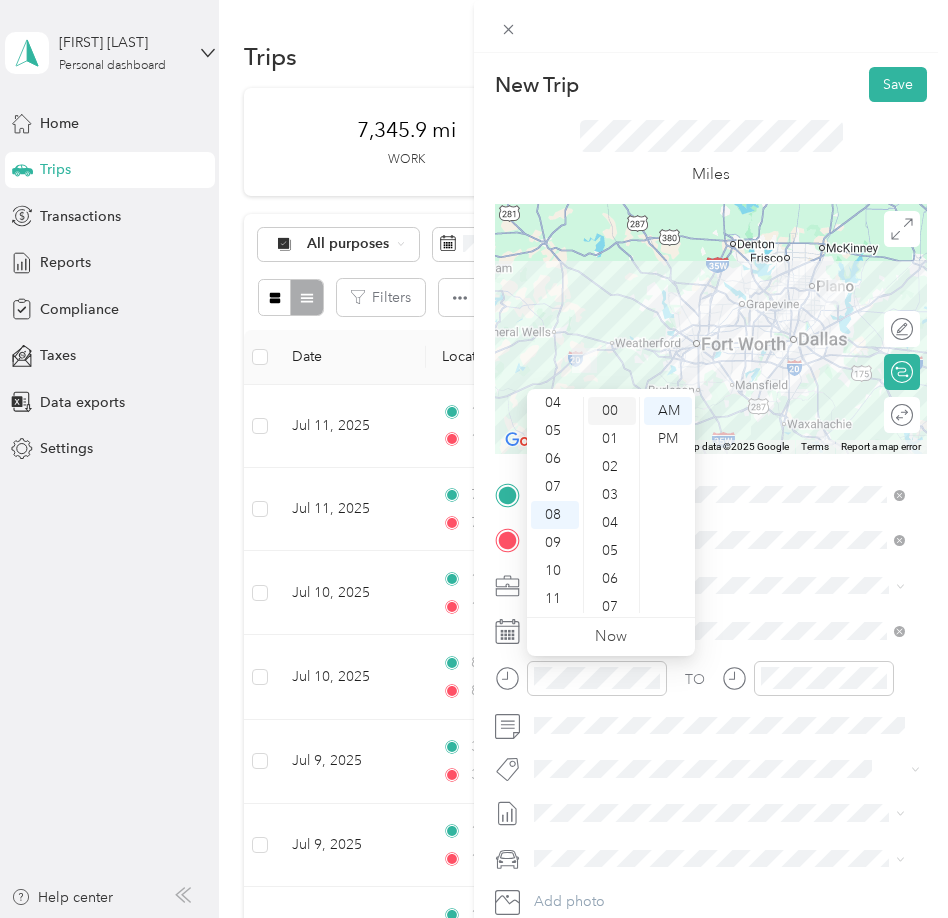 click on "00" at bounding box center [612, 411] 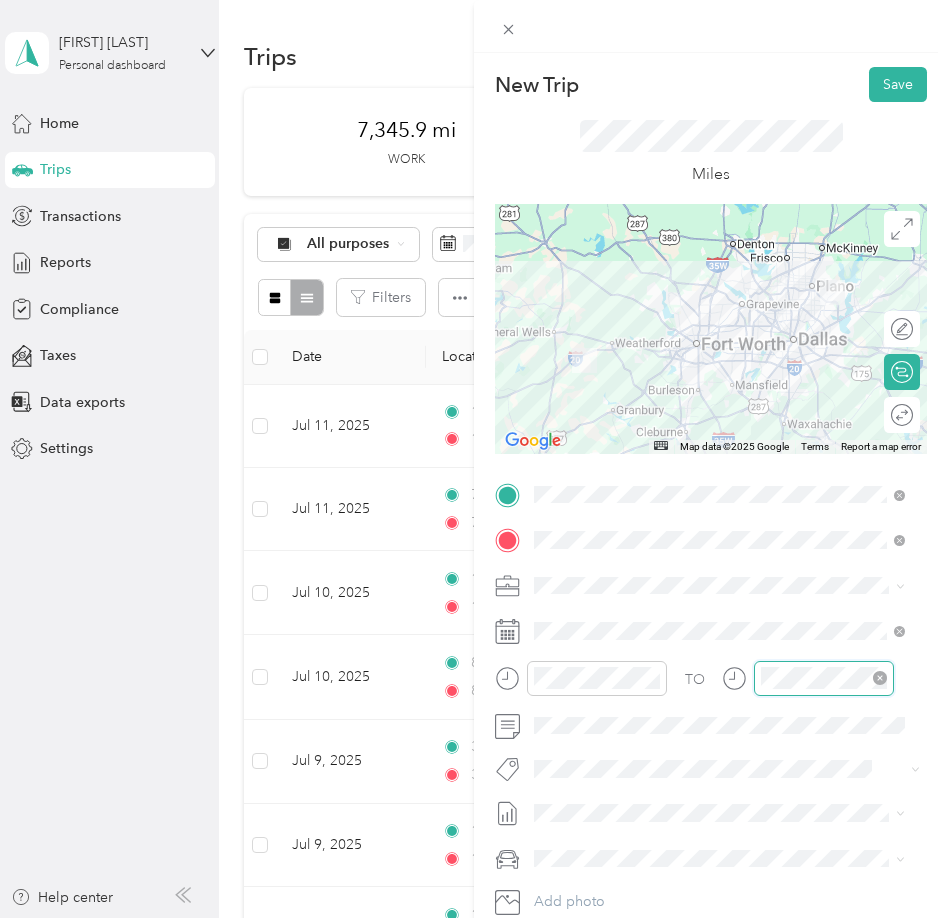 scroll, scrollTop: 120, scrollLeft: 0, axis: vertical 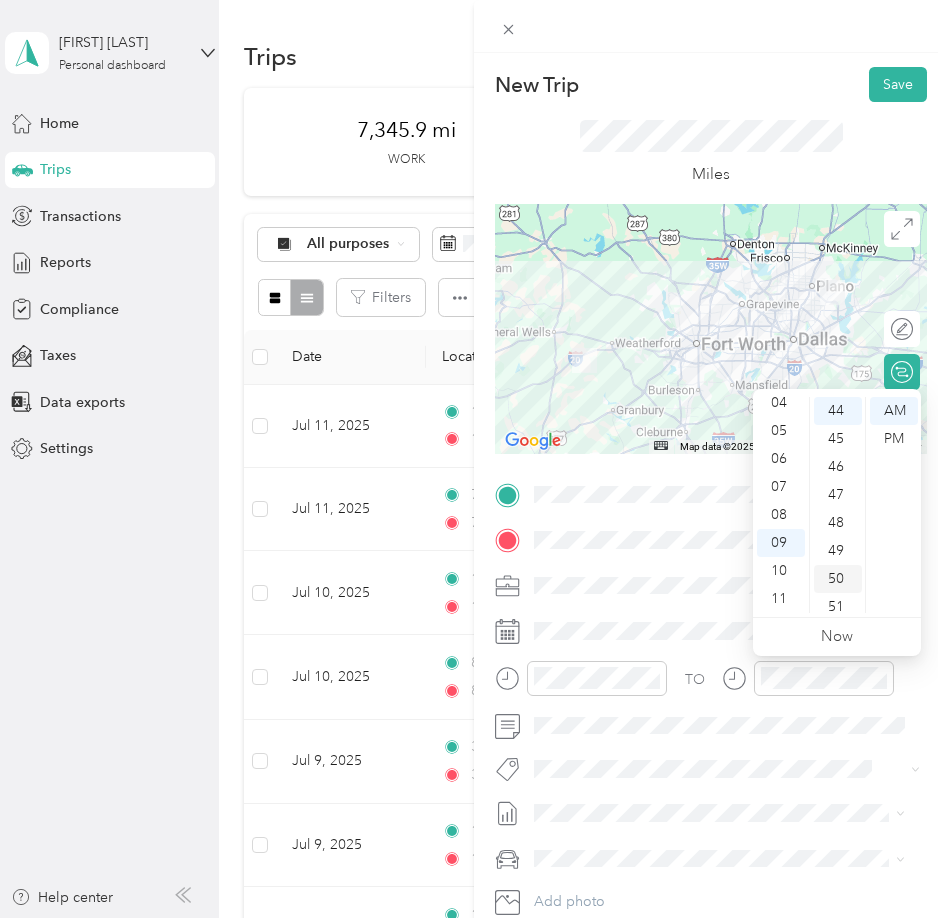 click on "50" at bounding box center [838, 579] 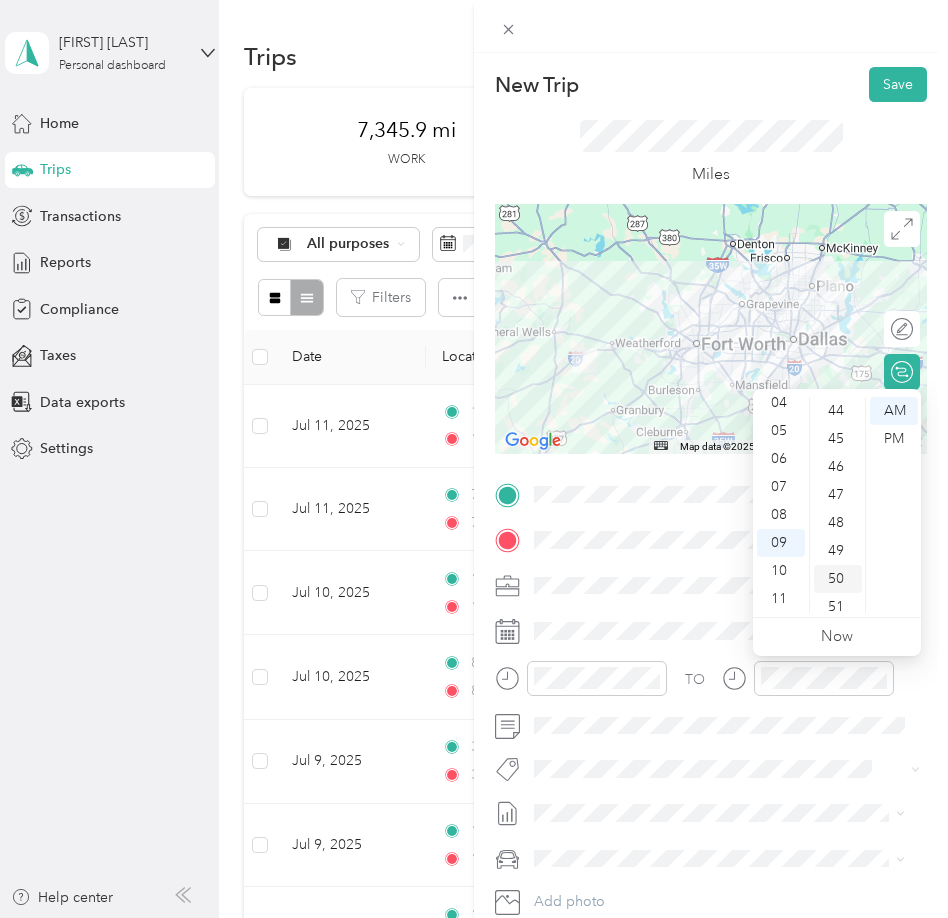 scroll, scrollTop: 1400, scrollLeft: 0, axis: vertical 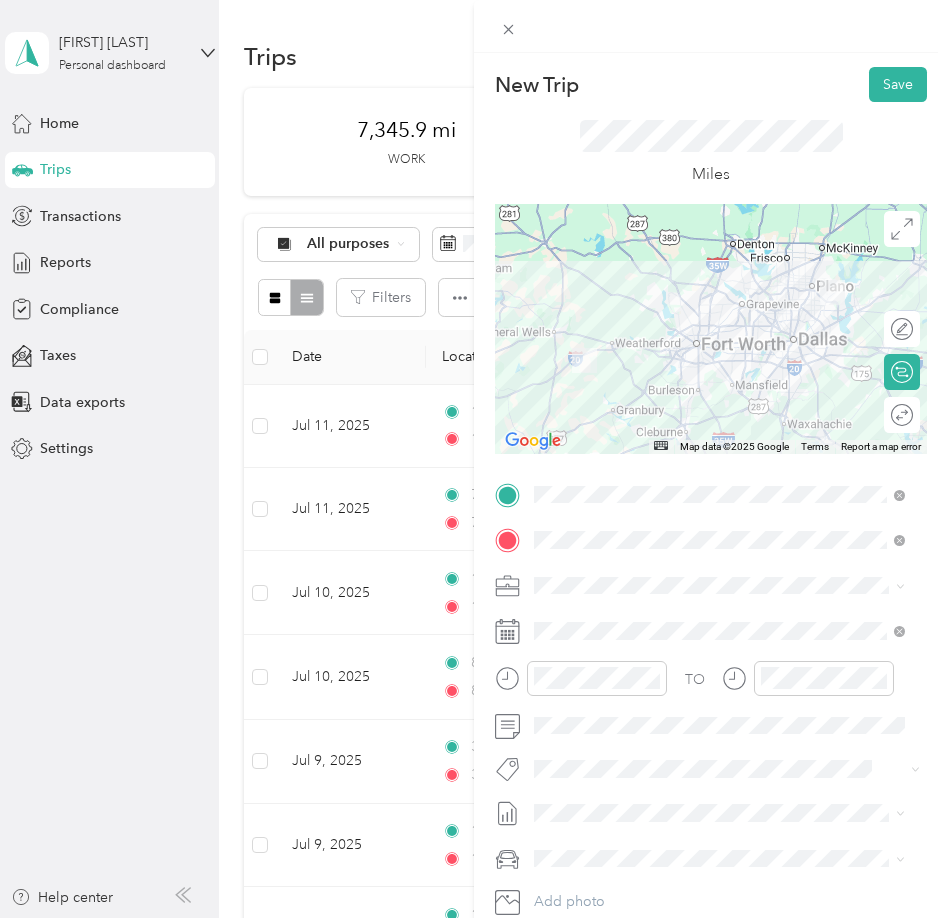 click on "July 2025 Mileage Draft" at bounding box center (719, 877) 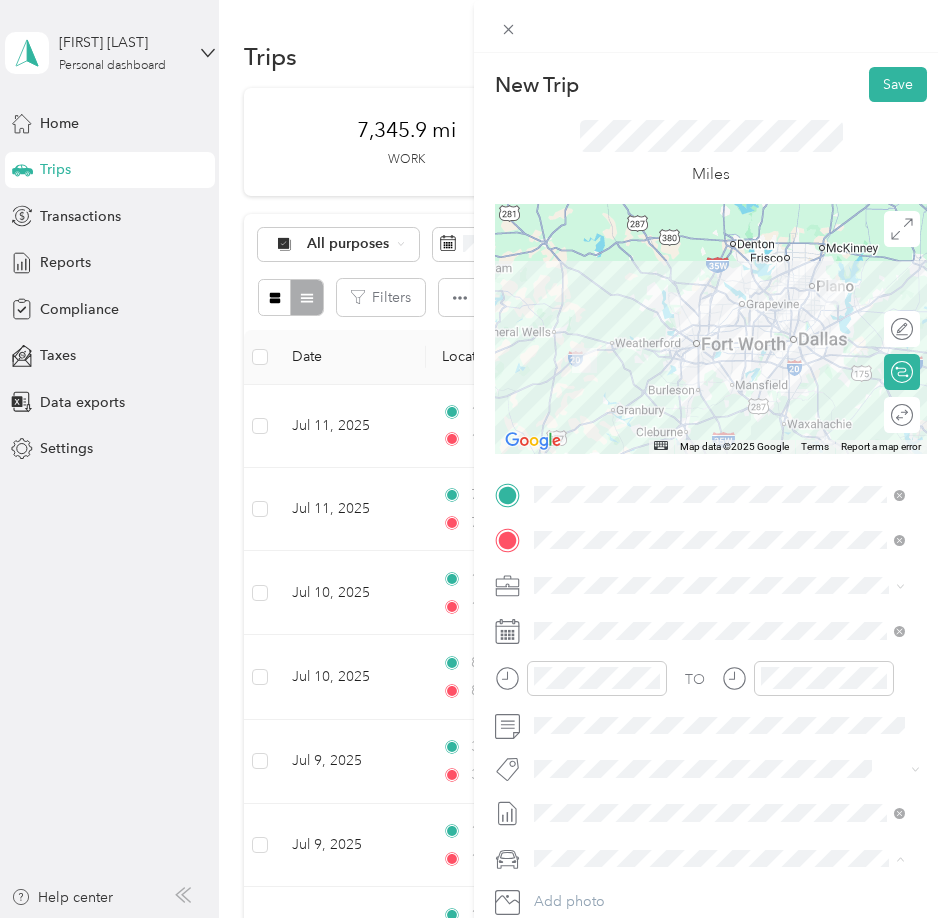 click on "Lexus" at bounding box center (719, 788) 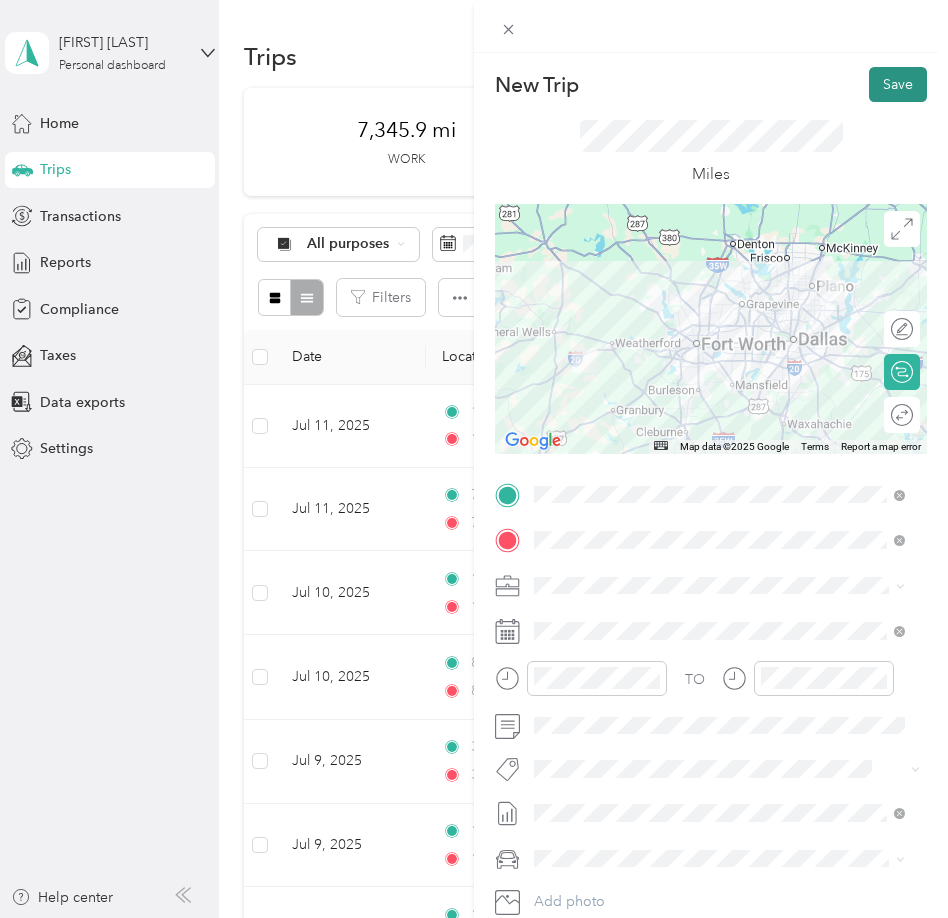 click on "Save" at bounding box center [898, 84] 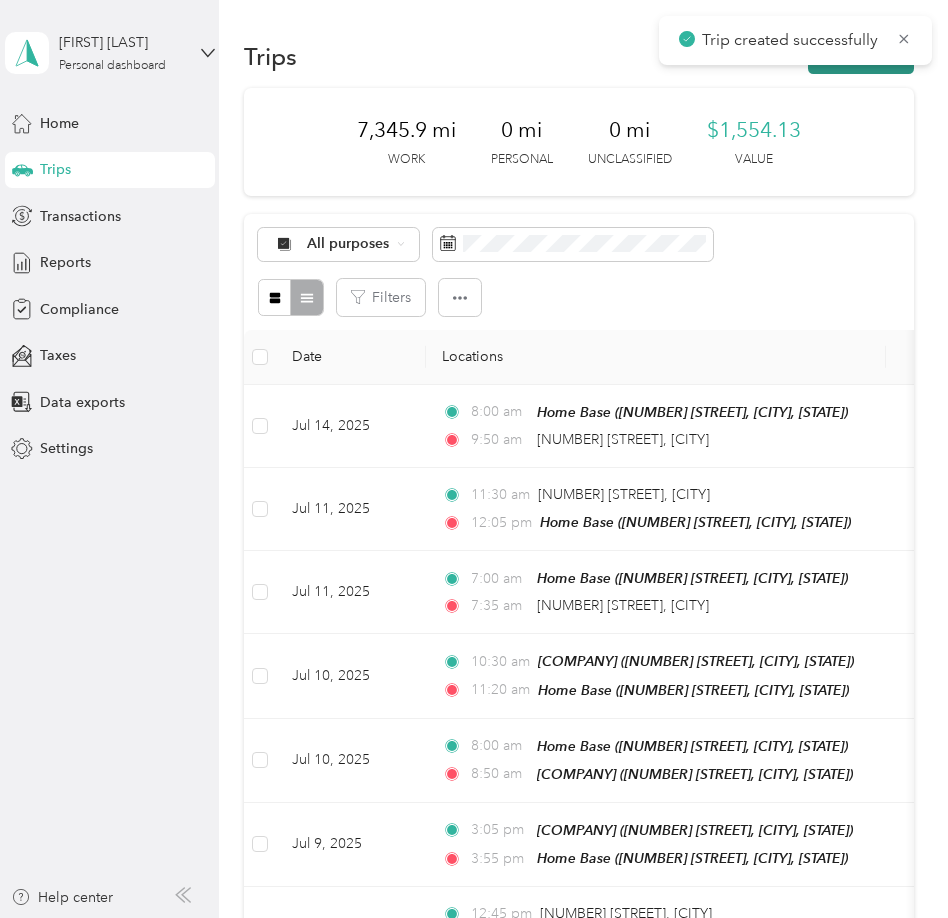 click on "New trip" at bounding box center (861, 56) 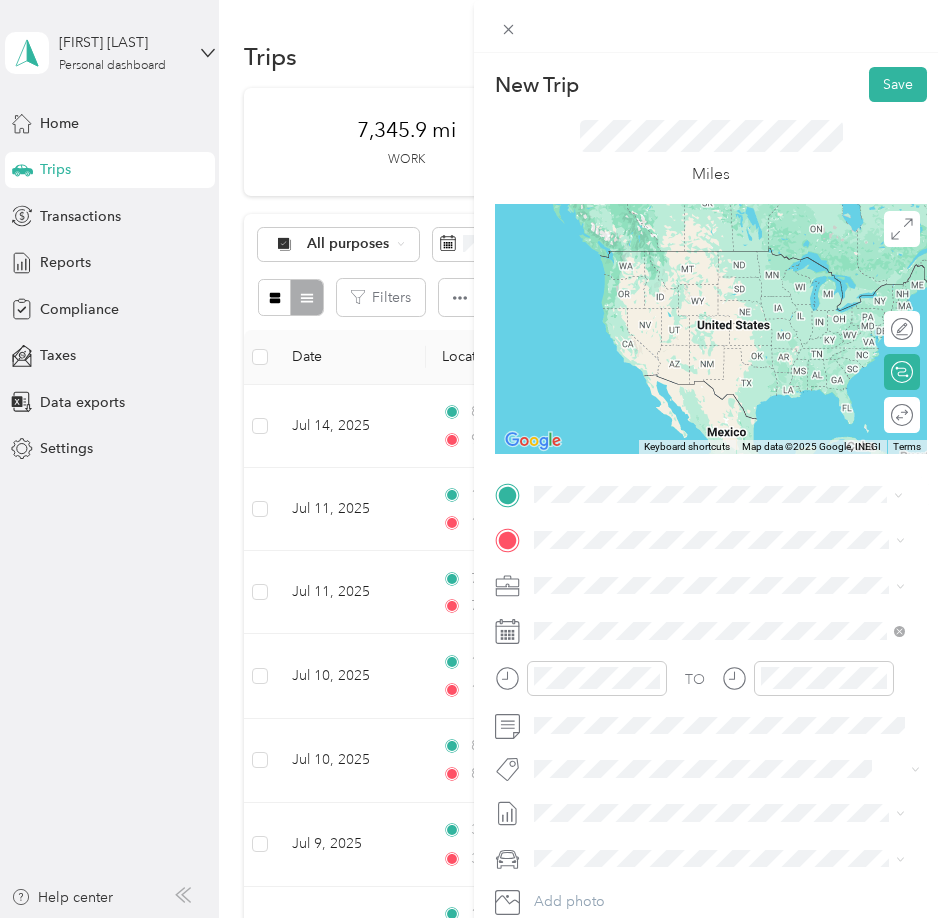click on "[NUMBER] [STREET]
[CITY], [STATE] [POSTAL CODE], [COUNTRY]" at bounding box center [715, 575] 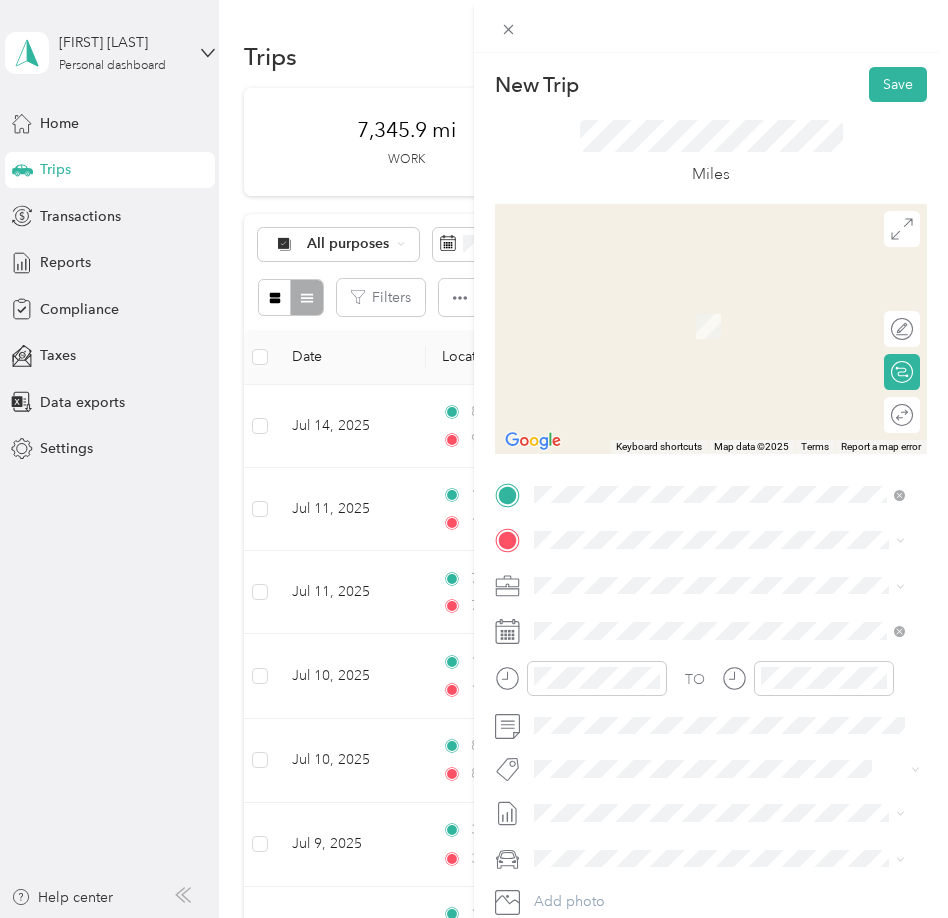 click on "[NUMBER] [STREET], [POSTAL CODE], [CITY], [STATE], [COUNTRY]" at bounding box center [716, 652] 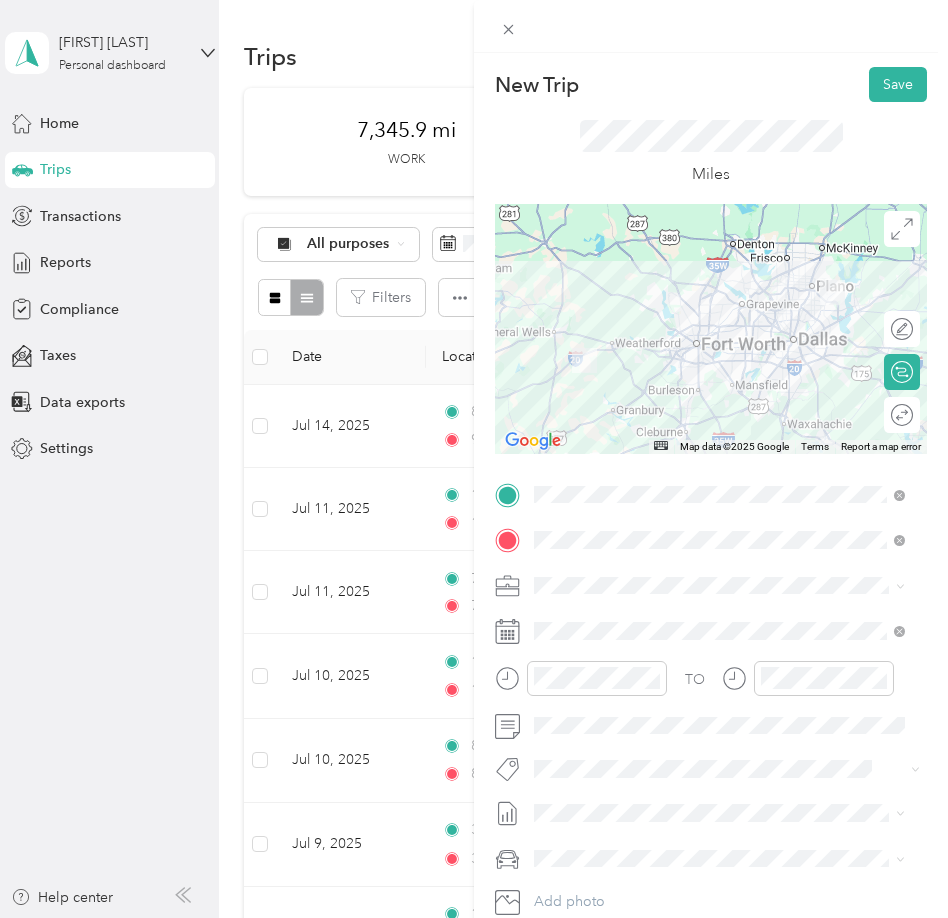 click at bounding box center [727, 631] 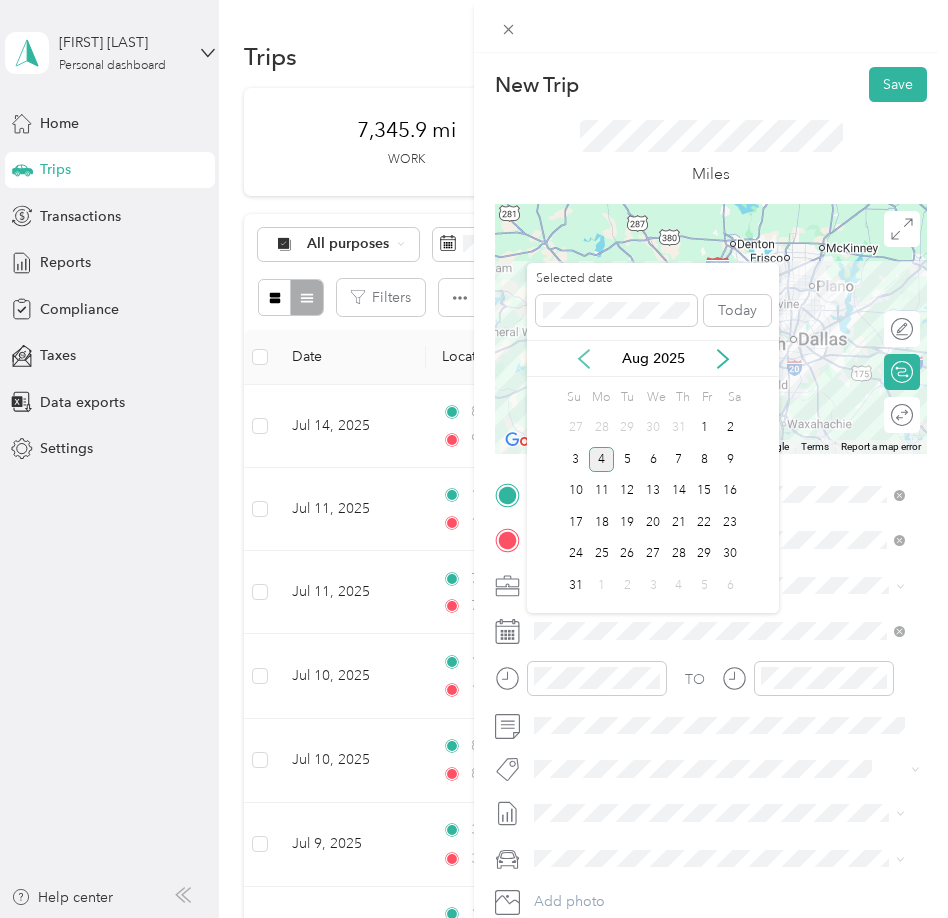 click 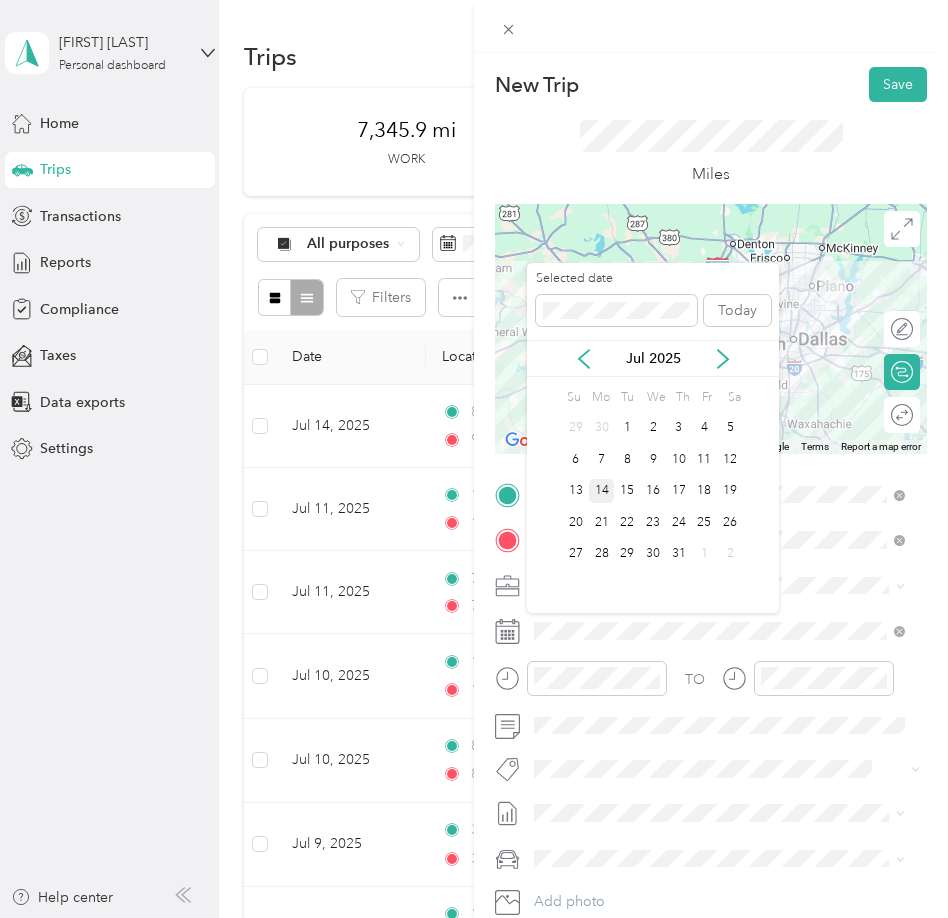 click on "14" at bounding box center [602, 491] 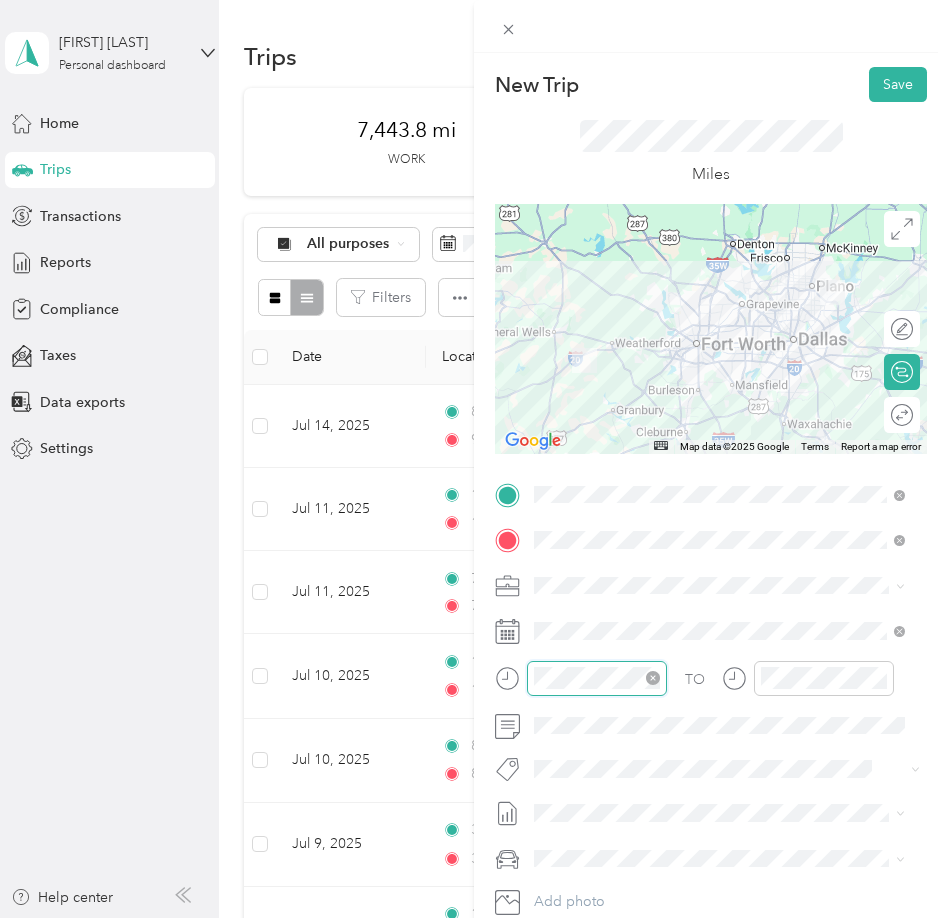 scroll, scrollTop: 1315, scrollLeft: 0, axis: vertical 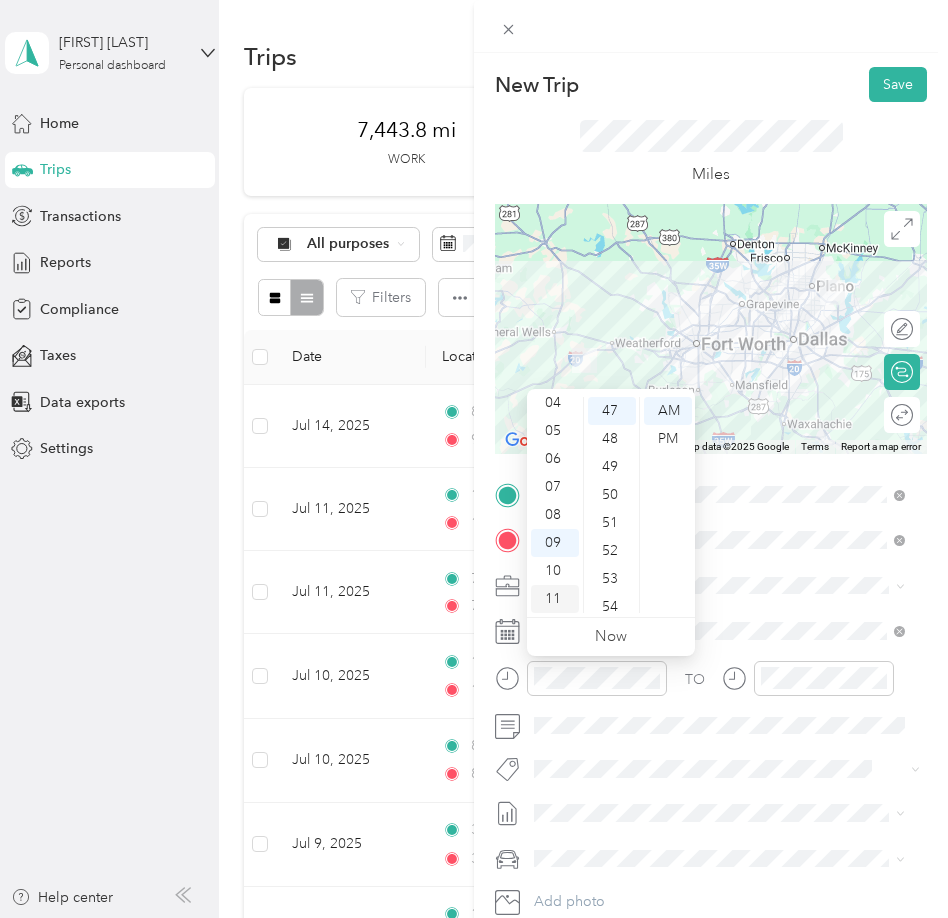 click on "11" at bounding box center [555, 599] 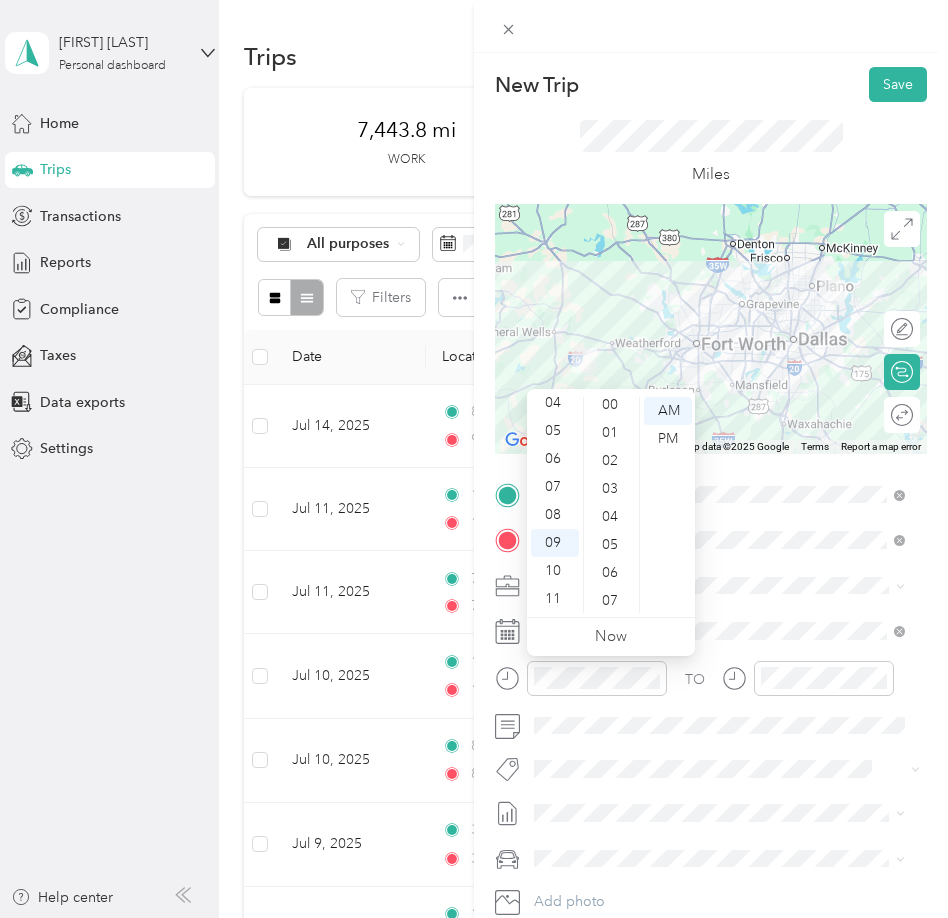 scroll, scrollTop: 0, scrollLeft: 0, axis: both 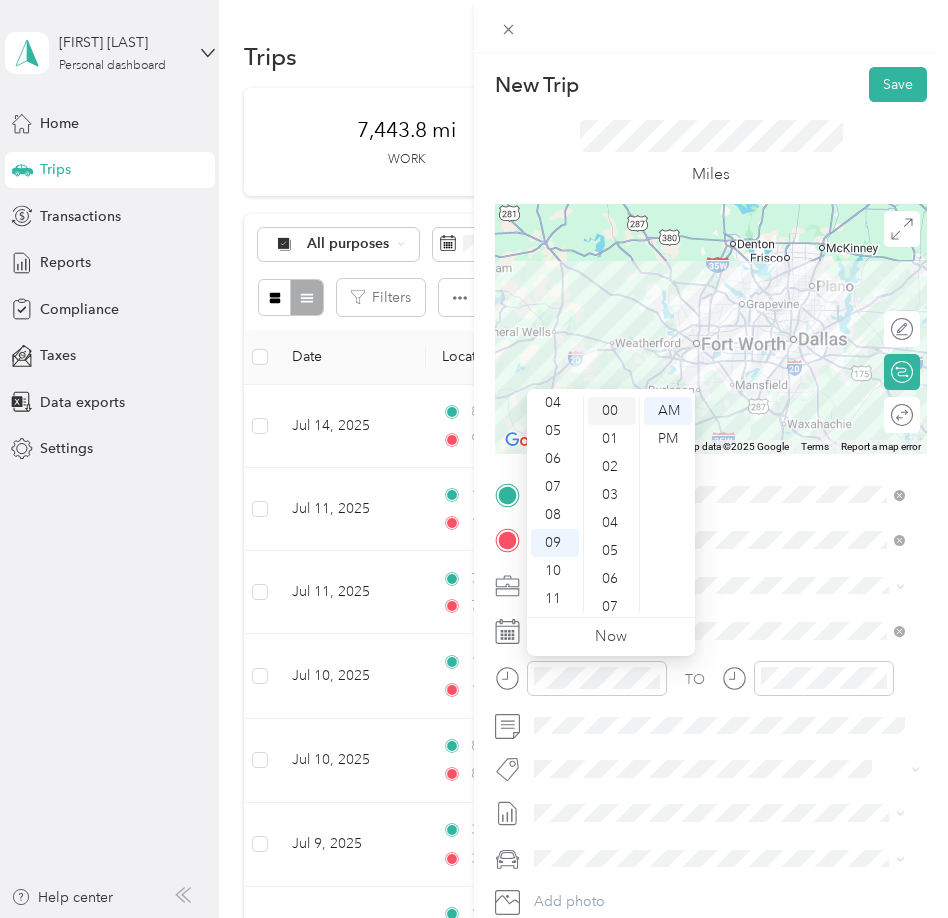 click on "00" at bounding box center [612, 411] 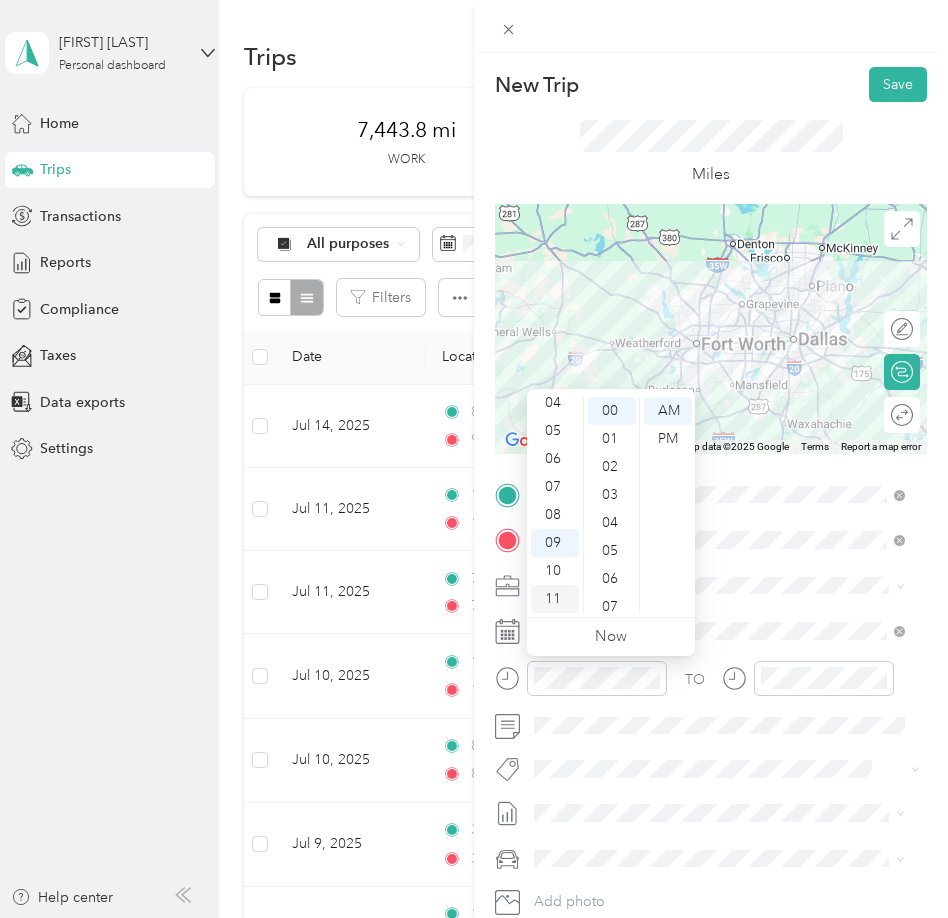 click on "11" at bounding box center (555, 599) 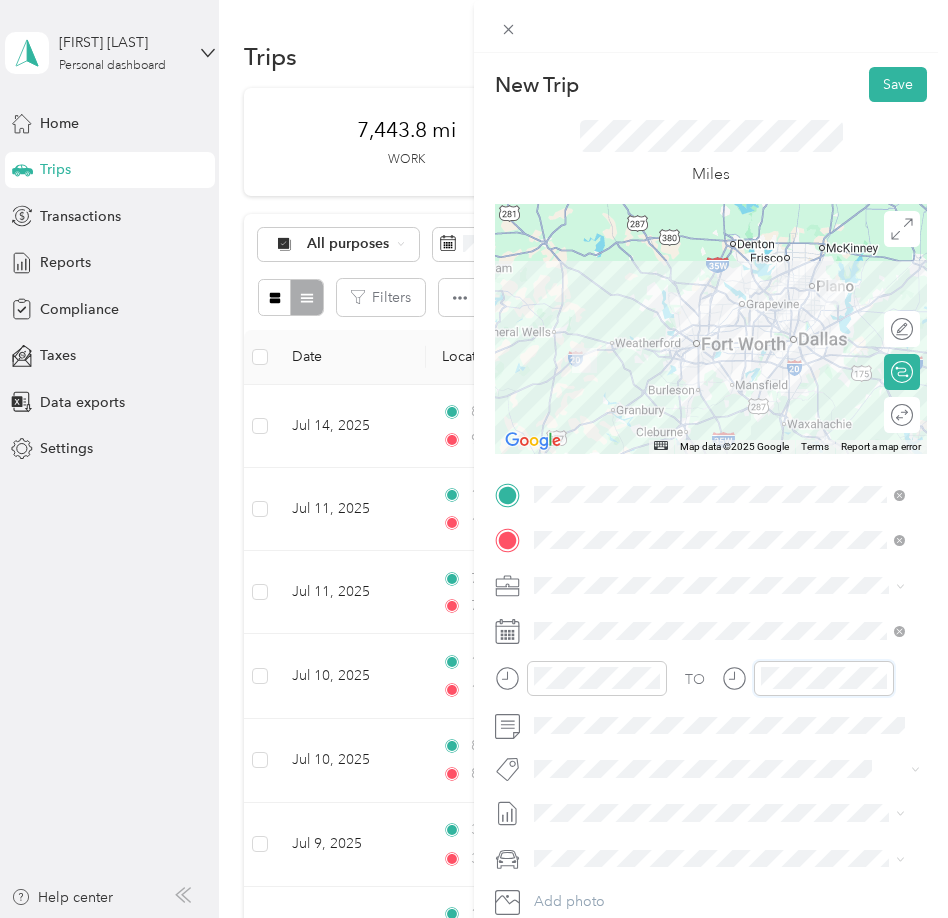 scroll, scrollTop: 1293, scrollLeft: 0, axis: vertical 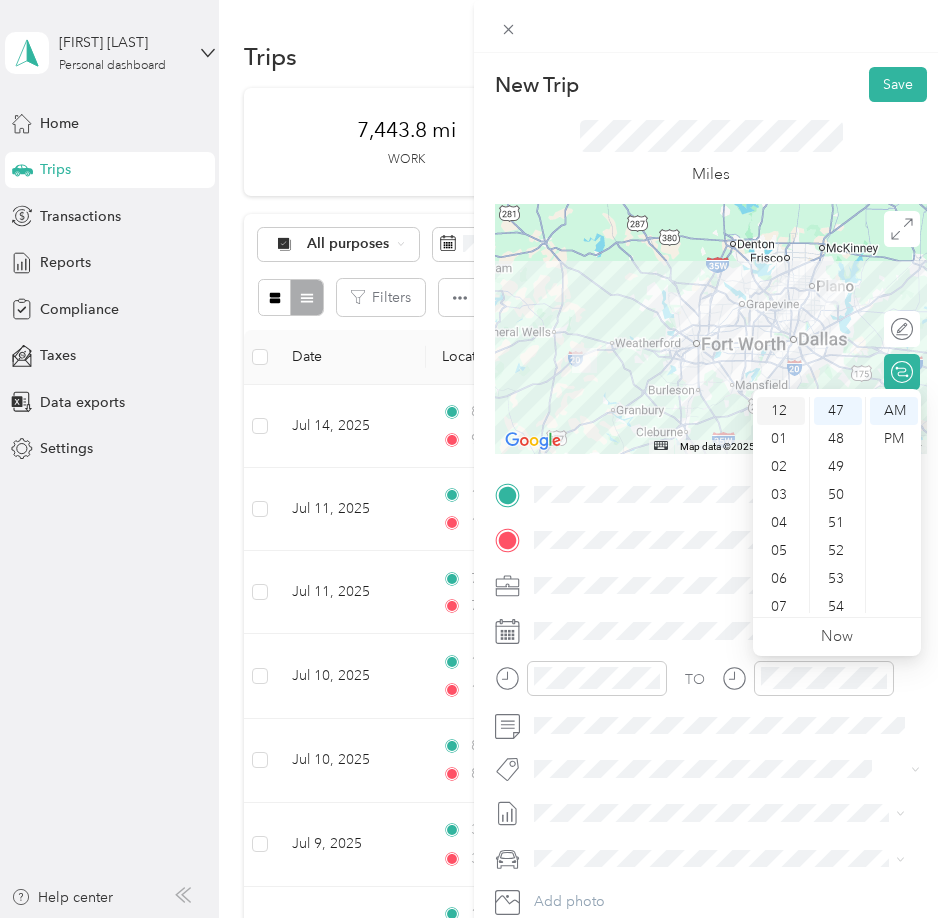 click on "12" at bounding box center (781, 411) 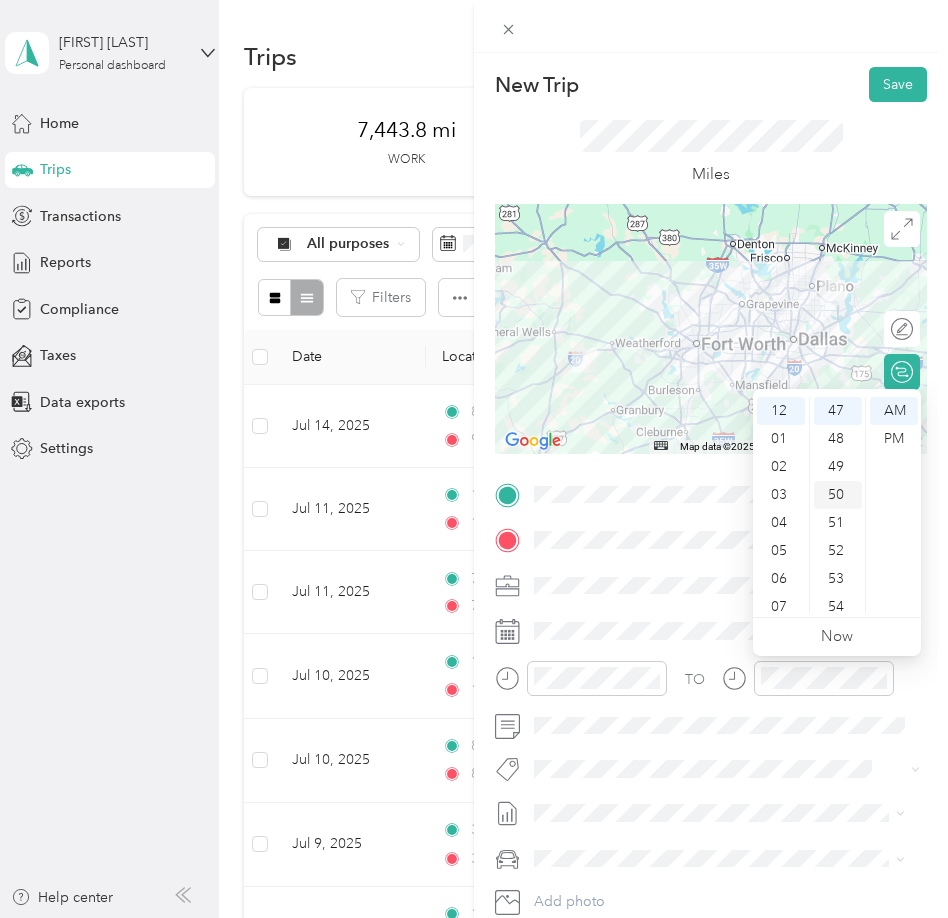 click on "50" at bounding box center (838, 495) 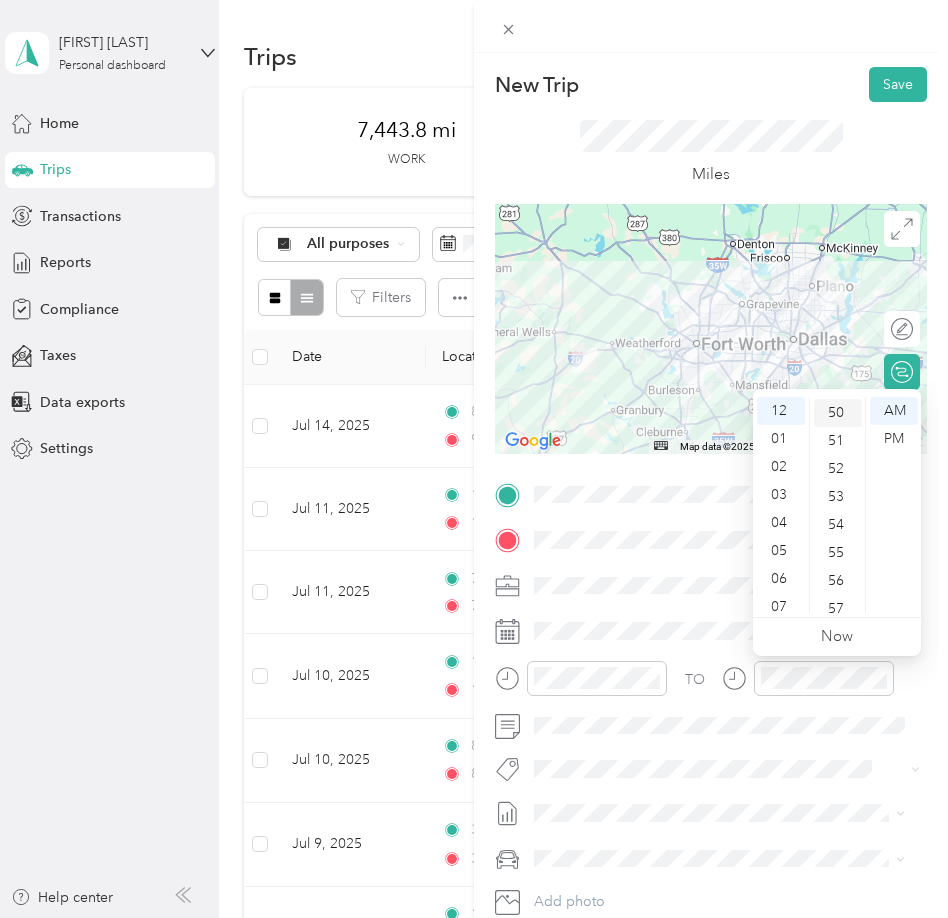 scroll, scrollTop: 1400, scrollLeft: 0, axis: vertical 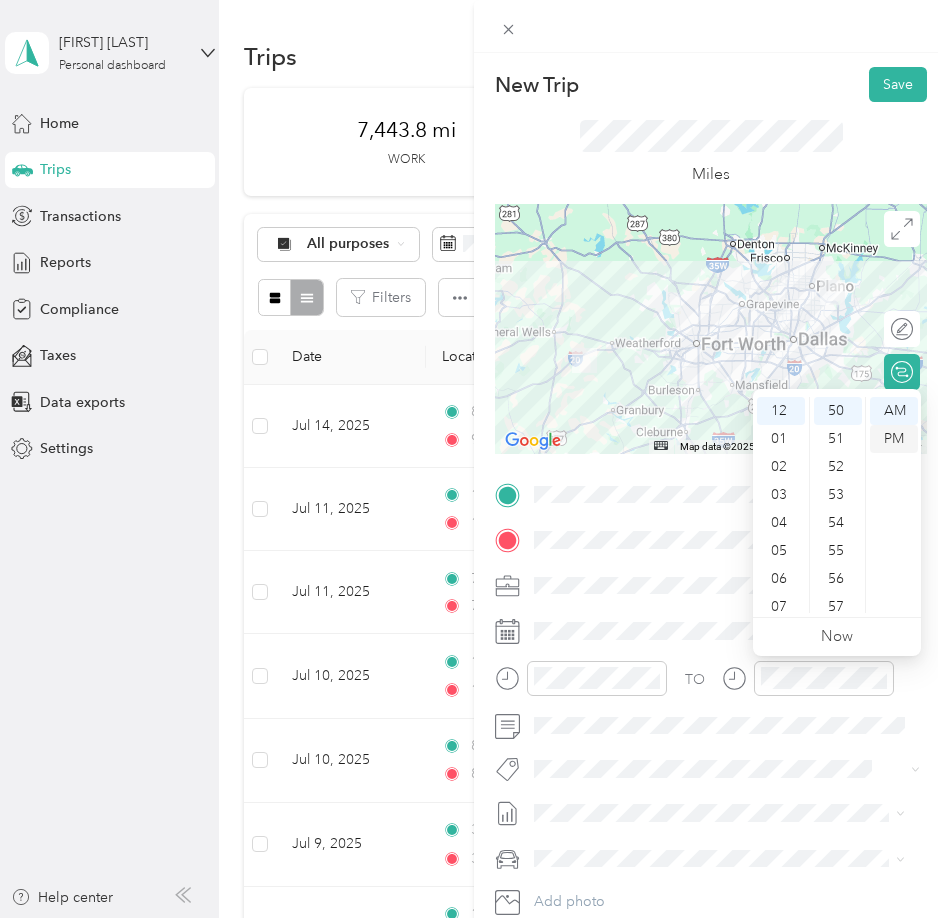 click on "PM" at bounding box center (894, 439) 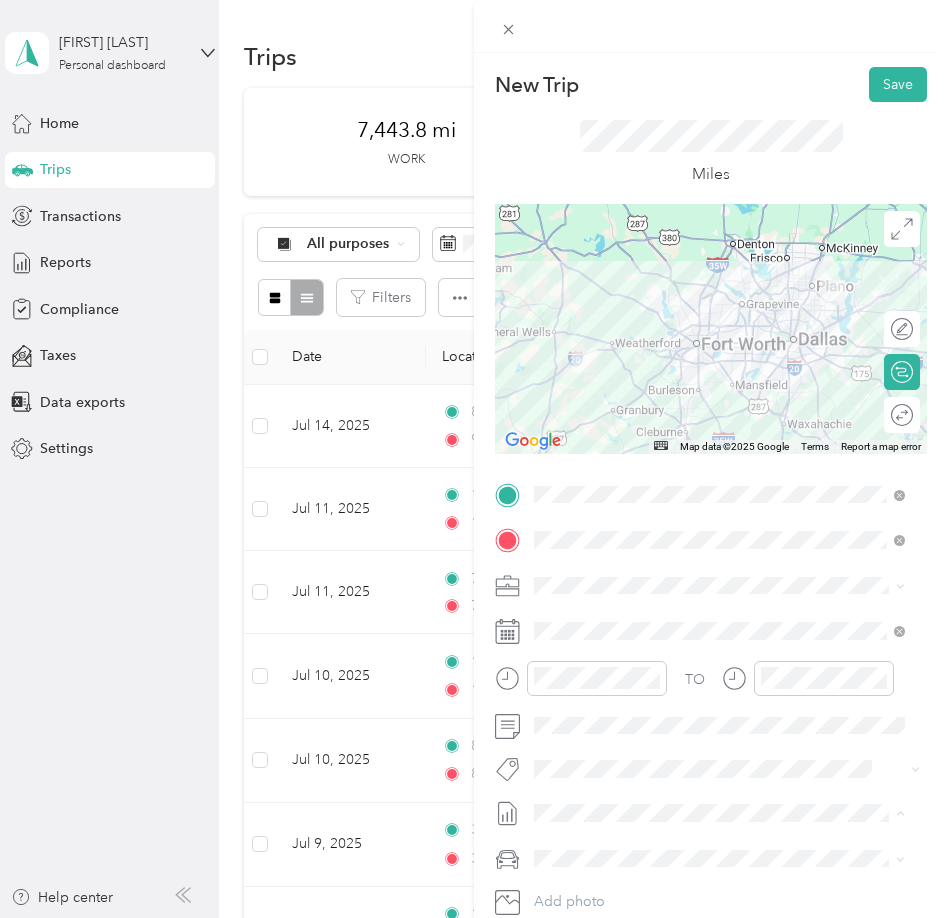 click on "July 2025 Mileage Draft" at bounding box center [719, 879] 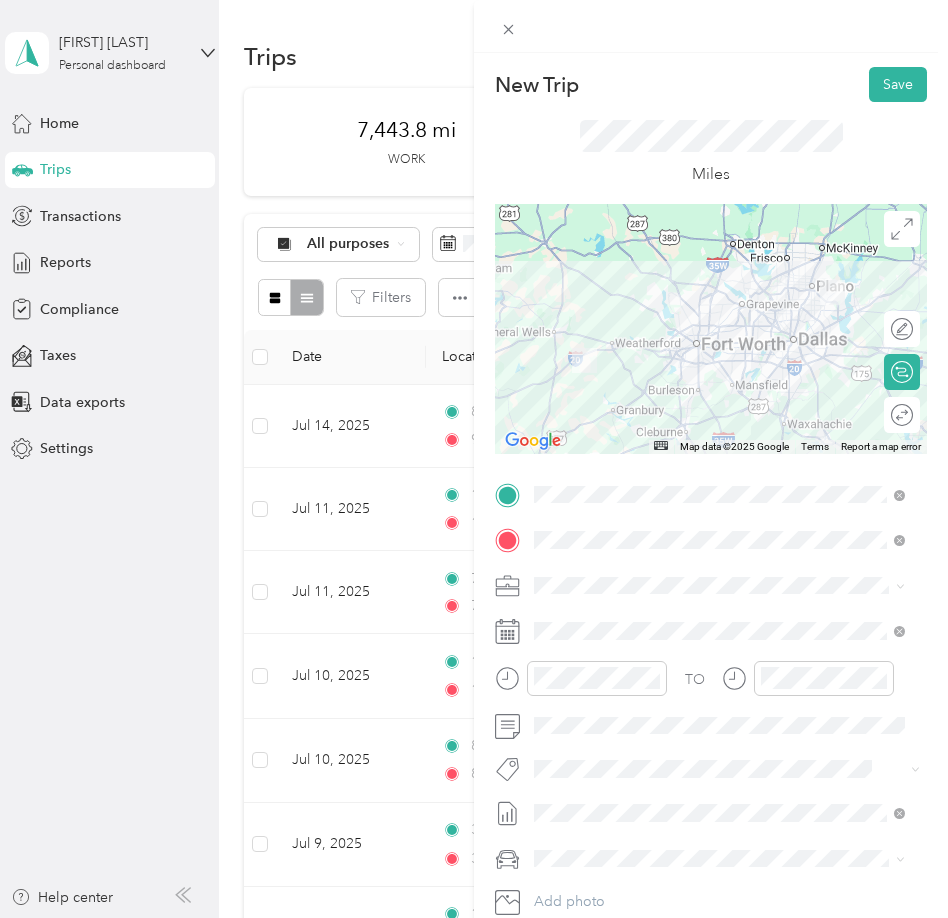 drag, startPoint x: 645, startPoint y: 787, endPoint x: 677, endPoint y: 744, distance: 53.600372 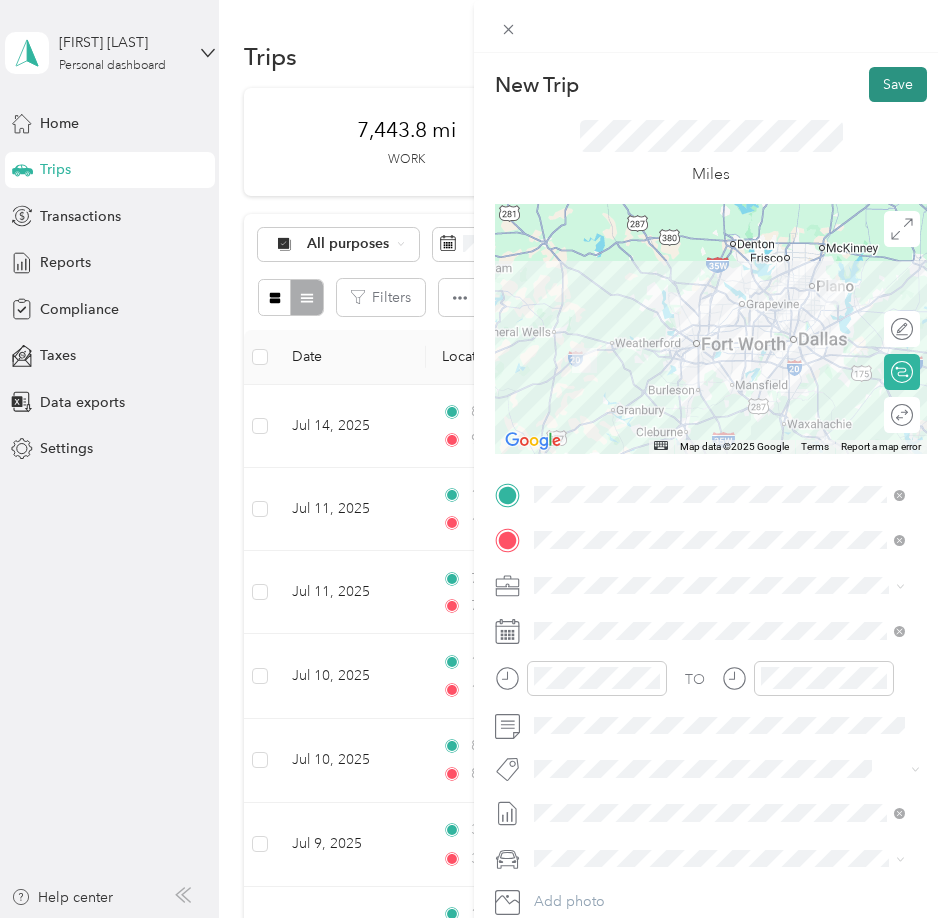 click on "Save" at bounding box center (898, 84) 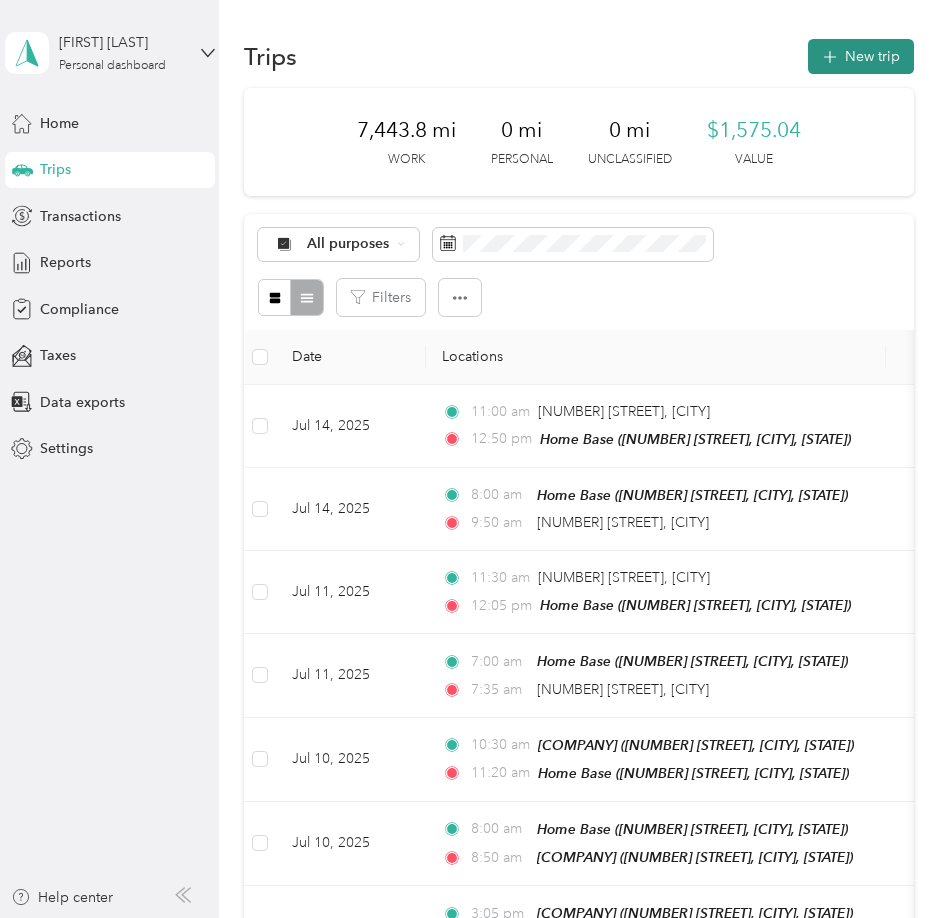 click on "New trip" at bounding box center (861, 56) 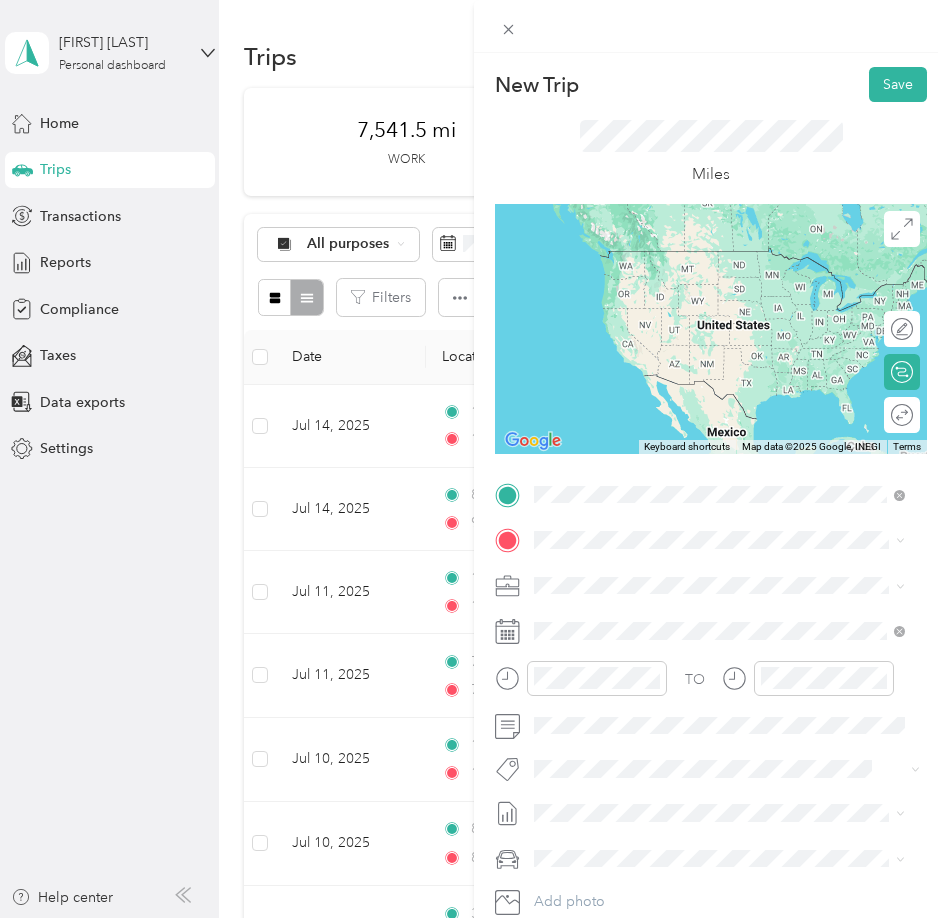 click on "Home Base" at bounding box center (735, 574) 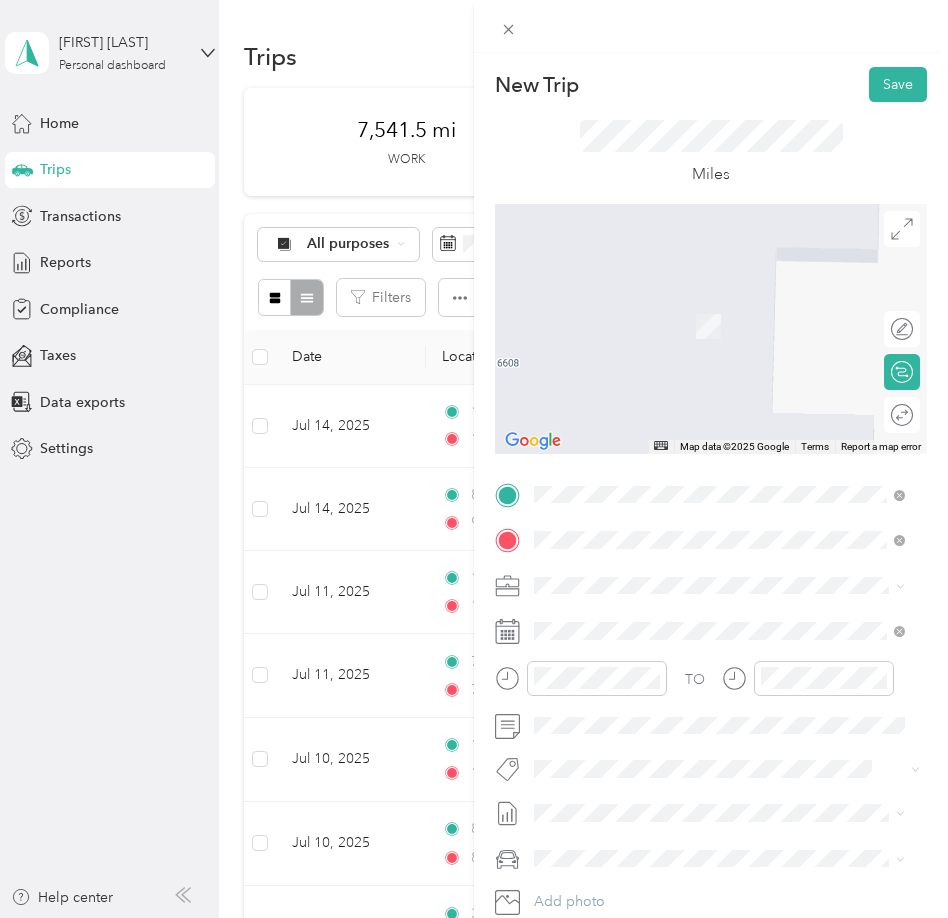 click on "[NUMBER] [STREET]
[CITY], [STATE] [POSTAL CODE], [COUNTRY]" at bounding box center [715, 620] 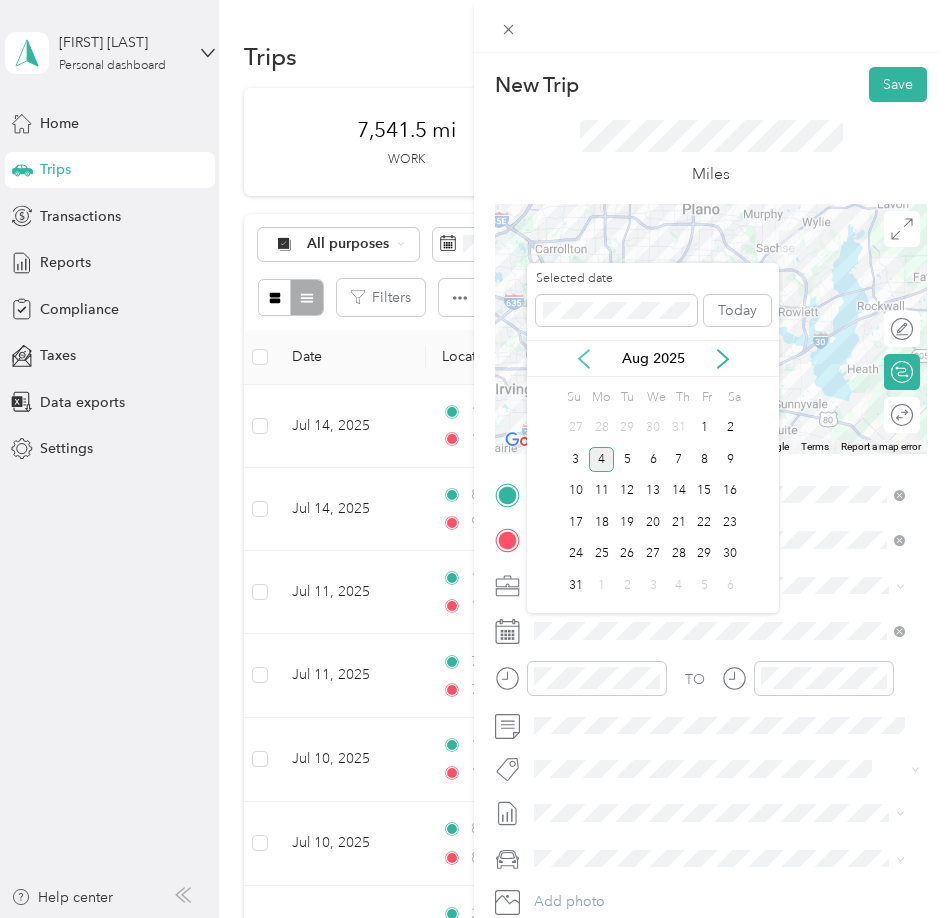 click 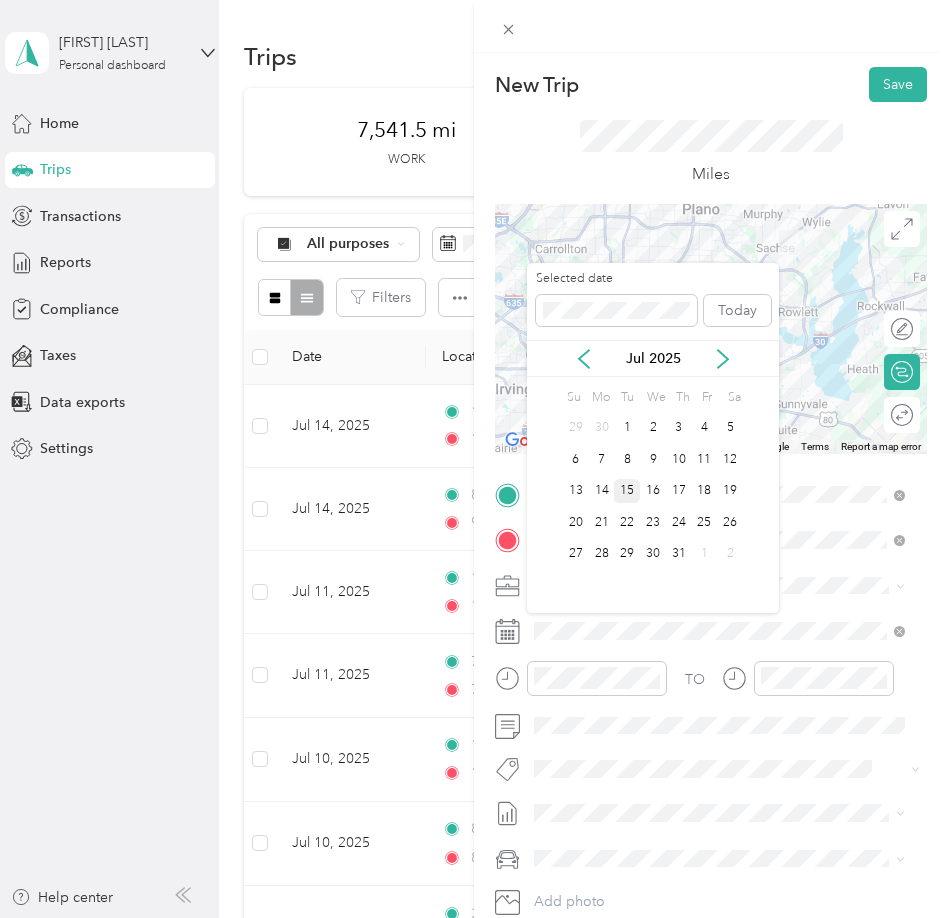 click on "15" at bounding box center [627, 491] 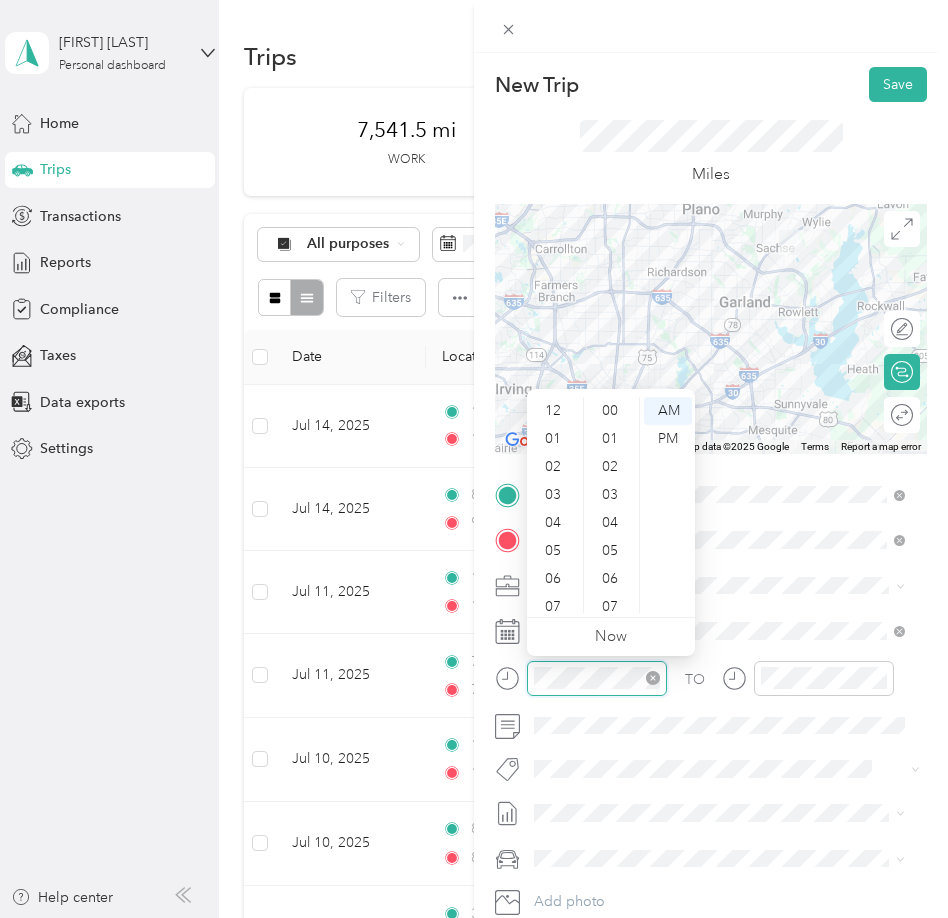 scroll, scrollTop: 1372, scrollLeft: 0, axis: vertical 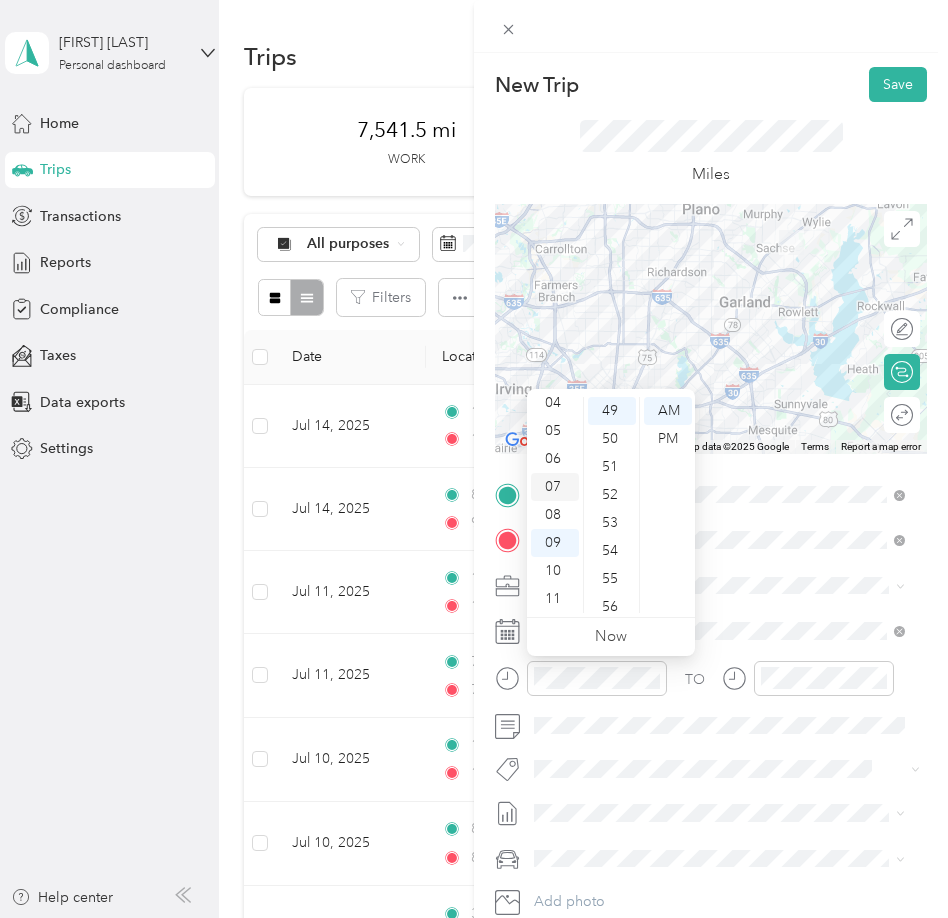 click on "07" at bounding box center [555, 487] 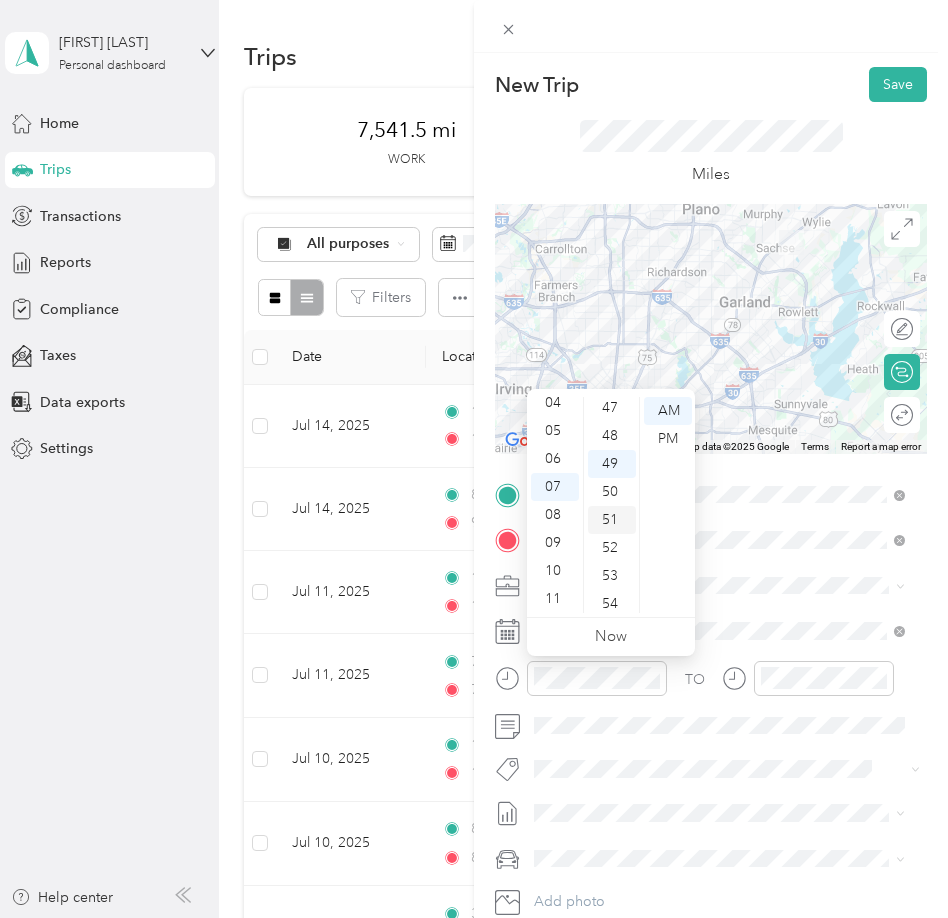 scroll, scrollTop: 1272, scrollLeft: 0, axis: vertical 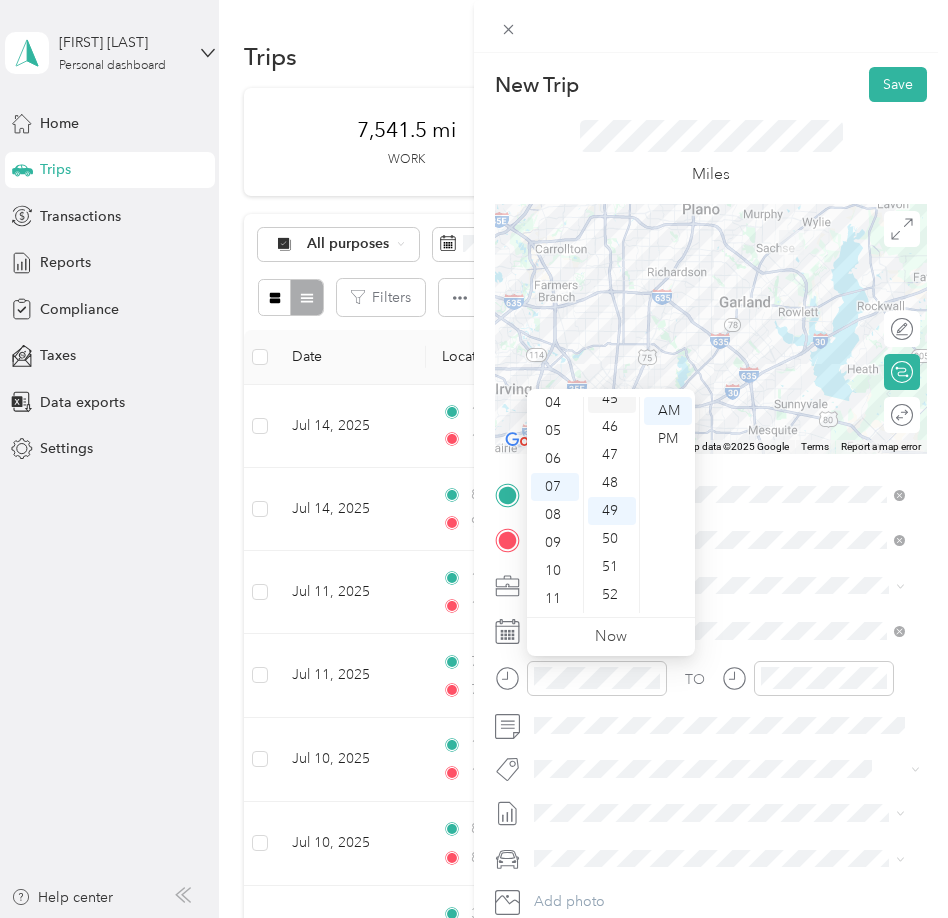 click on "45" at bounding box center [612, 399] 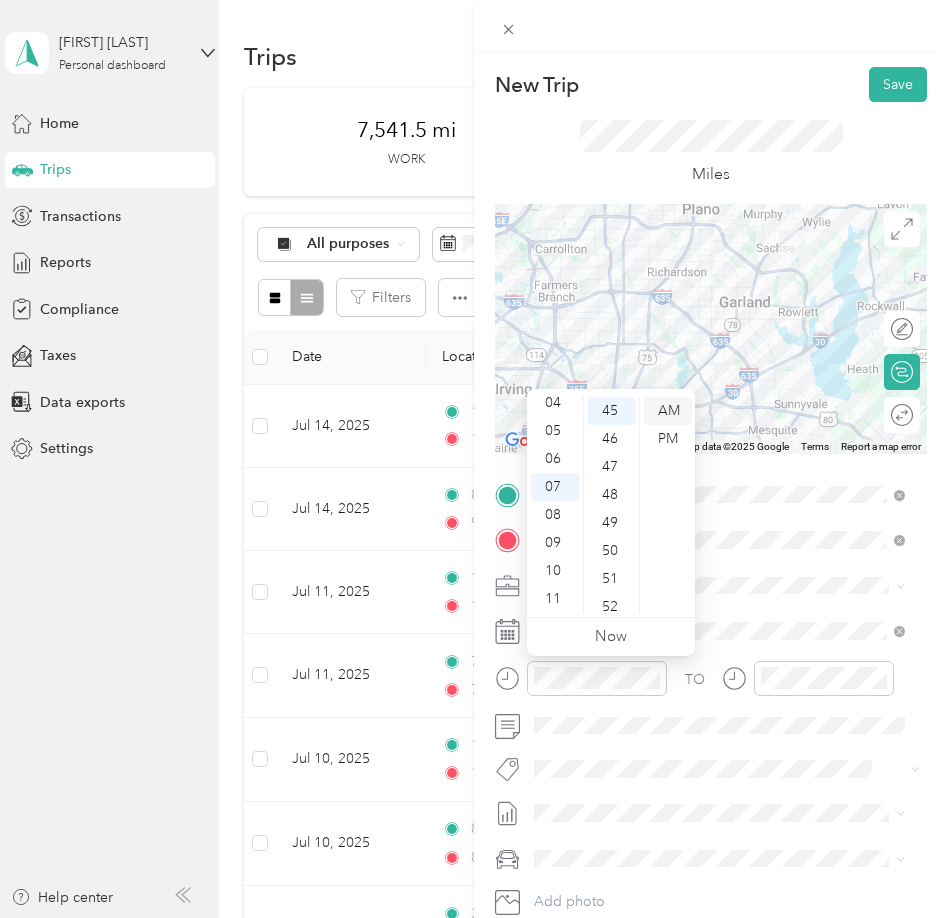 click on "AM" at bounding box center (668, 411) 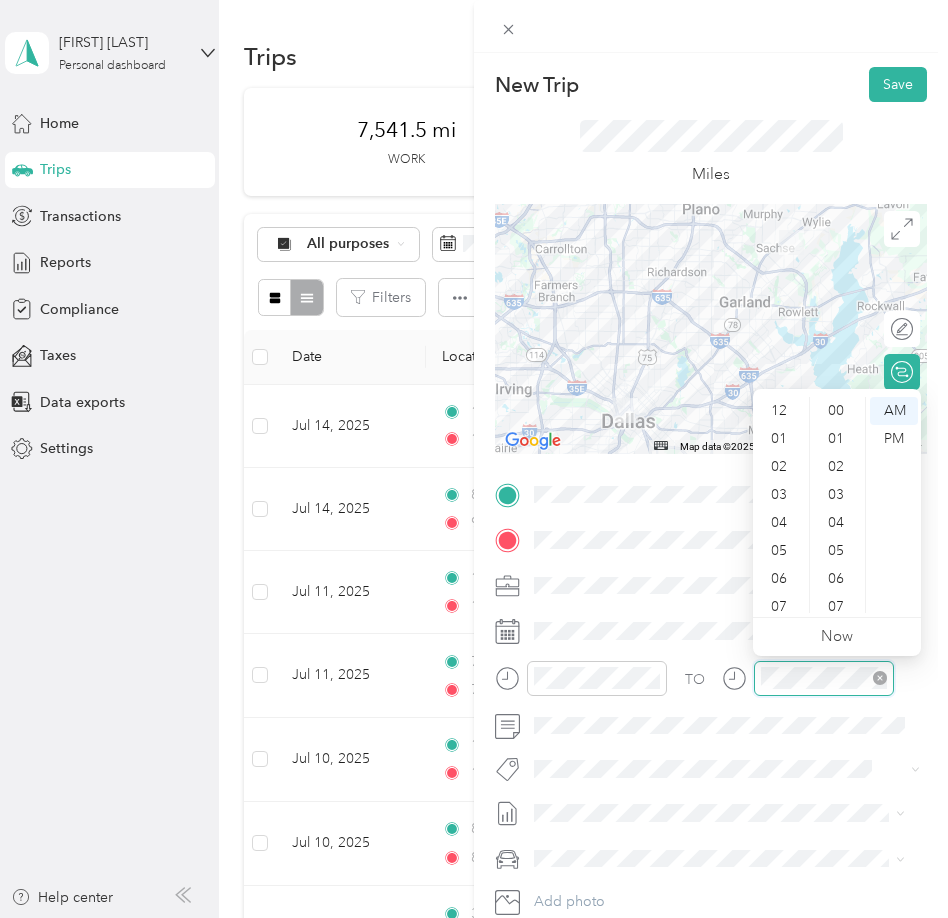 scroll, scrollTop: 1372, scrollLeft: 0, axis: vertical 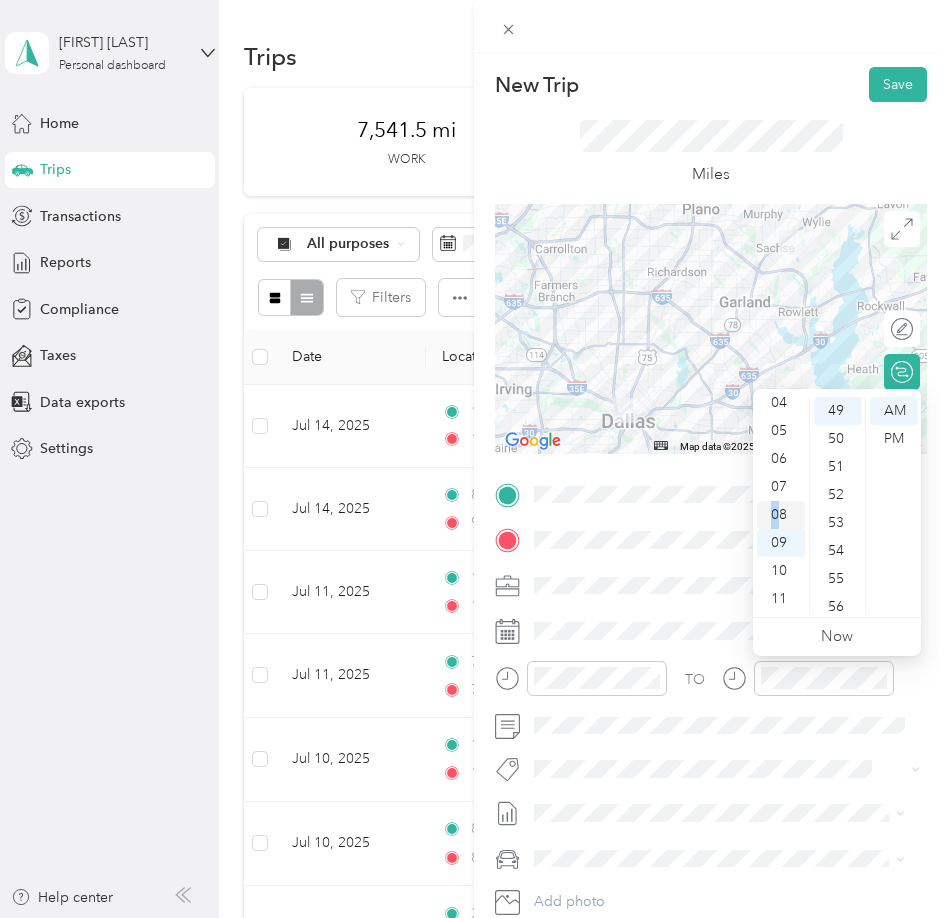 click on "08" at bounding box center (781, 515) 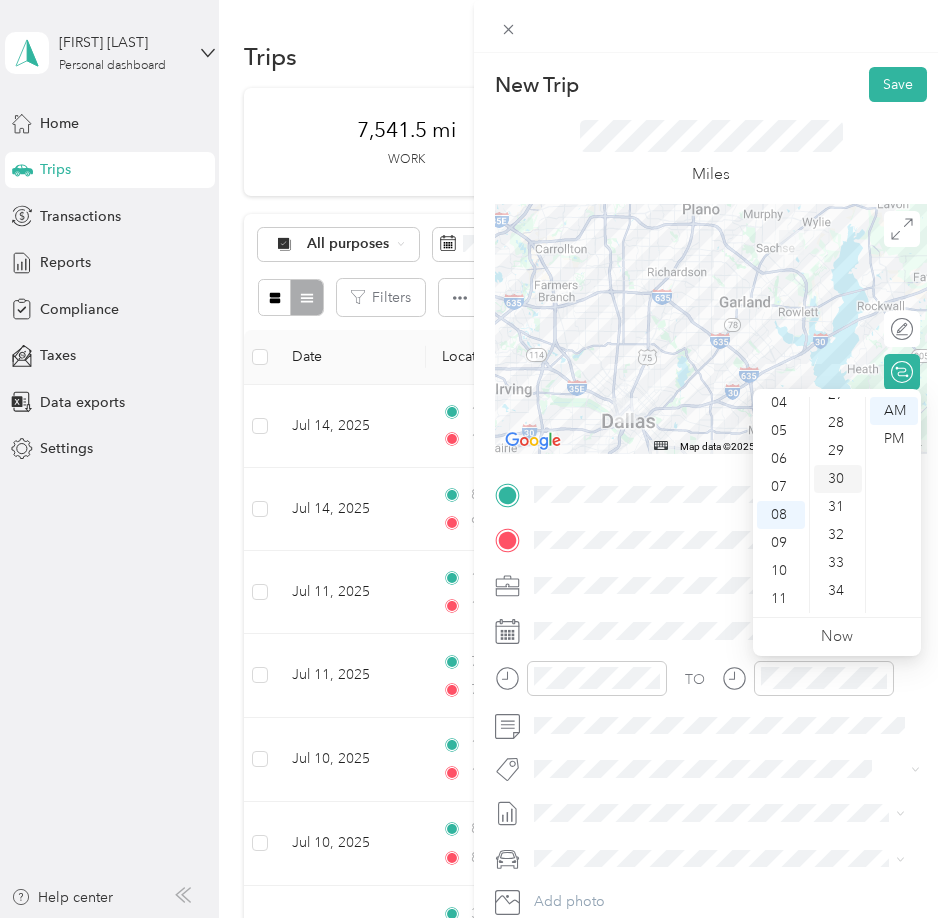 click on "30" at bounding box center (838, 479) 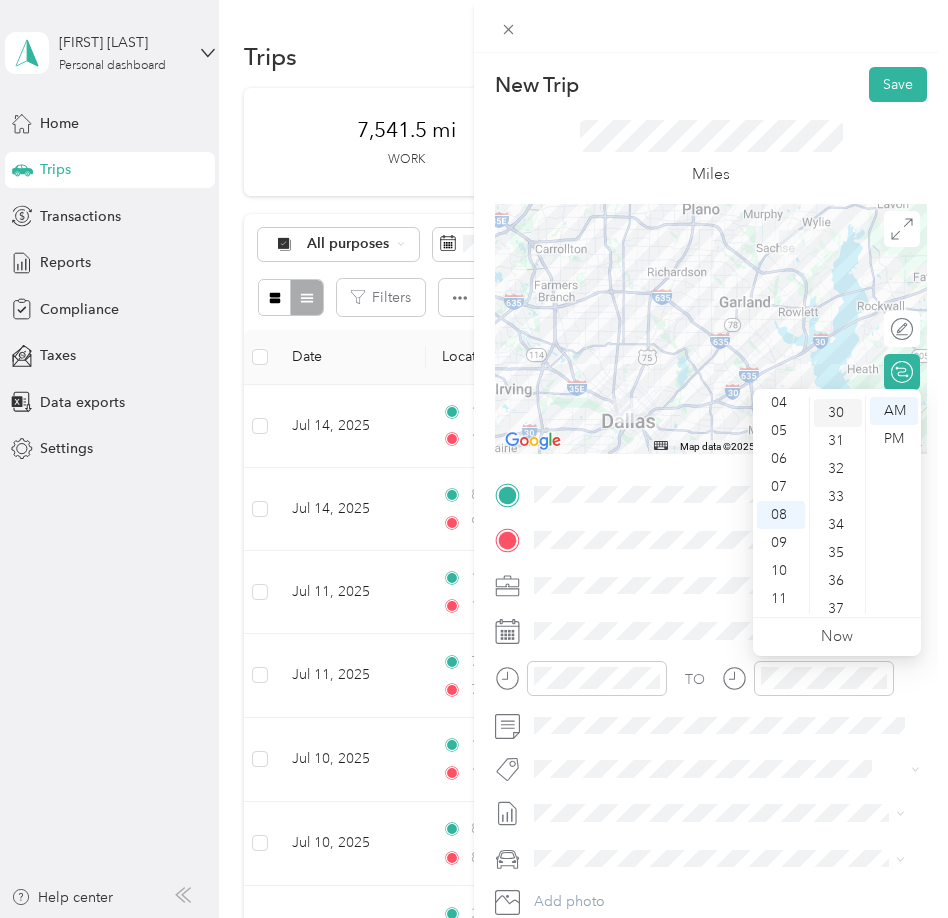 scroll, scrollTop: 840, scrollLeft: 0, axis: vertical 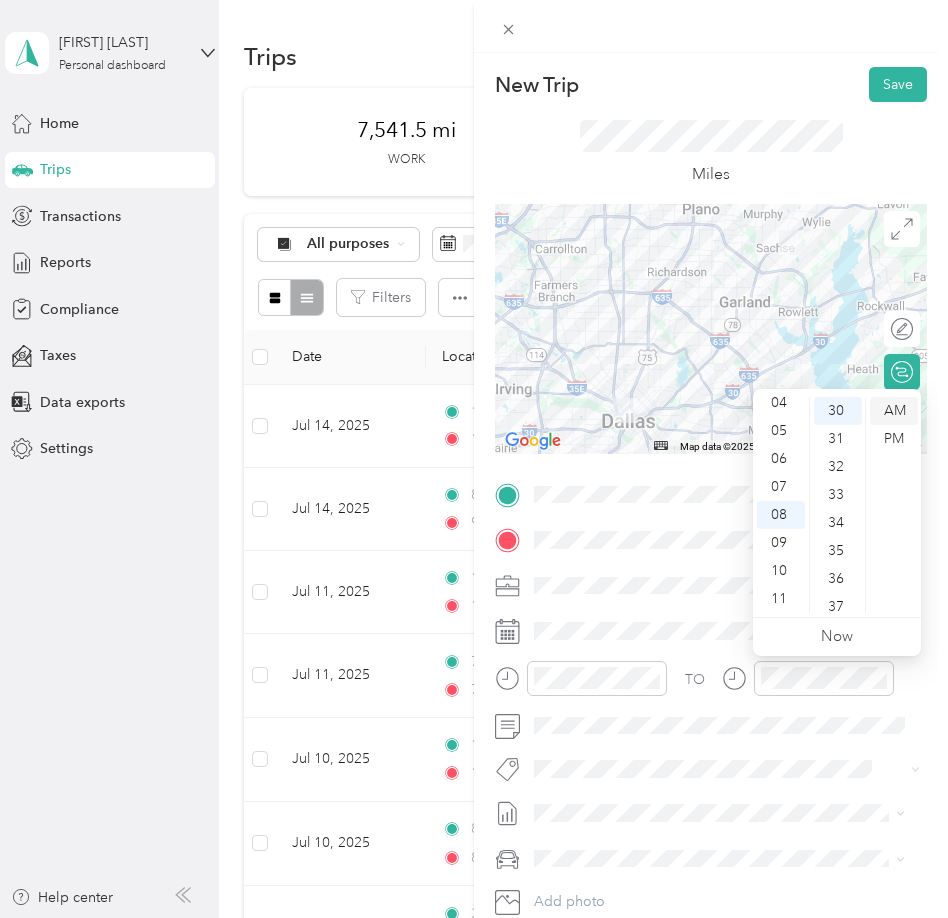 click on "AM" at bounding box center (894, 411) 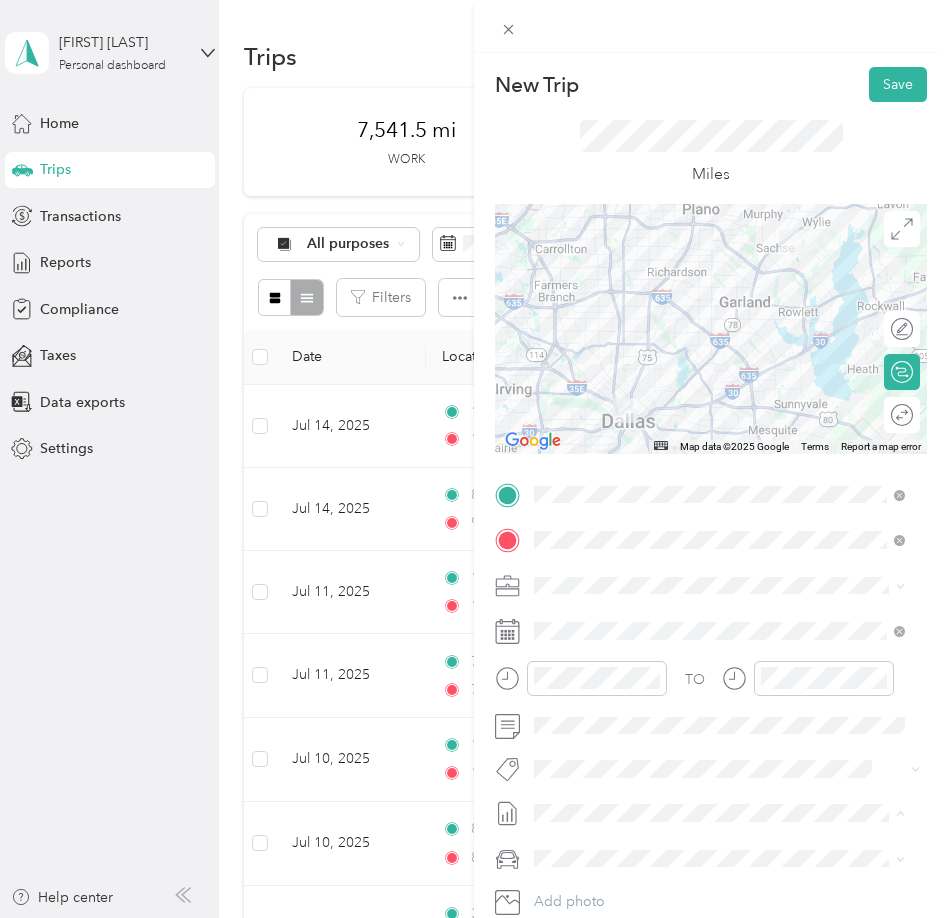 click on "July 2025 Mileage Draft" at bounding box center [719, 879] 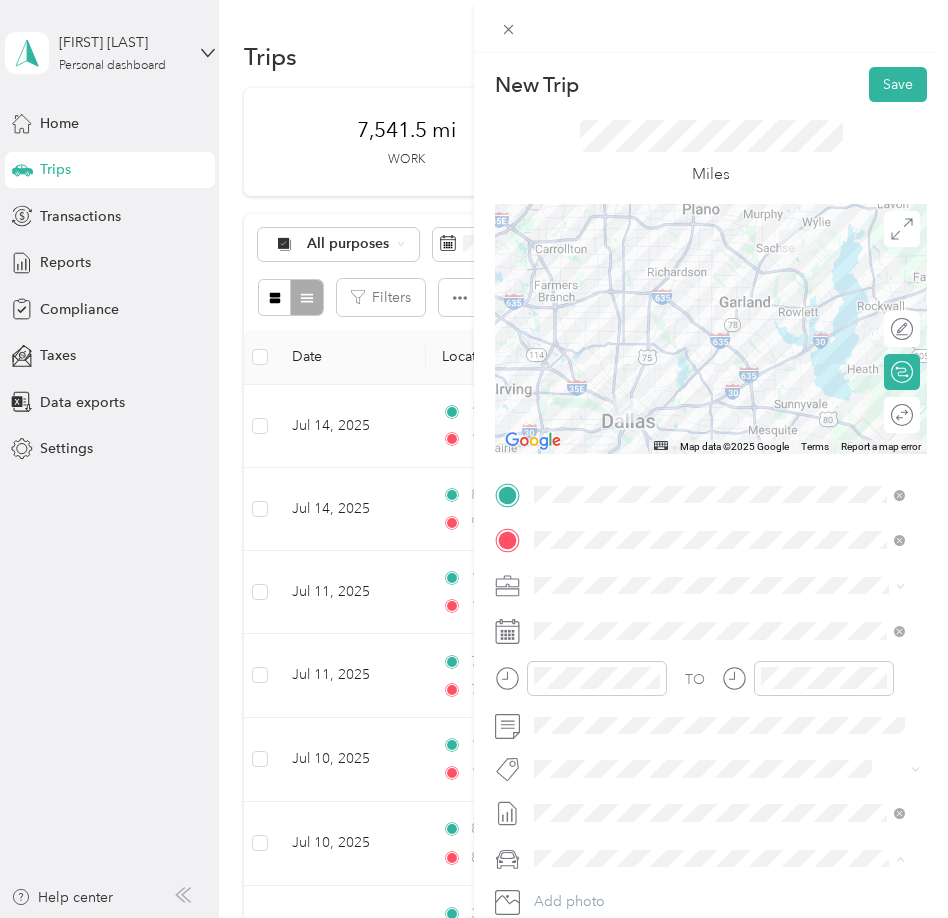 click on "Ford F250SD" at bounding box center [583, 823] 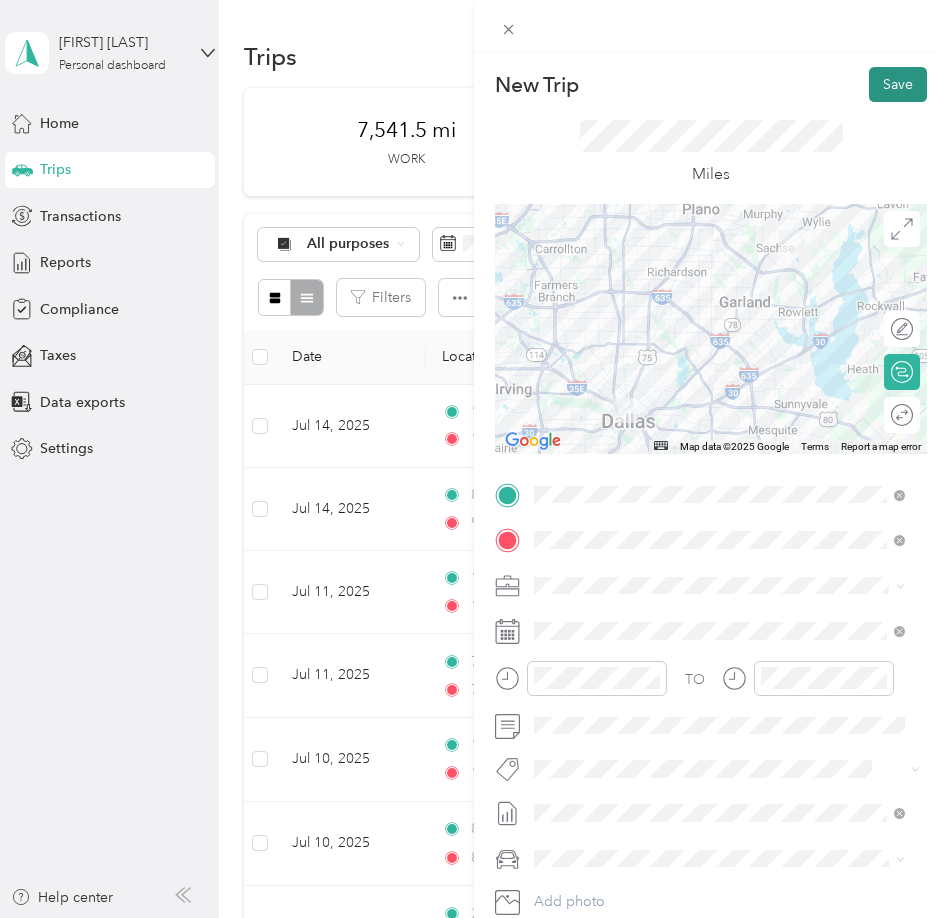 click on "Save" at bounding box center (898, 84) 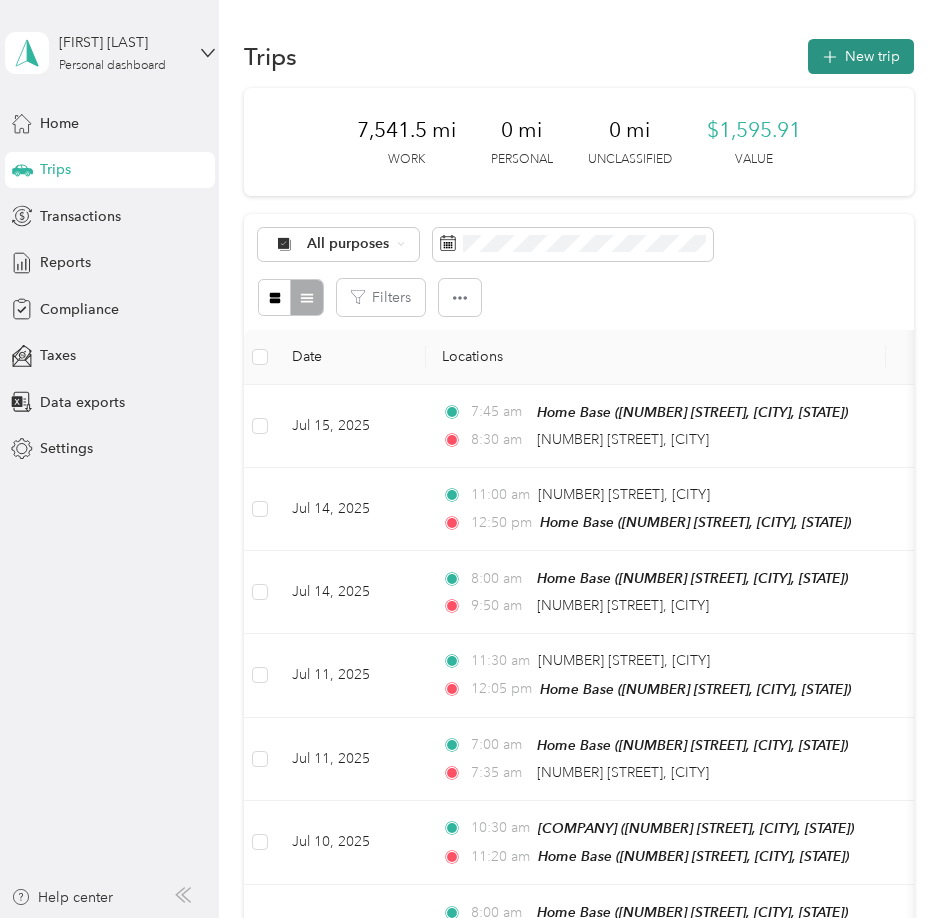 click on "New trip" at bounding box center (861, 56) 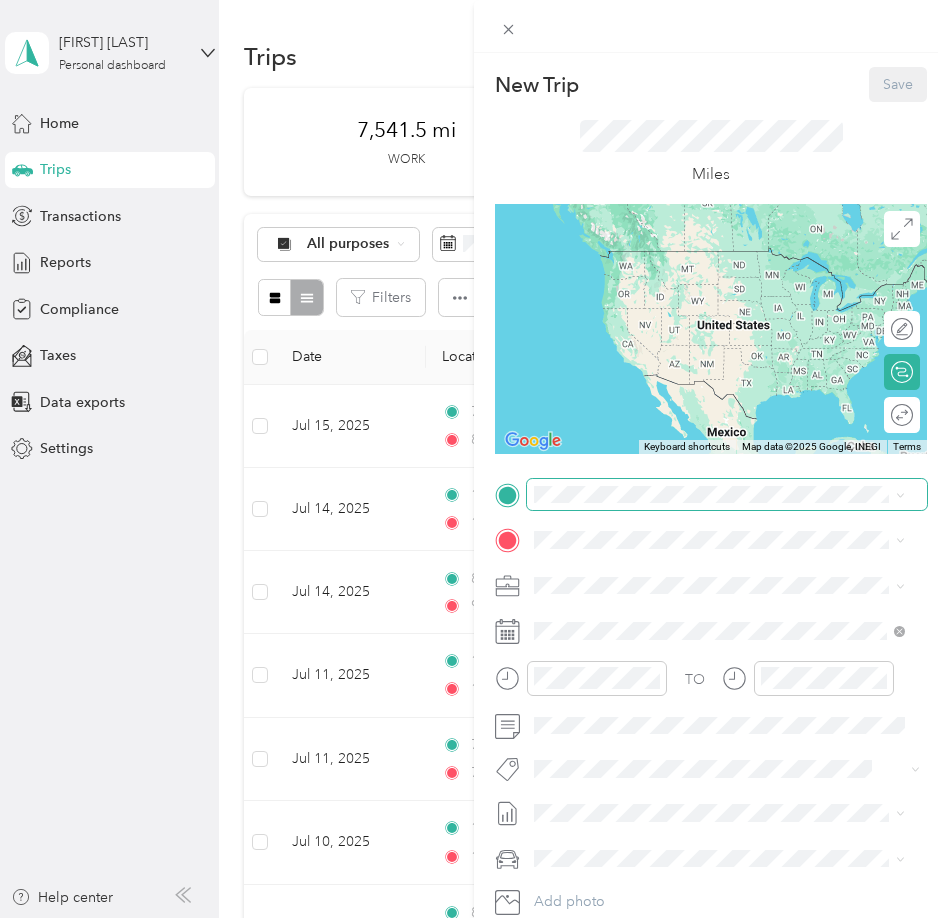 click at bounding box center (727, 495) 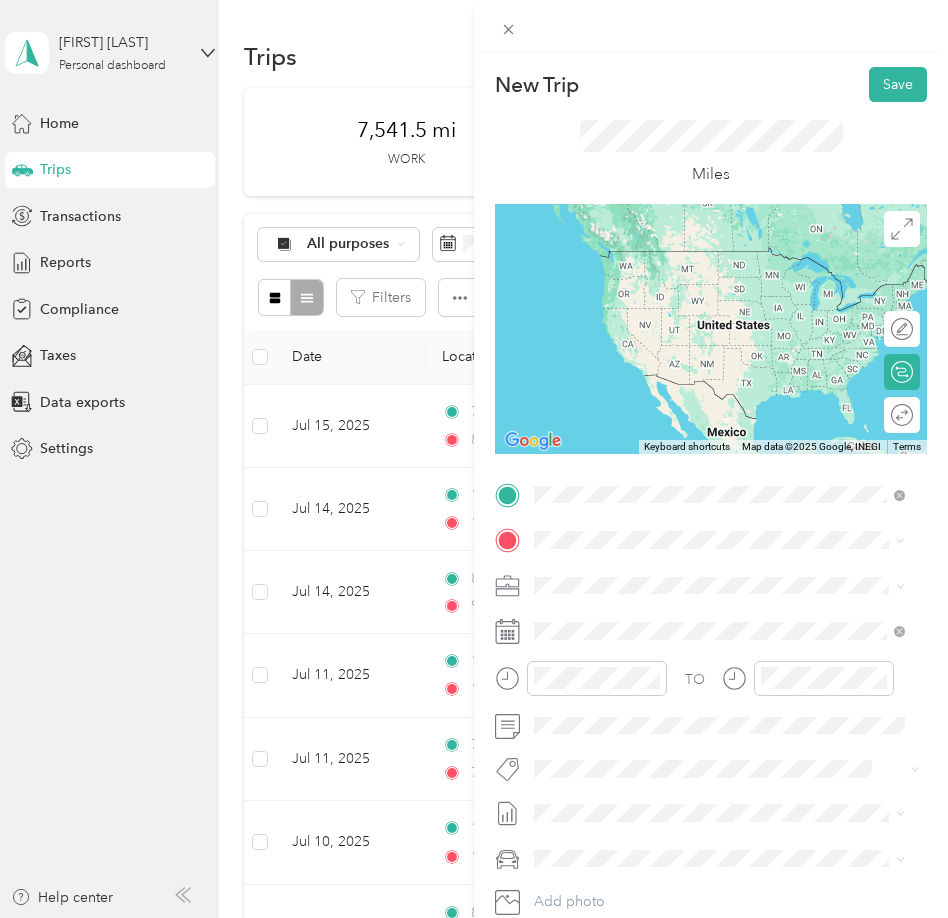 click on "[NUMBER] [STREET]
[CITY], [STATE] [POSTAL CODE], [COUNTRY]" at bounding box center (715, 575) 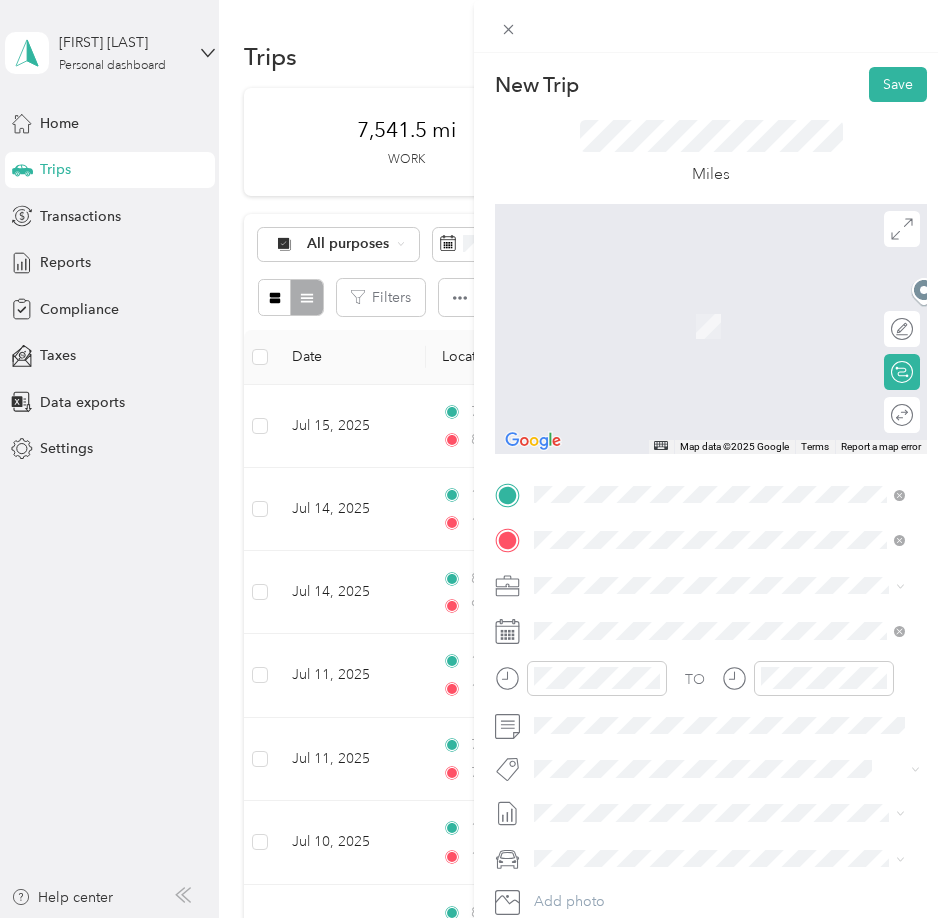 click on "[NUMBER] [STREET], [POSTAL_CODE], [CITY], [STATE], [COUNTRY]" at bounding box center [718, 652] 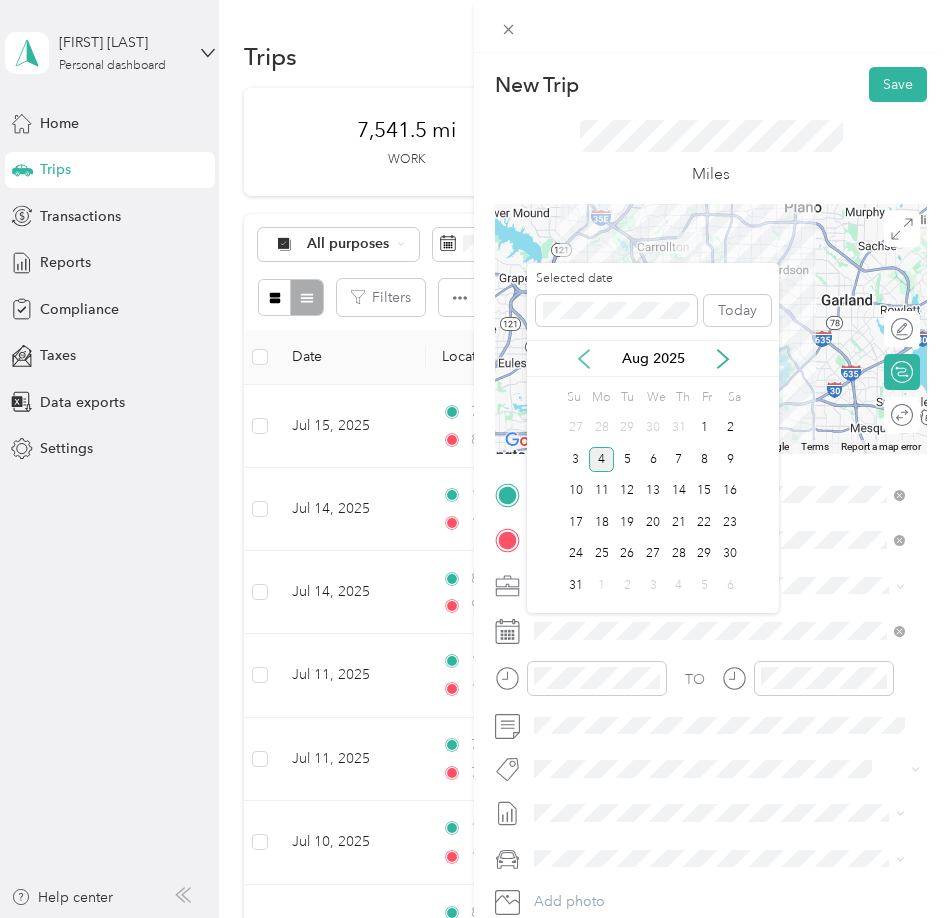 click 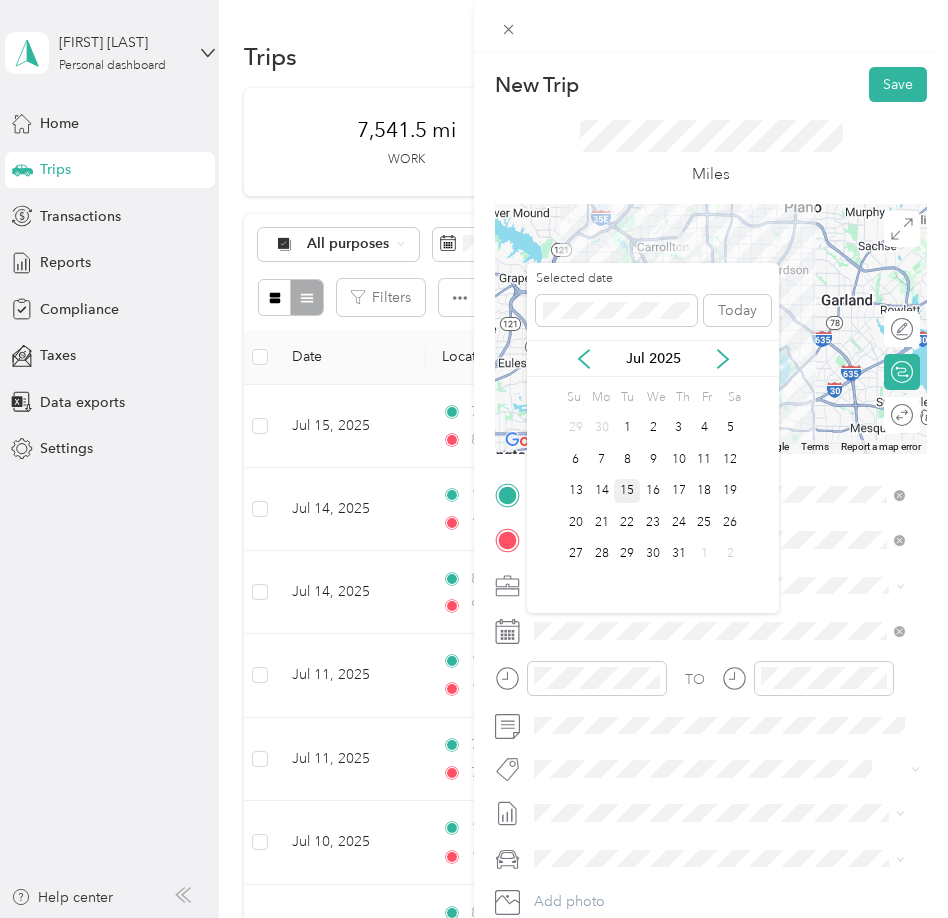 click on "15" at bounding box center (627, 491) 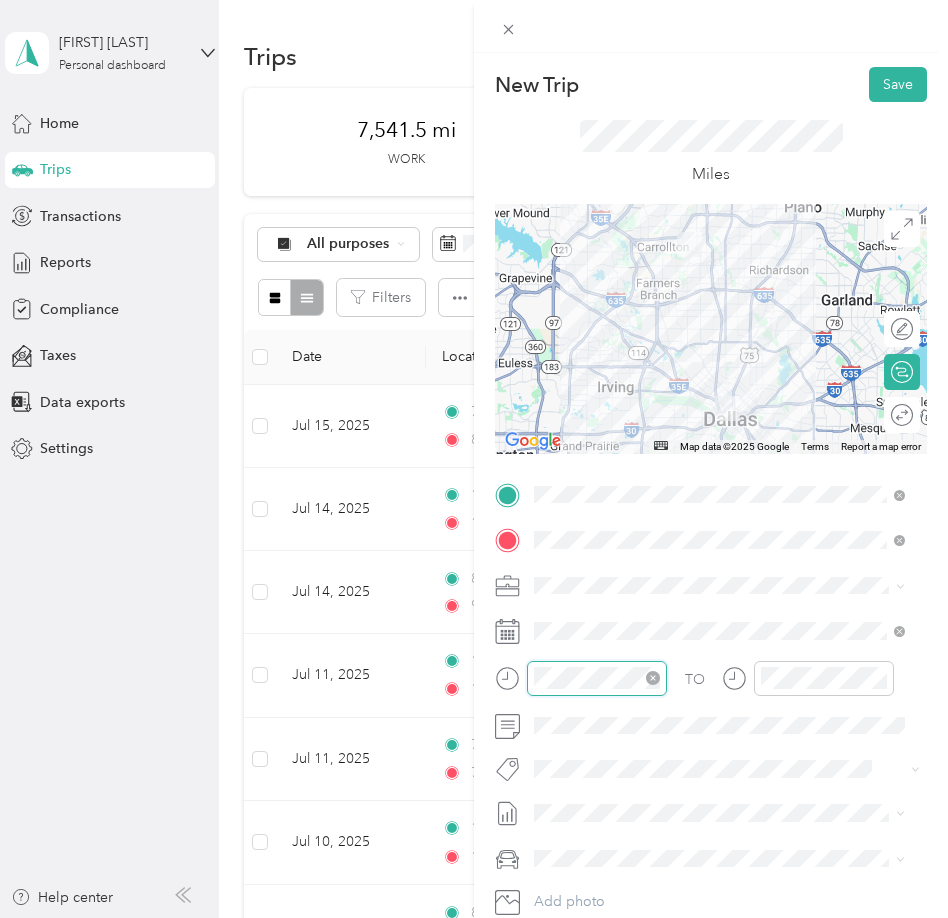 scroll, scrollTop: 1375, scrollLeft: 0, axis: vertical 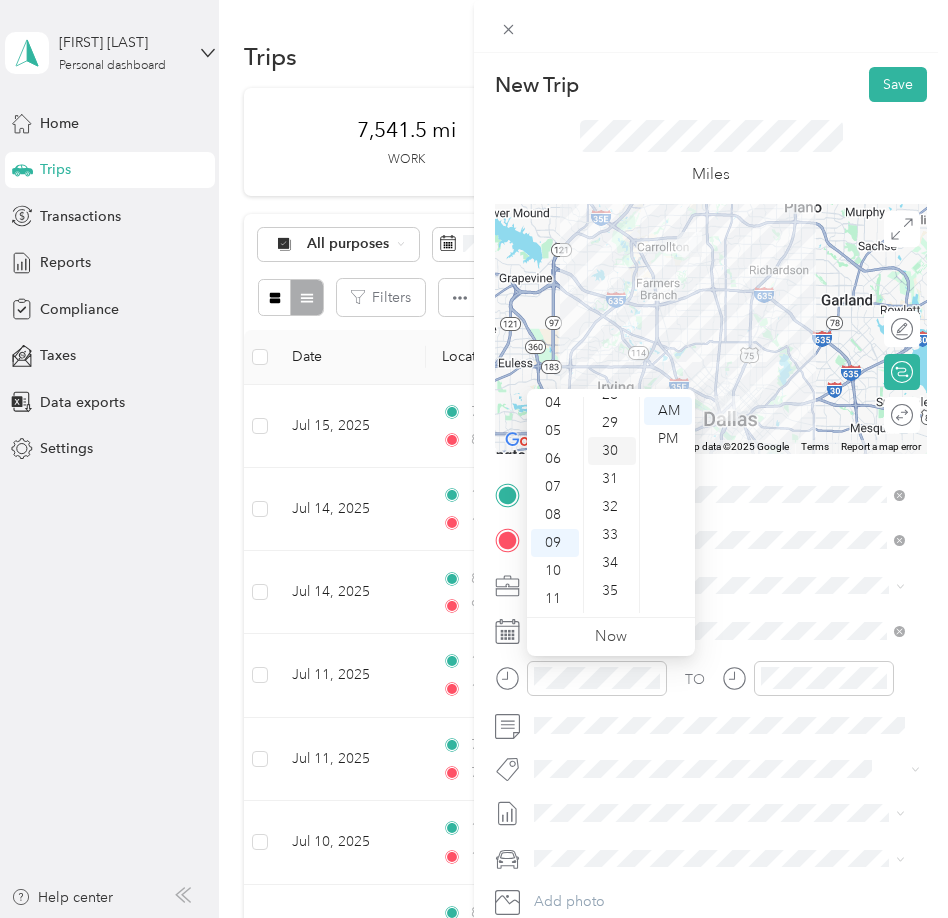 click on "30" at bounding box center (612, 451) 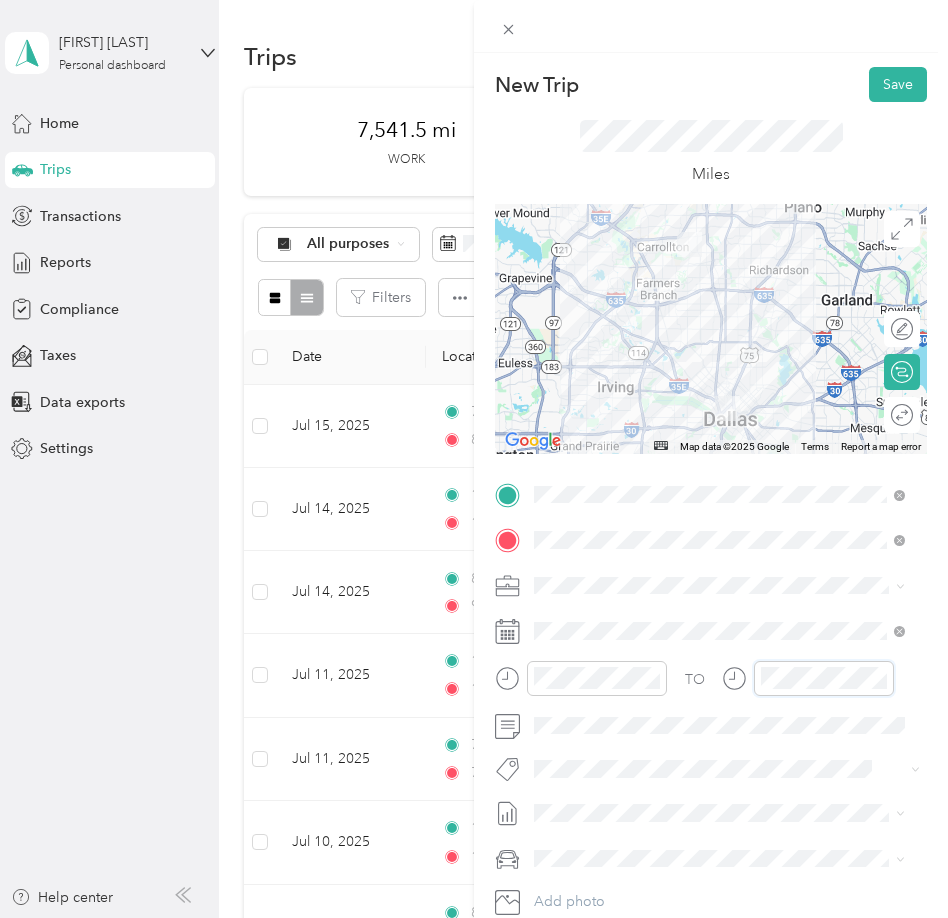 scroll, scrollTop: 120, scrollLeft: 0, axis: vertical 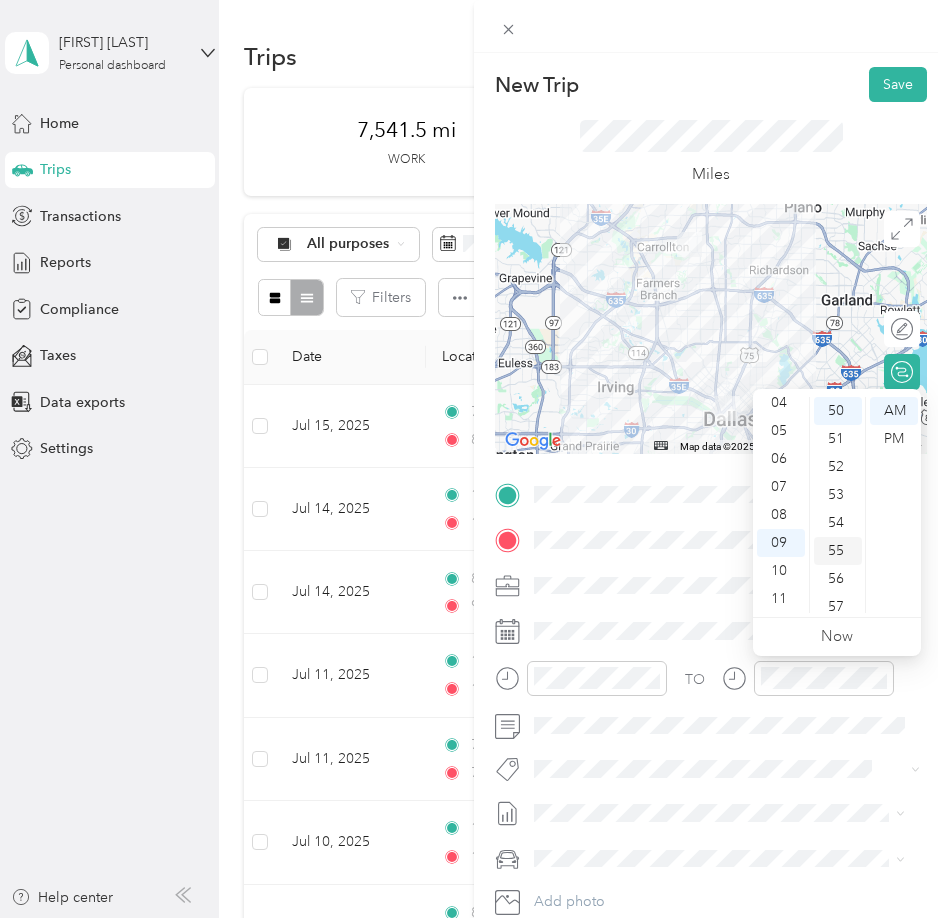 click on "55" at bounding box center [838, 551] 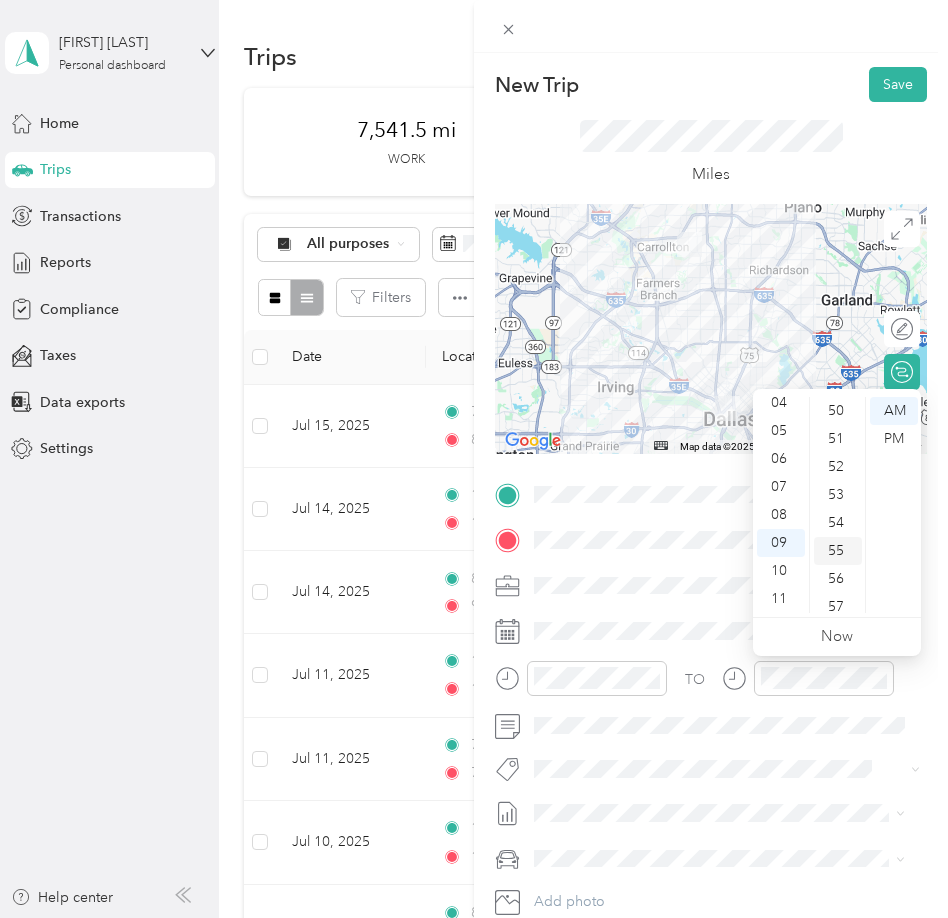 scroll, scrollTop: 1464, scrollLeft: 0, axis: vertical 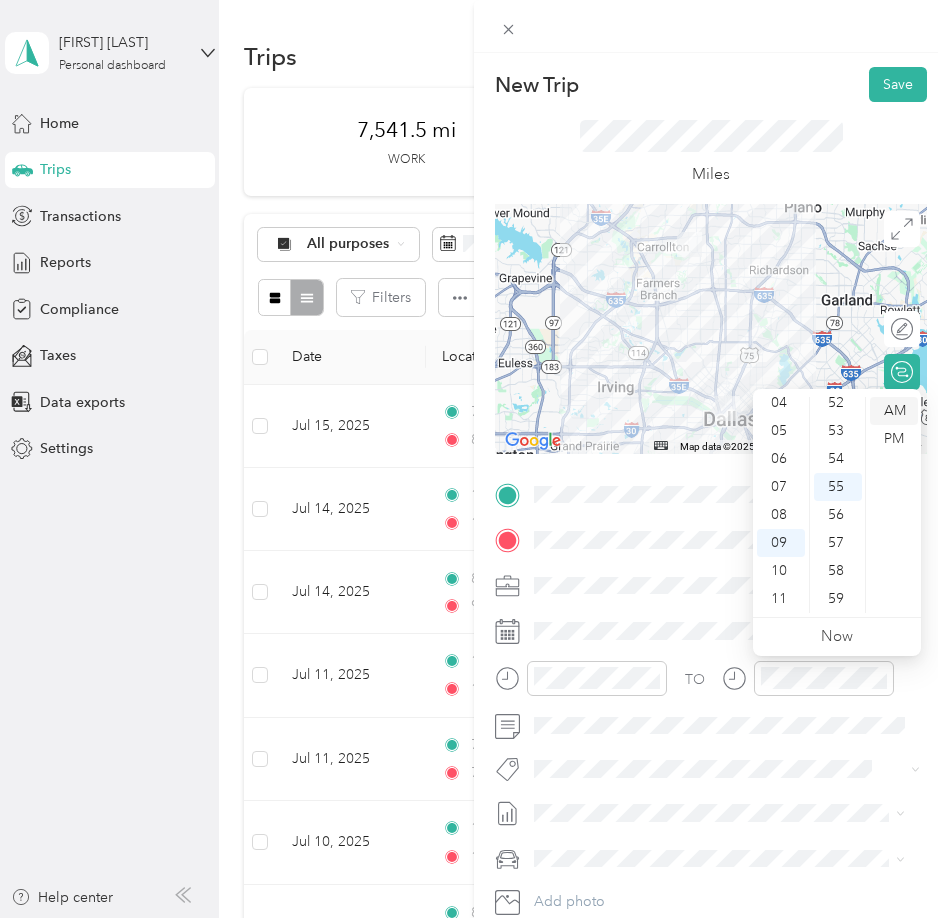 click on "AM" at bounding box center [894, 411] 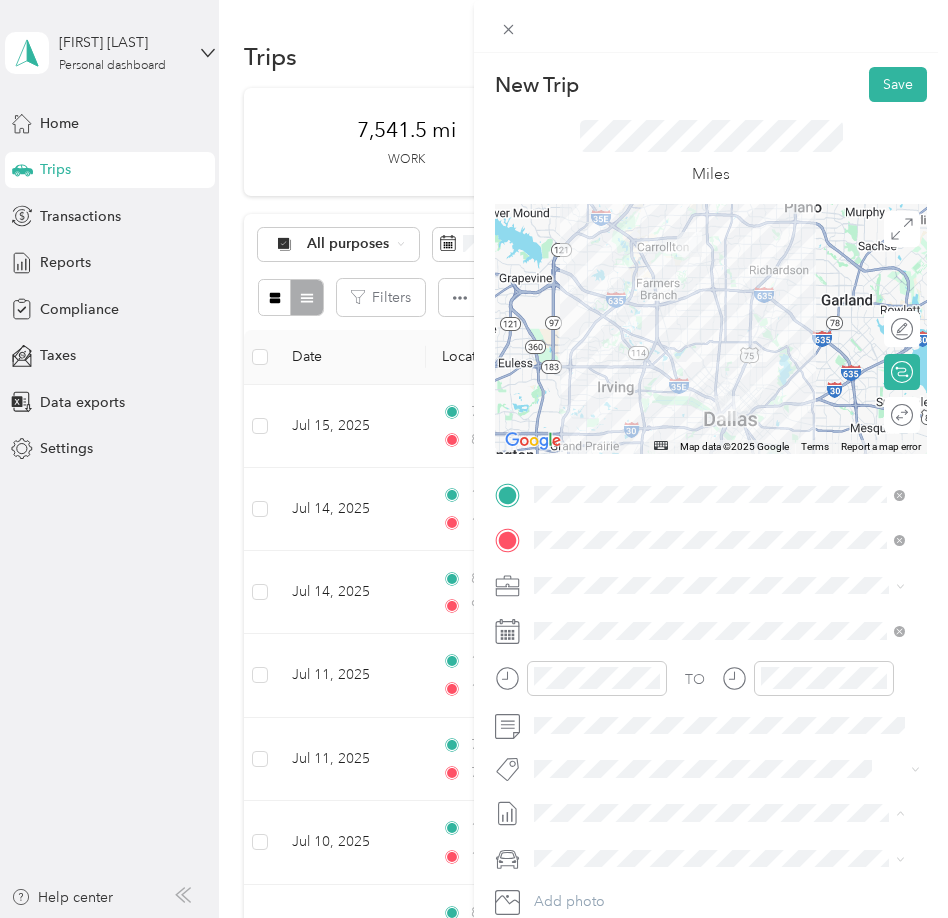 click on "July 2025 Mileage Draft" at bounding box center (719, 879) 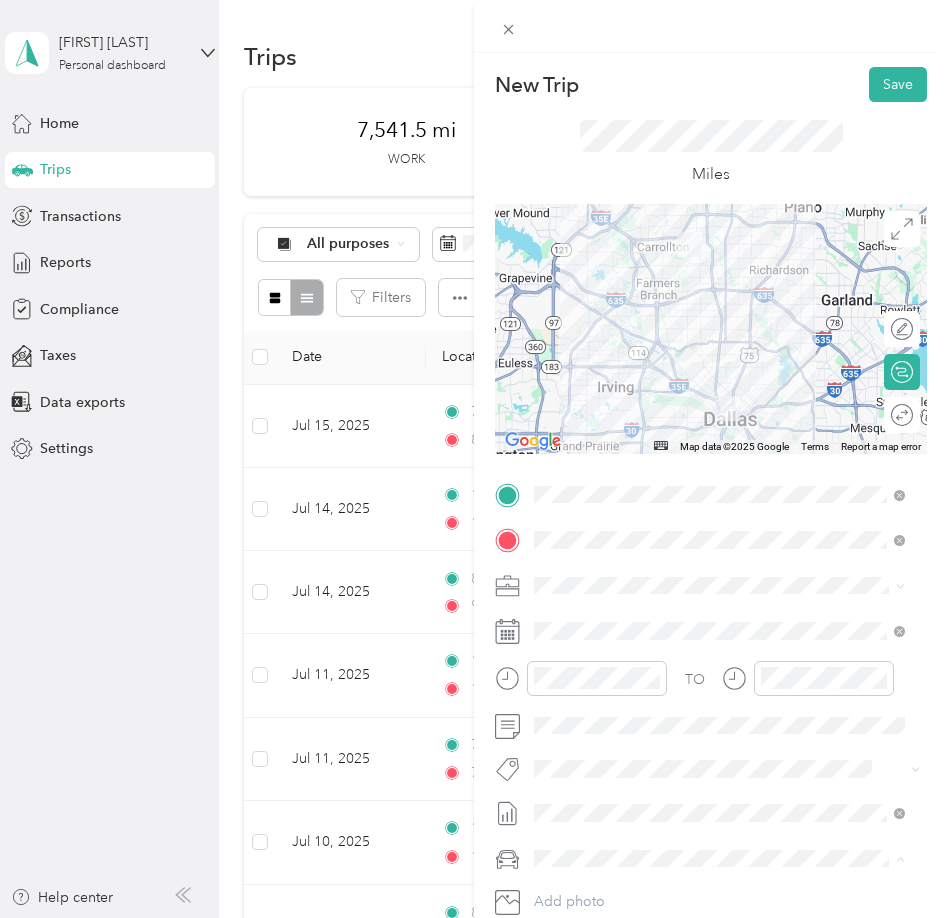 click on "Ford F250SD" at bounding box center [719, 823] 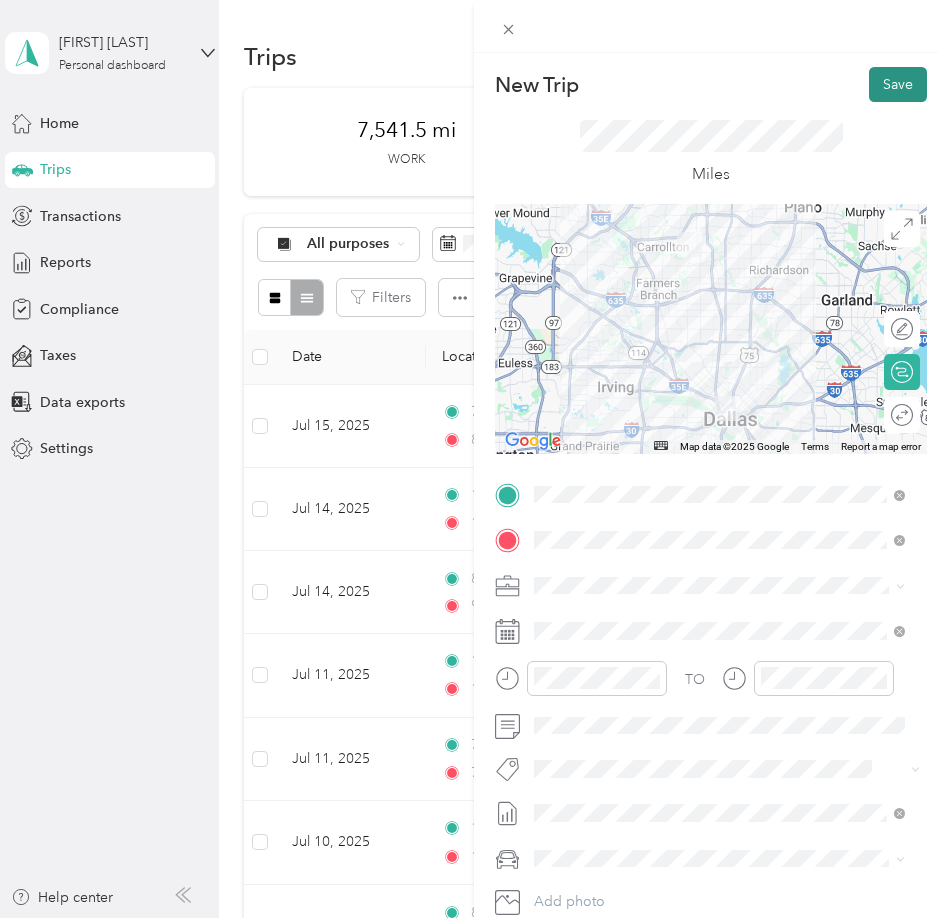 click on "Save" at bounding box center (898, 84) 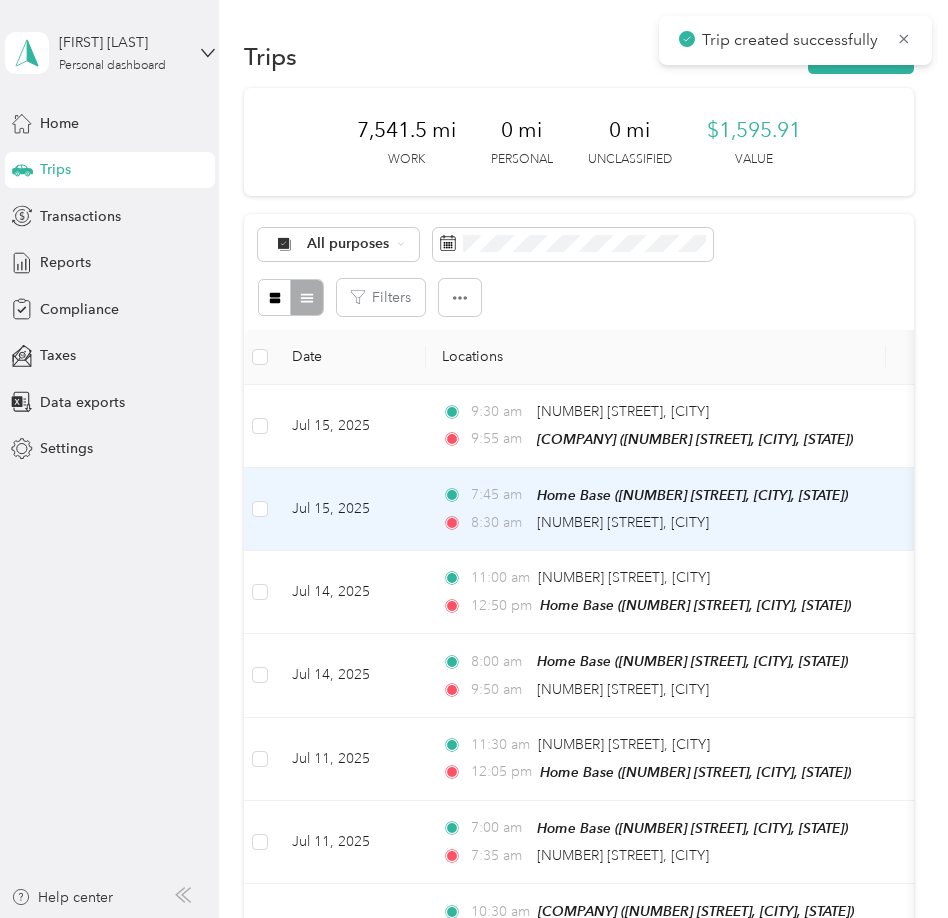 click on "Jul 15, 2025" at bounding box center (351, 509) 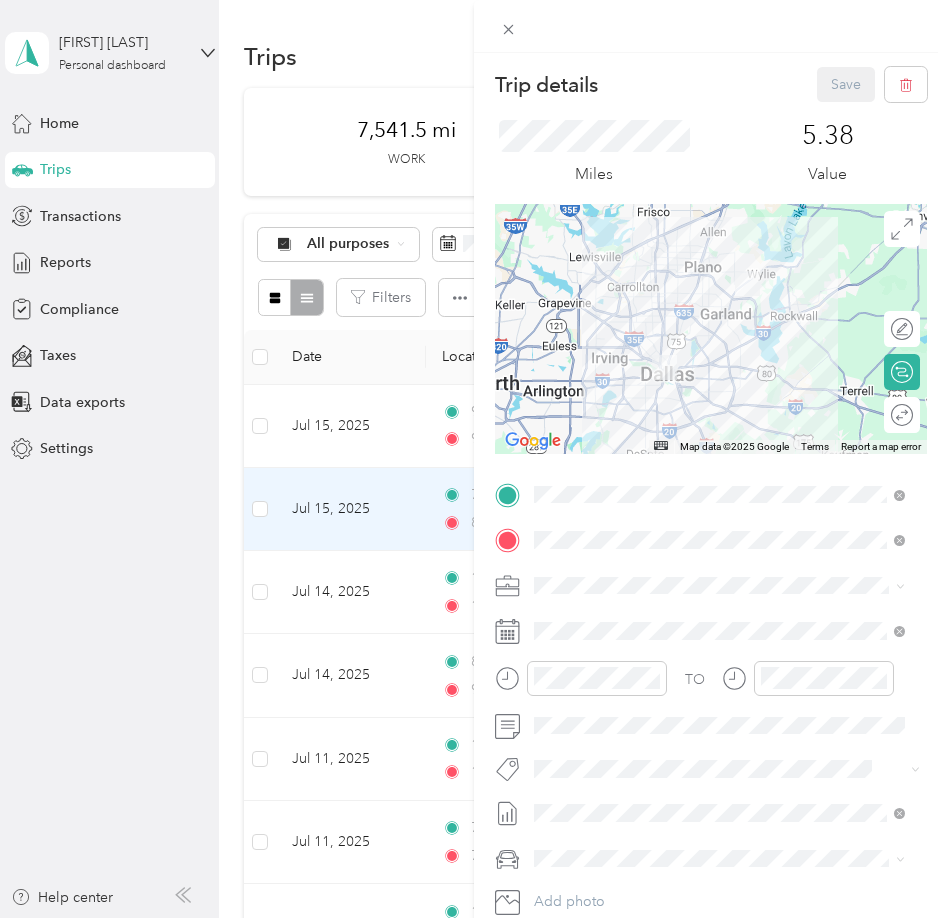 click on "Trip details Save This trip cannot be edited because it is either under review, approved, or paid. Contact your Team Manager to edit it. Miles 5.38 Value  ← Move left → Move right ↑ Move up ↓ Move down + Zoom in - Zoom out Home Jump left by 75% End Jump right by 75% Page Up Jump up by 75% Page Down Jump down by 75% Map Data Map data ©2025 Google Map data ©2025 Google 20 km  Click to toggle between metric and imperial units Terms Report a map error Edit route Calculate route Round trip TO Add photo" at bounding box center [474, 459] 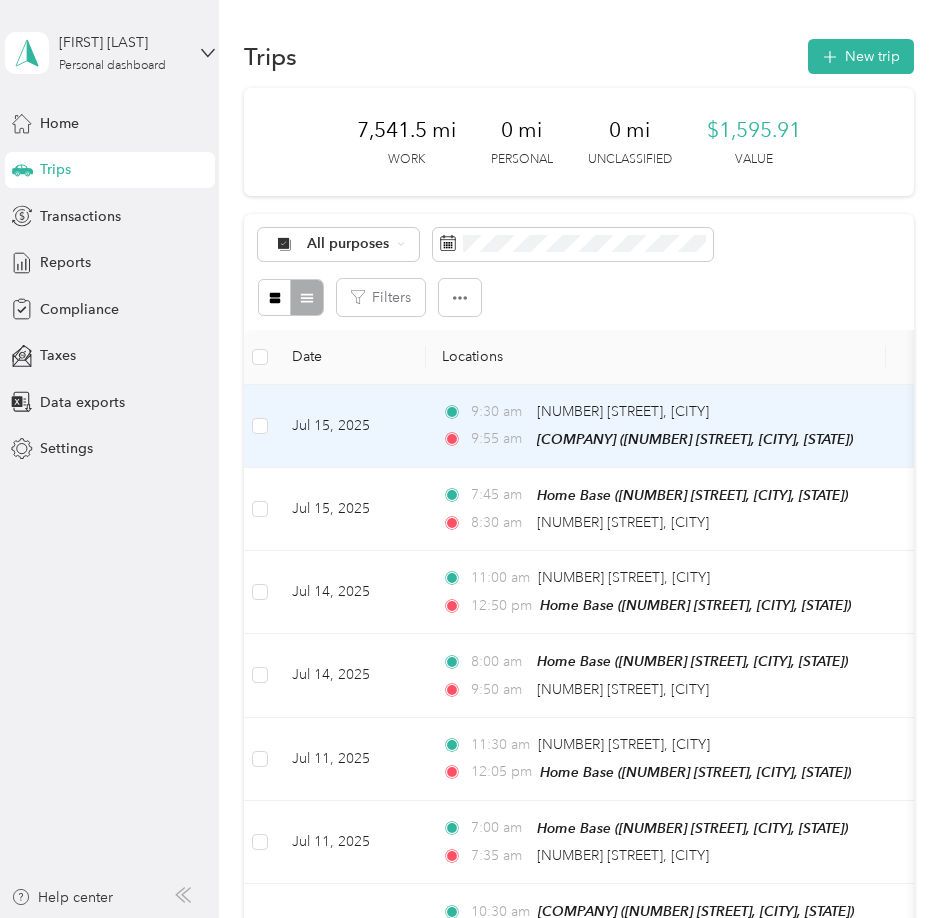 click on "Jul 15, 2025" at bounding box center (351, 426) 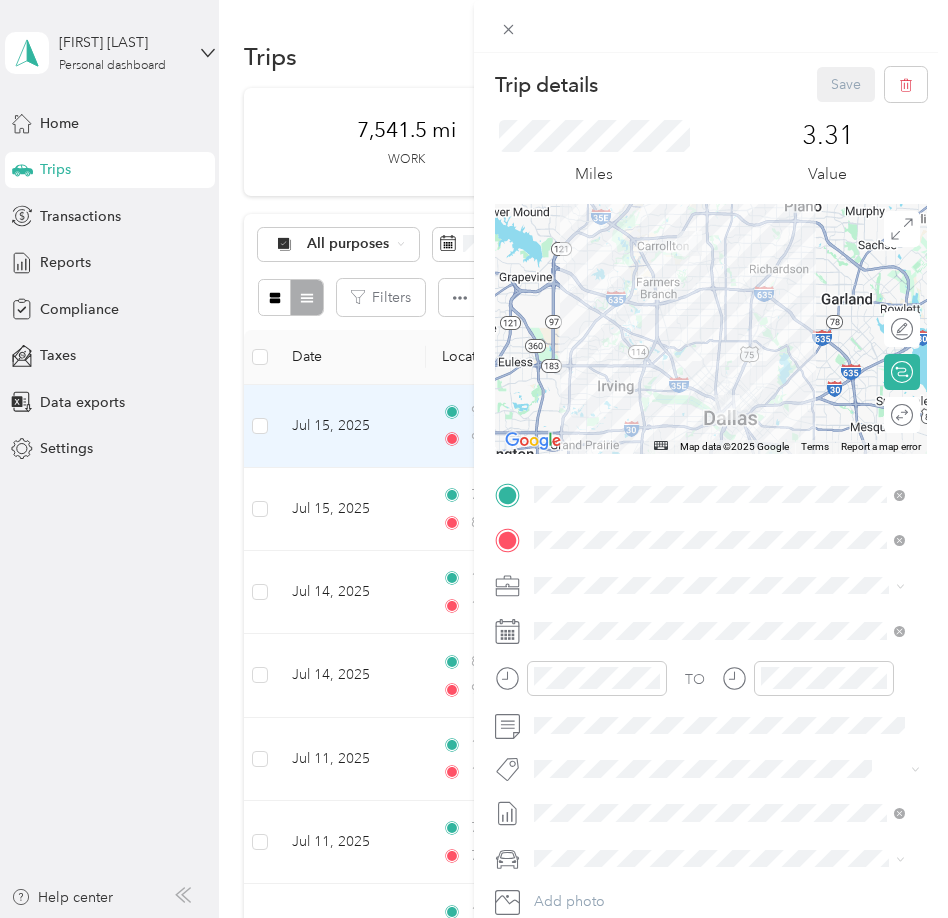 click on "Trip details Save This trip cannot be edited because it is either under review, approved, or paid. Contact your Team Manager to edit it. Miles 3.31 Value  ← Move left → Move right ↑ Move up ↓ Move down + Zoom in - Zoom out Home Jump left by 75% End Jump right by 75% Page Up Jump up by 75% Page Down Jump down by 75% Map Data Map data ©2025 Google Map data ©2025 Google 10 km  Click to toggle between metric and imperial units Terms Report a map error Edit route Calculate route Round trip TO Add photo" at bounding box center [474, 459] 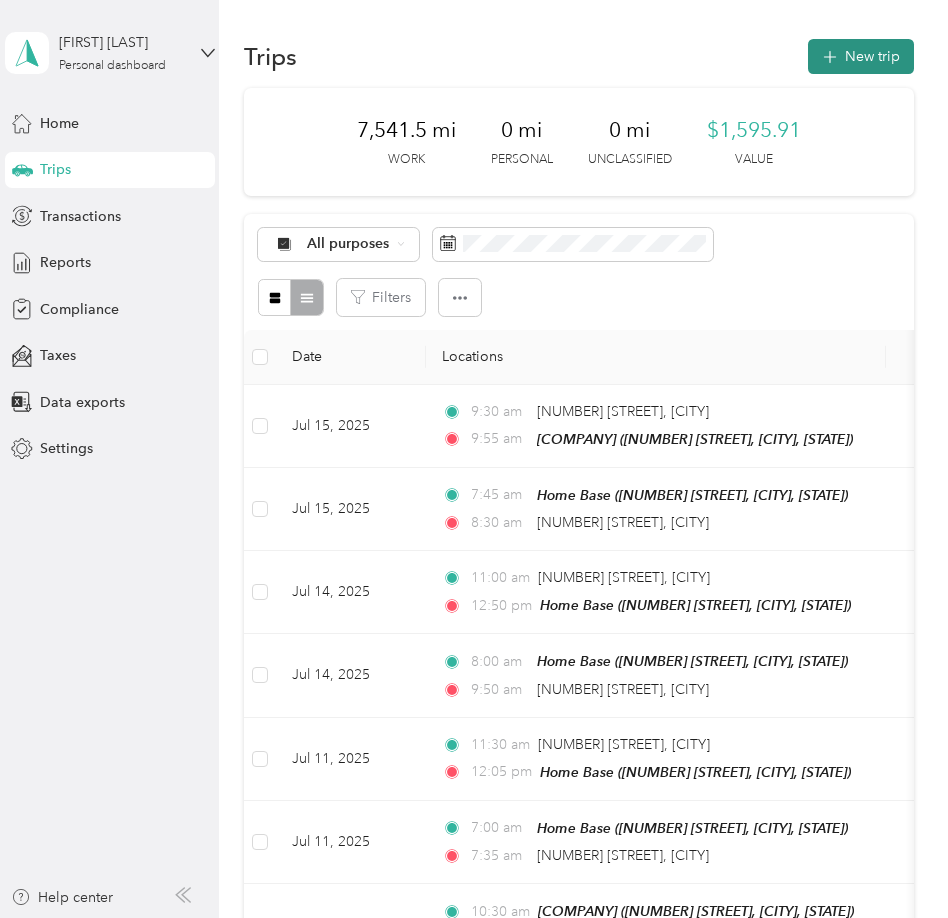 click on "New trip" at bounding box center [861, 56] 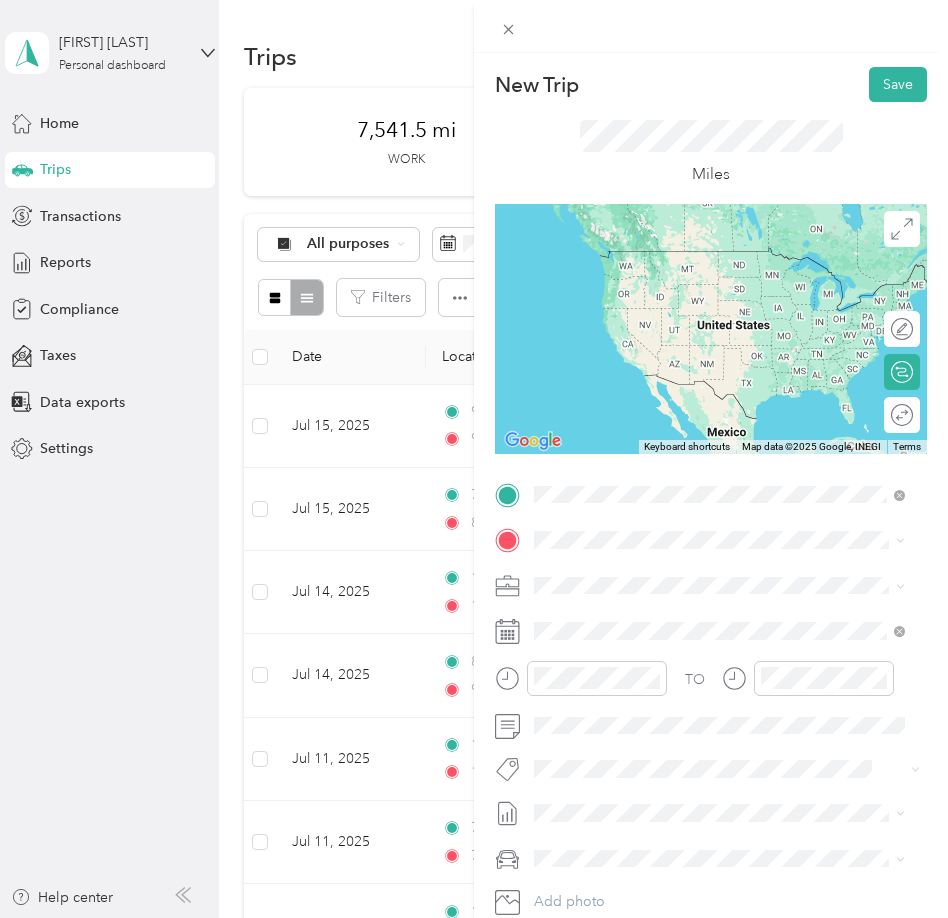 click on "[NUMBER] [STREET], [POSTAL_CODE], [CITY], [STATE], [COUNTRY]" at bounding box center [718, 607] 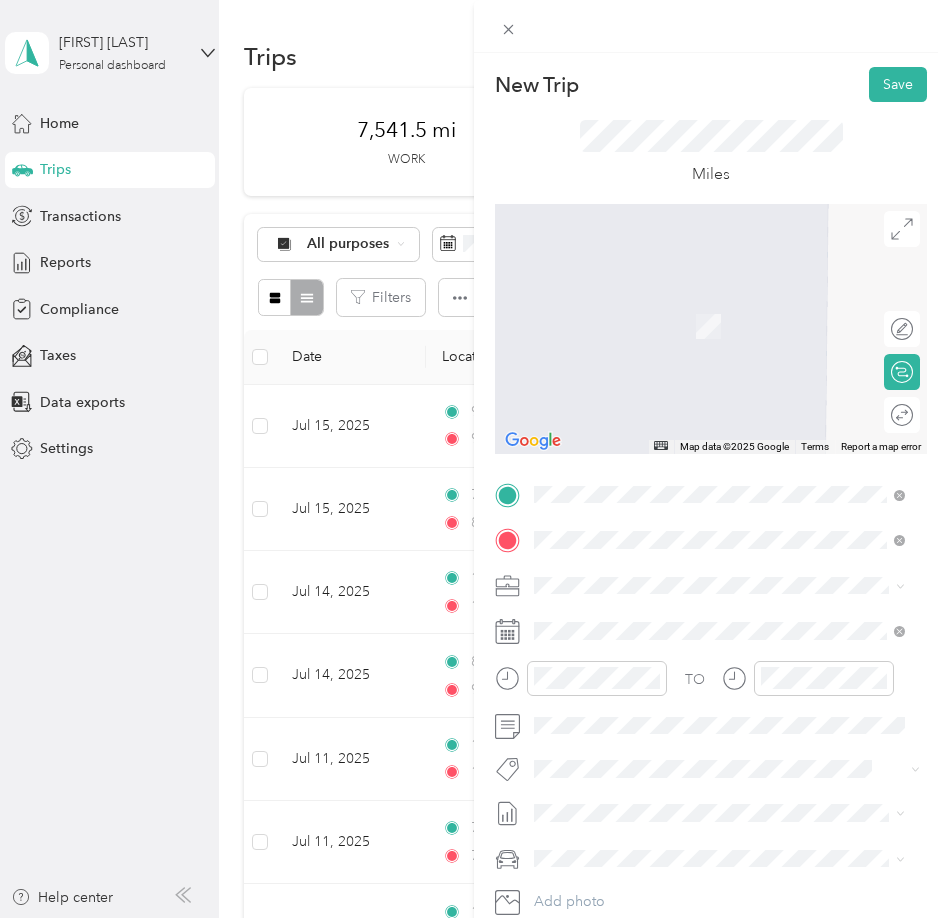 click on "[NUMBER] [STREET], [POSTAL CODE], [CITY], [STATE], [COUNTRY]" at bounding box center (716, 652) 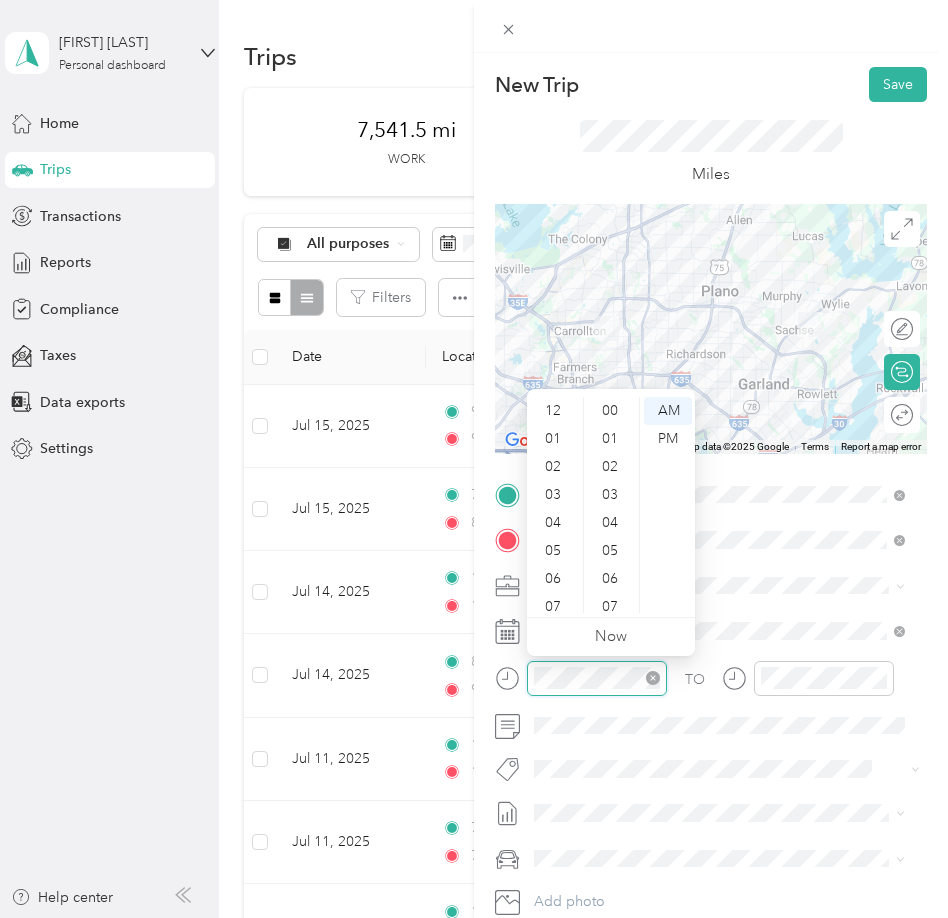 scroll, scrollTop: 1428, scrollLeft: 0, axis: vertical 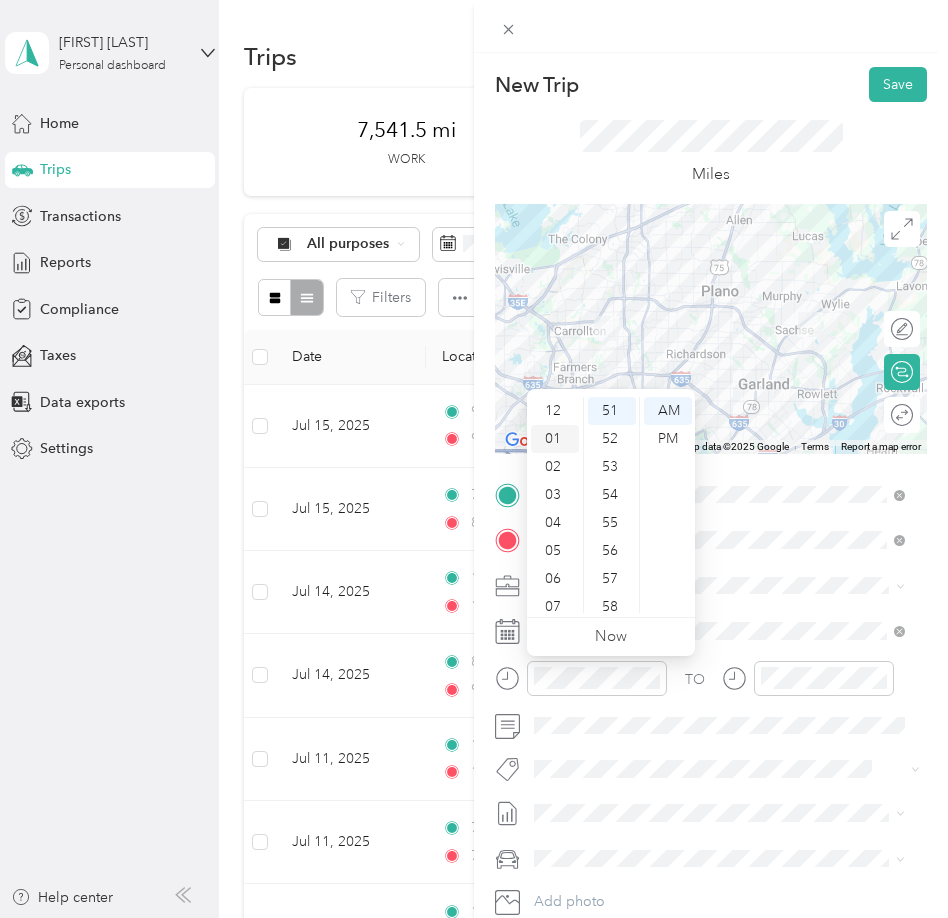 click on "01" at bounding box center (555, 439) 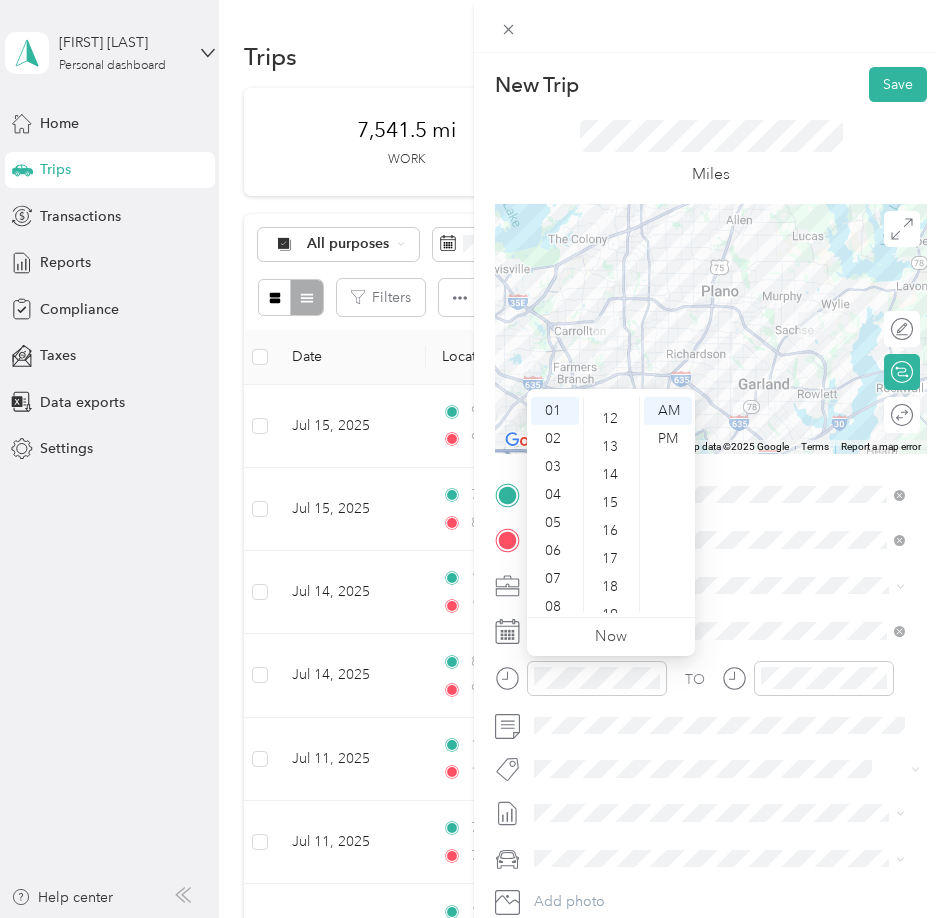 scroll, scrollTop: 0, scrollLeft: 0, axis: both 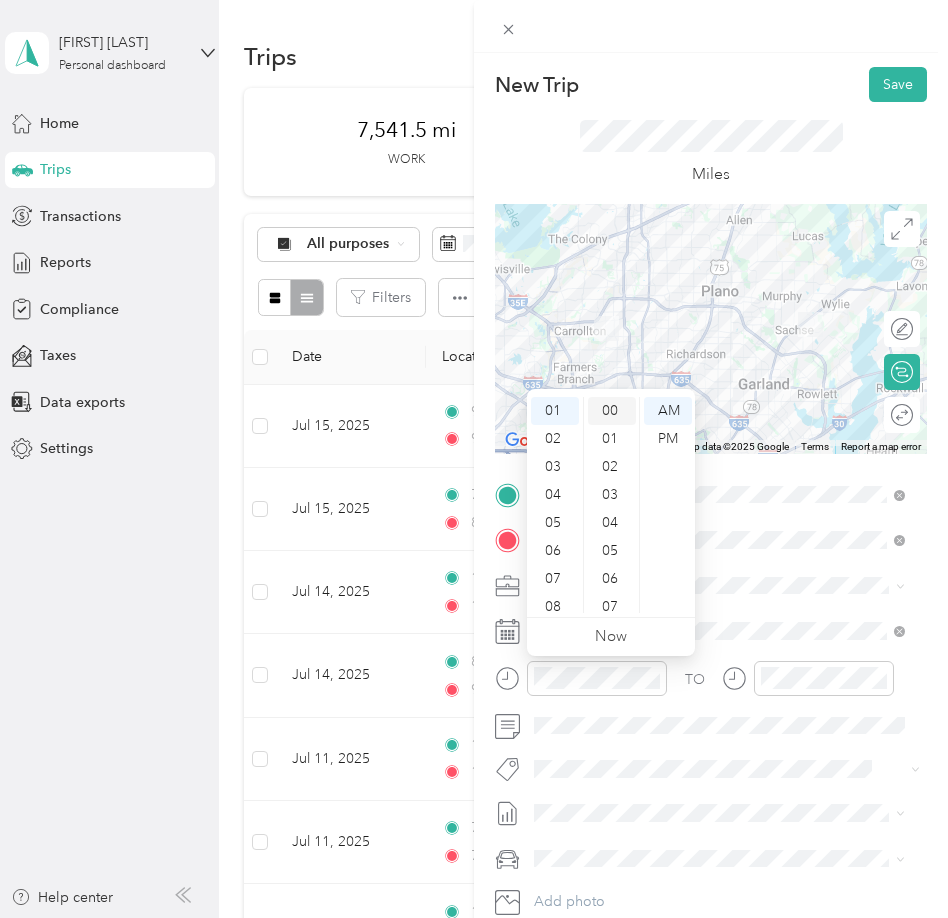 click on "00" at bounding box center (612, 411) 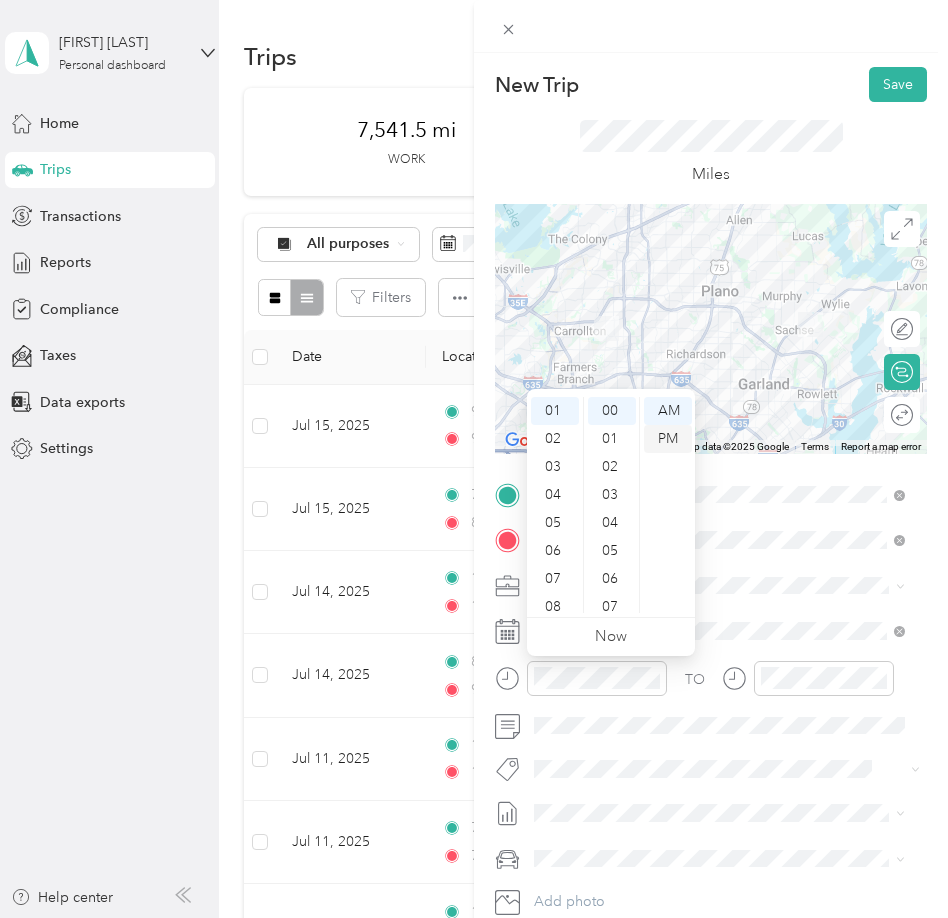 click on "PM" at bounding box center [668, 439] 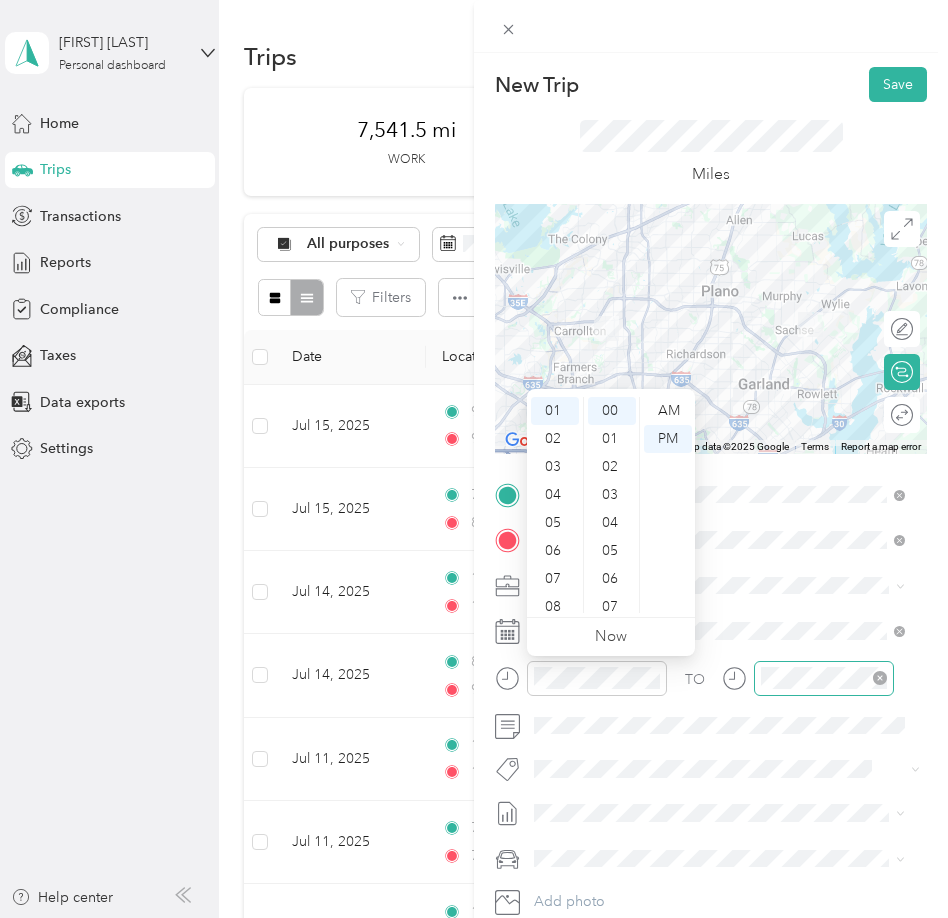 click at bounding box center [824, 678] 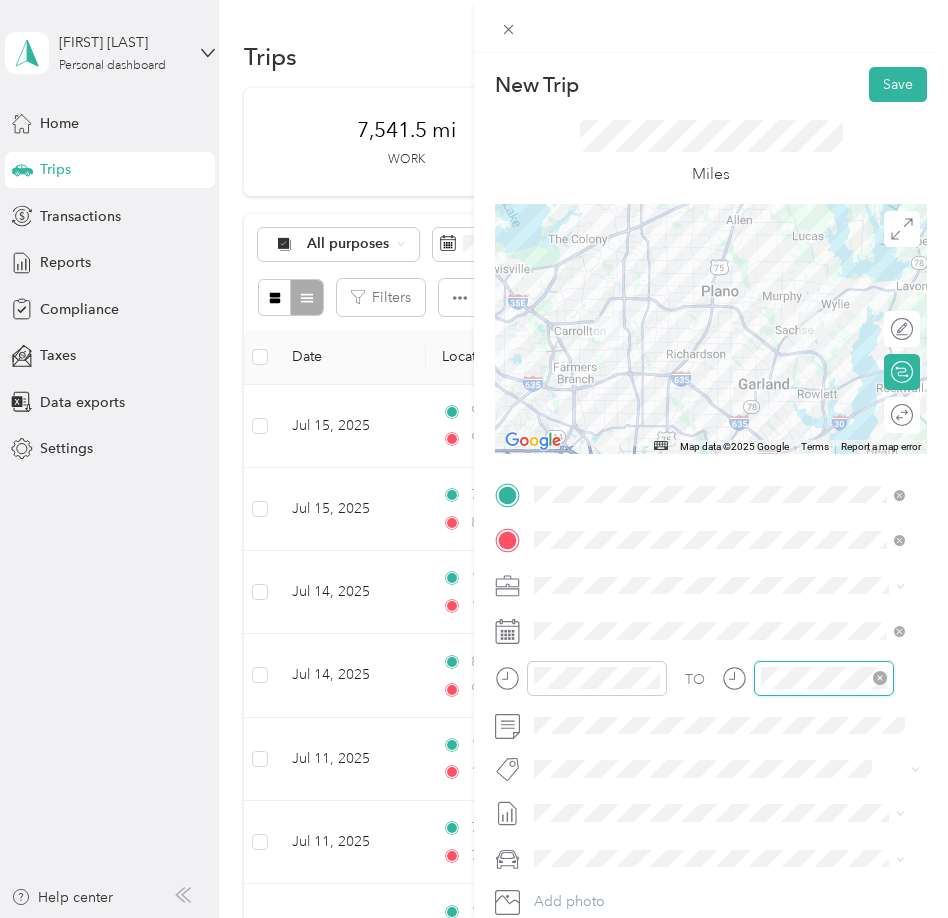 scroll, scrollTop: 120, scrollLeft: 0, axis: vertical 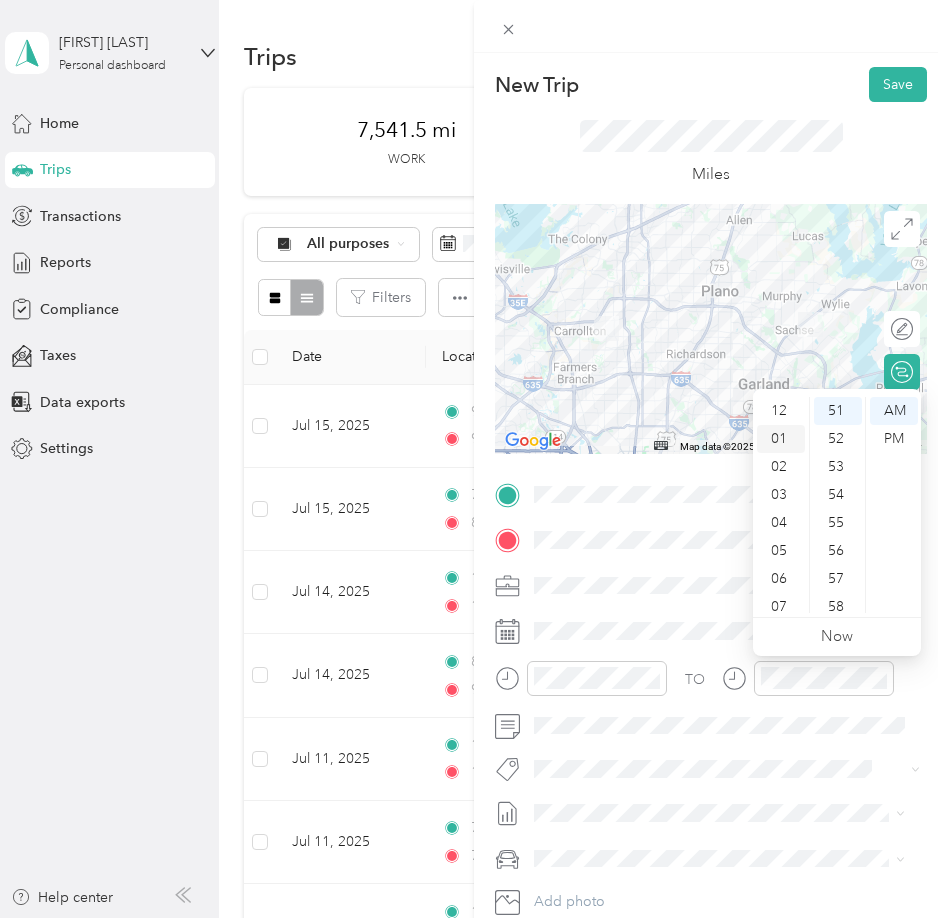 click on "01" at bounding box center (781, 439) 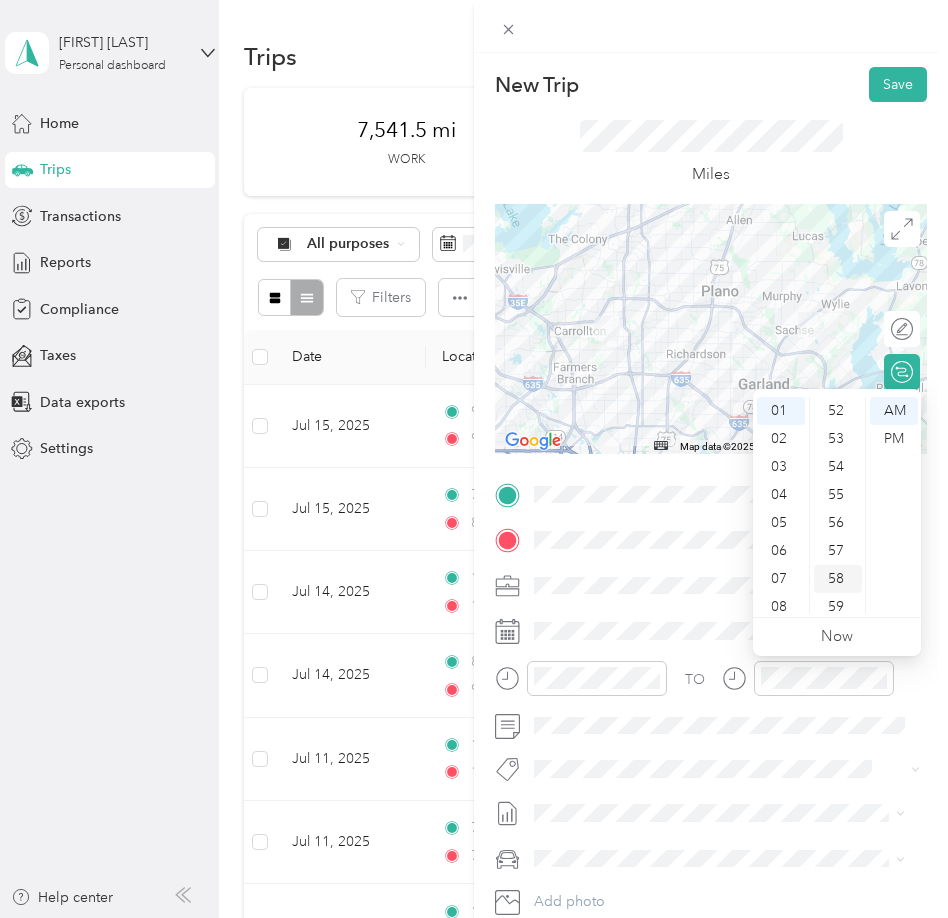 scroll, scrollTop: 1464, scrollLeft: 0, axis: vertical 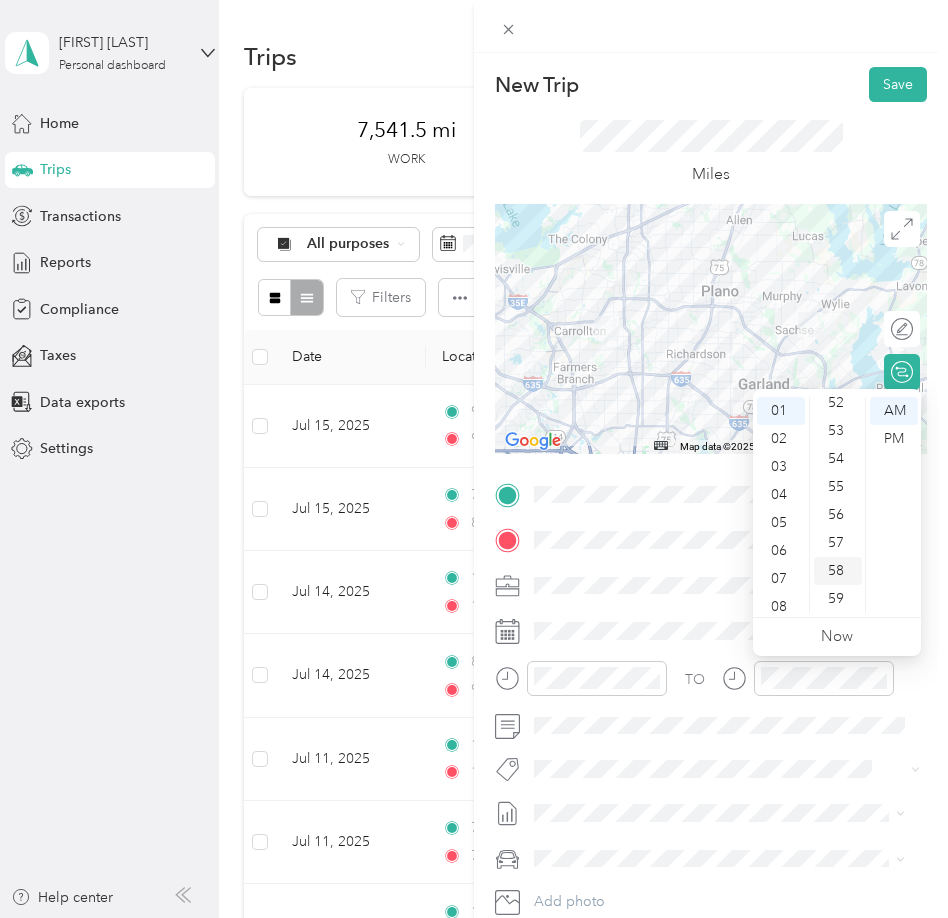 click on "59" at bounding box center [838, 599] 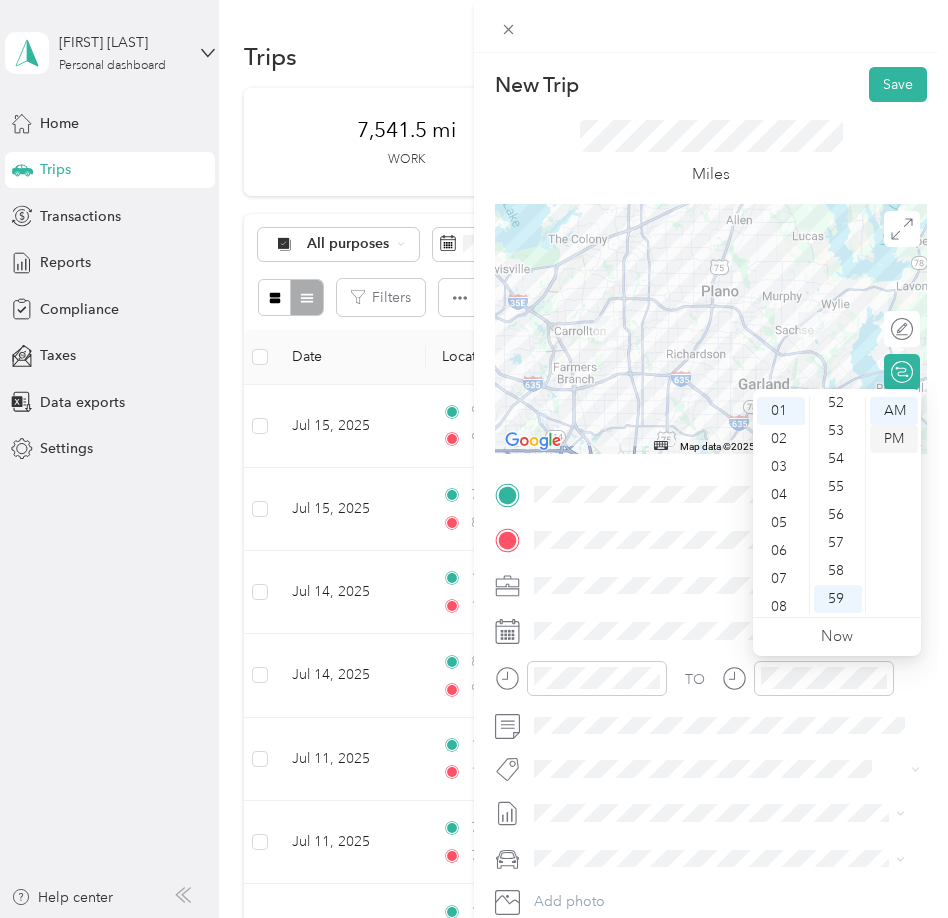 click on "PM" at bounding box center (894, 439) 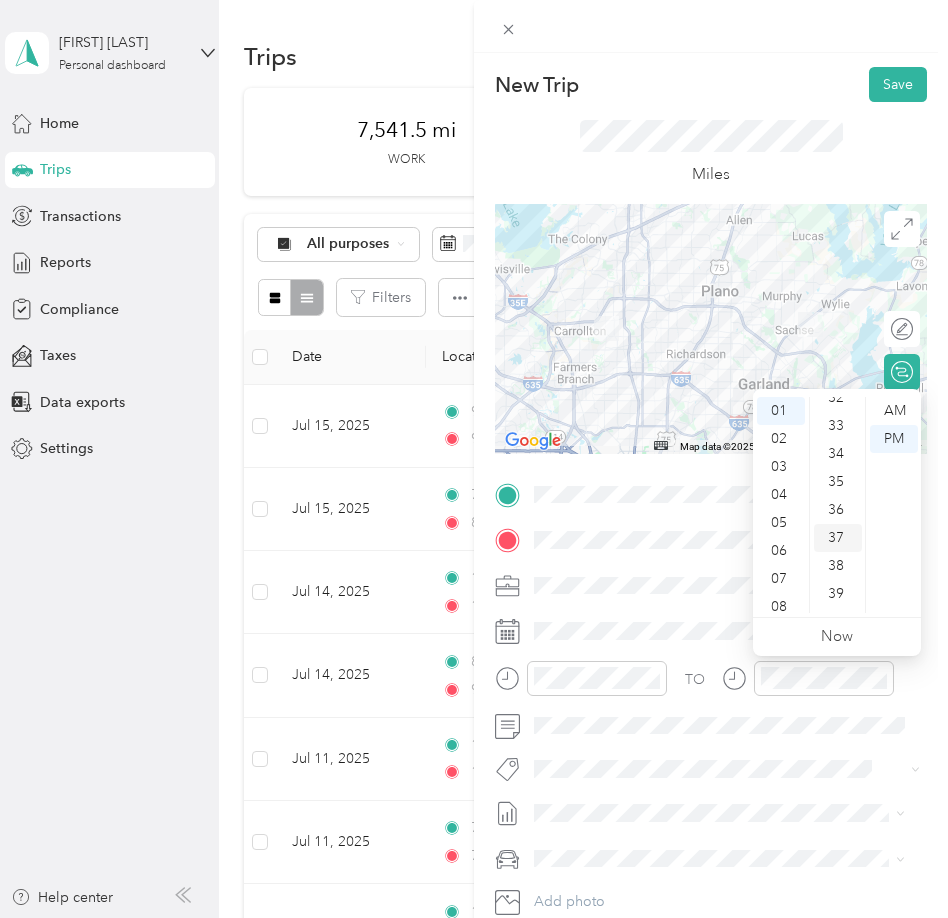 scroll, scrollTop: 864, scrollLeft: 0, axis: vertical 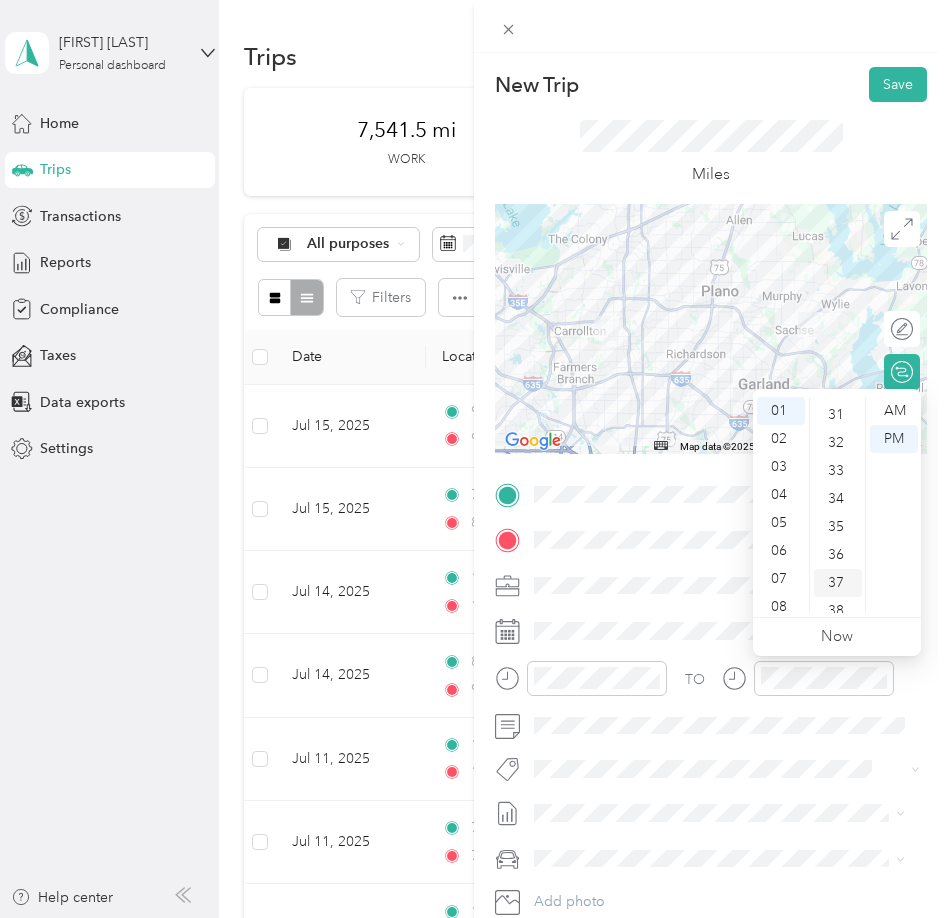 click on "33" at bounding box center [838, 471] 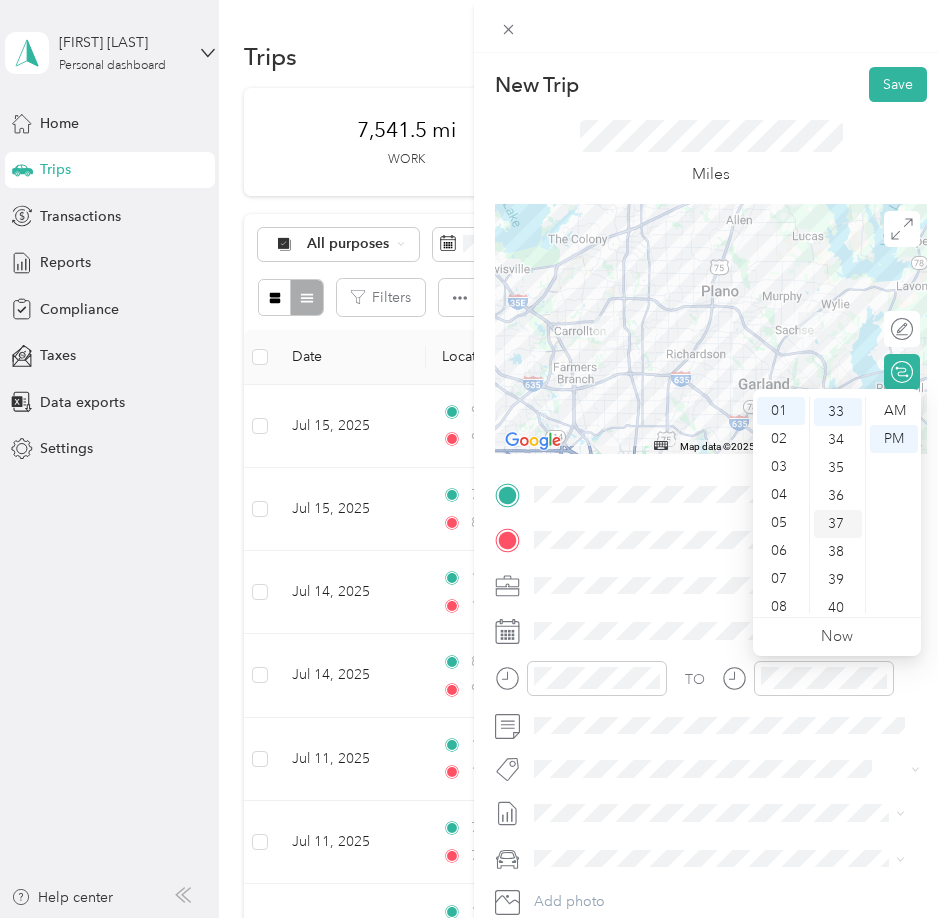 scroll, scrollTop: 924, scrollLeft: 0, axis: vertical 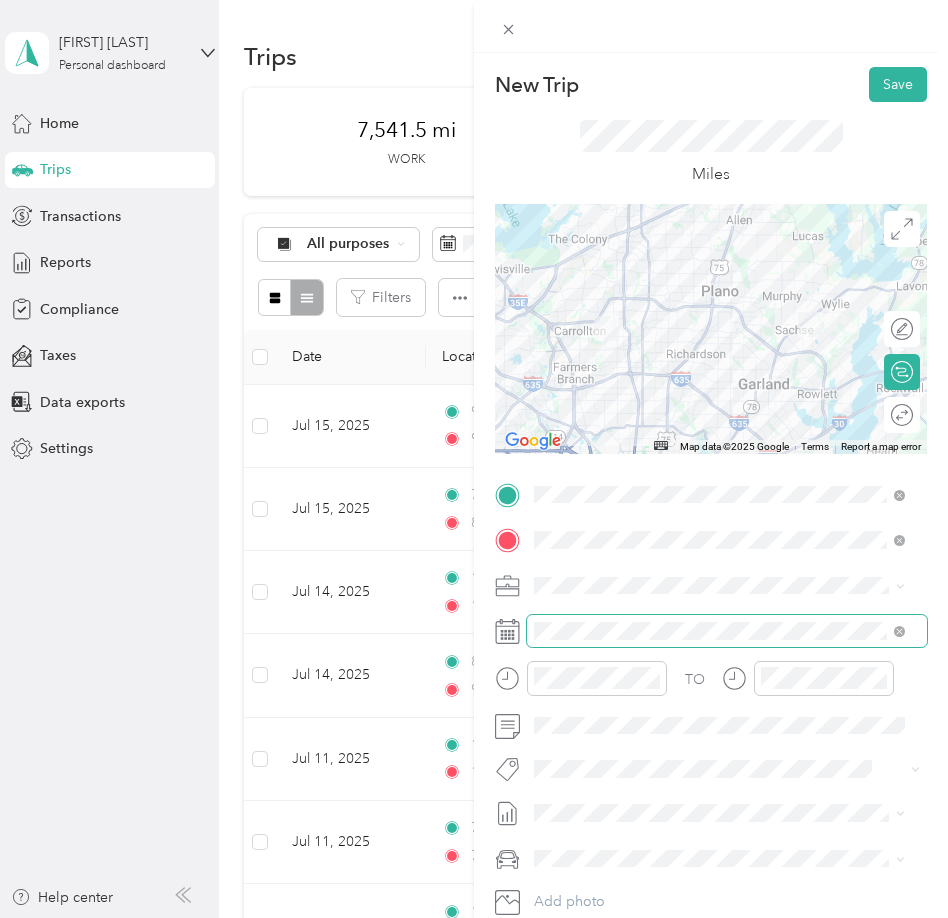 click at bounding box center (727, 631) 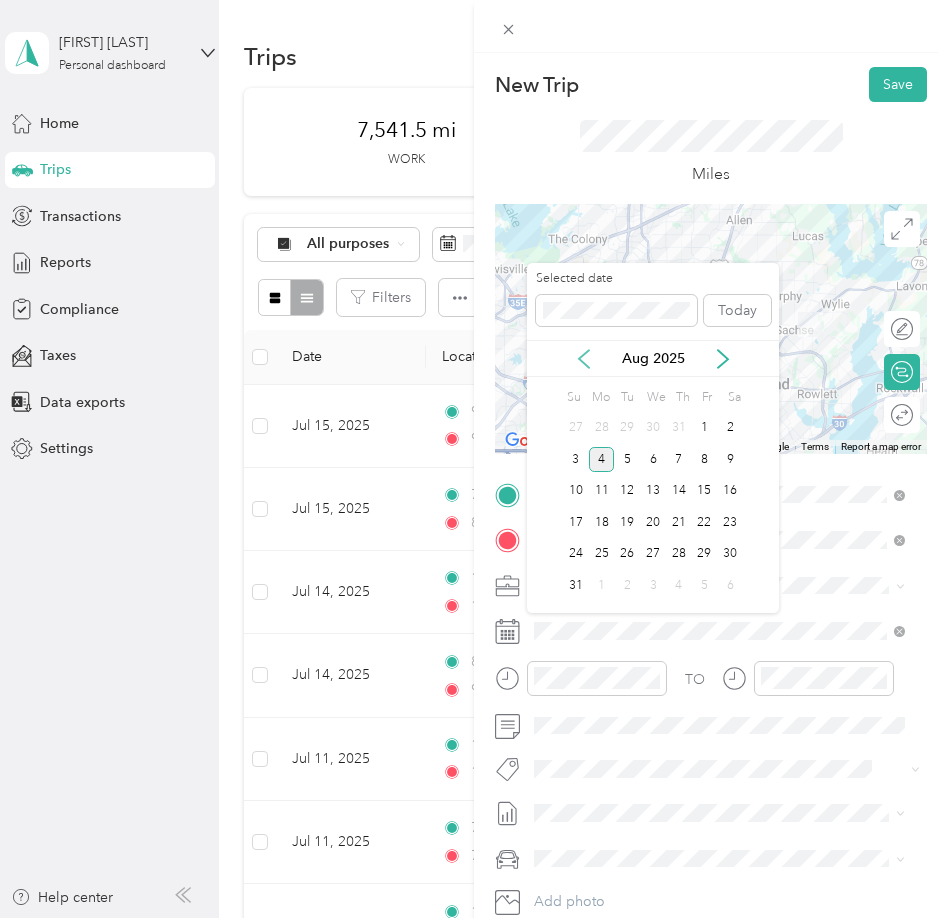 click 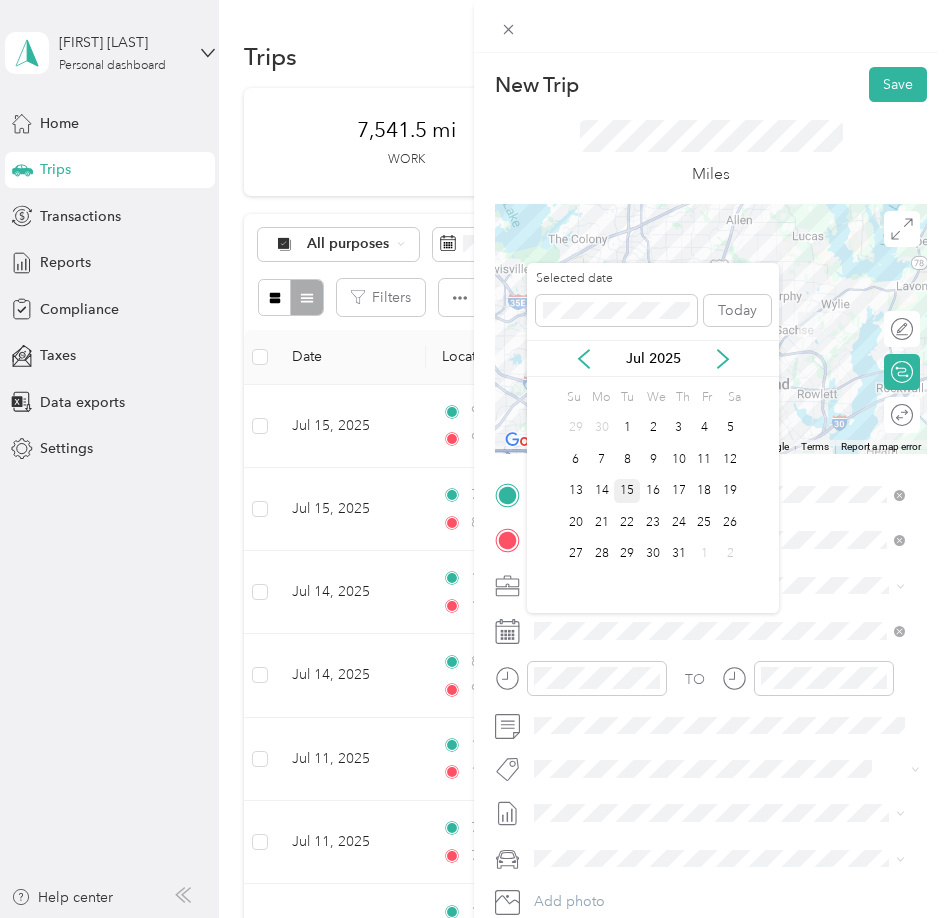 click on "15" at bounding box center [627, 491] 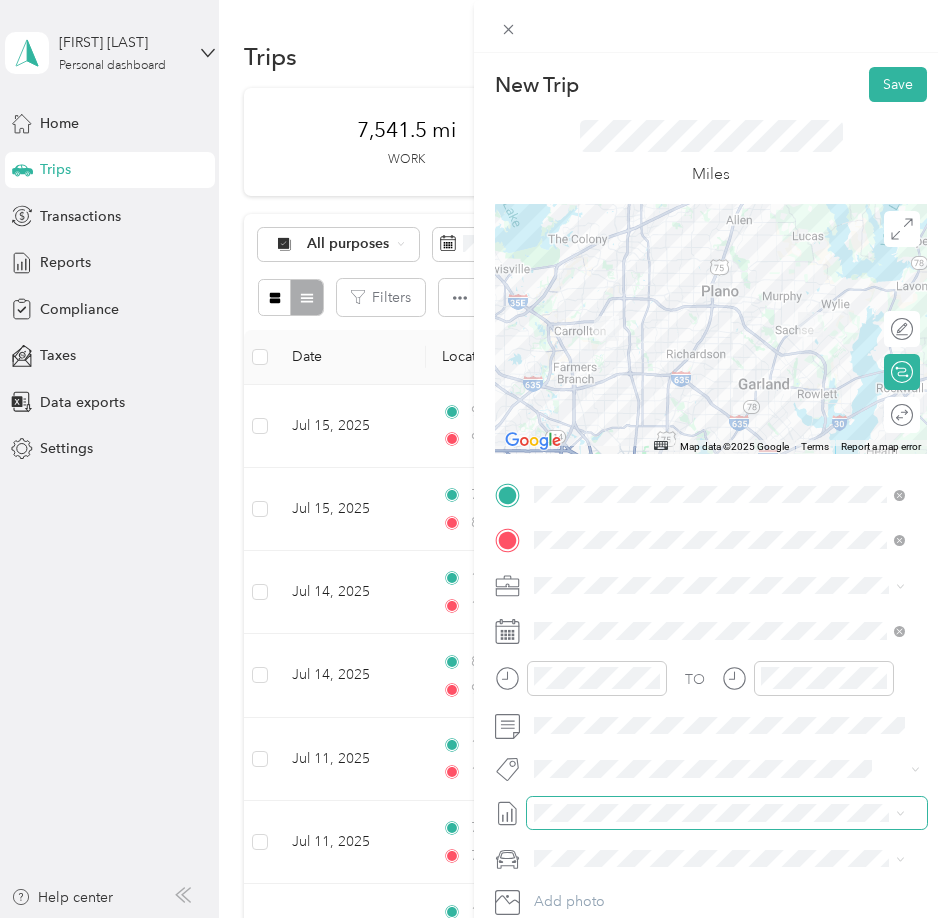 click at bounding box center (727, 813) 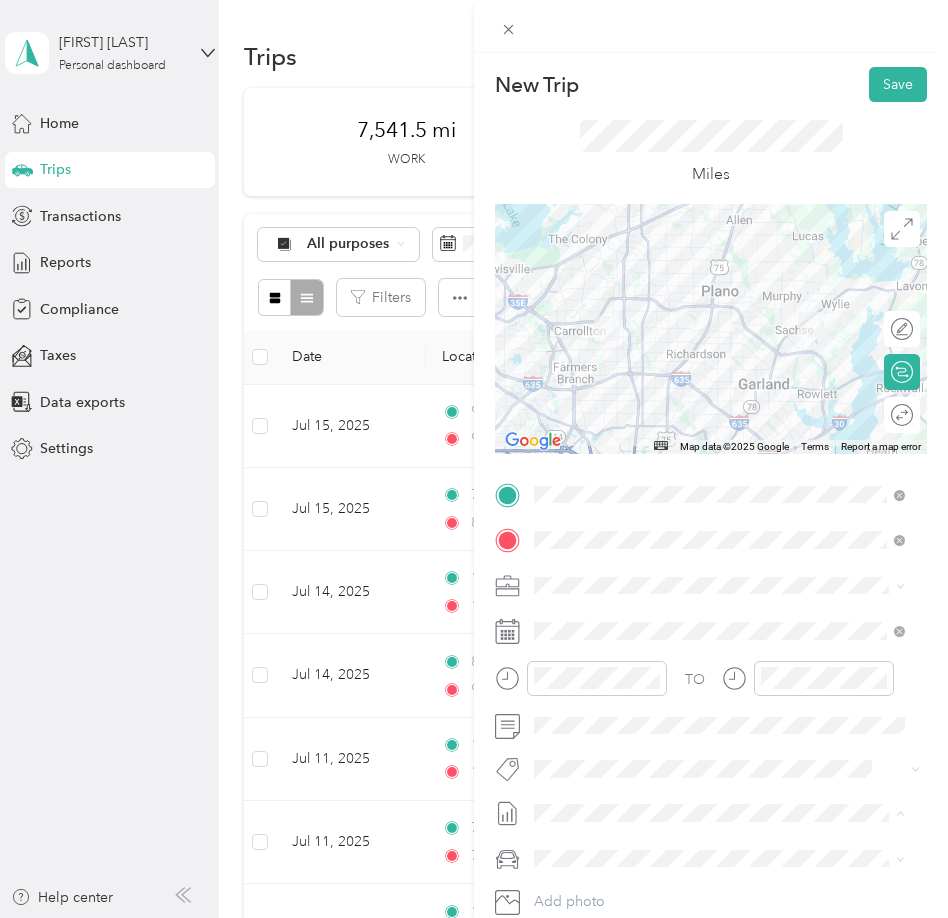 click on "July 2025 Mileage" at bounding box center (591, 879) 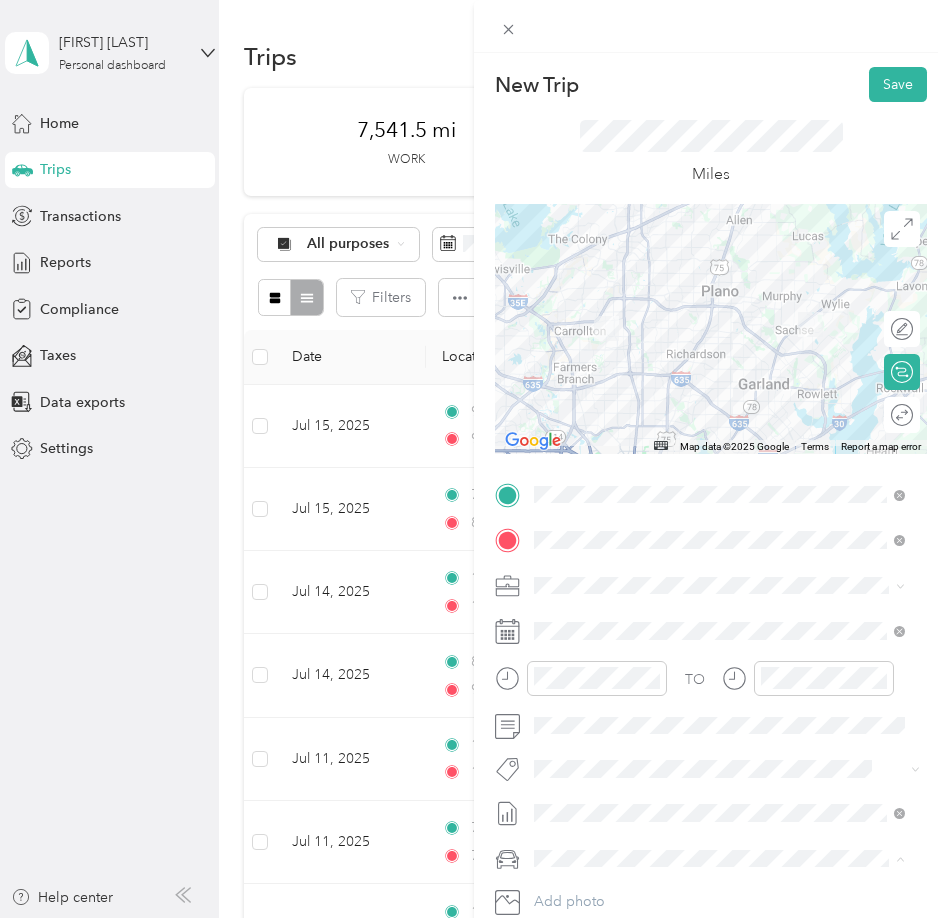 click on "Ford F250SD" at bounding box center (719, 823) 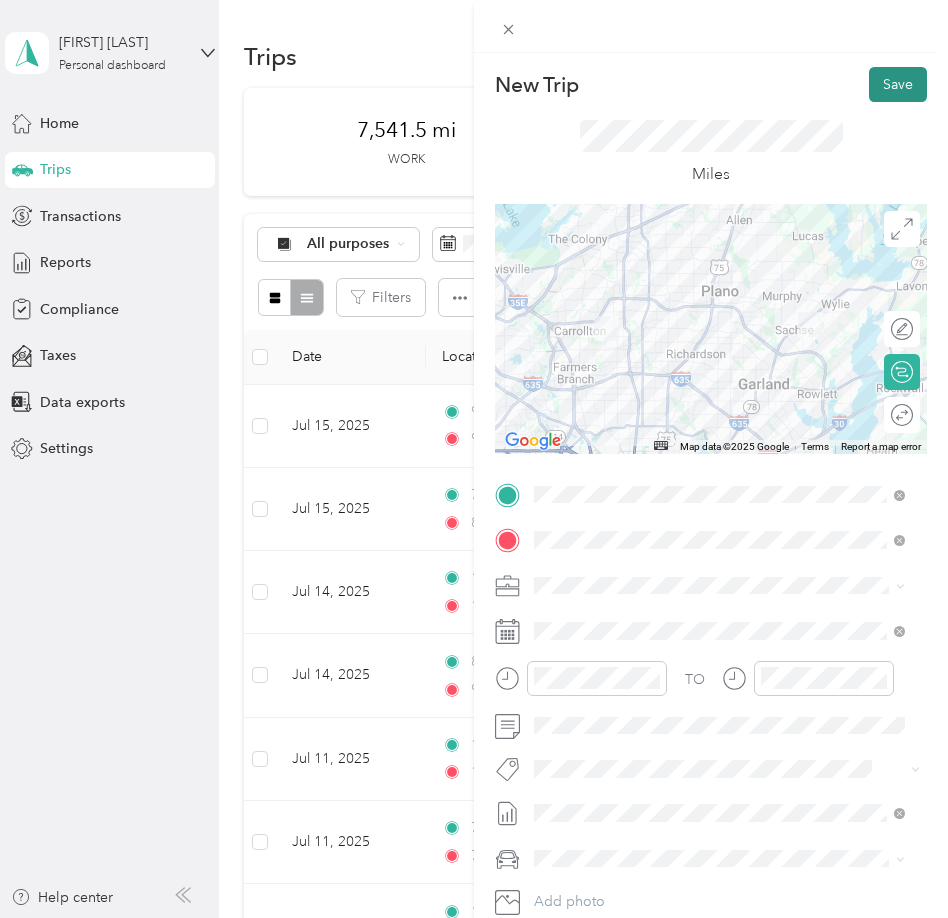 click on "Save" at bounding box center [898, 84] 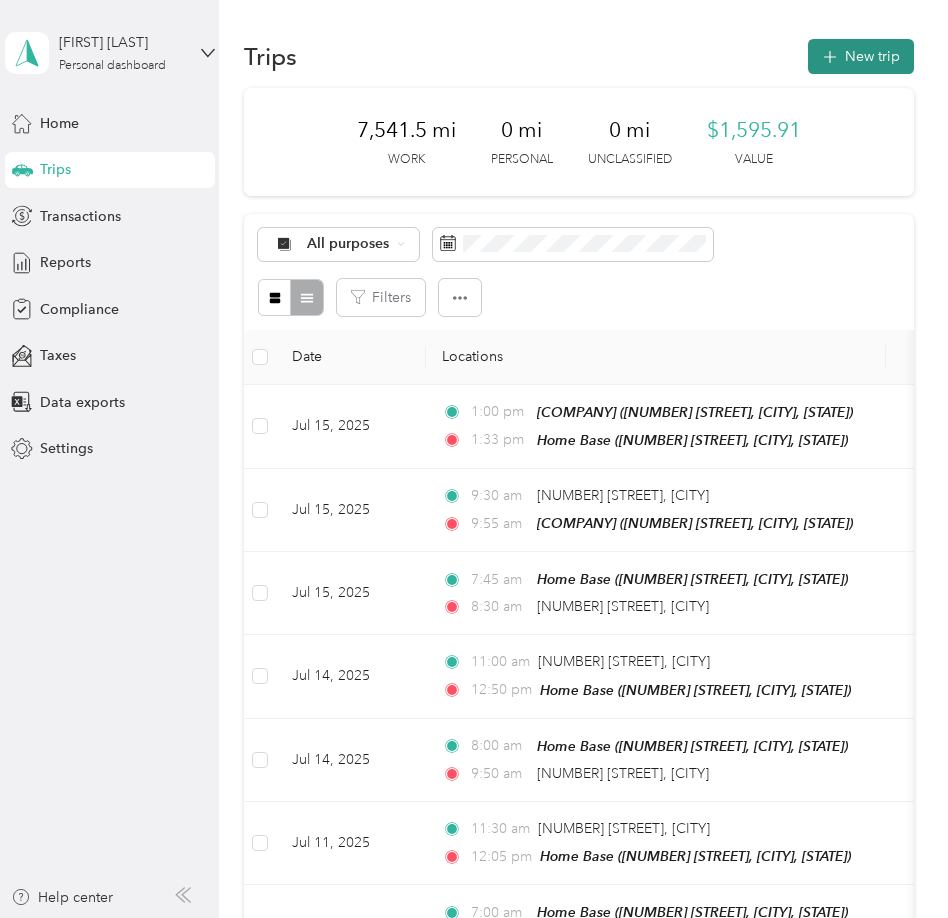 click on "New trip" at bounding box center [861, 56] 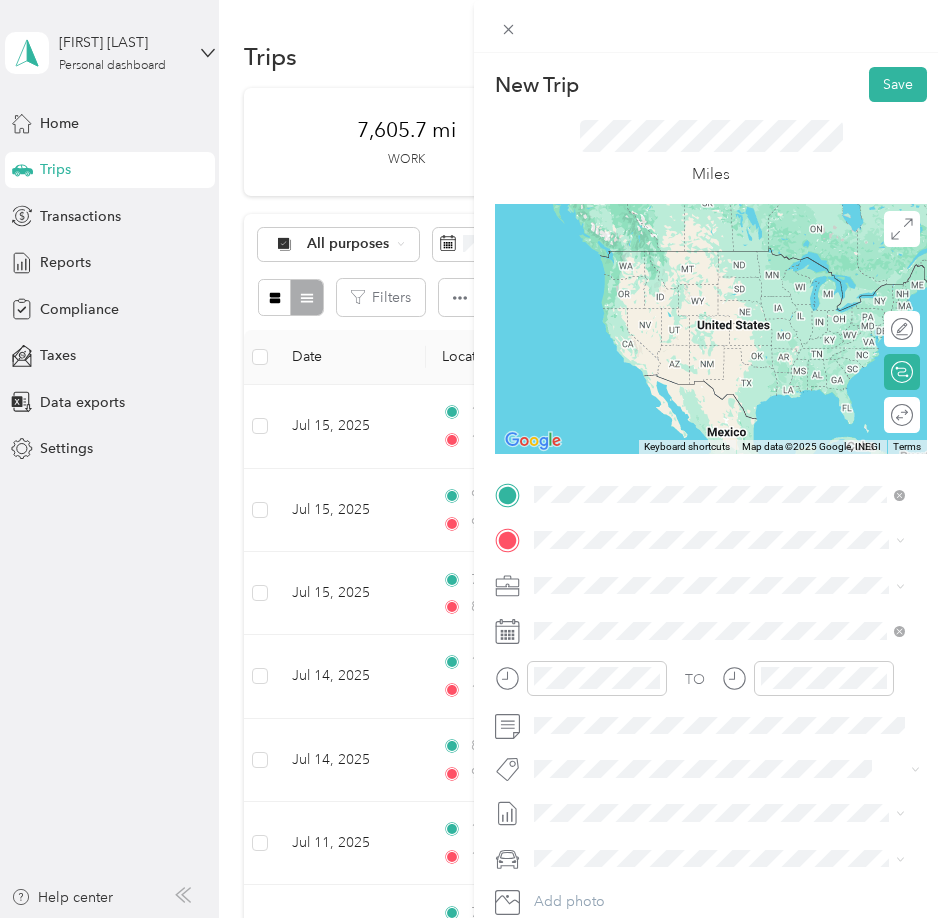 click on "[NUMBER] [STREET], [POSTAL CODE], [CITY], [STATE], [COUNTRY]" at bounding box center (716, 607) 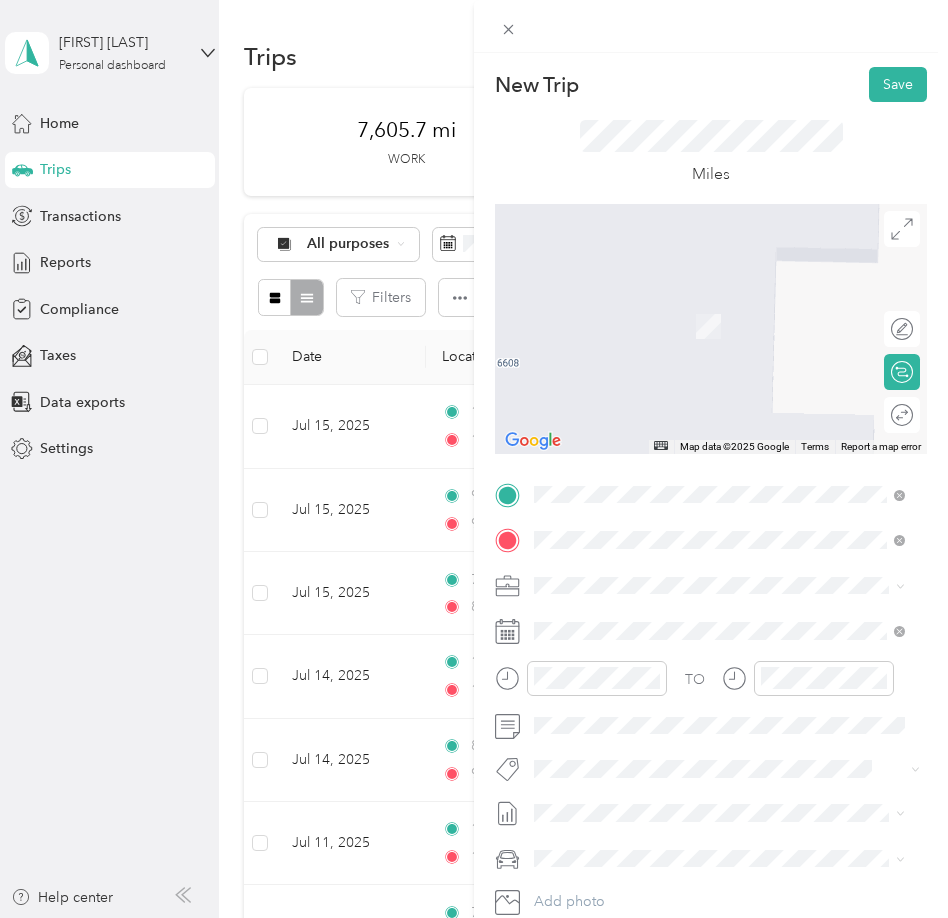drag, startPoint x: 691, startPoint y: 617, endPoint x: 676, endPoint y: 656, distance: 41.785164 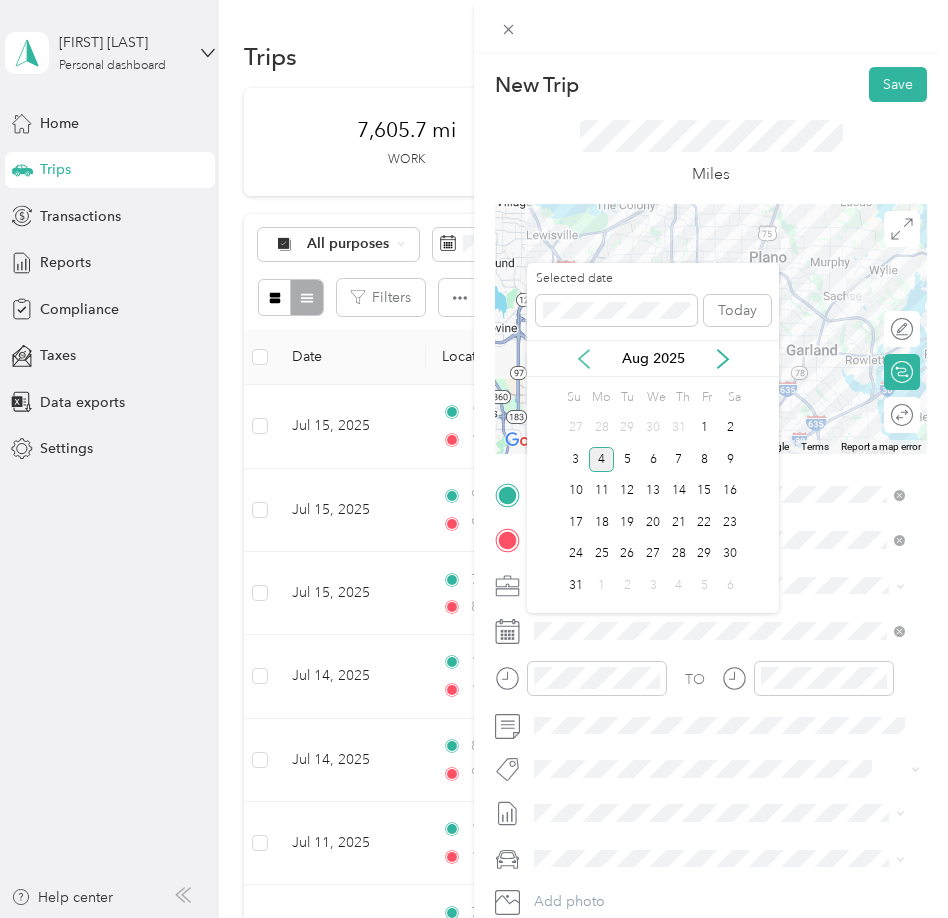 click 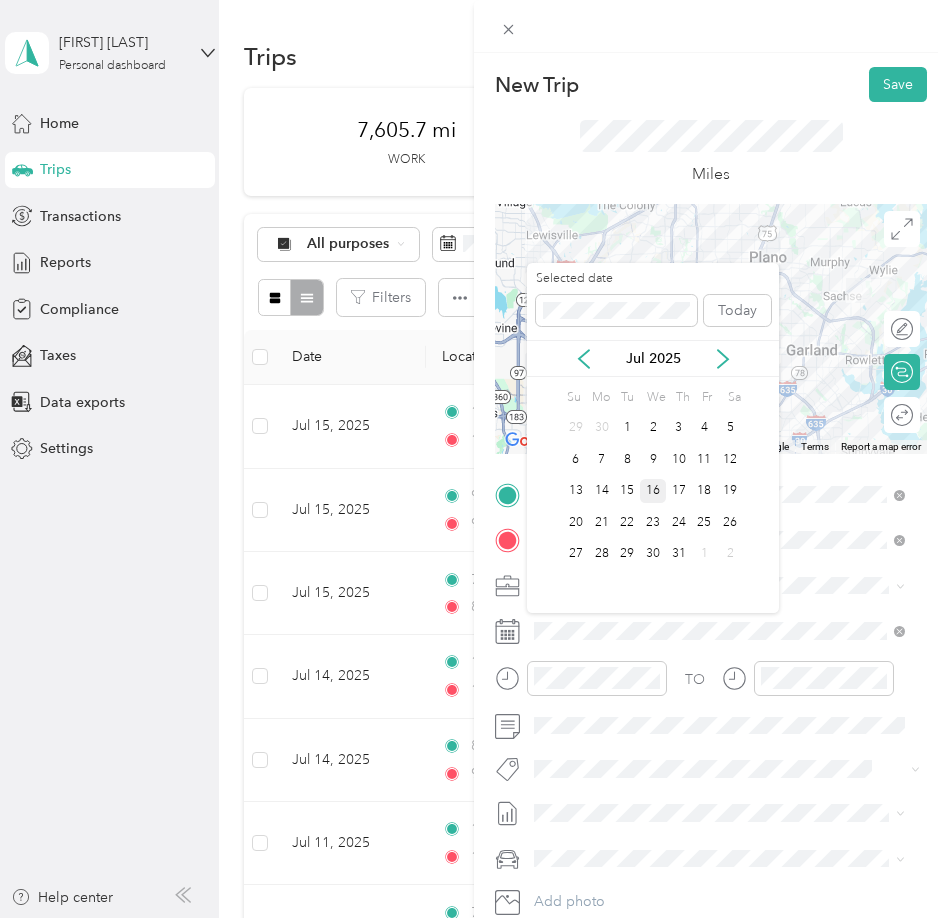 click on "16" at bounding box center [653, 491] 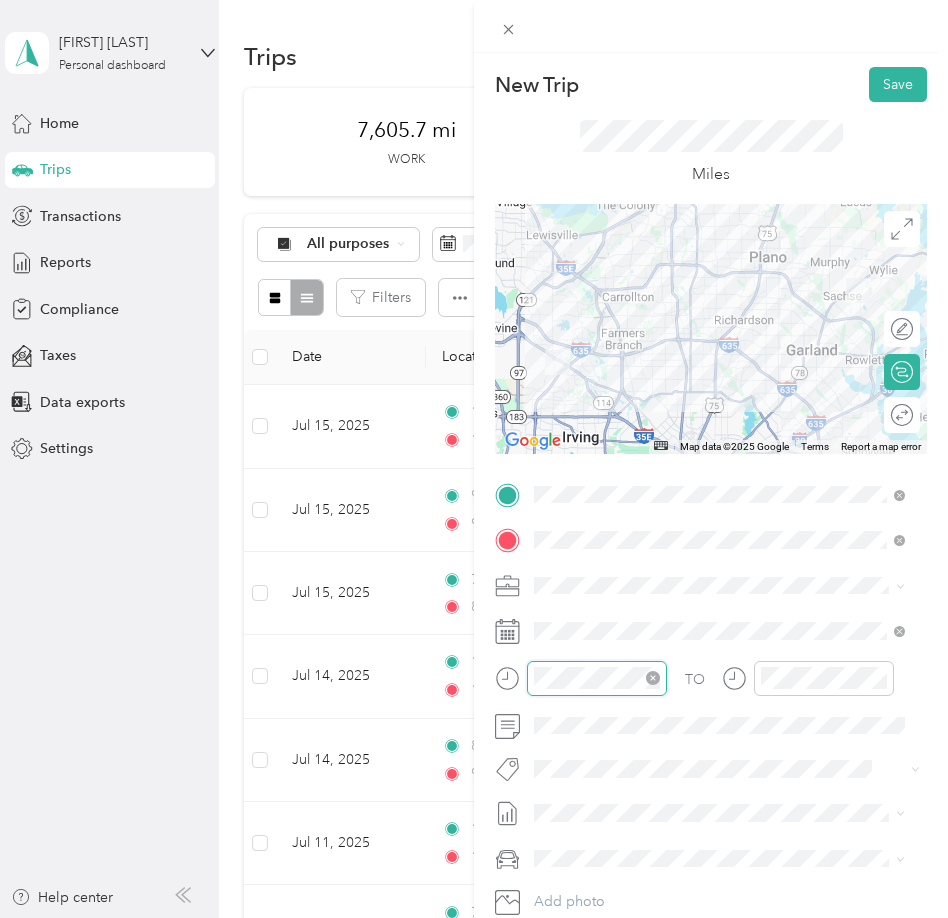 scroll, scrollTop: 1464, scrollLeft: 0, axis: vertical 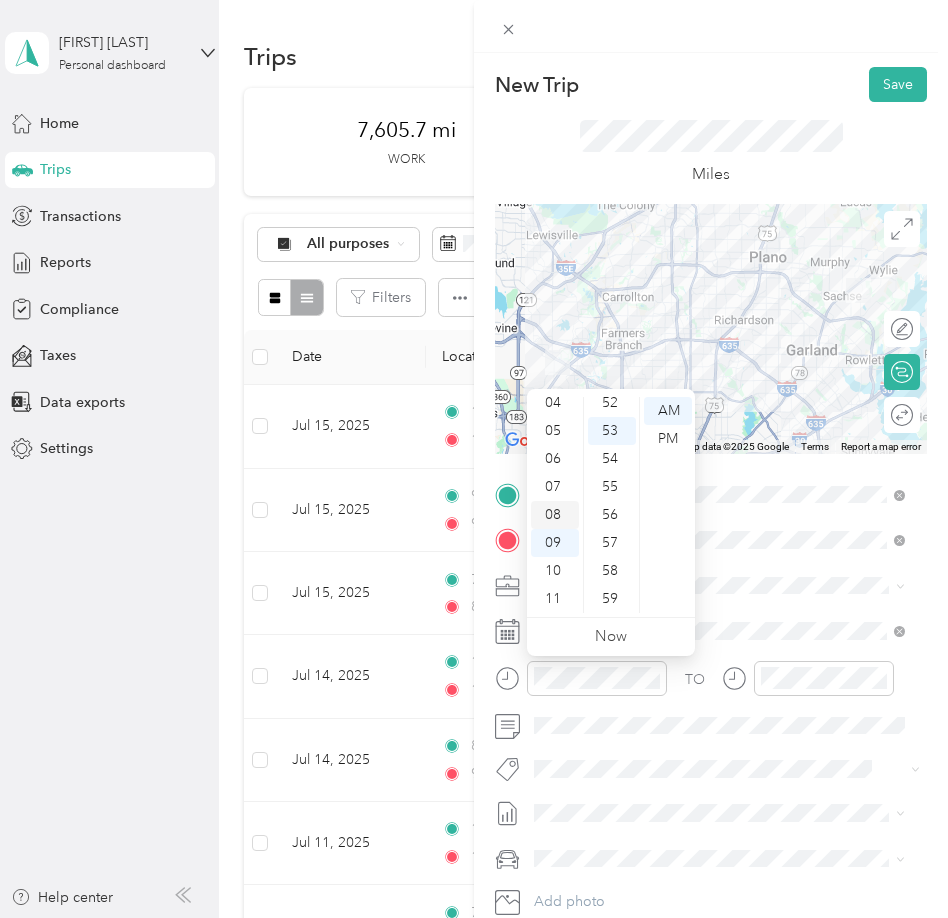 click on "08" at bounding box center [555, 515] 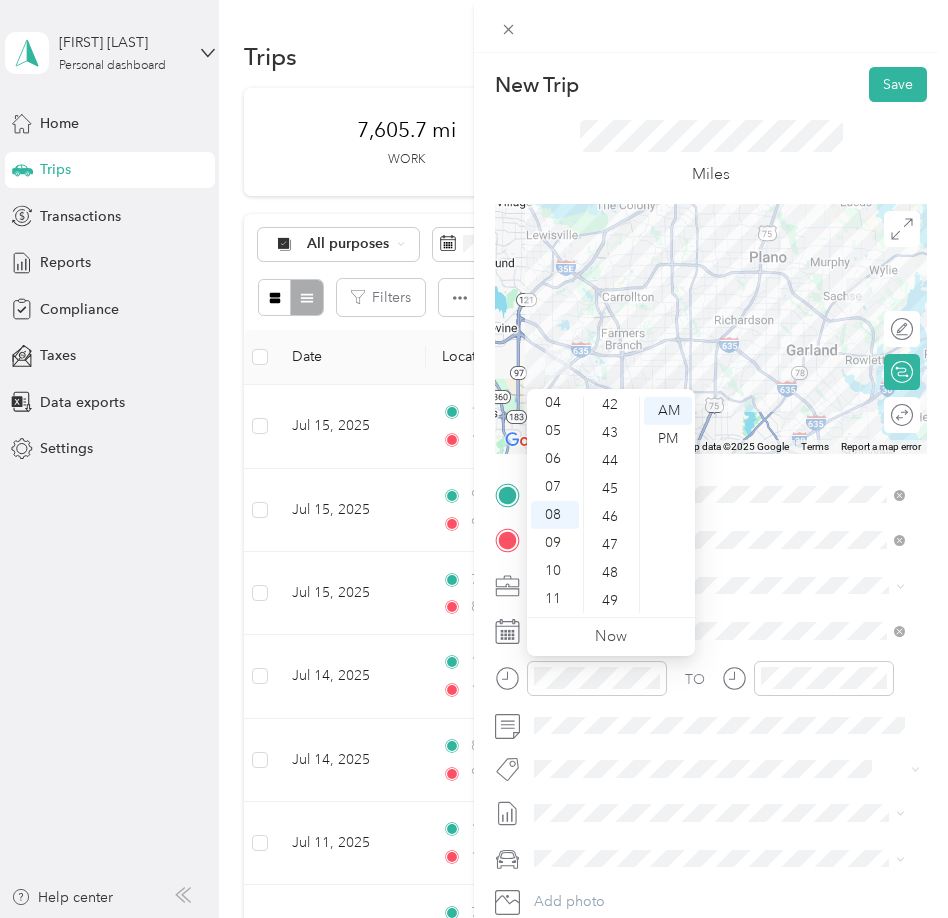 scroll, scrollTop: 1164, scrollLeft: 0, axis: vertical 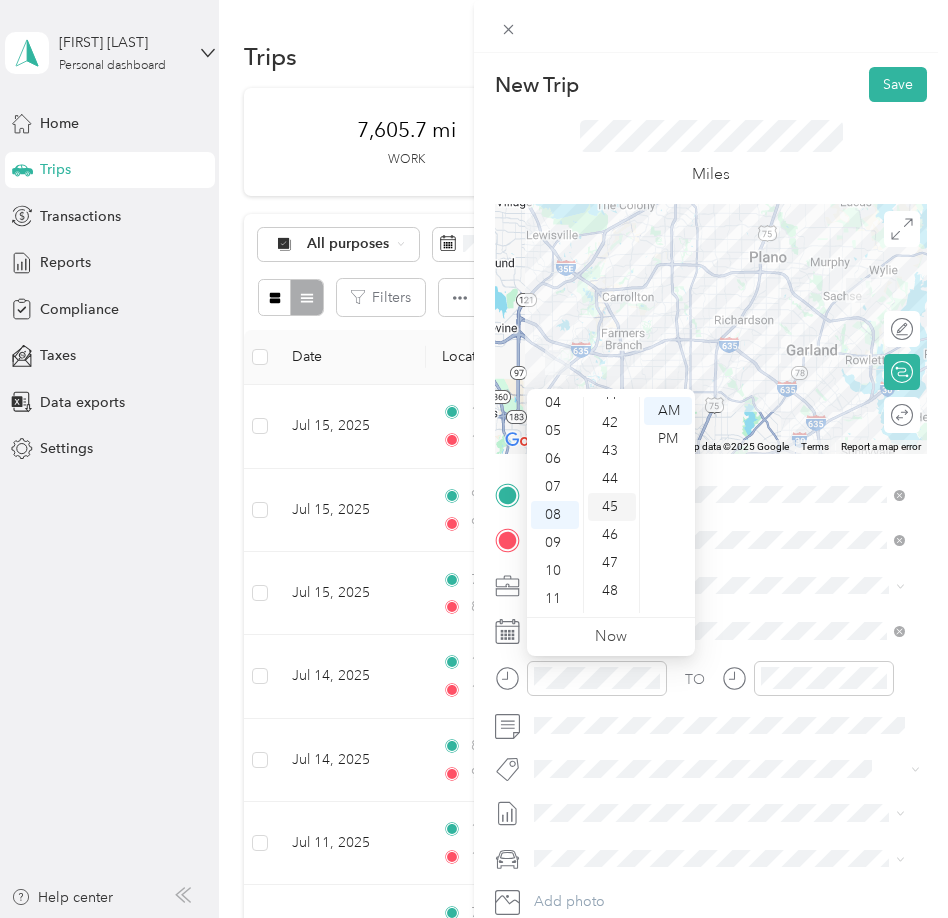 click on "45" at bounding box center [612, 507] 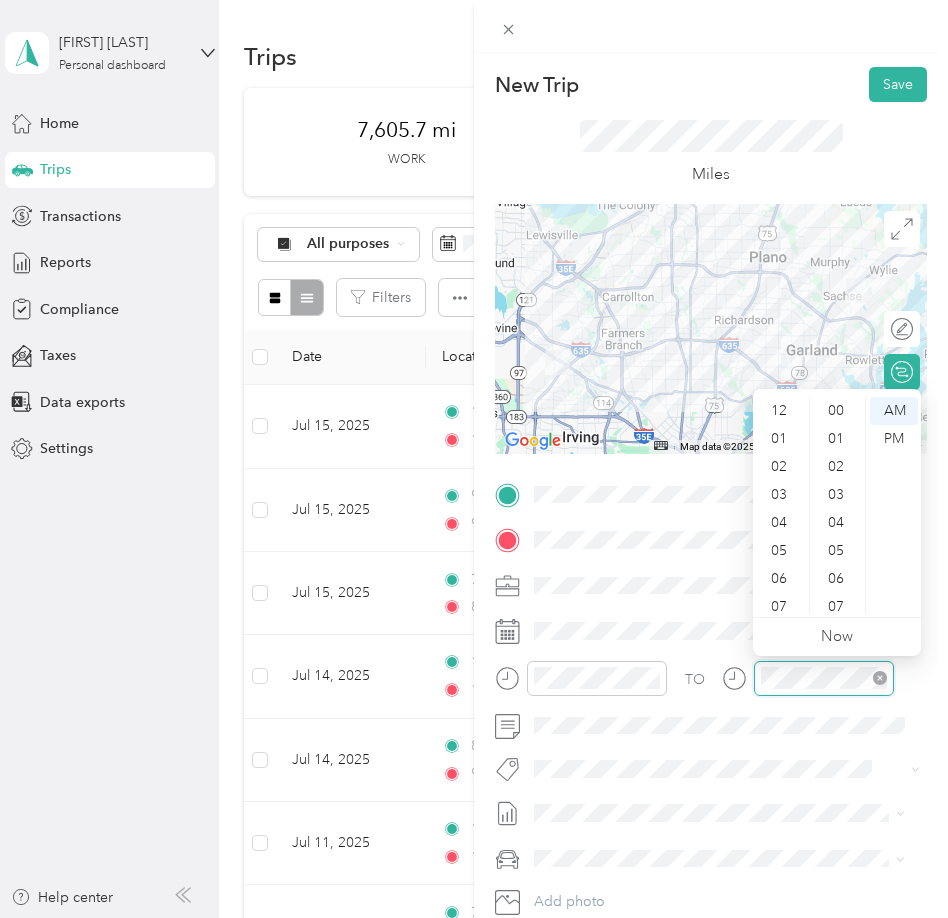 scroll, scrollTop: 1464, scrollLeft: 0, axis: vertical 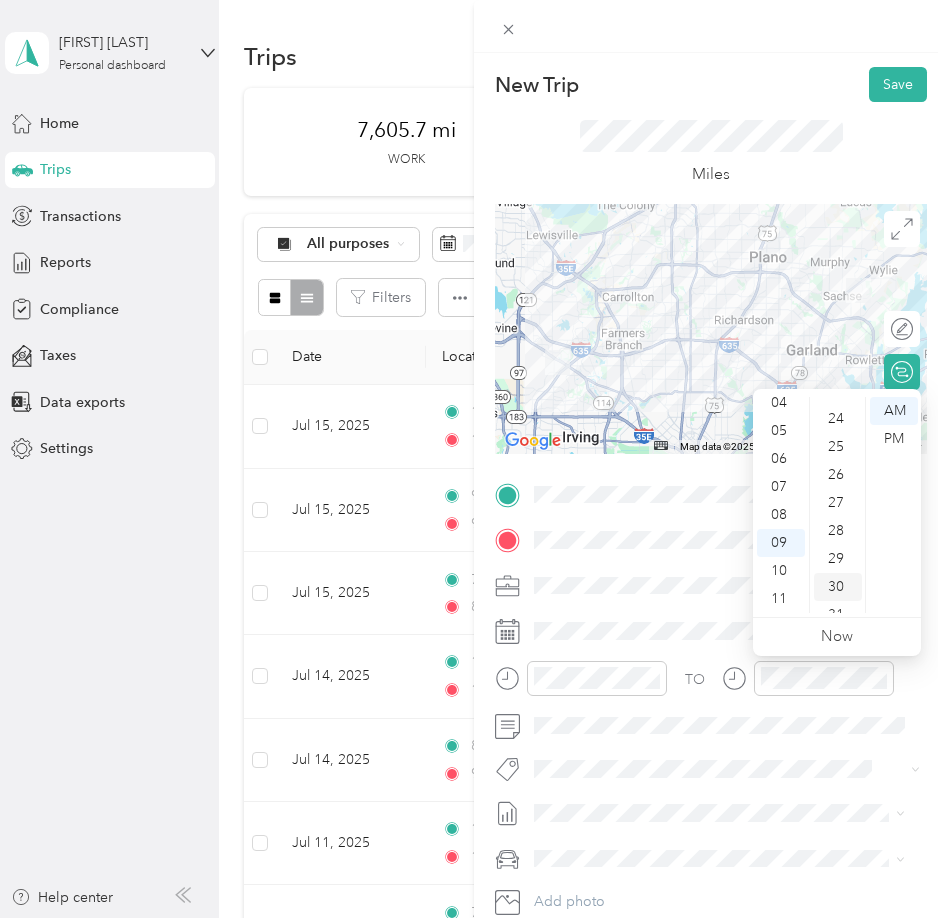 click on "30" at bounding box center [838, 587] 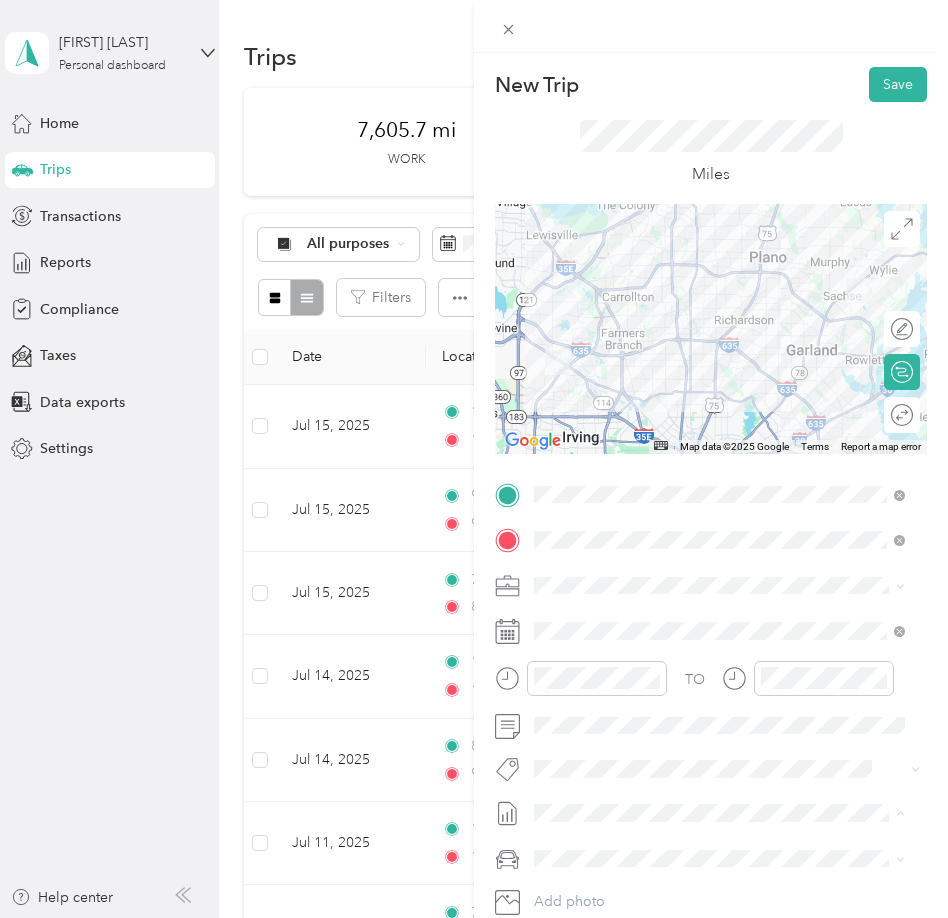 click on "July 2025 Mileage Draft" at bounding box center (719, 879) 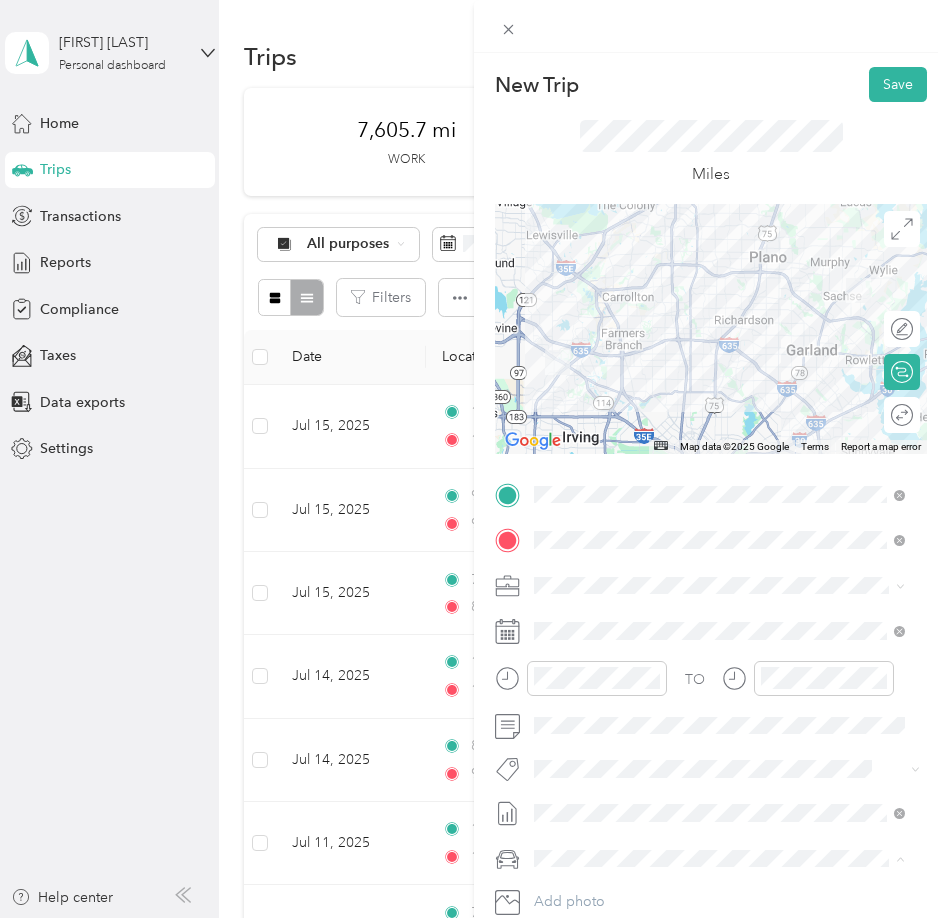 click on "Ford F250SD" at bounding box center [719, 823] 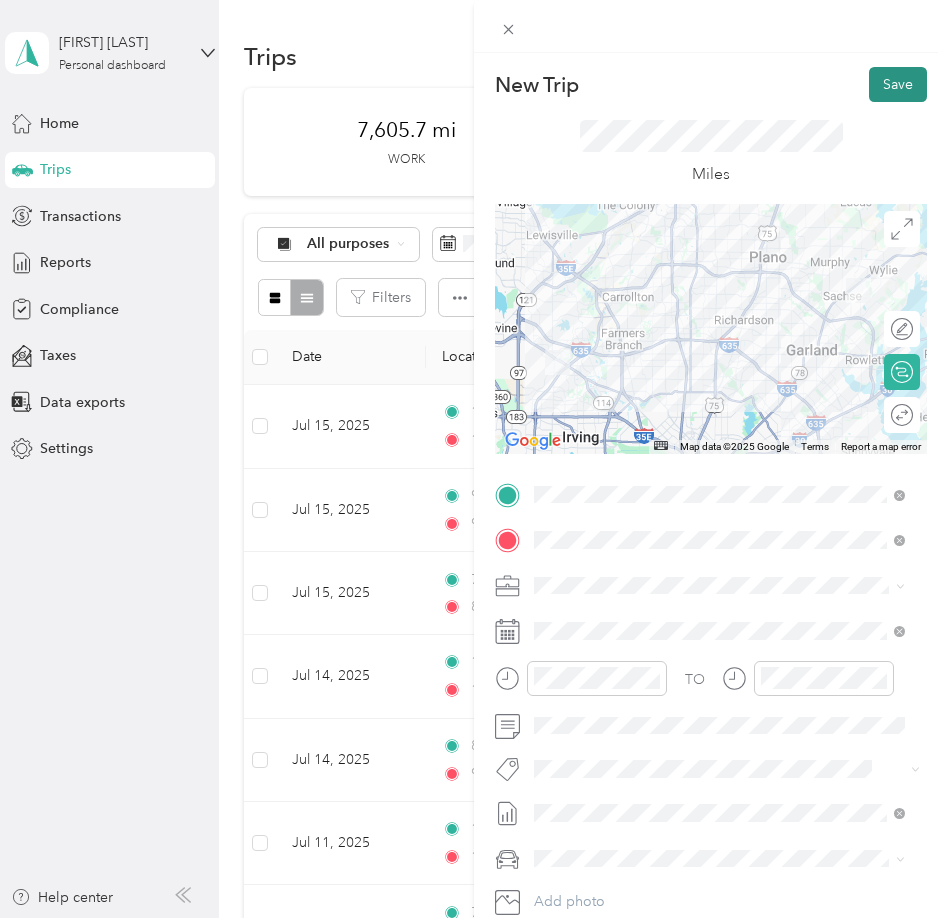 click on "Save" at bounding box center [898, 84] 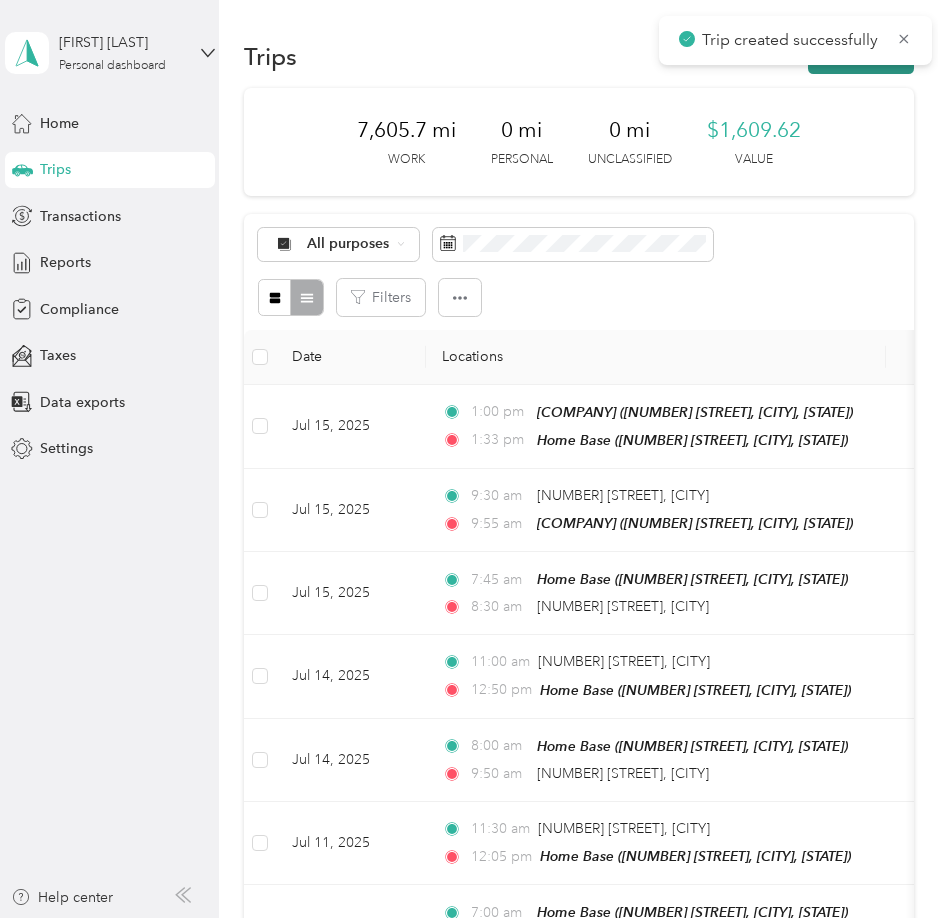 click on "New trip" at bounding box center (861, 56) 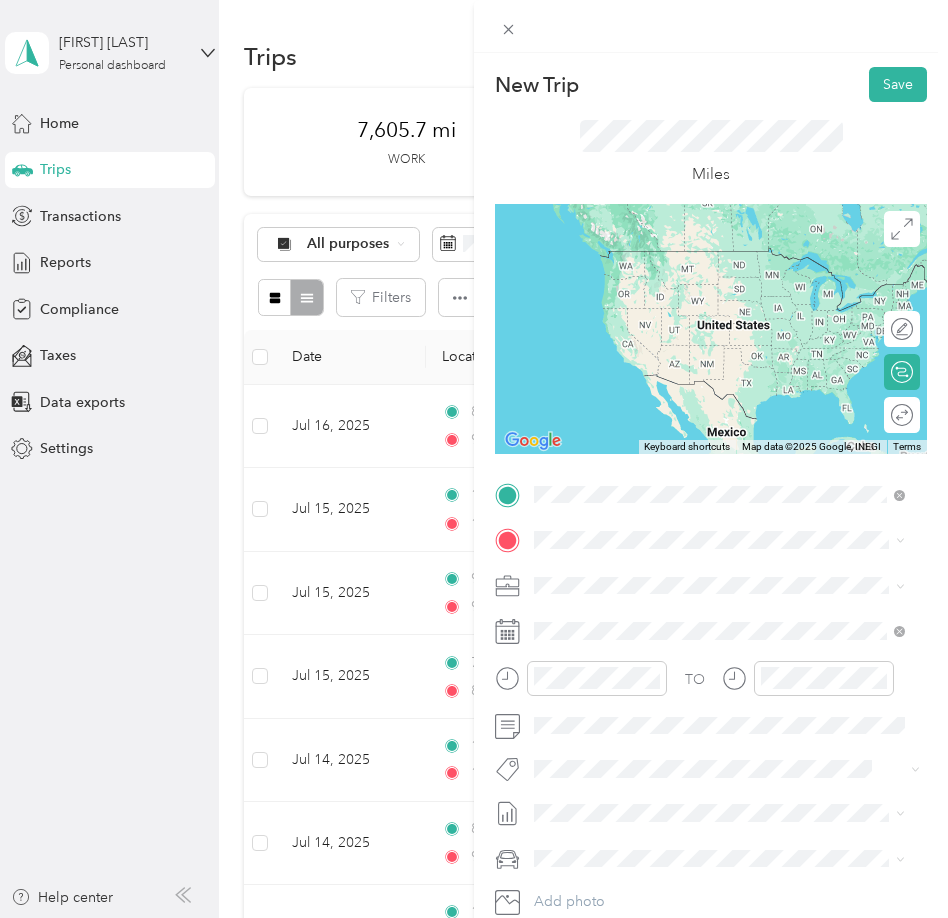 click on "[NUMBER] [STREET]
[CITY], [STATE] [POSTAL_CODE], [COUNTRY]" at bounding box center [716, 575] 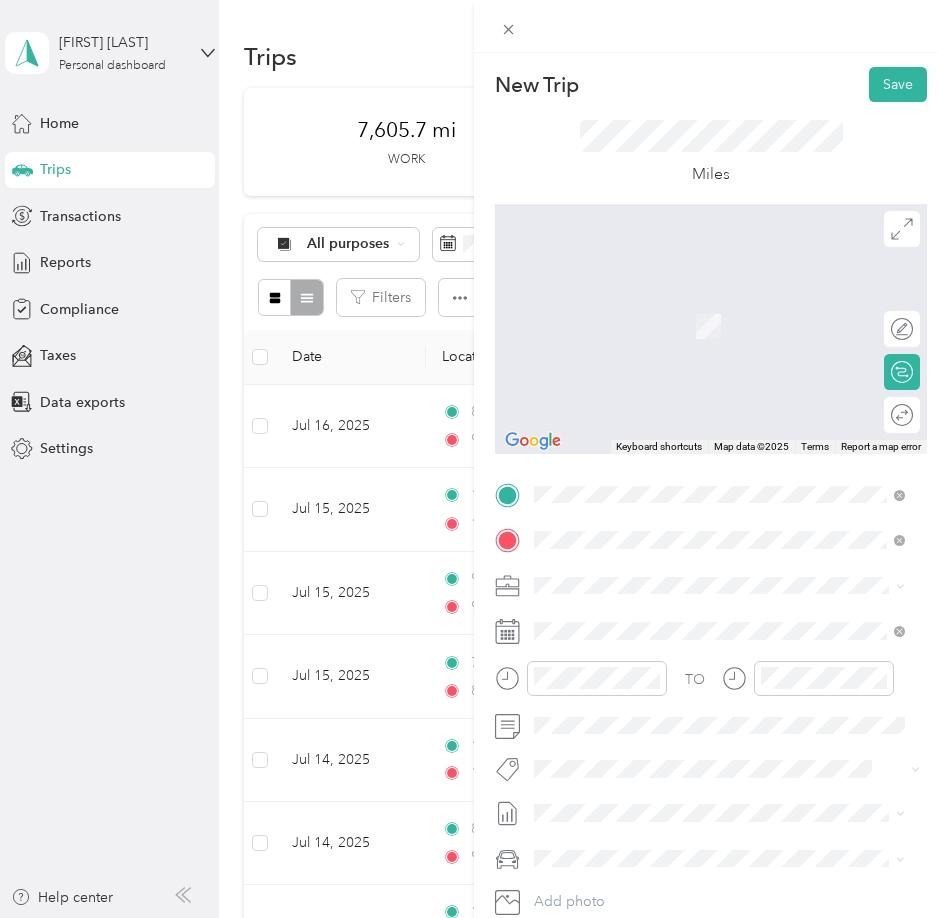 click on "[NUMBER] [STREET], [POSTAL CODE], [CITY], [STATE], [COUNTRY]" at bounding box center [716, 652] 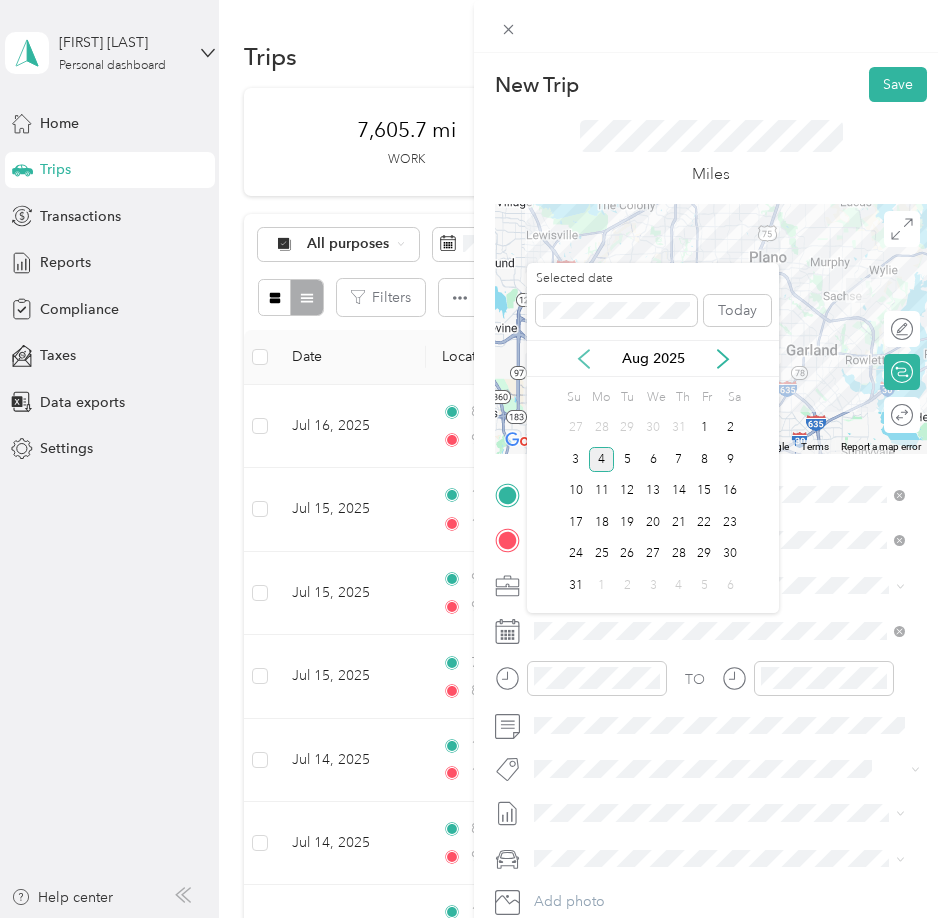 click 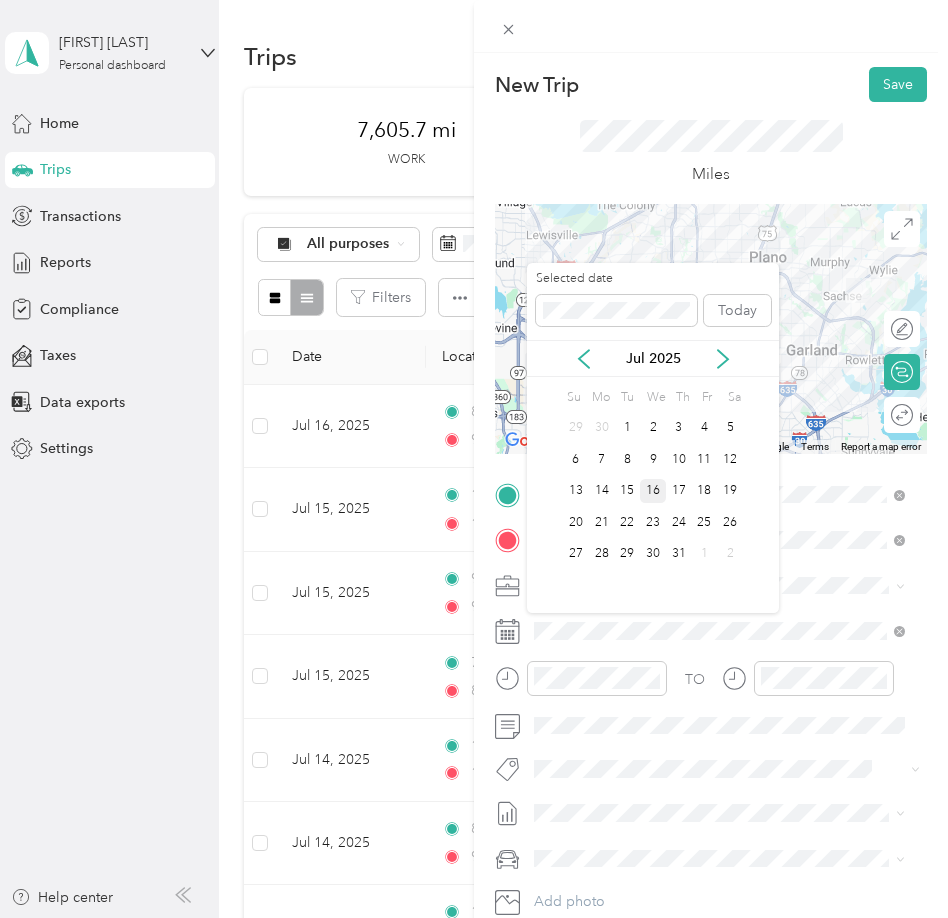 click on "16" at bounding box center (653, 491) 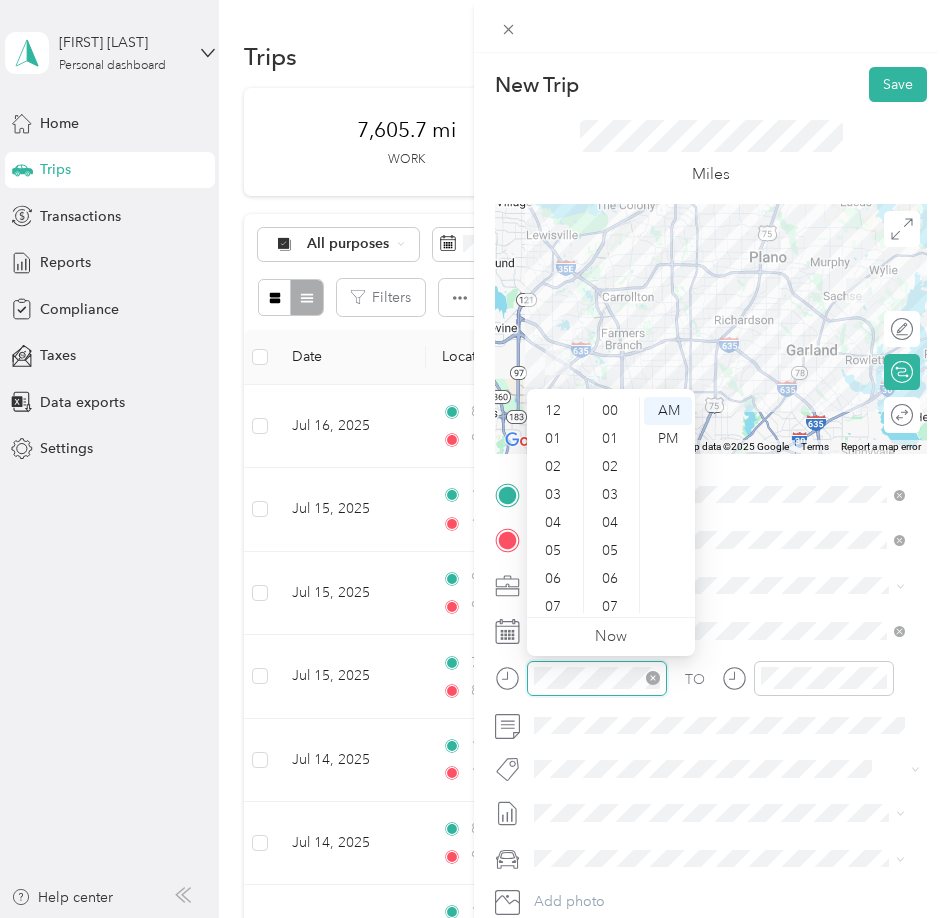 scroll, scrollTop: 1464, scrollLeft: 0, axis: vertical 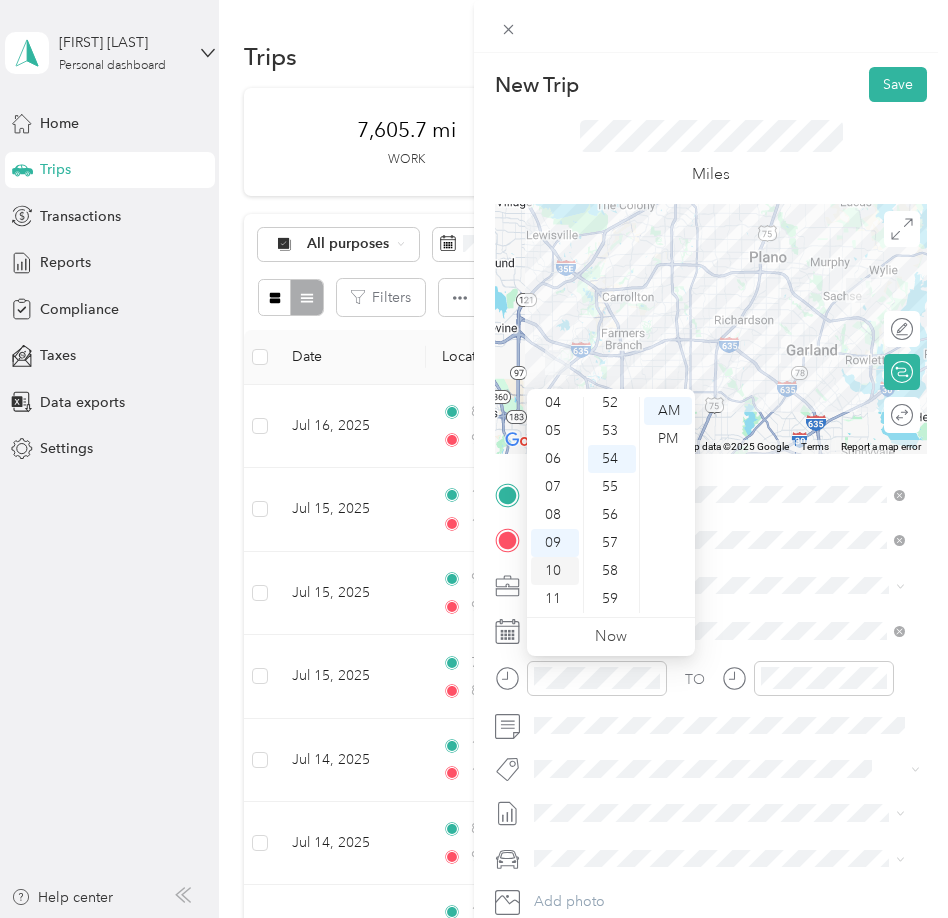 click on "10" at bounding box center (555, 571) 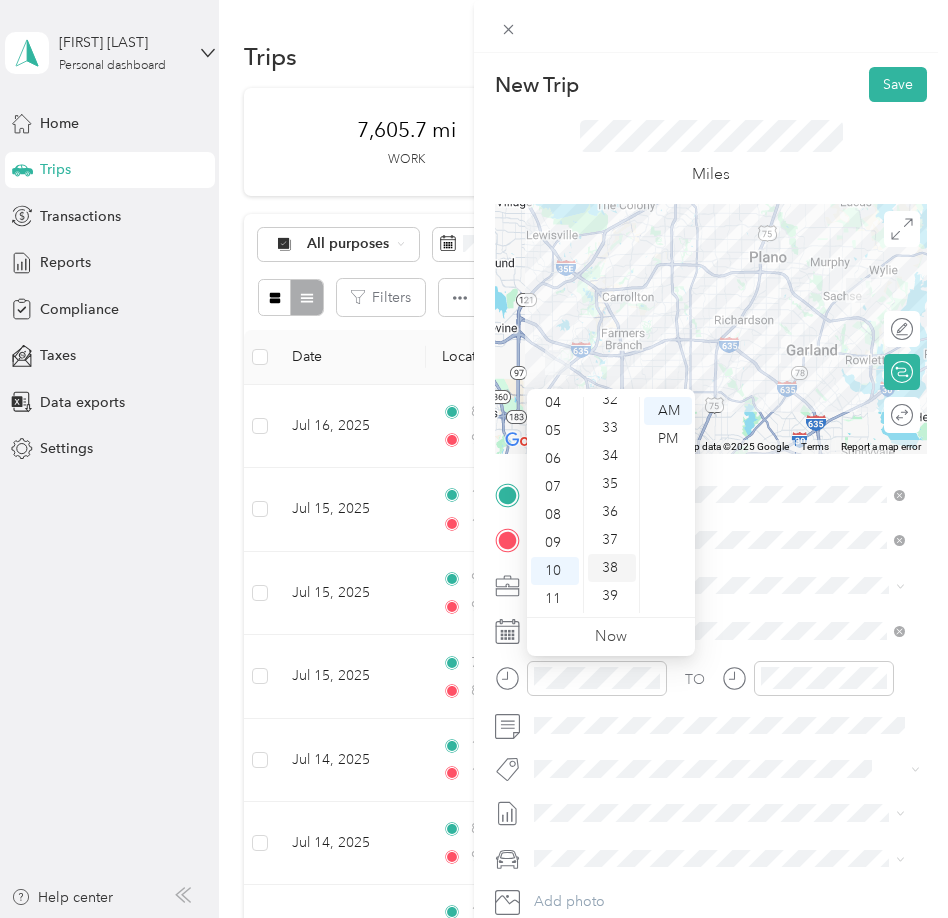 scroll, scrollTop: 764, scrollLeft: 0, axis: vertical 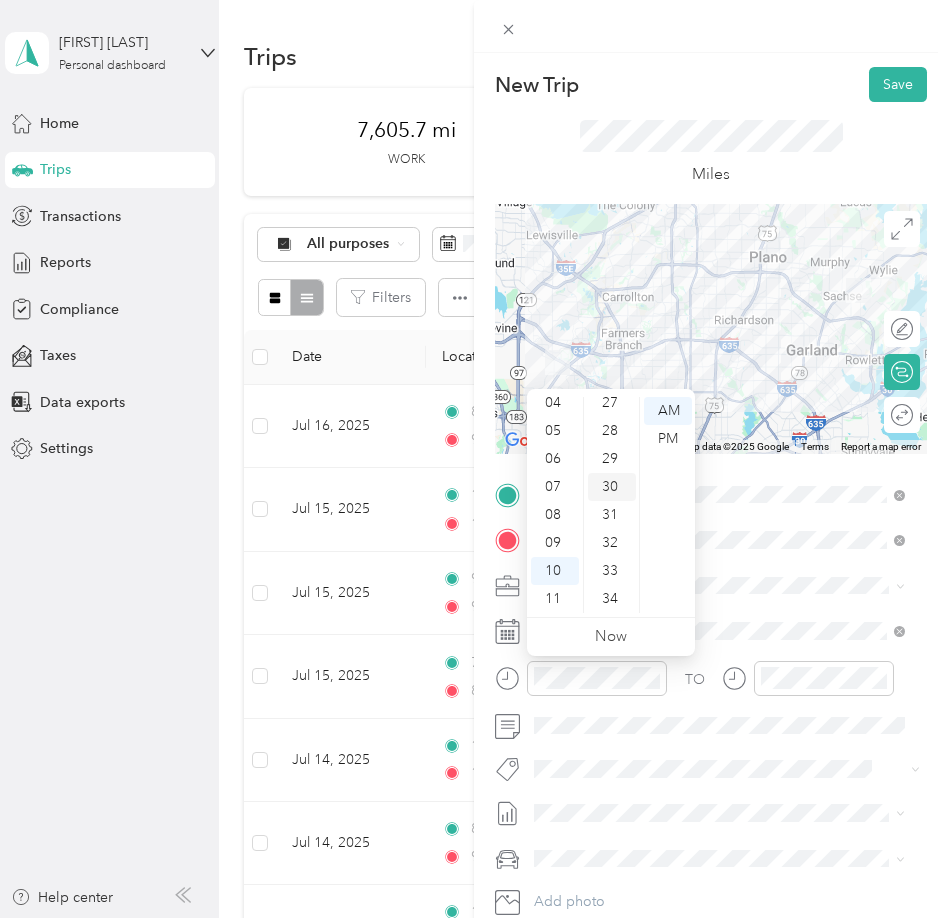 click on "30" at bounding box center [612, 487] 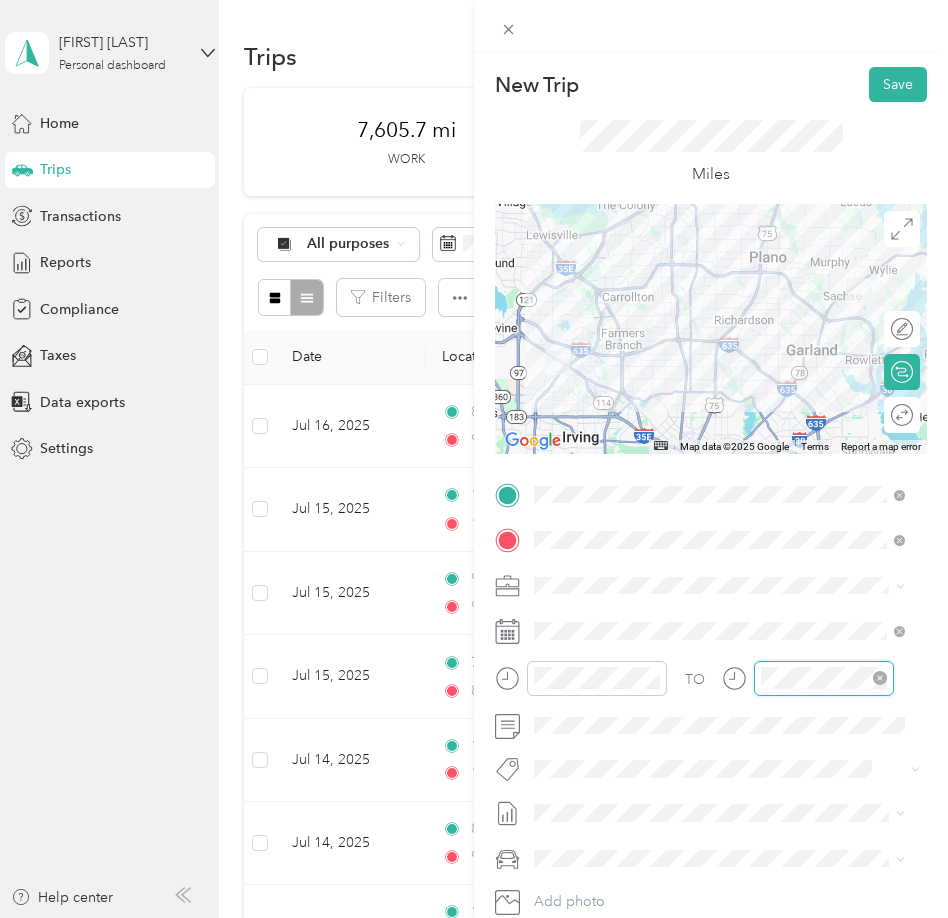 scroll, scrollTop: 120, scrollLeft: 0, axis: vertical 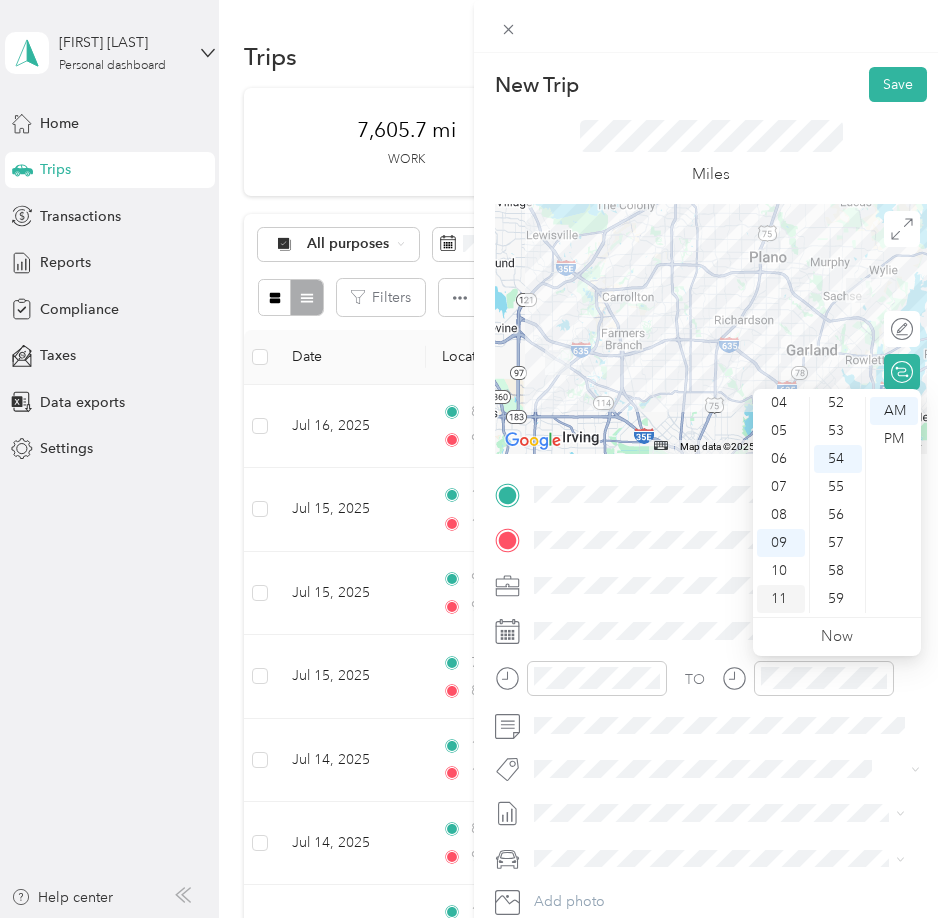 click on "11" at bounding box center (781, 599) 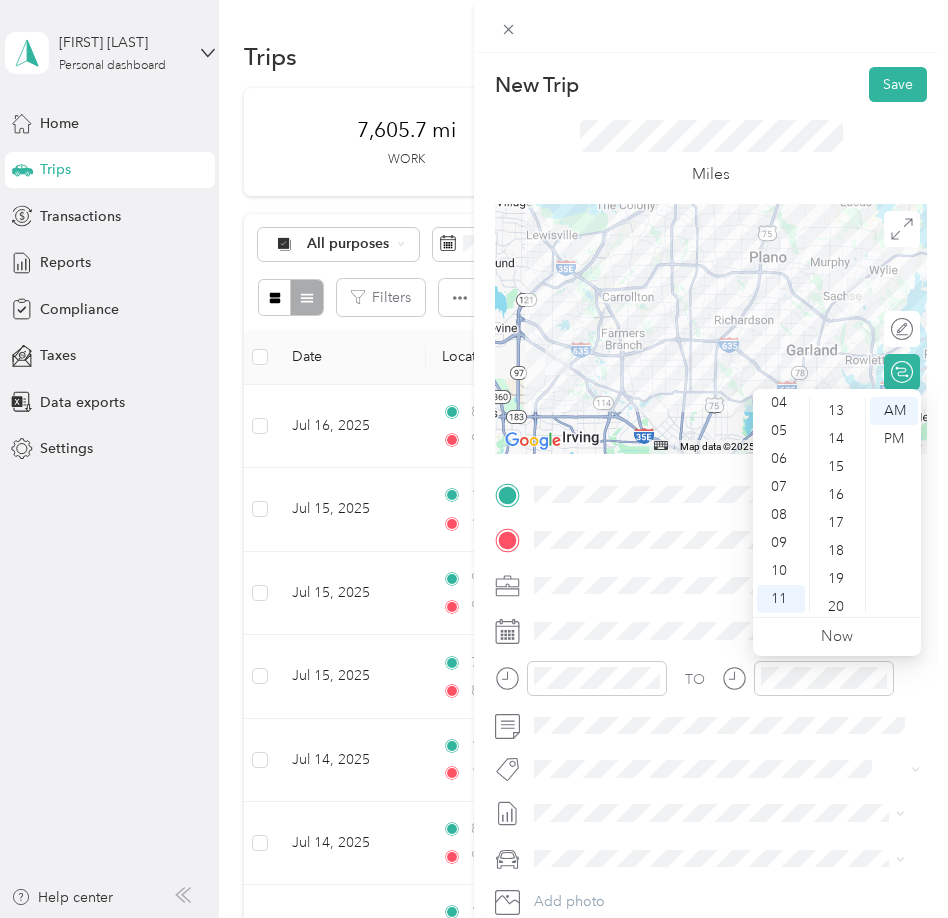 scroll, scrollTop: 264, scrollLeft: 0, axis: vertical 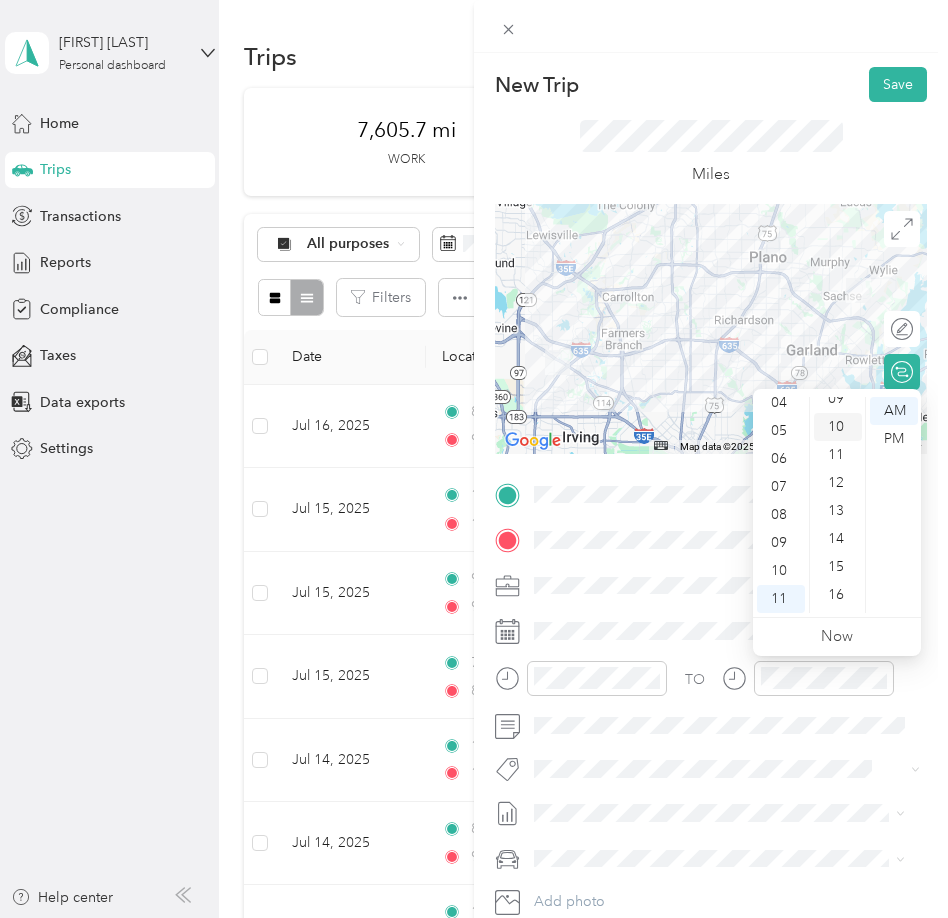 click on "10" at bounding box center [838, 427] 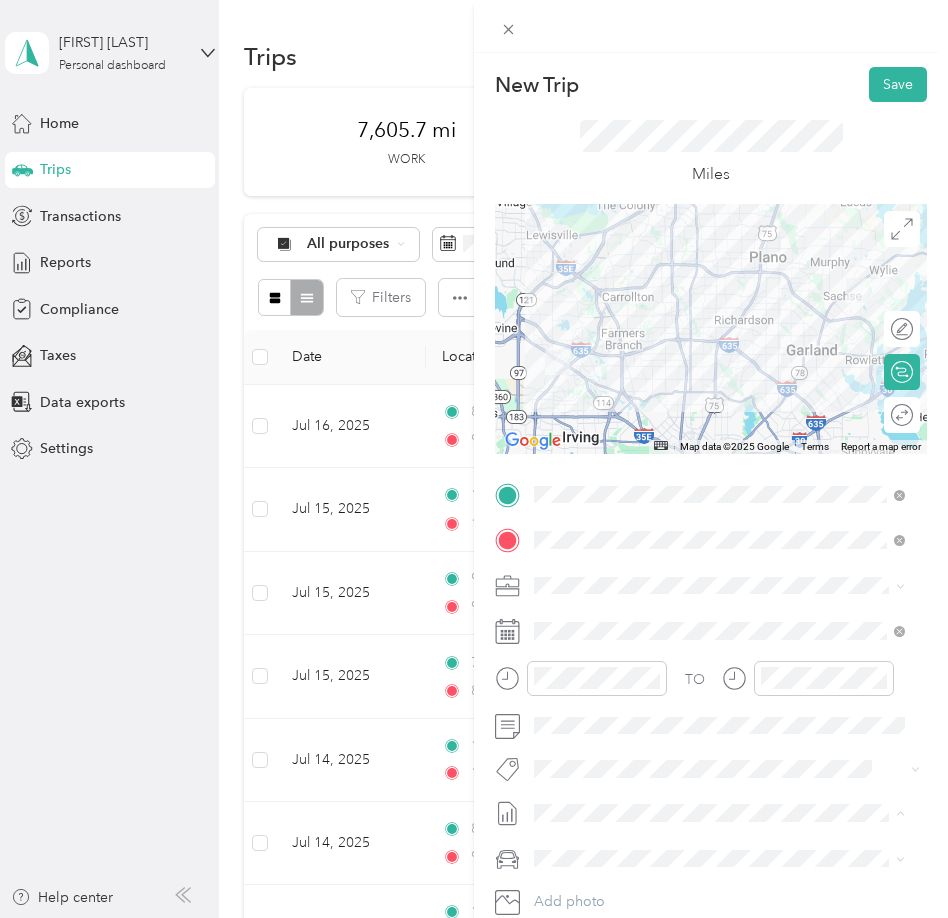 click on "July 2025 Mileage" at bounding box center [591, 879] 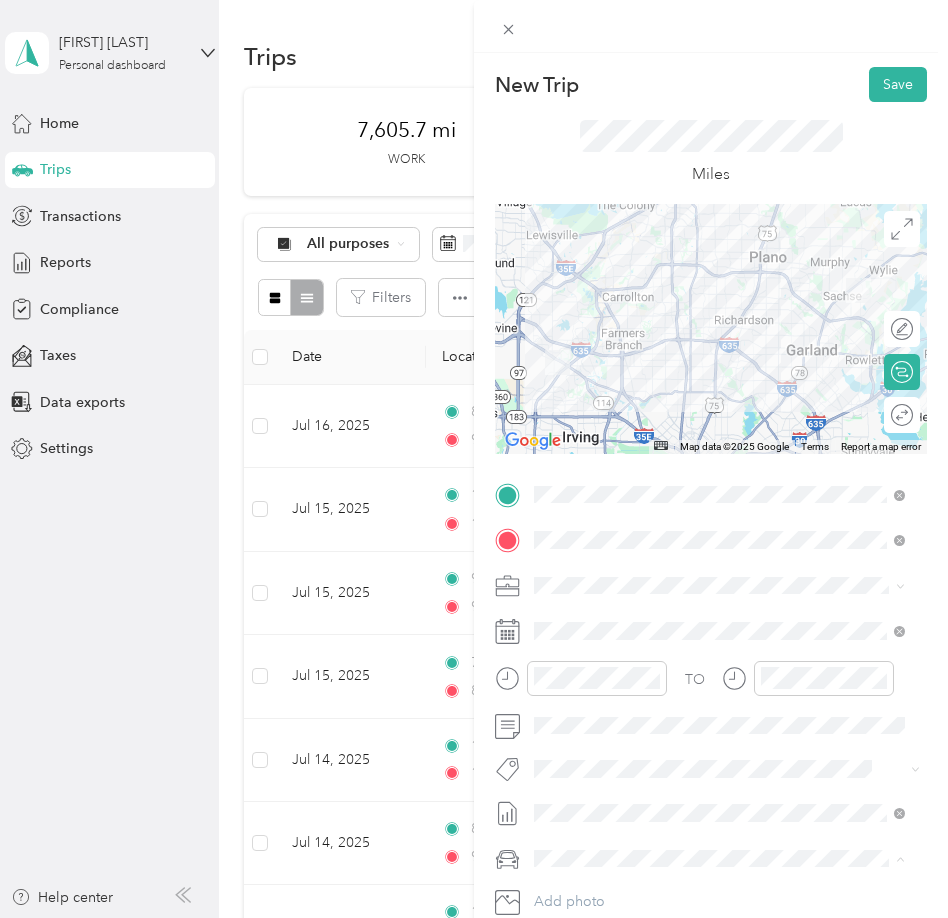 click on "Ford F250SD" at bounding box center (719, 823) 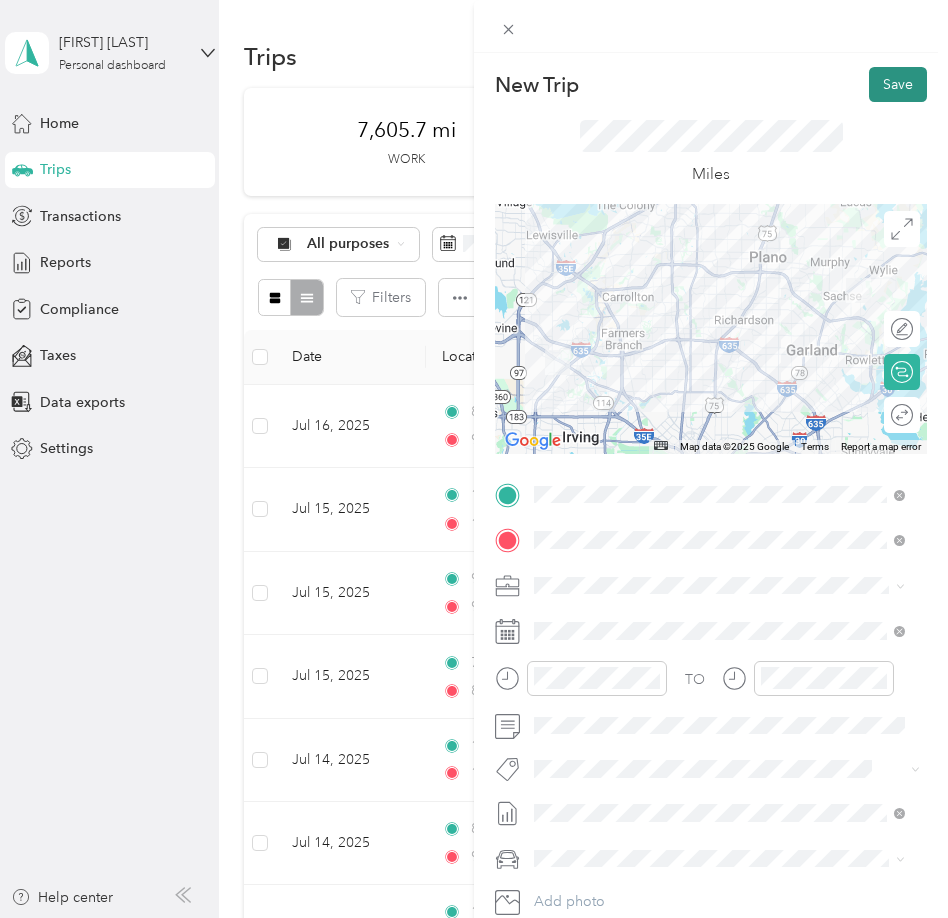 click on "Save" at bounding box center [898, 84] 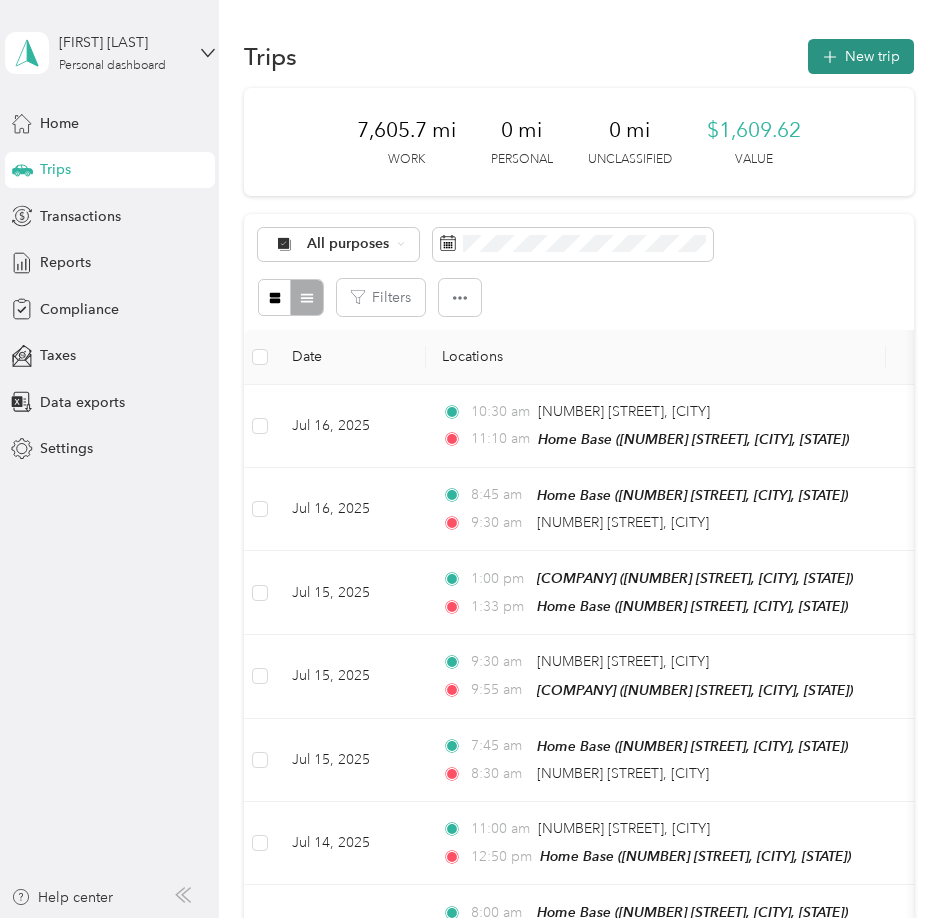 click on "New trip" at bounding box center (861, 56) 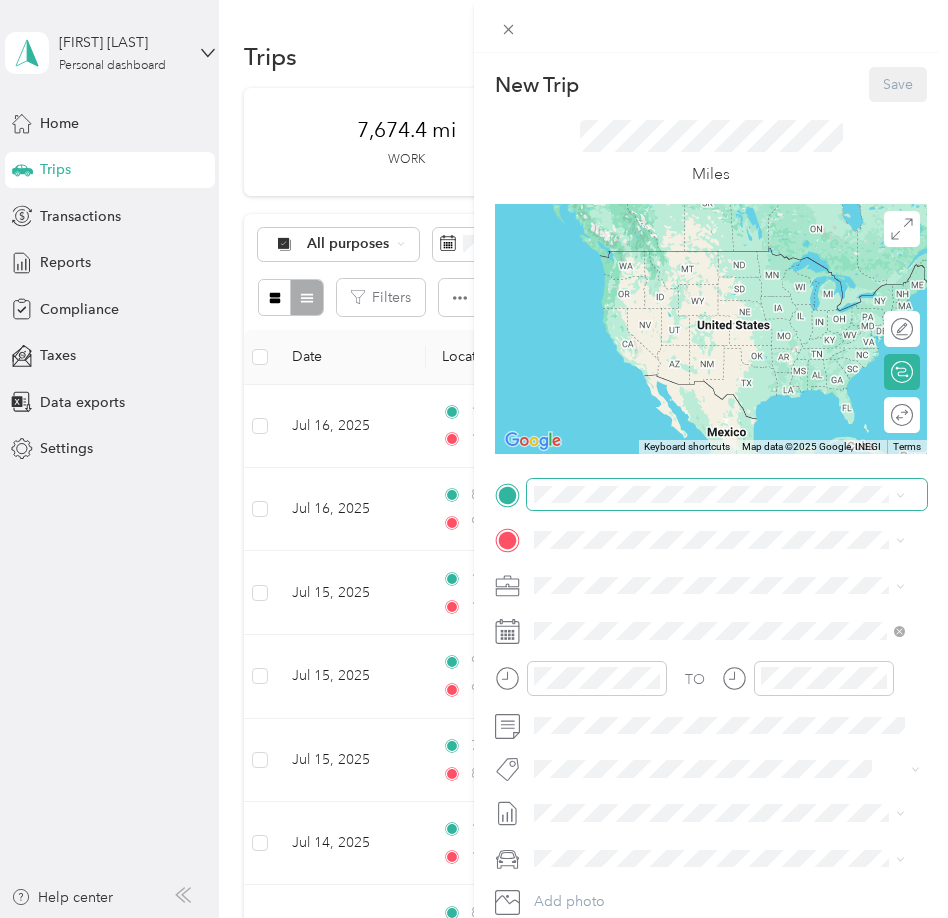 click at bounding box center [727, 495] 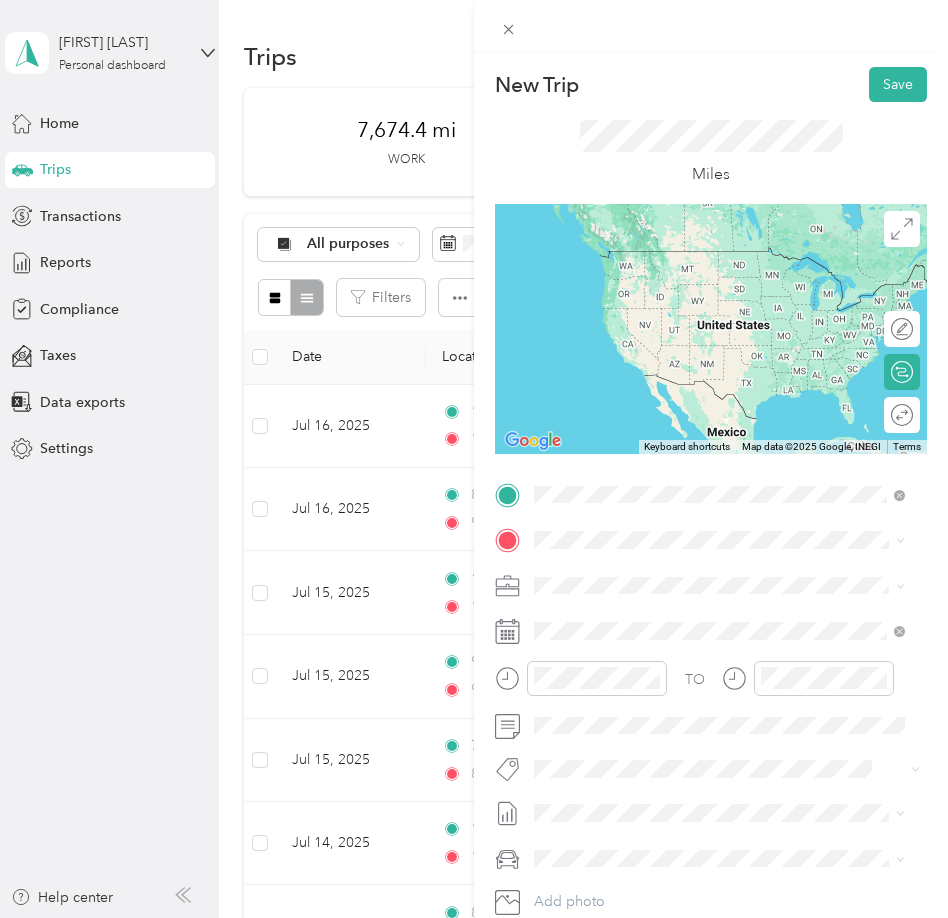 click on "Home Base [NUMBER] [STREET], [POSTAL CODE], [CITY], [STATE], [COUNTRY]" at bounding box center [735, 596] 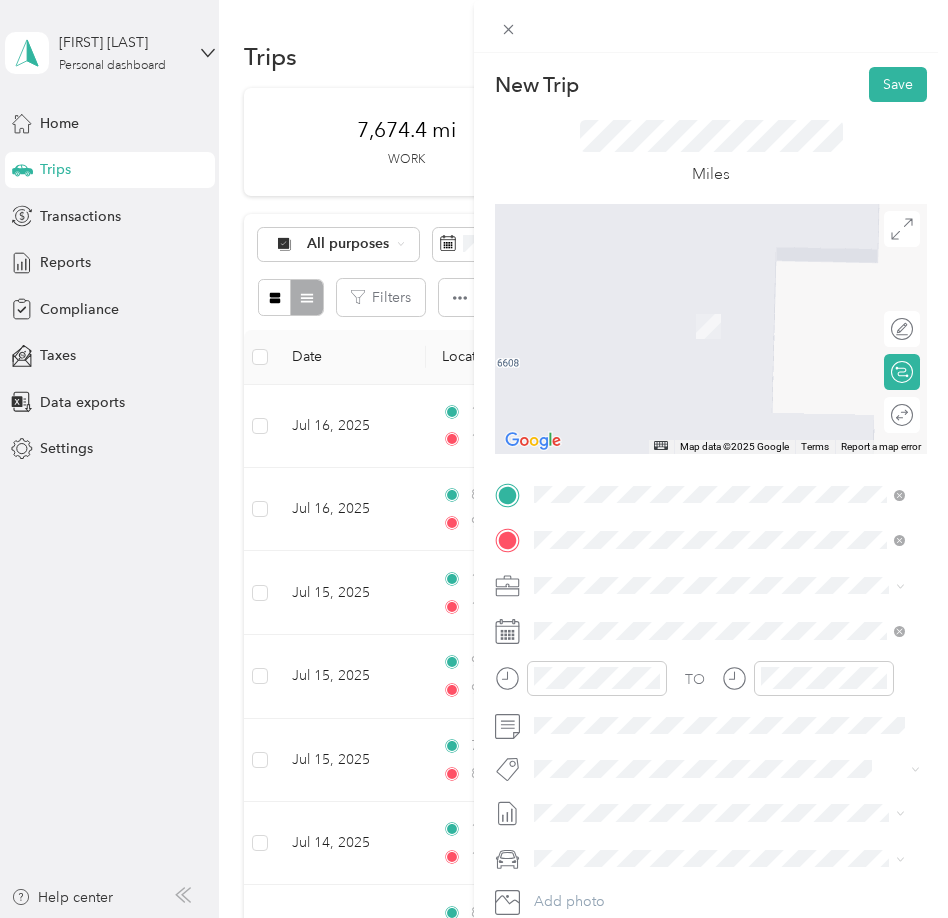click on "[NUMBER] [STREET], [POSTAL_CODE], [CITY], [STATE], [COUNTRY]" at bounding box center (718, 652) 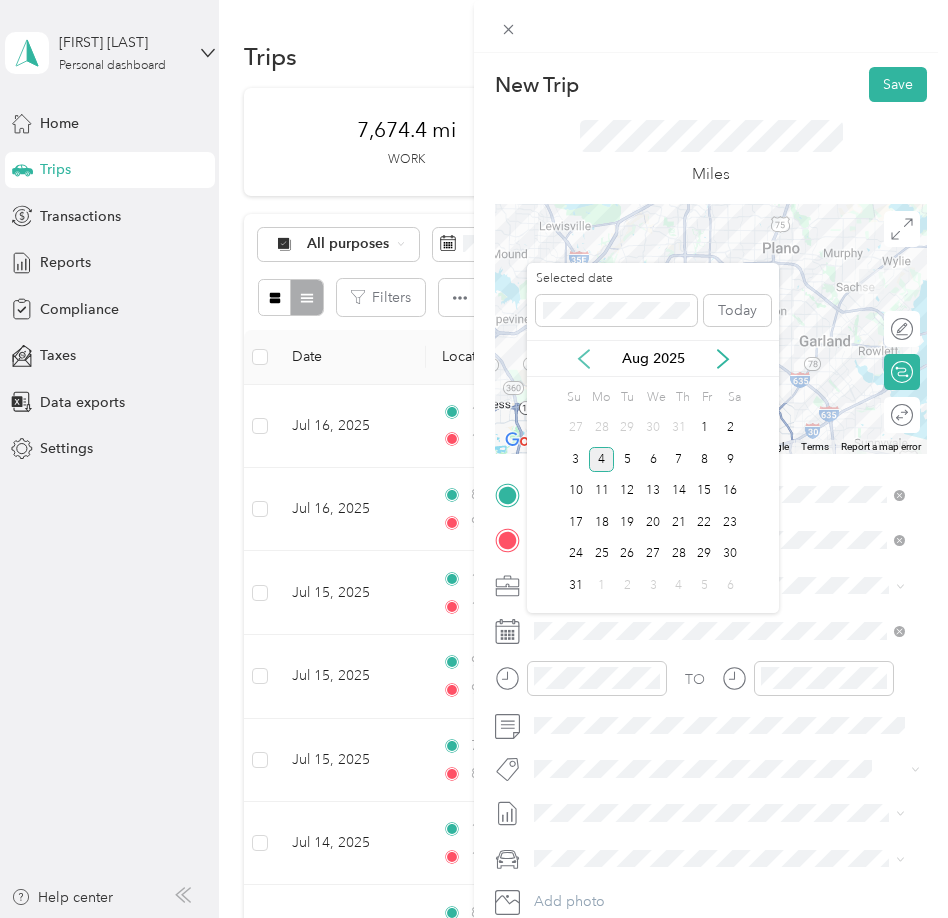 click 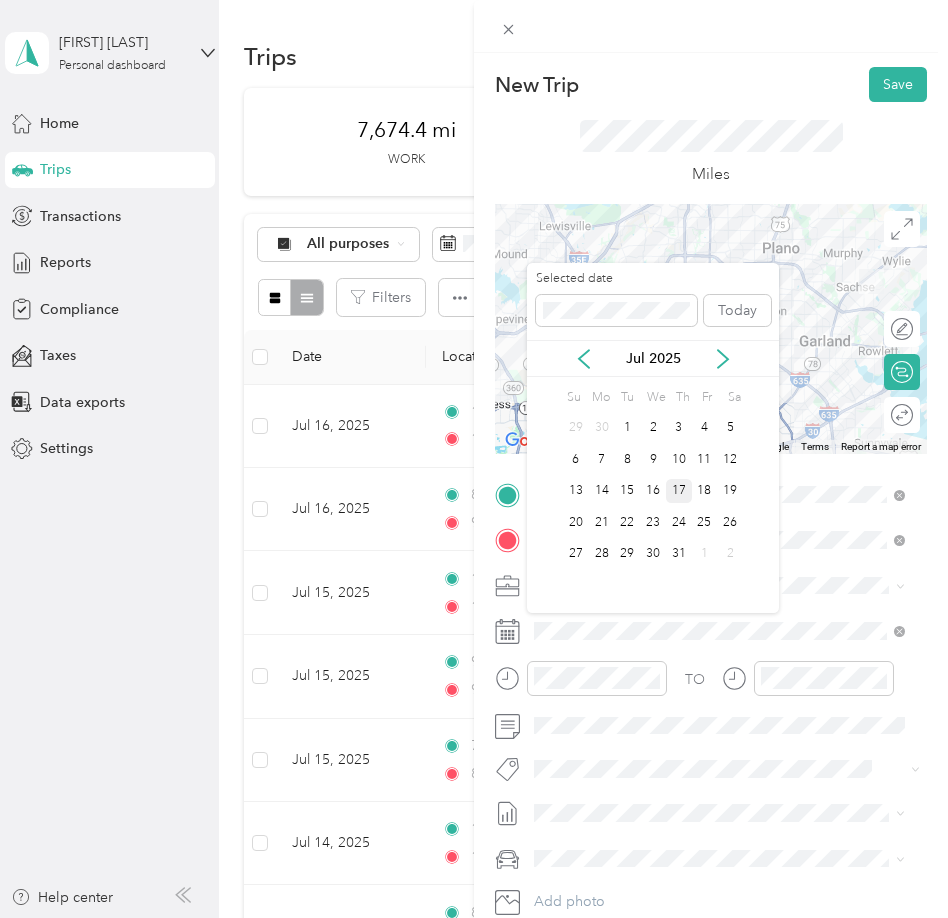 click on "17" at bounding box center (679, 491) 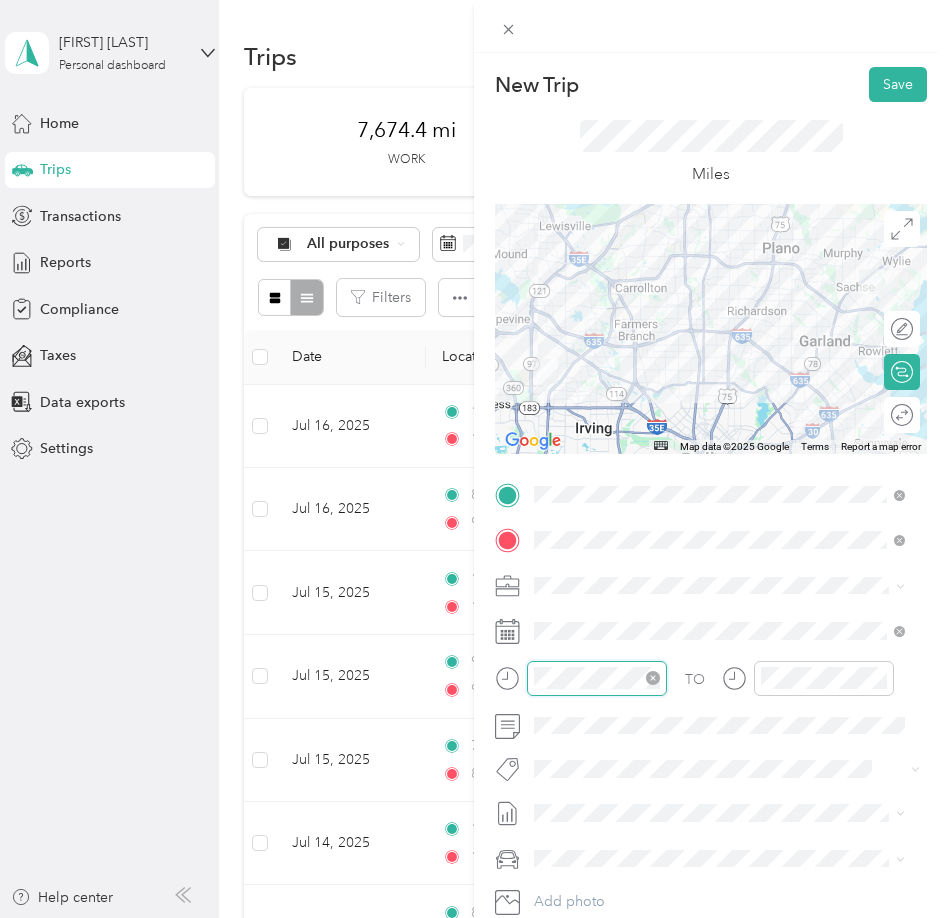 scroll, scrollTop: 120, scrollLeft: 0, axis: vertical 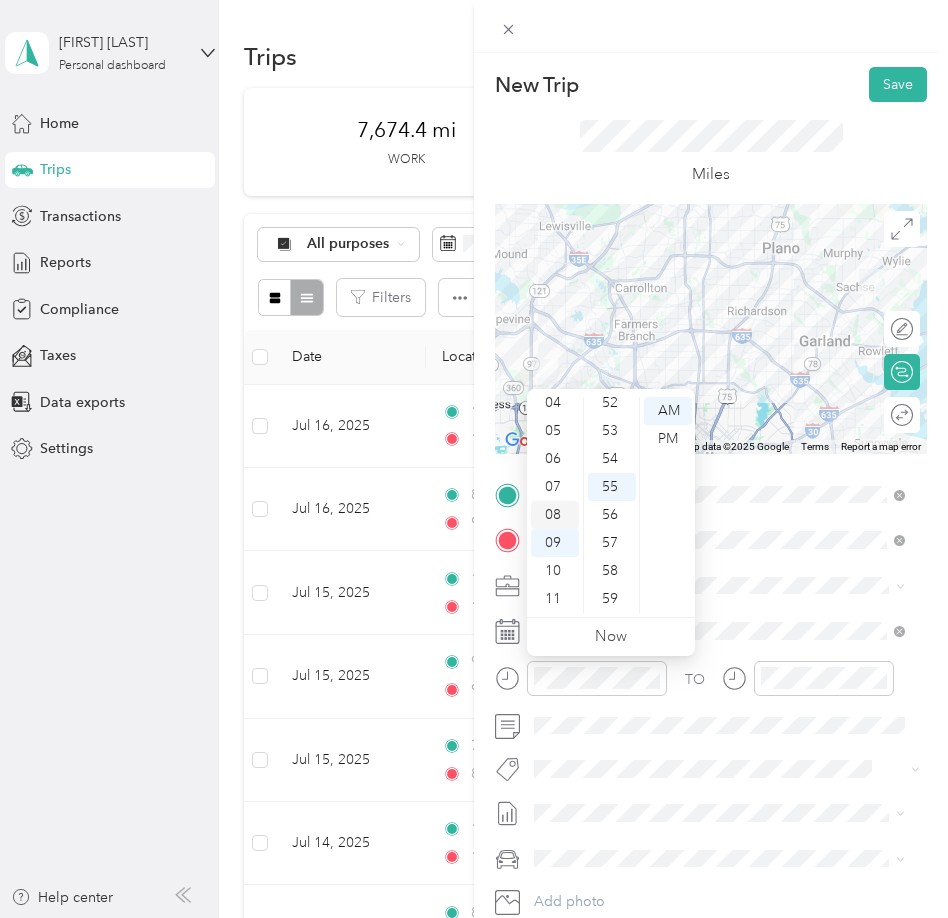 click on "08" at bounding box center (555, 515) 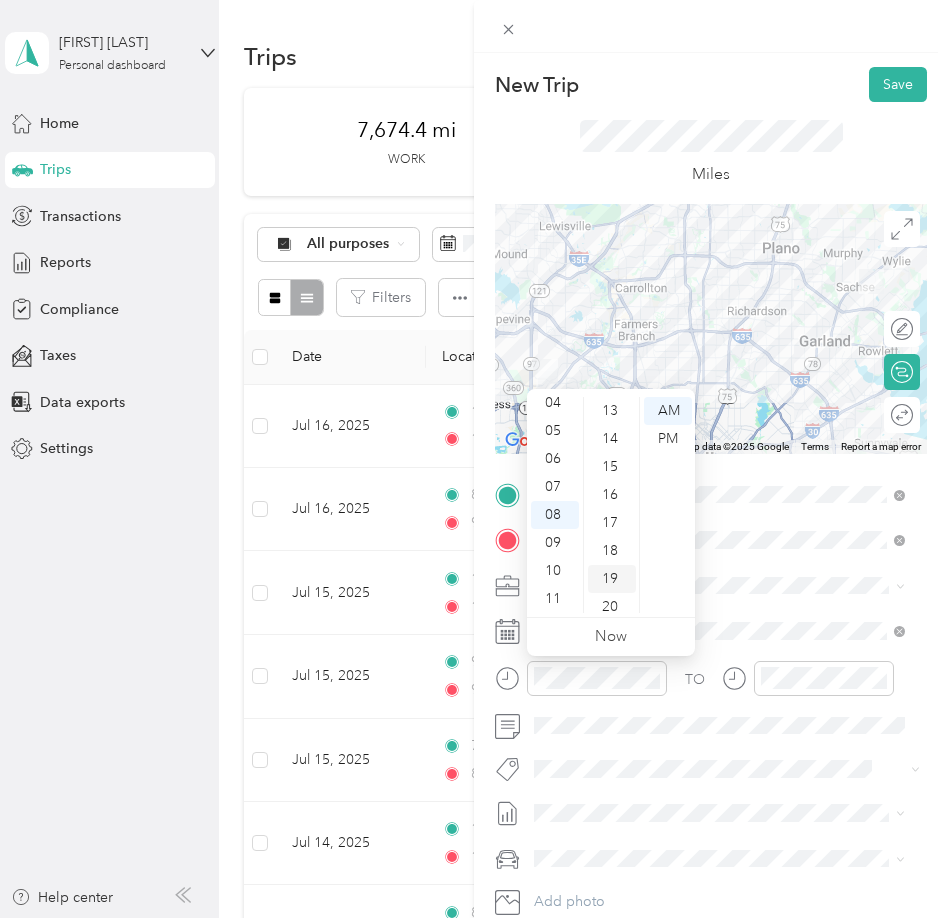 scroll, scrollTop: 0, scrollLeft: 0, axis: both 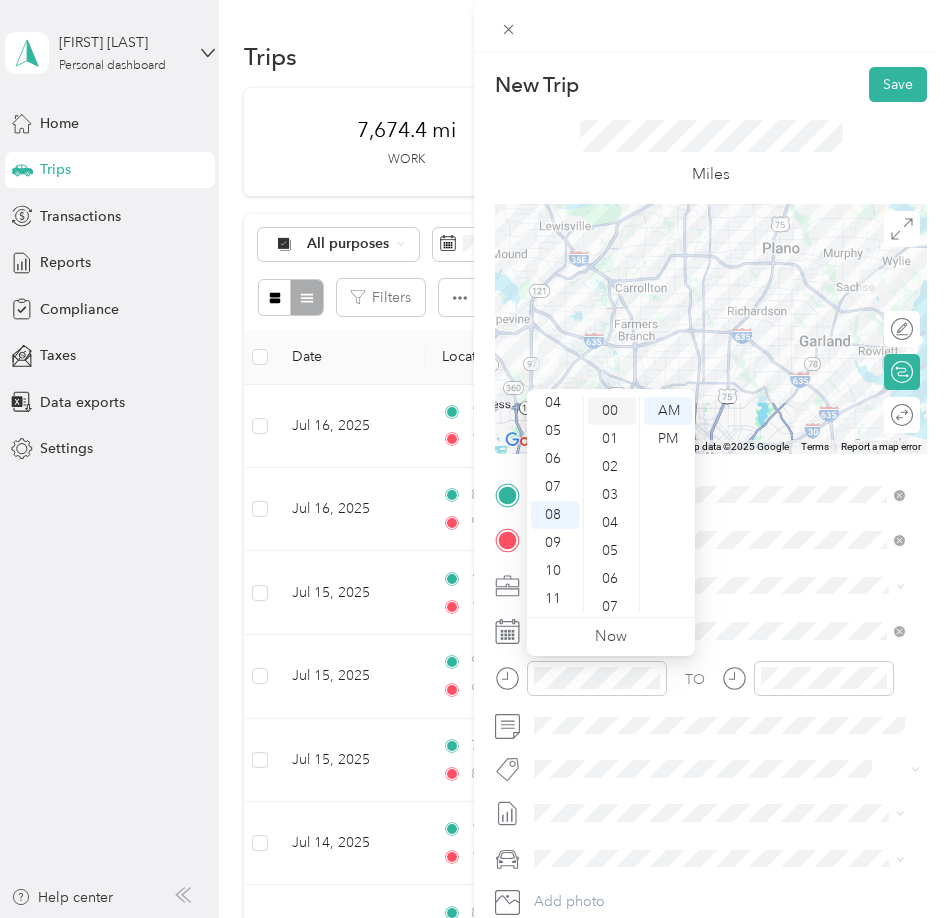 click on "00" at bounding box center [612, 411] 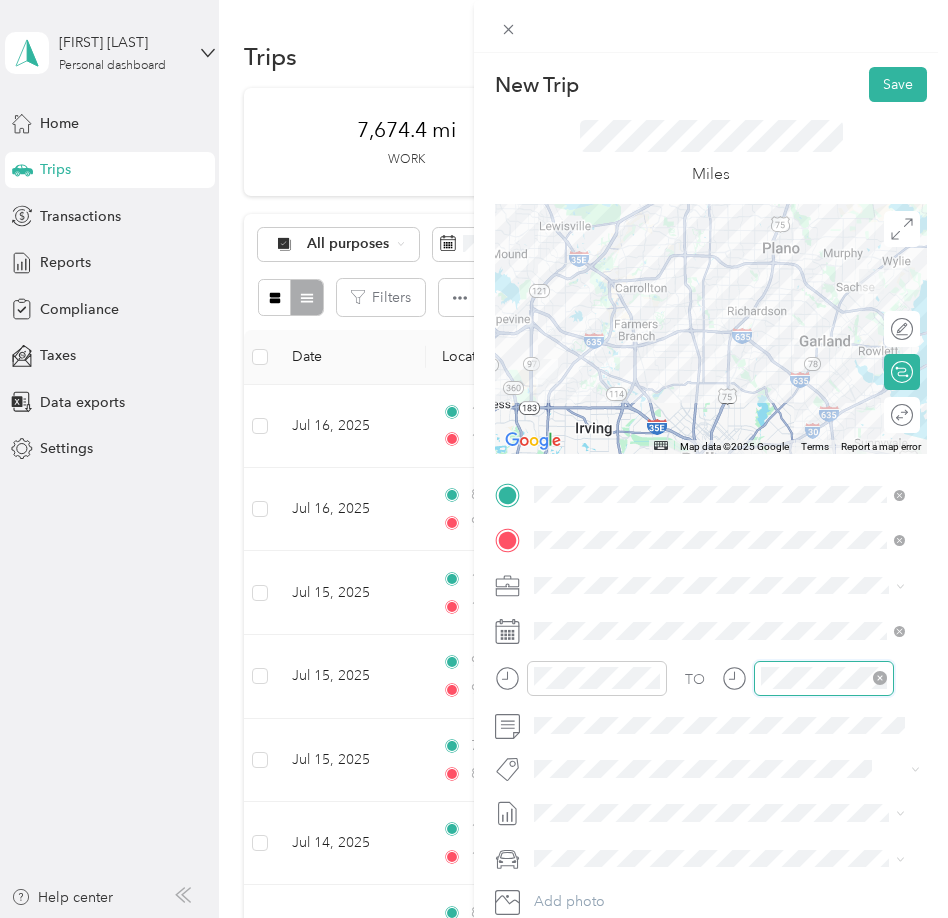 scroll, scrollTop: 120, scrollLeft: 0, axis: vertical 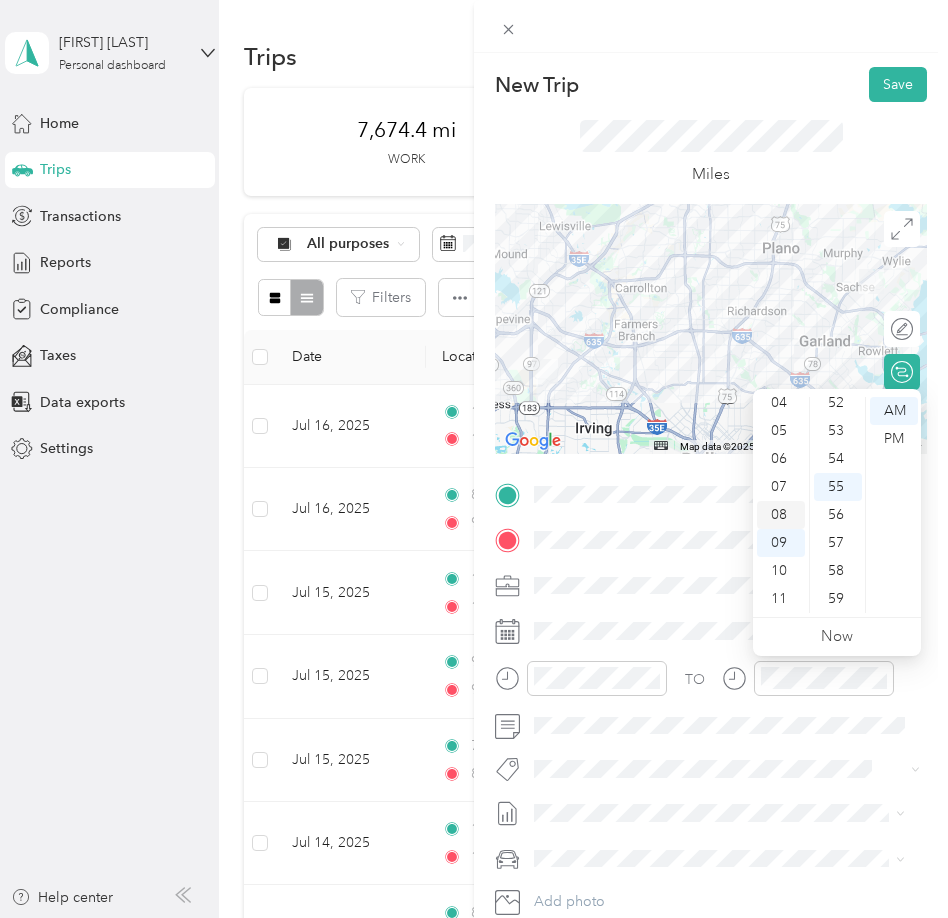 click on "08" at bounding box center (781, 515) 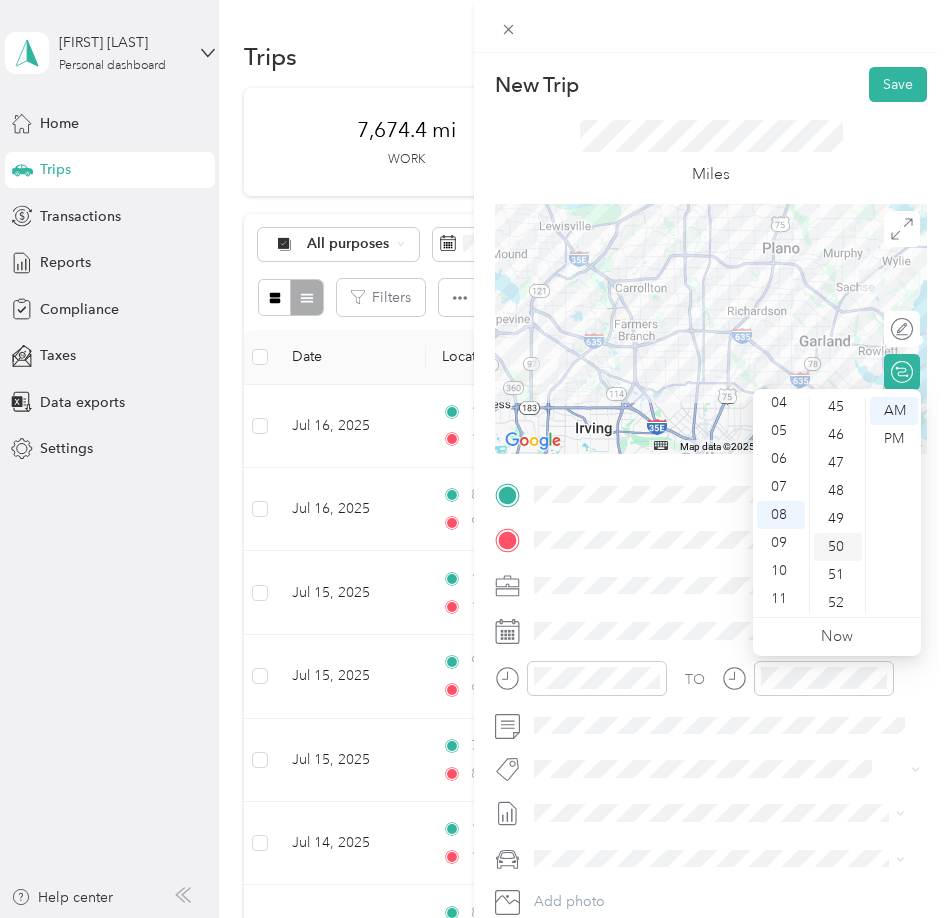 click on "50" at bounding box center (838, 547) 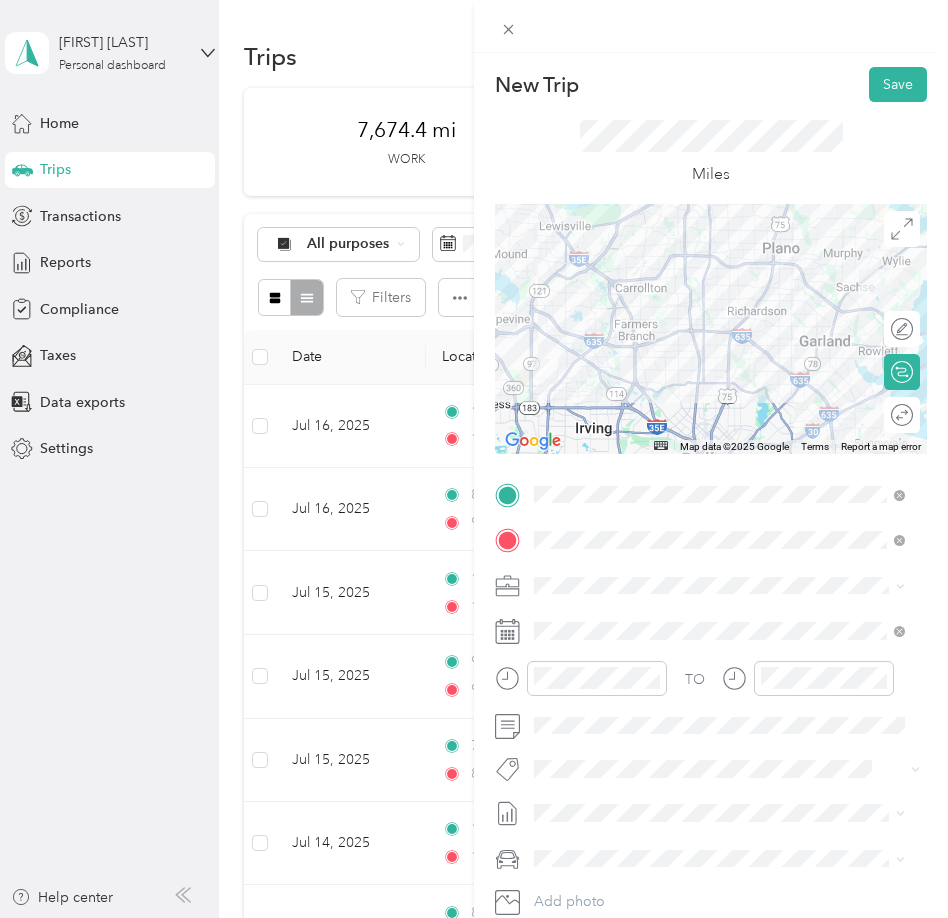 click on "July 2025 Mileage" at bounding box center (591, 875) 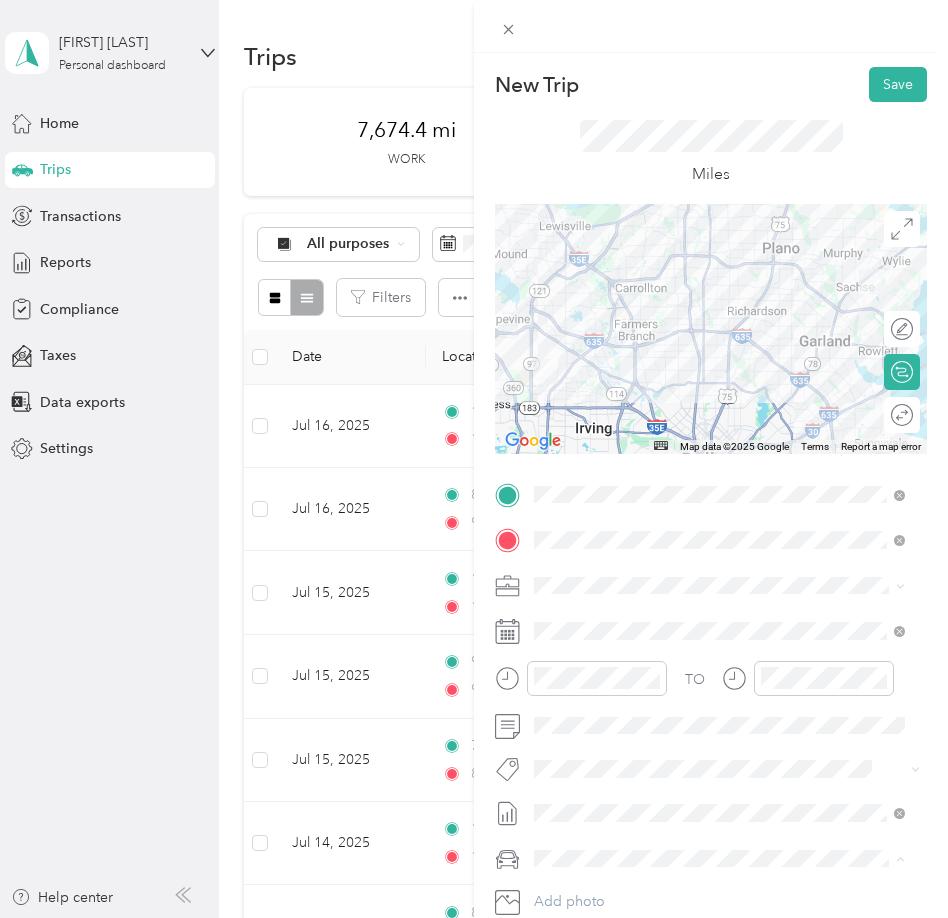 click on "Lexus" at bounding box center (719, 788) 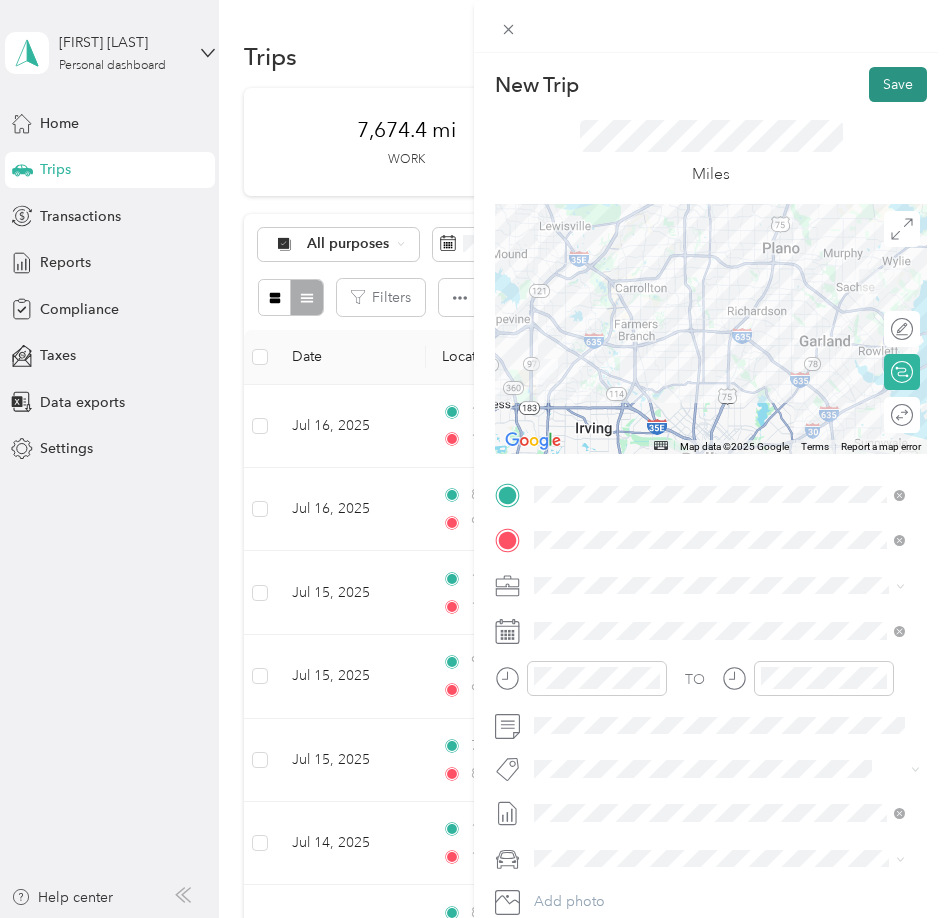 click on "Save" at bounding box center [898, 84] 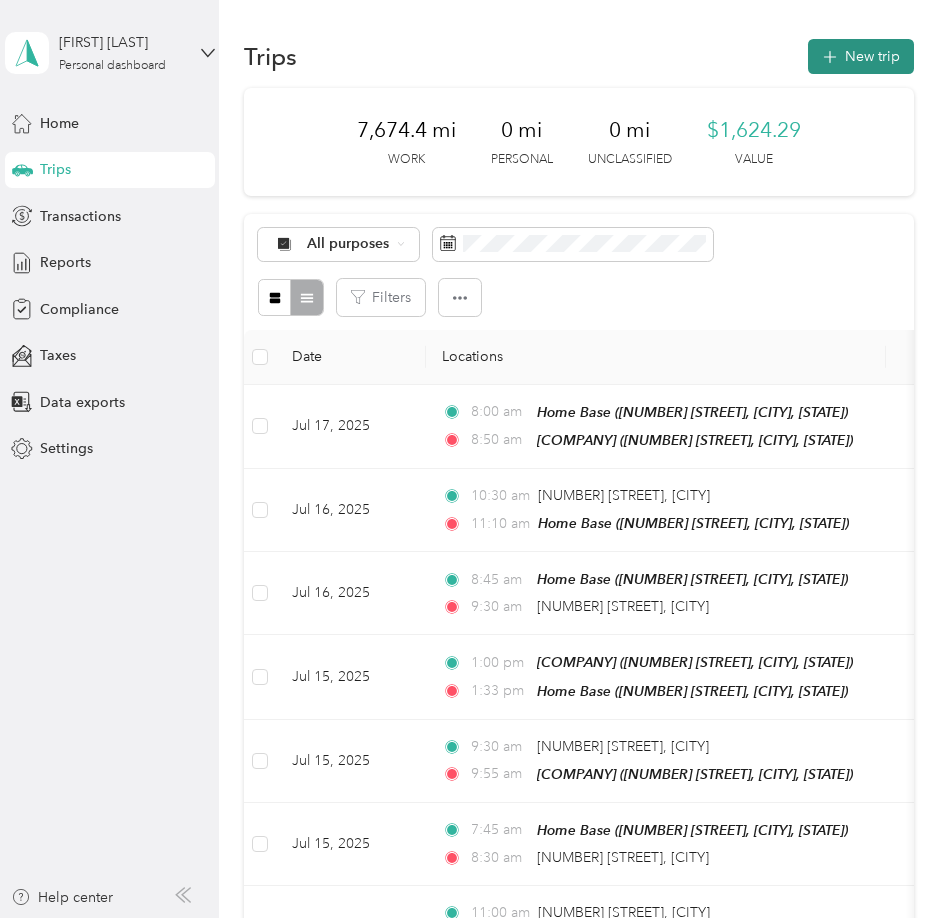 click on "New trip" at bounding box center (861, 56) 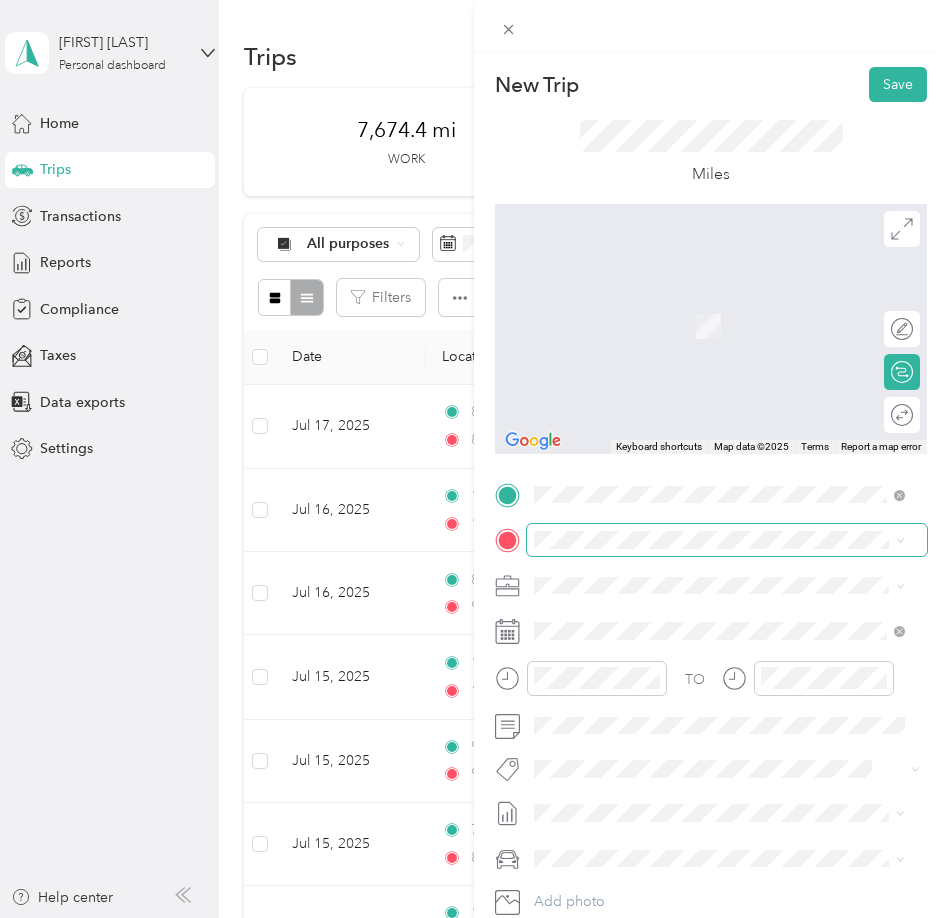 click at bounding box center (727, 540) 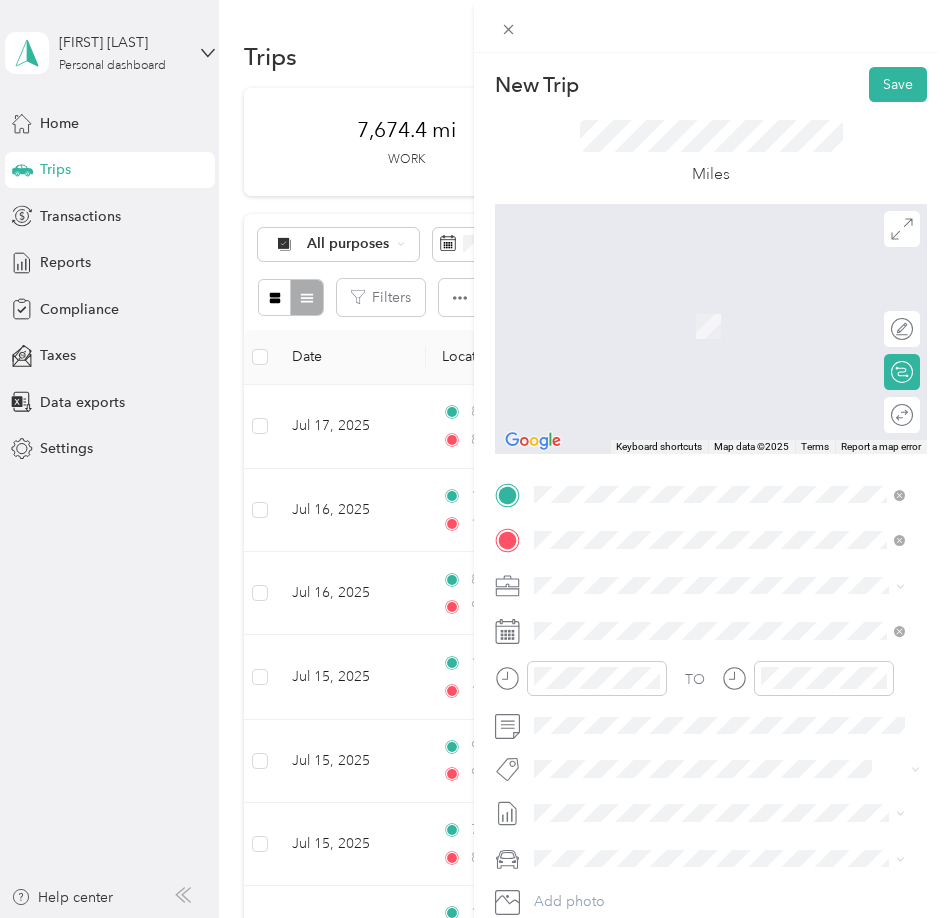 click on "Home Base" at bounding box center (609, 619) 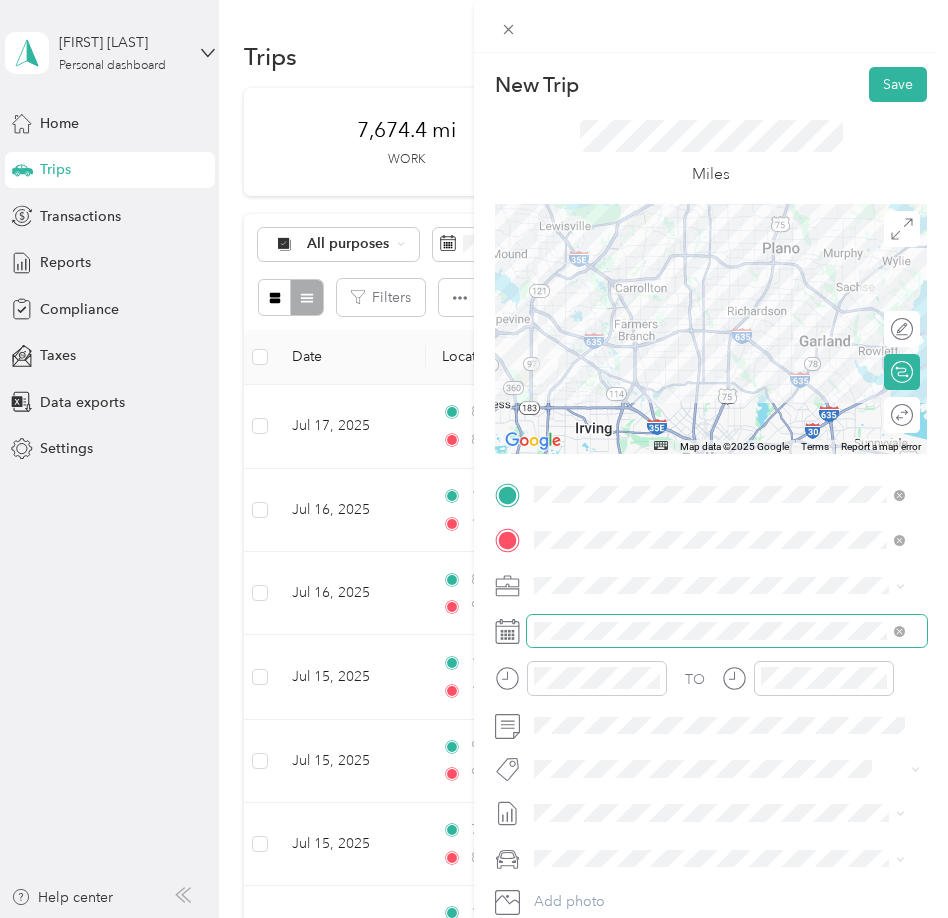 click at bounding box center (727, 631) 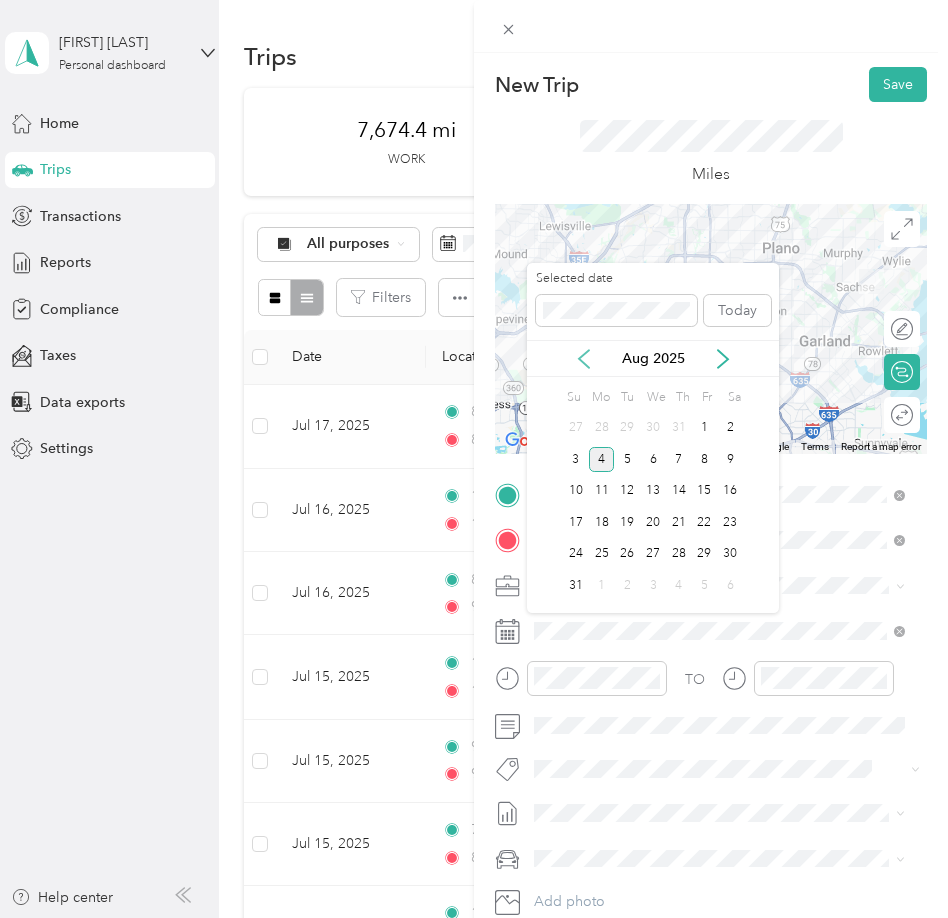 click 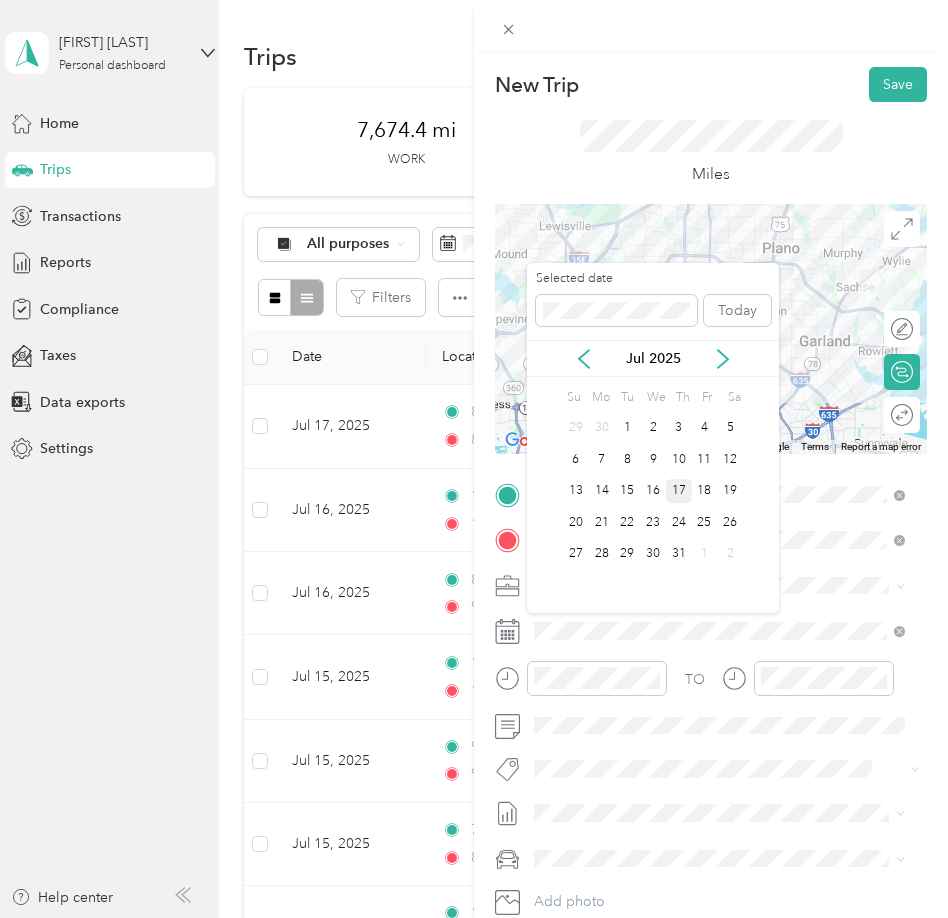 click on "17" at bounding box center (679, 491) 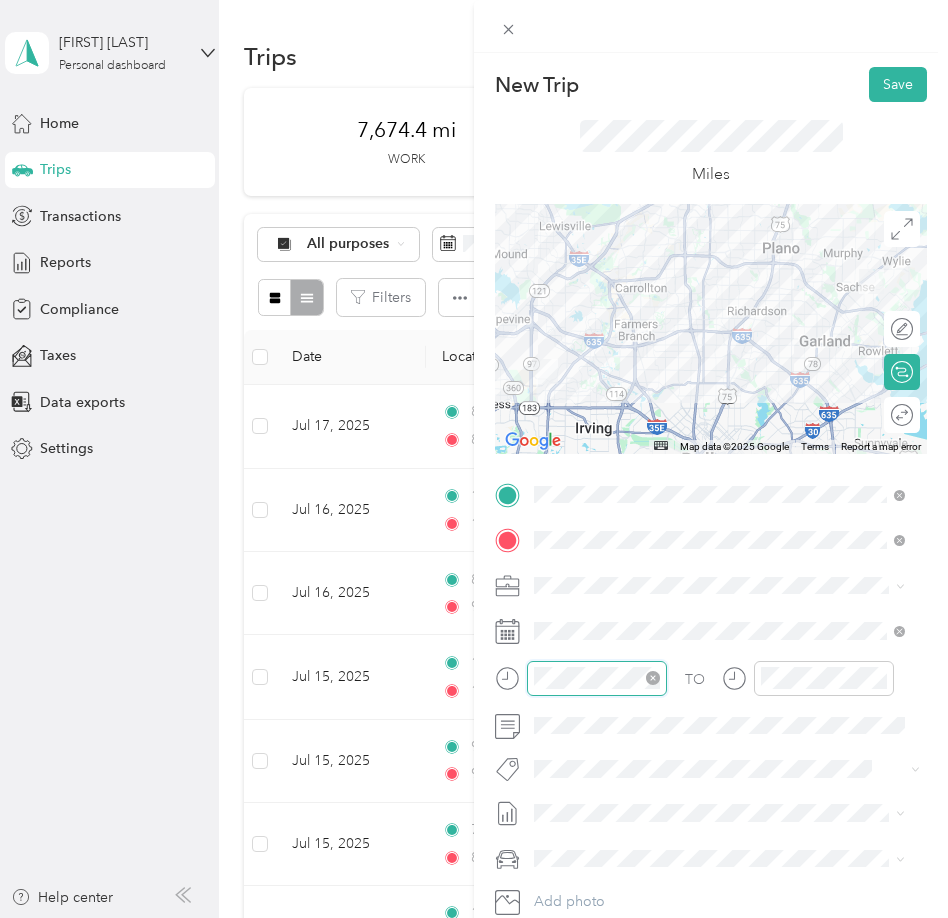 scroll, scrollTop: 1464, scrollLeft: 0, axis: vertical 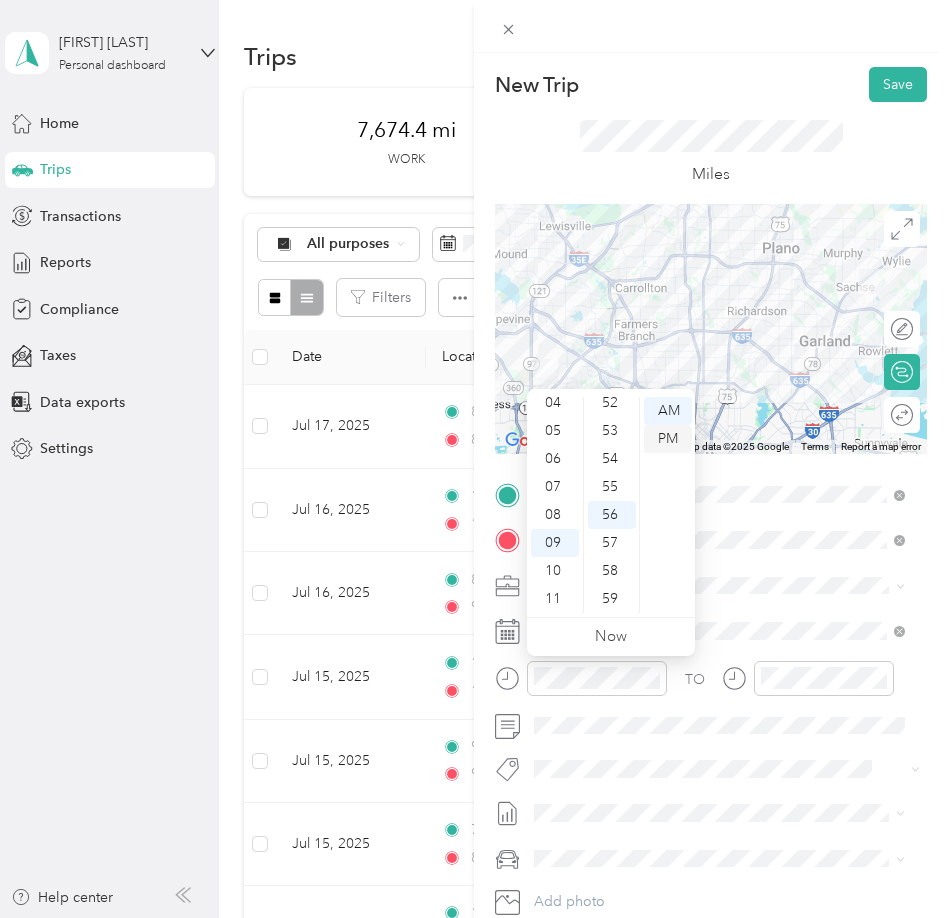 click on "PM" at bounding box center [668, 439] 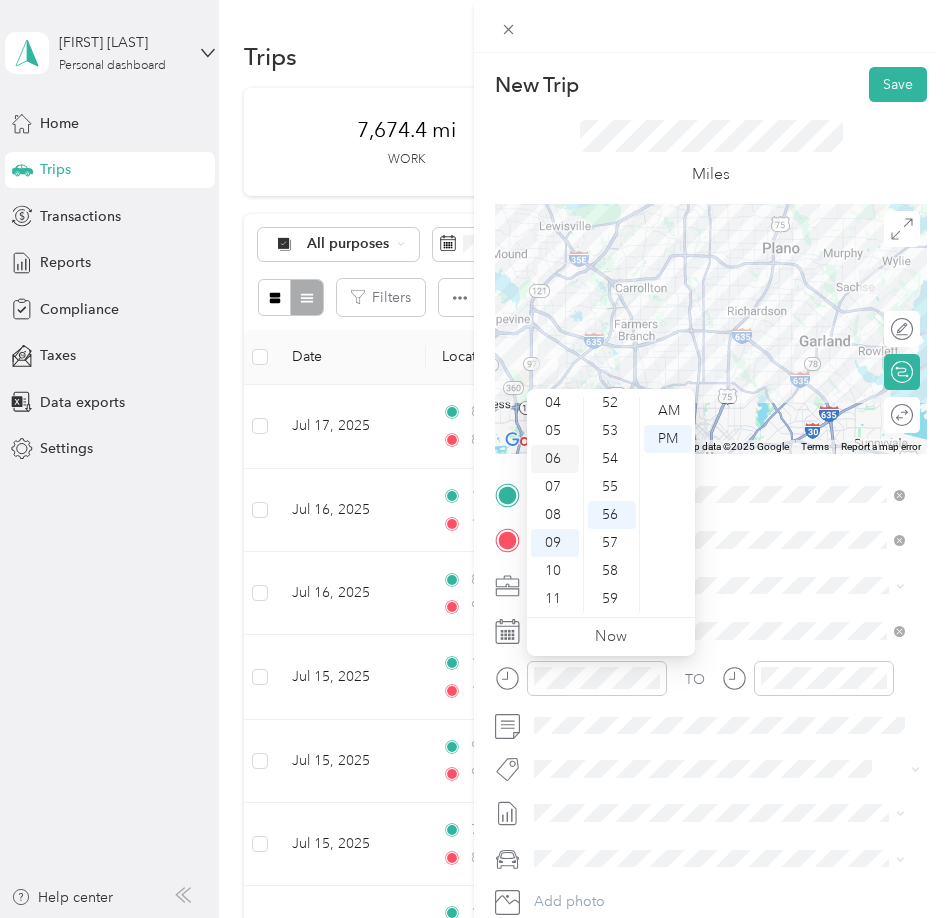 scroll, scrollTop: 0, scrollLeft: 0, axis: both 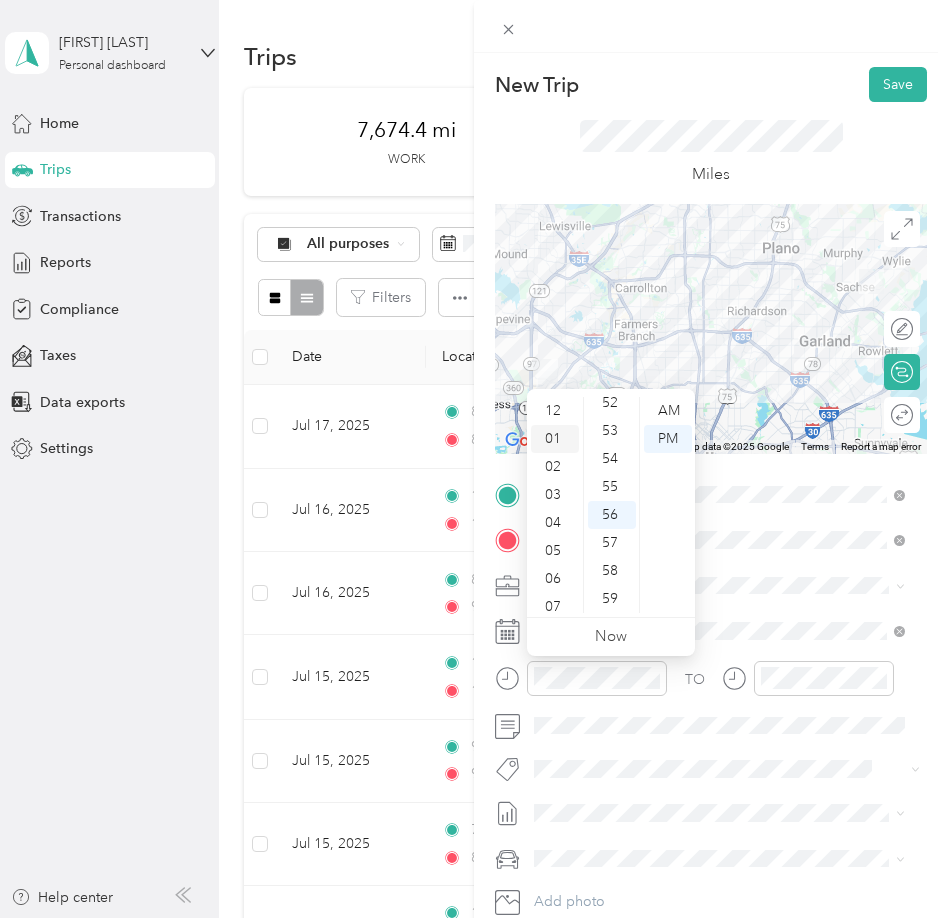 click on "01" at bounding box center [555, 439] 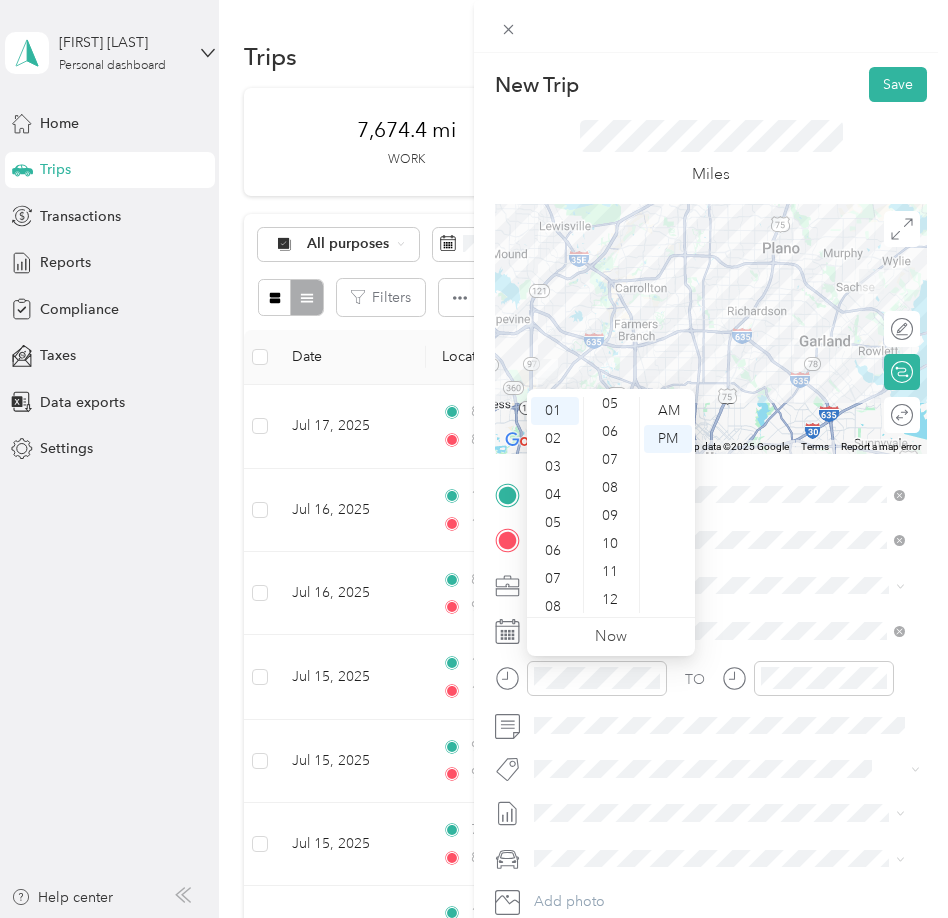 scroll, scrollTop: 0, scrollLeft: 0, axis: both 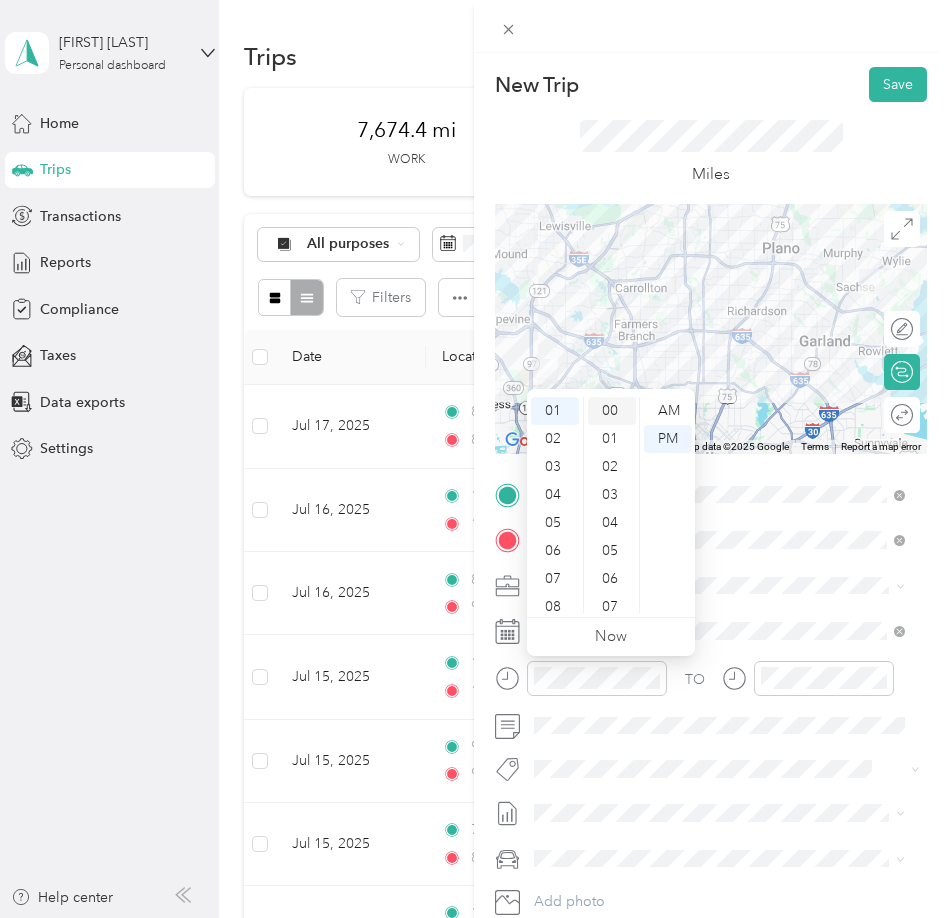 click on "00" at bounding box center [612, 411] 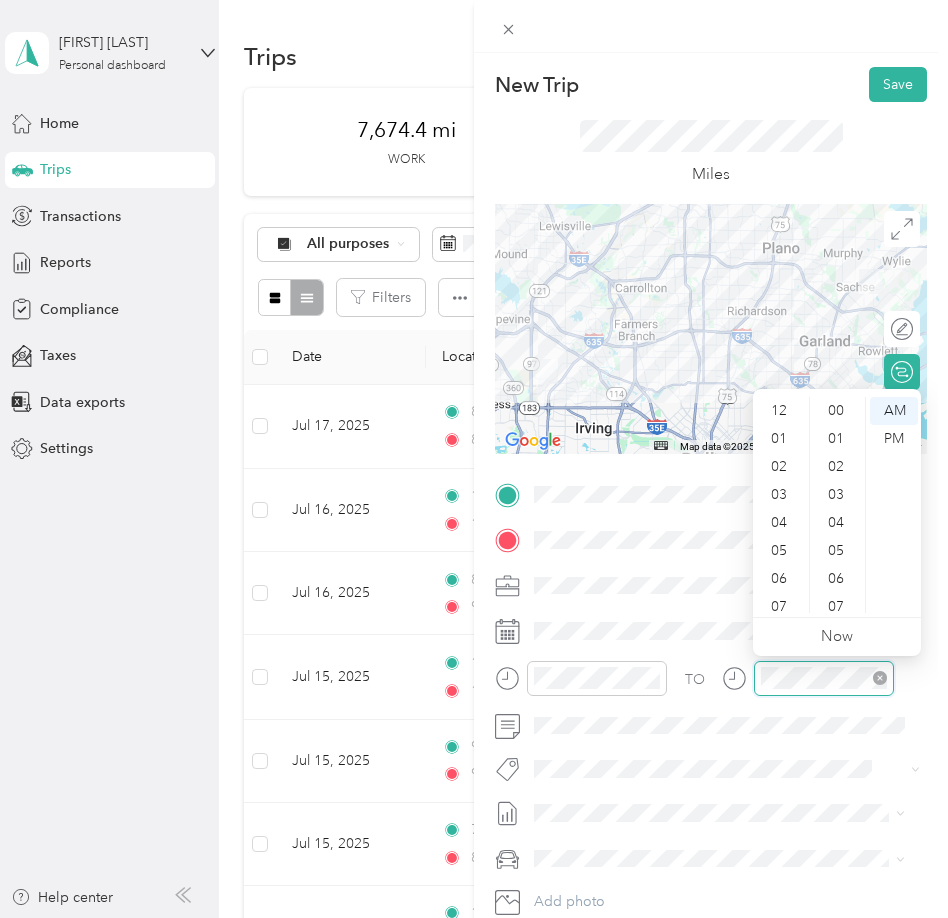 scroll, scrollTop: 1464, scrollLeft: 0, axis: vertical 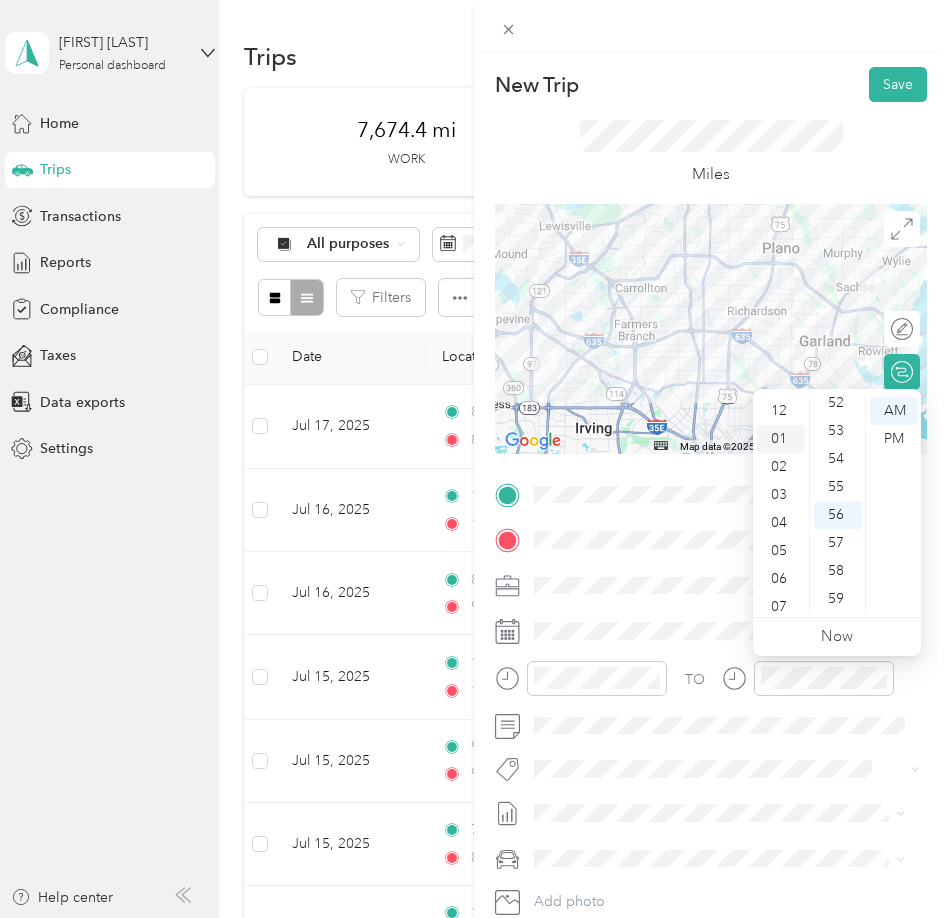 click on "01" at bounding box center [781, 439] 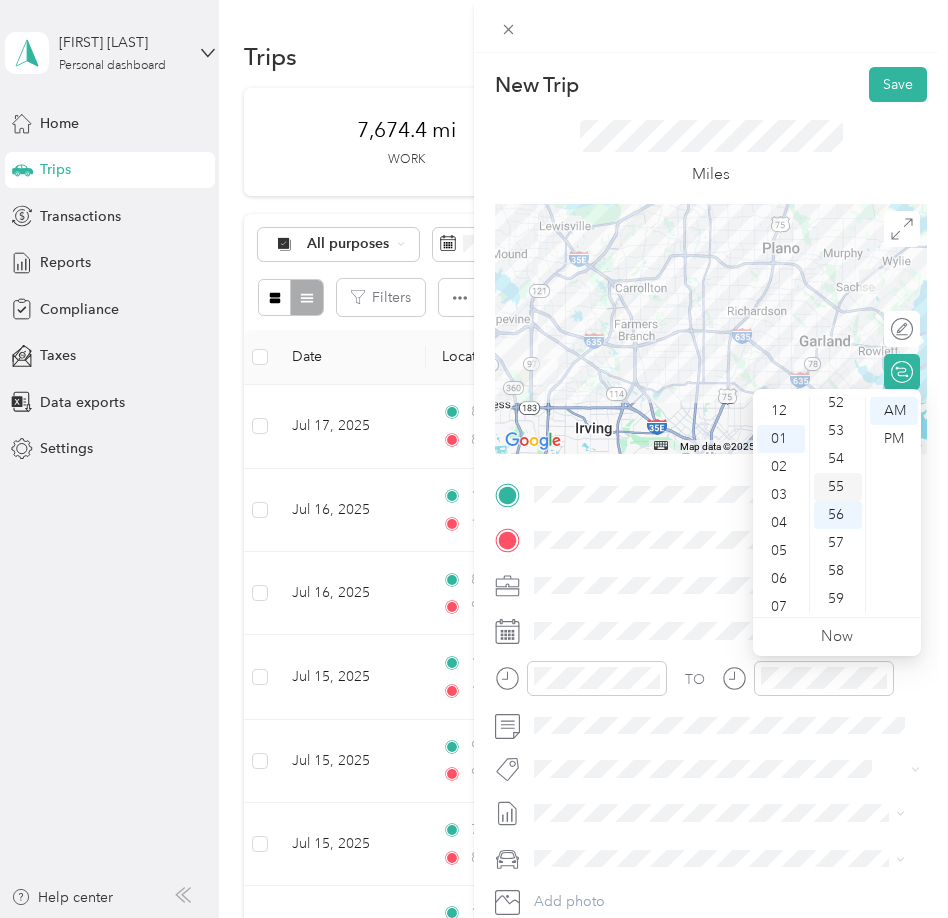 scroll, scrollTop: 28, scrollLeft: 0, axis: vertical 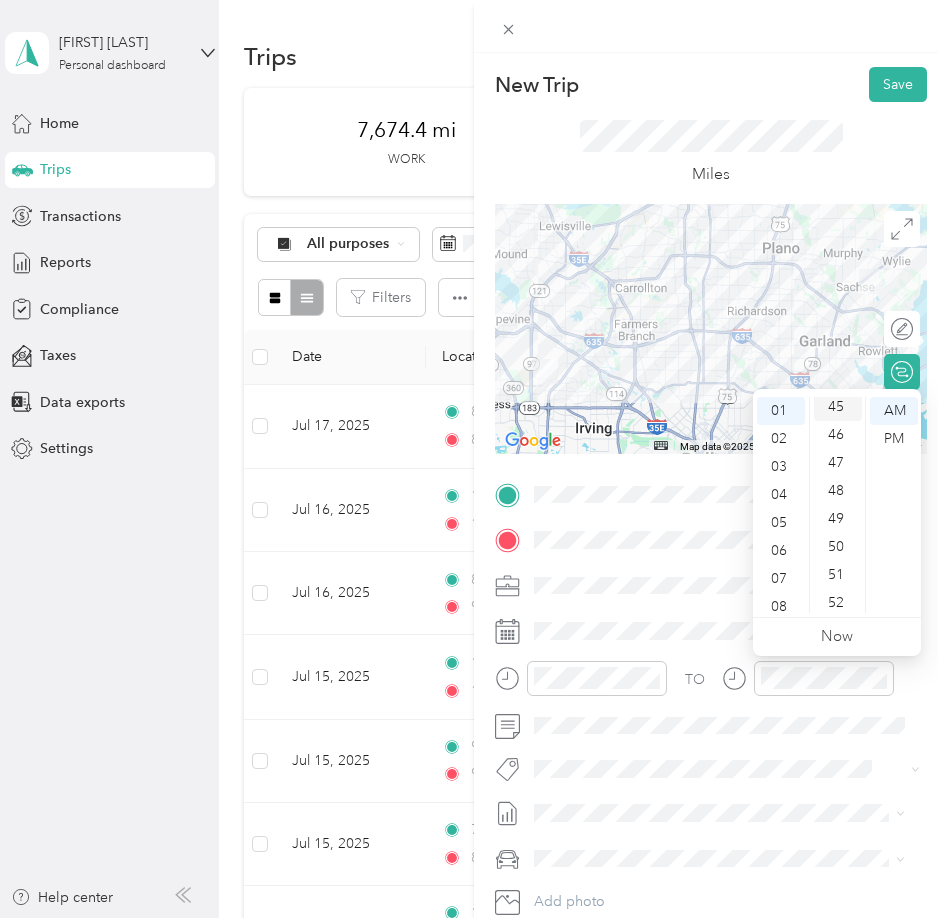 click on "45" at bounding box center [838, 407] 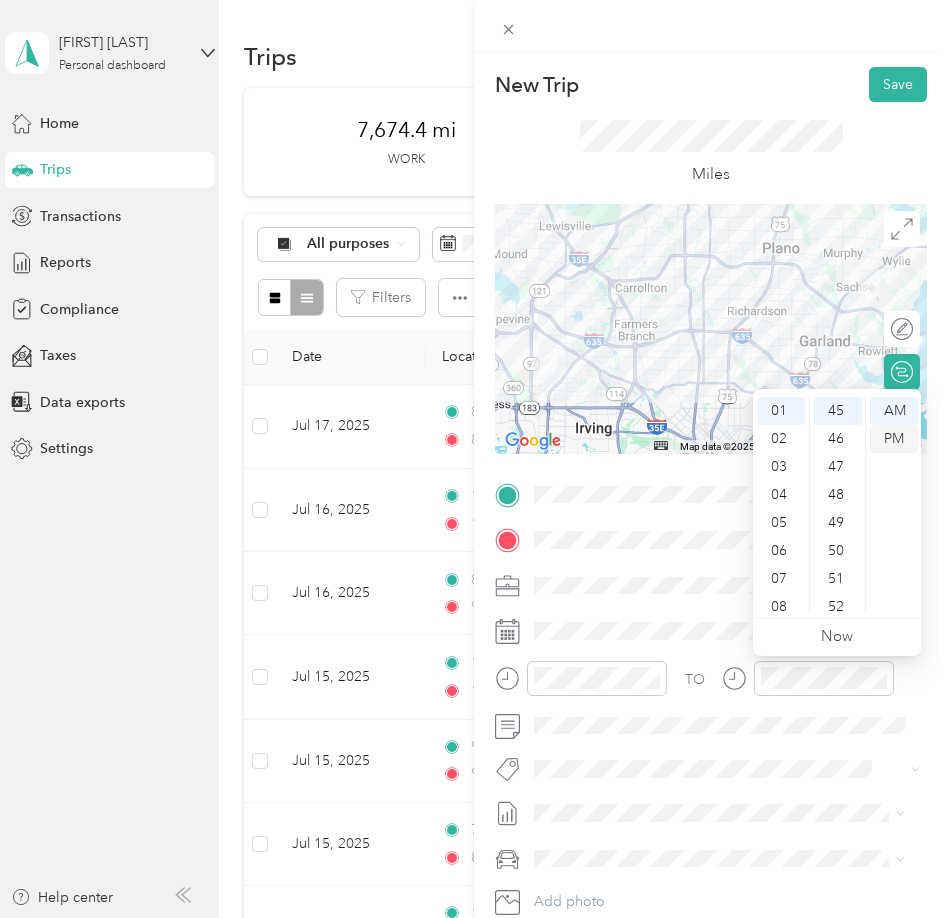click on "PM" at bounding box center [894, 439] 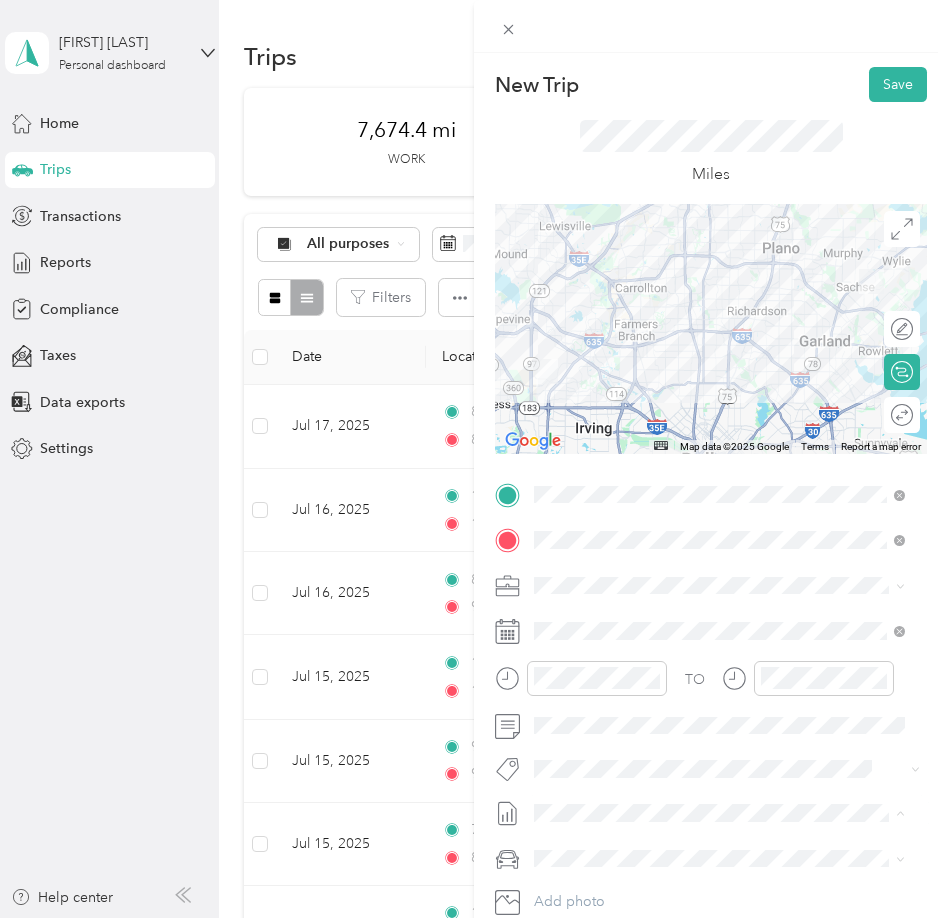 click on "July 2025 Mileage Draft" at bounding box center [719, 879] 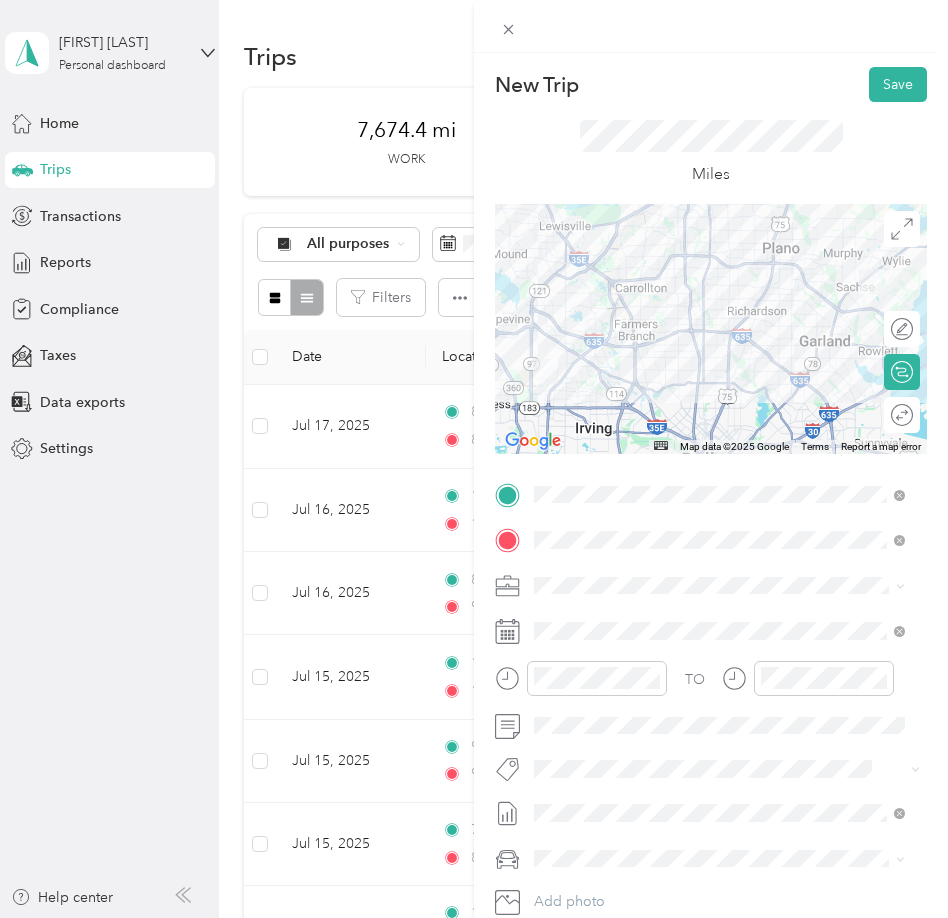click on "Lexus" at bounding box center [719, 788] 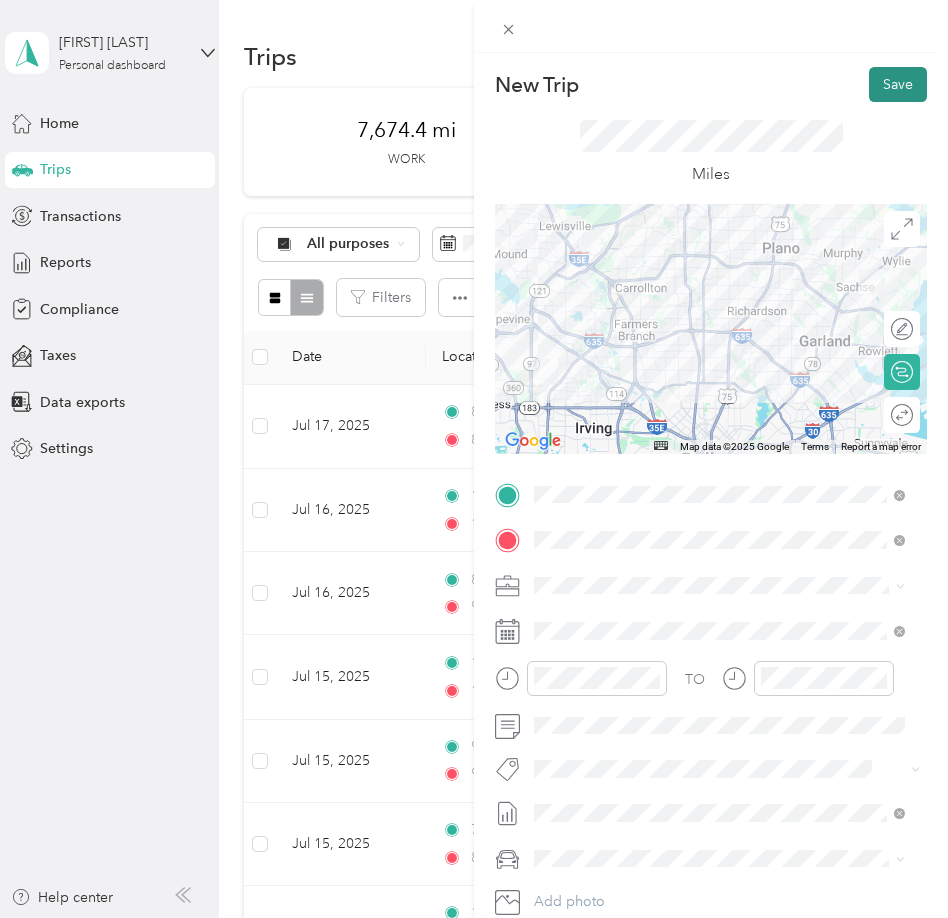 click on "Save" at bounding box center [898, 84] 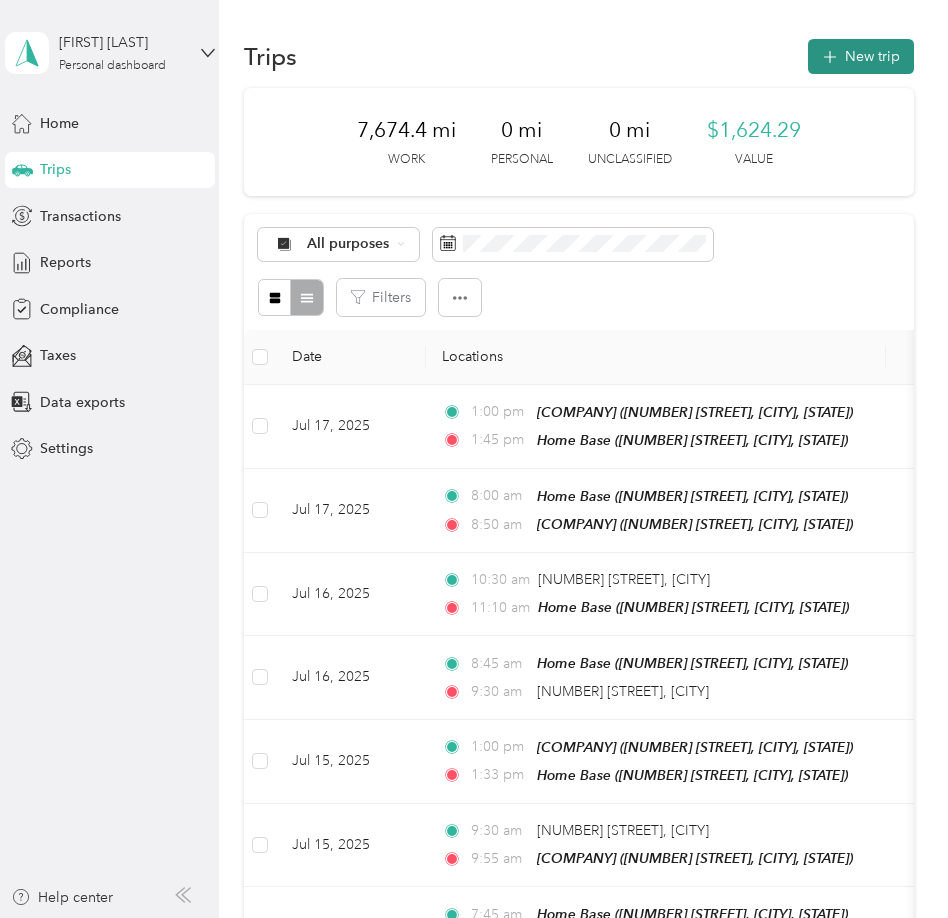 click on "New trip" at bounding box center (861, 56) 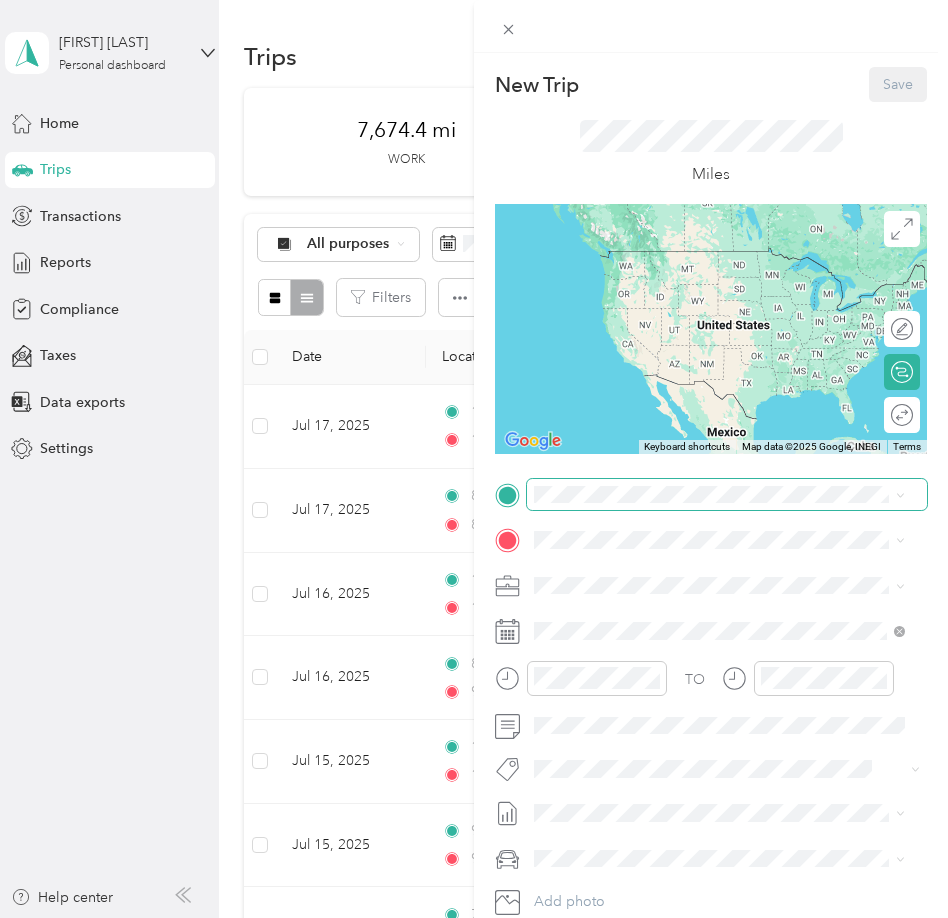 click at bounding box center (727, 495) 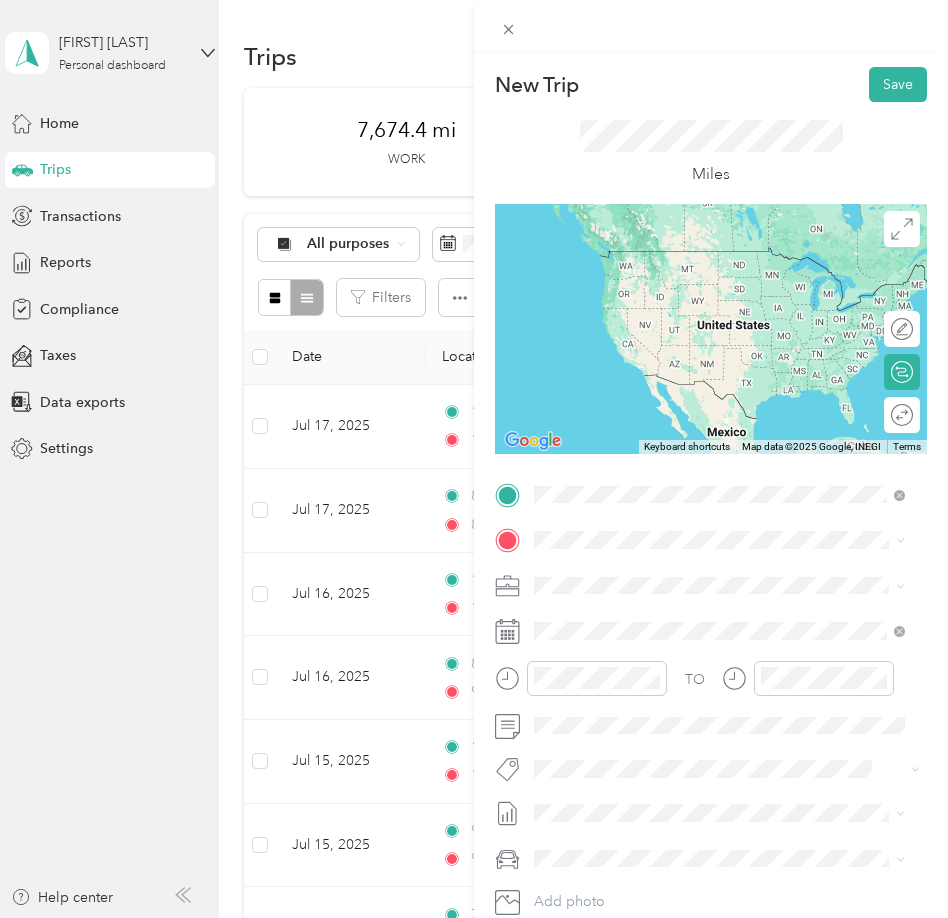 click on "[NUMBER] [STREET], [POSTAL CODE], [CITY], [STATE], [COUNTRY]" at bounding box center [716, 607] 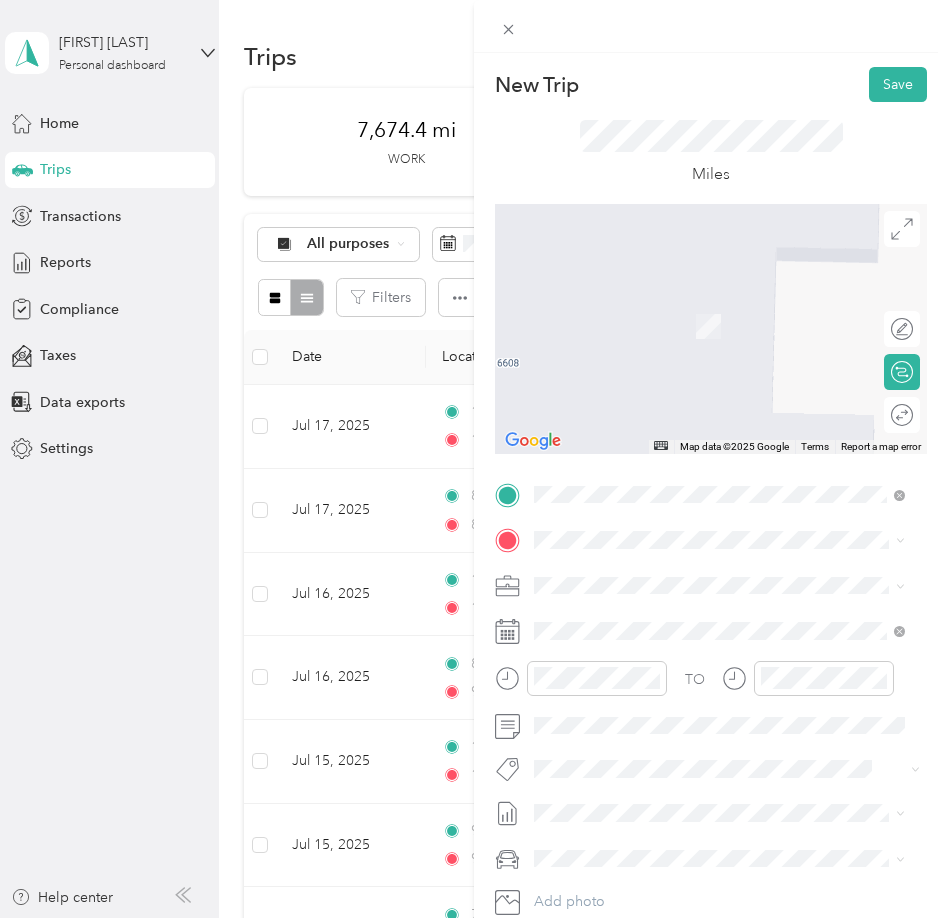 click on "TO Add photo" at bounding box center (711, 720) 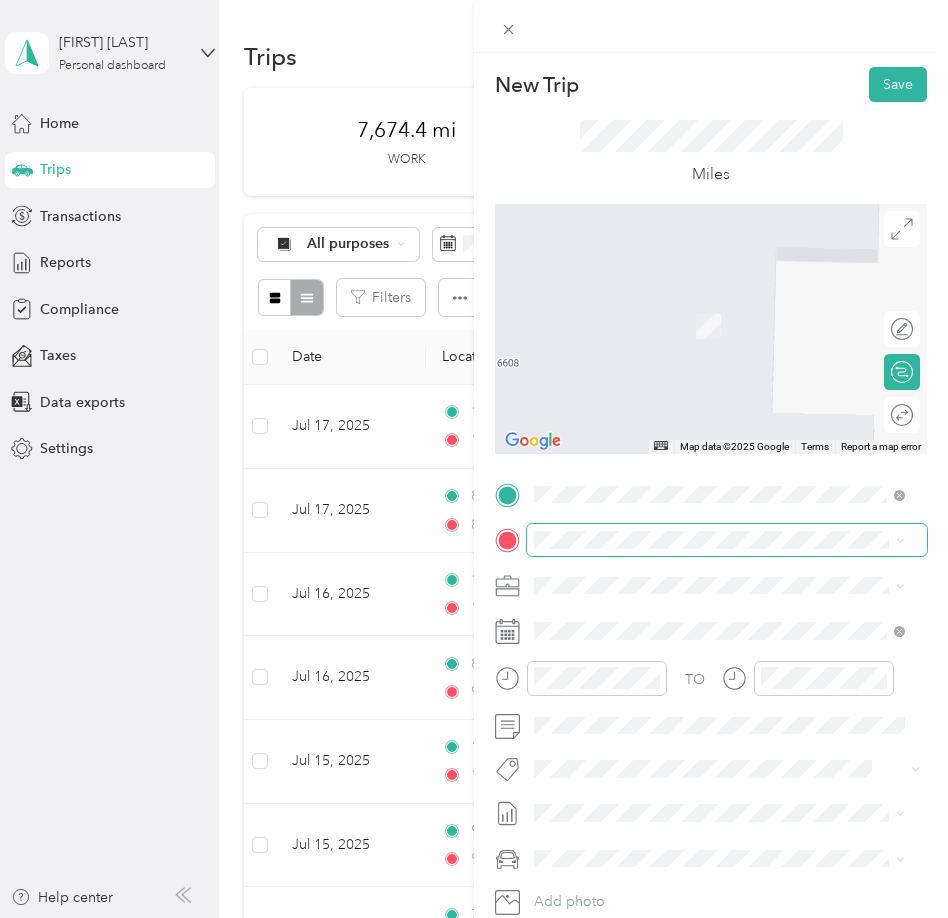 click at bounding box center (727, 540) 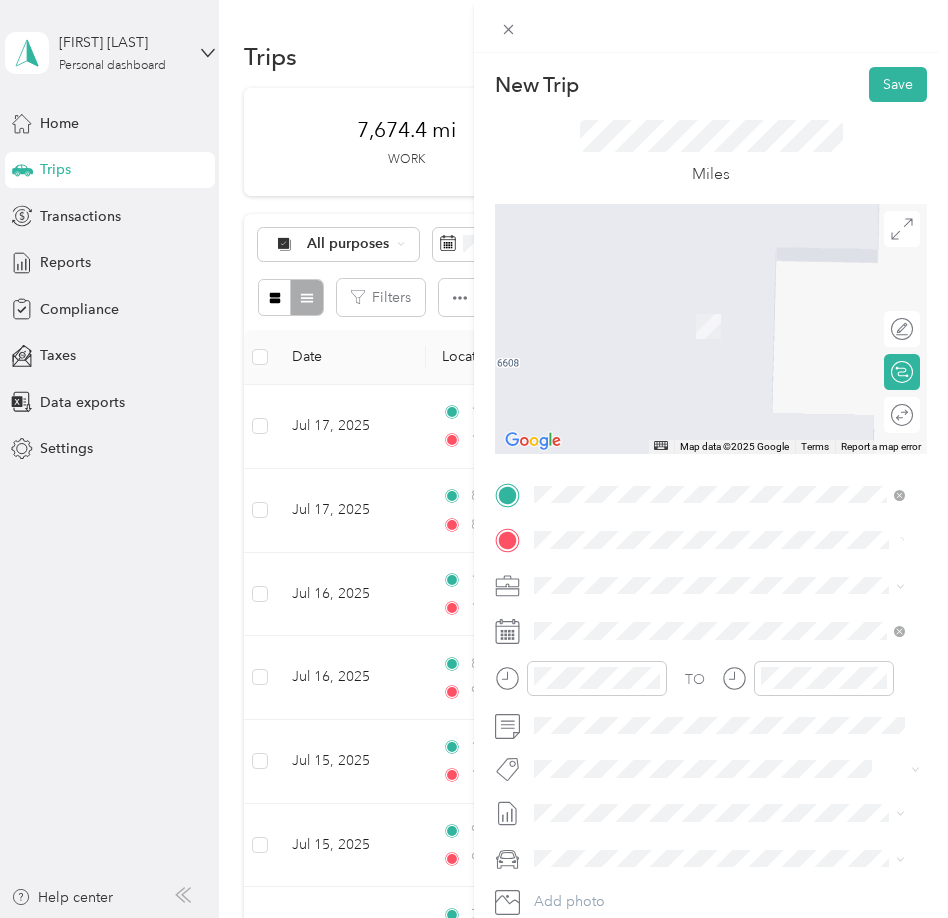 click on "[STREET]
[CITY], [STATE] [POSTAL CODE], [COUNTRY]" at bounding box center (715, 619) 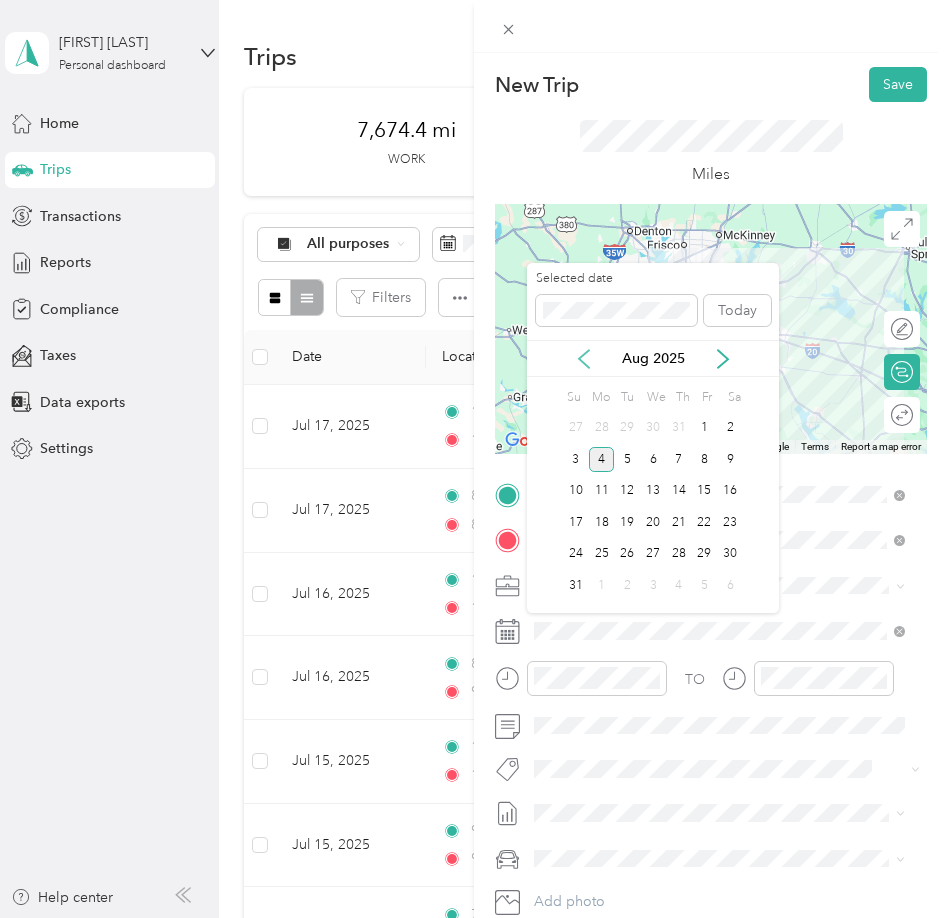 click 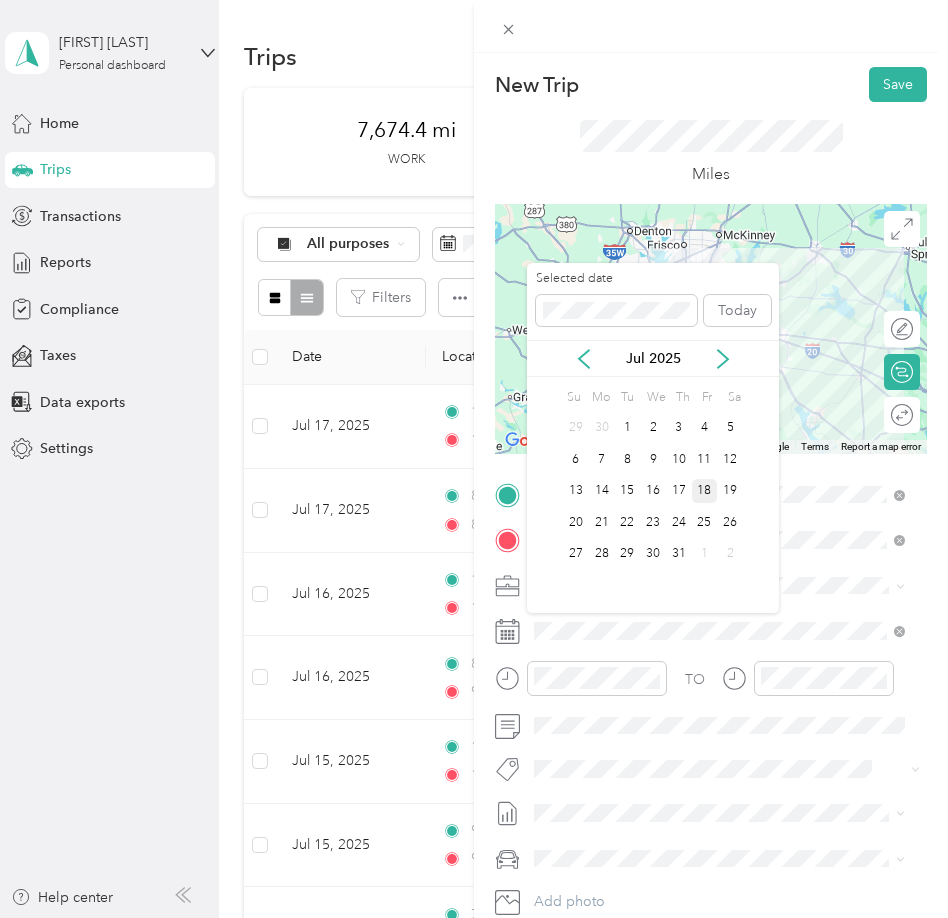 click on "18" at bounding box center [705, 491] 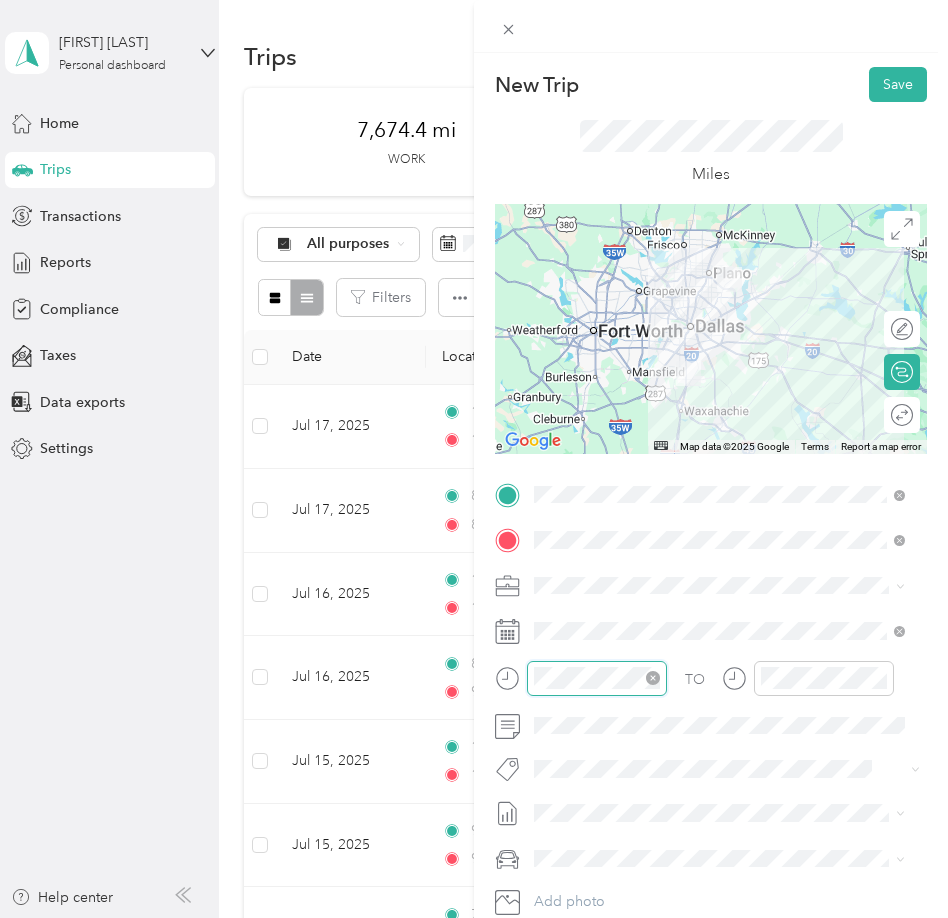 scroll, scrollTop: 120, scrollLeft: 0, axis: vertical 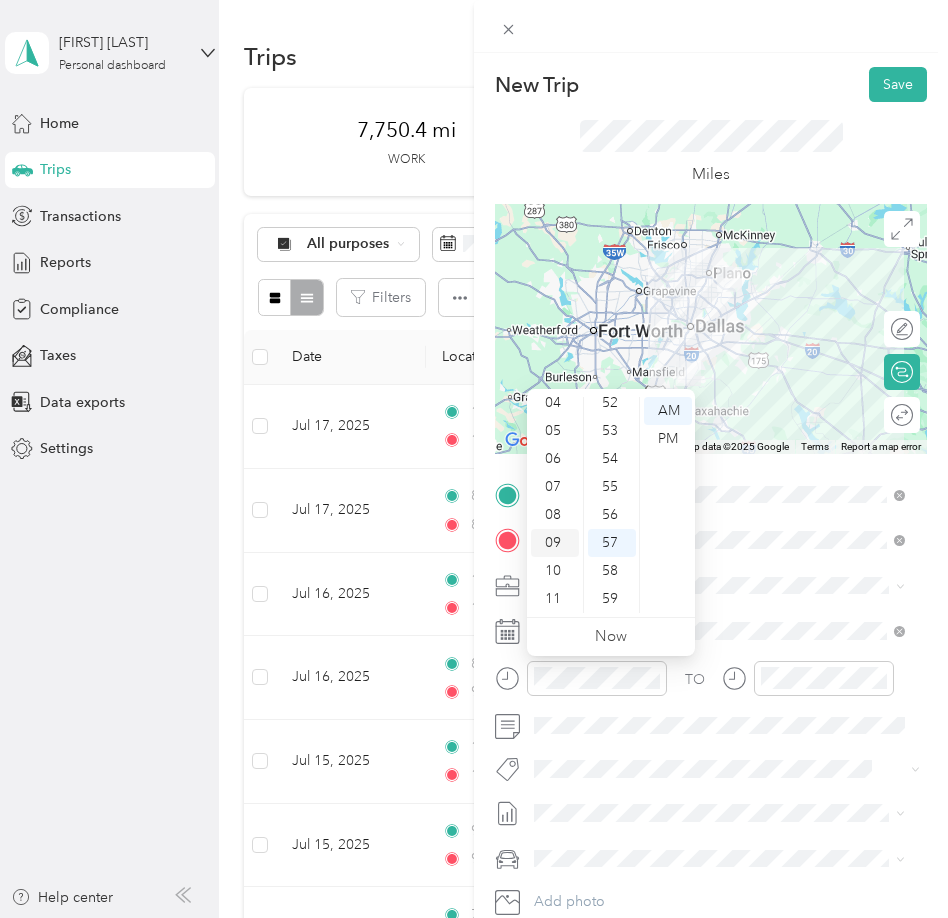 click on "09" at bounding box center (555, 543) 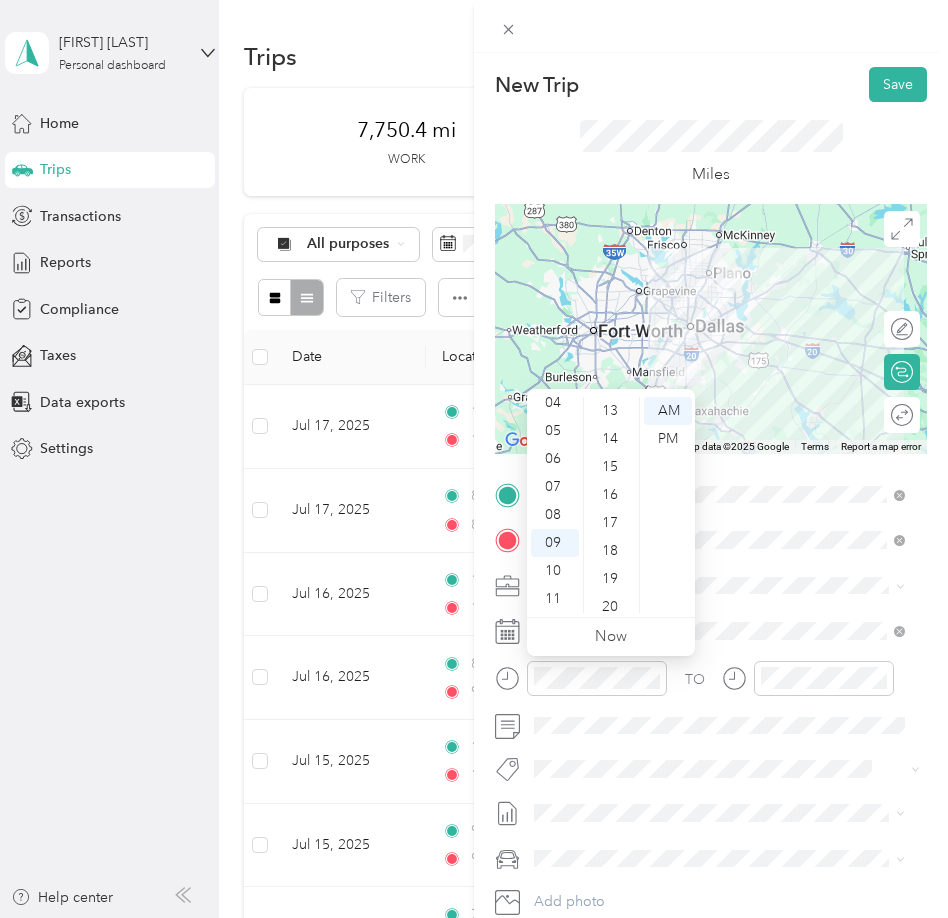 scroll, scrollTop: 0, scrollLeft: 0, axis: both 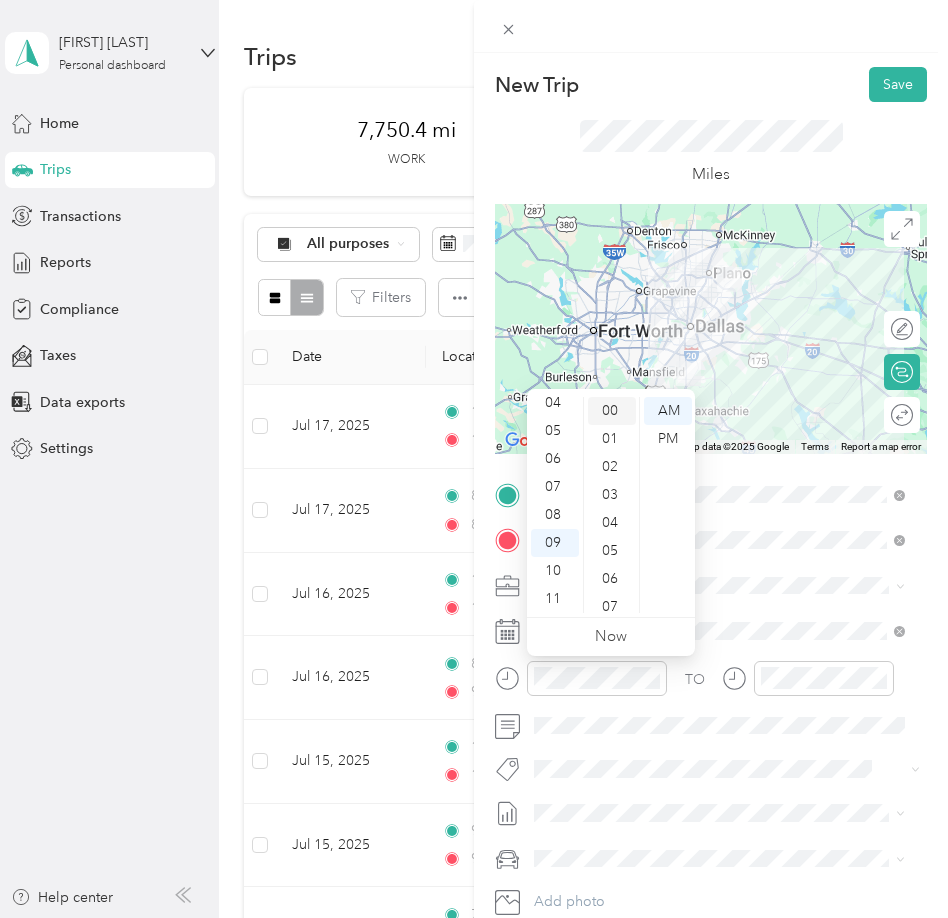 click on "00" at bounding box center (612, 411) 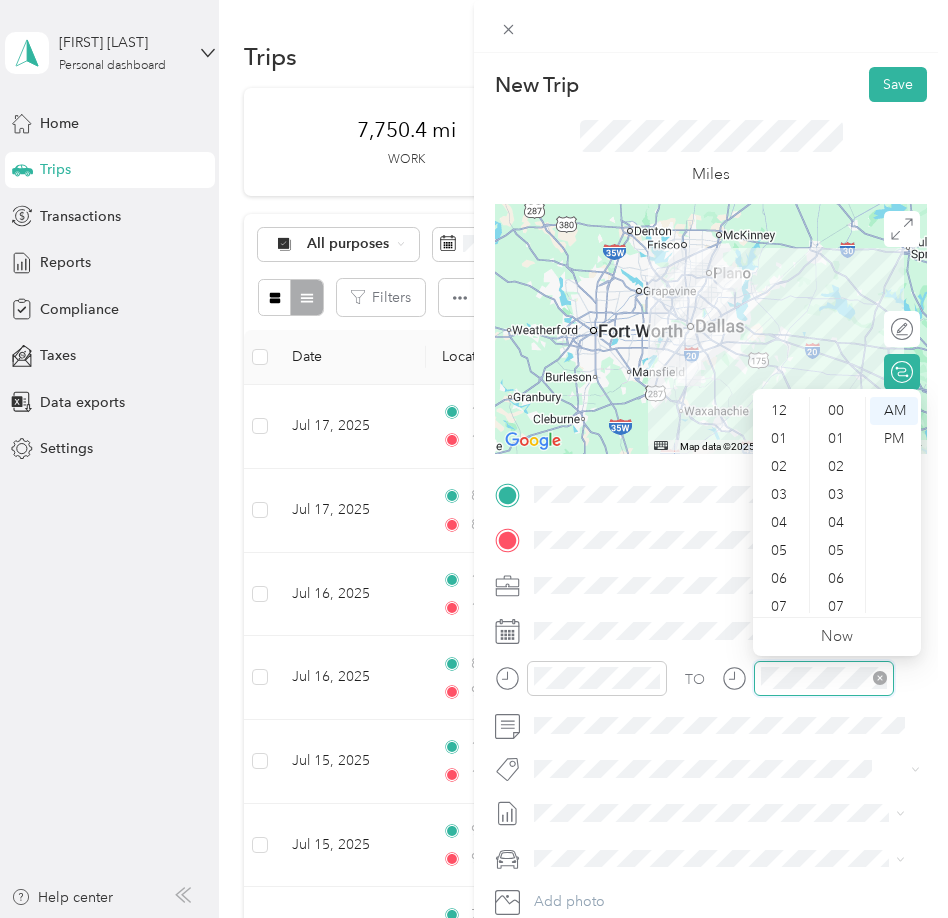 scroll, scrollTop: 1464, scrollLeft: 0, axis: vertical 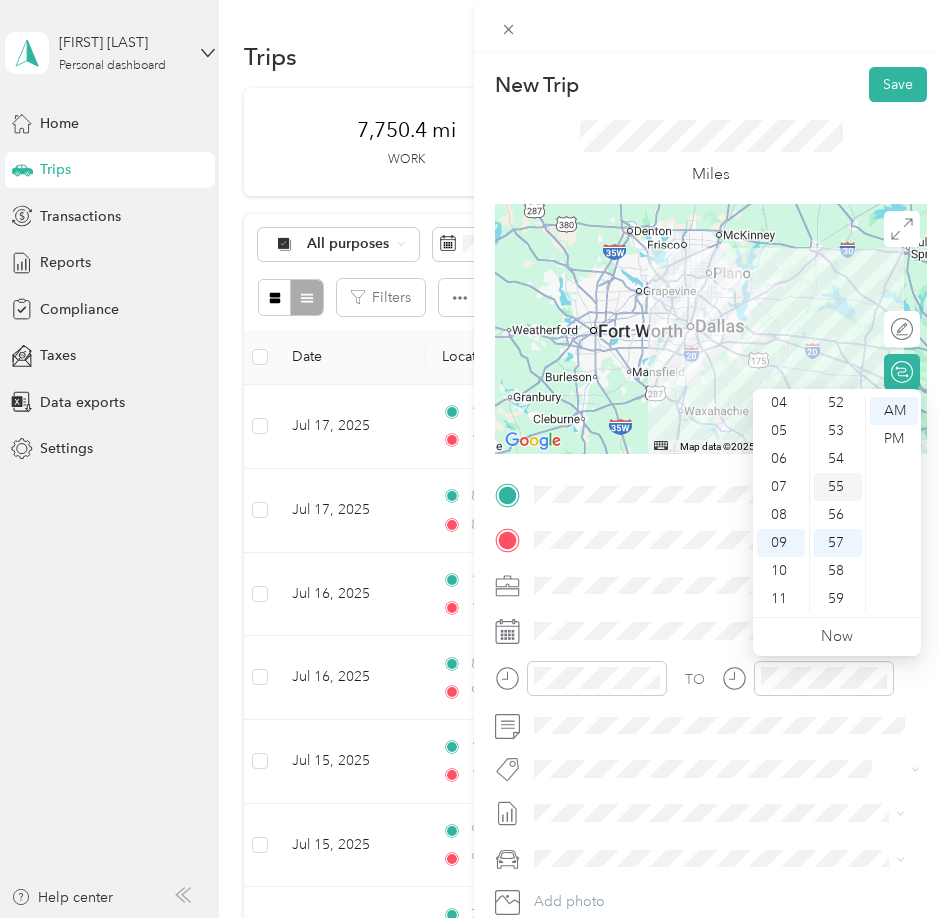 click on "55" at bounding box center (838, 487) 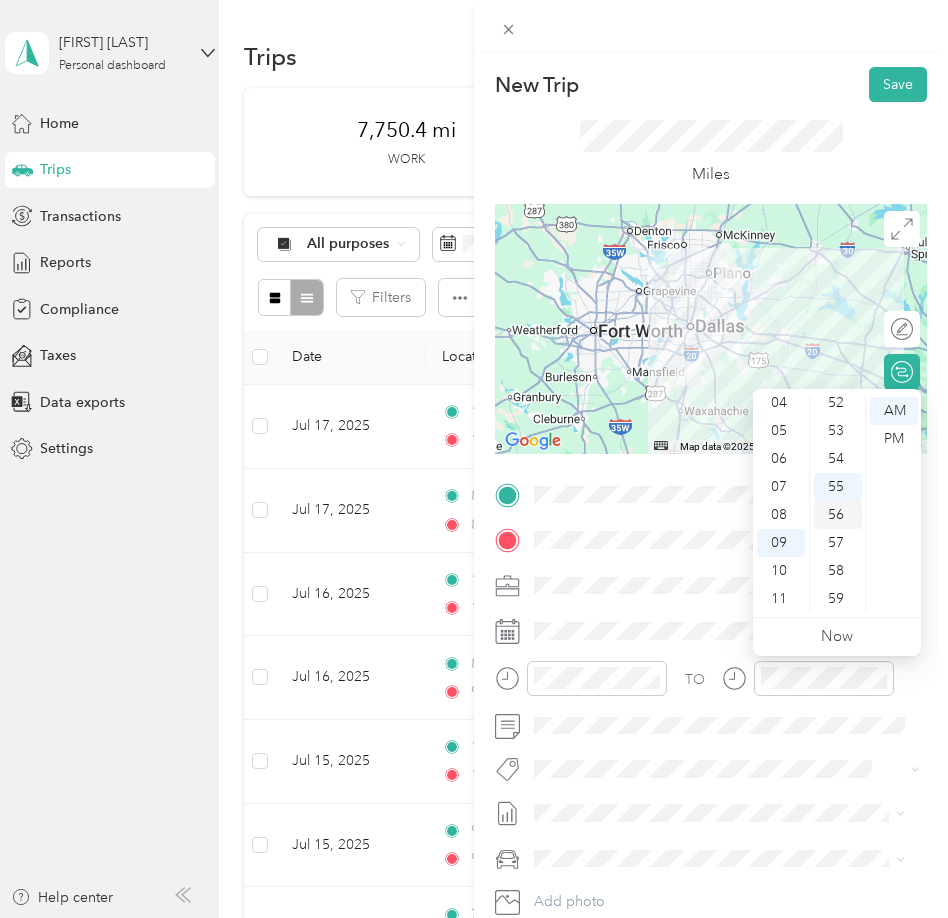 click on "56" at bounding box center (838, 515) 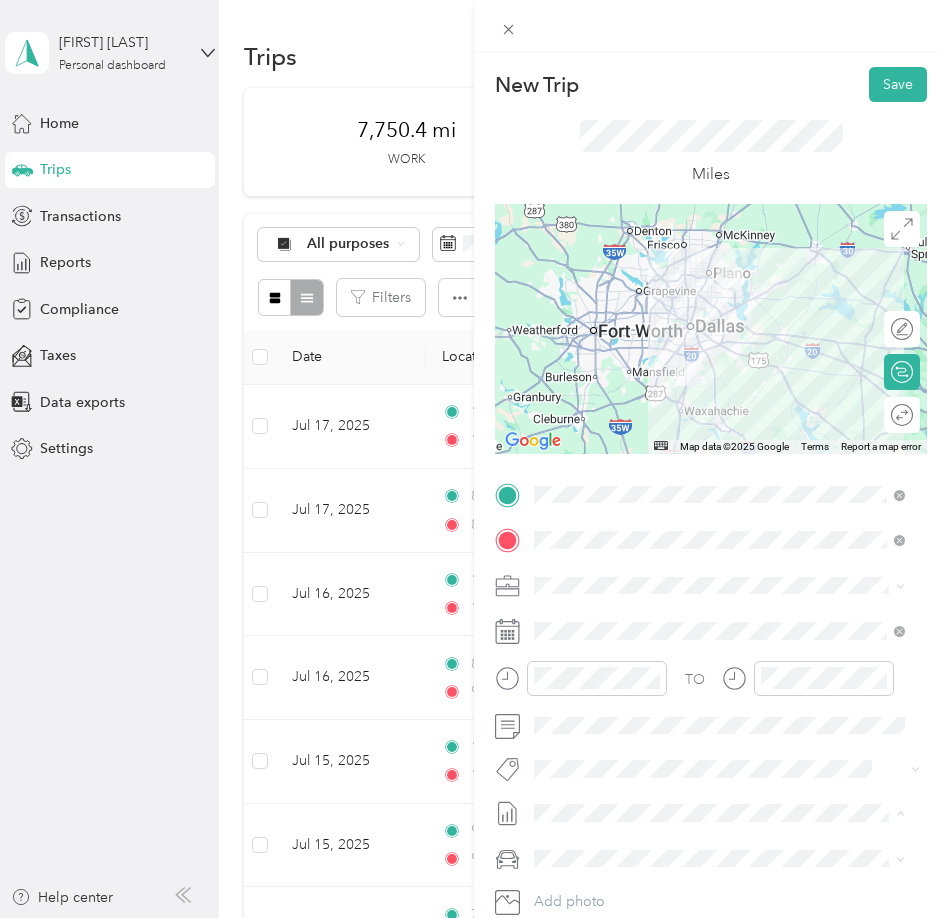 click on "July 2025 Mileage" at bounding box center (591, 879) 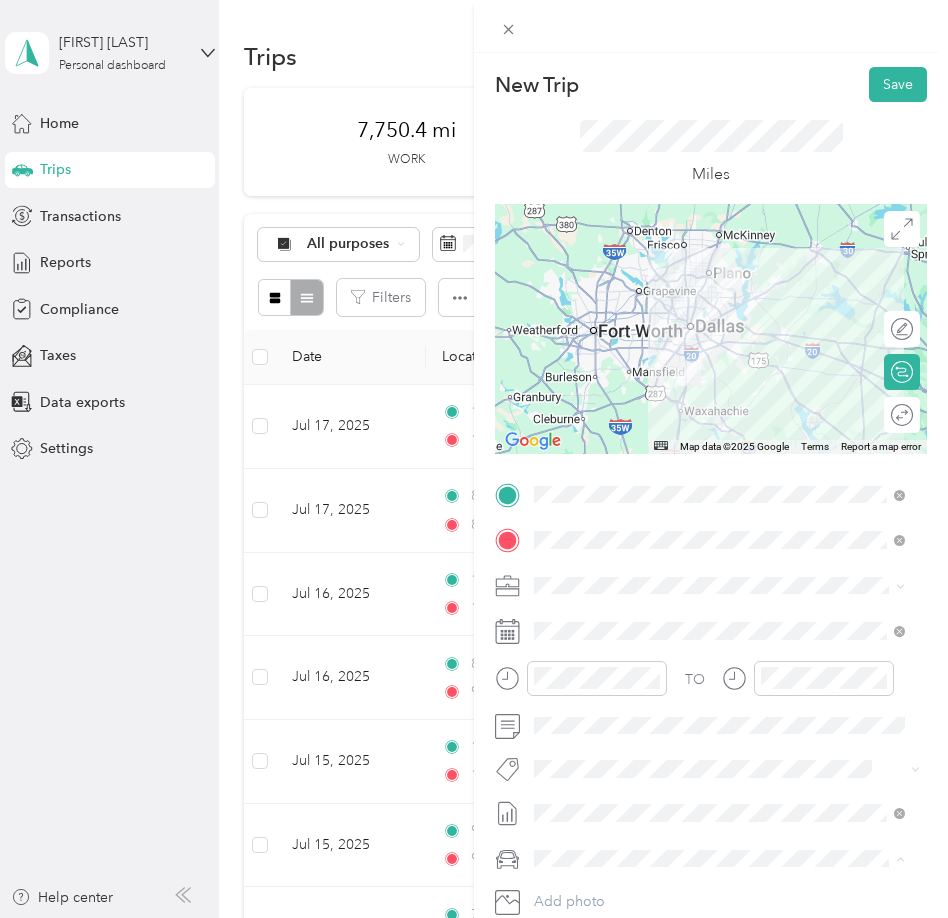 click on "Ford F250SD" at bounding box center [719, 823] 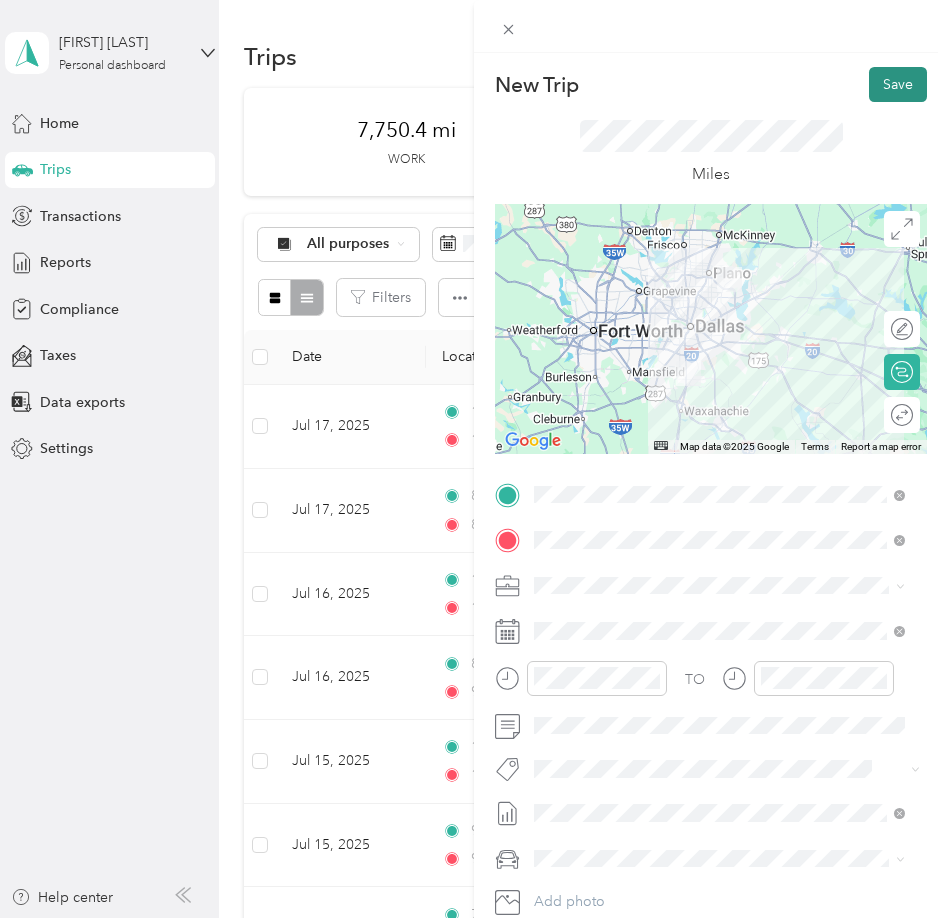 click on "Save" at bounding box center [898, 84] 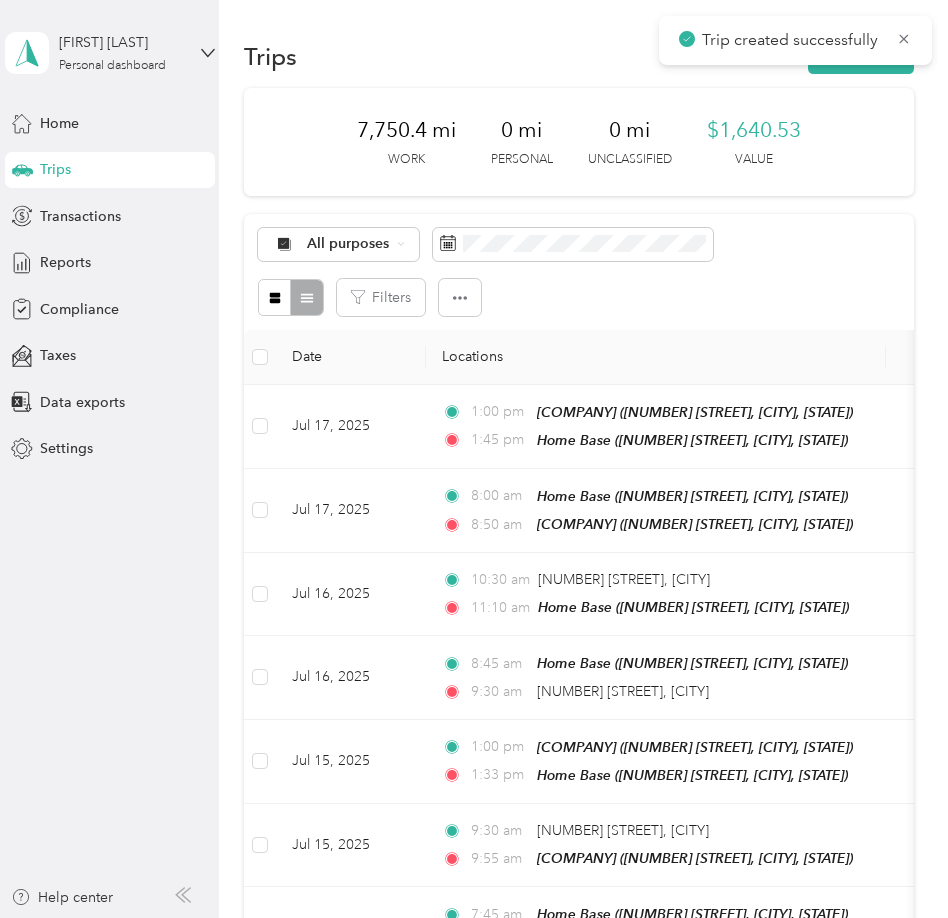 click on "Trips New trip" at bounding box center (579, 56) 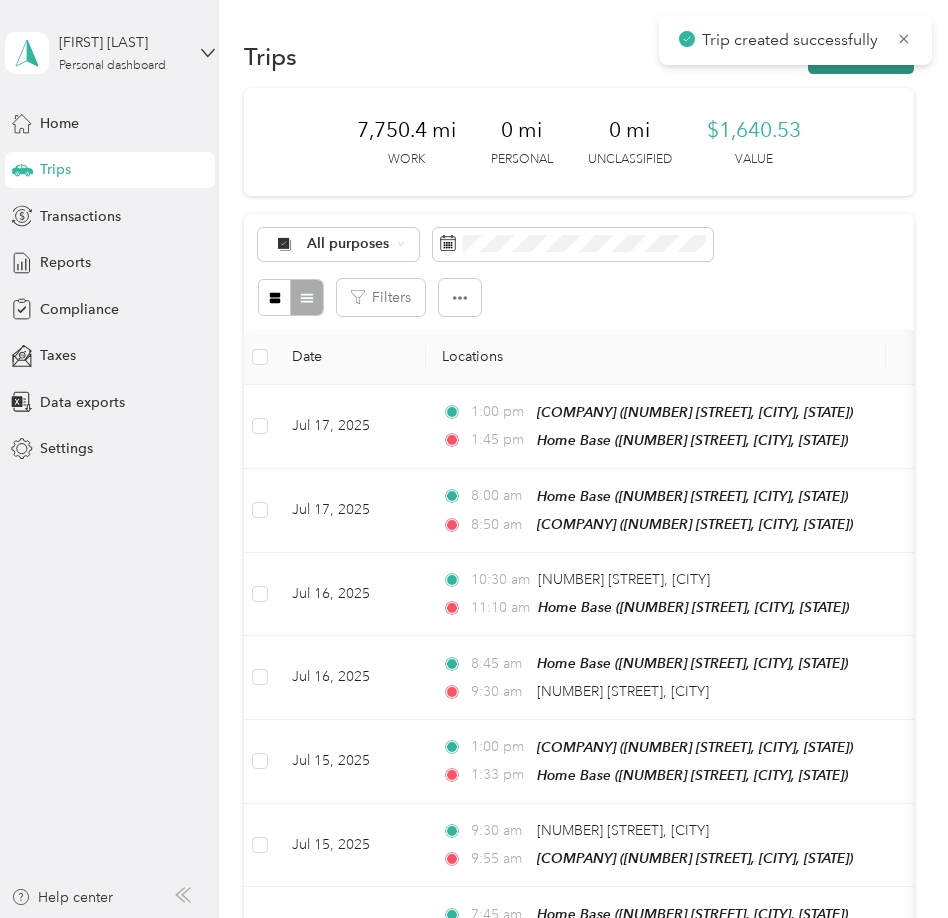 click on "New trip" at bounding box center (861, 56) 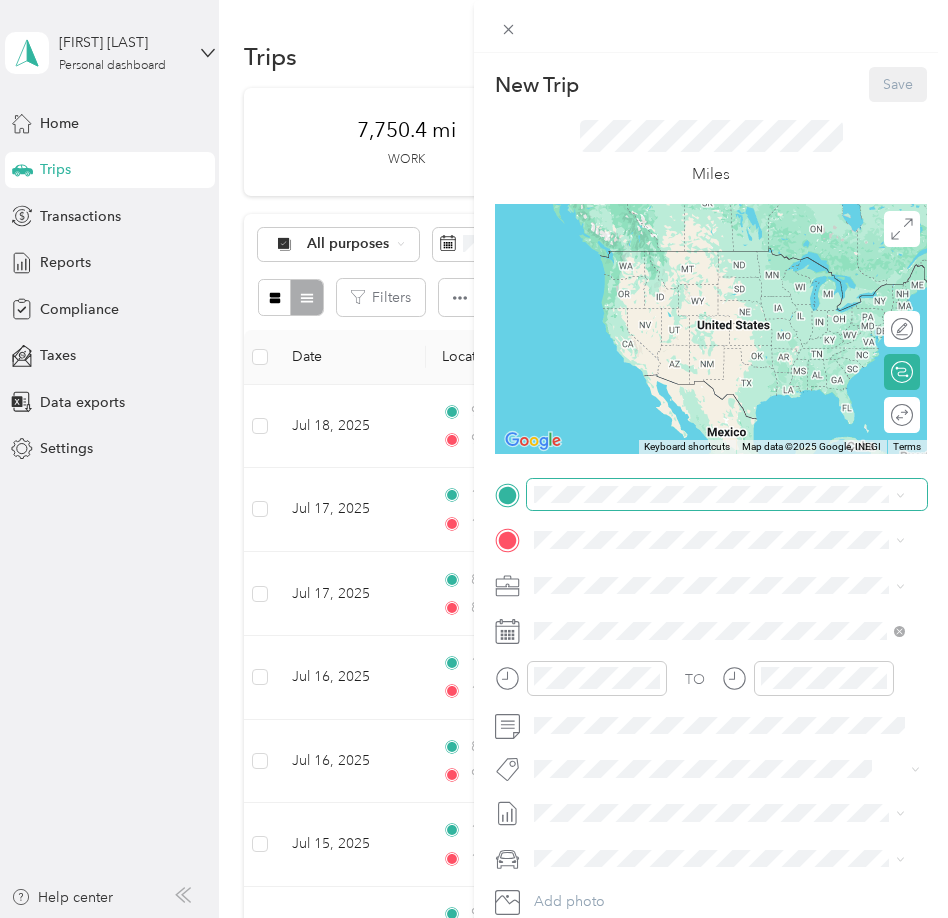 click at bounding box center [727, 495] 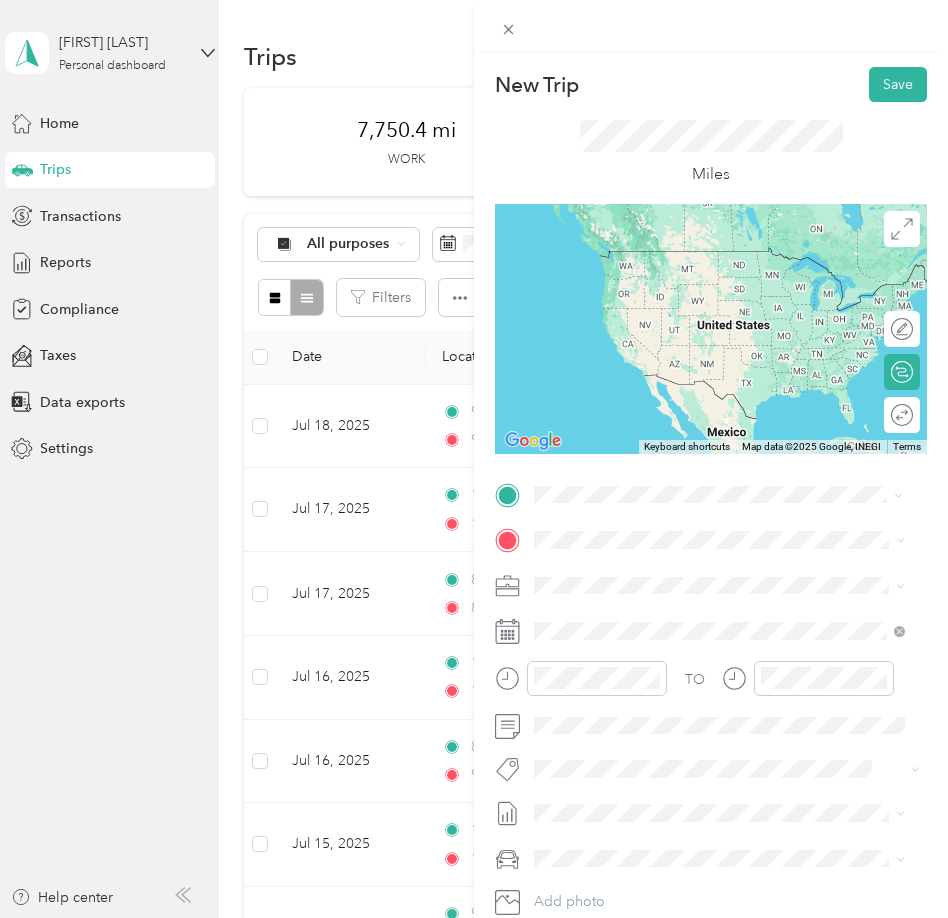 click on "[STREET]
[CITY], [STATE] [POSTAL CODE], [COUNTRY]" at bounding box center [715, 575] 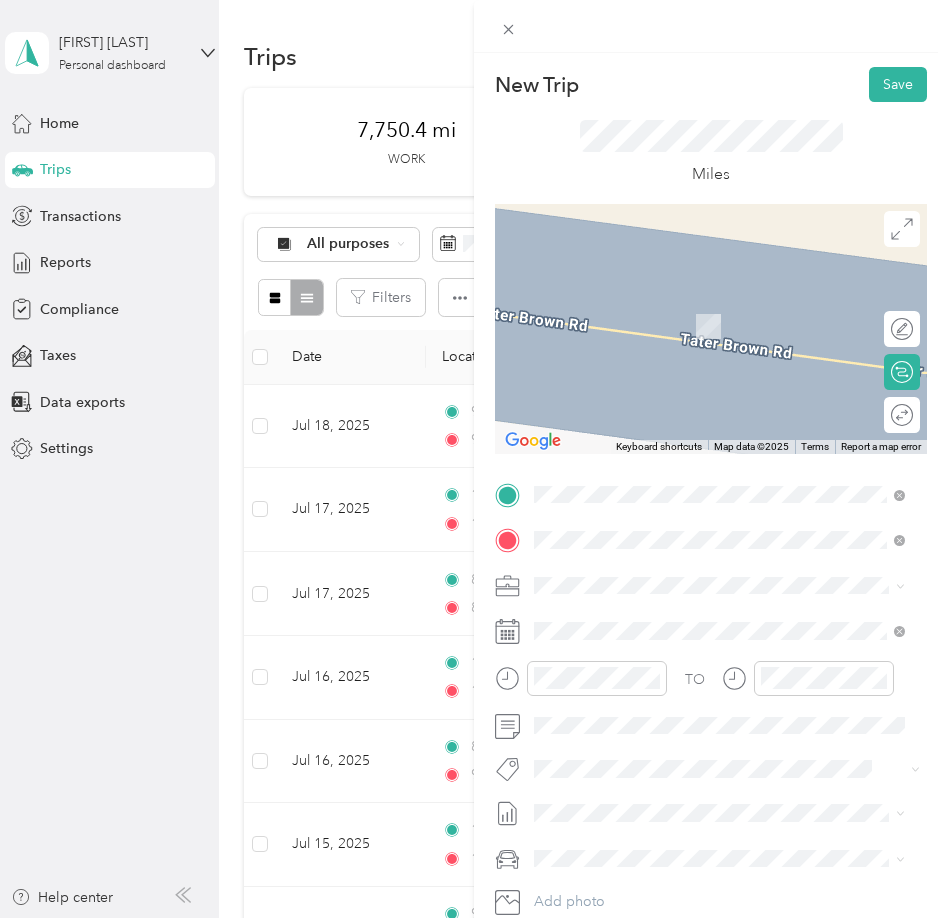click on "[NUMBER] [STREET], [POSTAL CODE], [CITY], [STATE], [COUNTRY]" at bounding box center (716, 652) 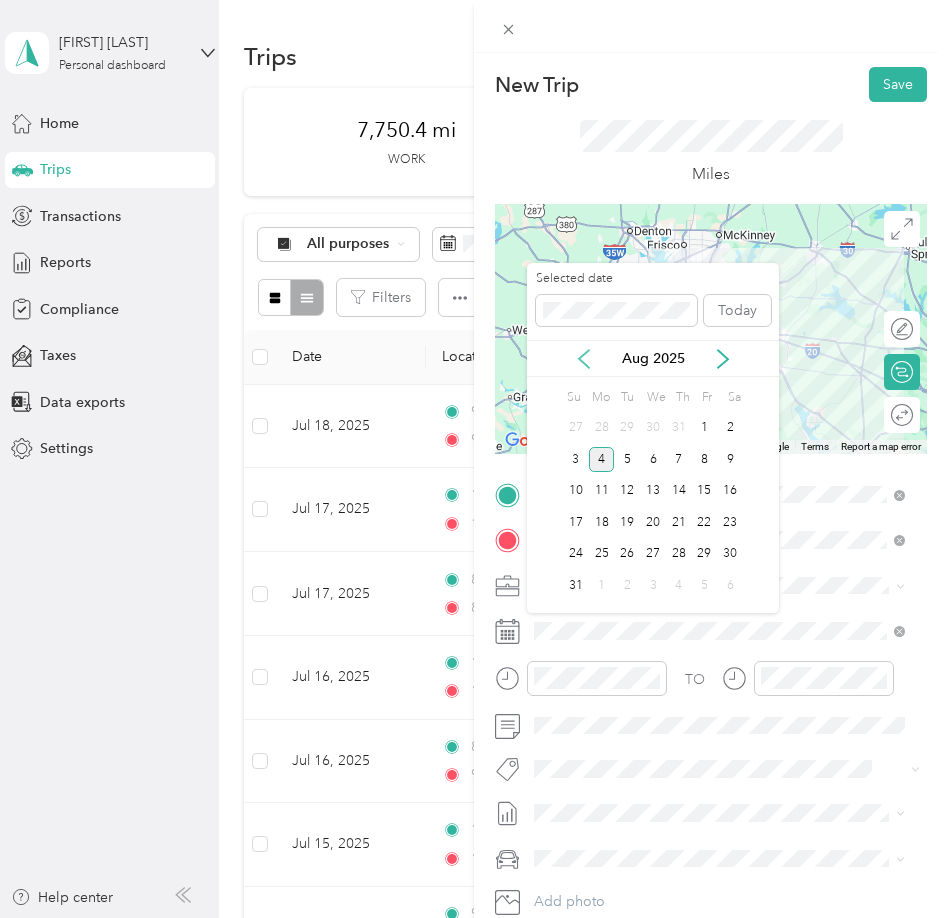 click 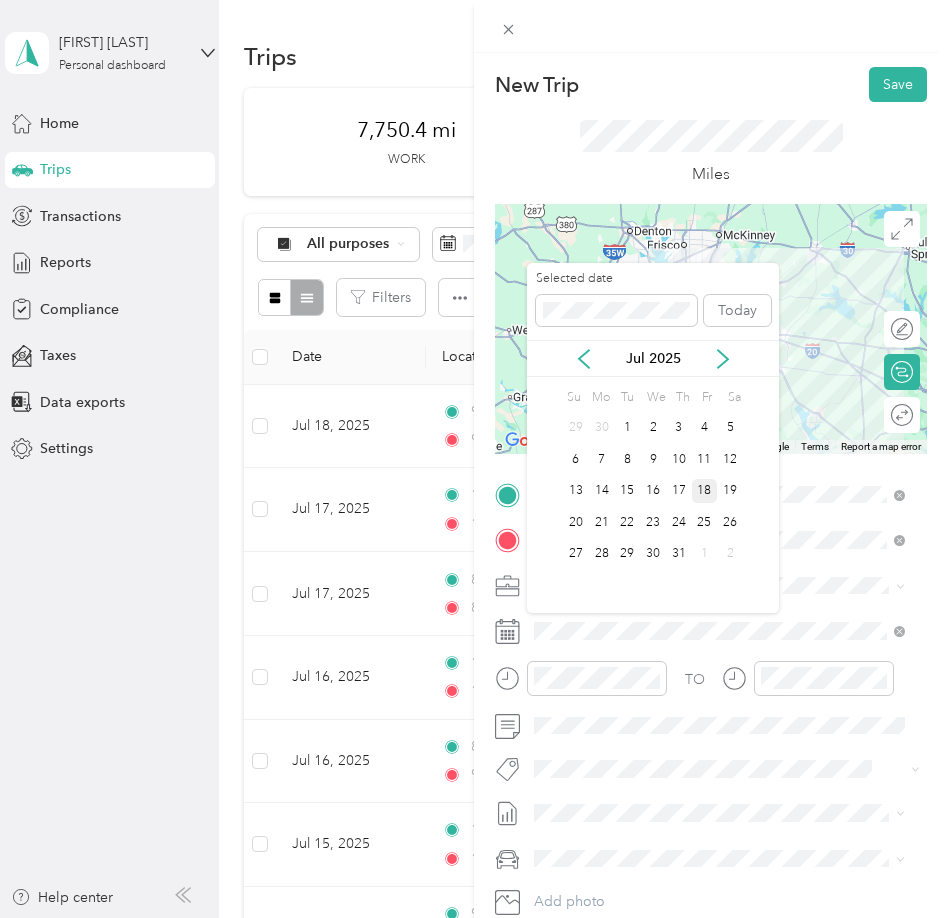 click on "18" at bounding box center (705, 491) 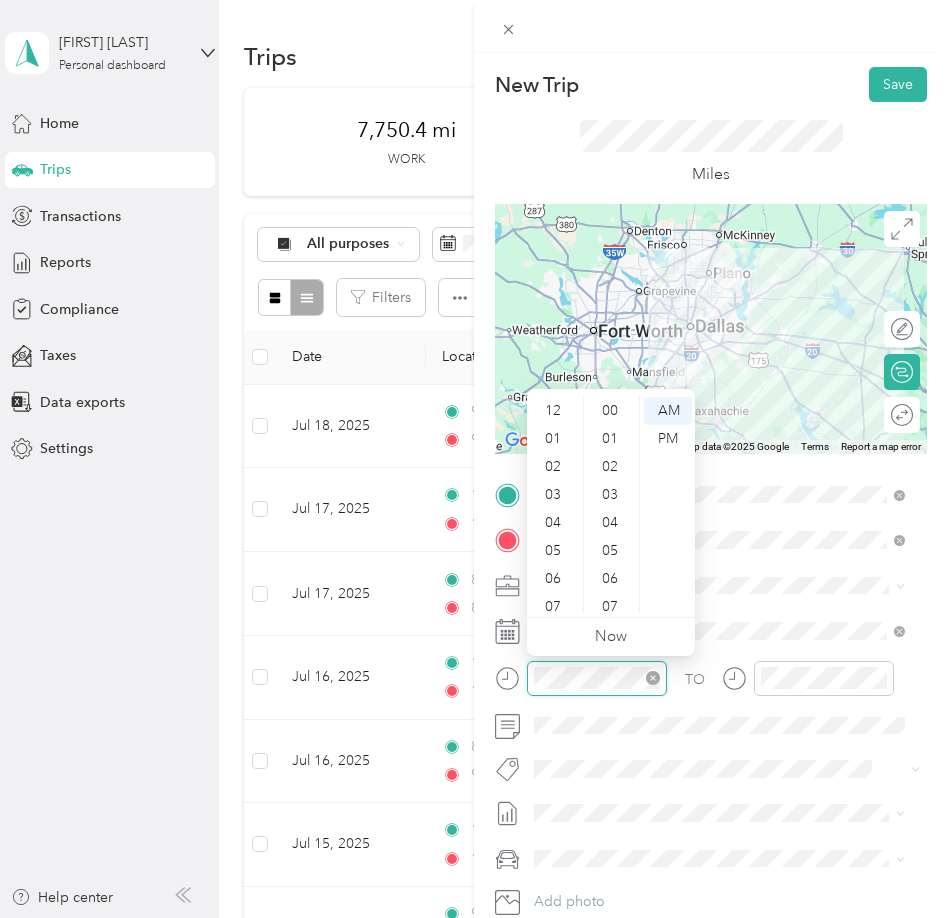 scroll, scrollTop: 1464, scrollLeft: 0, axis: vertical 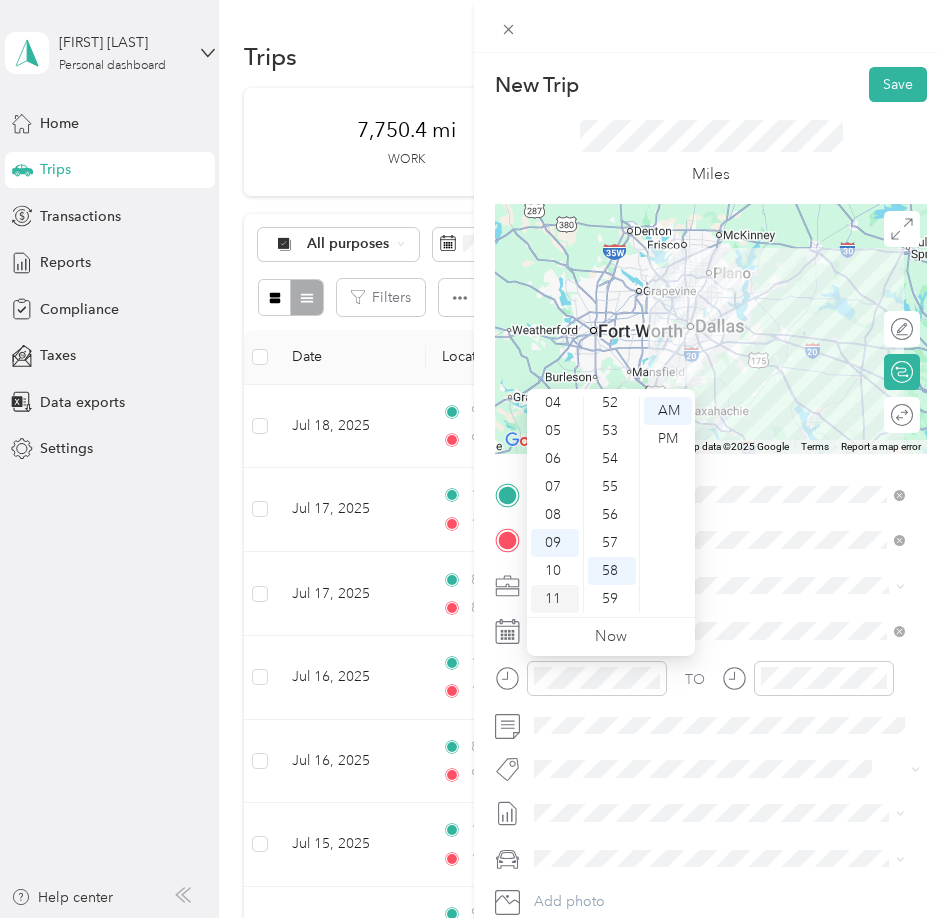 click on "11" at bounding box center [555, 599] 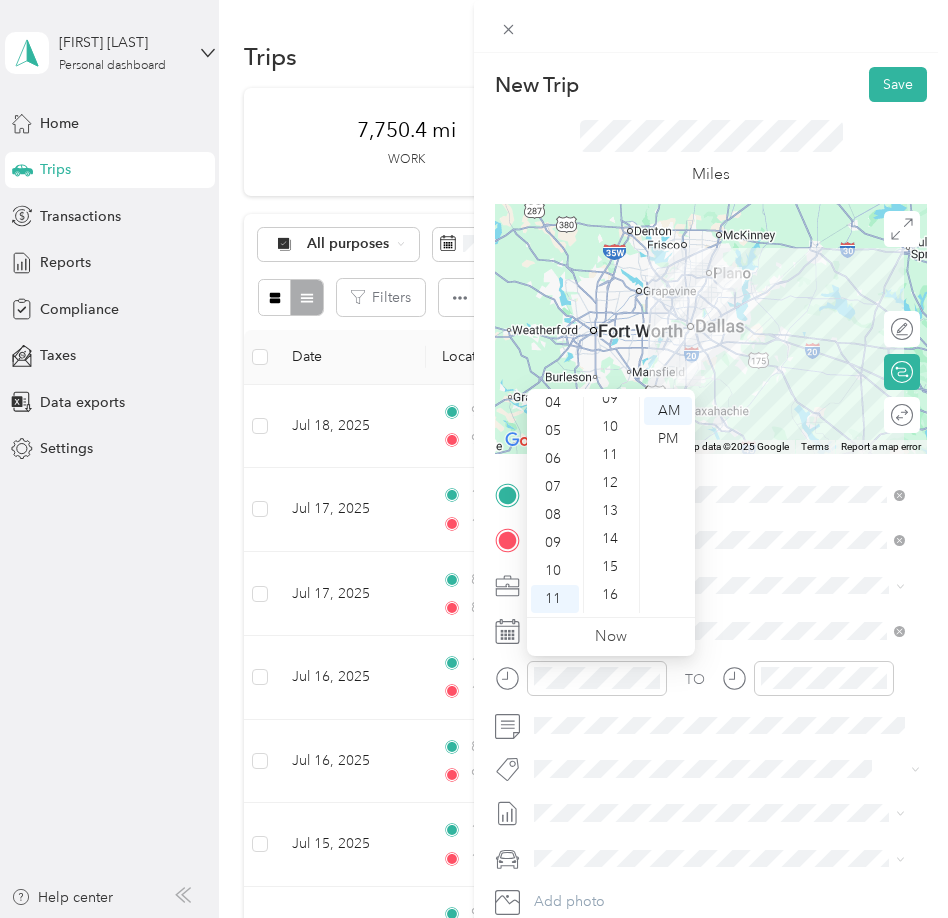 scroll, scrollTop: 0, scrollLeft: 0, axis: both 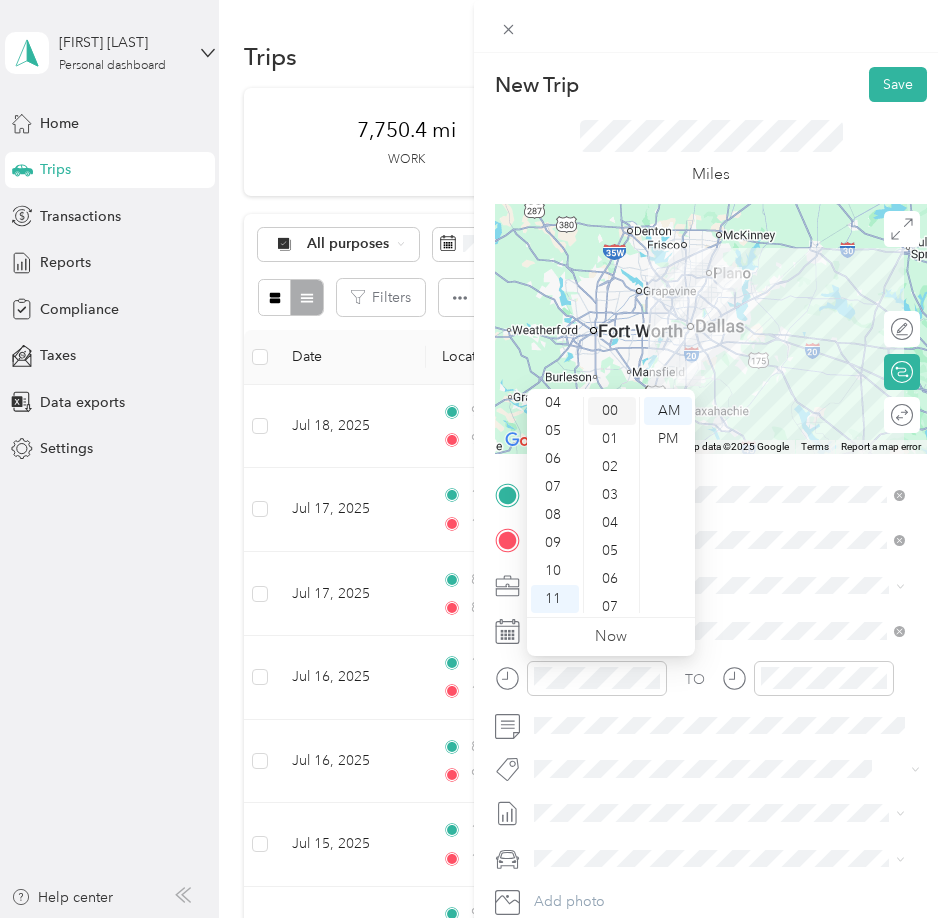 click on "00" at bounding box center [612, 411] 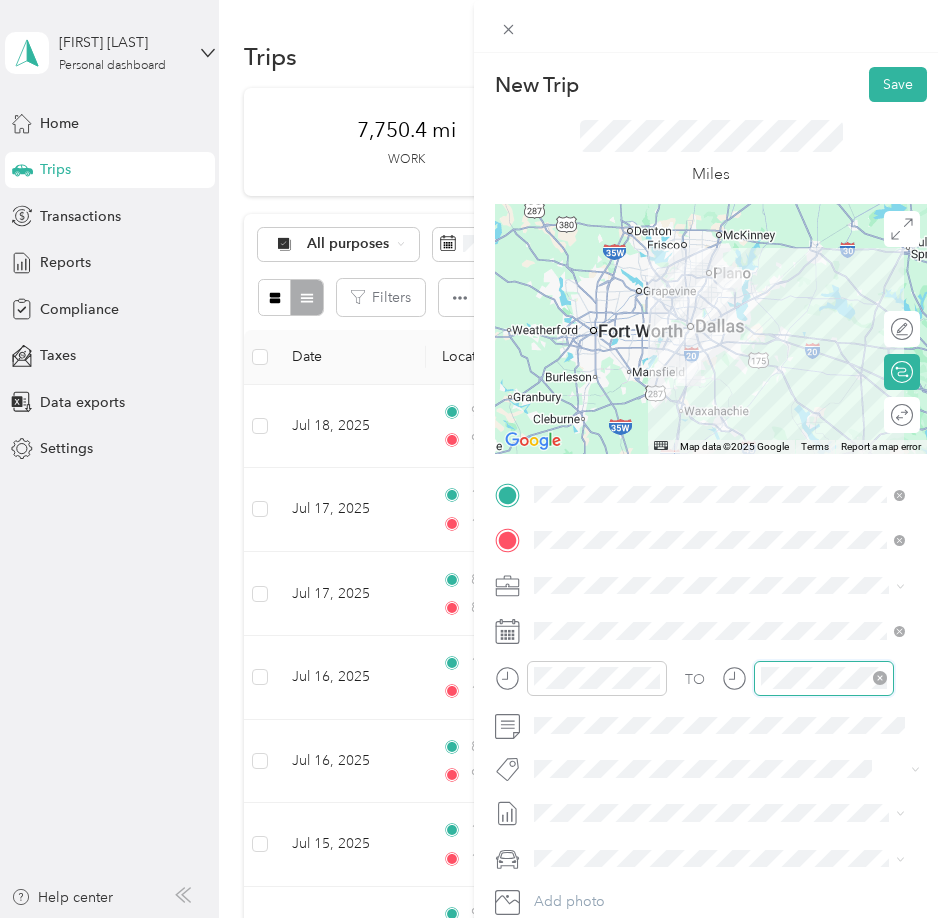 scroll, scrollTop: 120, scrollLeft: 0, axis: vertical 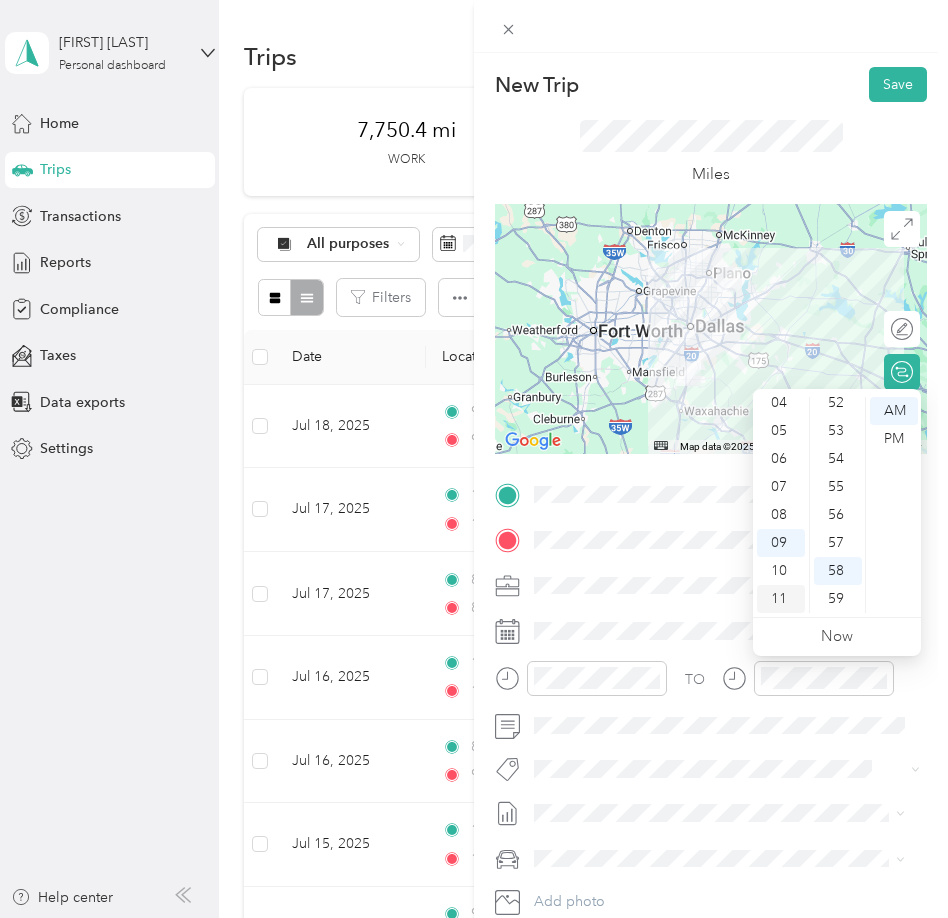 click on "11" at bounding box center (781, 599) 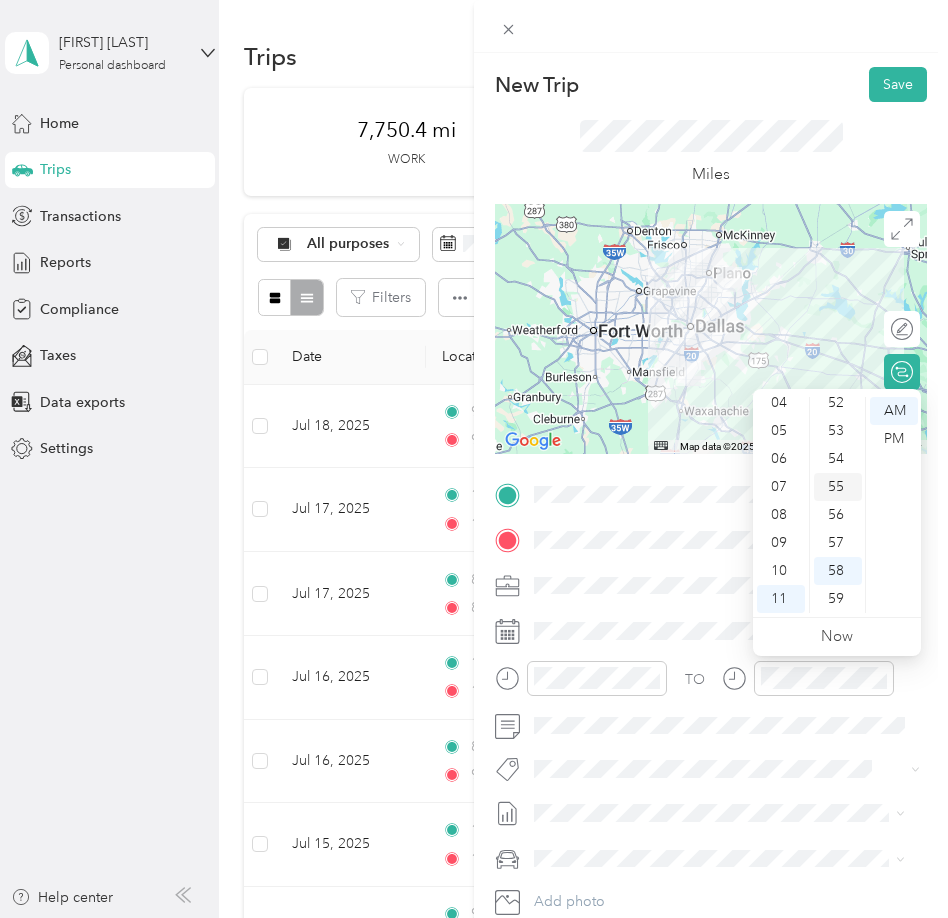 click on "55" at bounding box center [838, 487] 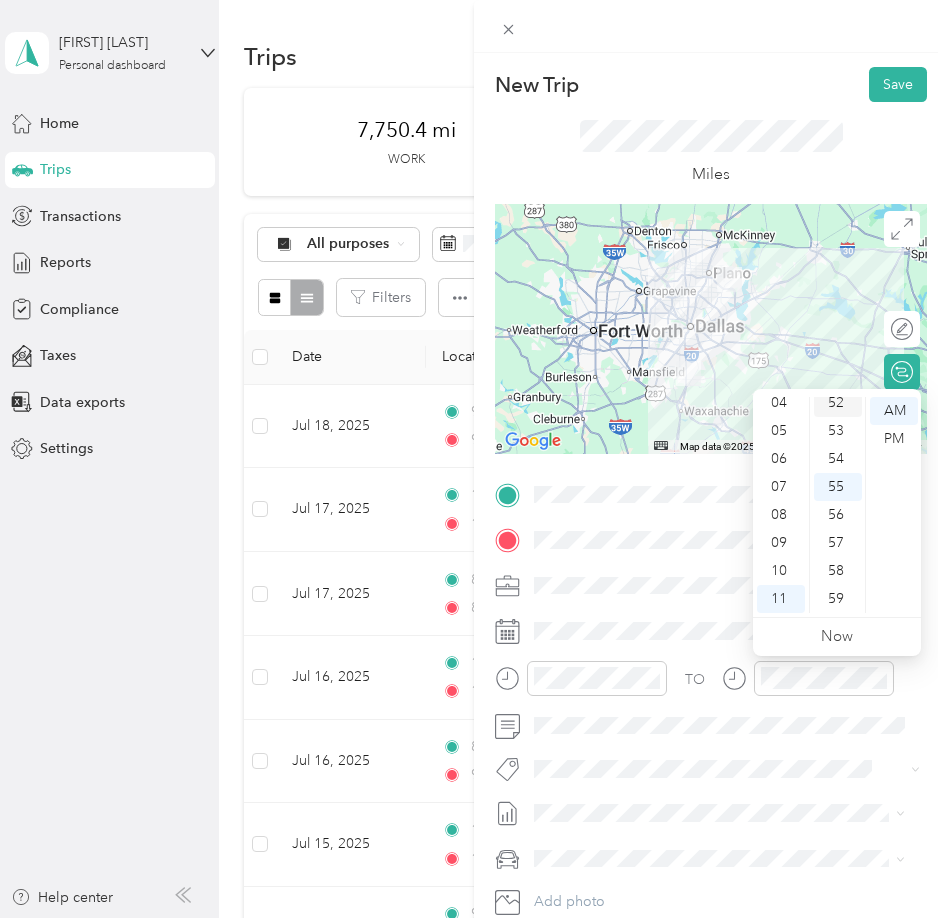 click on "52" at bounding box center [838, 403] 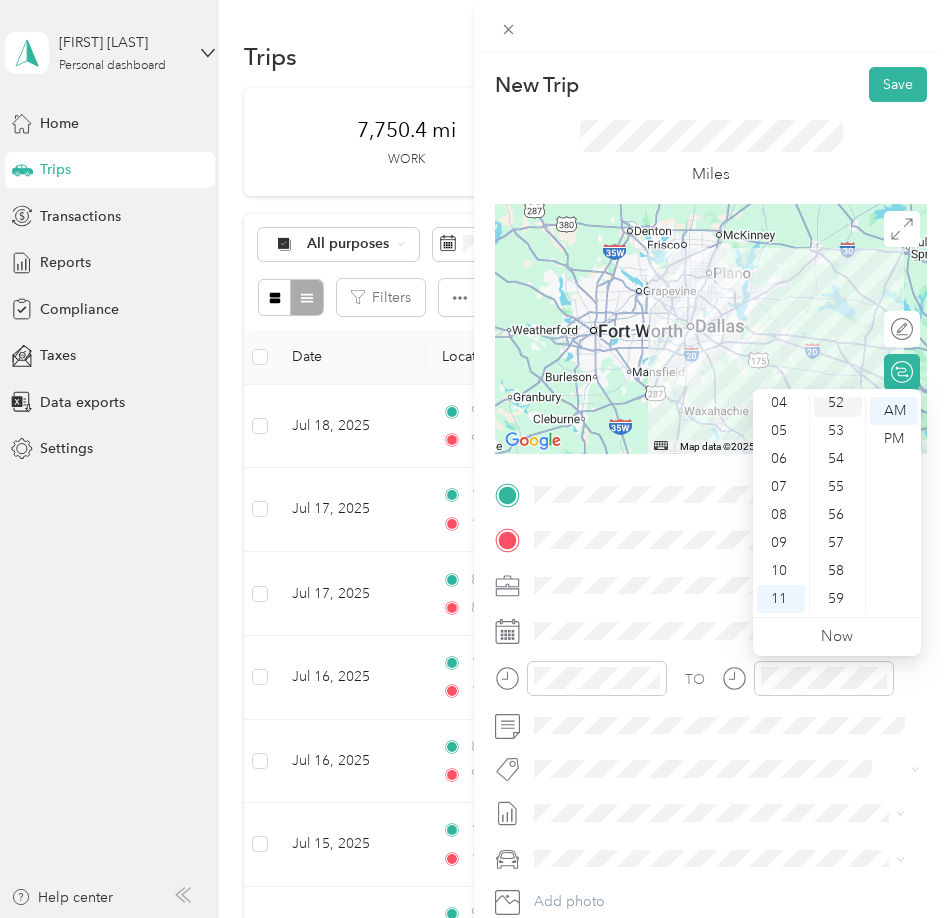 scroll, scrollTop: 1456, scrollLeft: 0, axis: vertical 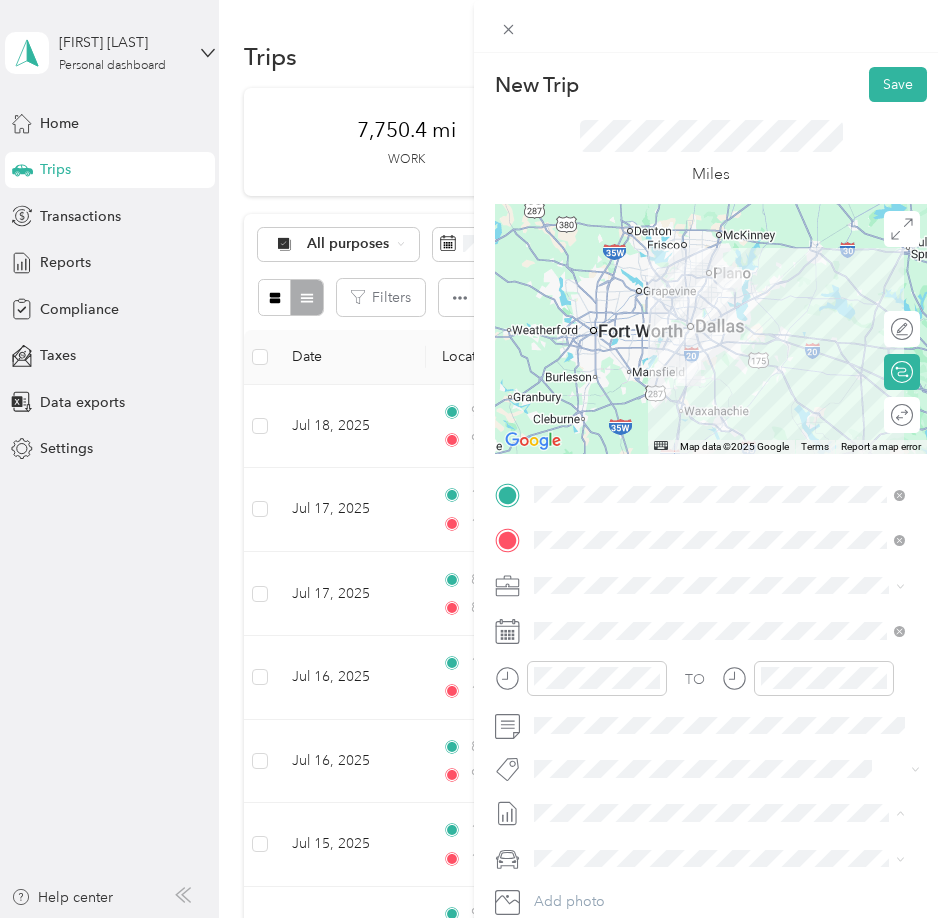 click on "July 2025 Mileage Draft" at bounding box center (719, 879) 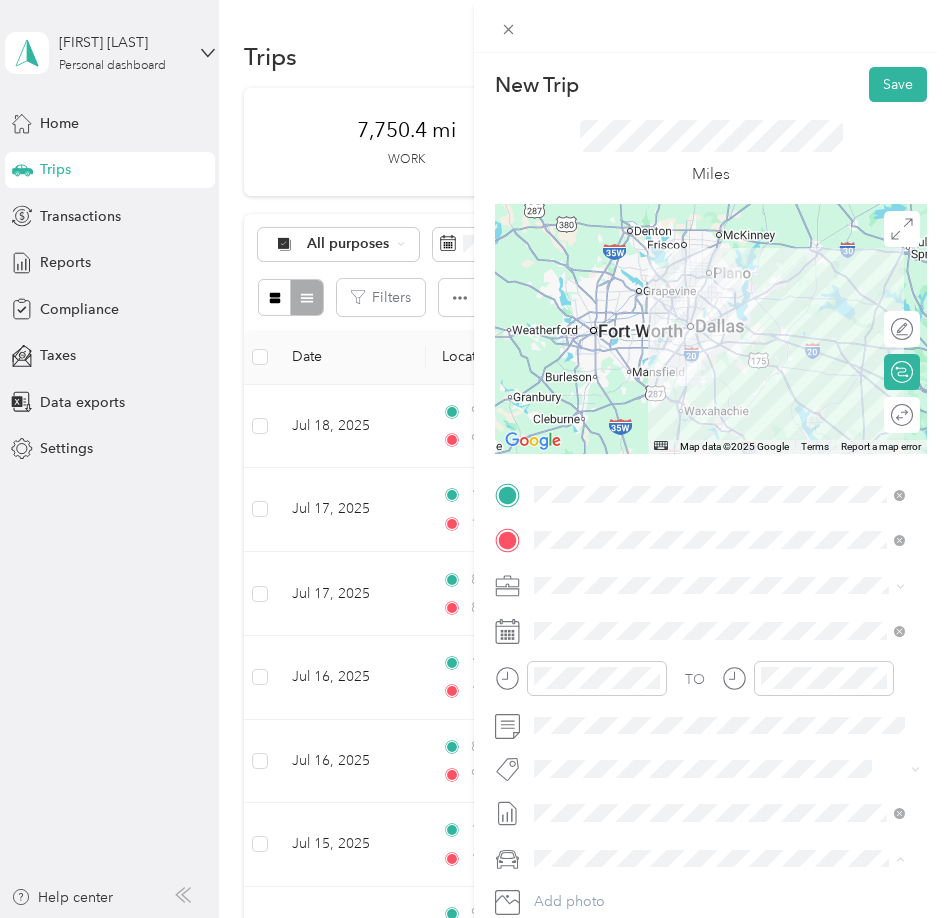 click on "Ford F250SD" at bounding box center [719, 823] 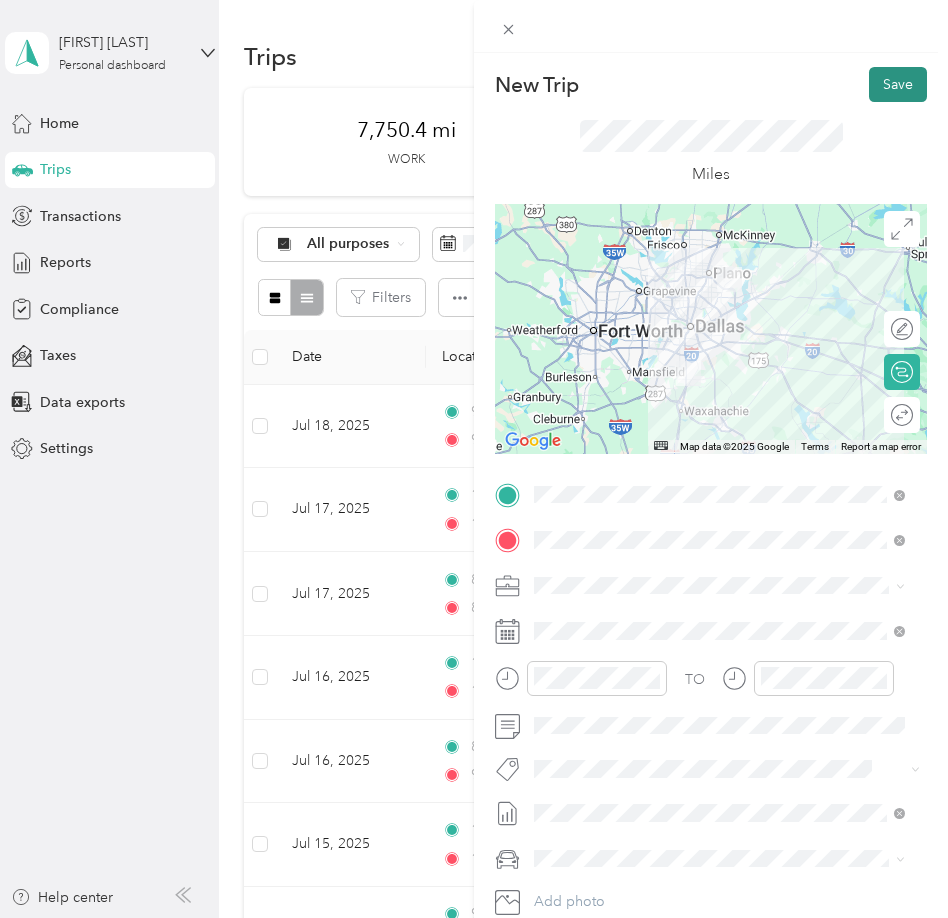 click on "Save" at bounding box center [898, 84] 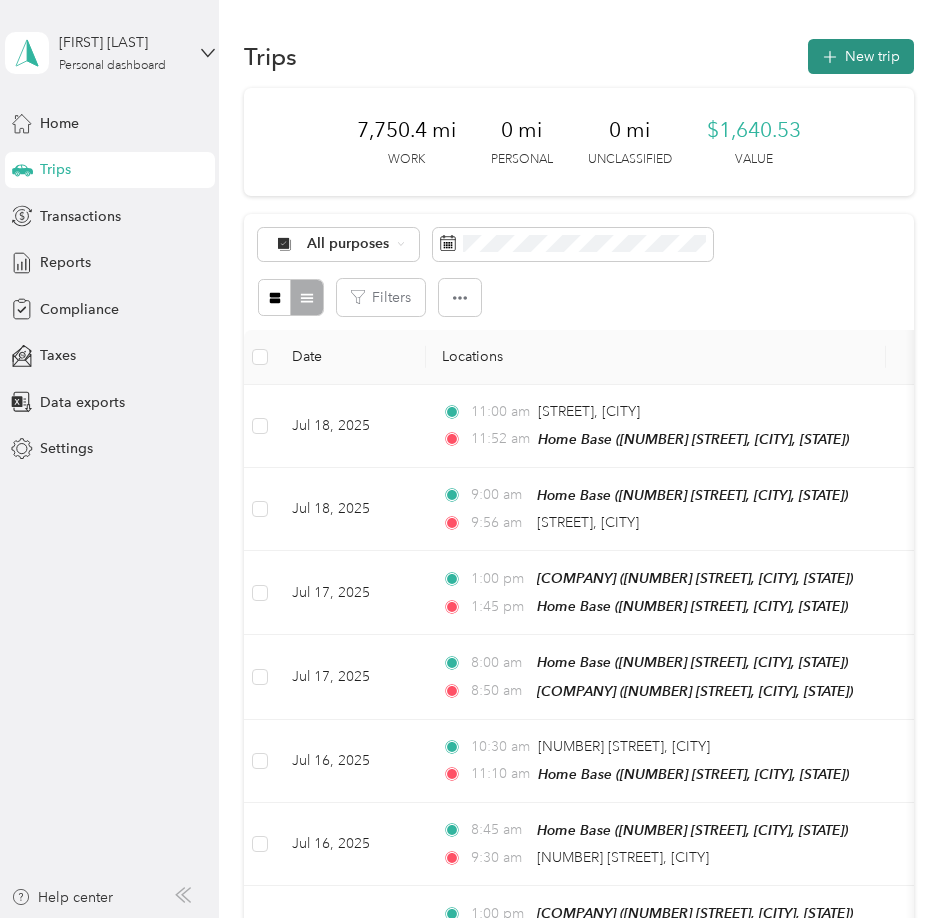 click on "New trip" at bounding box center (861, 56) 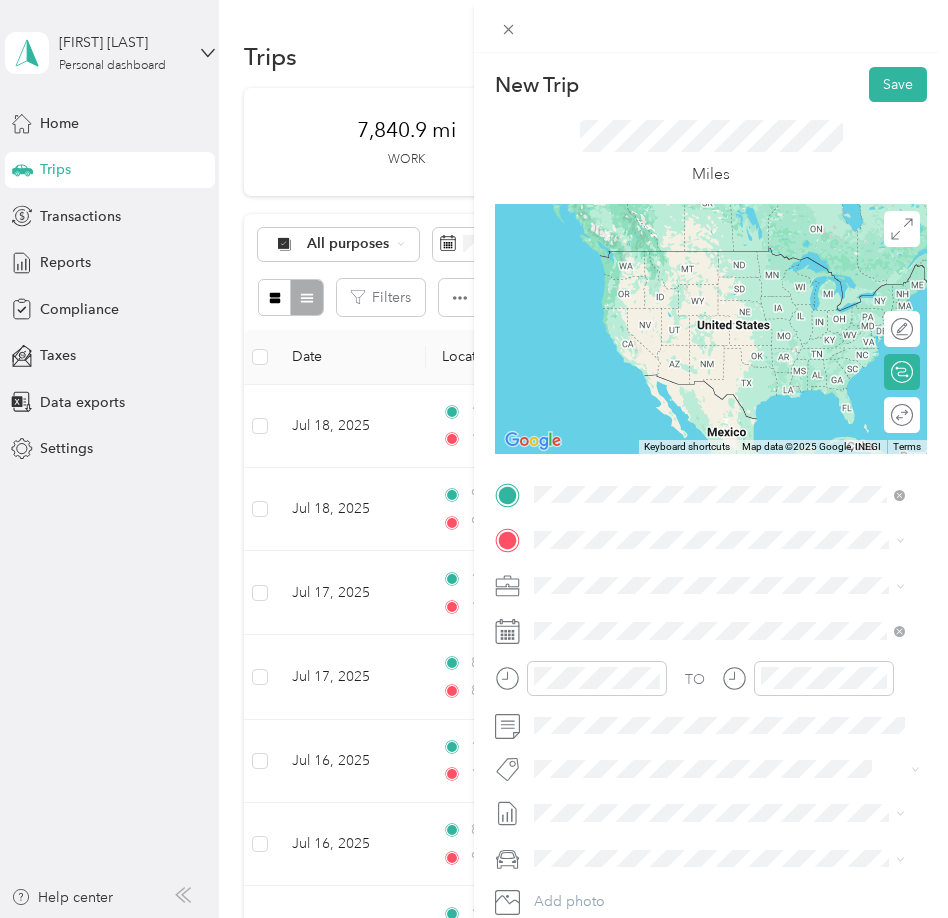 click on "Home Base" at bounding box center (735, 574) 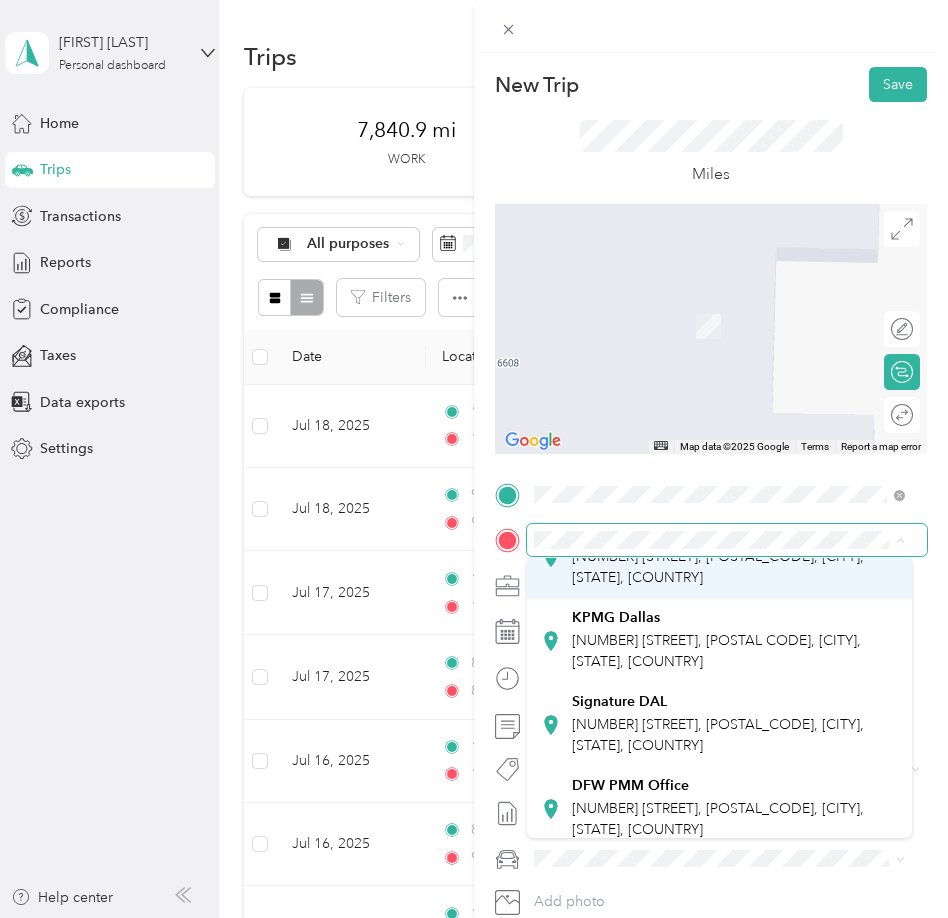 scroll, scrollTop: 50, scrollLeft: 0, axis: vertical 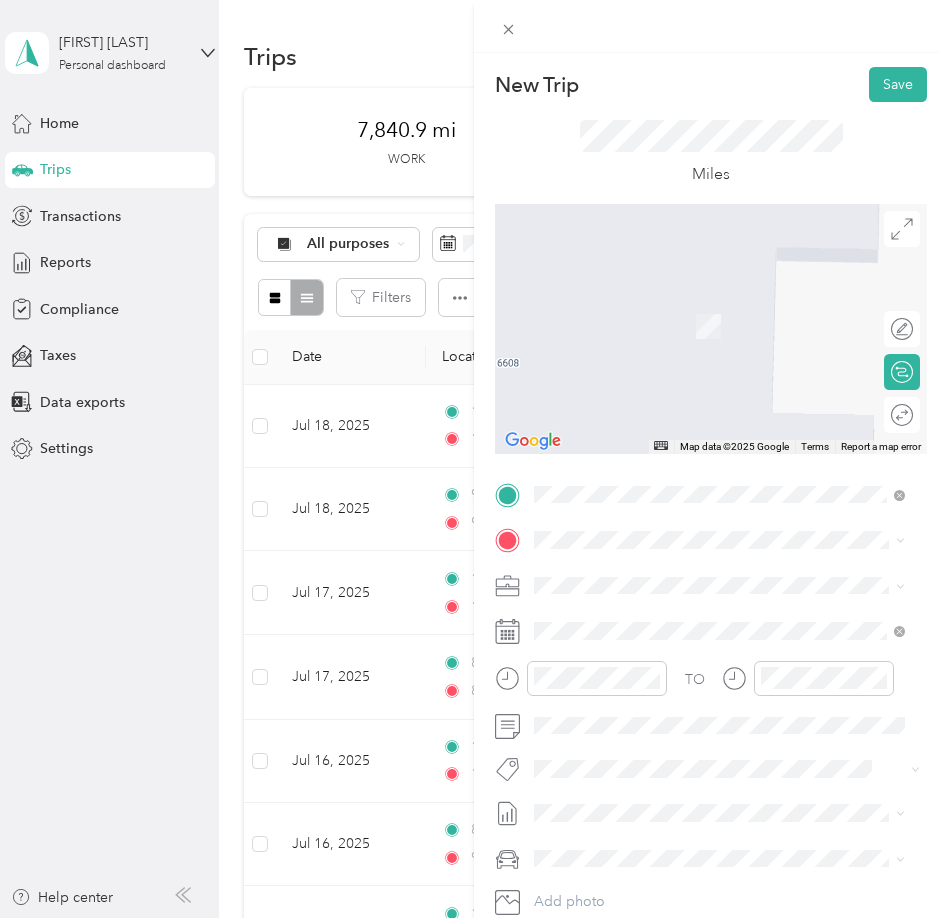 click on "[NUMBER] [STREET], [POSTAL CODE], [CITY], [STATE], [COUNTRY]" at bounding box center [716, 686] 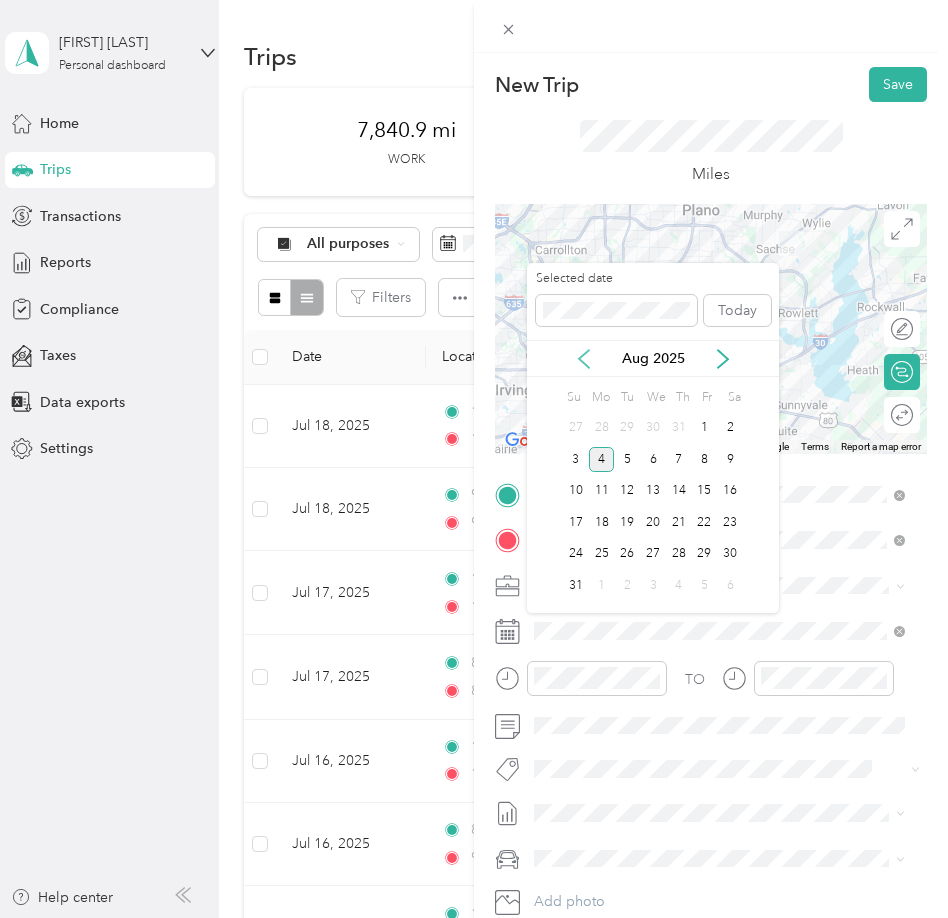 click 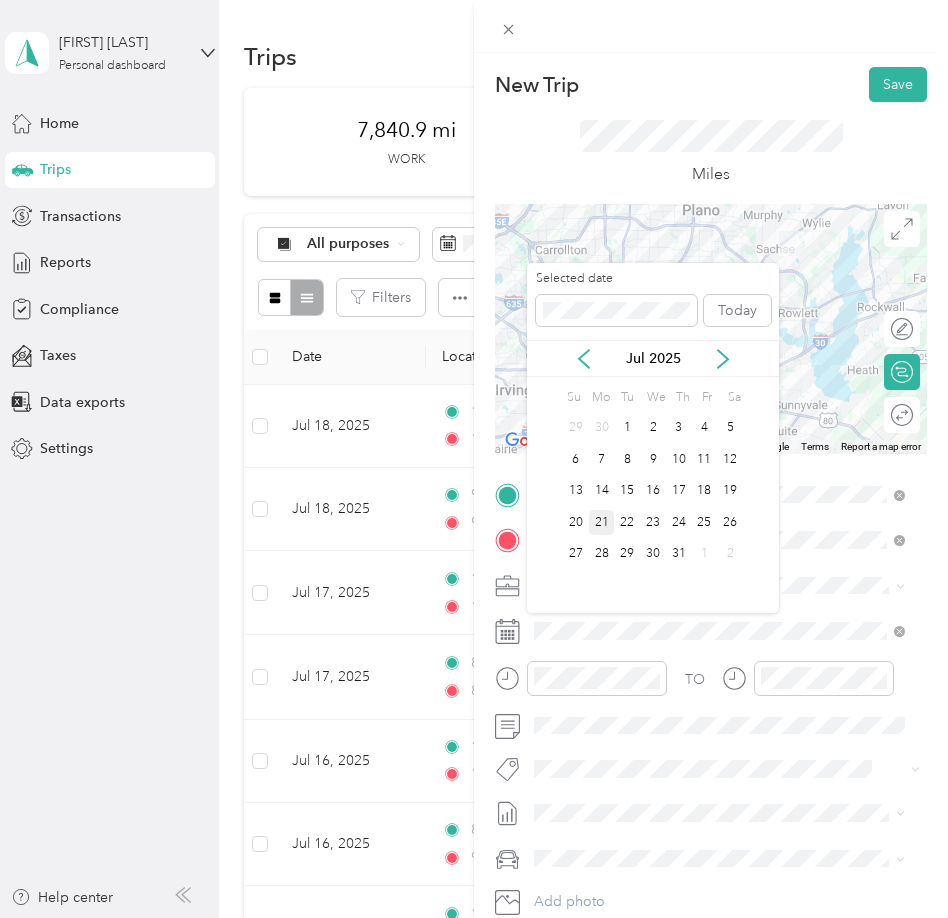 click on "21" at bounding box center (602, 522) 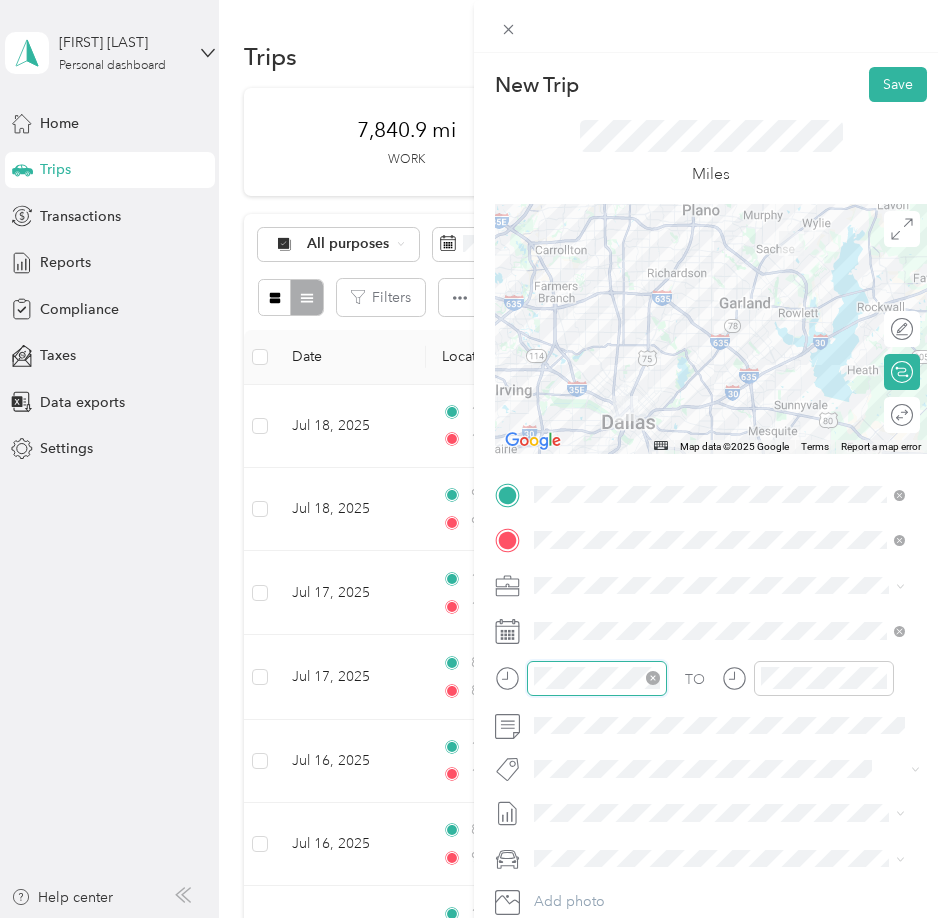 scroll, scrollTop: 120, scrollLeft: 0, axis: vertical 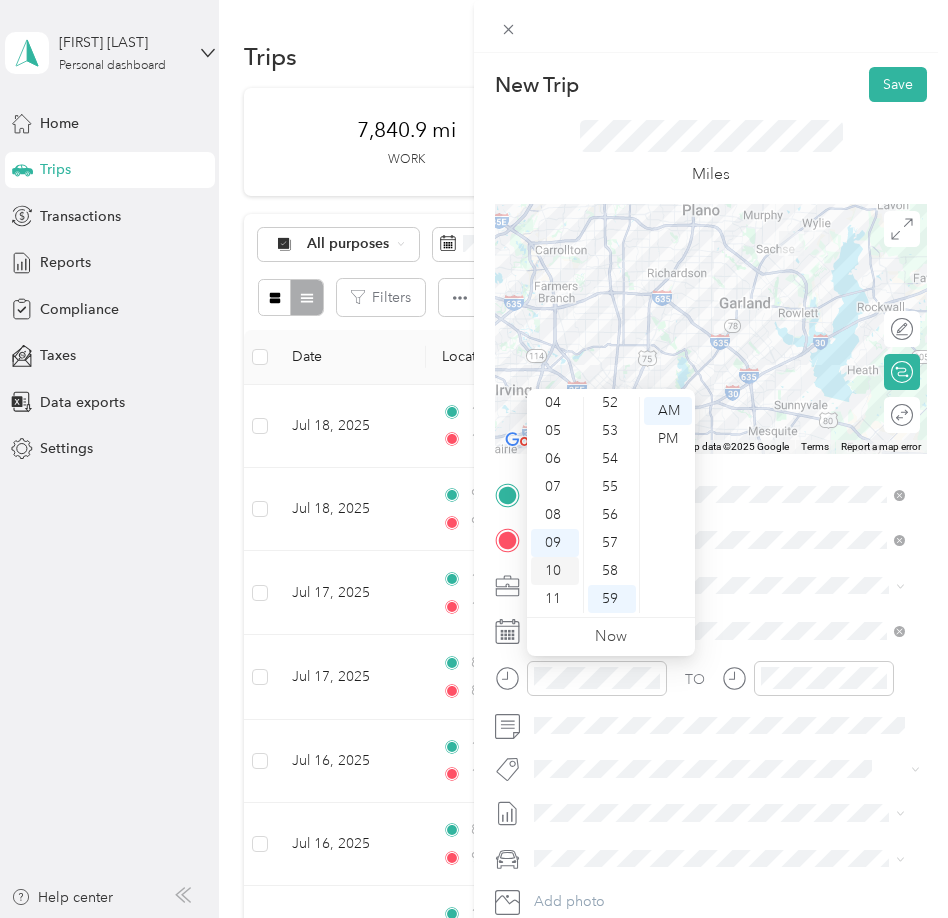 click on "10" at bounding box center (555, 571) 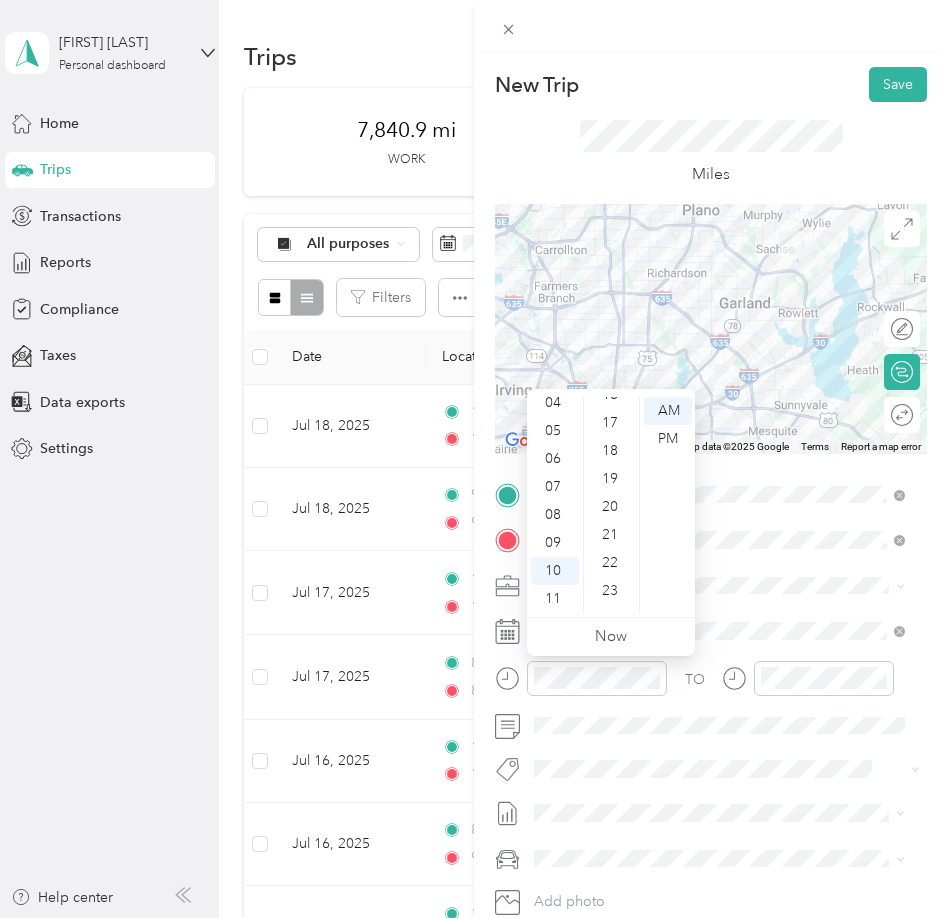 scroll, scrollTop: 0, scrollLeft: 0, axis: both 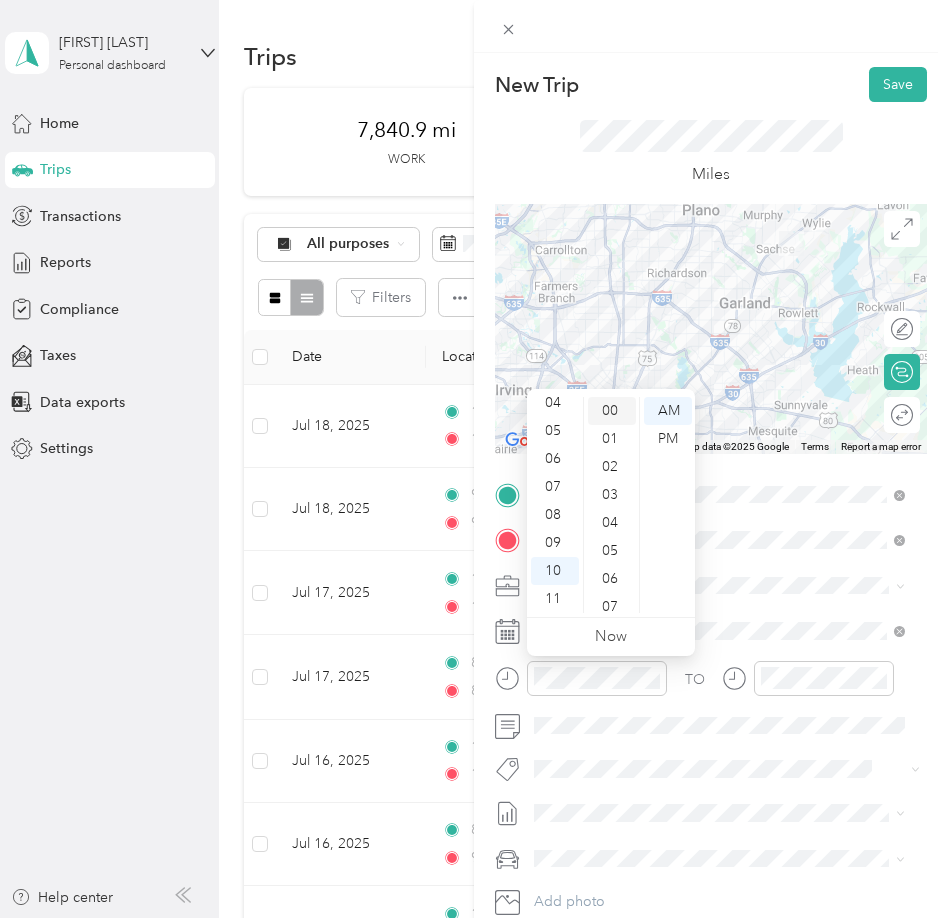 click on "00" at bounding box center [612, 411] 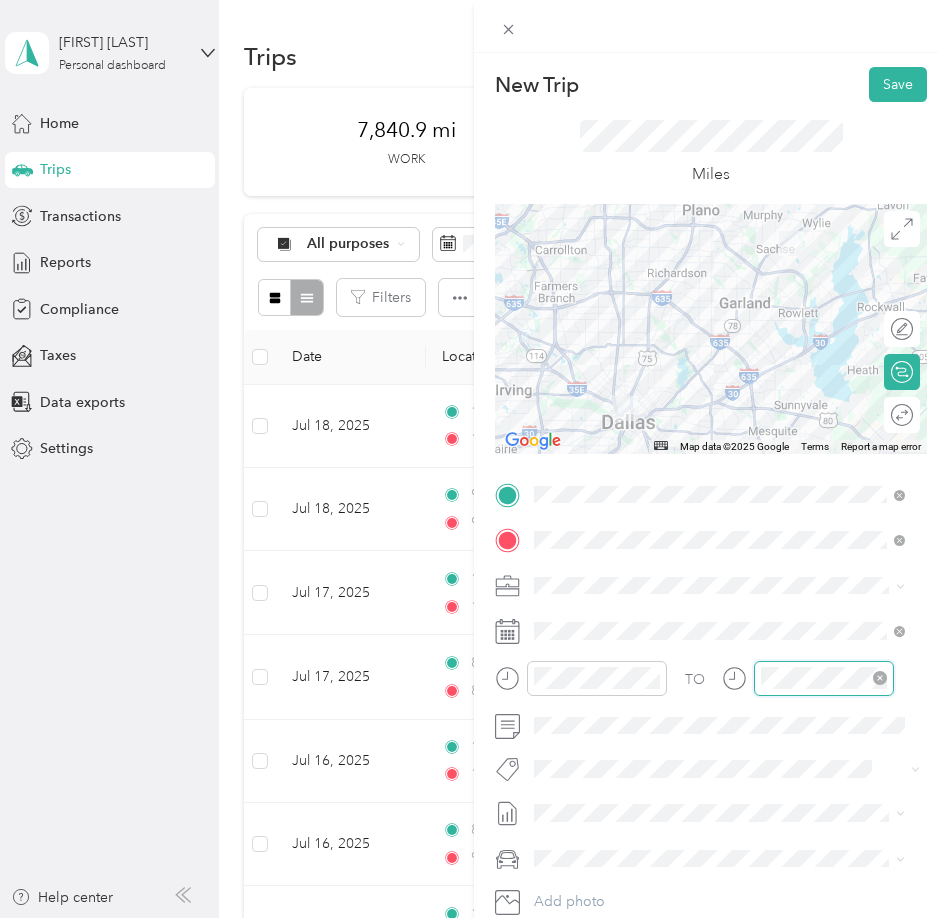scroll, scrollTop: 1464, scrollLeft: 0, axis: vertical 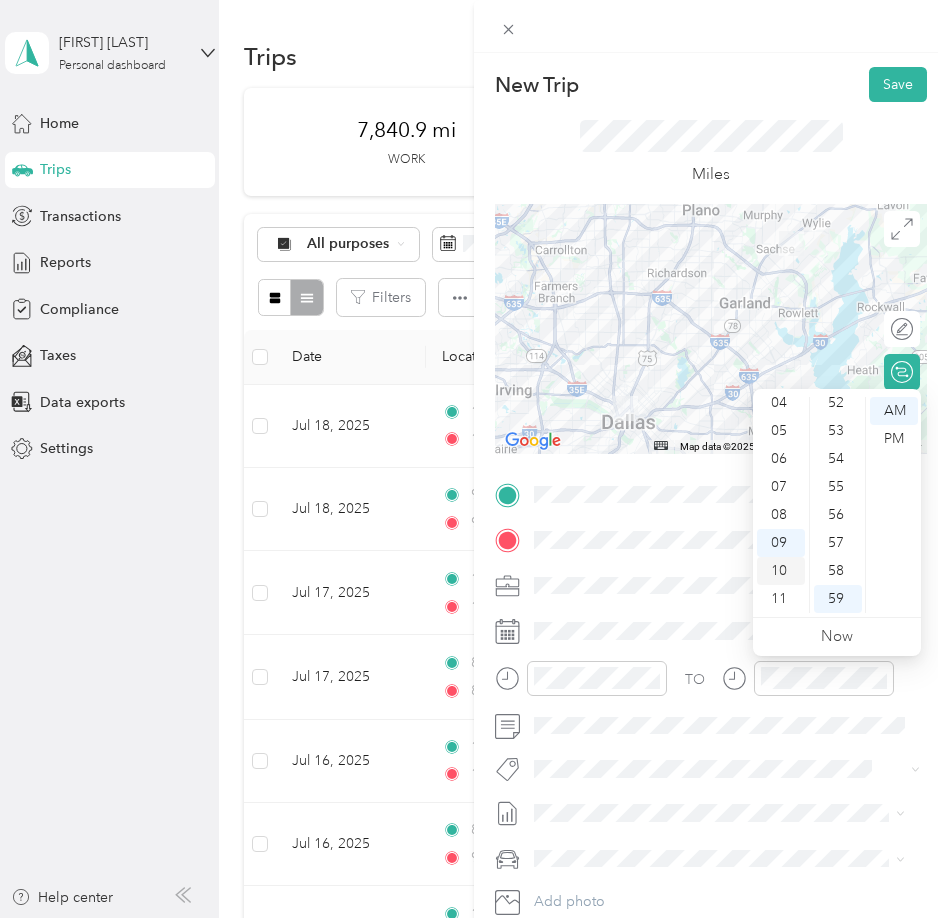 click on "10" at bounding box center [781, 571] 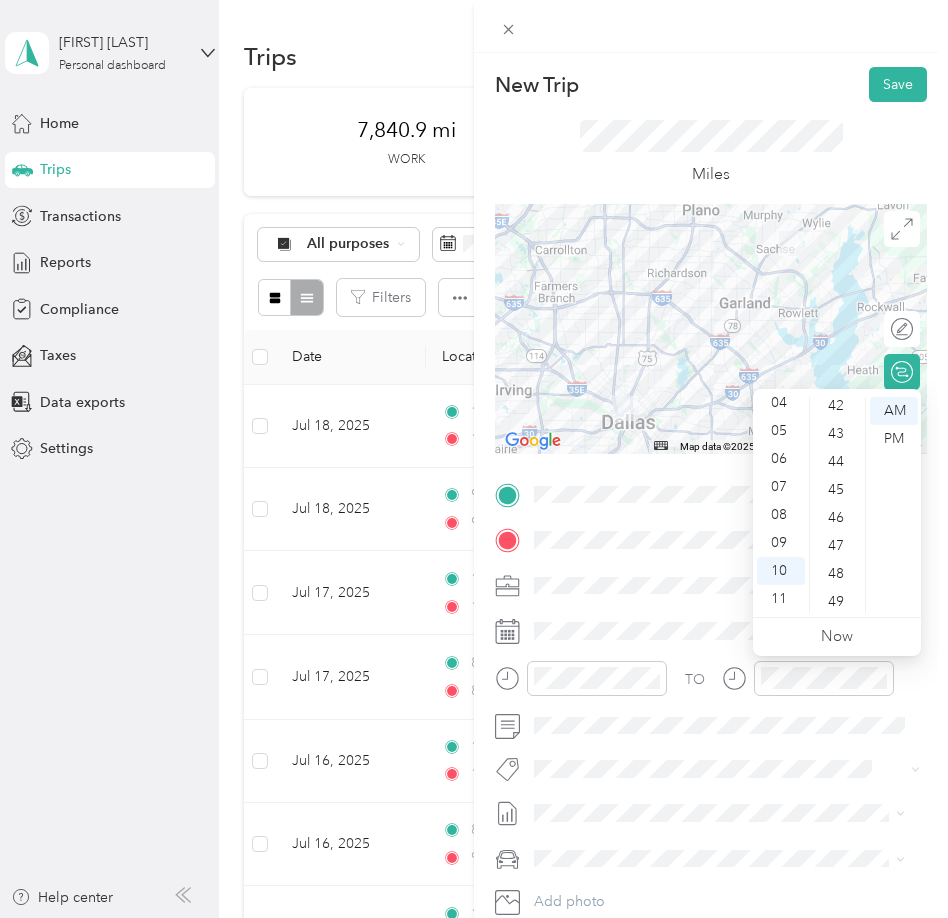 scroll, scrollTop: 1164, scrollLeft: 0, axis: vertical 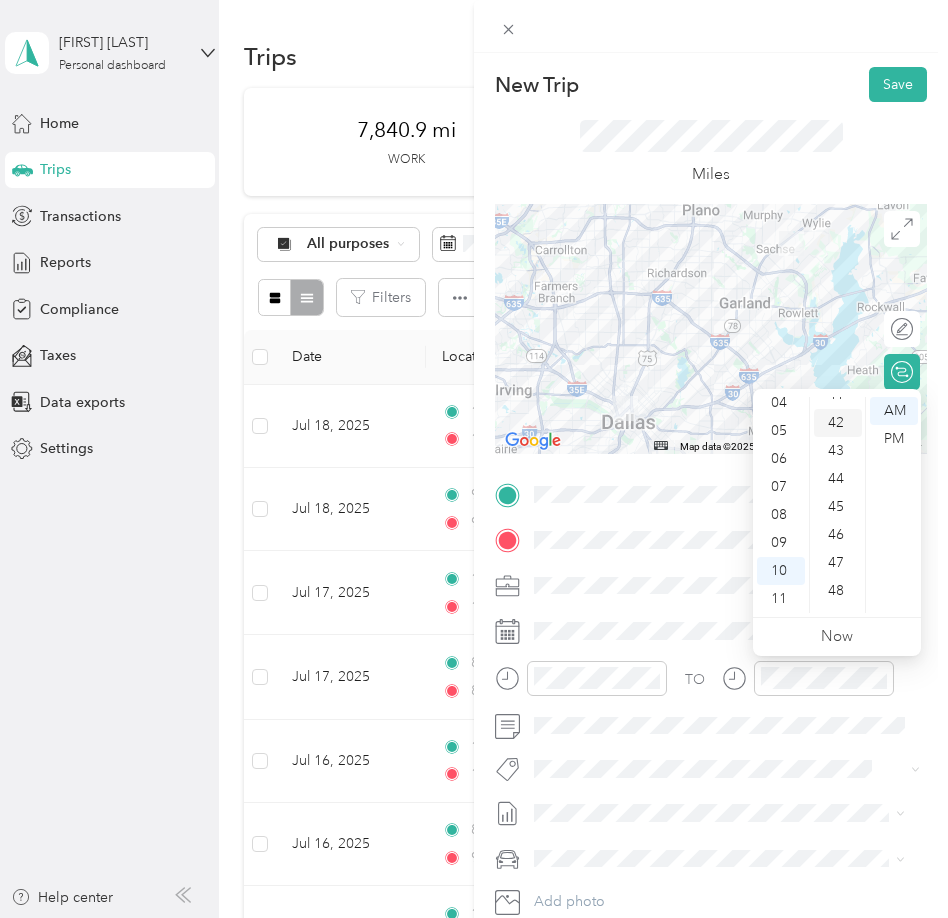 click on "42" at bounding box center (838, 423) 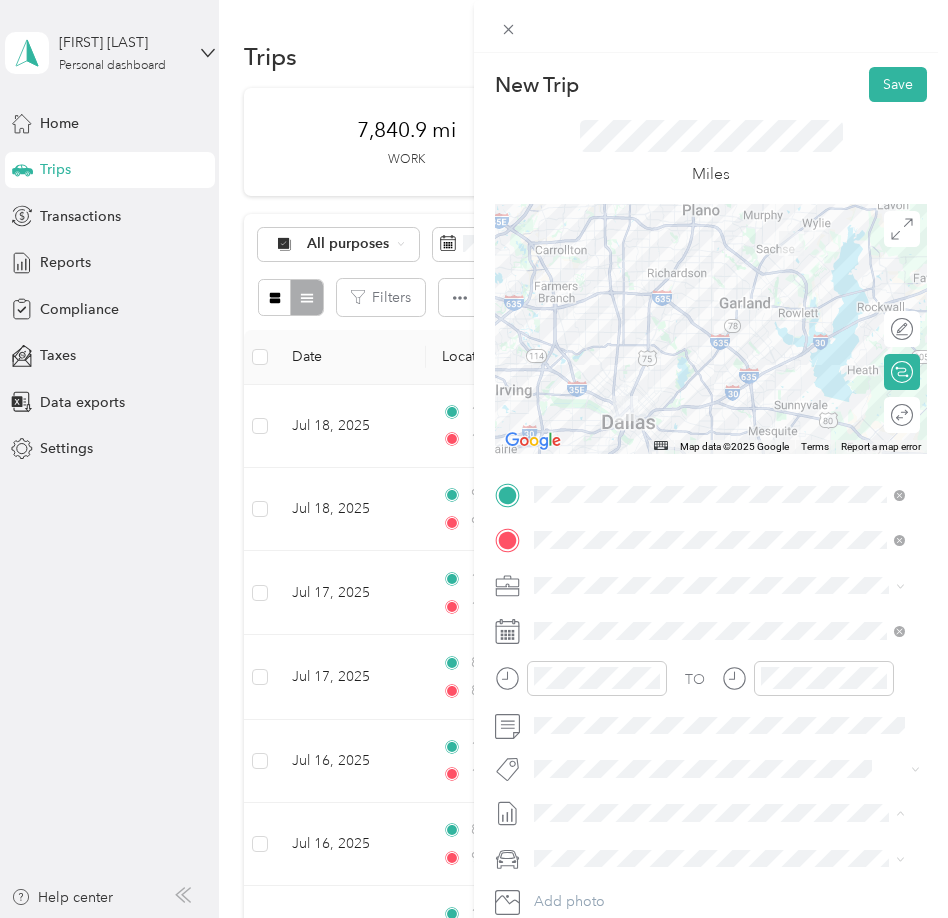 click on "July 2025 Mileage Draft" at bounding box center [719, 879] 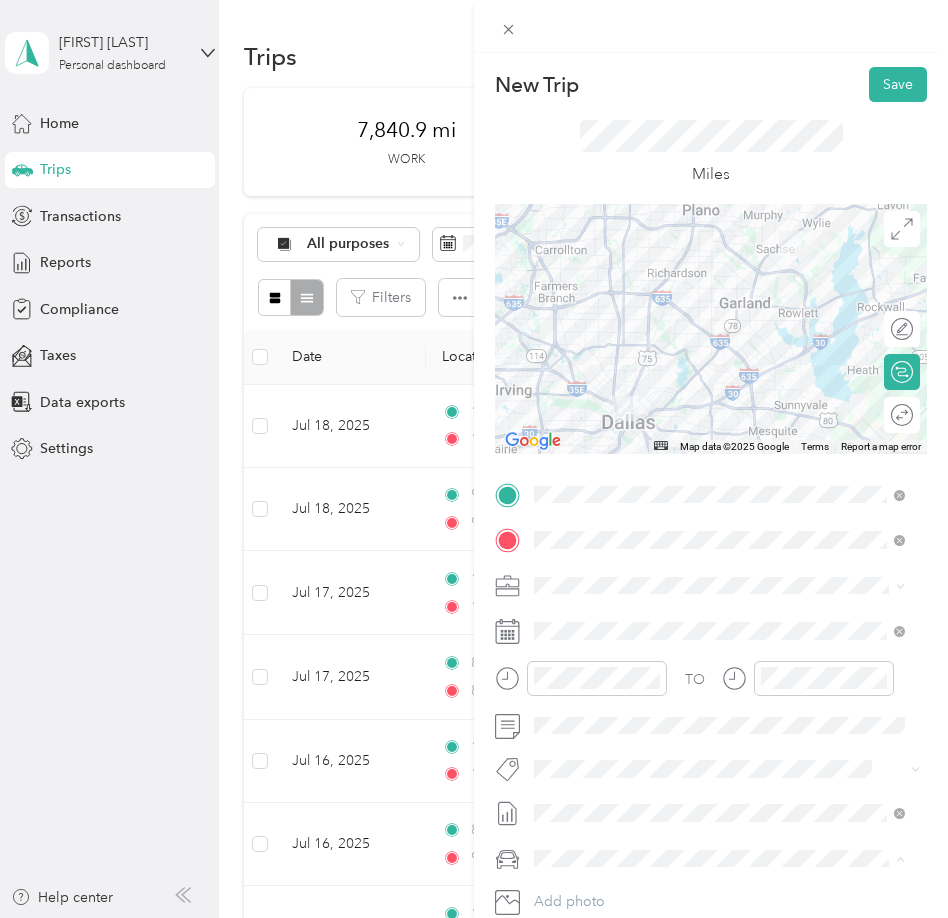 click on "Lexus" at bounding box center (719, 788) 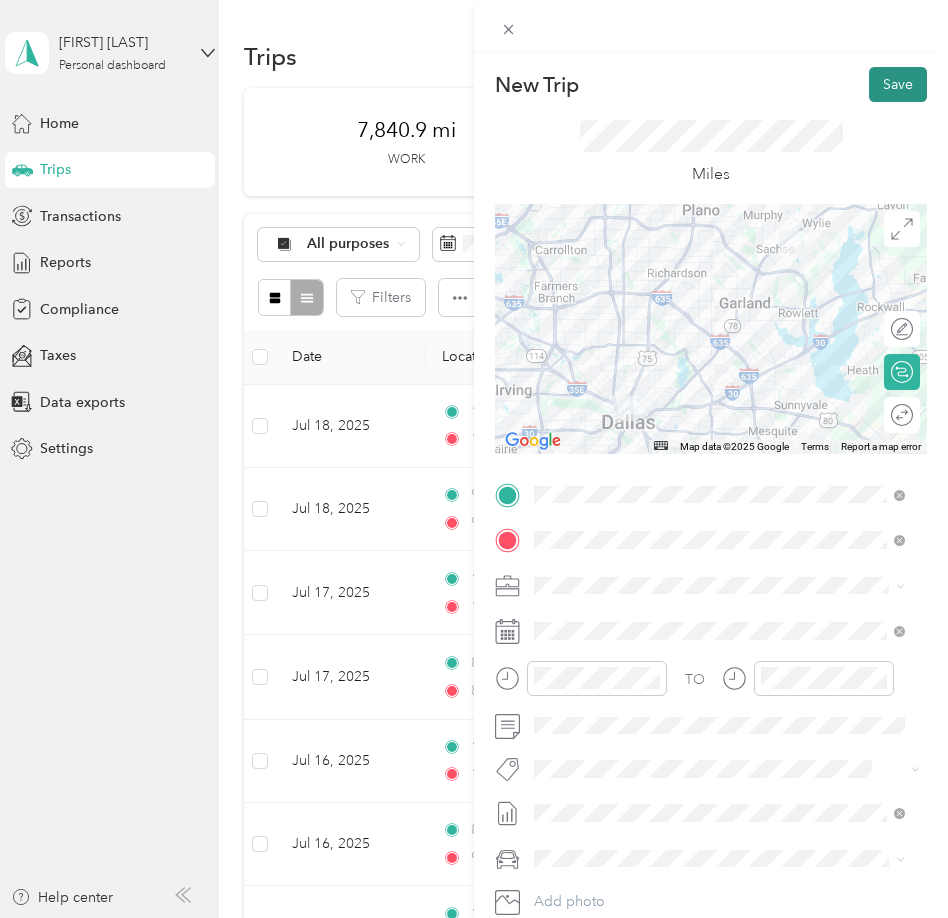 click on "Save" at bounding box center (898, 84) 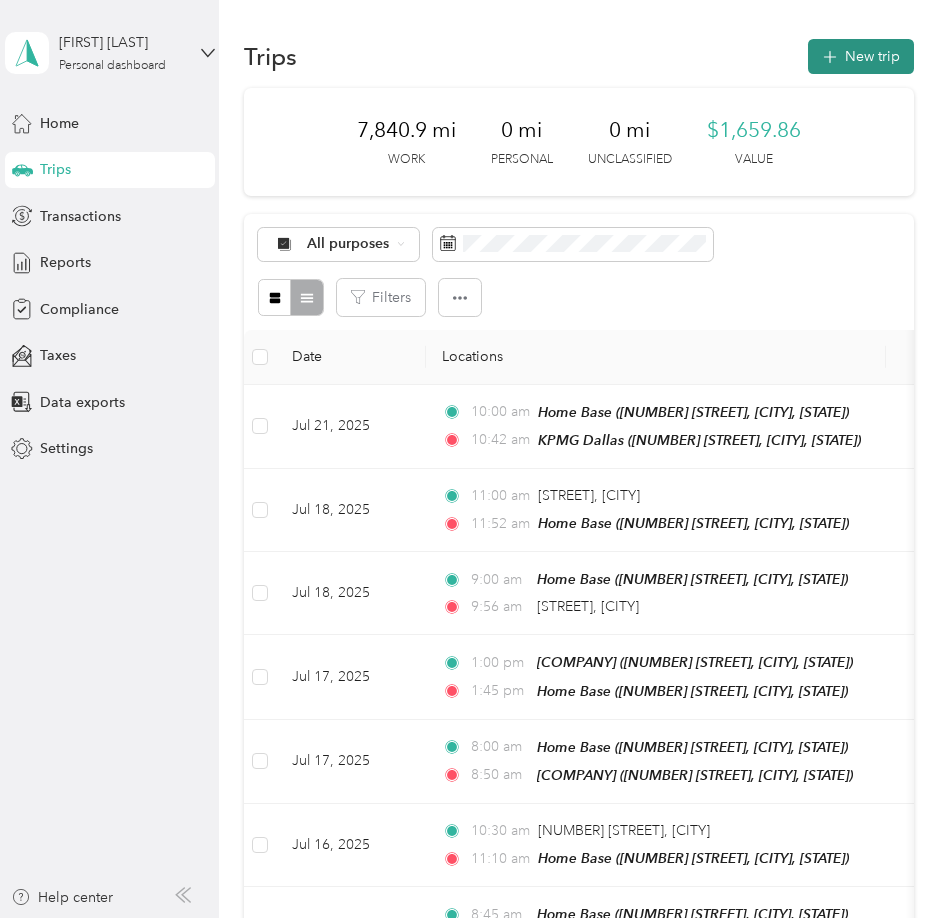 click on "New trip" at bounding box center [861, 56] 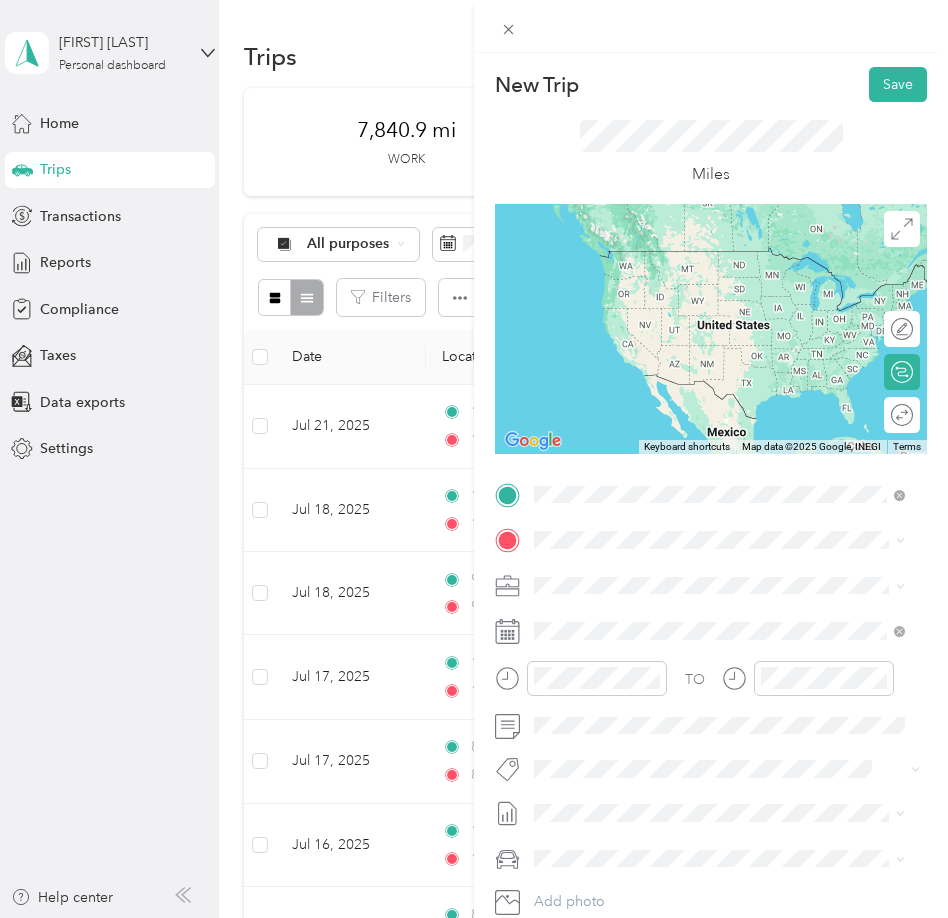 drag, startPoint x: 692, startPoint y: 581, endPoint x: 680, endPoint y: 547, distance: 36.05551 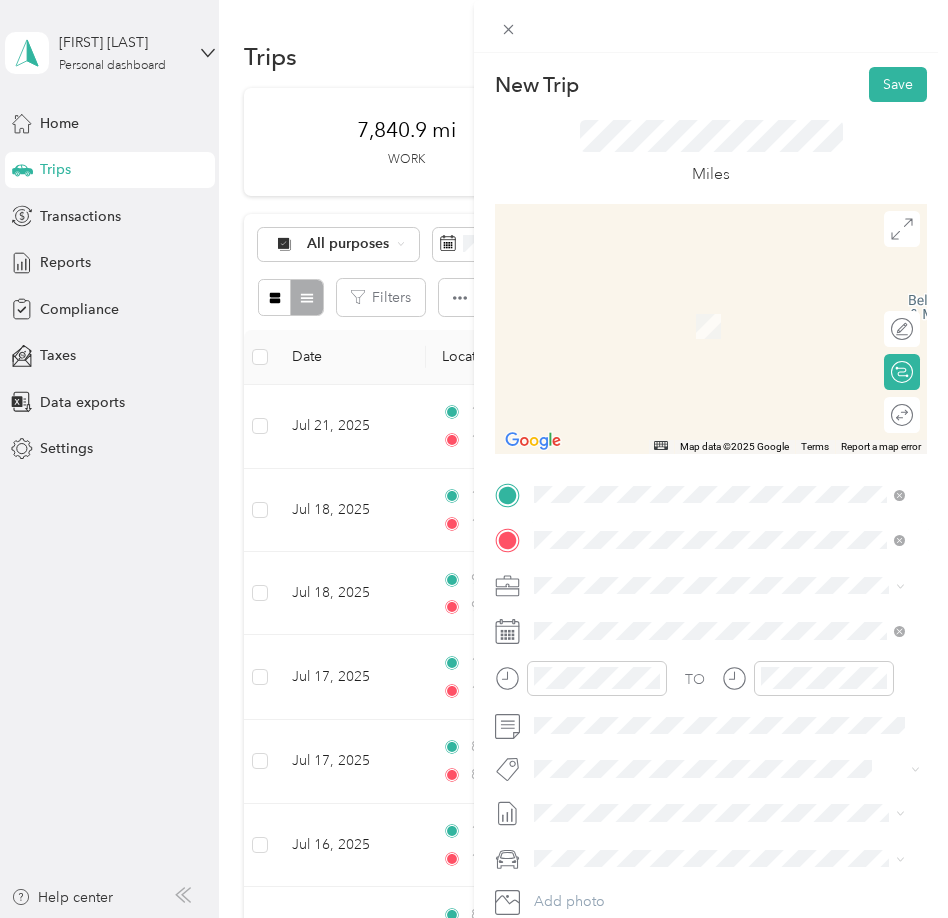 click on "[NUMBER] [STREET], [POSTAL CODE], [CITY], [STATE], [COUNTRY]" at bounding box center (716, 652) 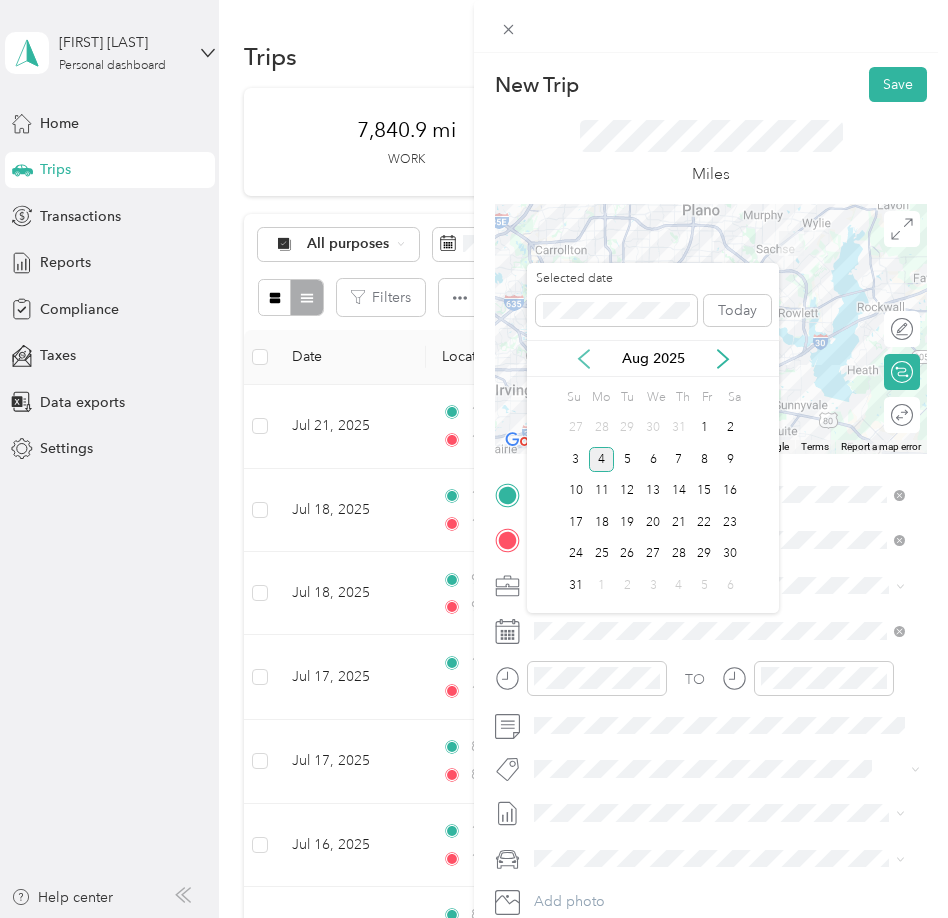 click 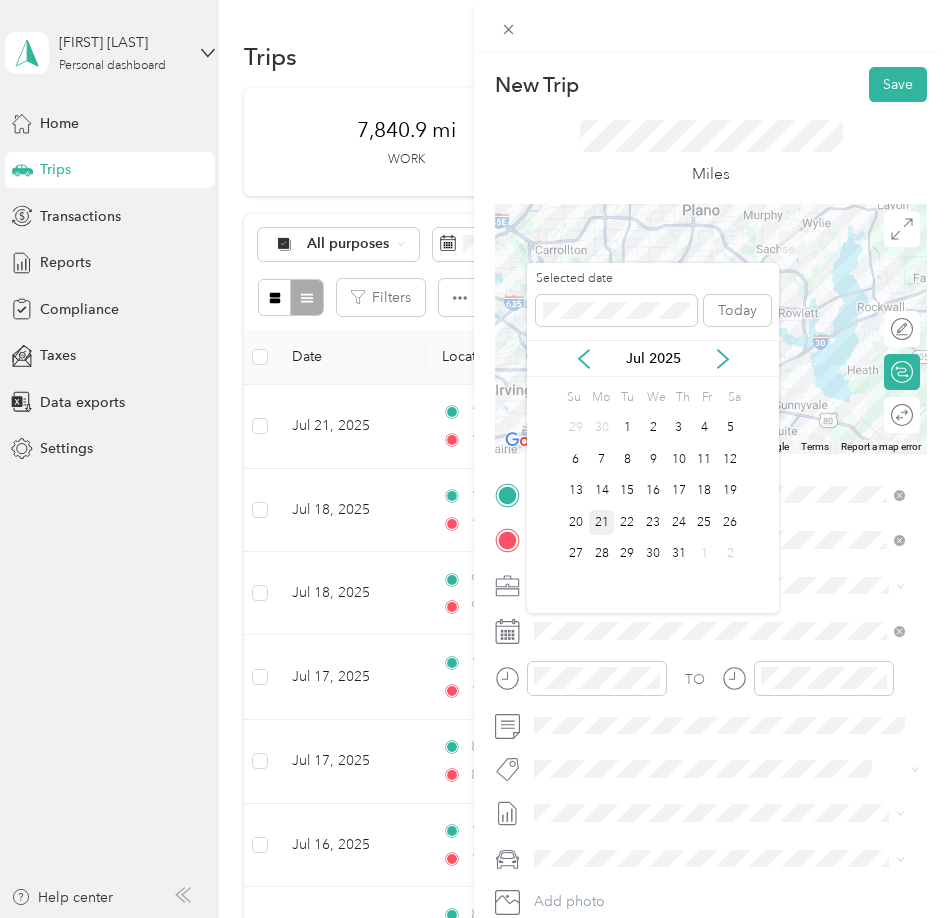click on "21" at bounding box center [602, 522] 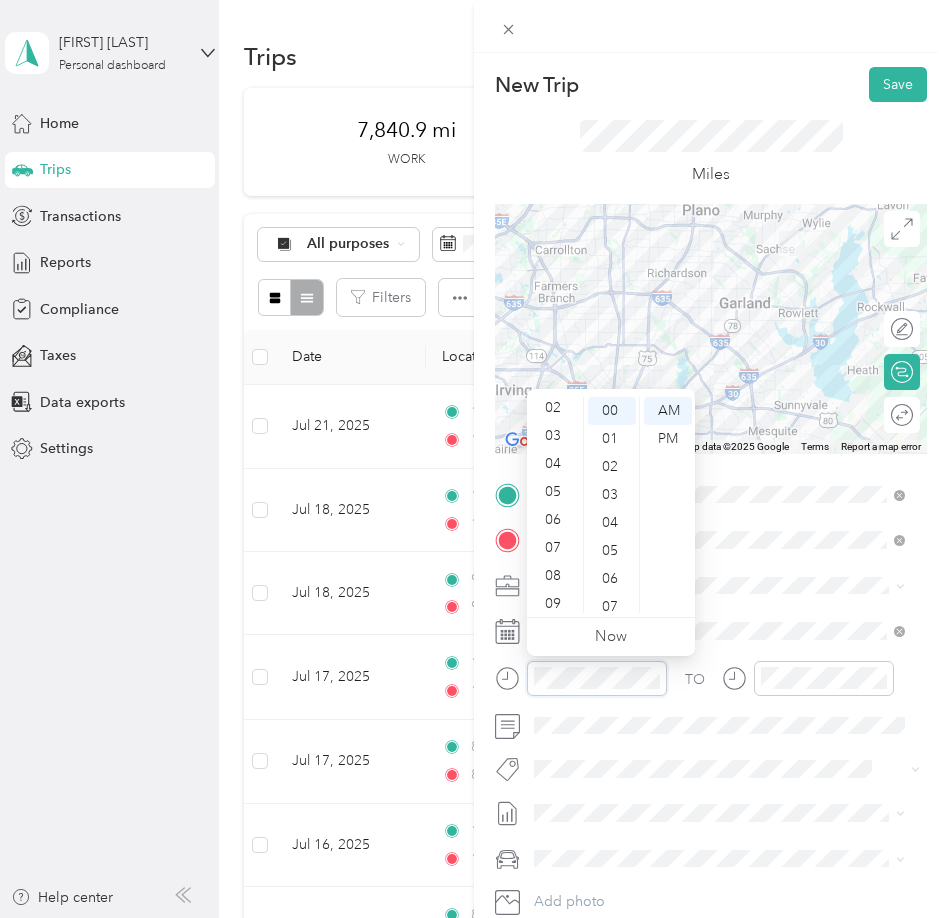 scroll, scrollTop: 0, scrollLeft: 0, axis: both 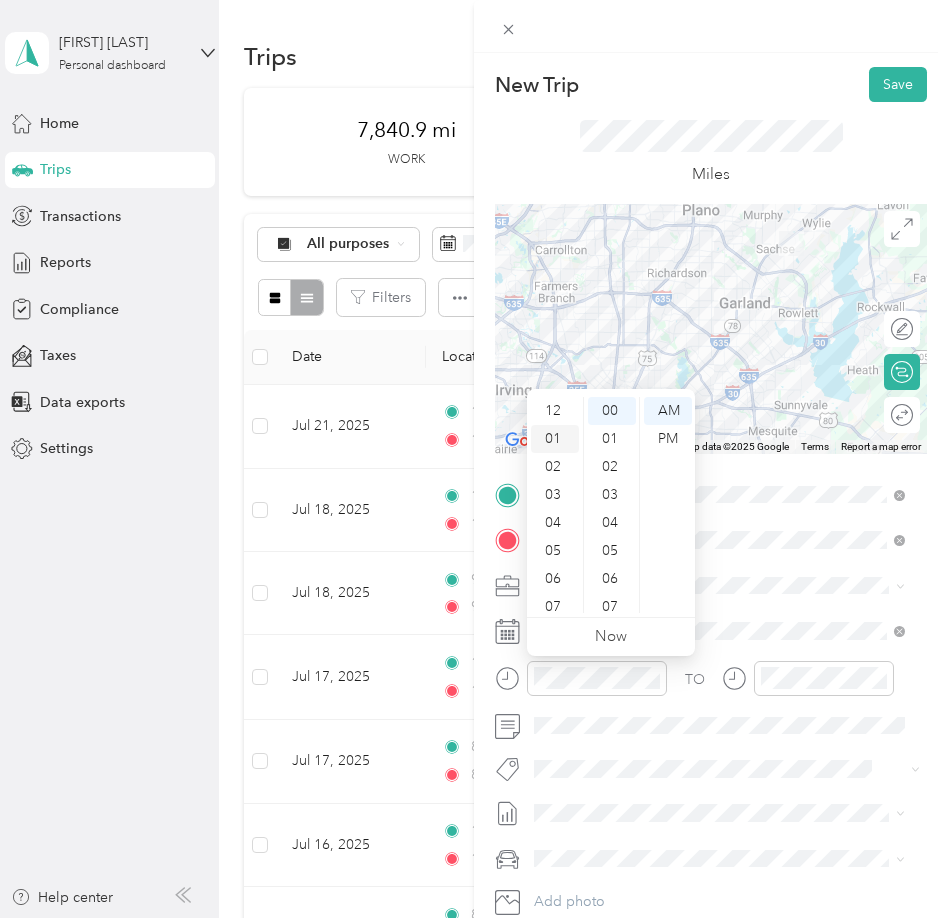 click on "01" at bounding box center (555, 439) 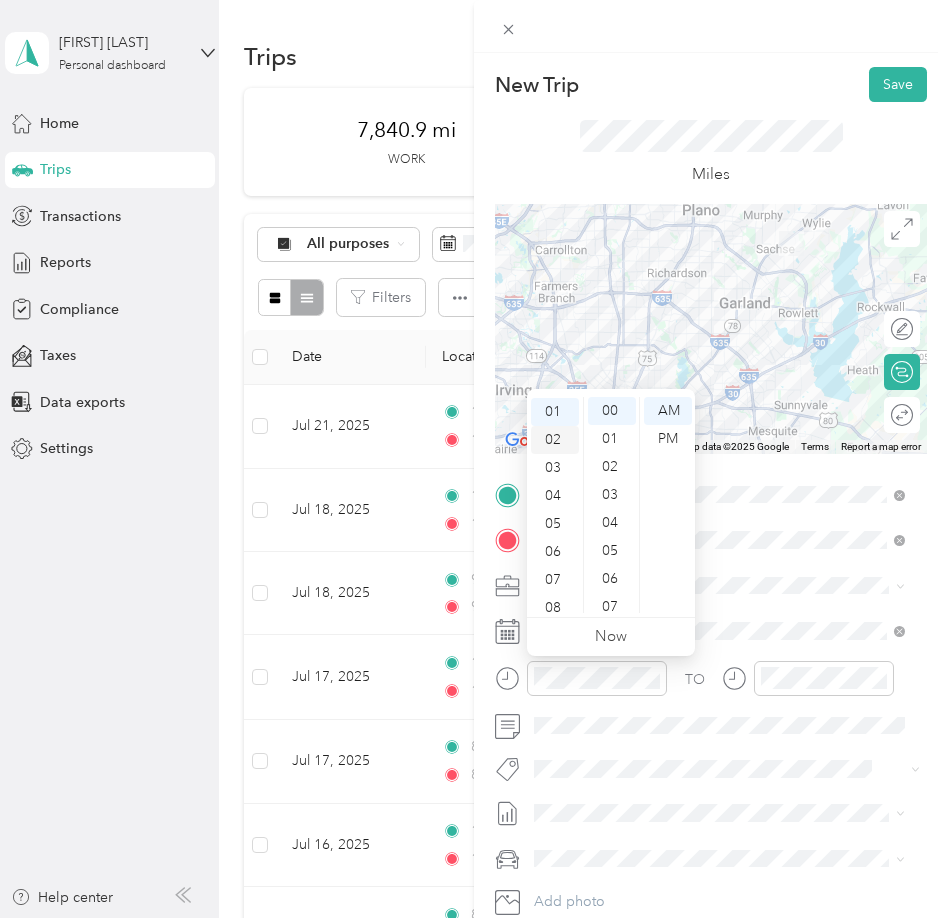 scroll, scrollTop: 28, scrollLeft: 0, axis: vertical 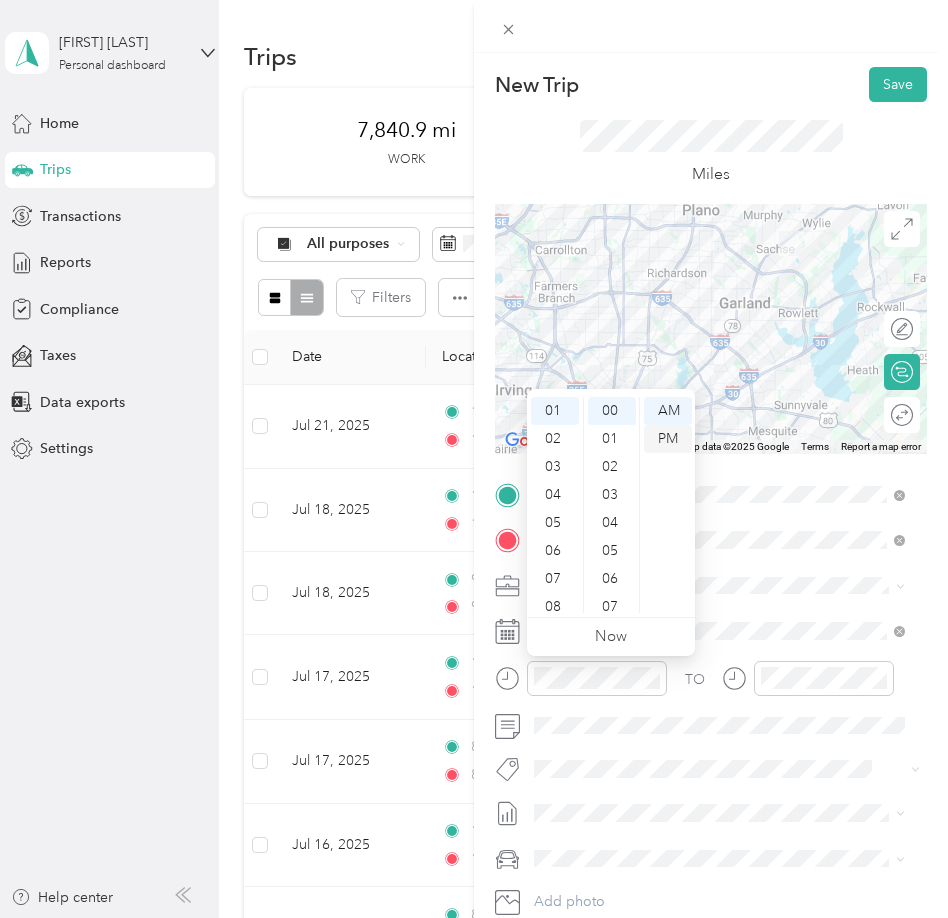 click on "PM" at bounding box center (668, 439) 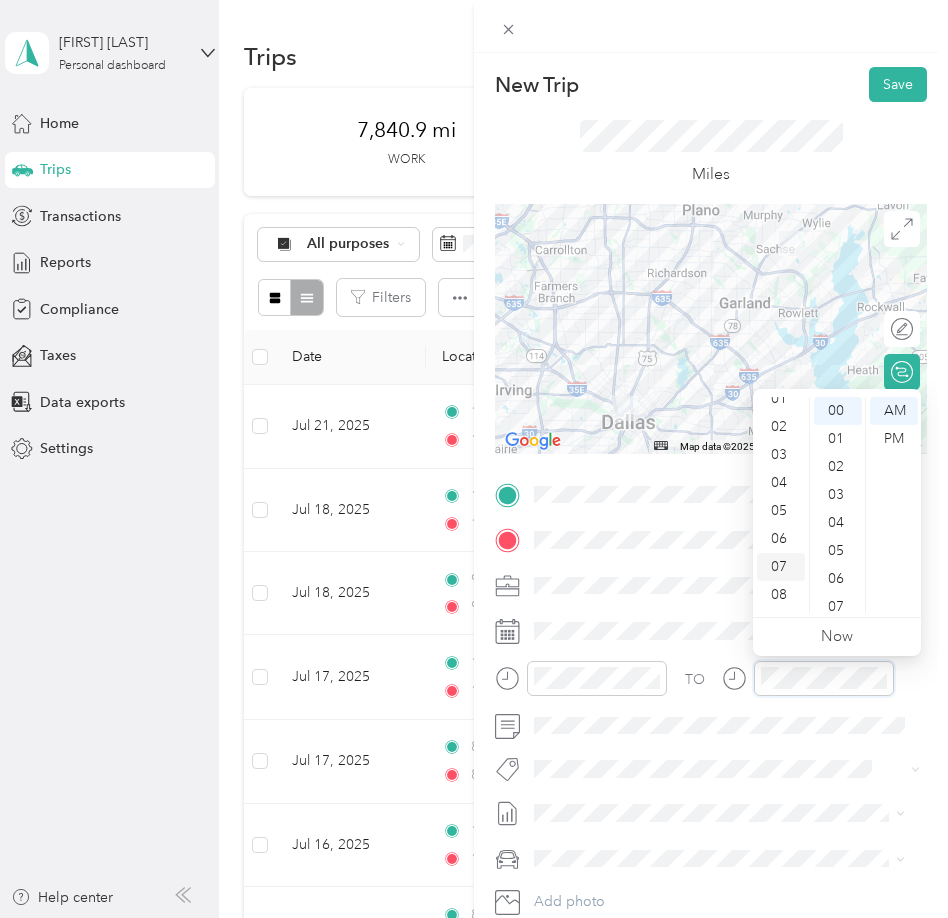 scroll, scrollTop: 0, scrollLeft: 0, axis: both 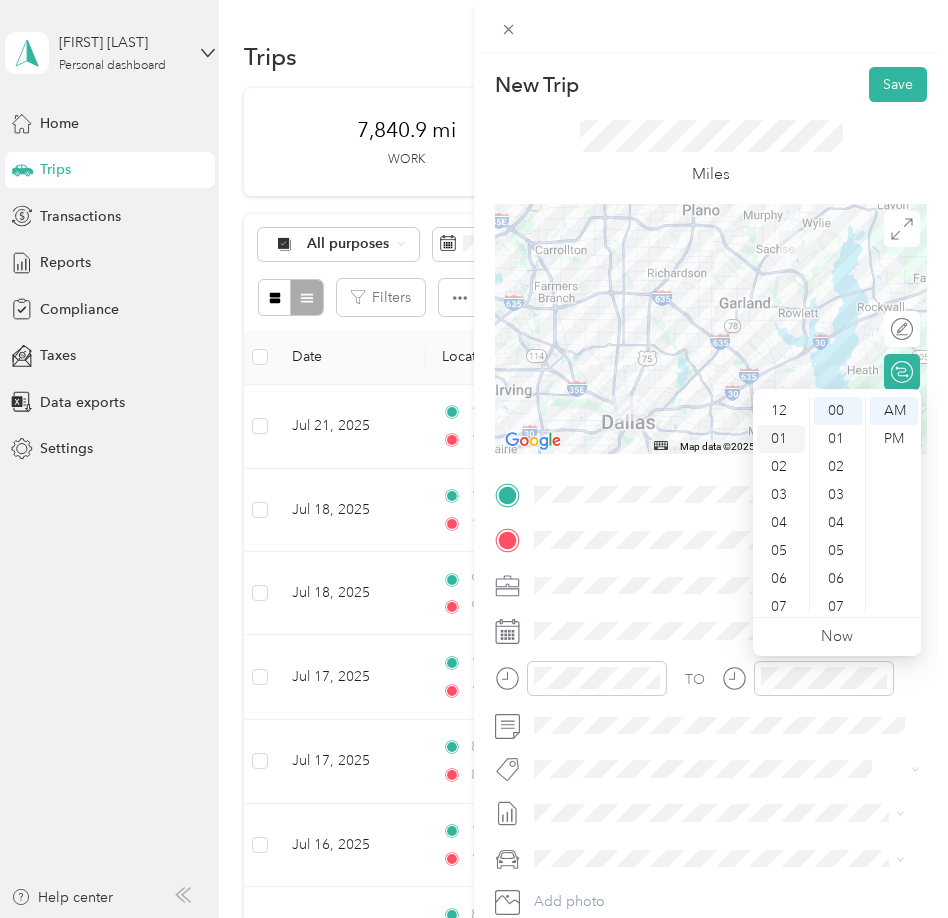 click on "01" at bounding box center (781, 439) 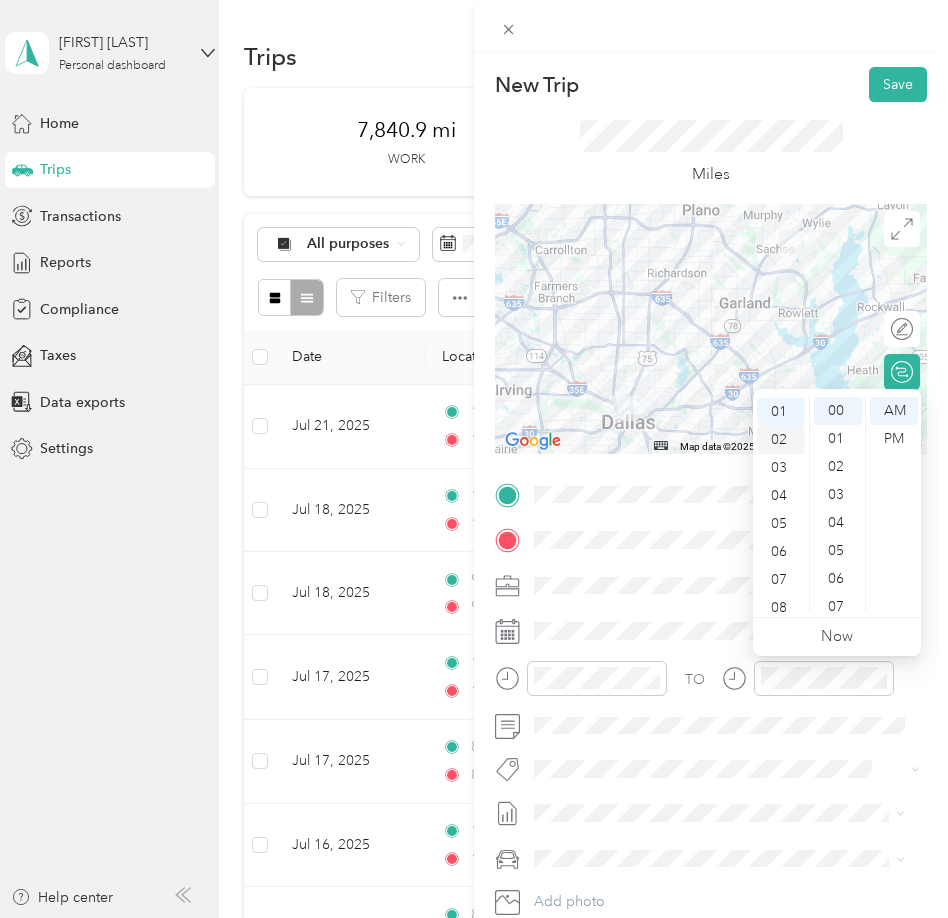 scroll, scrollTop: 28, scrollLeft: 0, axis: vertical 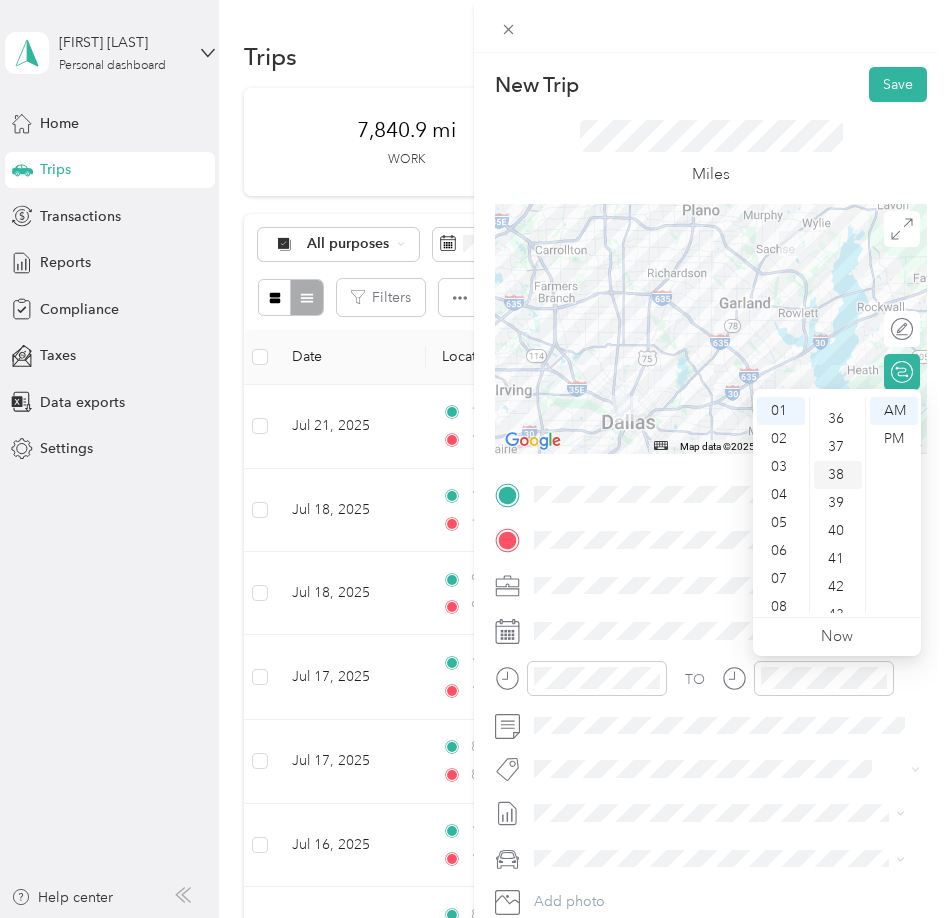 click on "38" at bounding box center [838, 475] 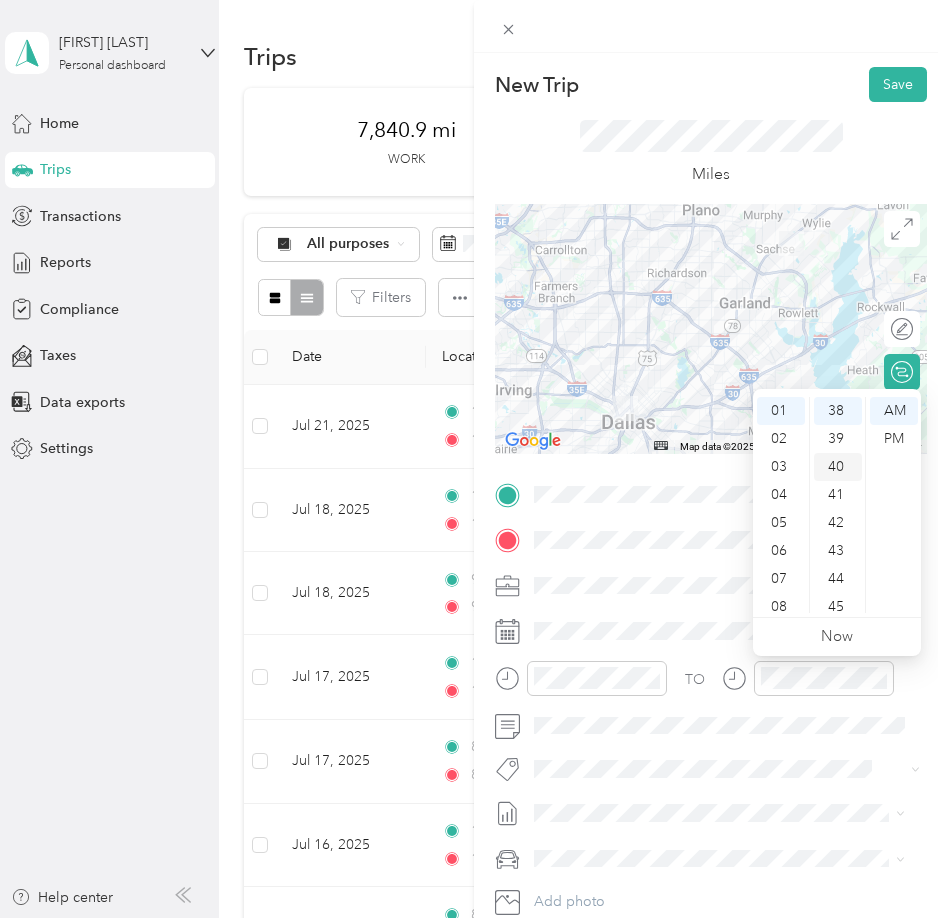 scroll, scrollTop: 1064, scrollLeft: 0, axis: vertical 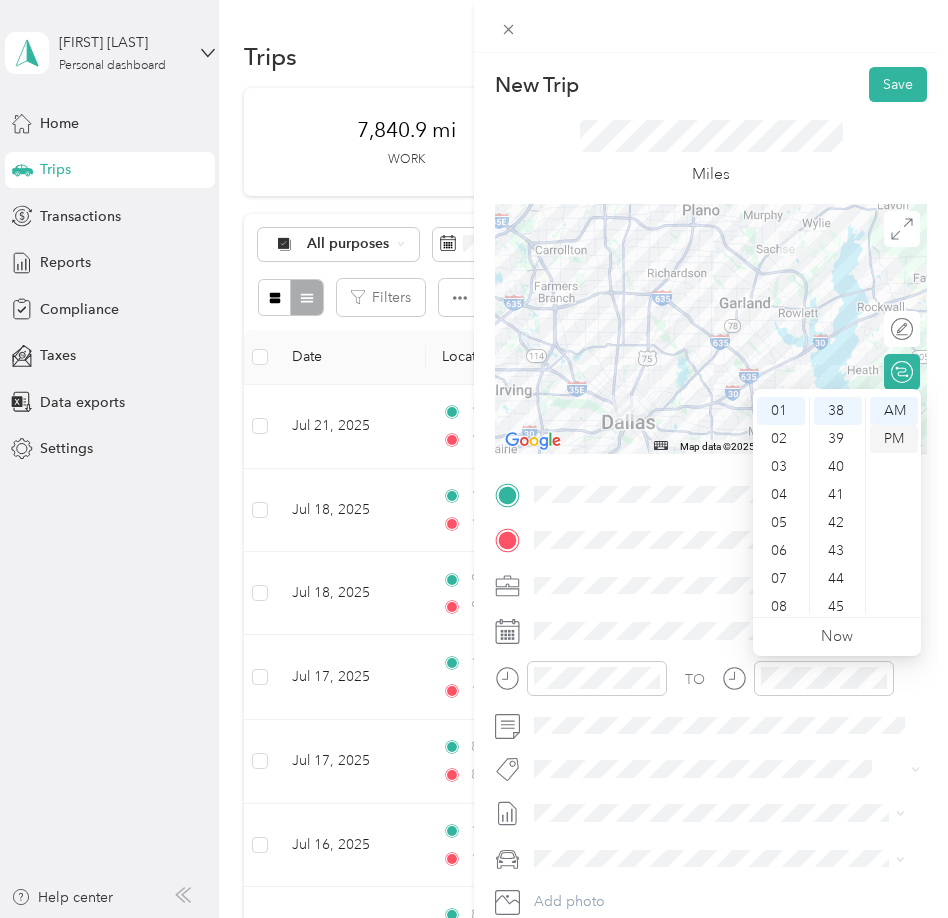 click on "PM" at bounding box center (894, 439) 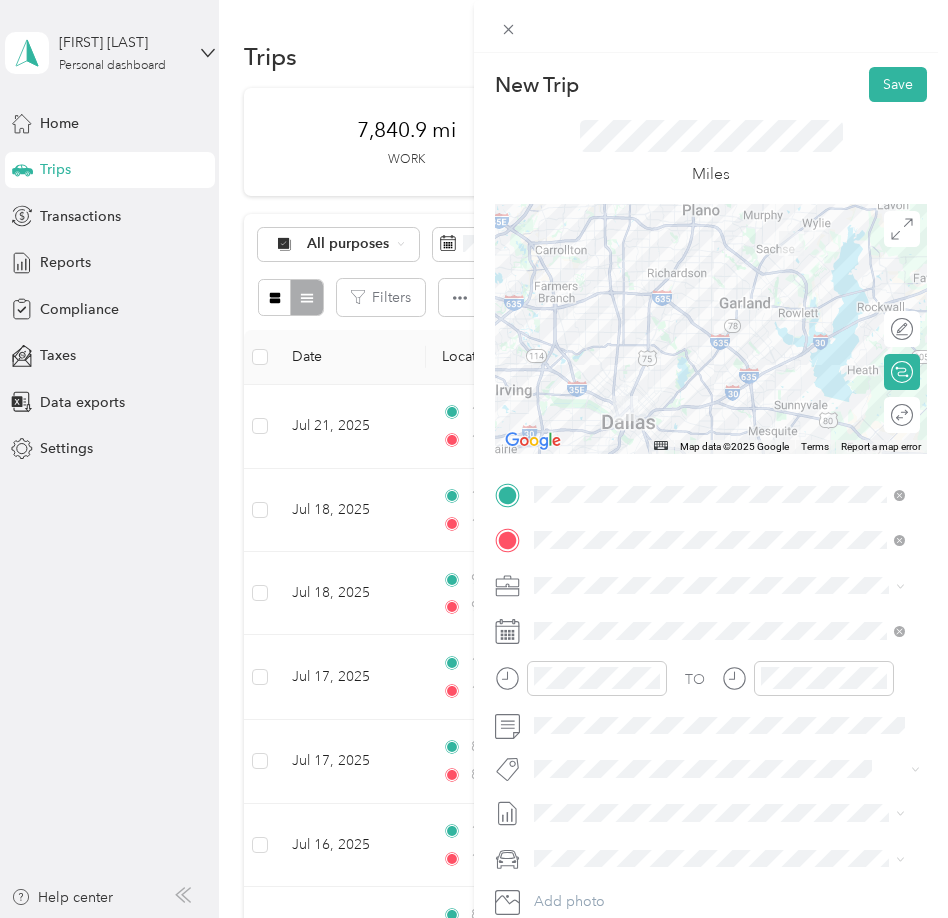 click on "July 2025 Mileage" at bounding box center (591, 879) 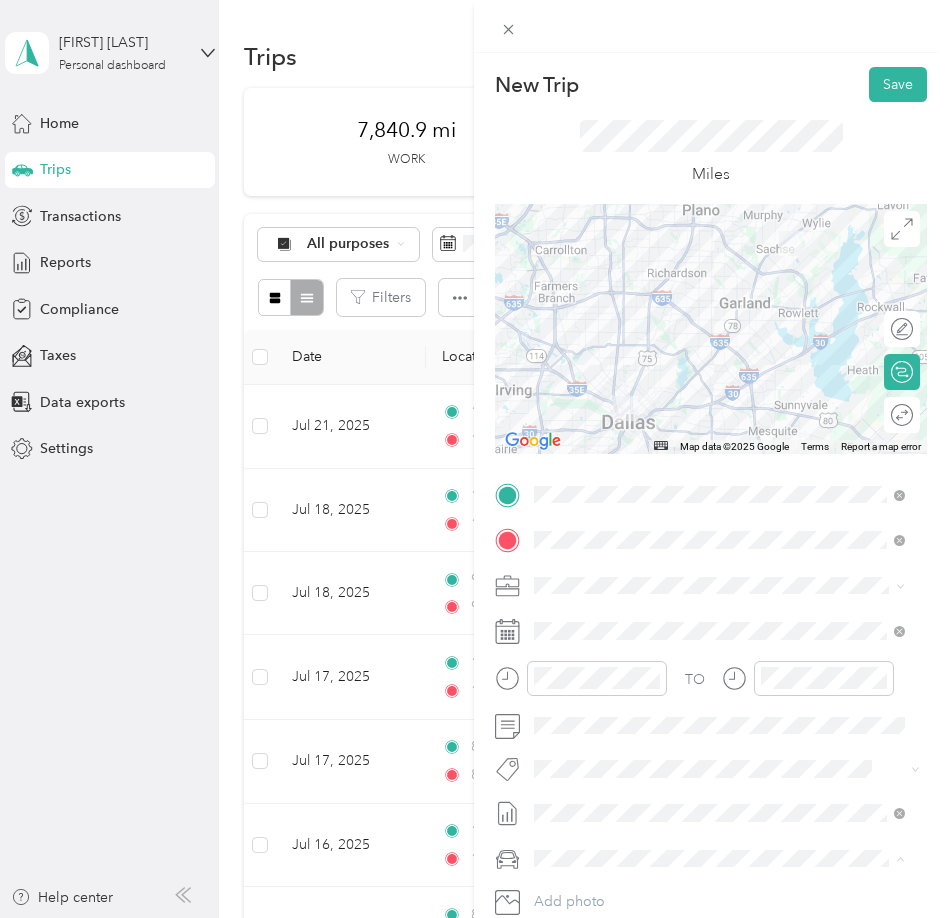 click on "Lexus" at bounding box center (719, 788) 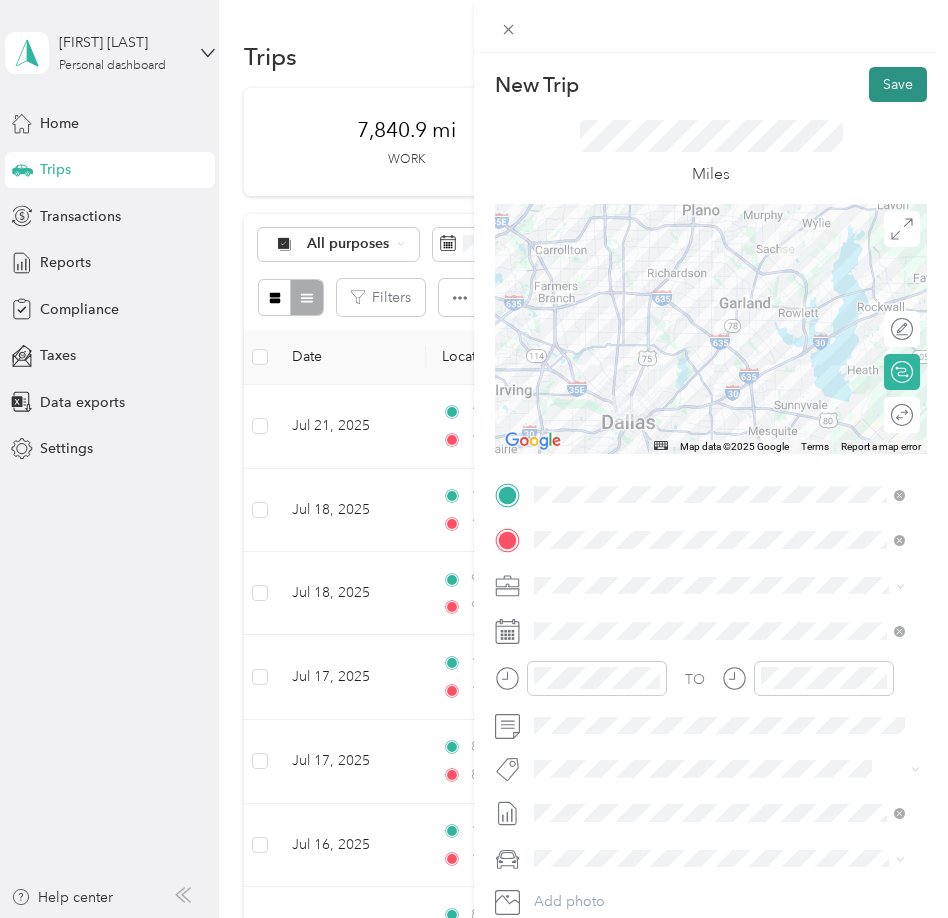 click on "Save" at bounding box center [898, 84] 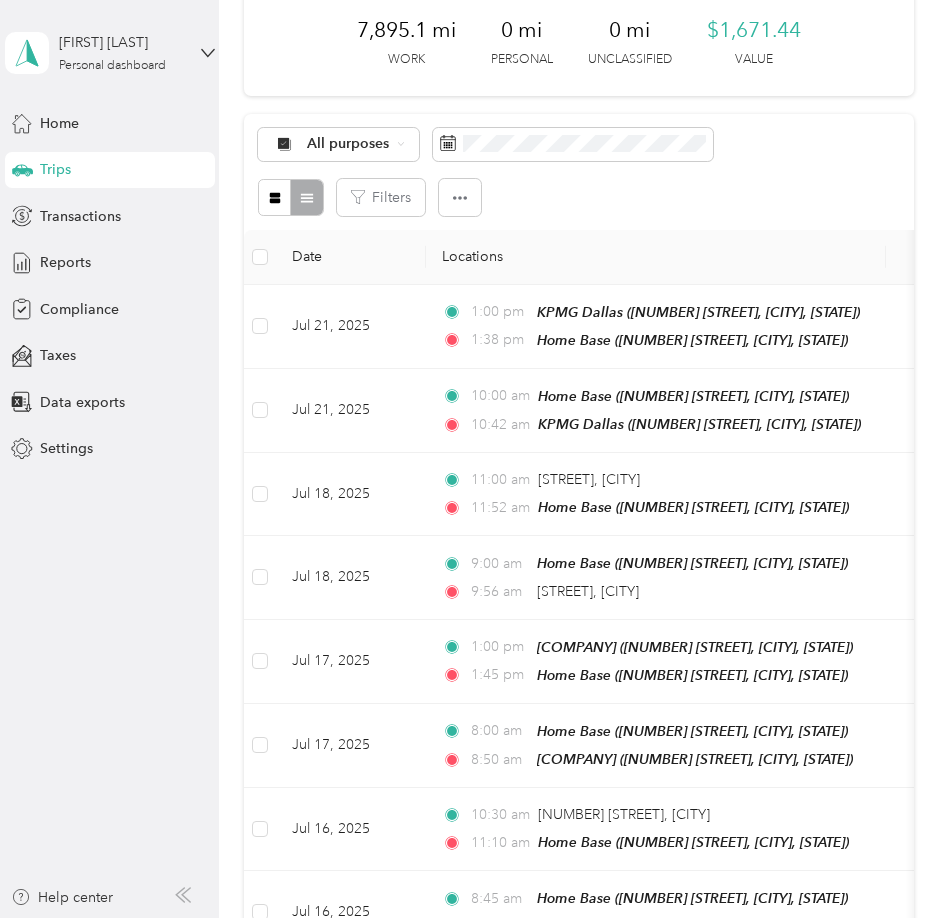 scroll, scrollTop: 0, scrollLeft: 0, axis: both 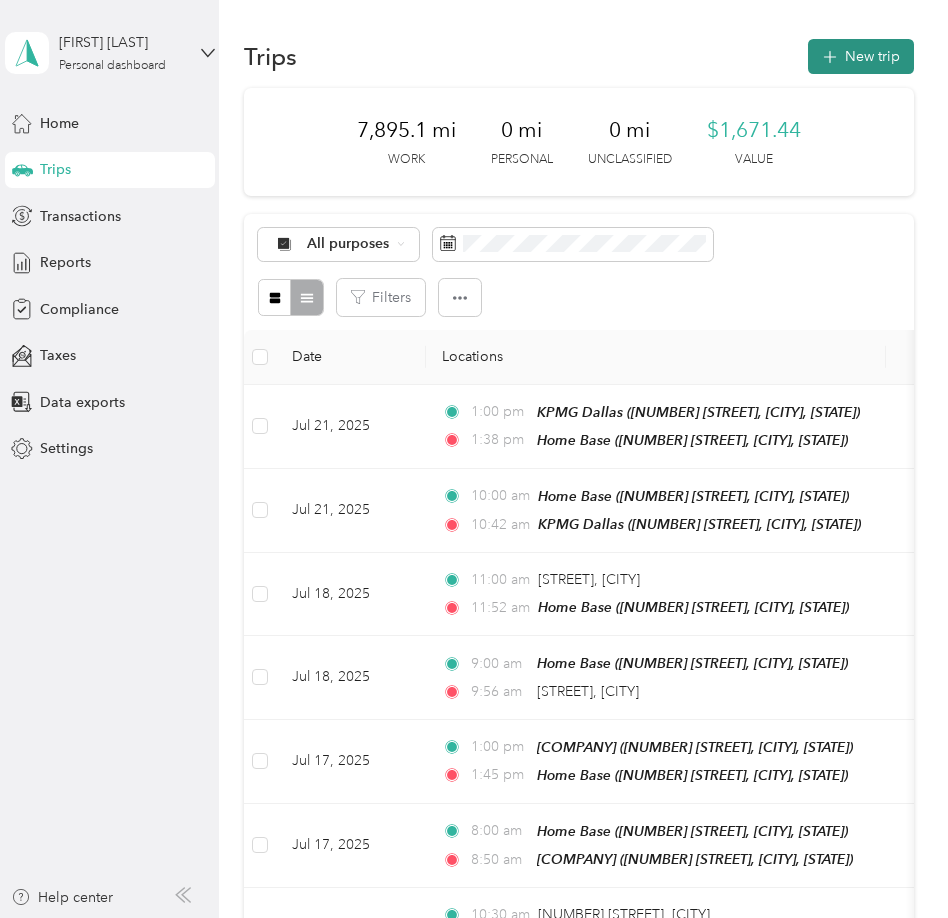 click 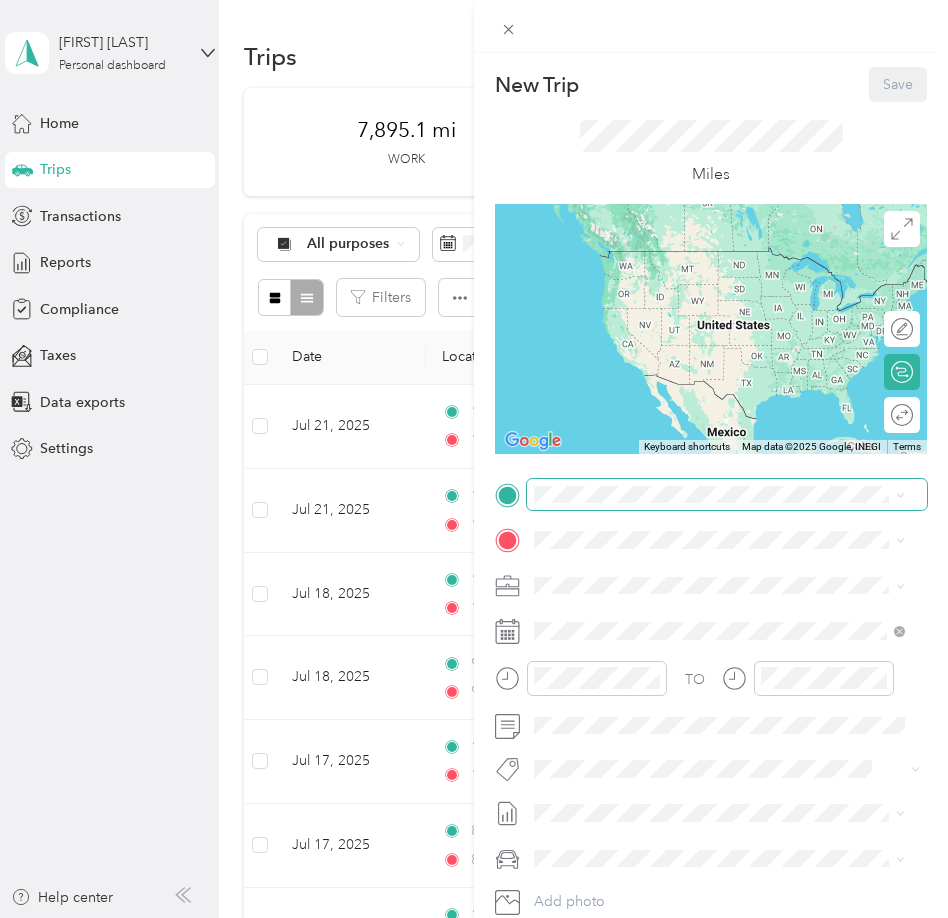 click on "New Trip Save This trip cannot be edited because it is either under review, approved, or paid. Contact your Team Manager to edit it. Miles ← Move left → Move right ↑ Move up ↓ Move down + Zoom in - Zoom out Home Jump left by 75% End Jump right by 75% Page Up Jump up by 75% Page Down Jump down by 75% Keyboard shortcuts Map Data Map data ©2025 Google, INEGI Map data ©2025 Google, INEGI 1000 km  Click to toggle between metric and imperial units Terms Report a map error Edit route Calculate route Round trip TO Add photo" at bounding box center (469, 918) 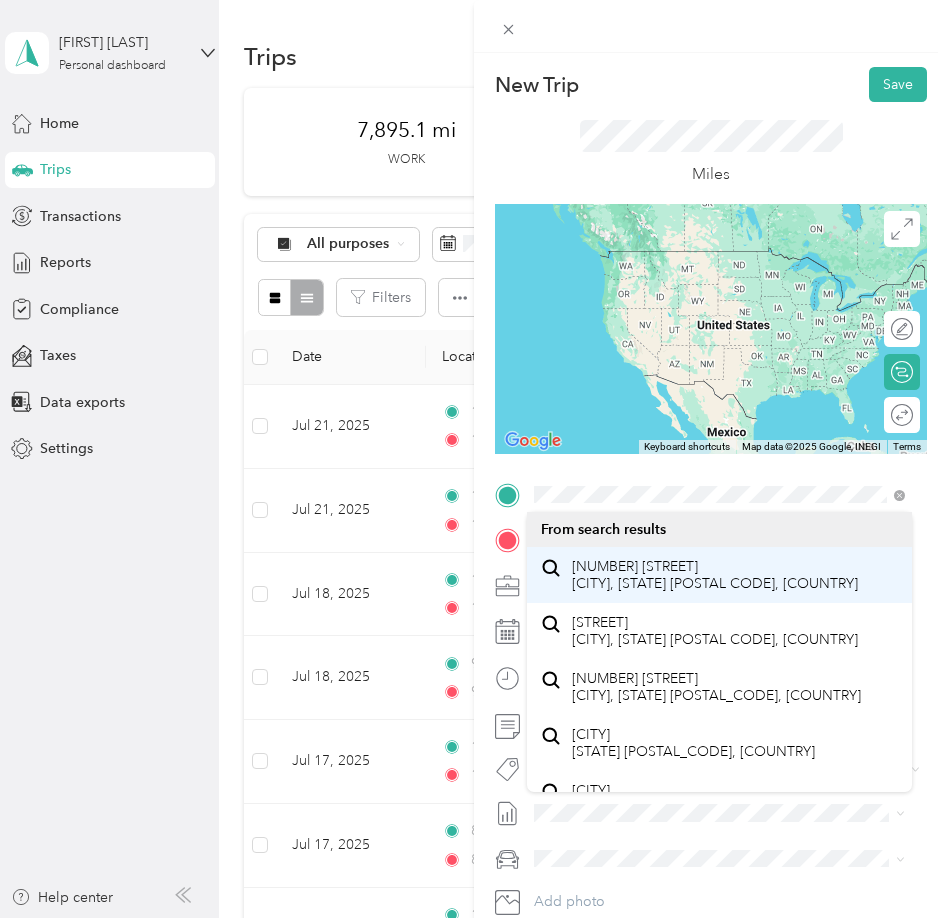 click on "[NUMBER] [STREET]
[CITY], [STATE] [POSTAL CODE], [COUNTRY]" at bounding box center [715, 575] 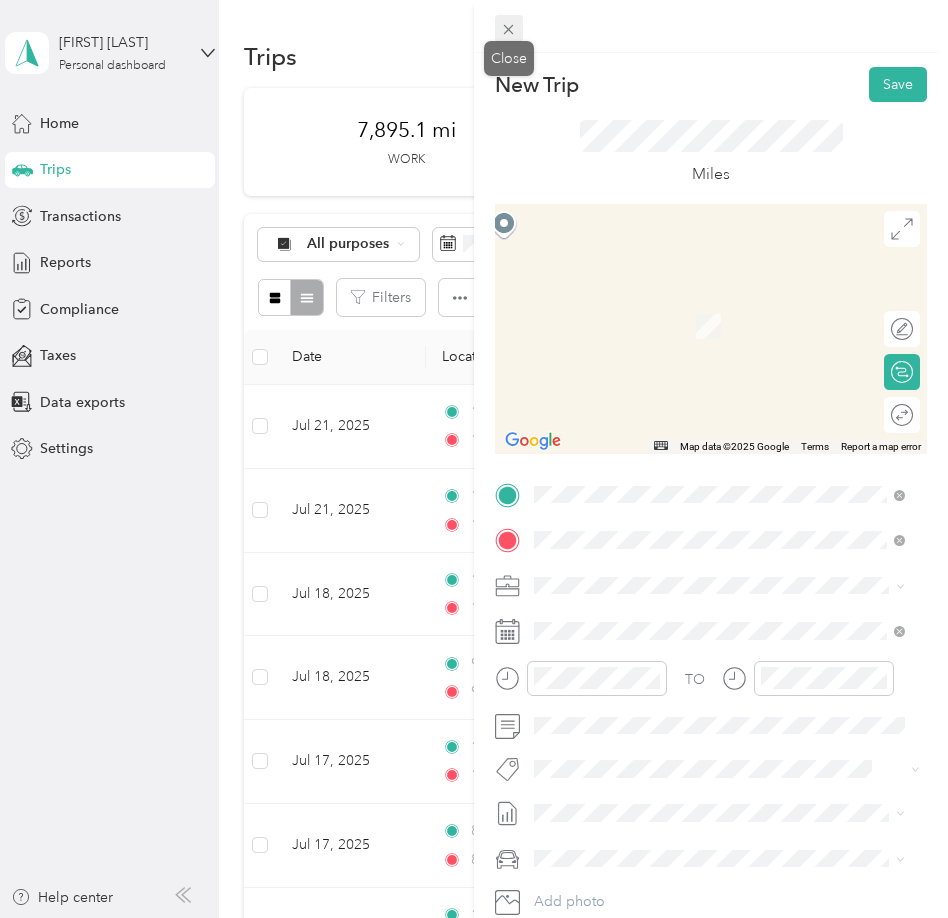 click 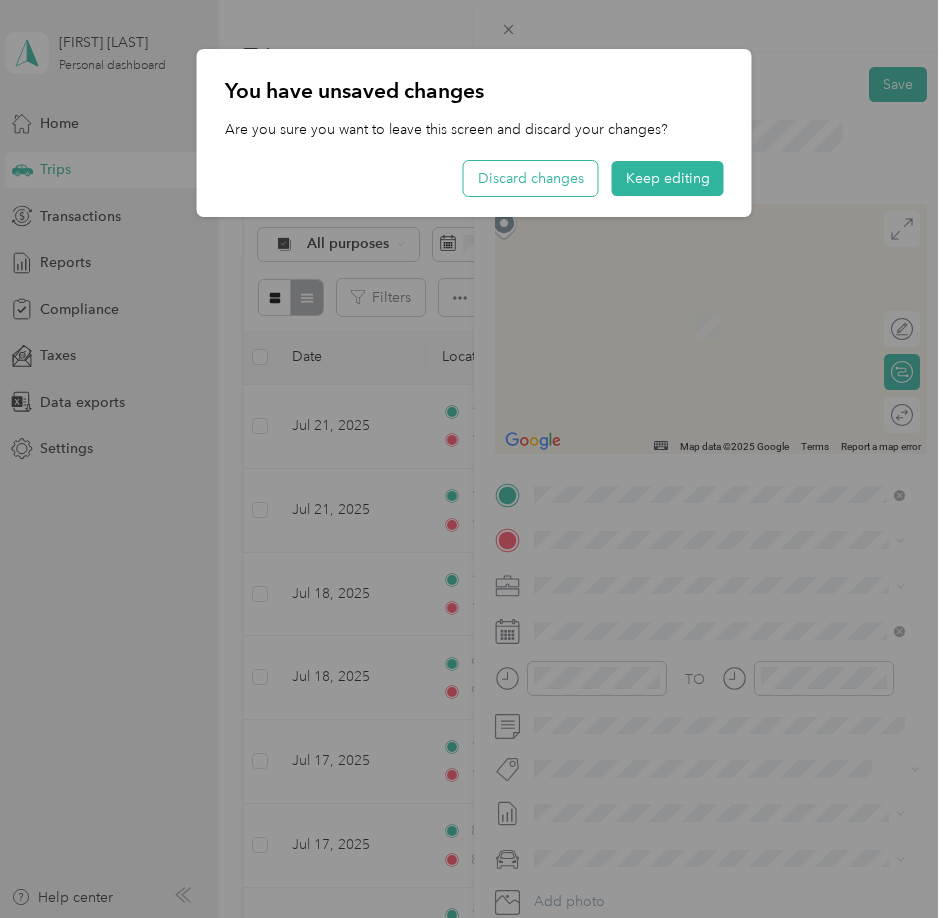 click on "Discard changes" at bounding box center [531, 178] 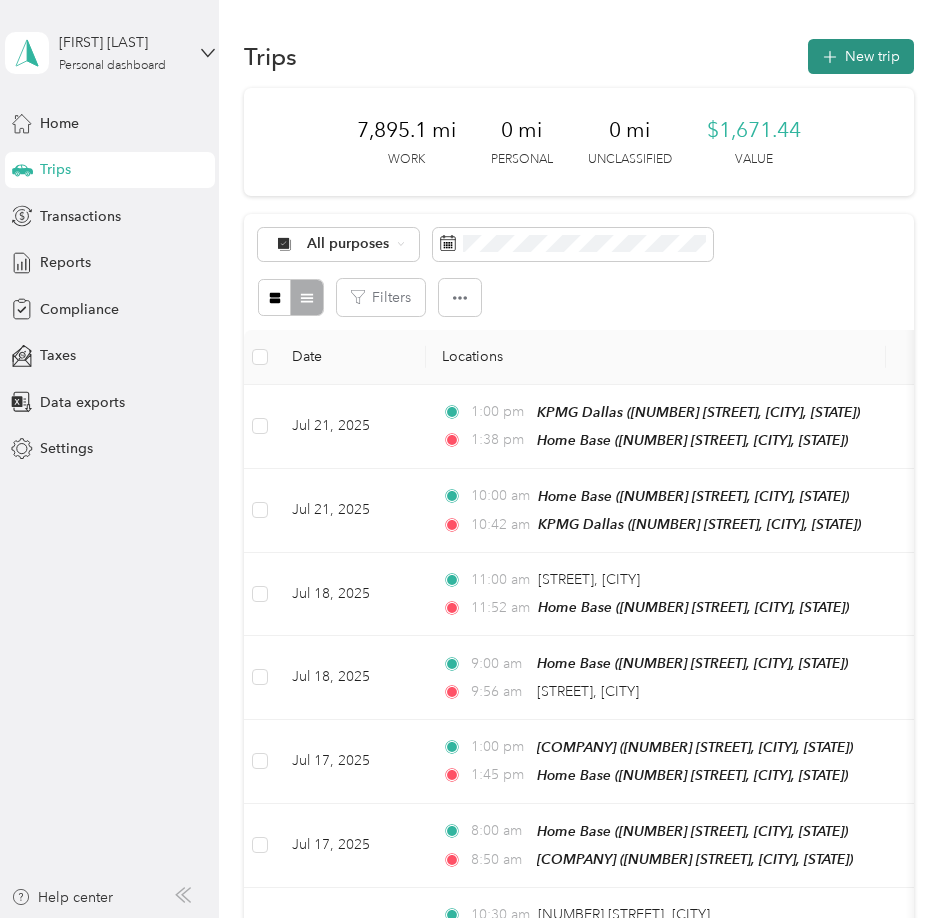 click on "New trip" at bounding box center (861, 56) 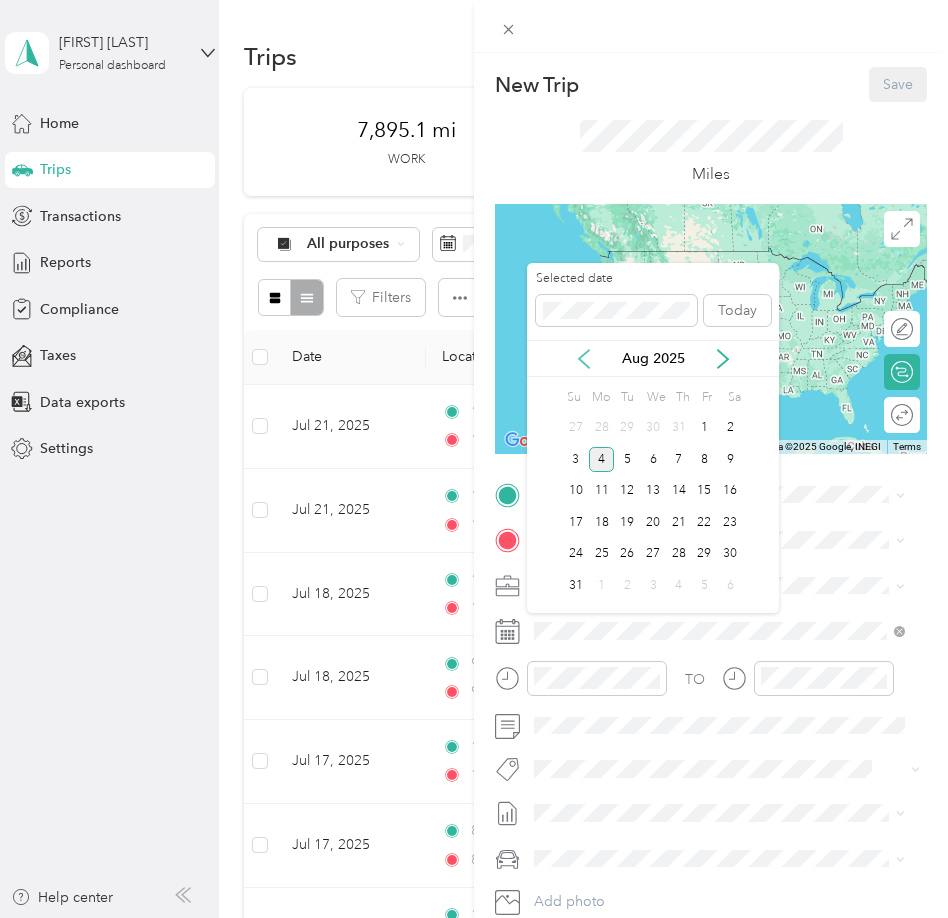 click 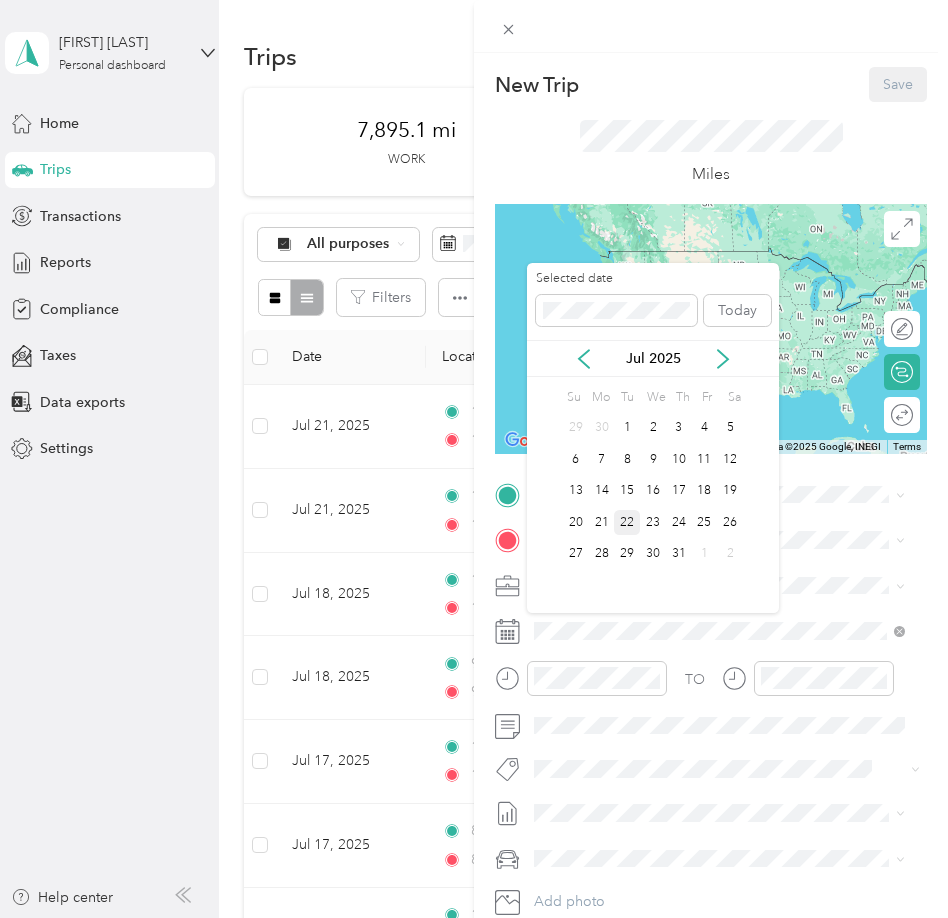 click on "22" at bounding box center (627, 522) 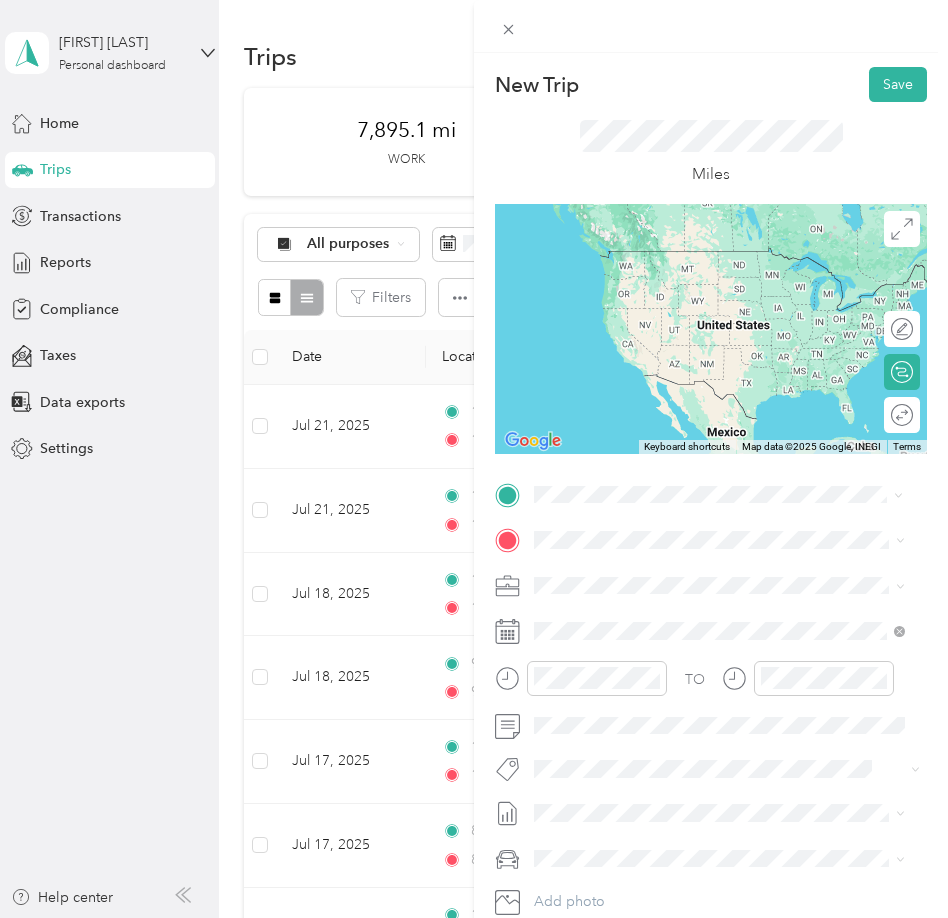 click on "[NUMBER] [STREET], [POSTAL CODE], [CITY], [STATE], [COUNTRY]" at bounding box center [716, 607] 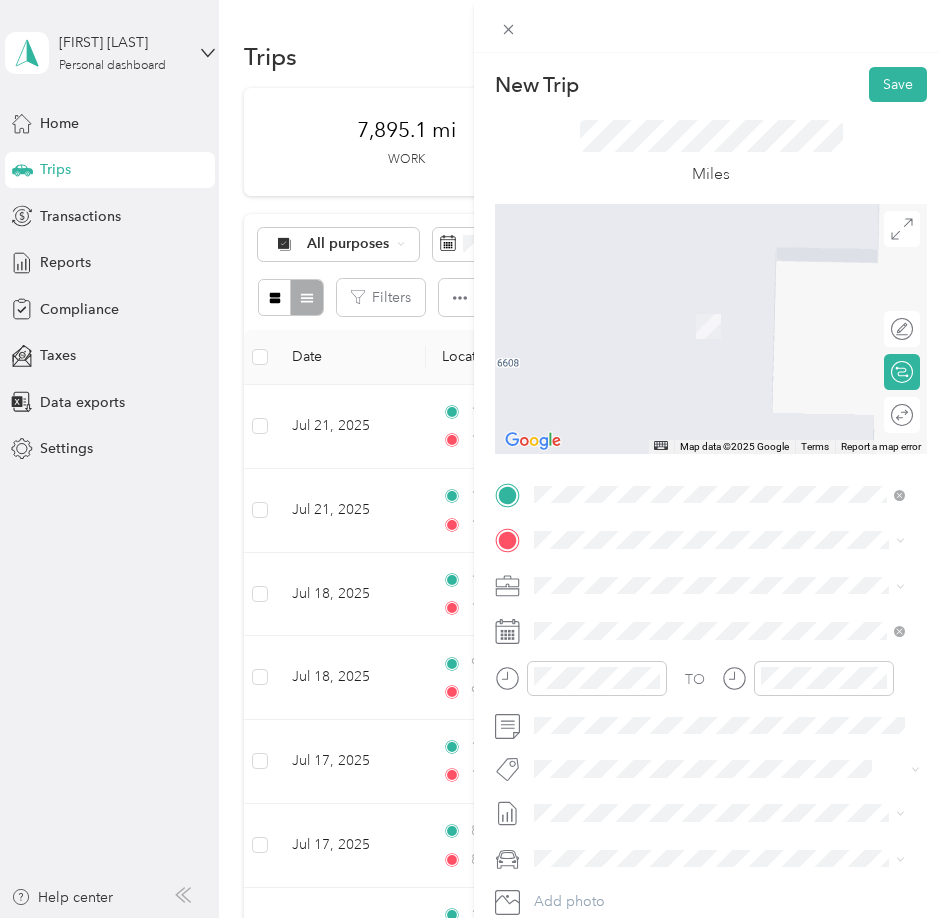 click on "[NUMBER] [STREET], [POSTAL_CODE], [CITY], [STATE], [COUNTRY]" at bounding box center [718, 651] 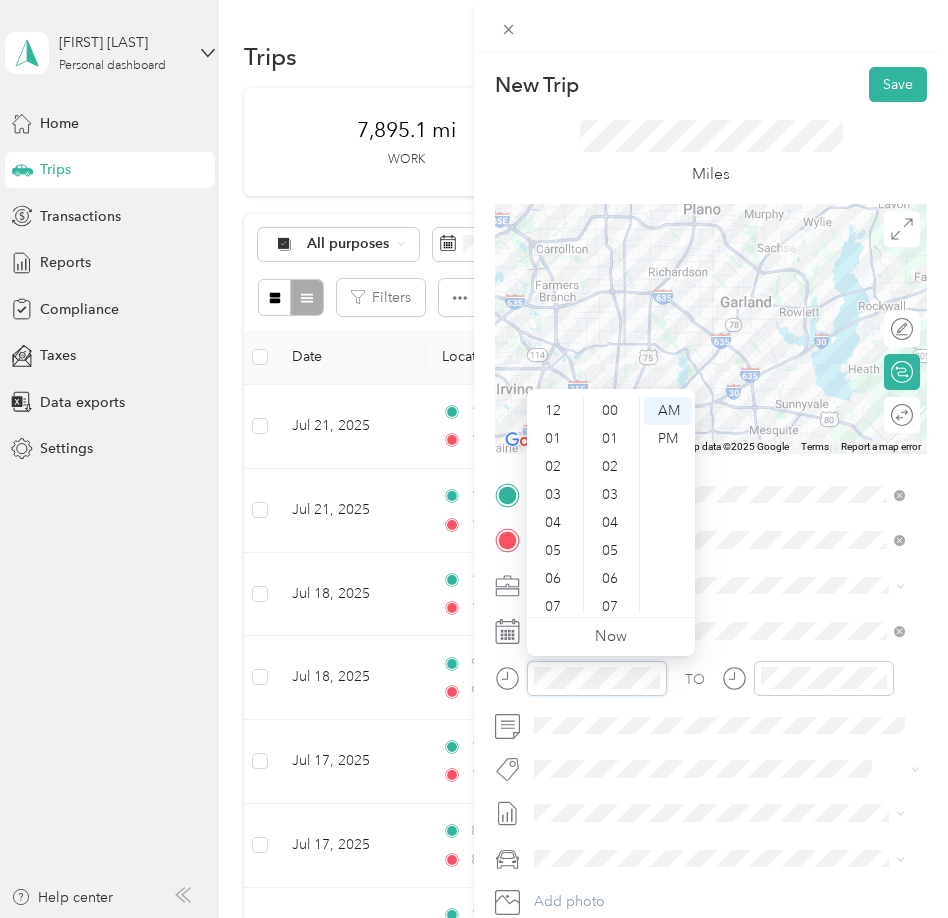 scroll, scrollTop: 364, scrollLeft: 0, axis: vertical 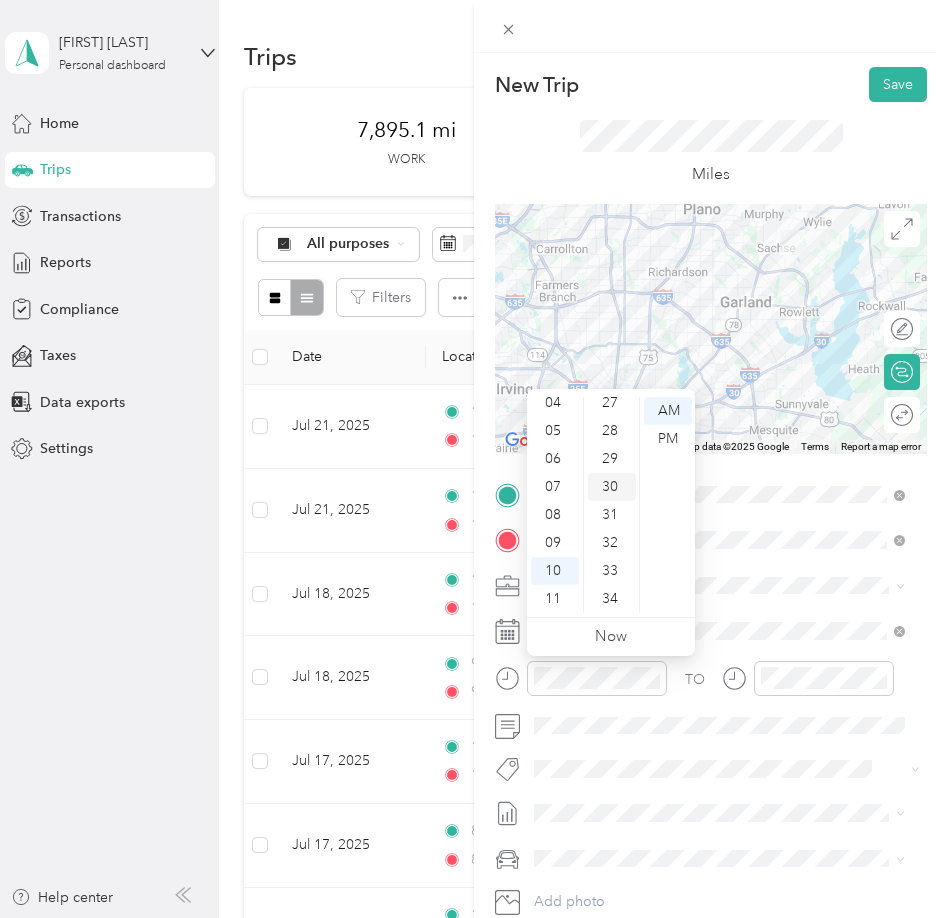 click on "30" at bounding box center [612, 487] 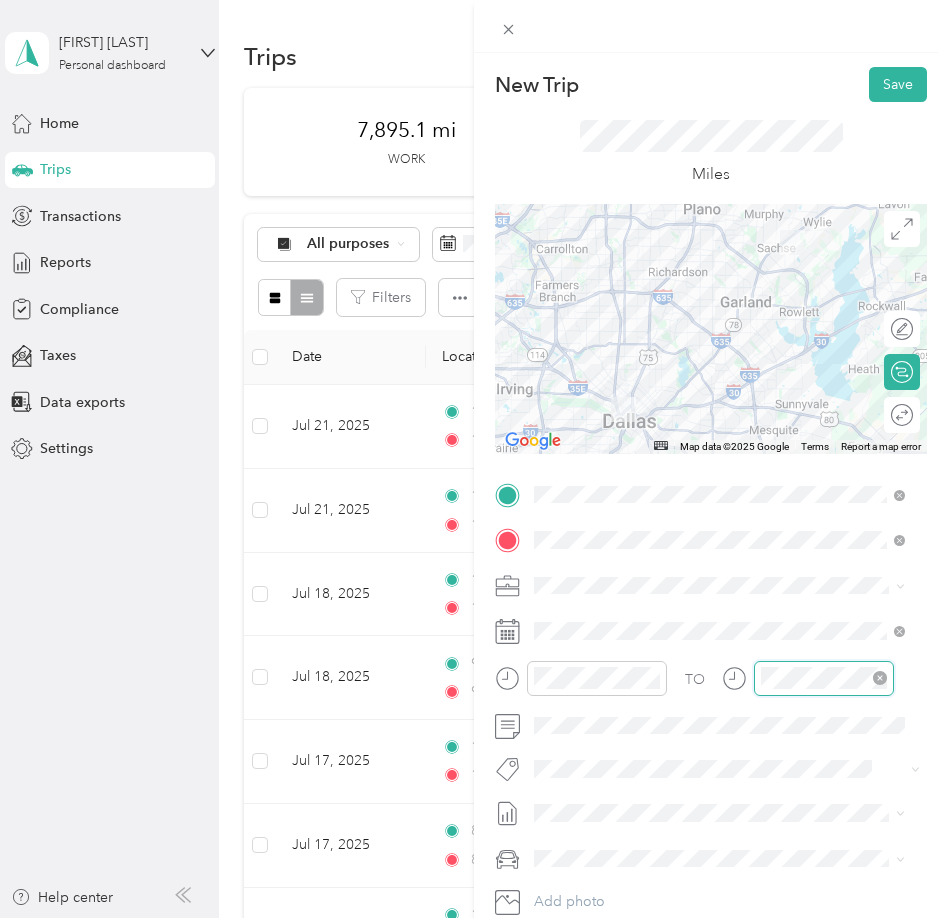scroll, scrollTop: 364, scrollLeft: 0, axis: vertical 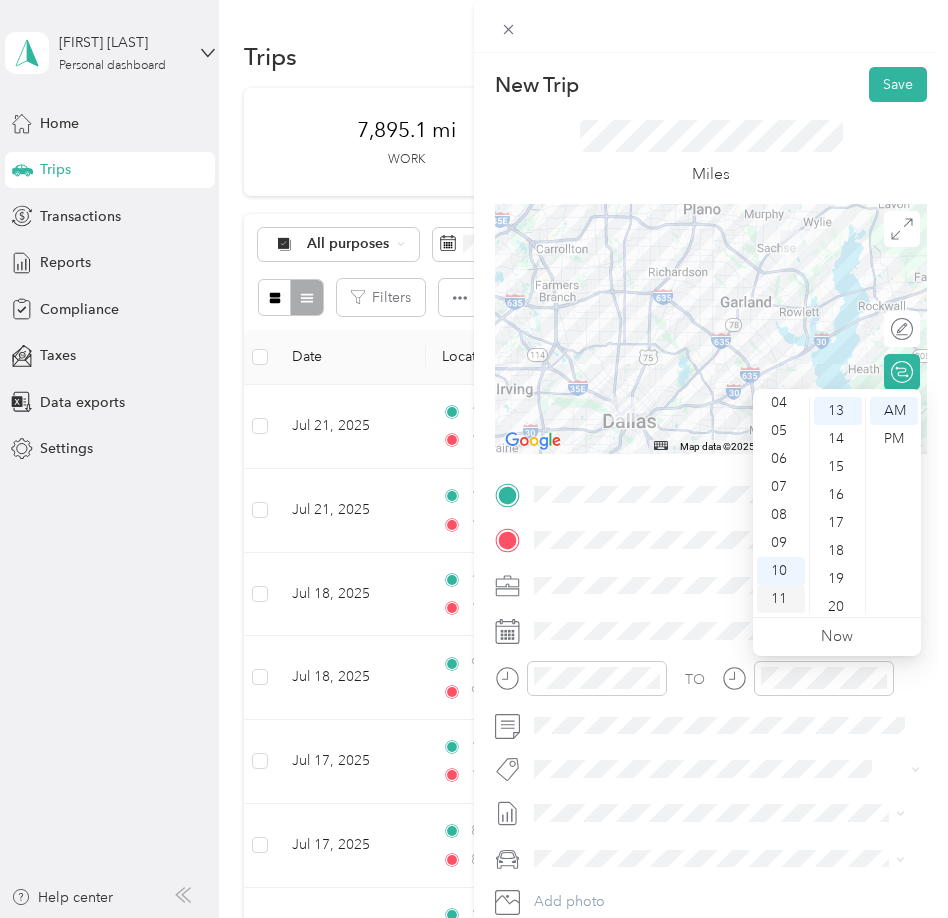 click on "11" at bounding box center (781, 599) 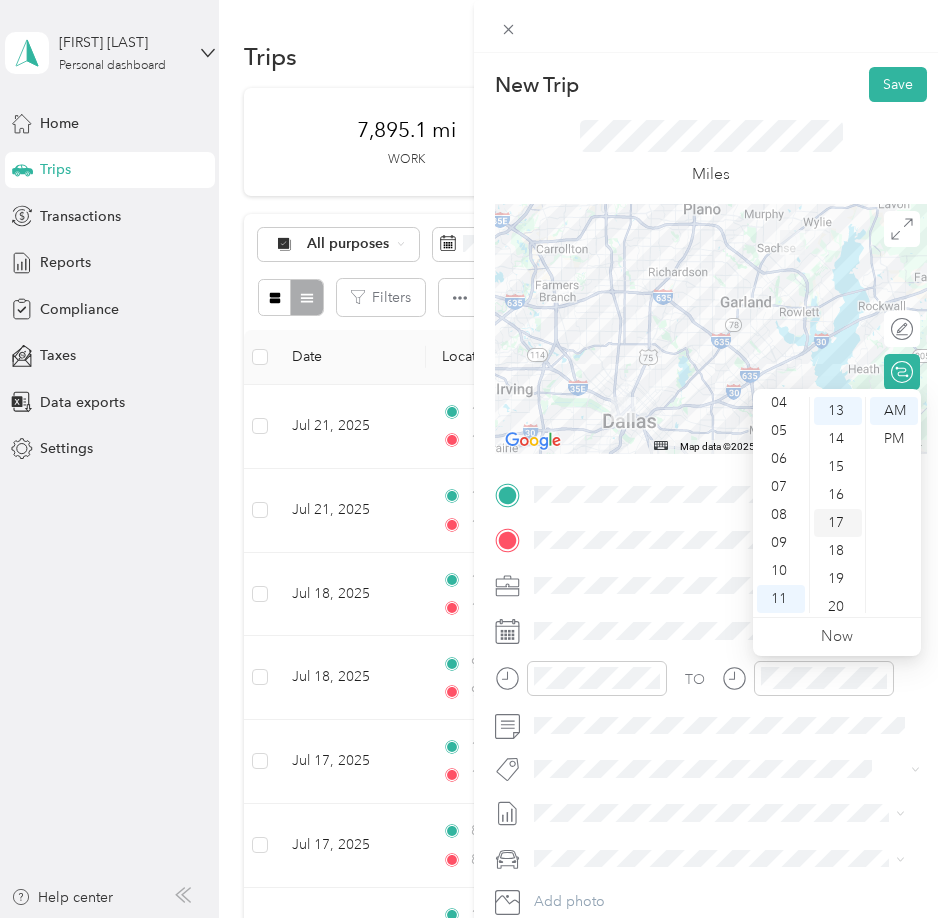 scroll, scrollTop: 264, scrollLeft: 0, axis: vertical 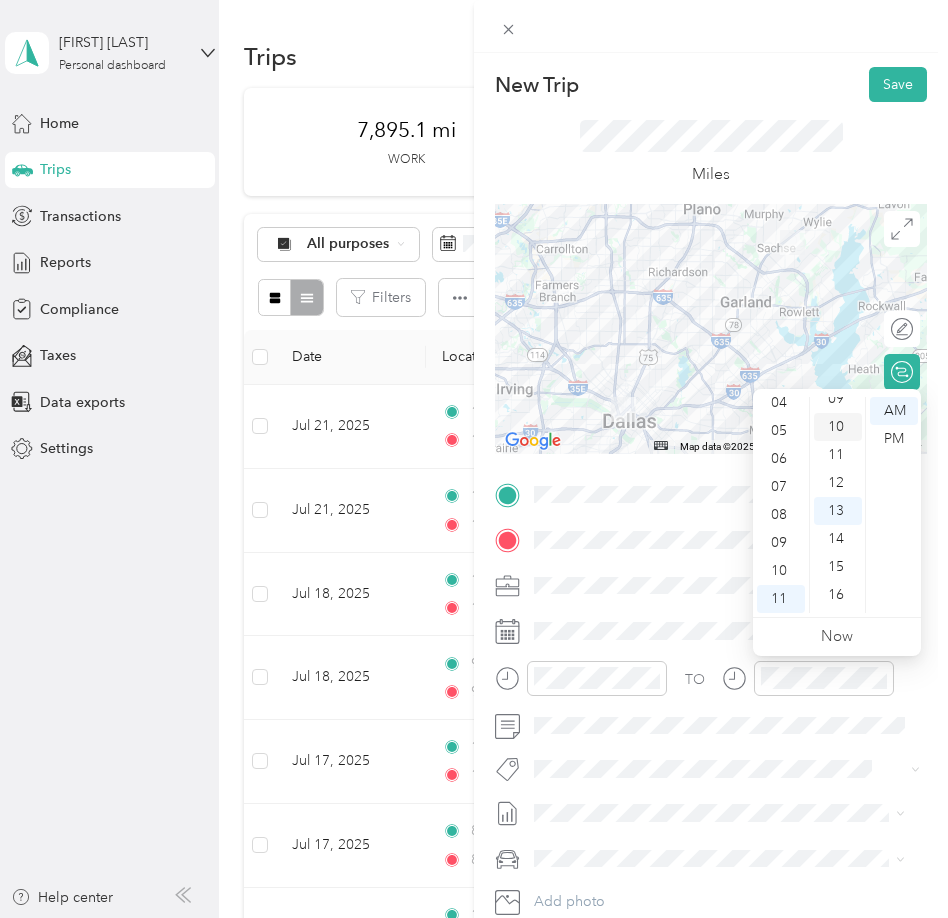 click on "10" at bounding box center (838, 427) 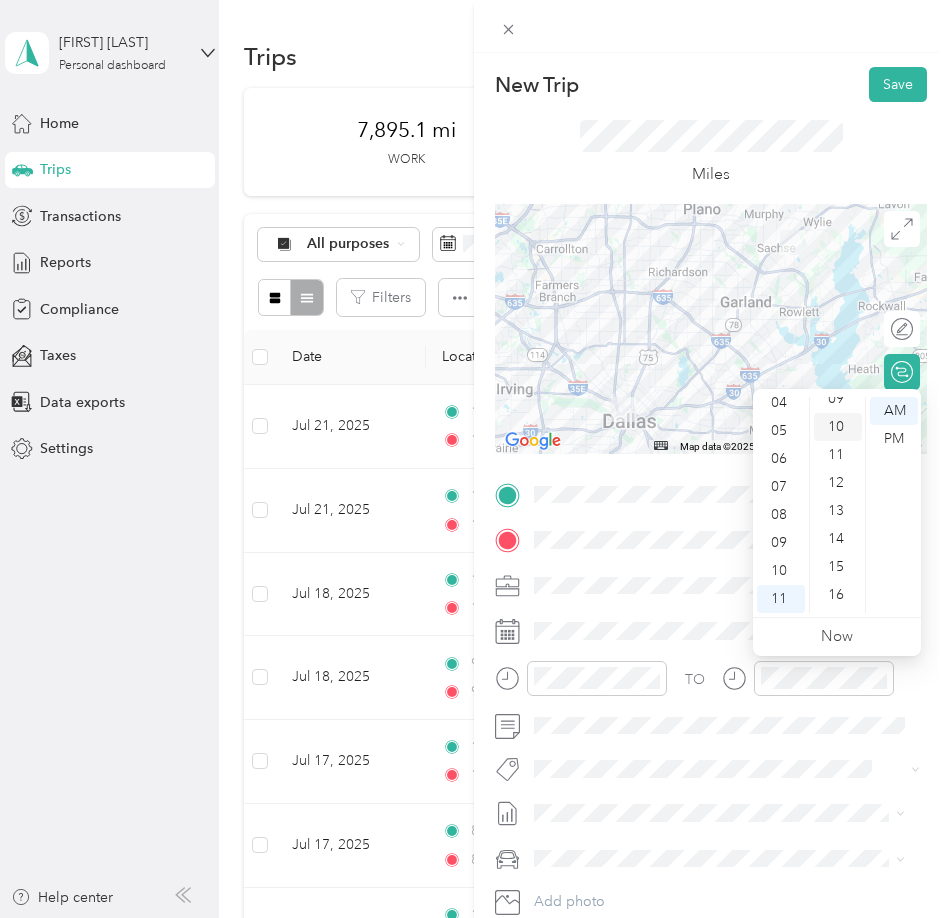 scroll, scrollTop: 280, scrollLeft: 0, axis: vertical 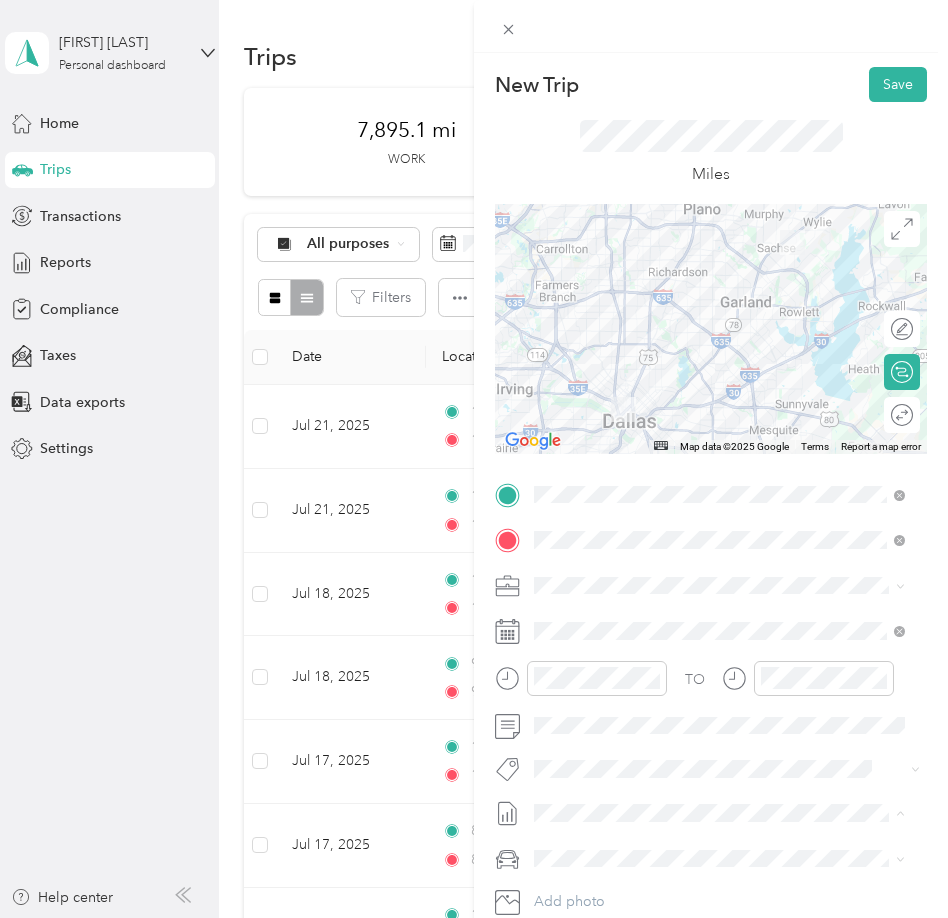 click on "July 2025 Mileage Draft" at bounding box center (719, 879) 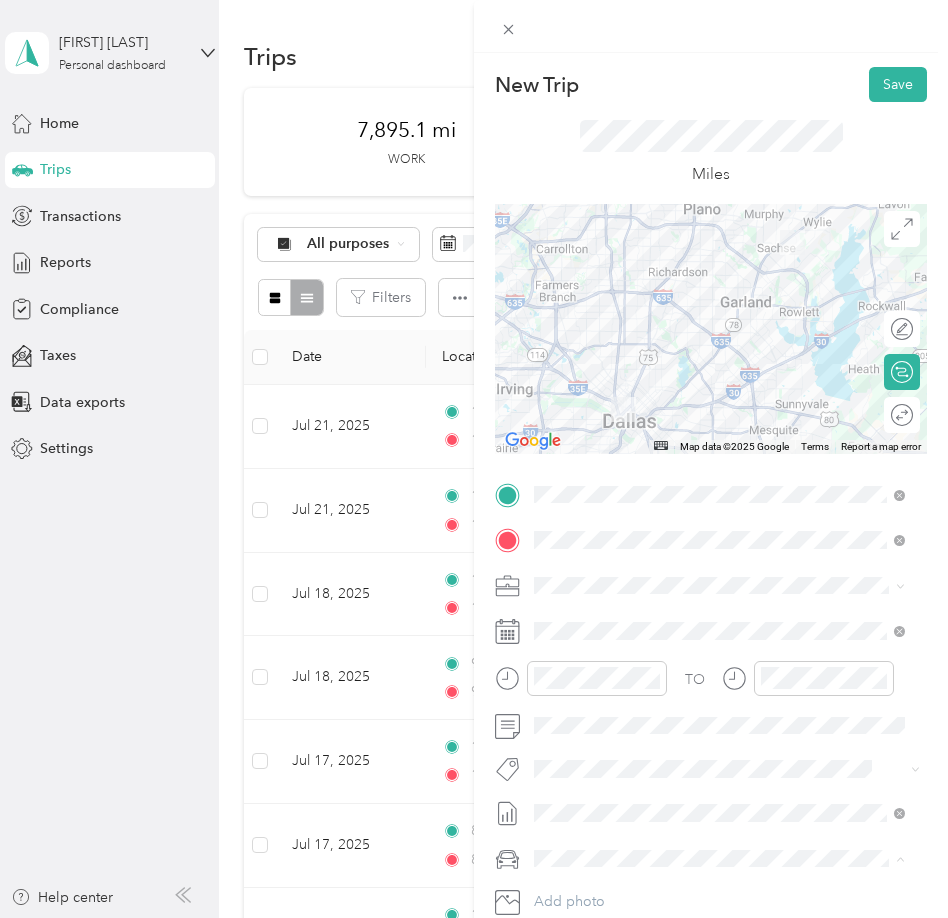 click on "Lexus" at bounding box center (719, 788) 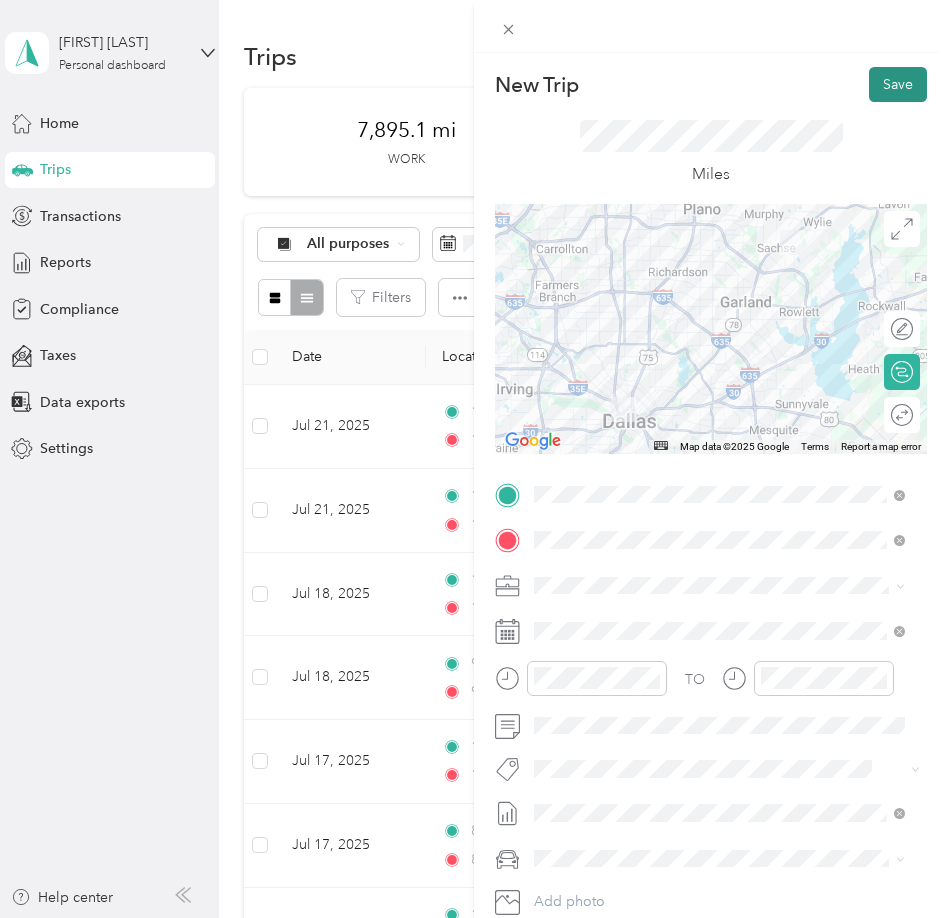 click on "Save" at bounding box center (898, 84) 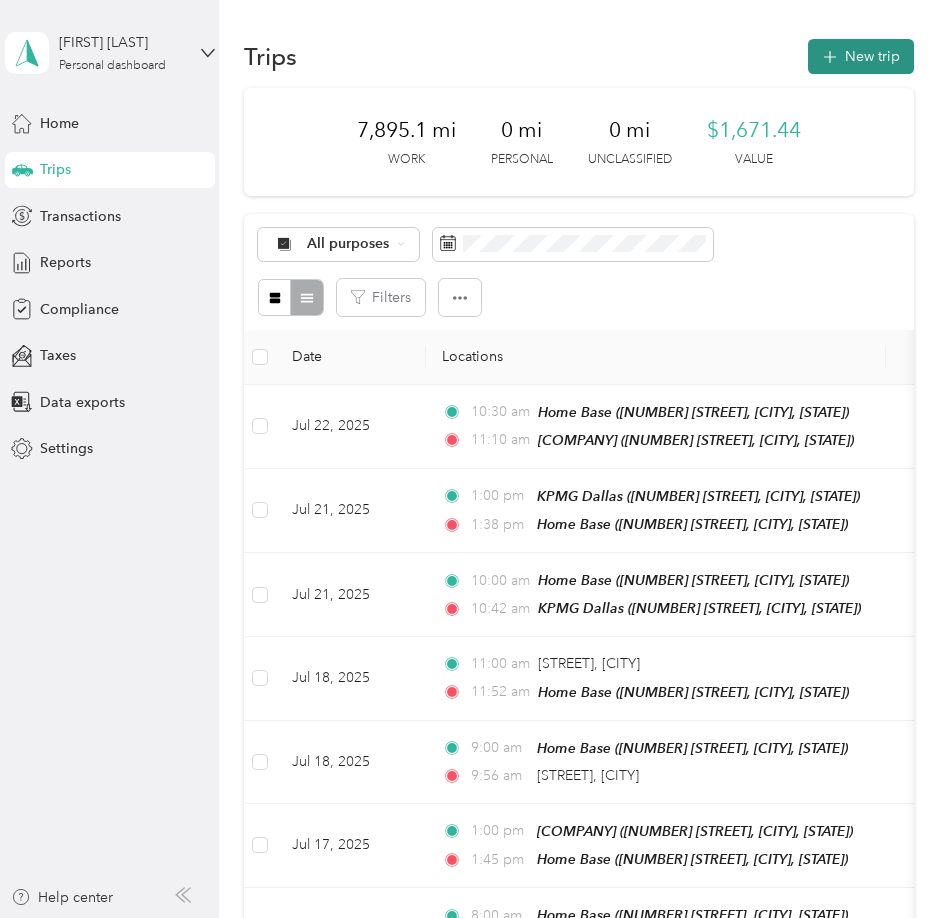 click on "New trip" at bounding box center (861, 56) 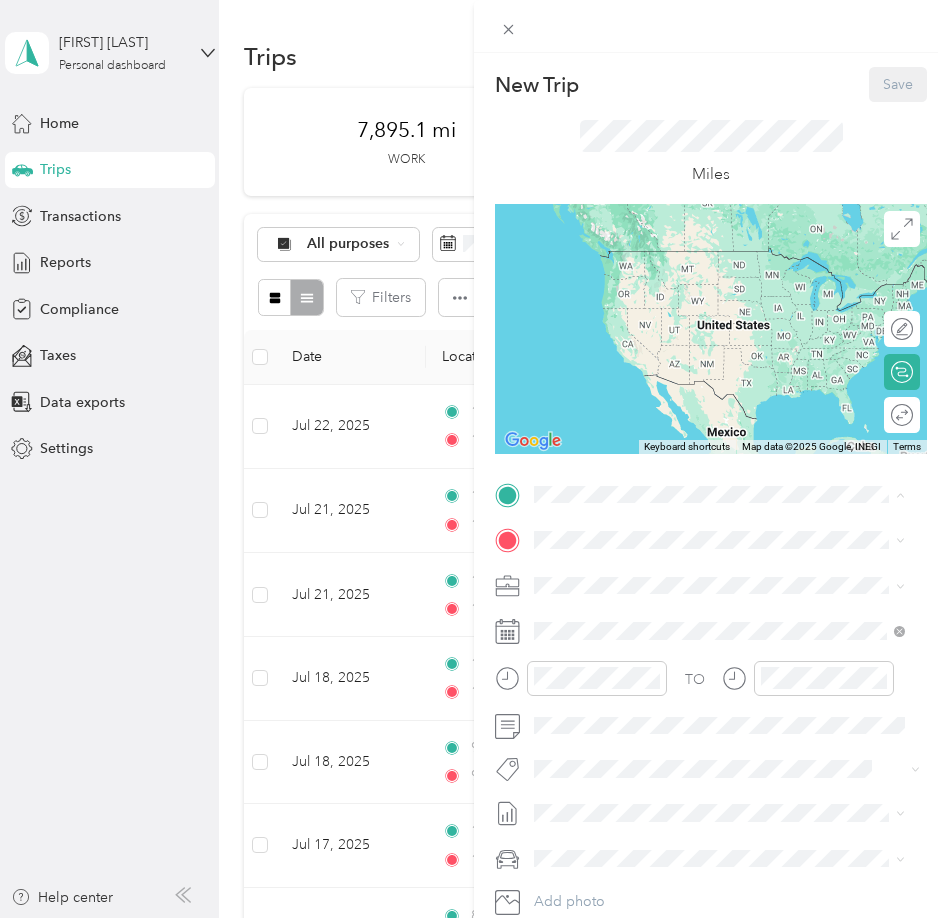 click on "[NUMBER] [STREET], [POSTAL_CODE], [CITY], [STATE], [COUNTRY]" at bounding box center (718, 607) 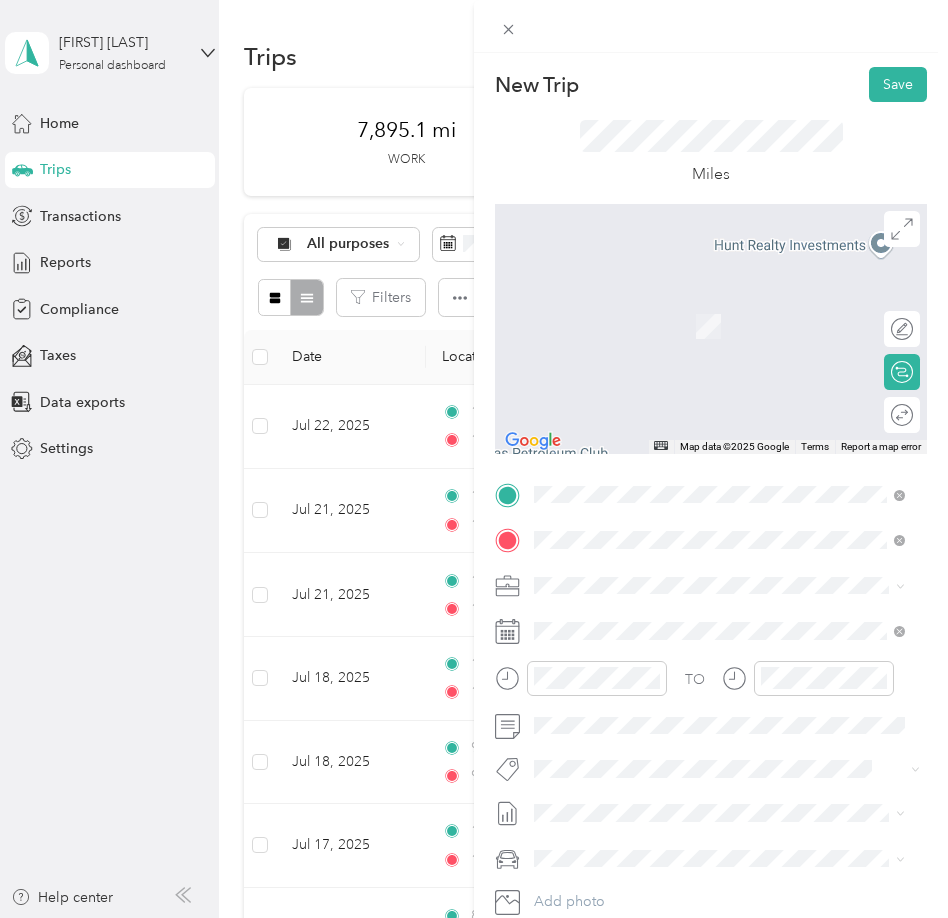 click on "Home Base [NUMBER] [STREET], [POSTAL CODE], [CITY], [STATE], [COUNTRY]" at bounding box center (735, 641) 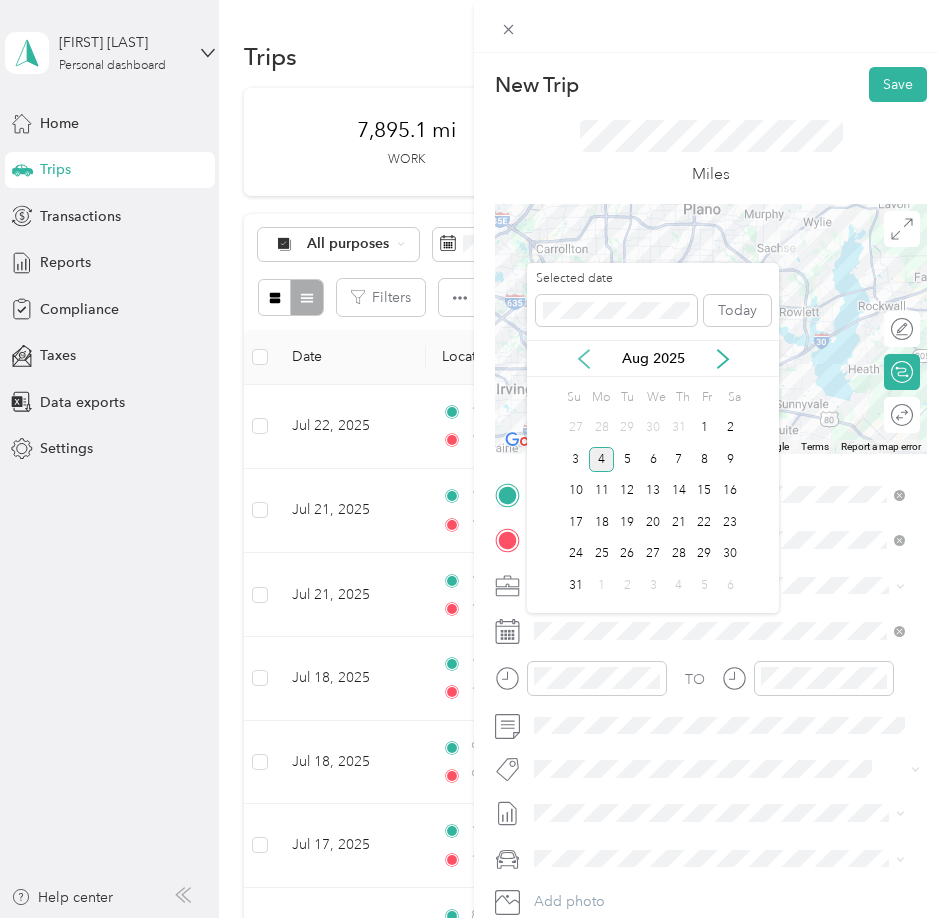 click 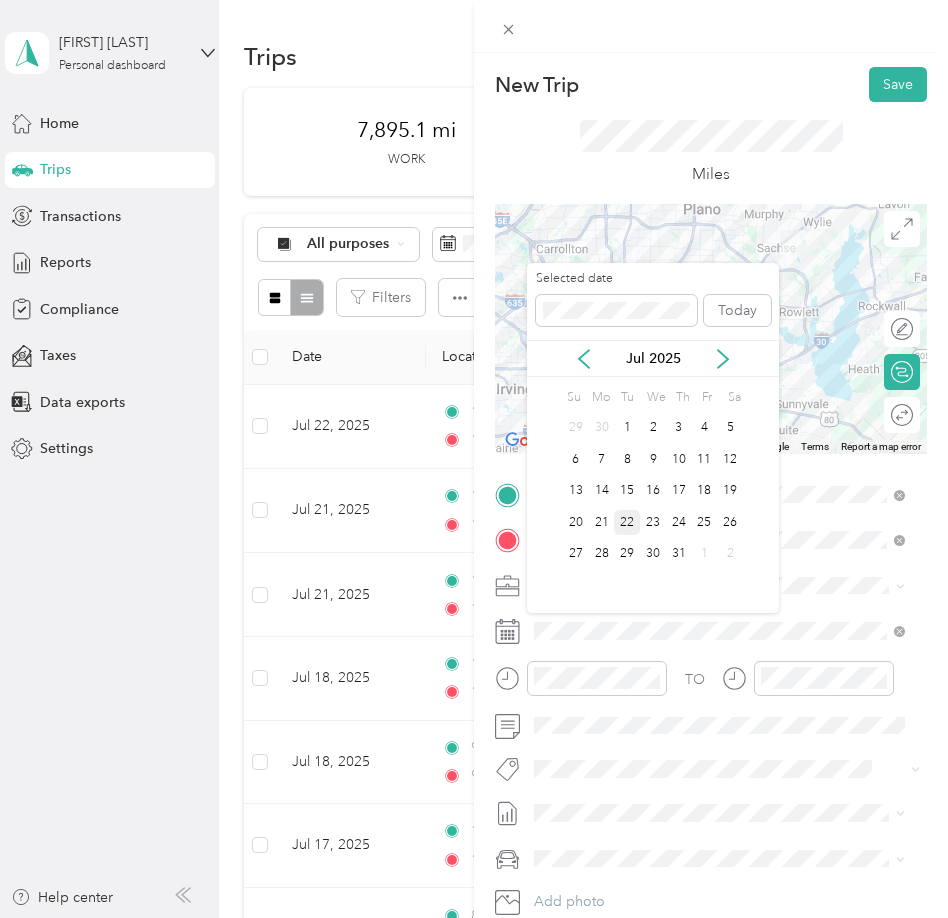 click on "22" at bounding box center [627, 522] 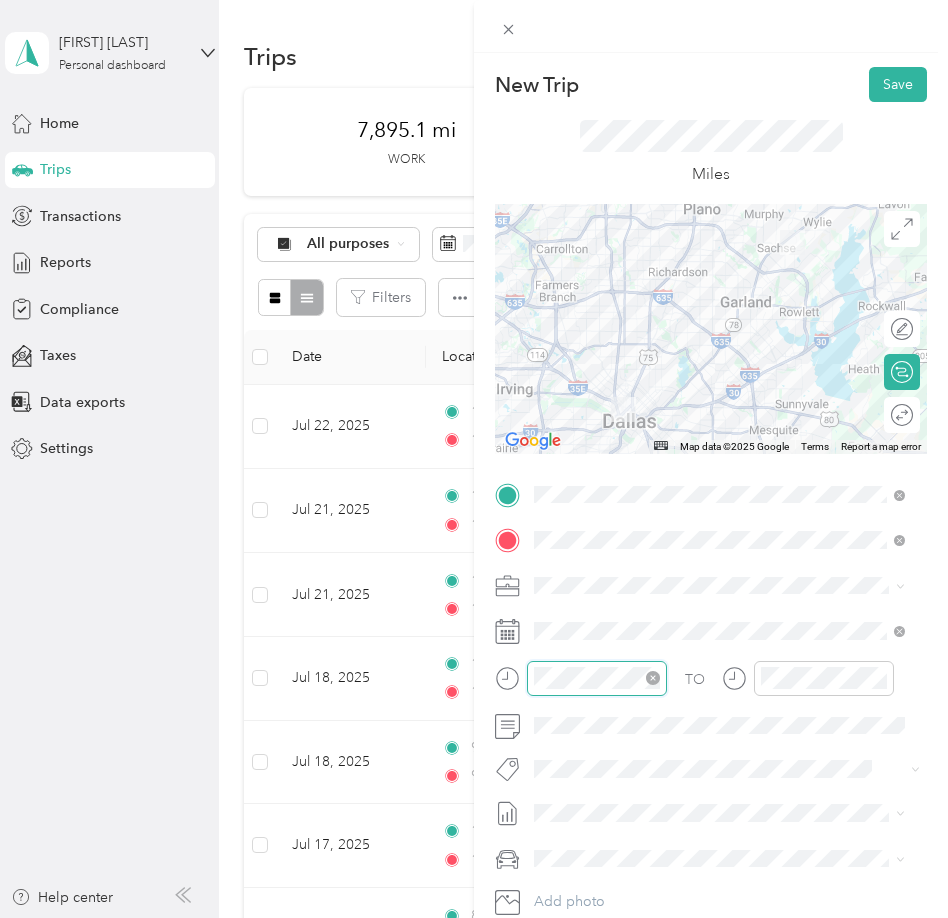 scroll, scrollTop: 120, scrollLeft: 0, axis: vertical 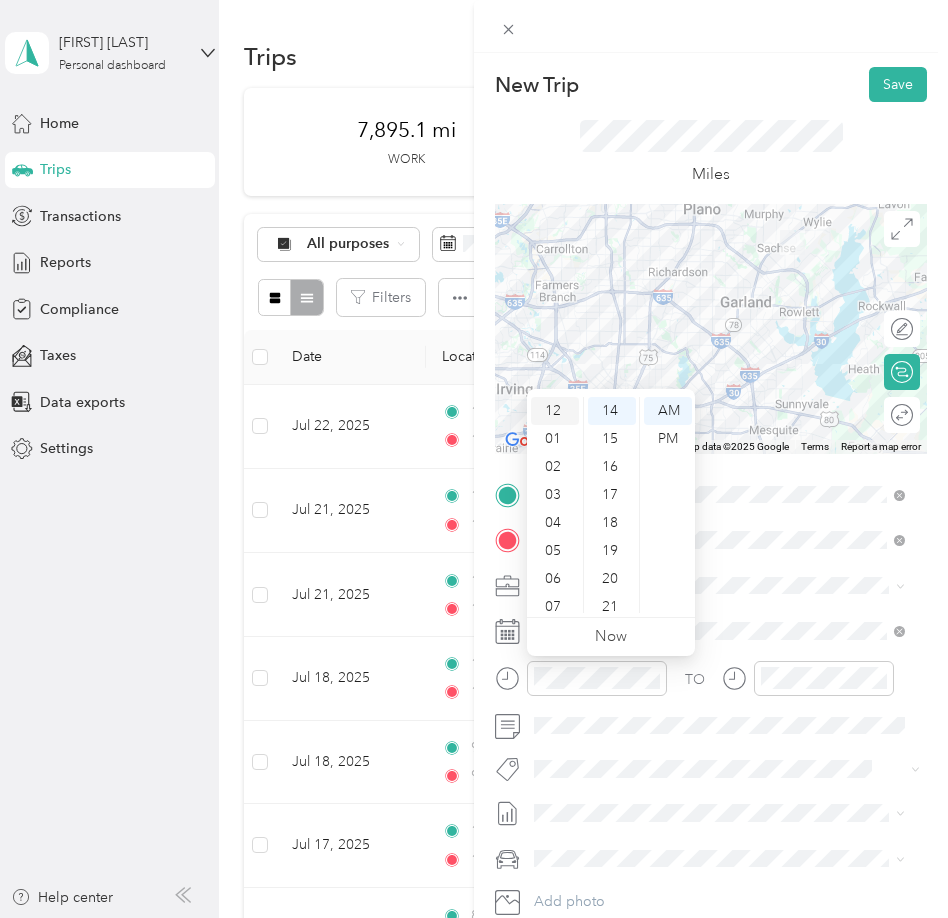 click on "12" at bounding box center (555, 411) 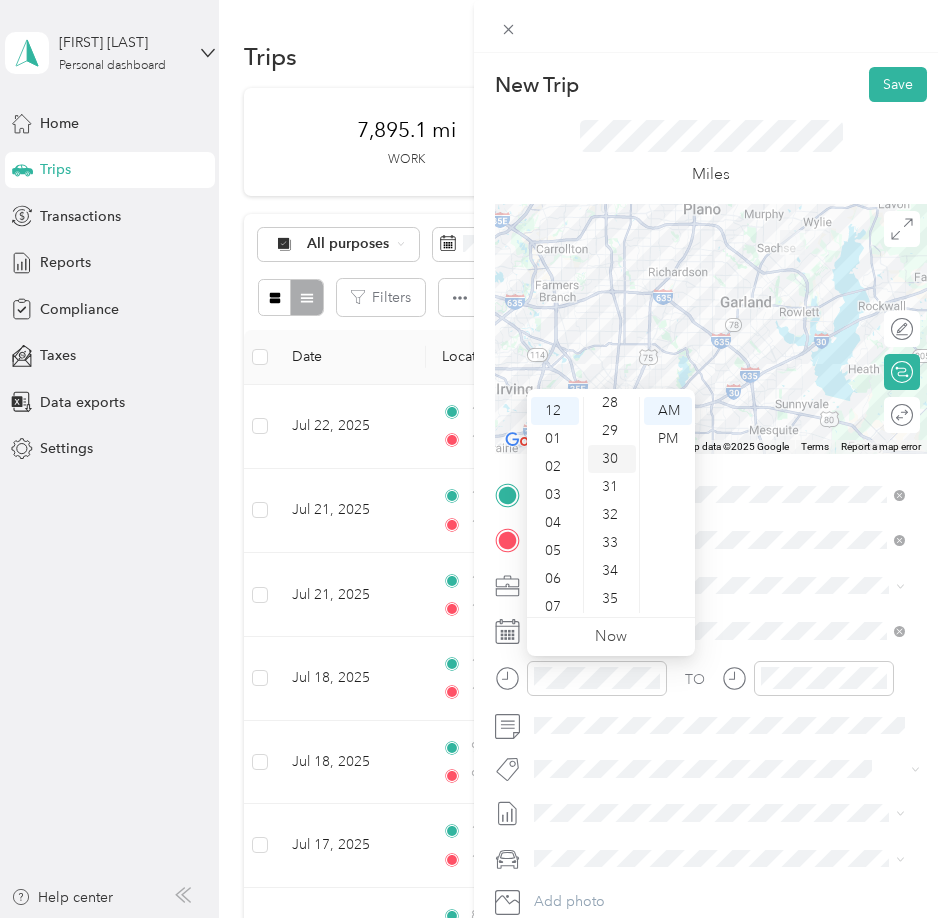 scroll, scrollTop: 1292, scrollLeft: 0, axis: vertical 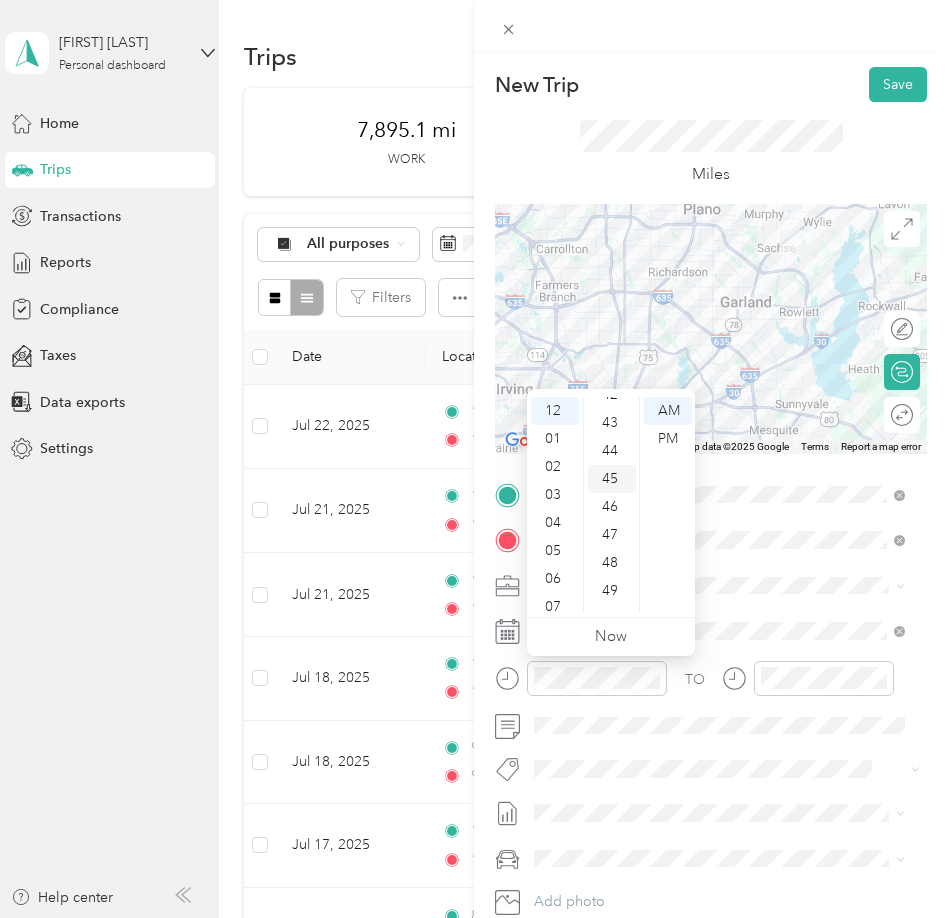 click on "45" at bounding box center (612, 479) 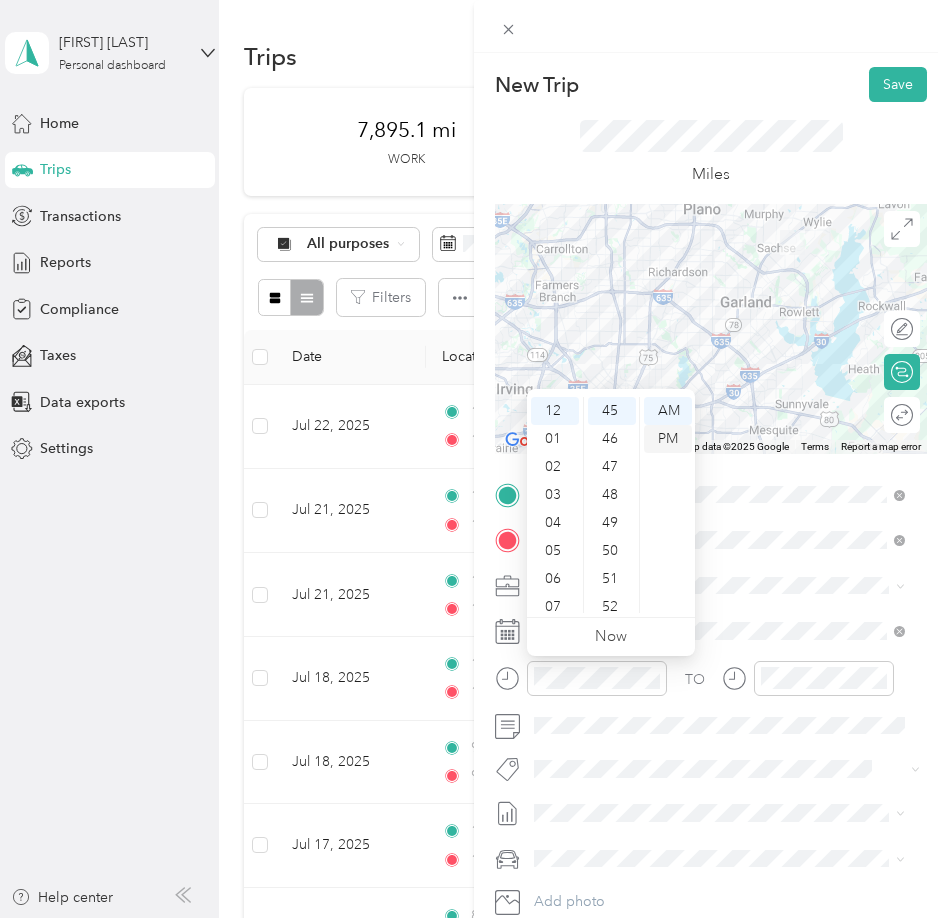 click on "PM" at bounding box center (668, 439) 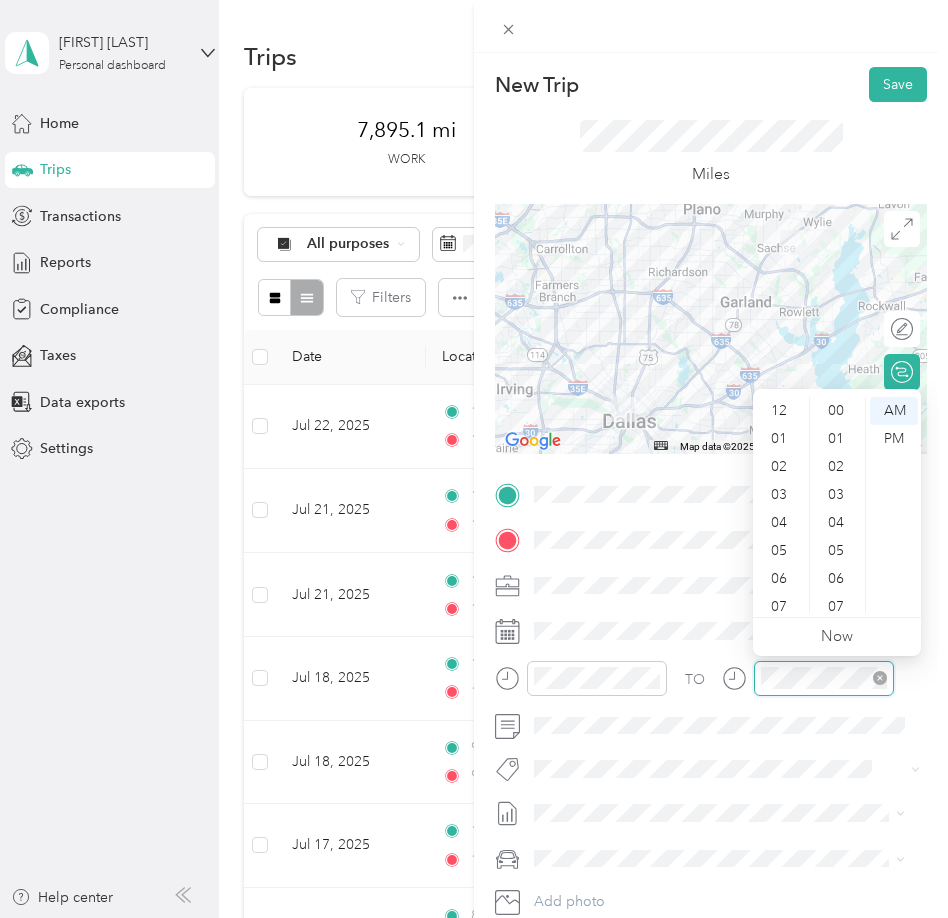 scroll, scrollTop: 392, scrollLeft: 0, axis: vertical 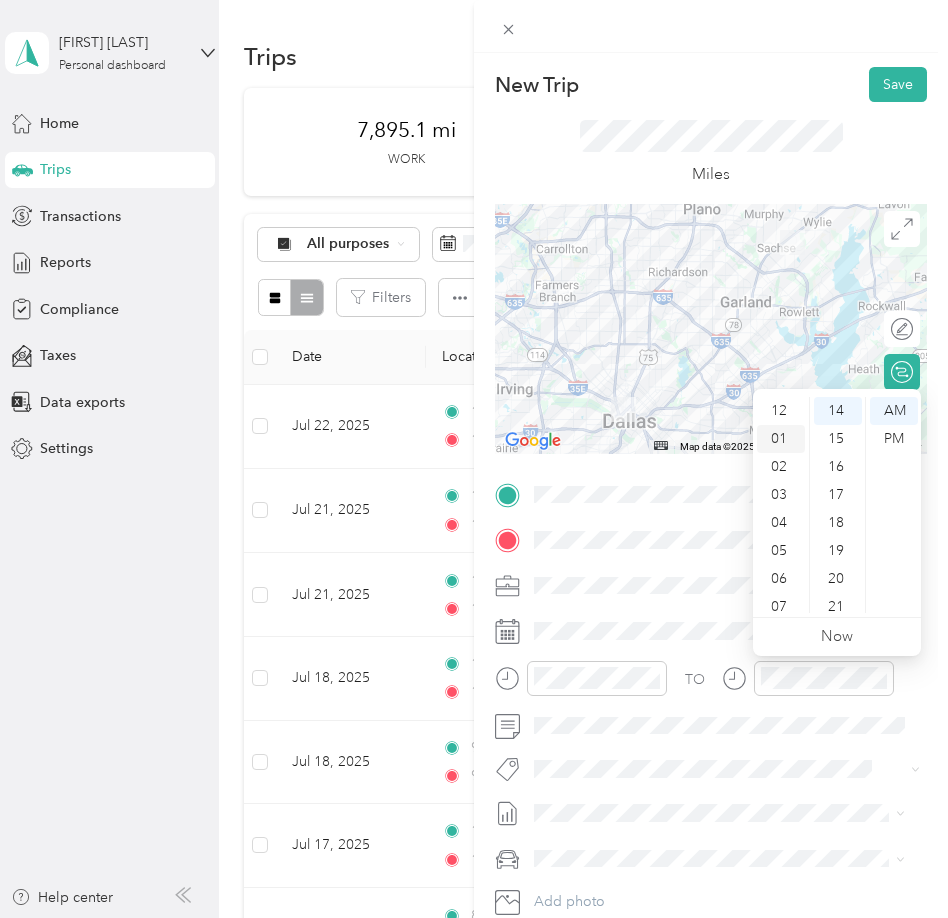 click on "01" at bounding box center [781, 439] 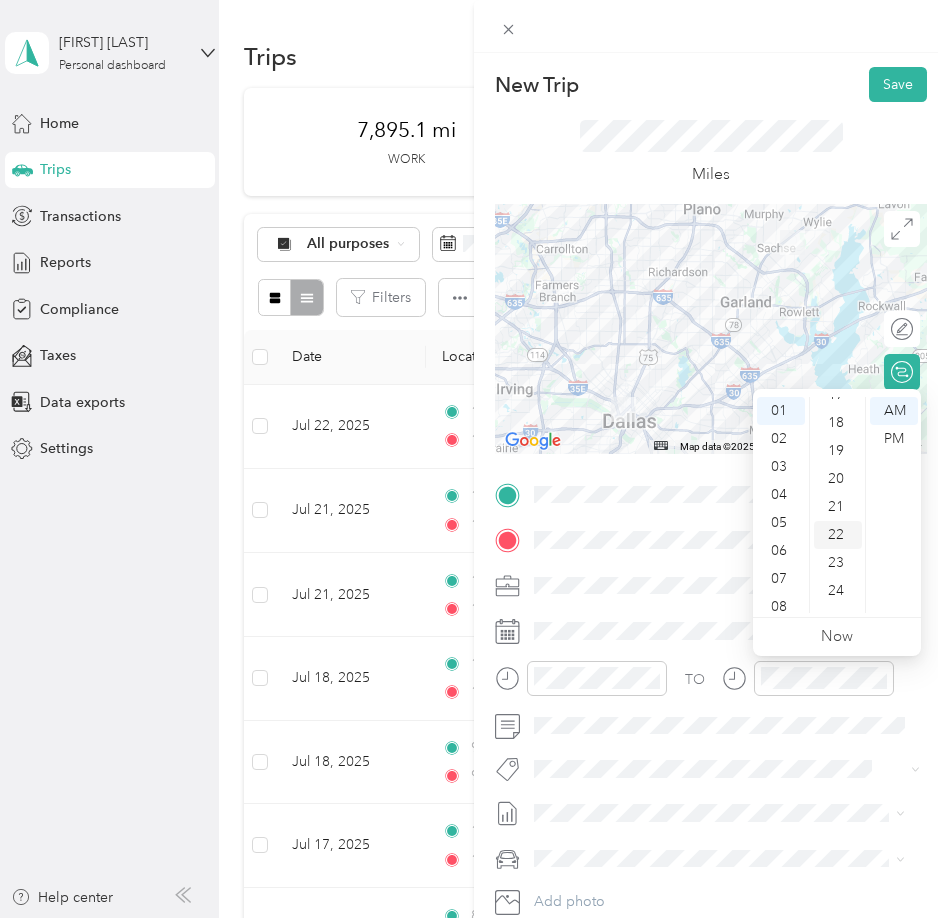 click on "22" at bounding box center (838, 535) 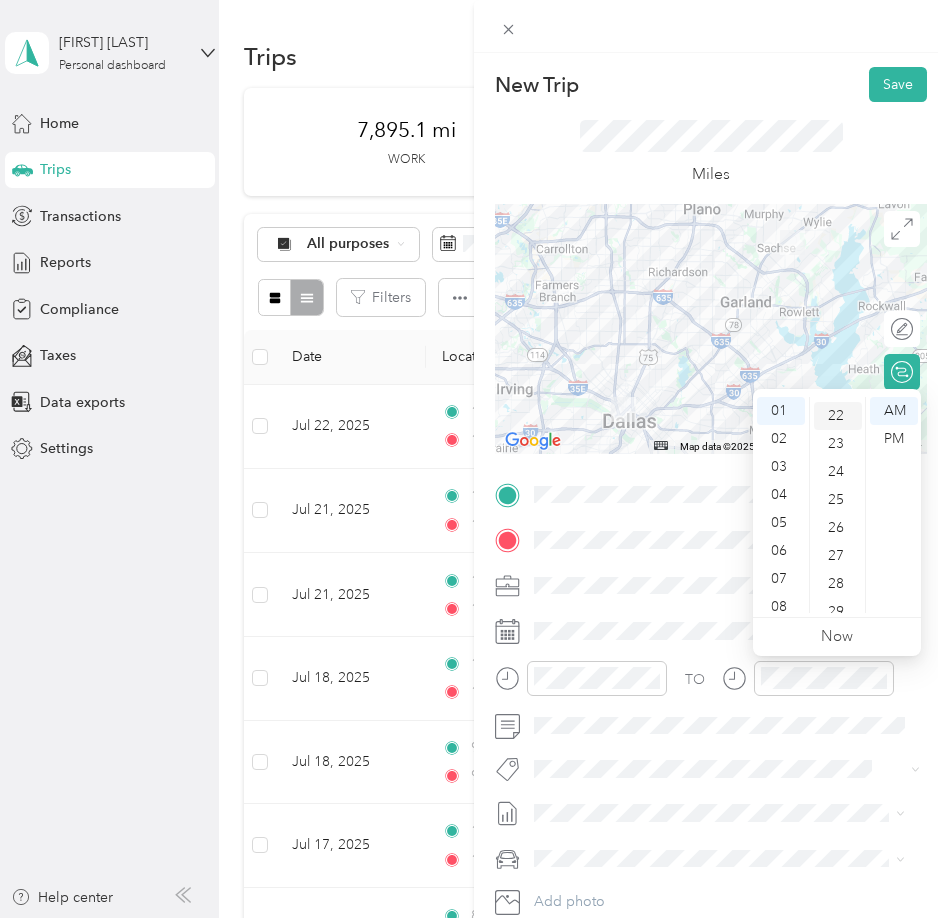 scroll, scrollTop: 616, scrollLeft: 0, axis: vertical 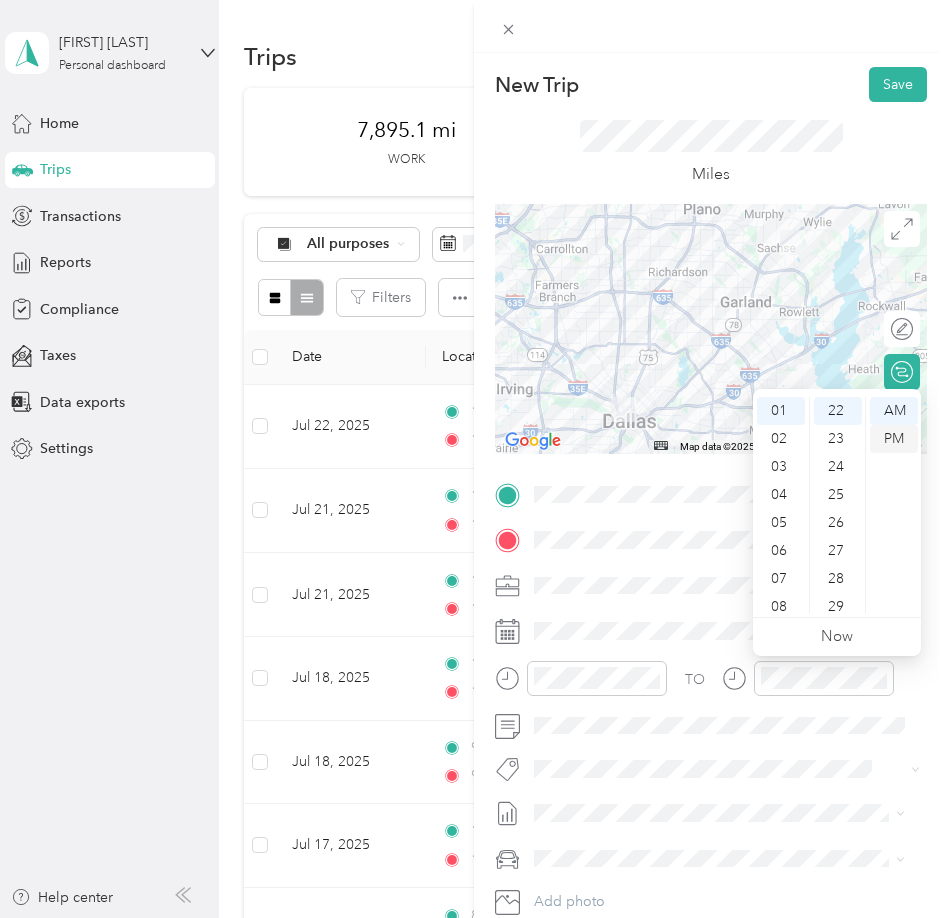 click on "PM" at bounding box center [894, 439] 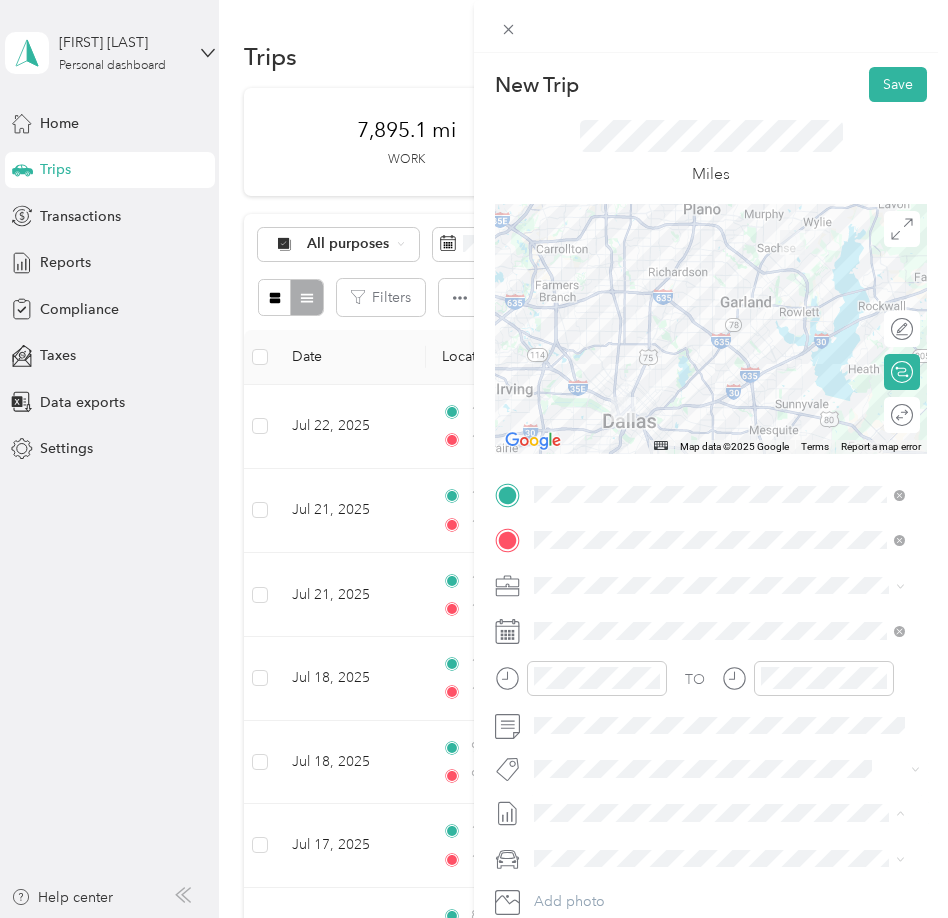 click on "July 2025 Mileage Draft" at bounding box center (719, 879) 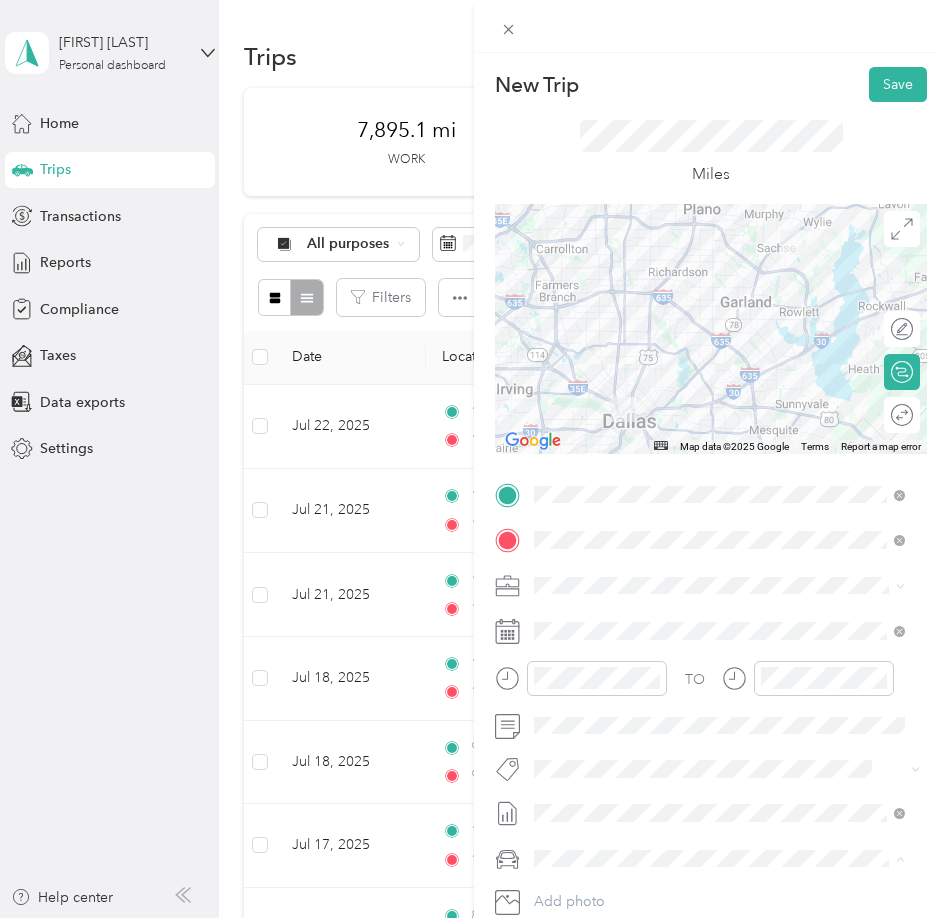click on "Lexus" at bounding box center [719, 788] 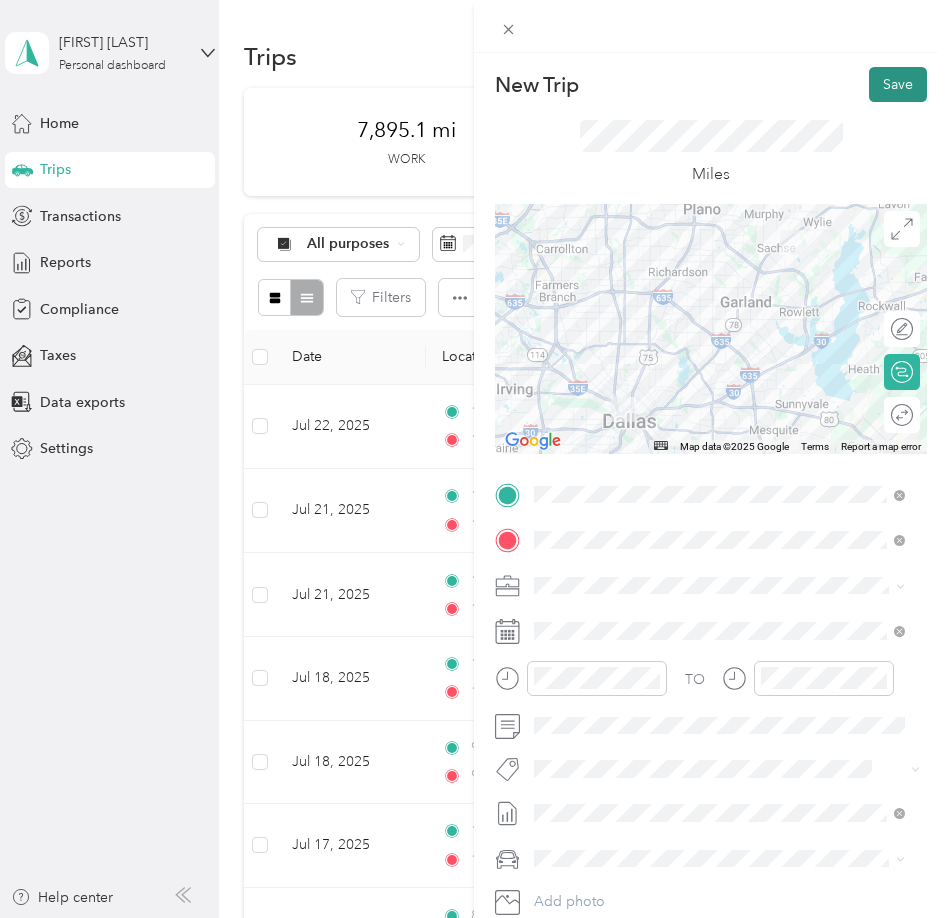 click on "Save" at bounding box center [898, 84] 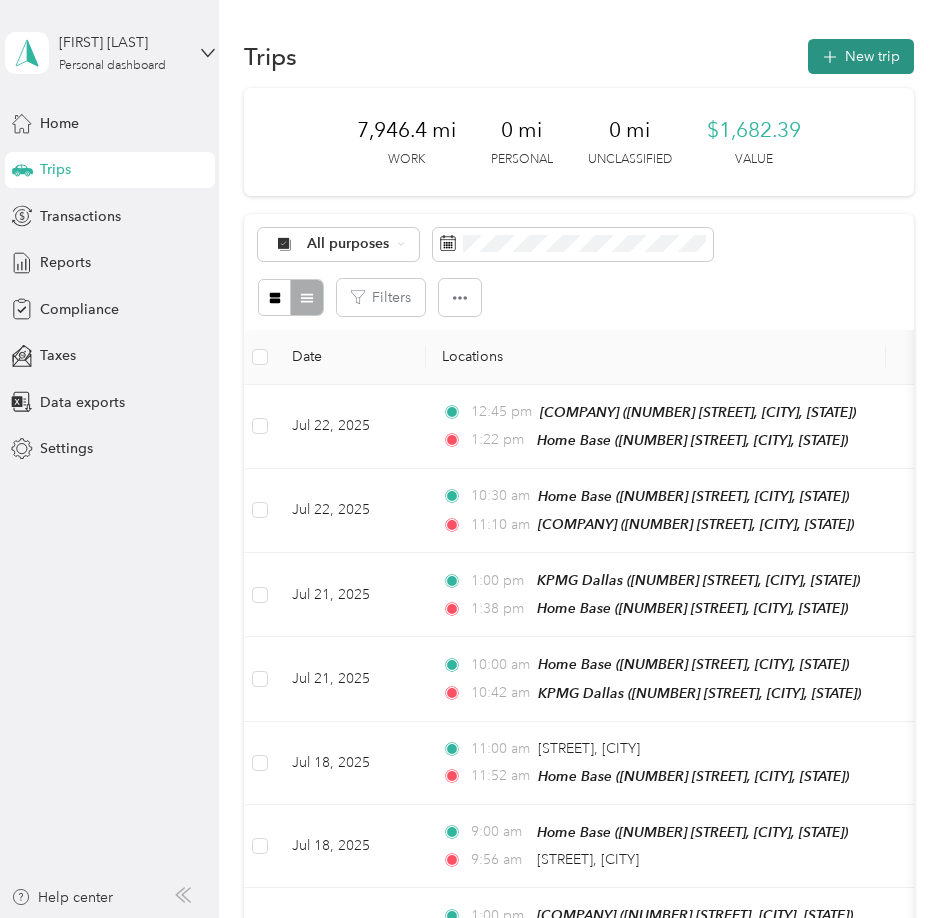 click on "New trip" at bounding box center [861, 56] 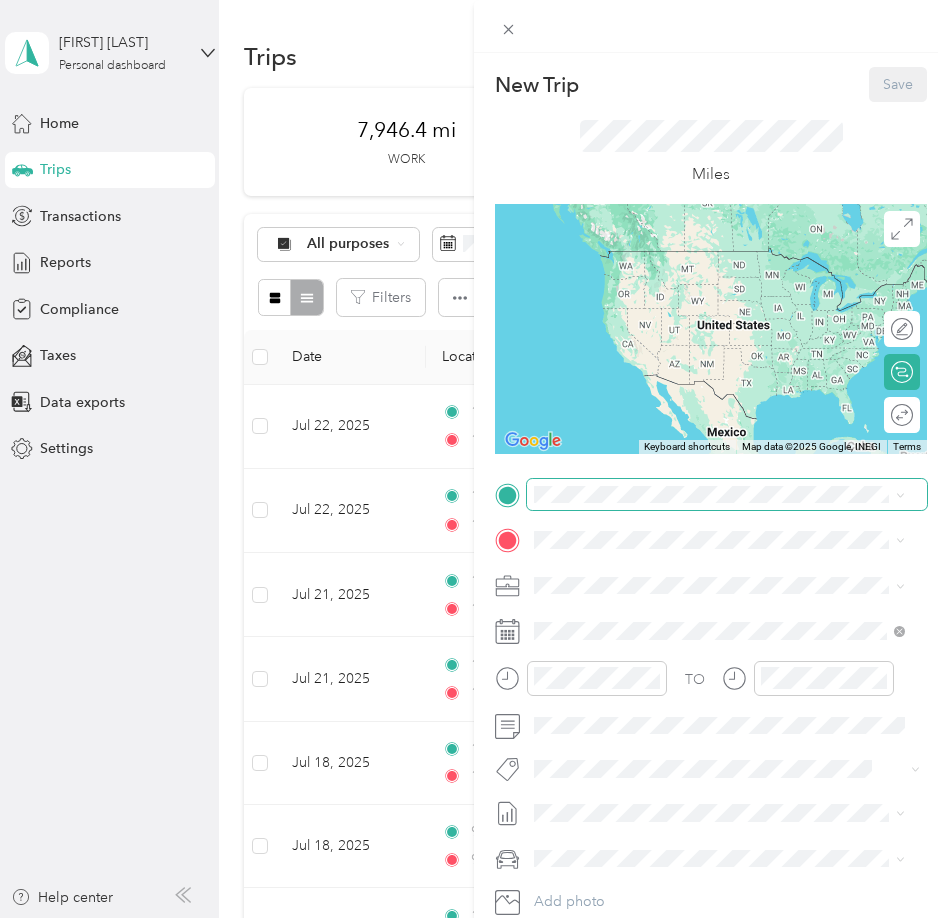 click at bounding box center (727, 495) 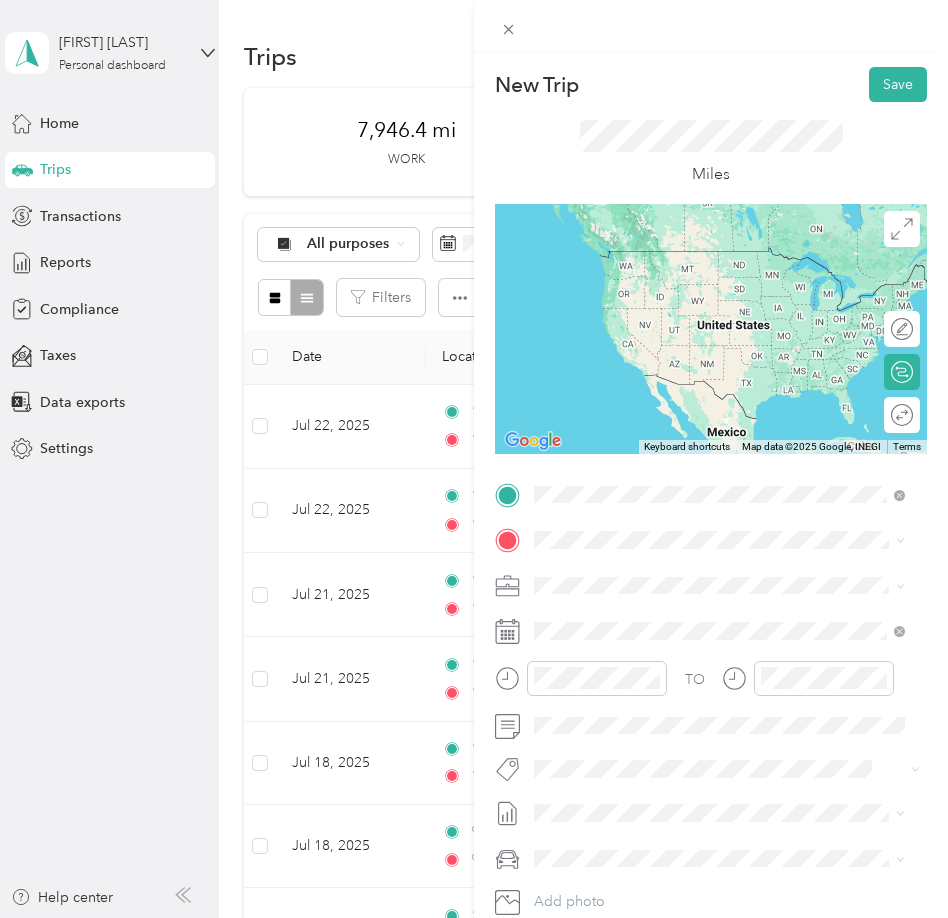 click on "[NUMBER] [STREET], [POSTAL CODE], [CITY], [STATE], [COUNTRY]" at bounding box center (716, 607) 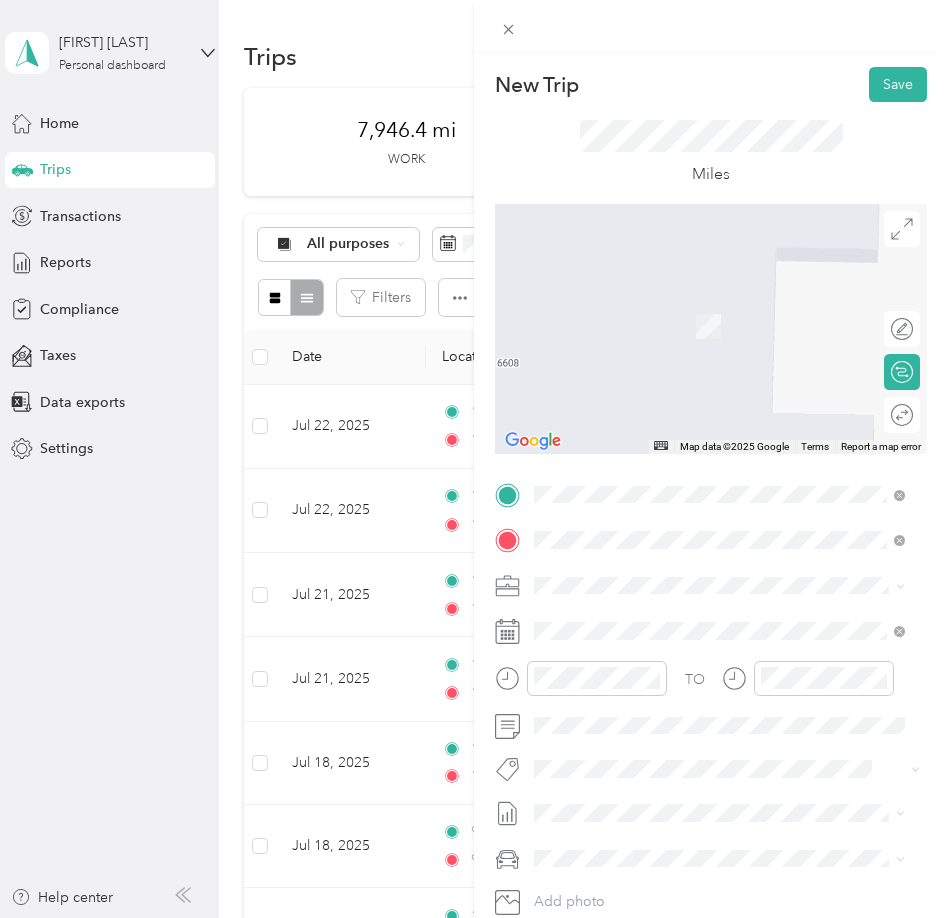 click on "[NUMBER] [STREET]
[CITY], [STATE] [POSTAL_CODE], [COUNTRY]" at bounding box center (716, 620) 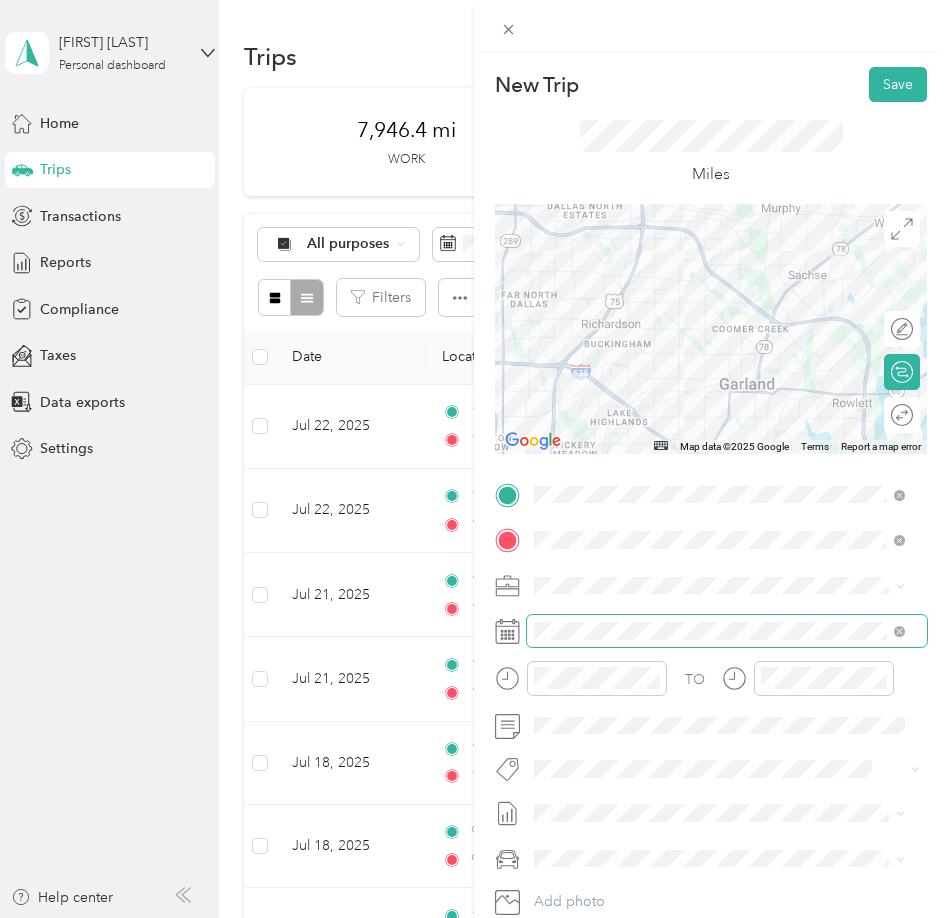 click at bounding box center [727, 631] 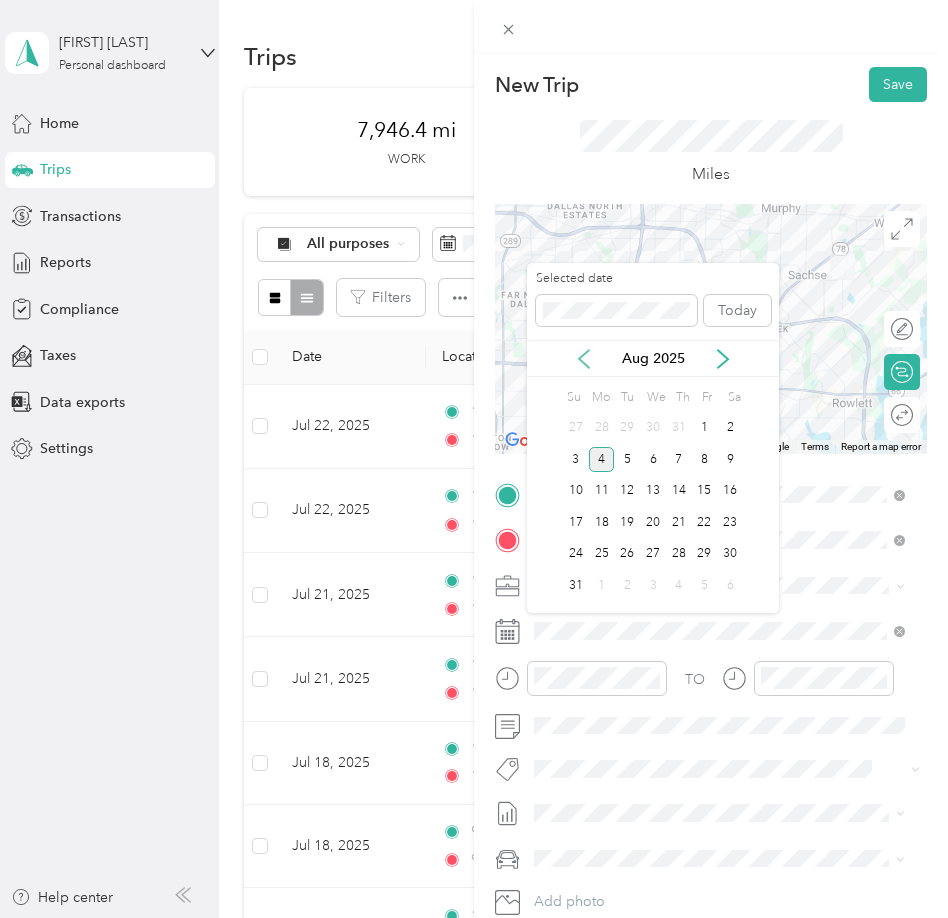 click 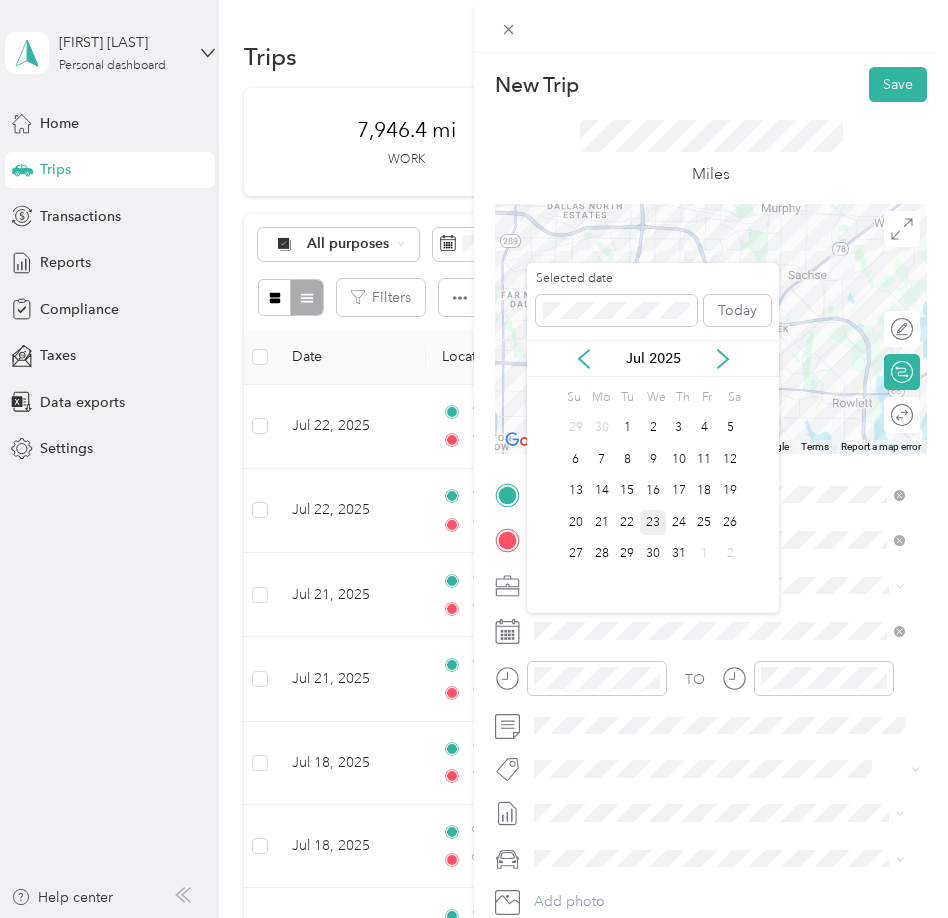 click on "23" at bounding box center [653, 522] 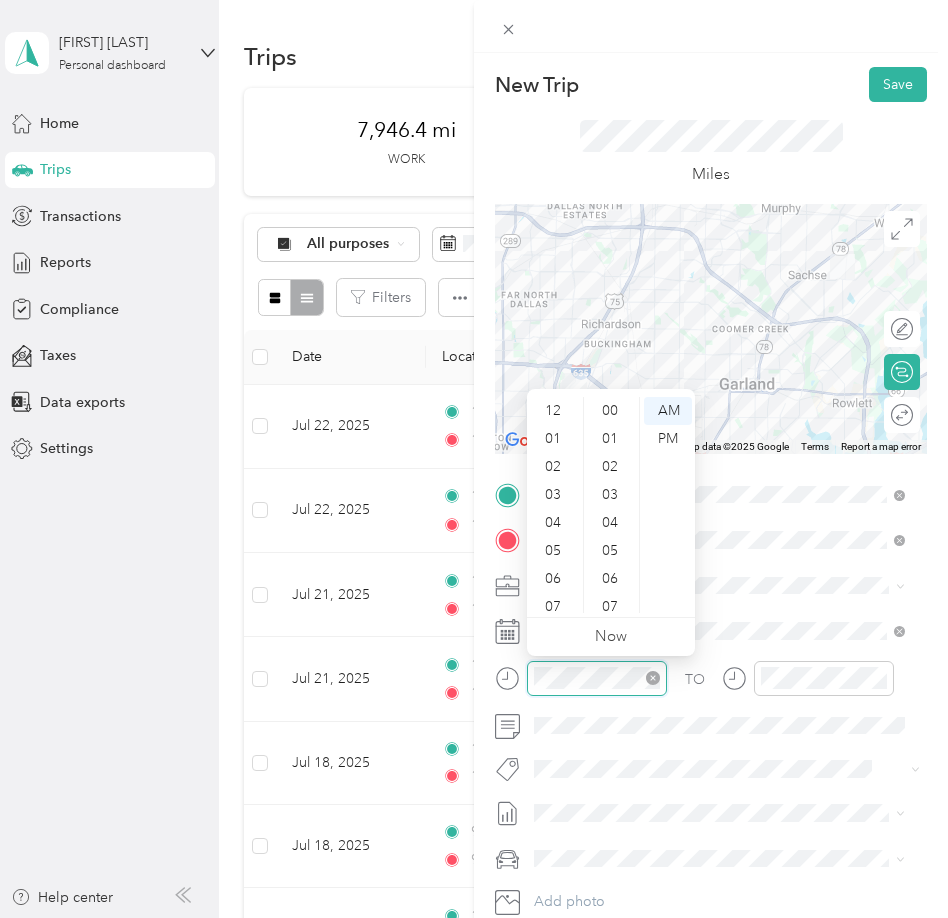 scroll, scrollTop: 448, scrollLeft: 0, axis: vertical 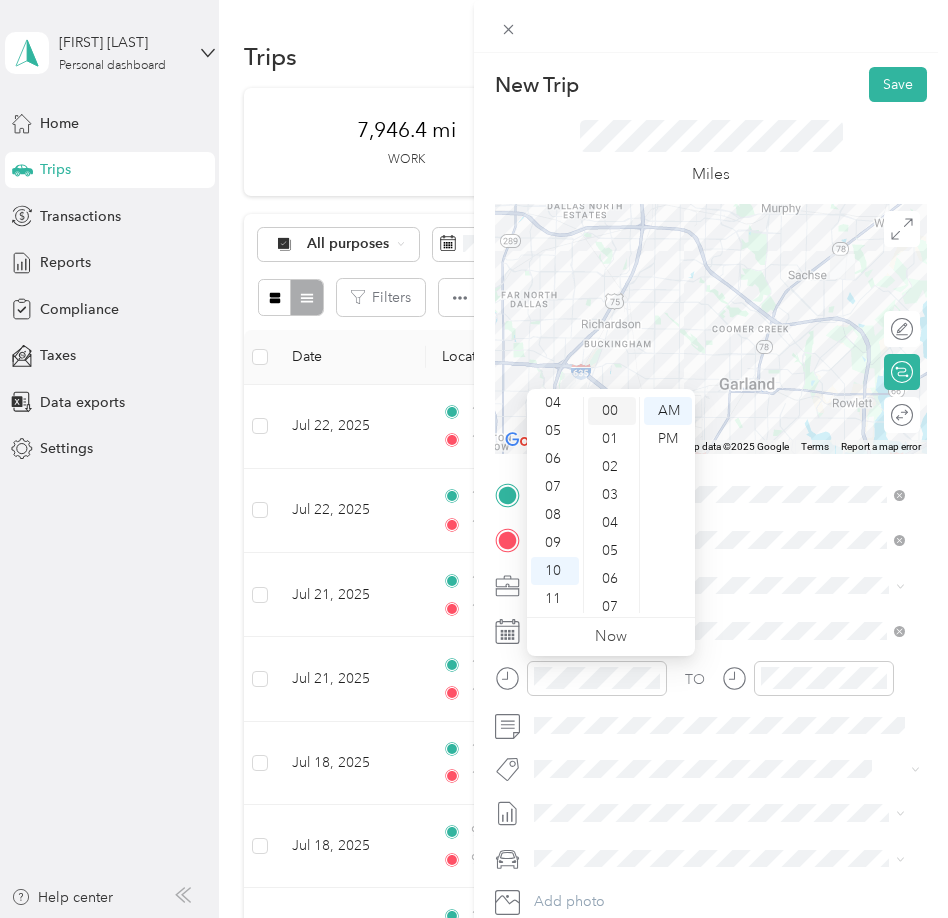 click on "00" at bounding box center (612, 411) 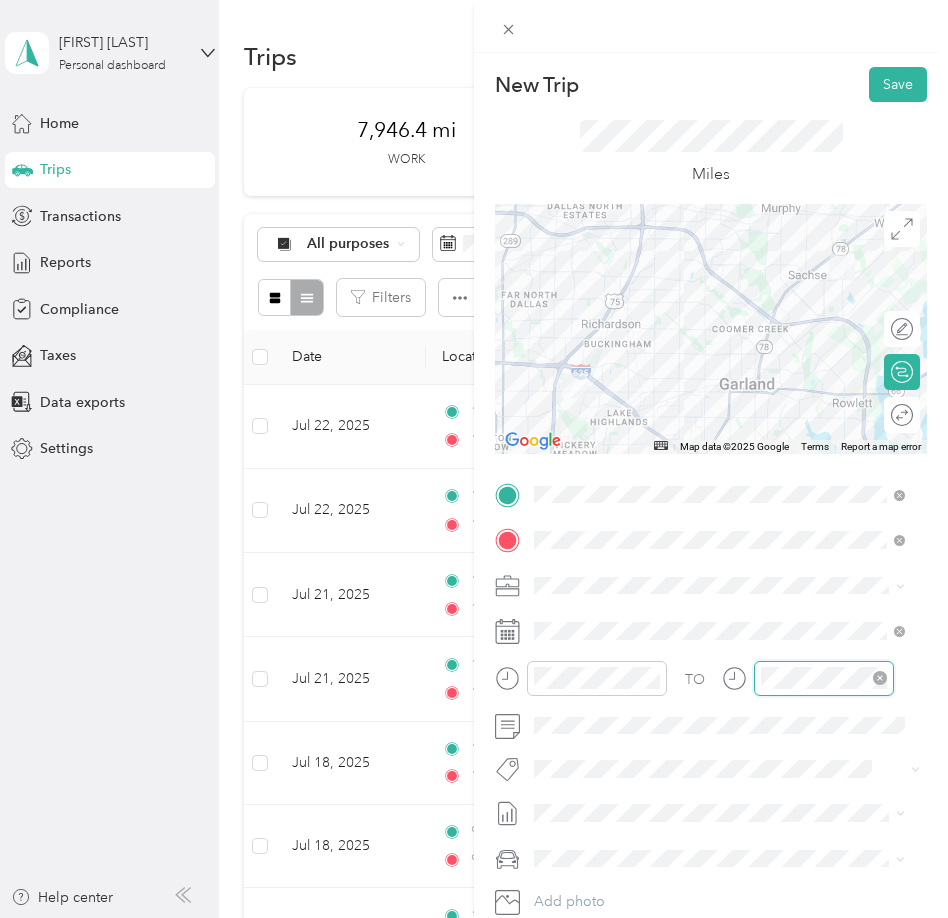scroll, scrollTop: 448, scrollLeft: 0, axis: vertical 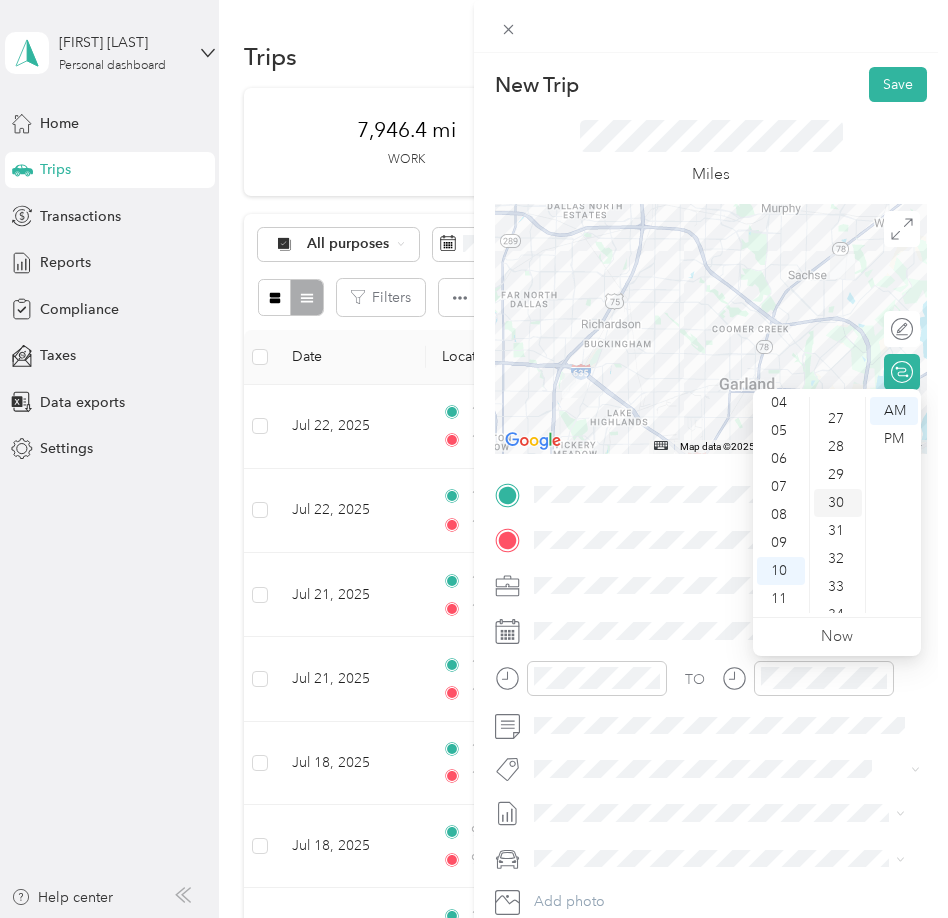 click on "30" at bounding box center [838, 503] 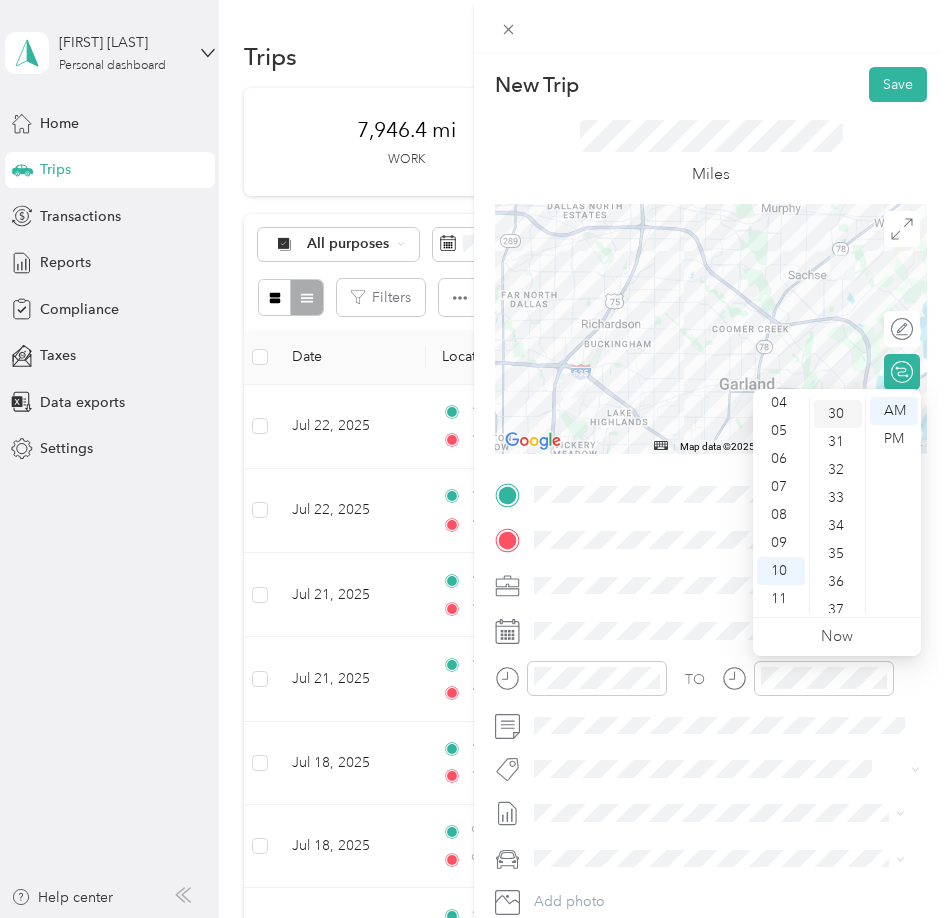 scroll, scrollTop: 840, scrollLeft: 0, axis: vertical 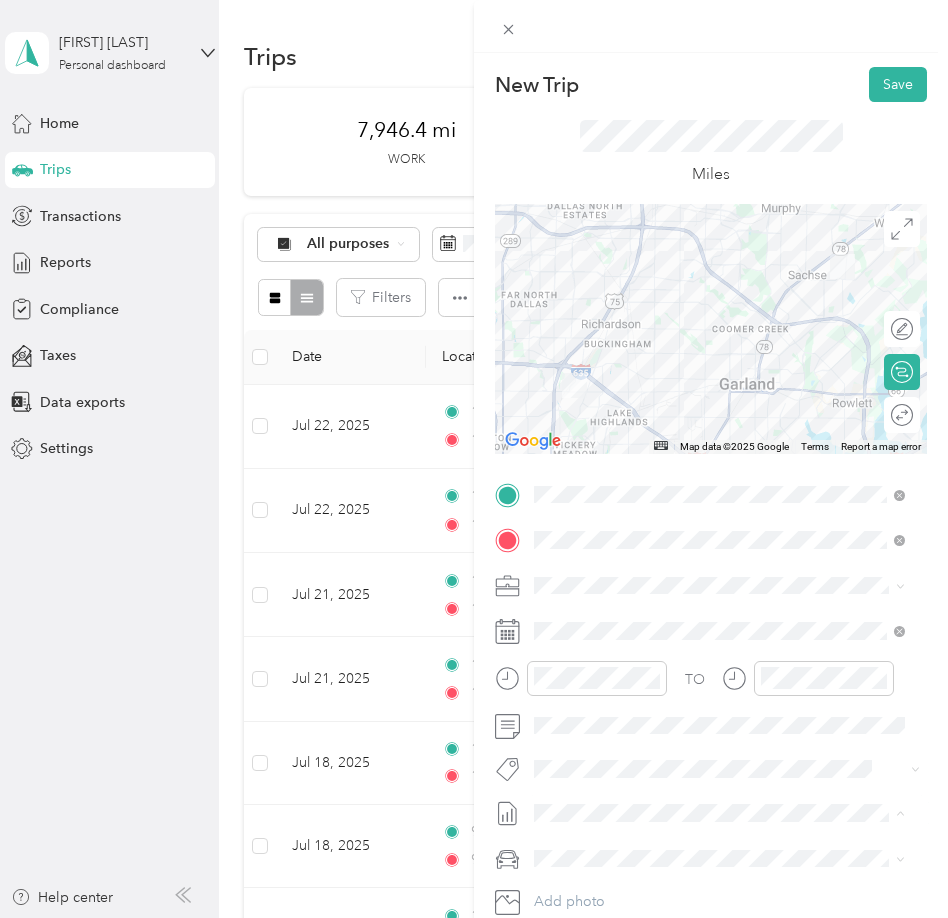 click on "July 2025 Mileage" at bounding box center [591, 879] 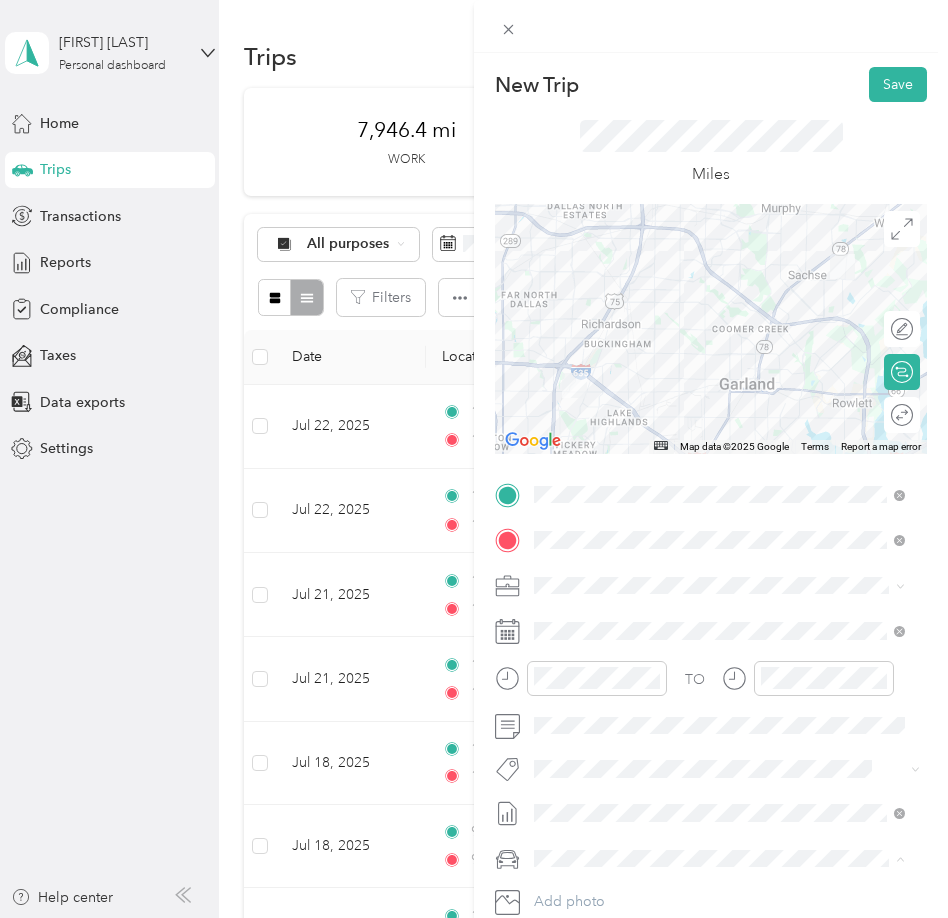 click on "Ford F250SD" at bounding box center (583, 823) 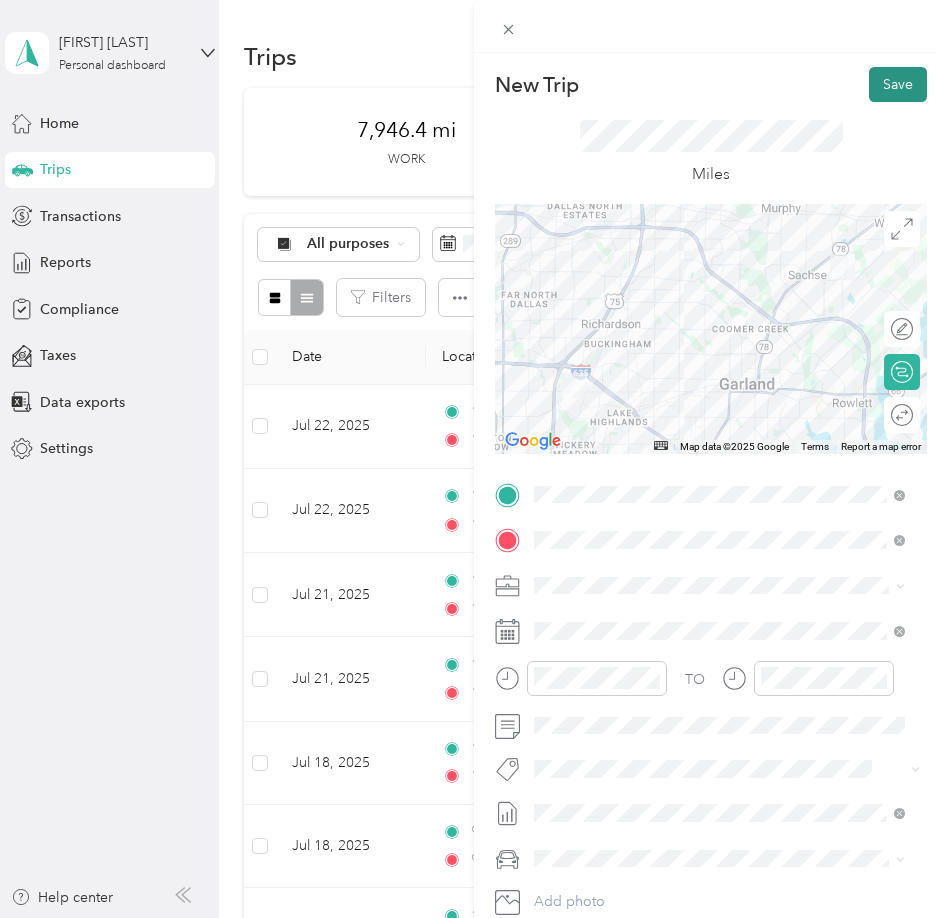 click on "Save" at bounding box center (898, 84) 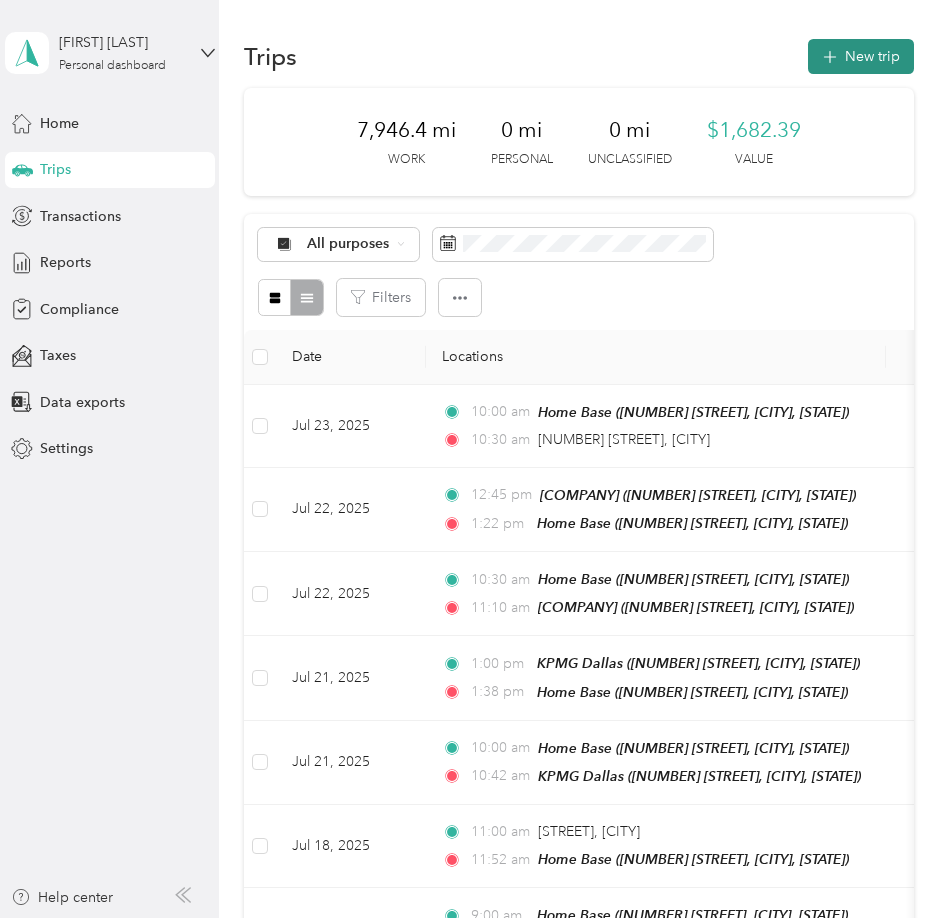 click on "New trip" at bounding box center [861, 56] 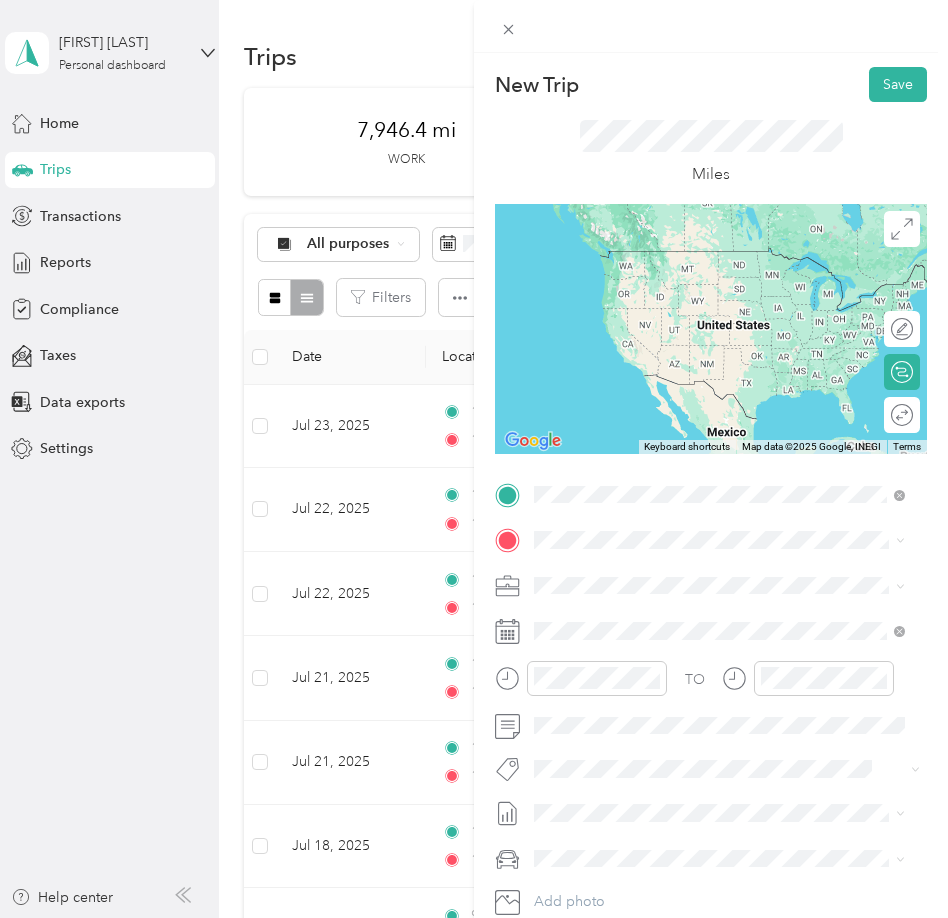 click on "[NUMBER] [STREET]
[CITY], [STATE] [POSTAL_CODE], [COUNTRY]" at bounding box center [716, 575] 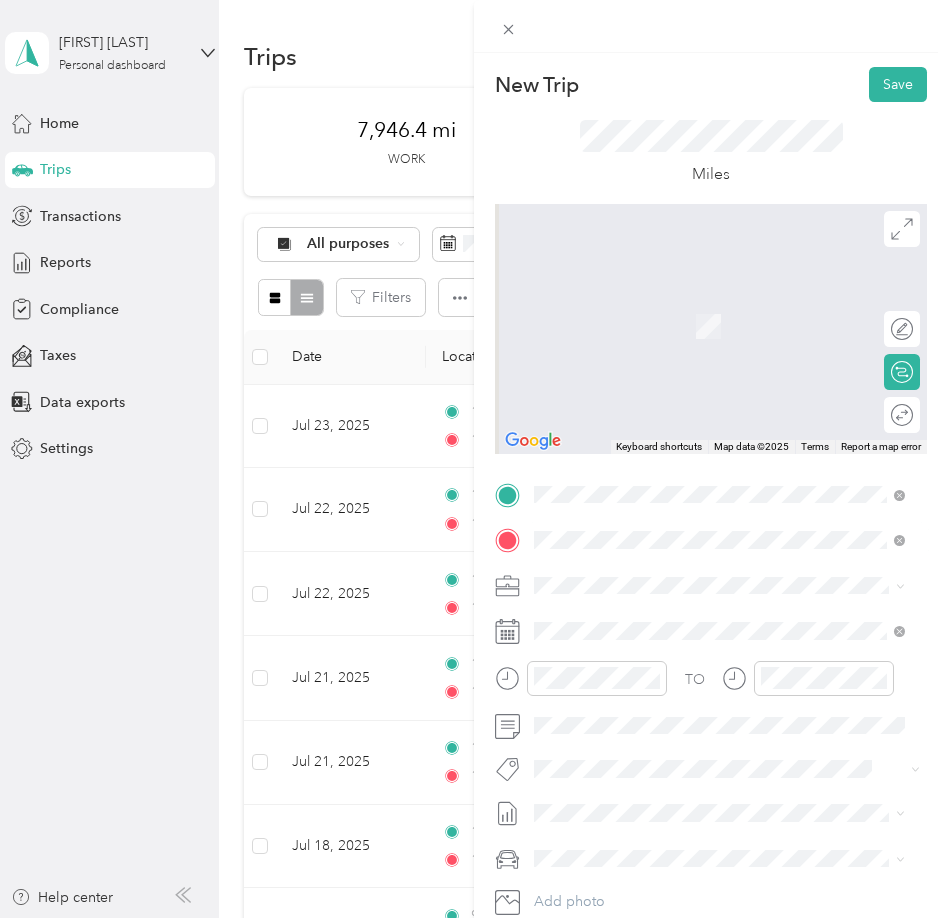 click on "[NUMBER] [STREET], [POSTAL CODE], [CITY], [STATE], [COUNTRY]" at bounding box center (716, 652) 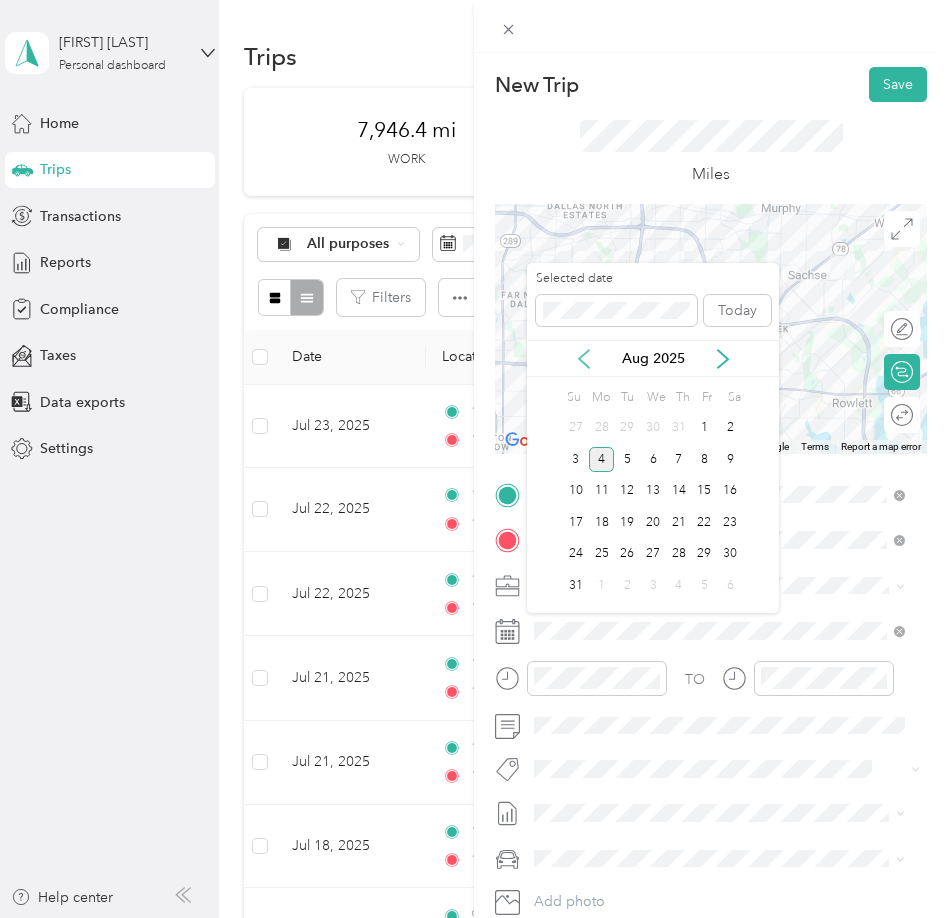 click 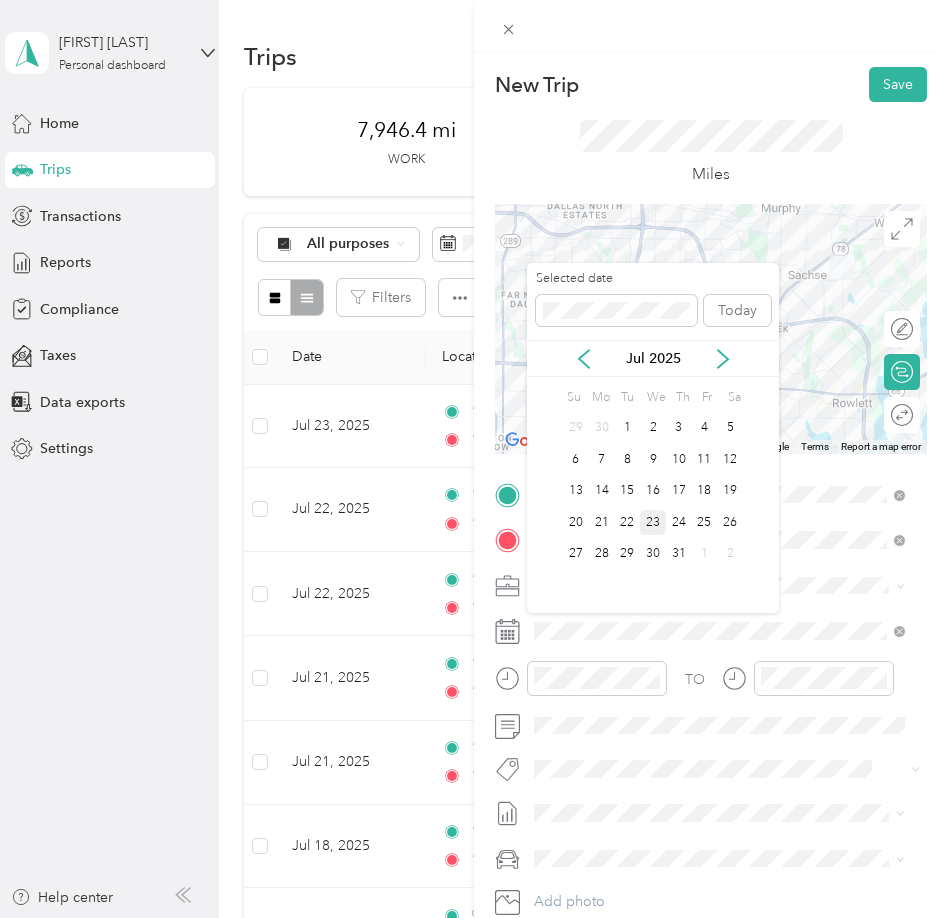 click on "23" at bounding box center [653, 522] 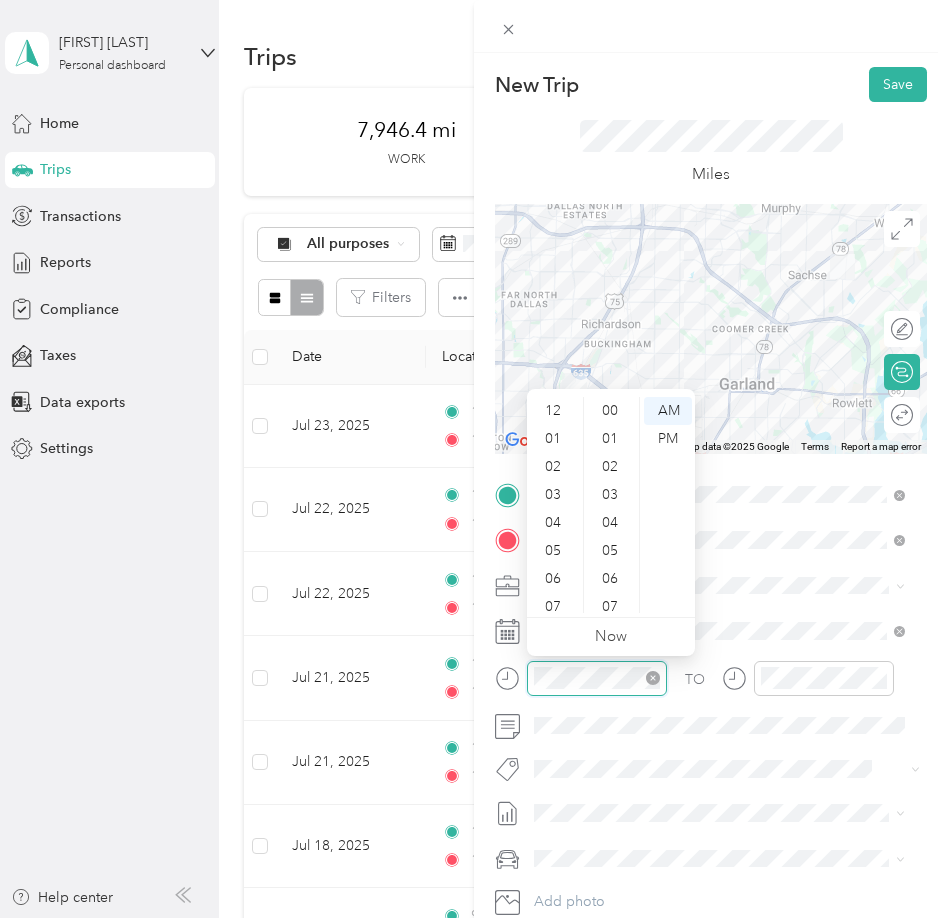 scroll, scrollTop: 476, scrollLeft: 0, axis: vertical 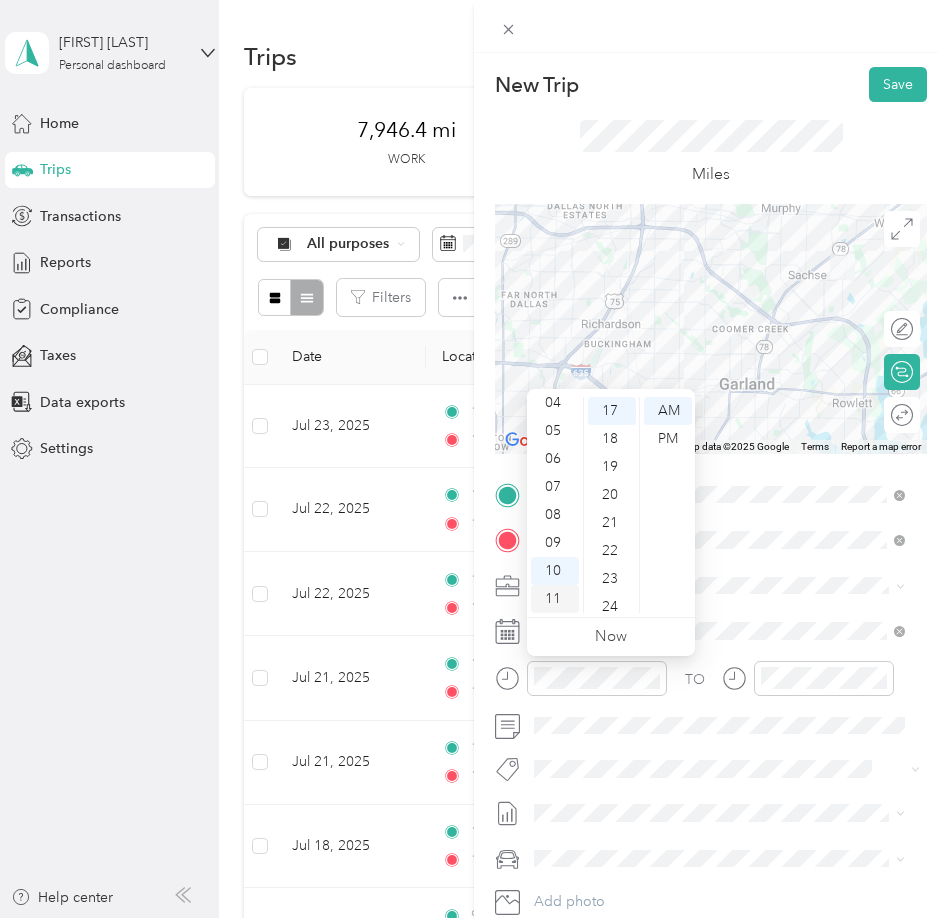 click on "11" at bounding box center (555, 599) 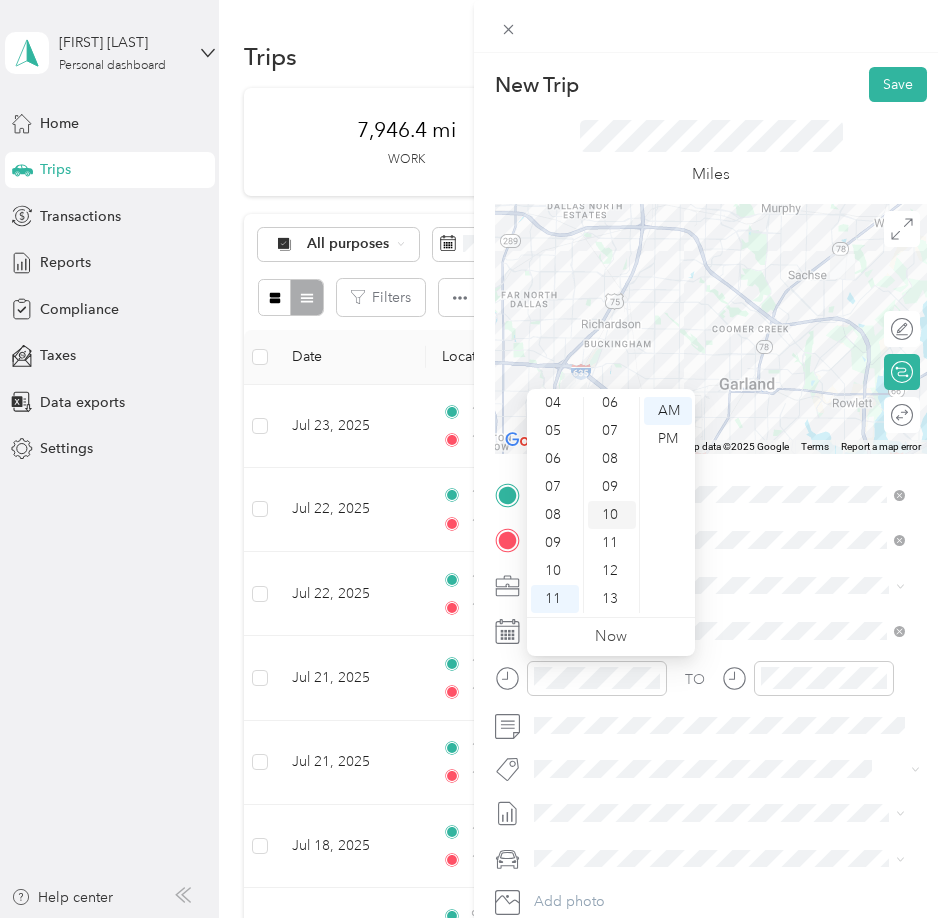 scroll, scrollTop: 0, scrollLeft: 0, axis: both 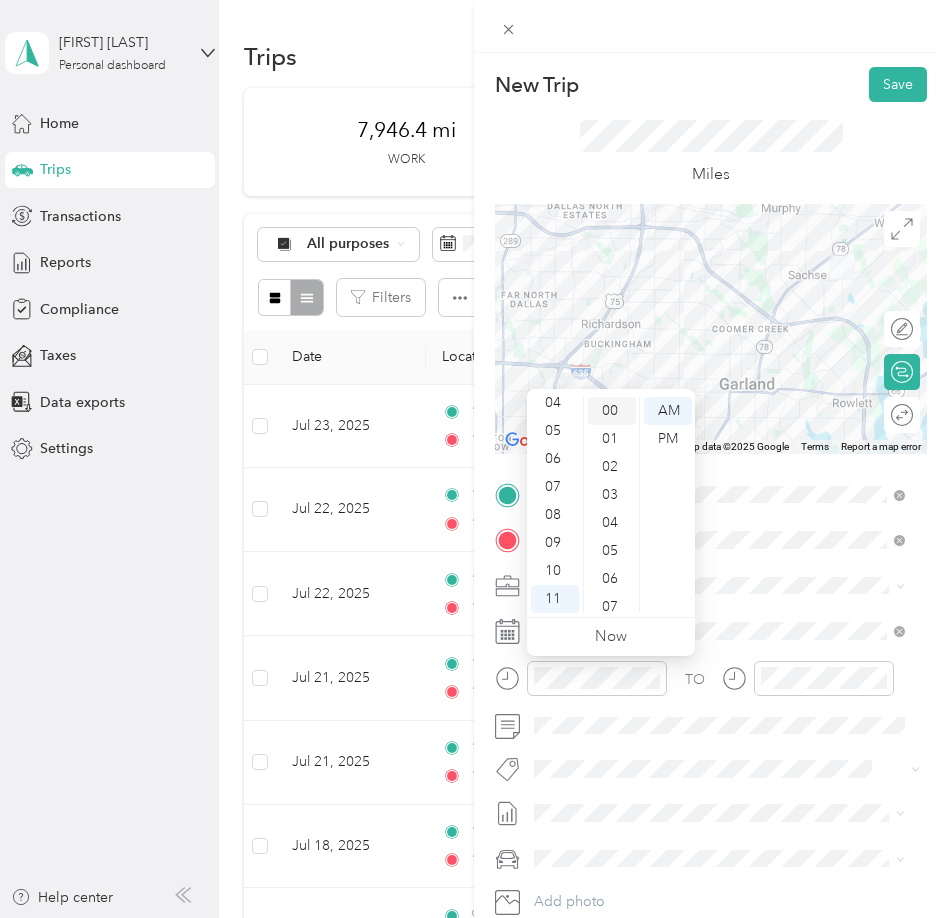 click on "00" at bounding box center [612, 411] 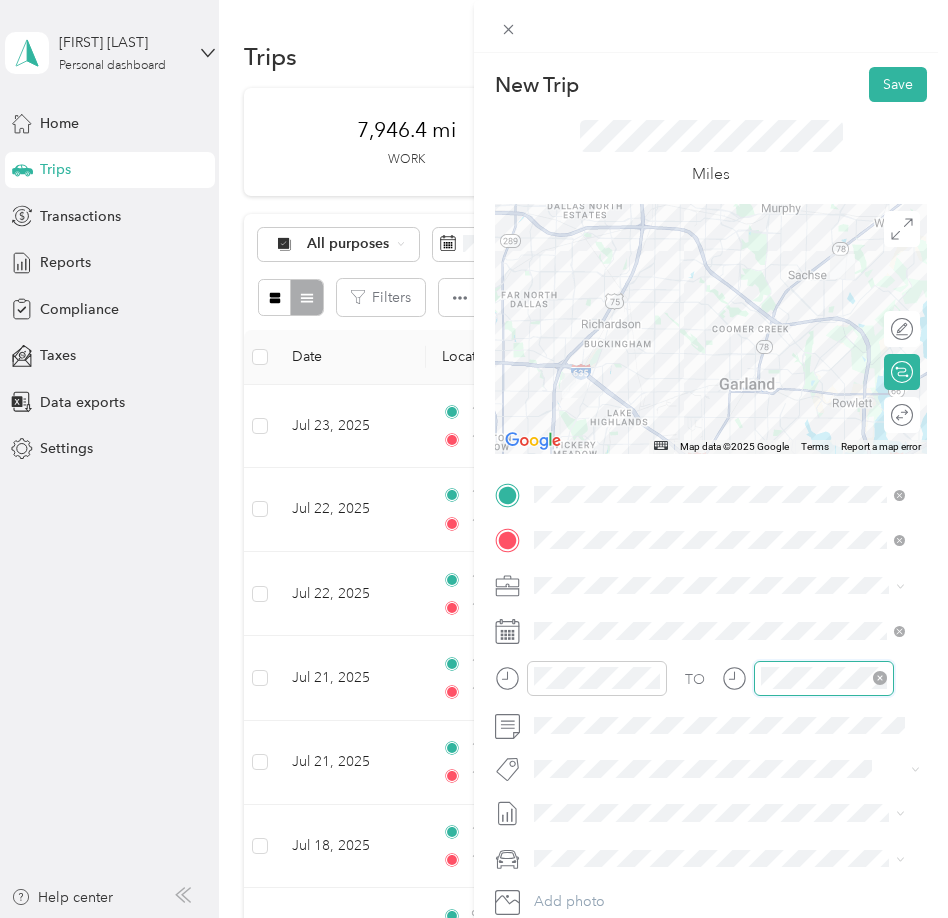 scroll, scrollTop: 120, scrollLeft: 0, axis: vertical 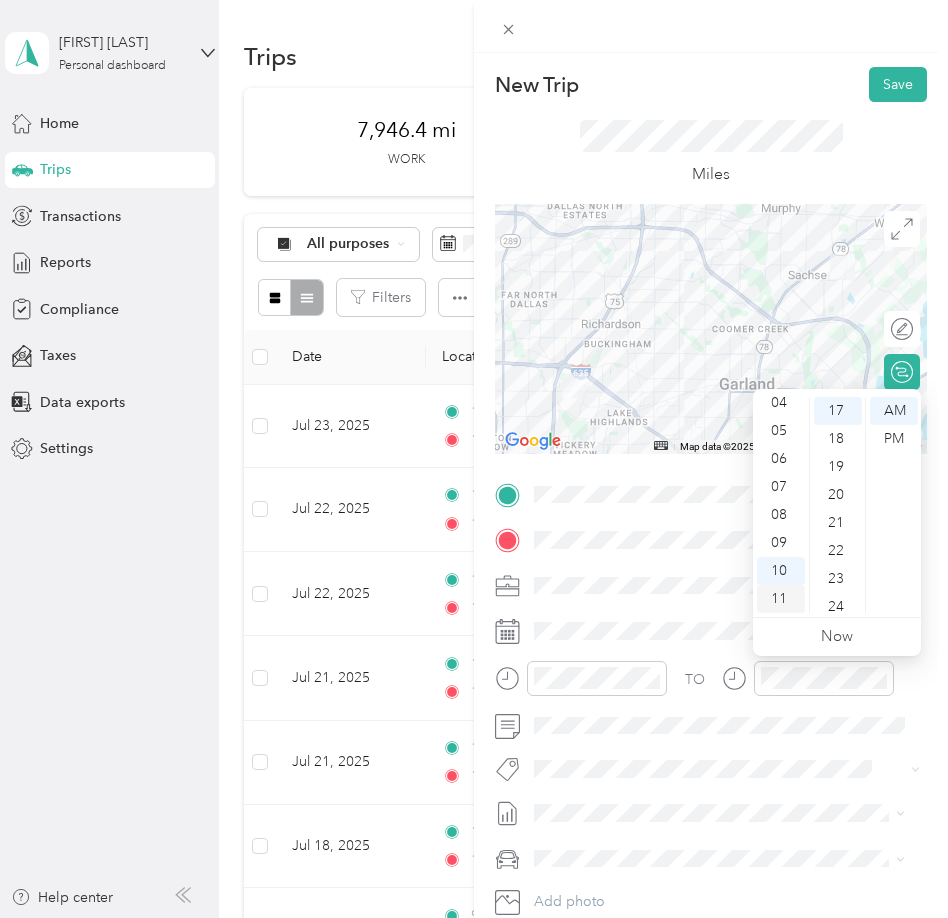 click on "11" at bounding box center [781, 599] 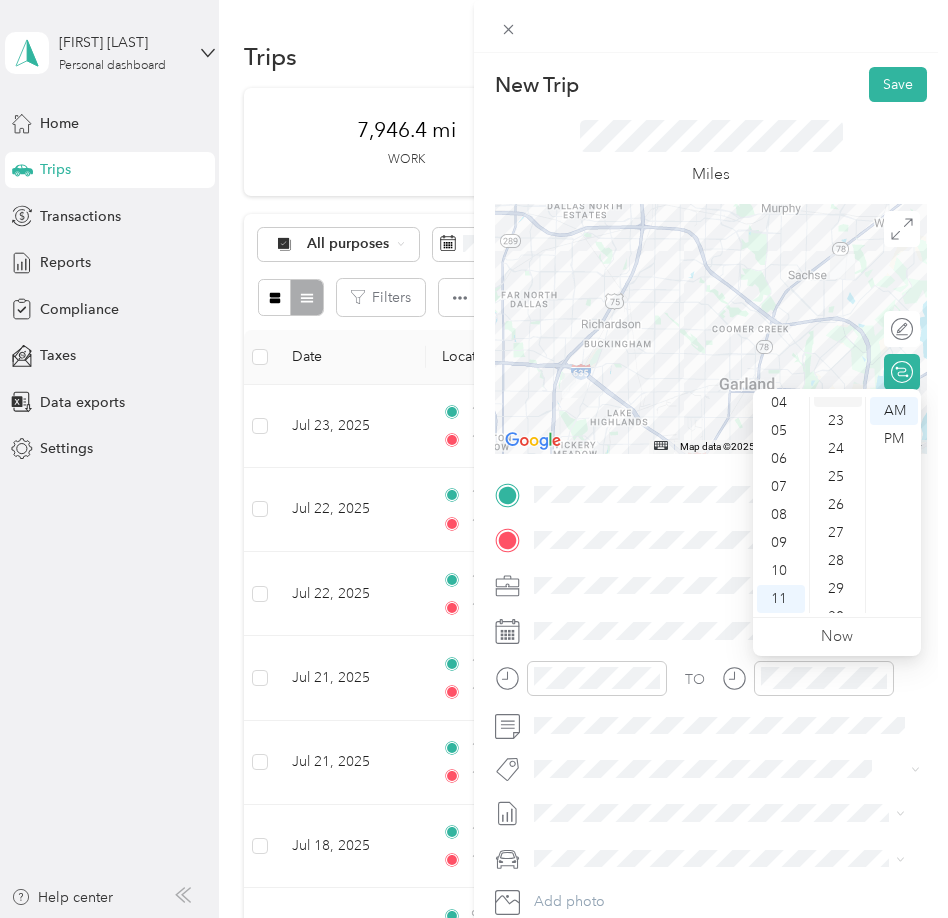 scroll, scrollTop: 676, scrollLeft: 0, axis: vertical 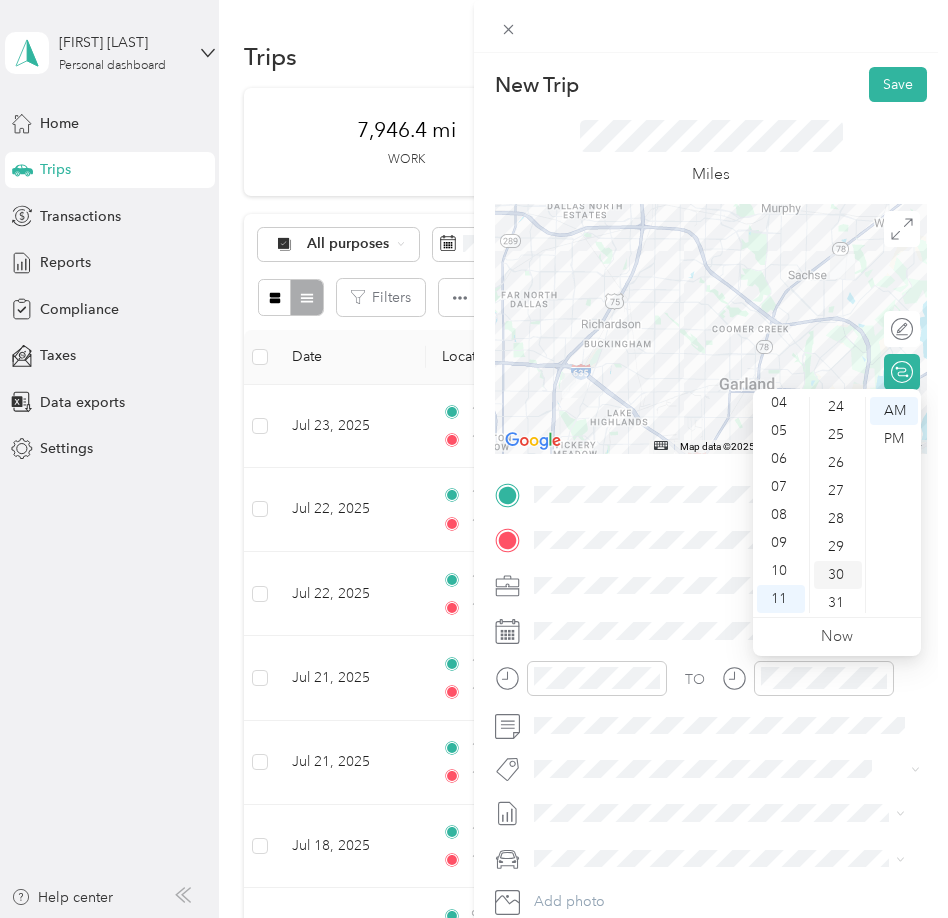 click on "30" at bounding box center [838, 575] 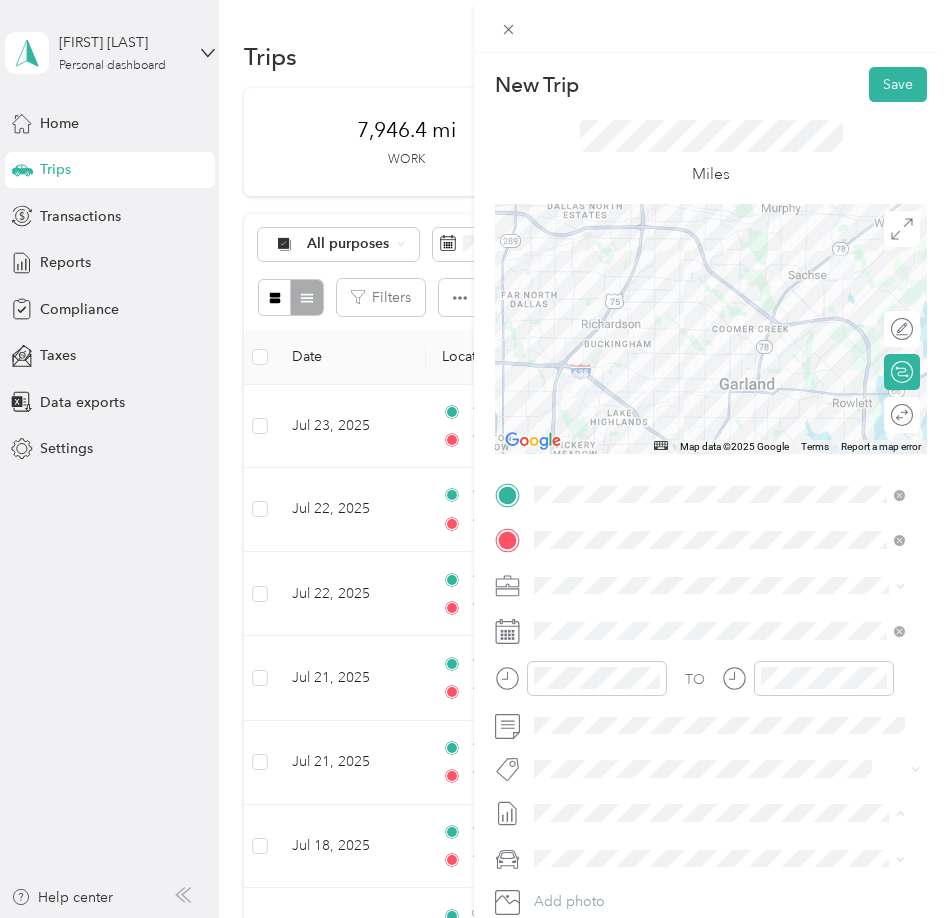 click on "July 2025 Mileage Draft" at bounding box center [719, 879] 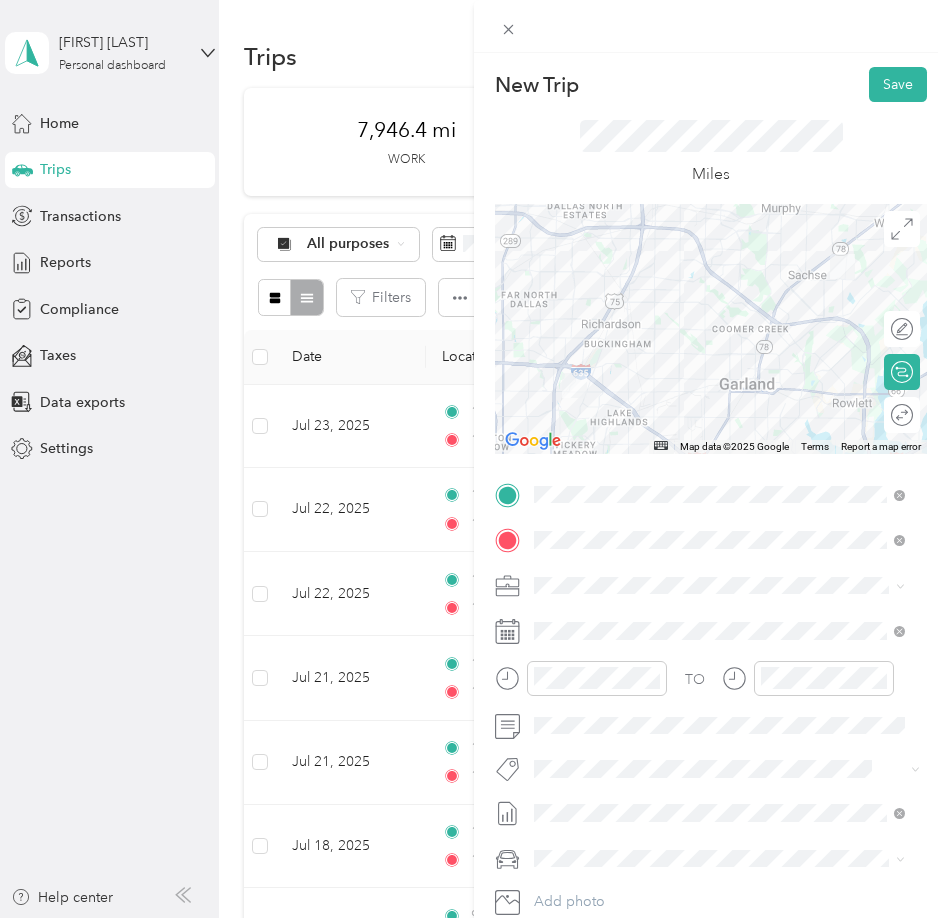 click on "Ford F250SD" at bounding box center (719, 821) 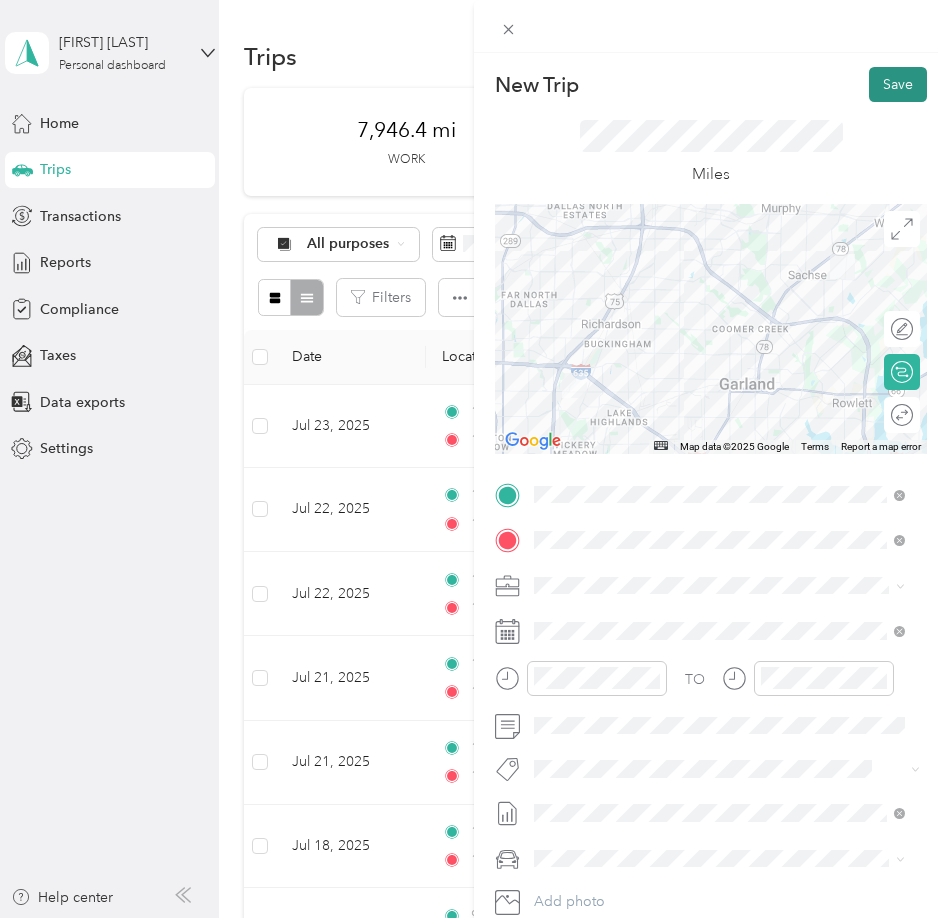 click on "Save" at bounding box center (898, 84) 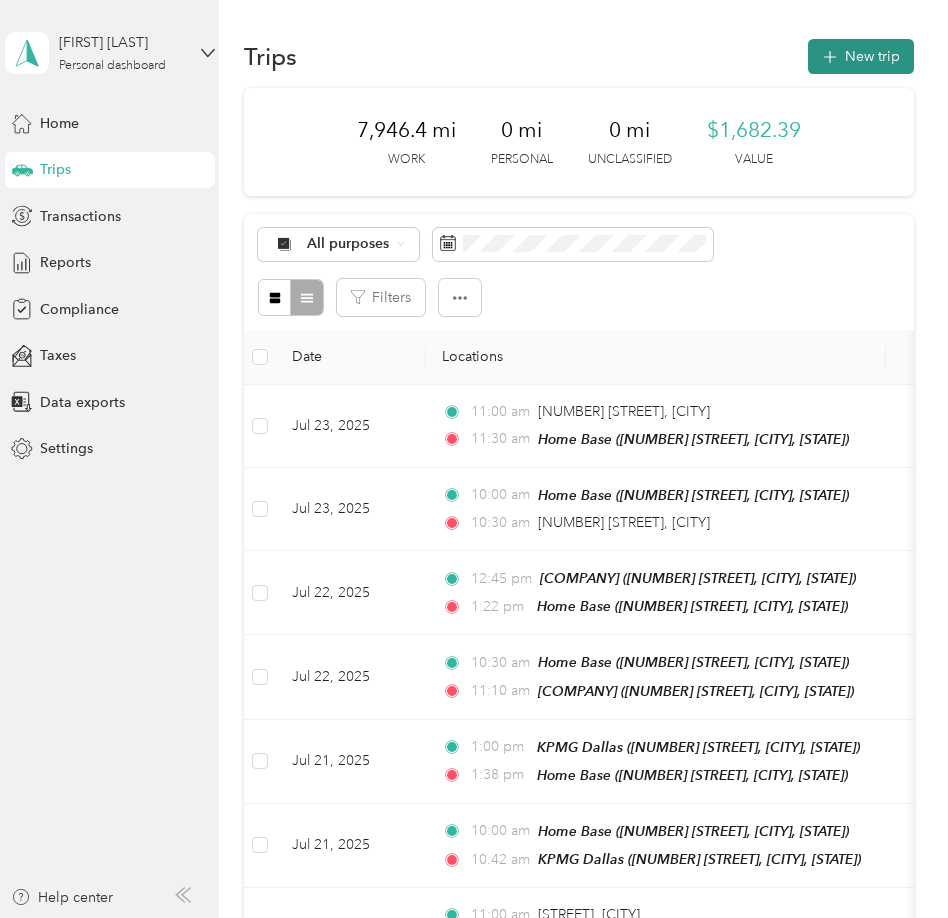 click on "New trip" at bounding box center (861, 56) 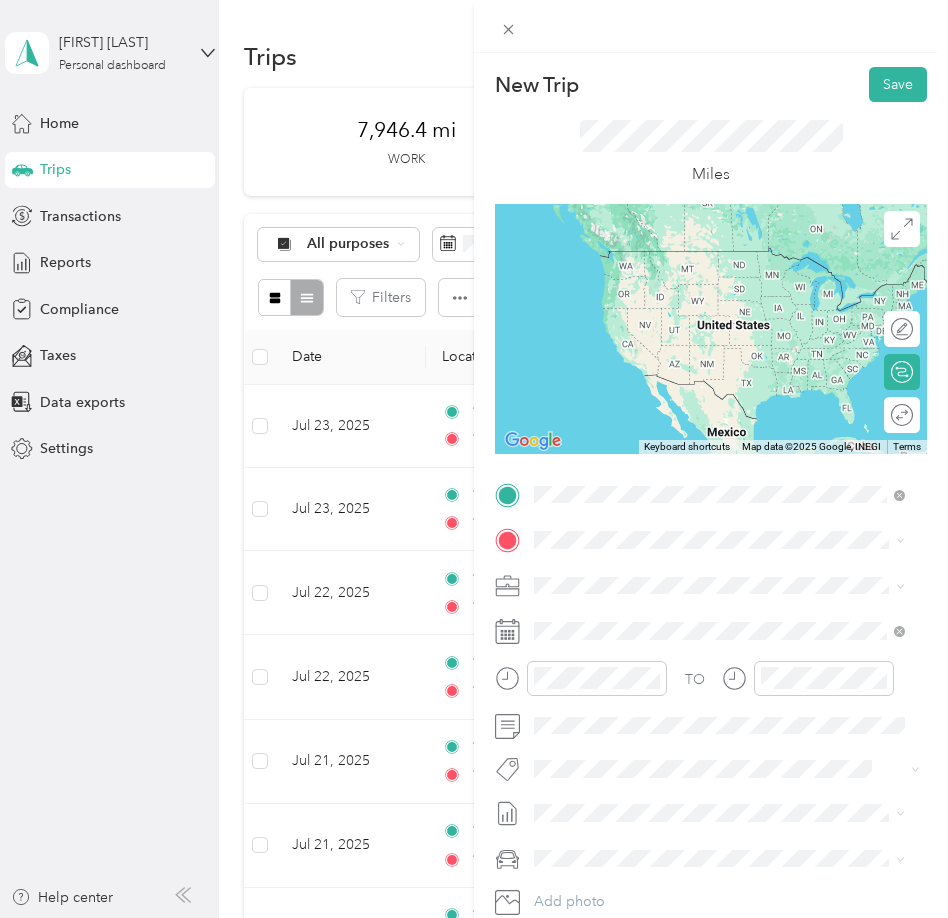 click on "Home Base" at bounding box center [735, 574] 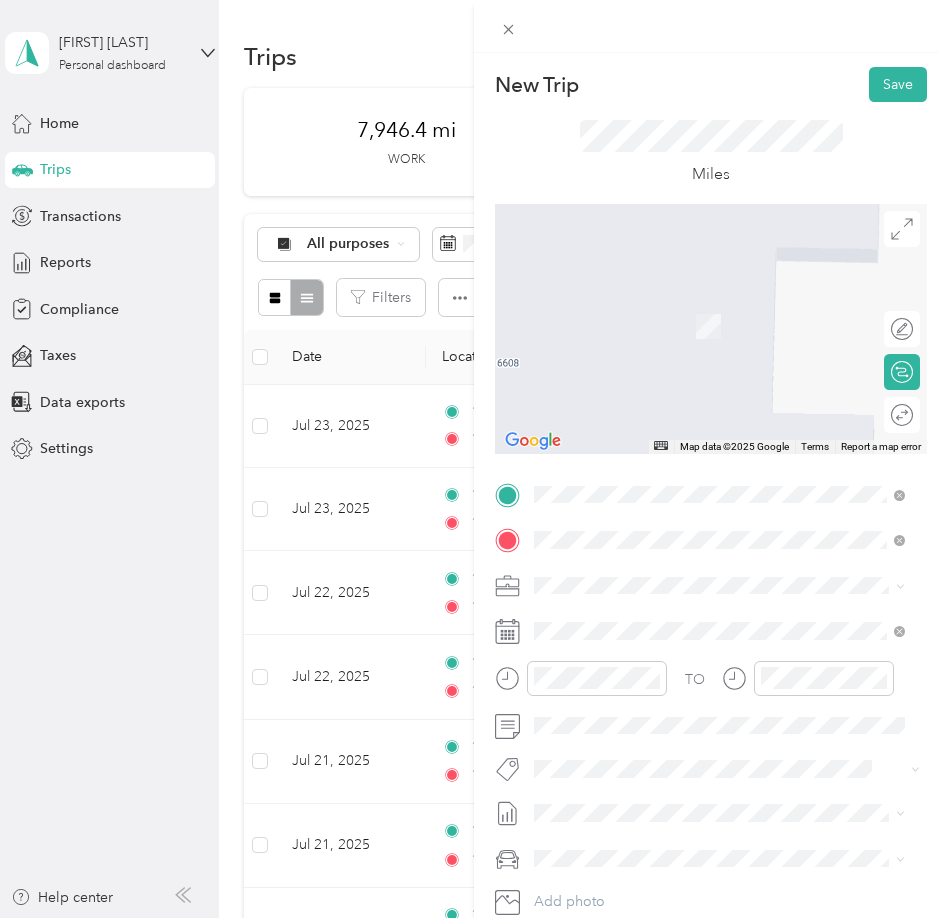 click on "[NUMBER] [STREET]
[CITY], [STATE] [POSTAL_CODE], [COUNTRY]" at bounding box center (716, 620) 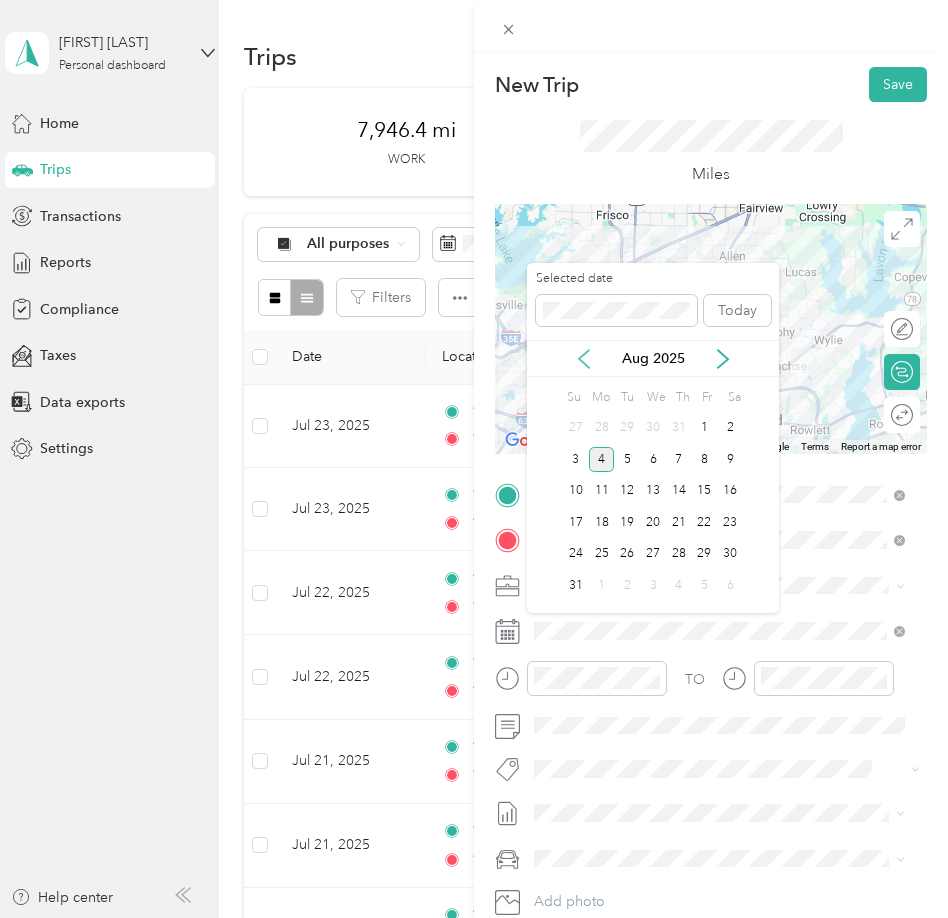 click 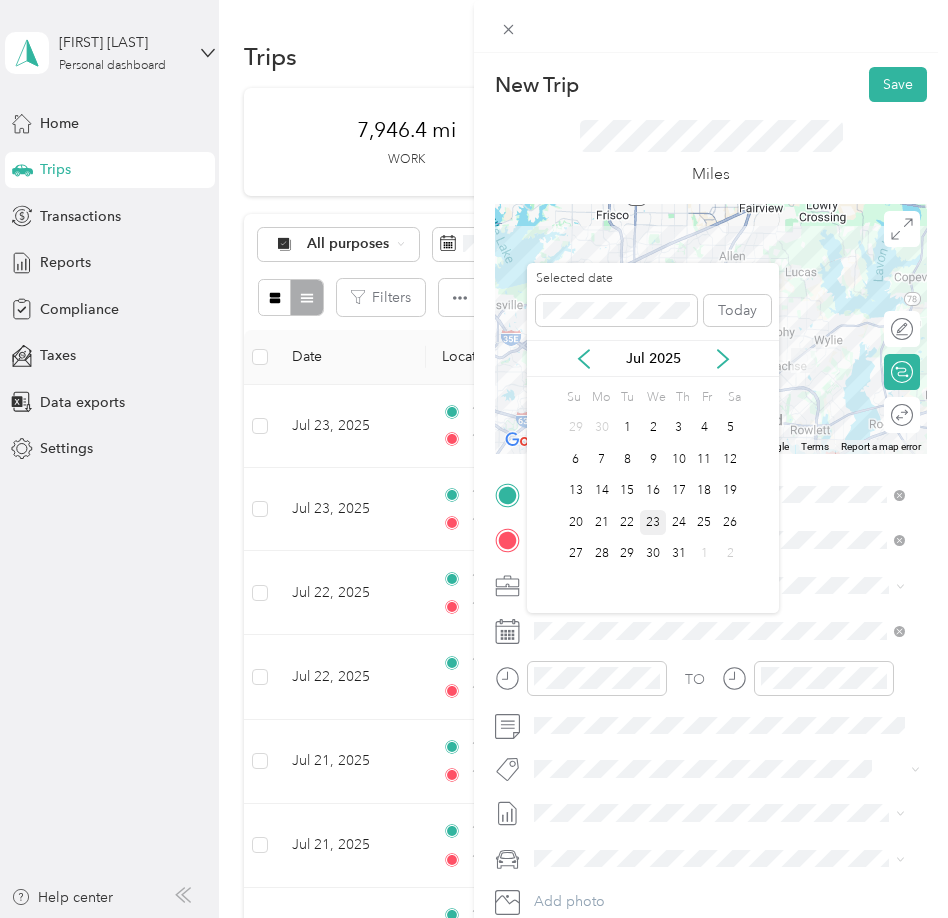 click on "23" at bounding box center (653, 522) 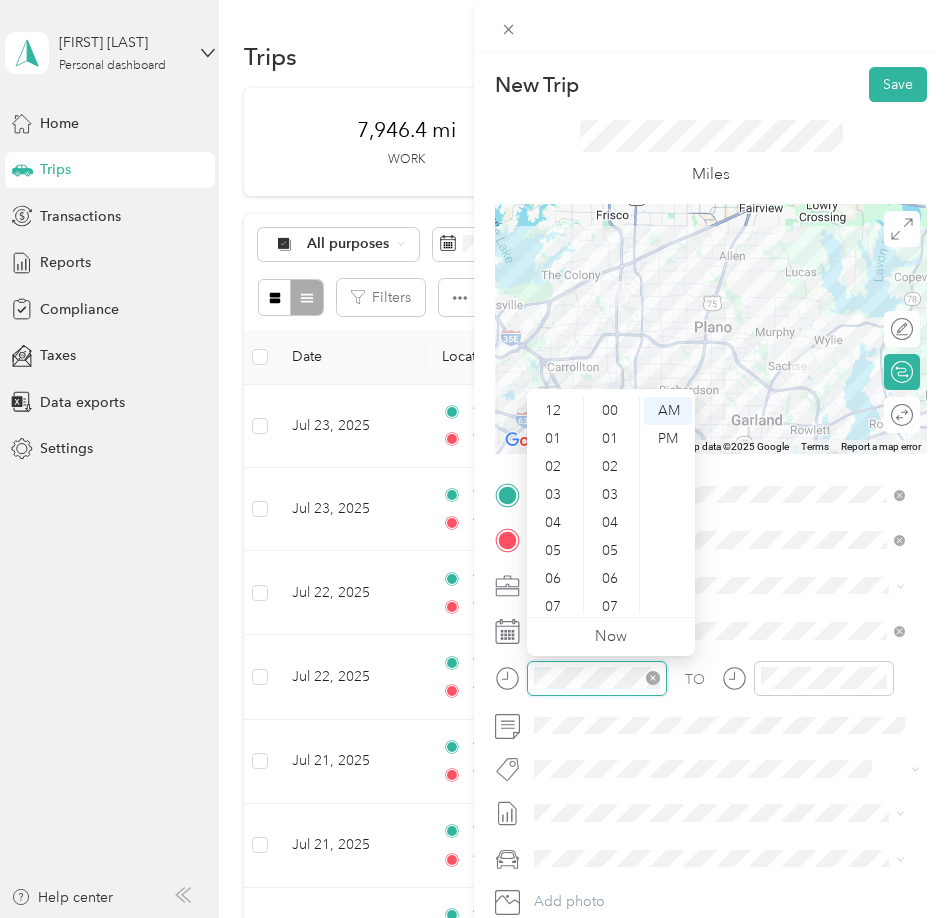 scroll, scrollTop: 476, scrollLeft: 0, axis: vertical 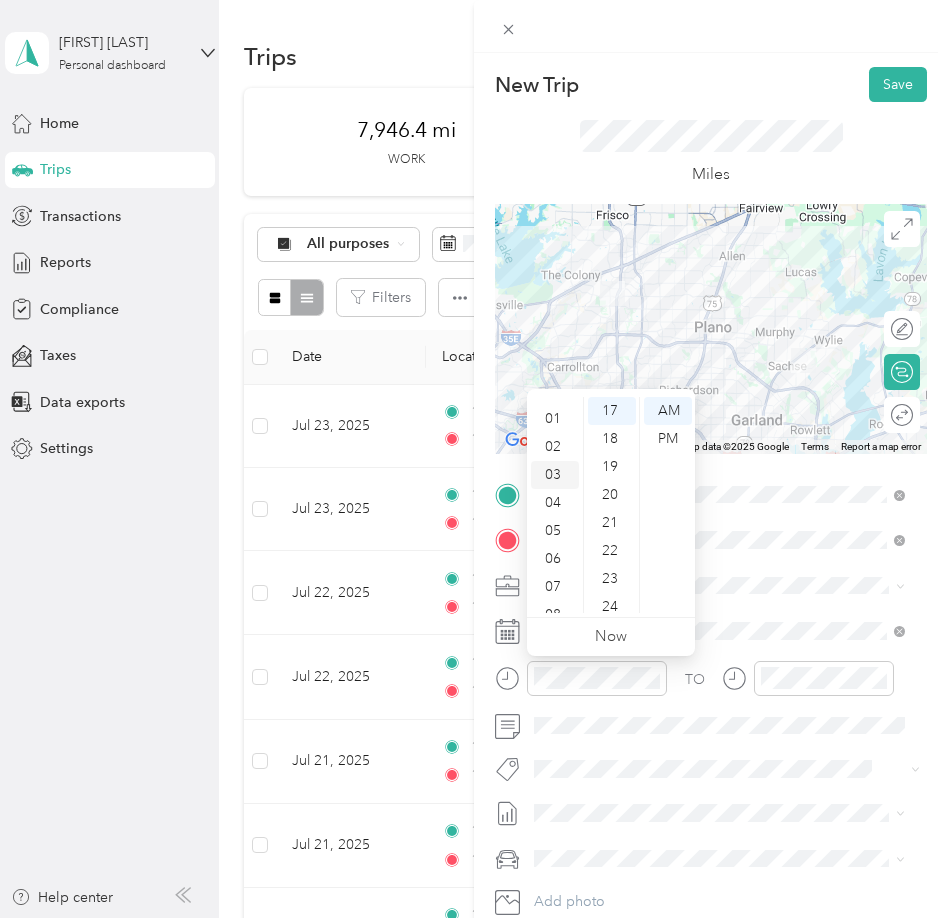click on "03" at bounding box center (555, 475) 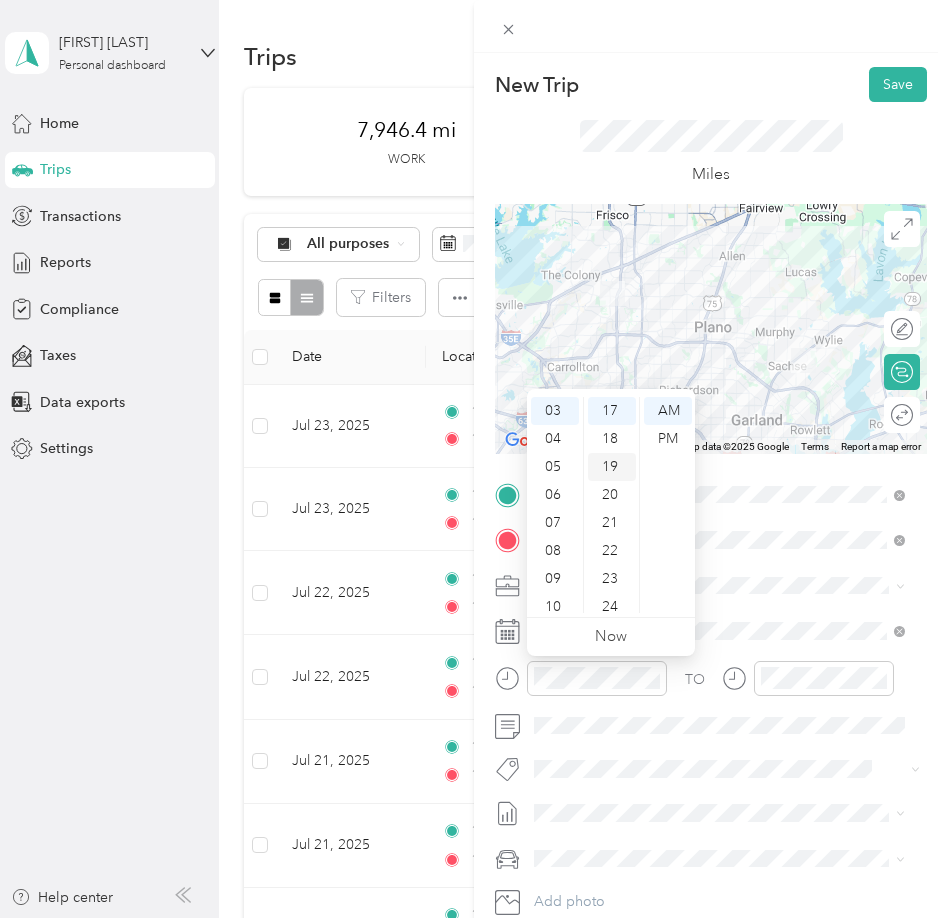 scroll, scrollTop: 376, scrollLeft: 0, axis: vertical 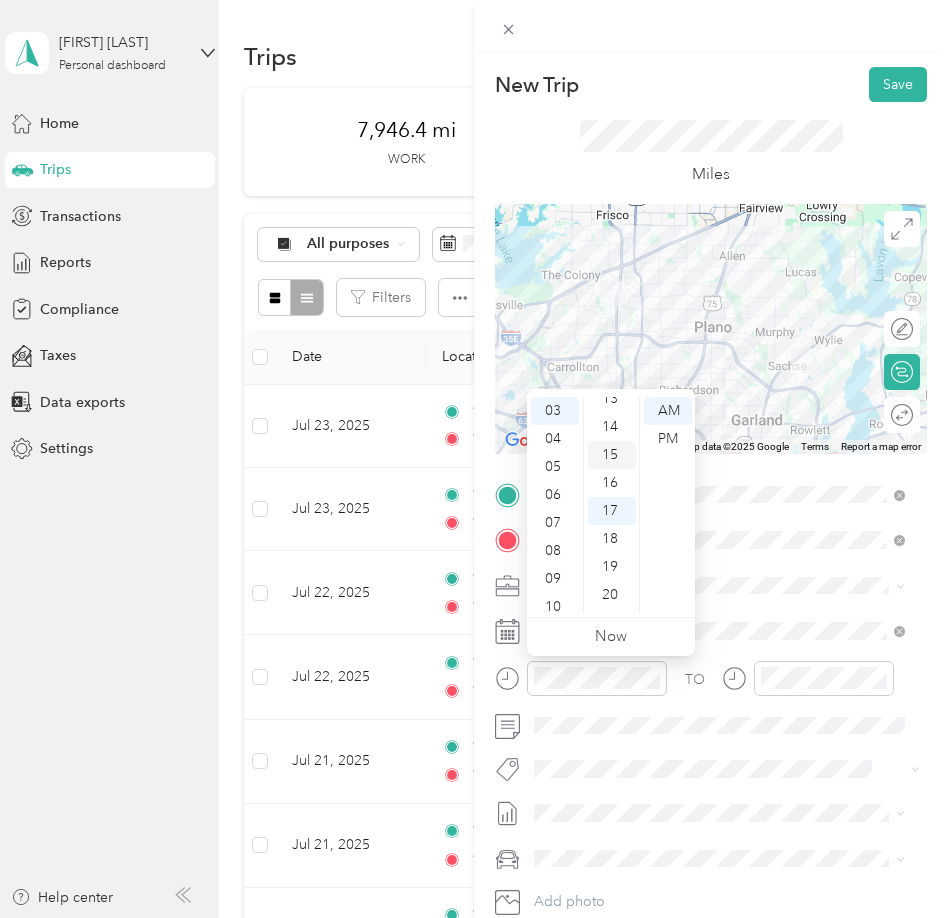 click on "15" at bounding box center [612, 455] 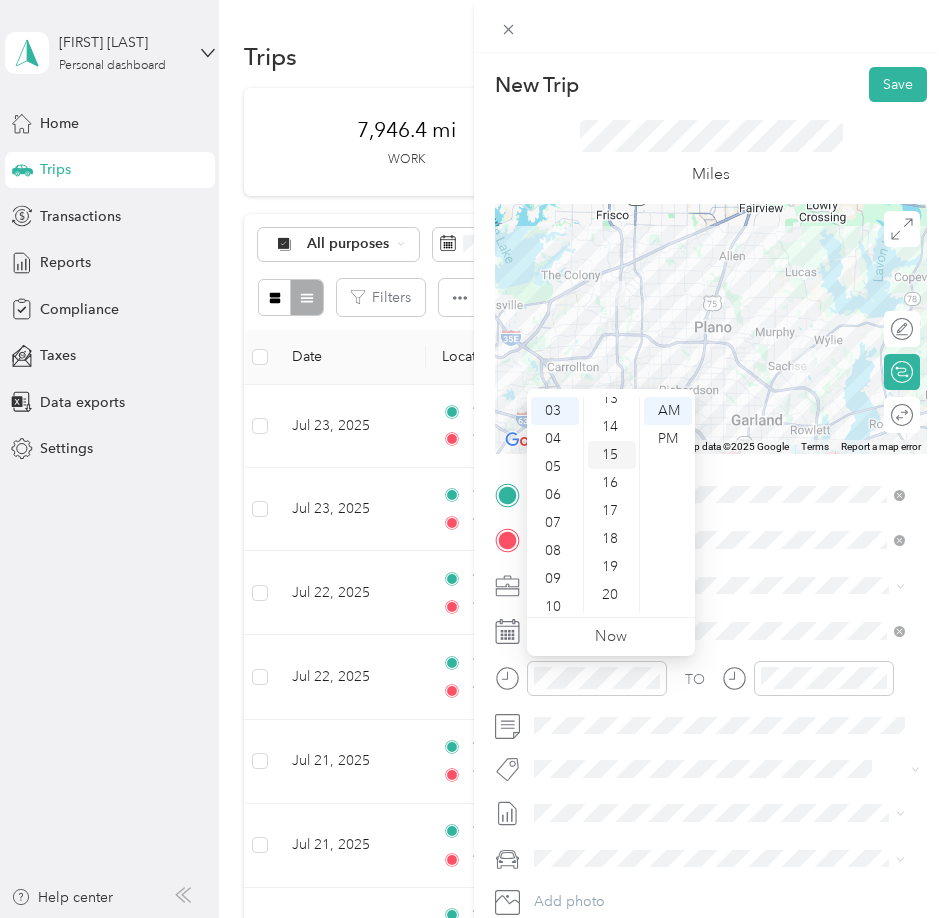 scroll, scrollTop: 420, scrollLeft: 0, axis: vertical 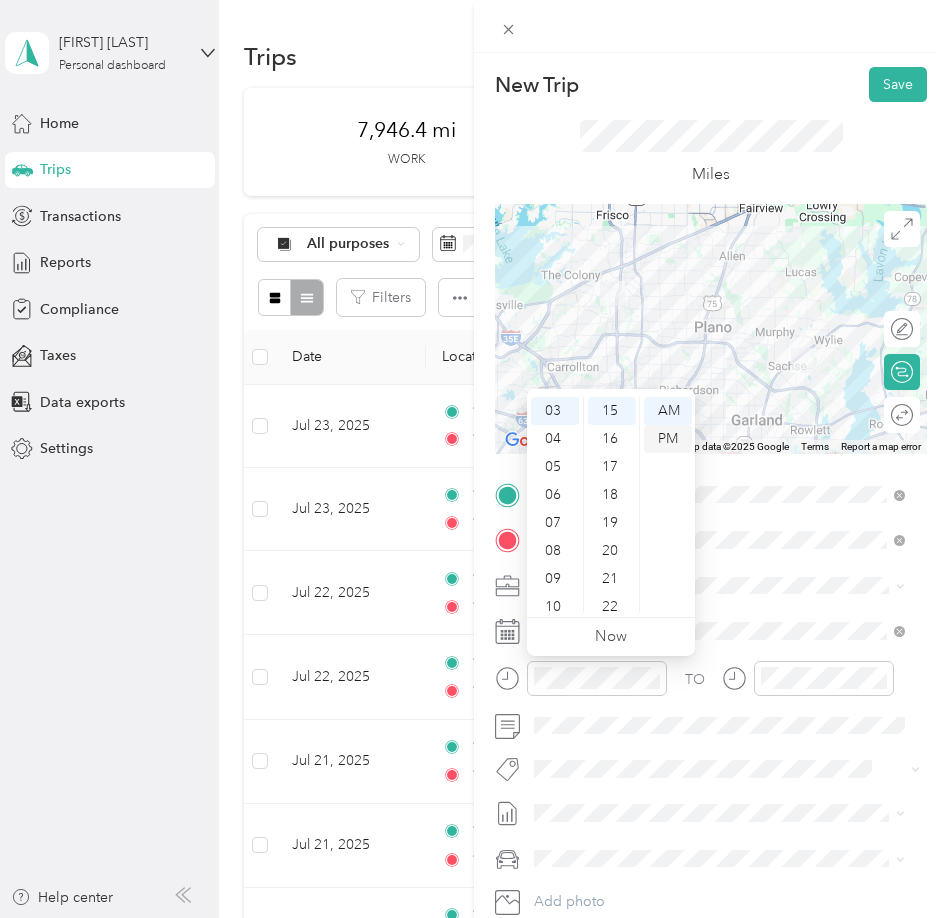 click on "PM" at bounding box center (668, 439) 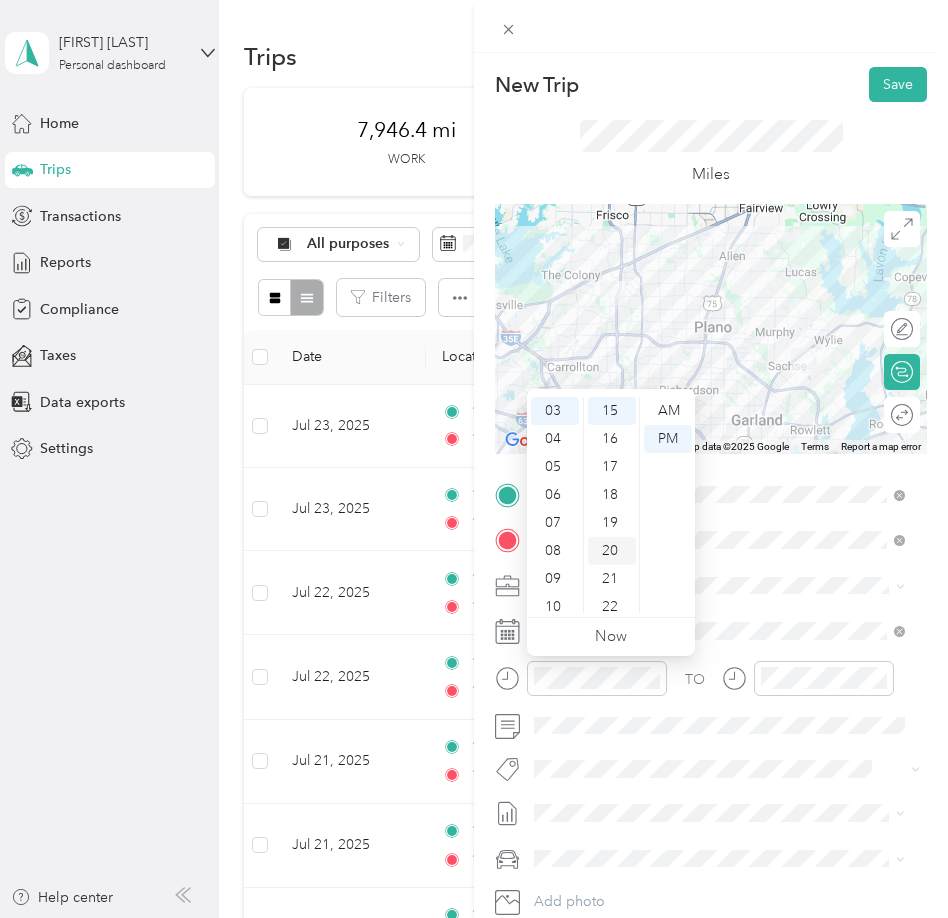 click on "20" at bounding box center [612, 551] 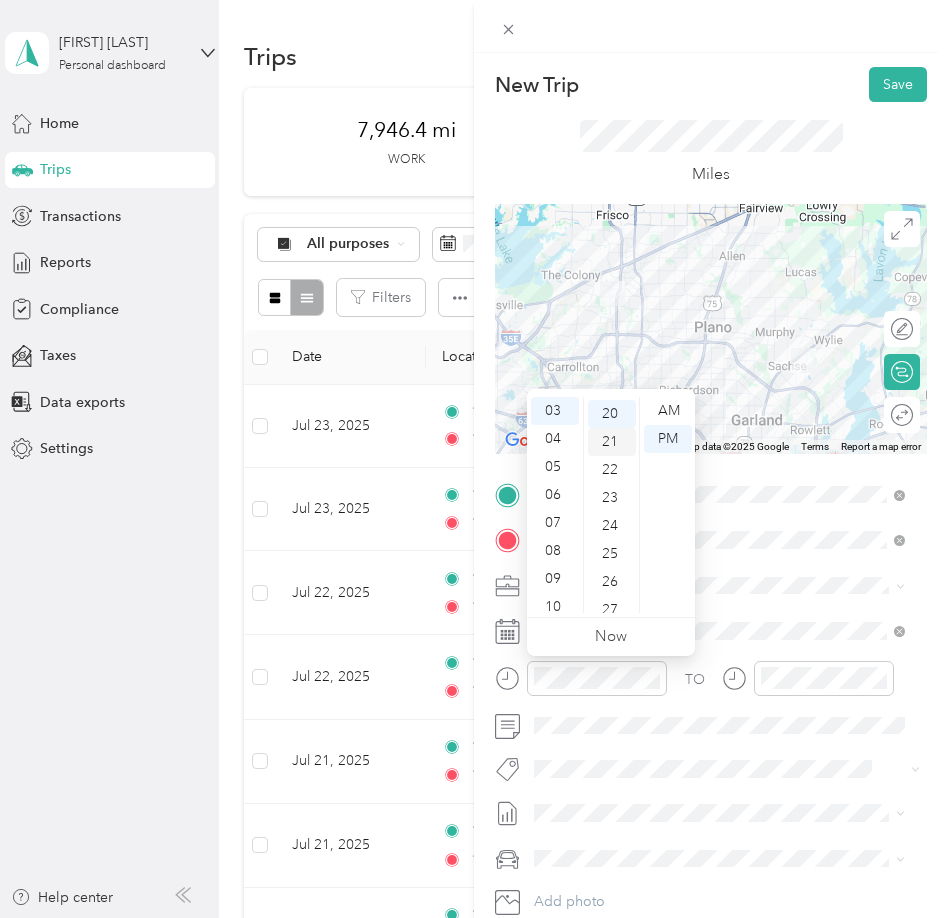 scroll, scrollTop: 560, scrollLeft: 0, axis: vertical 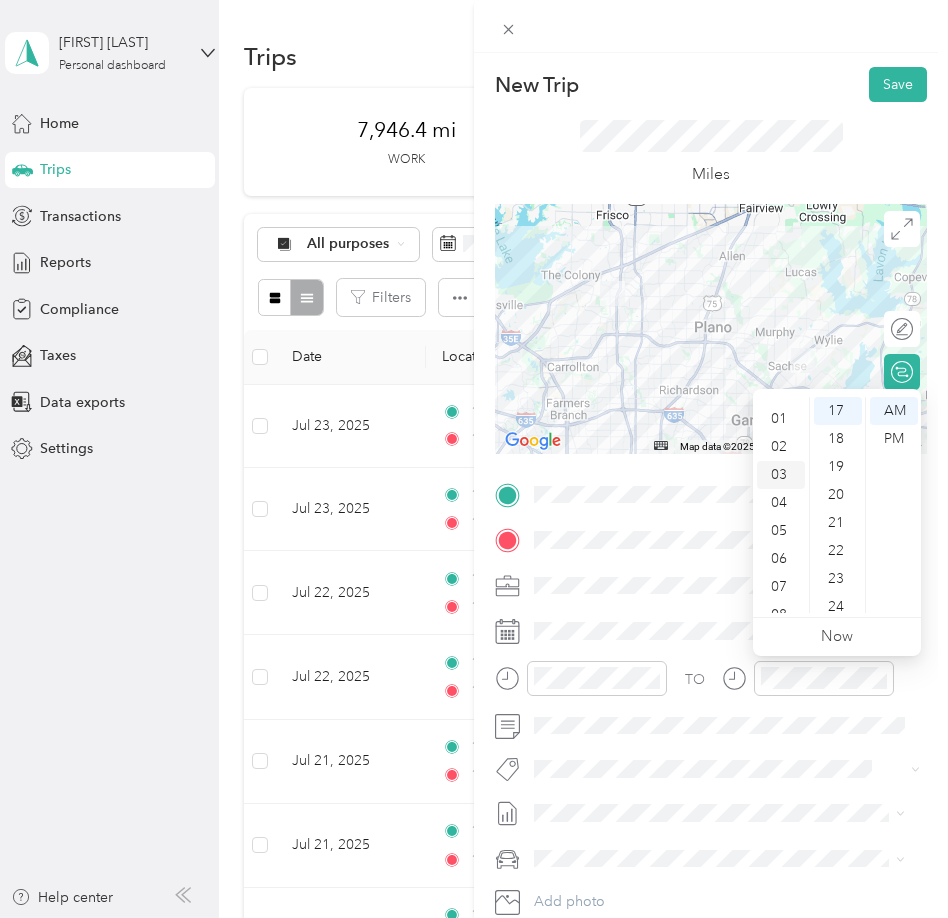 click on "03" at bounding box center (781, 475) 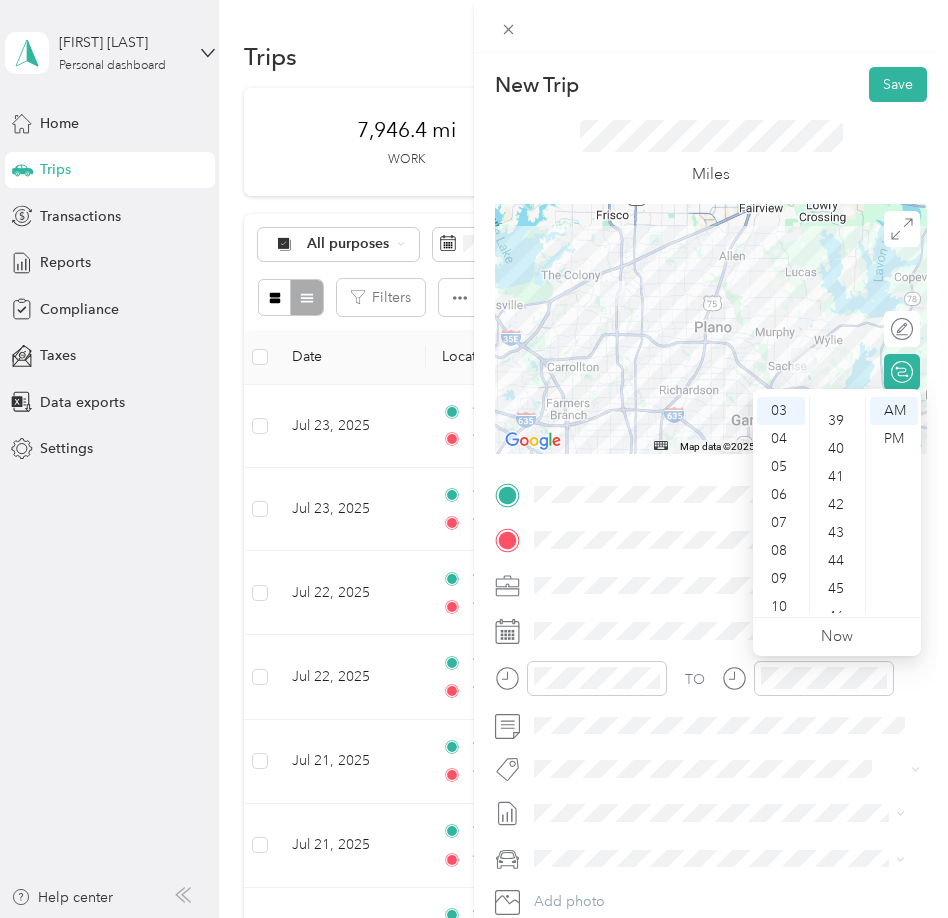 scroll, scrollTop: 1276, scrollLeft: 0, axis: vertical 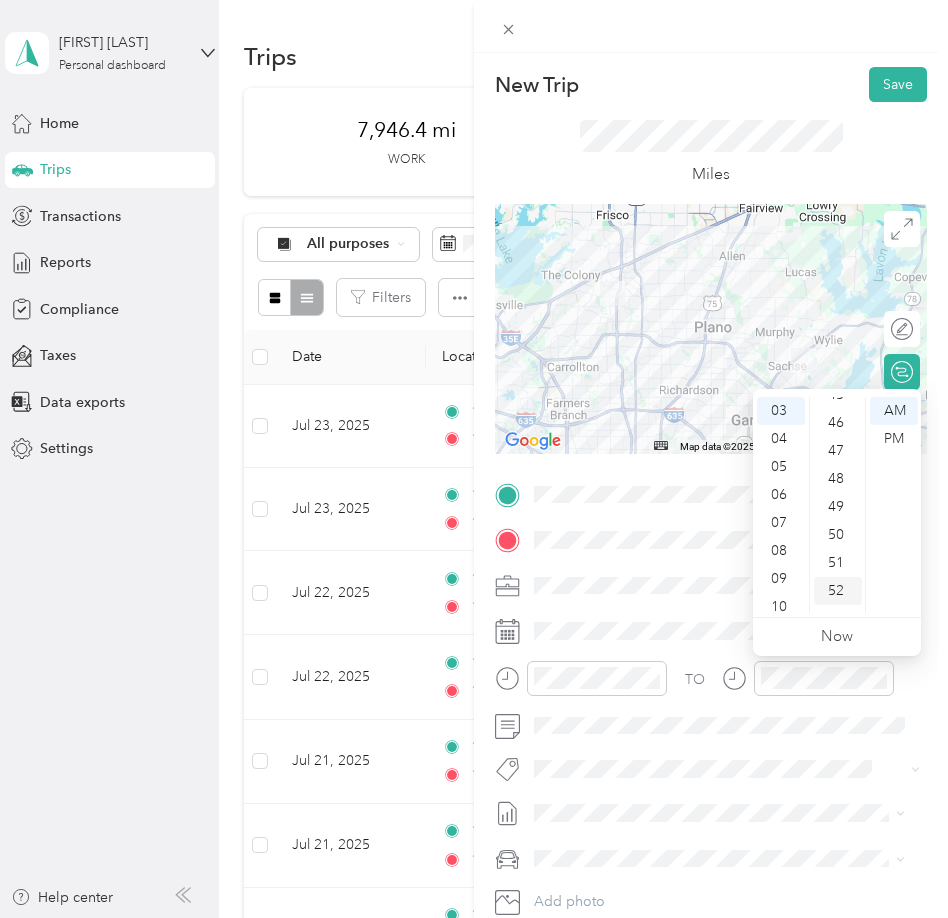 click on "52" at bounding box center [838, 591] 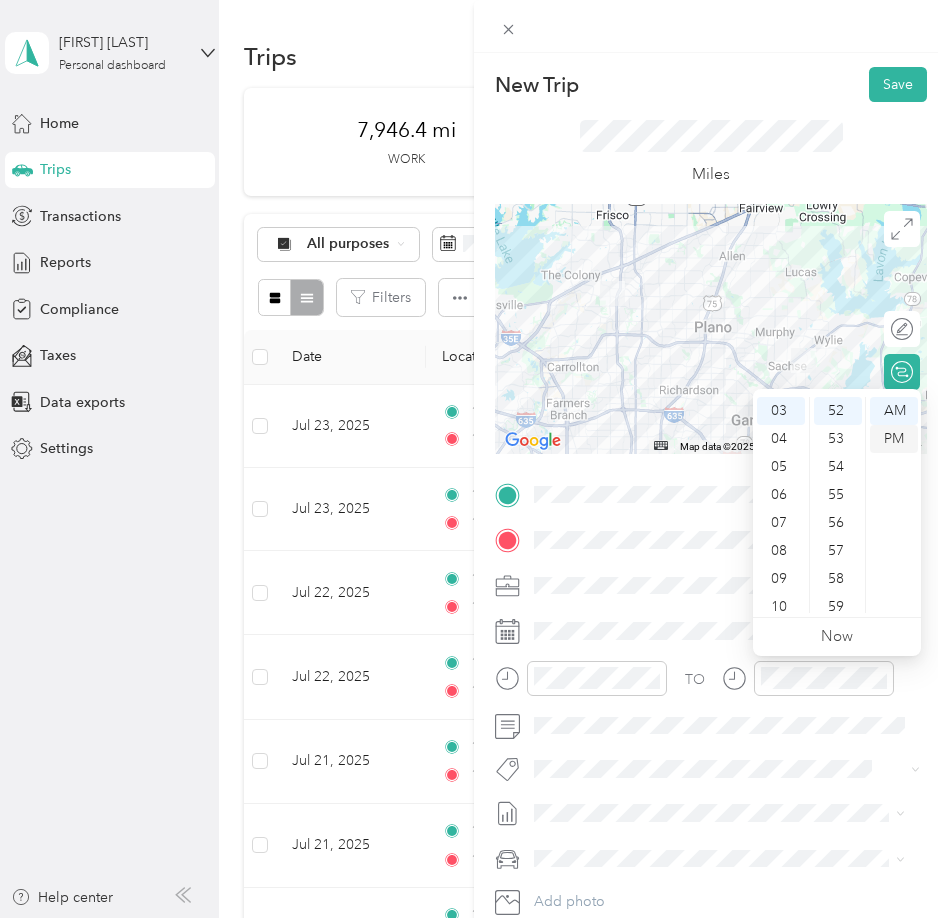 click on "PM" at bounding box center (894, 439) 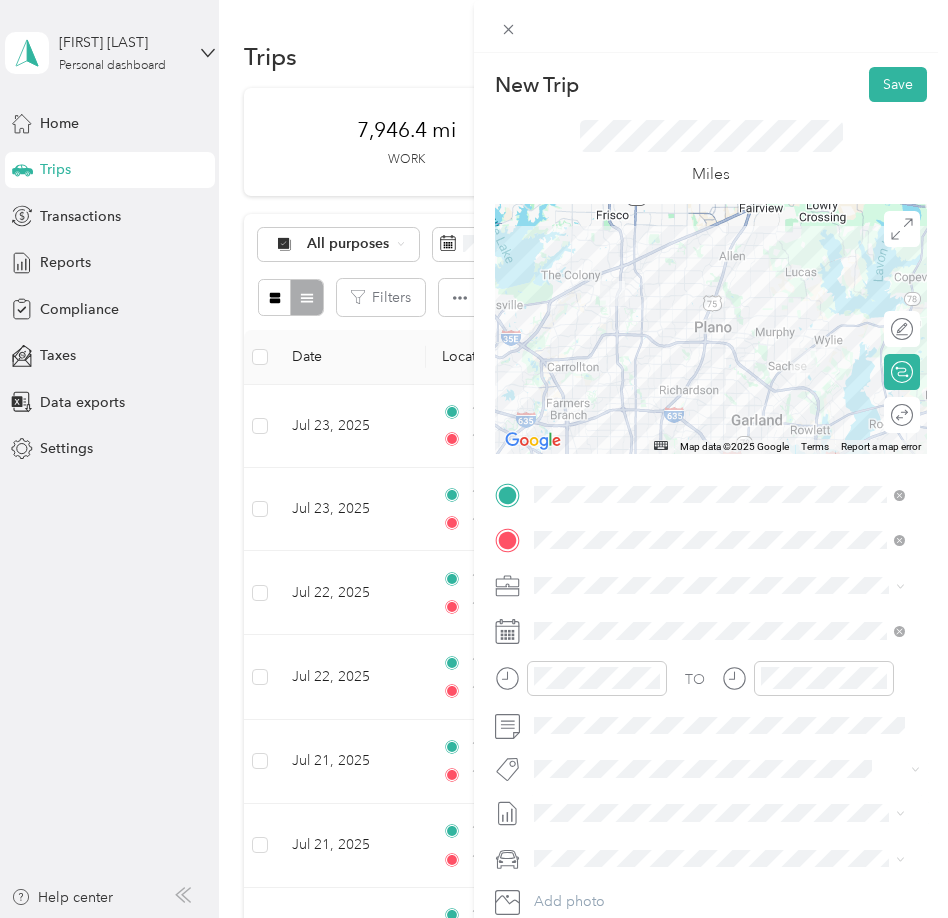click on "July 2025 Mileage Draft" at bounding box center (719, 879) 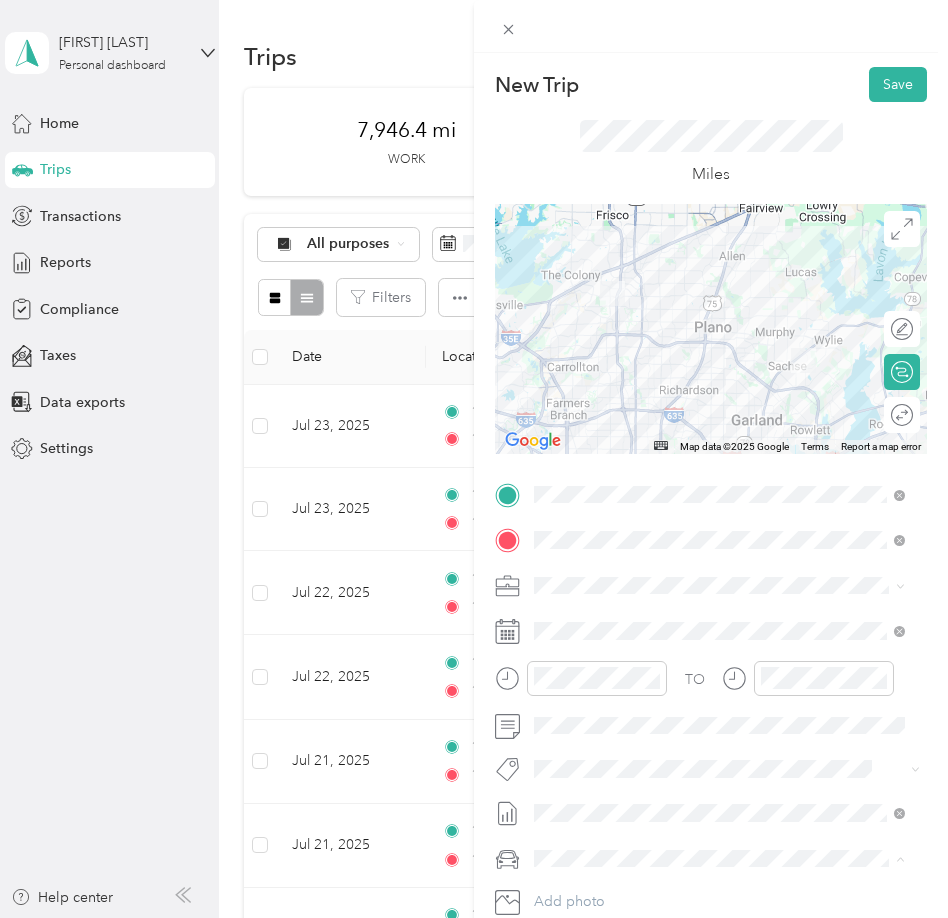click on "Ford F250SD" at bounding box center [719, 823] 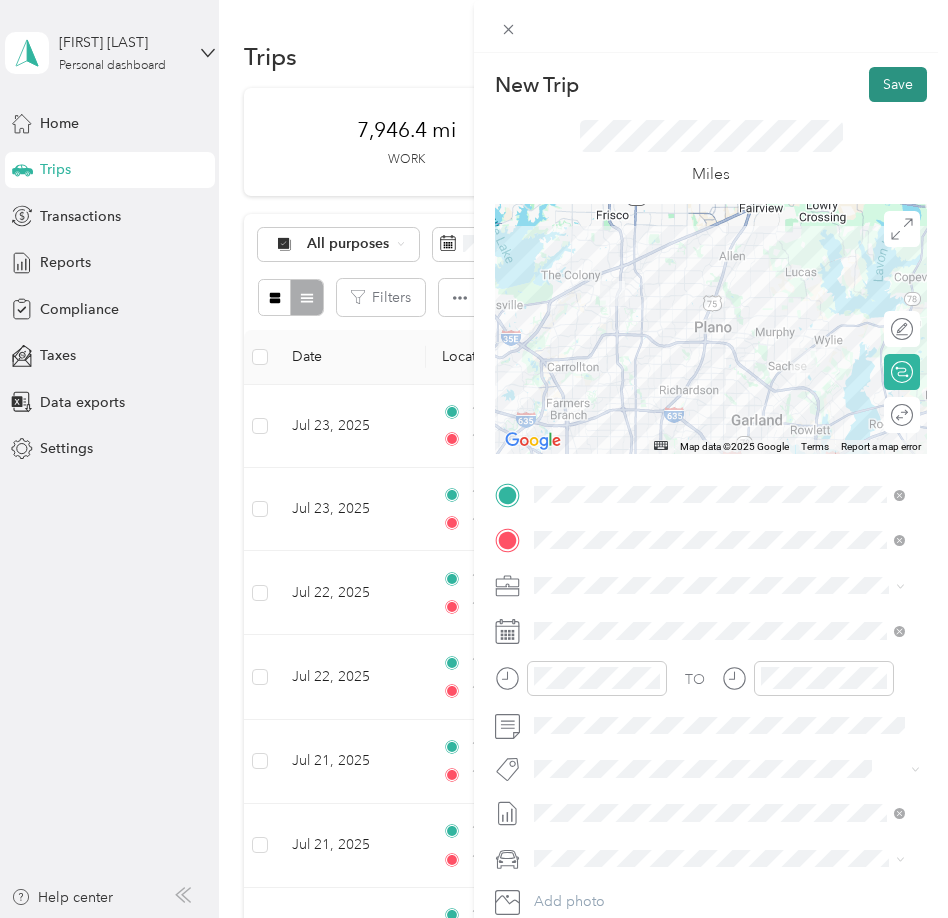 click on "Save" at bounding box center (898, 84) 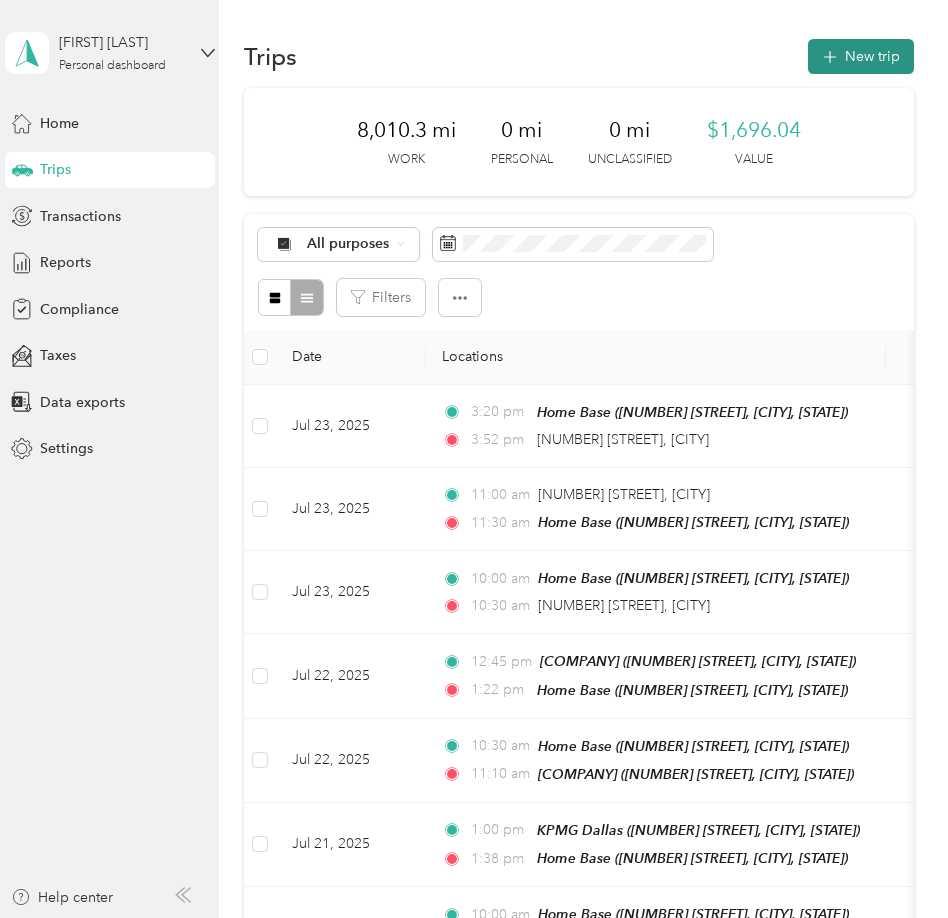click on "New trip" at bounding box center (861, 56) 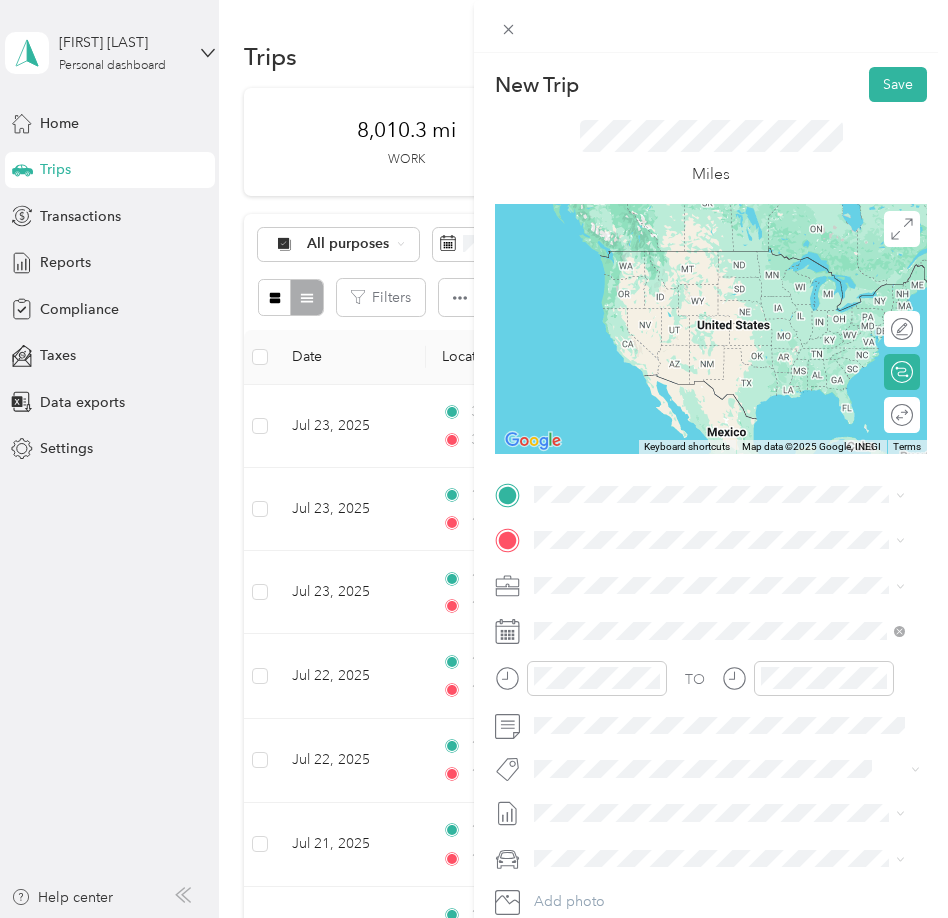 click on "[NUMBER] [STREET]
[CITY], [STATE] [POSTAL_CODE], [COUNTRY]" at bounding box center [716, 574] 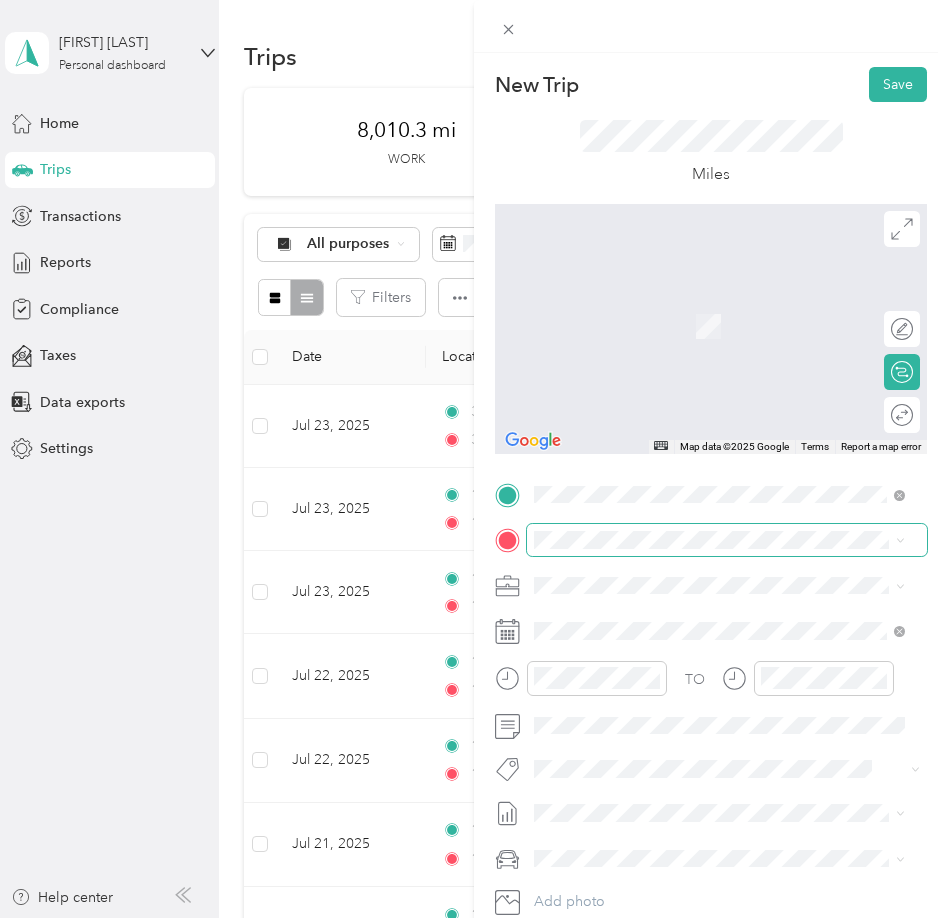 click at bounding box center [727, 540] 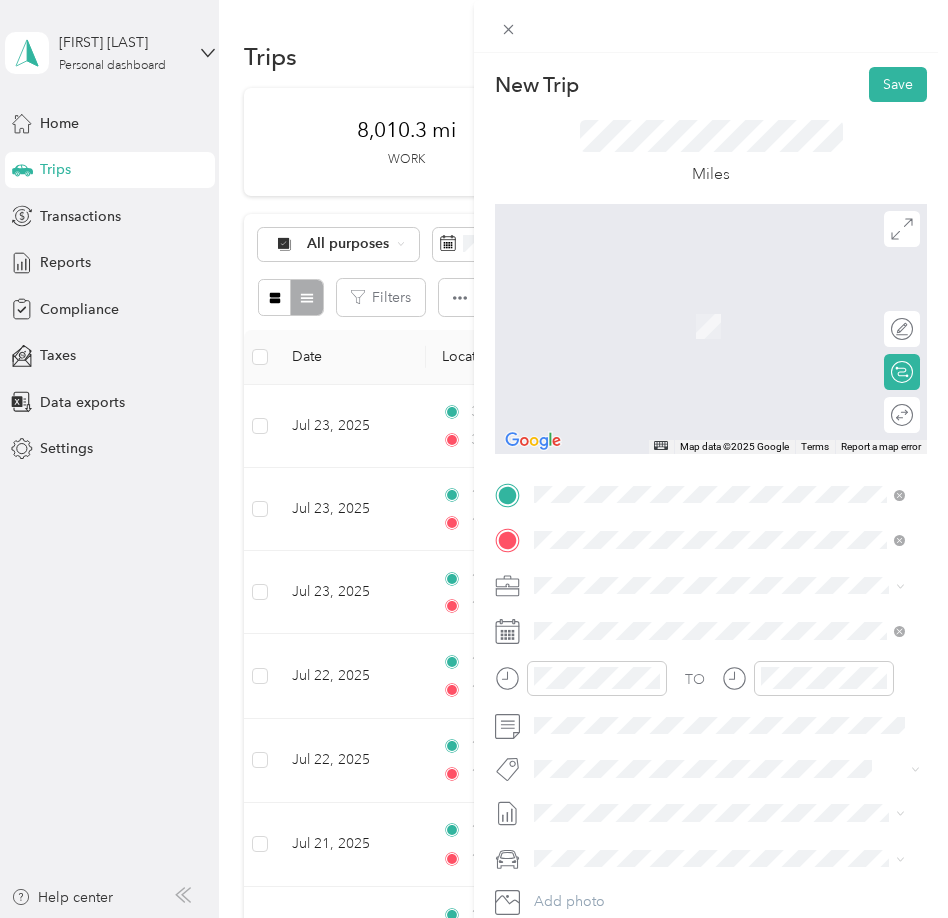 drag, startPoint x: 624, startPoint y: 649, endPoint x: 630, endPoint y: 635, distance: 15.231546 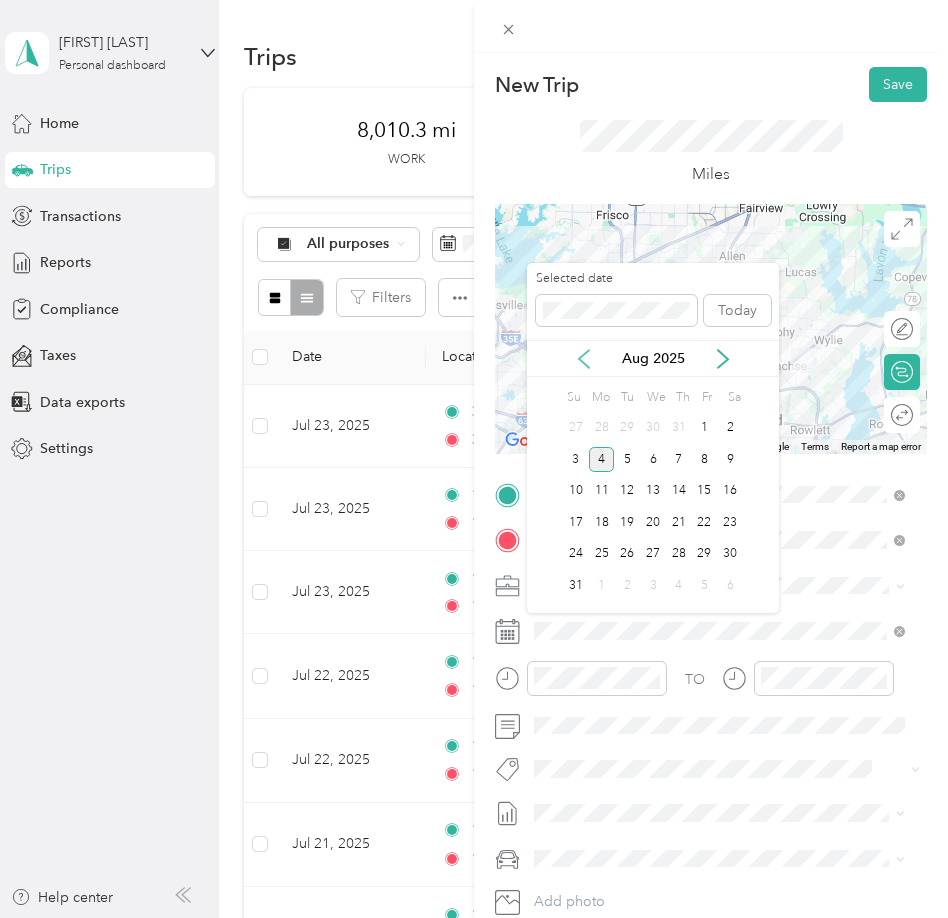 click 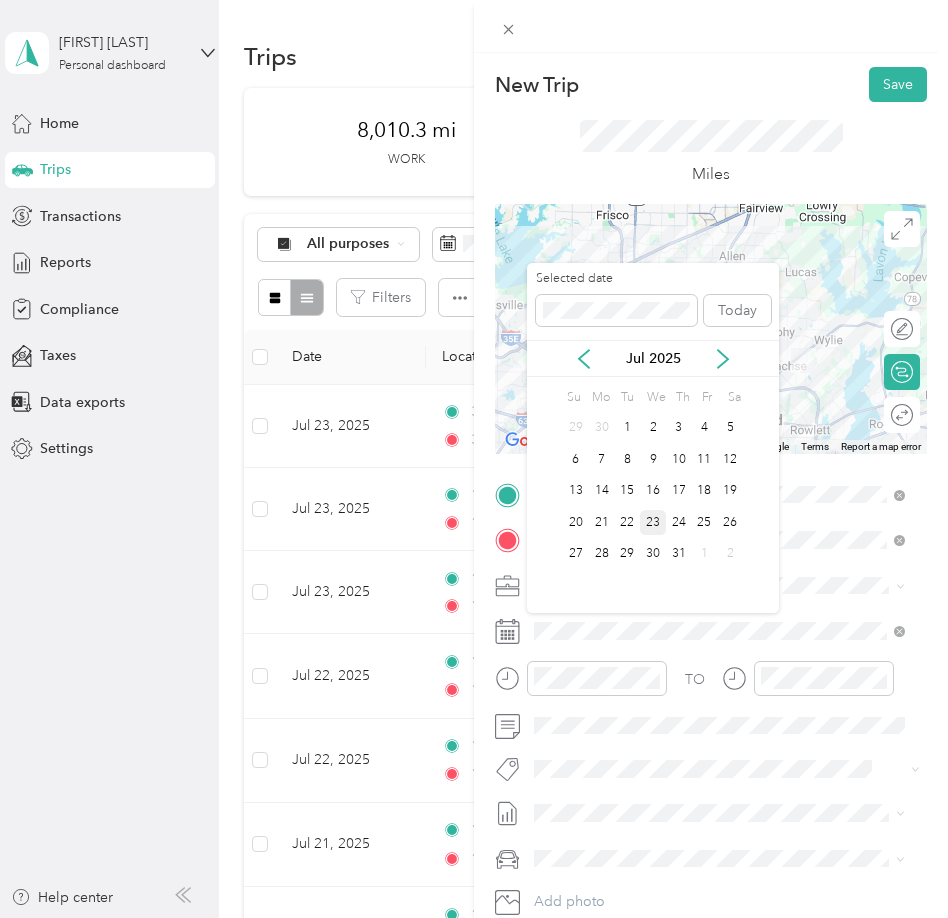 click on "23" at bounding box center (653, 522) 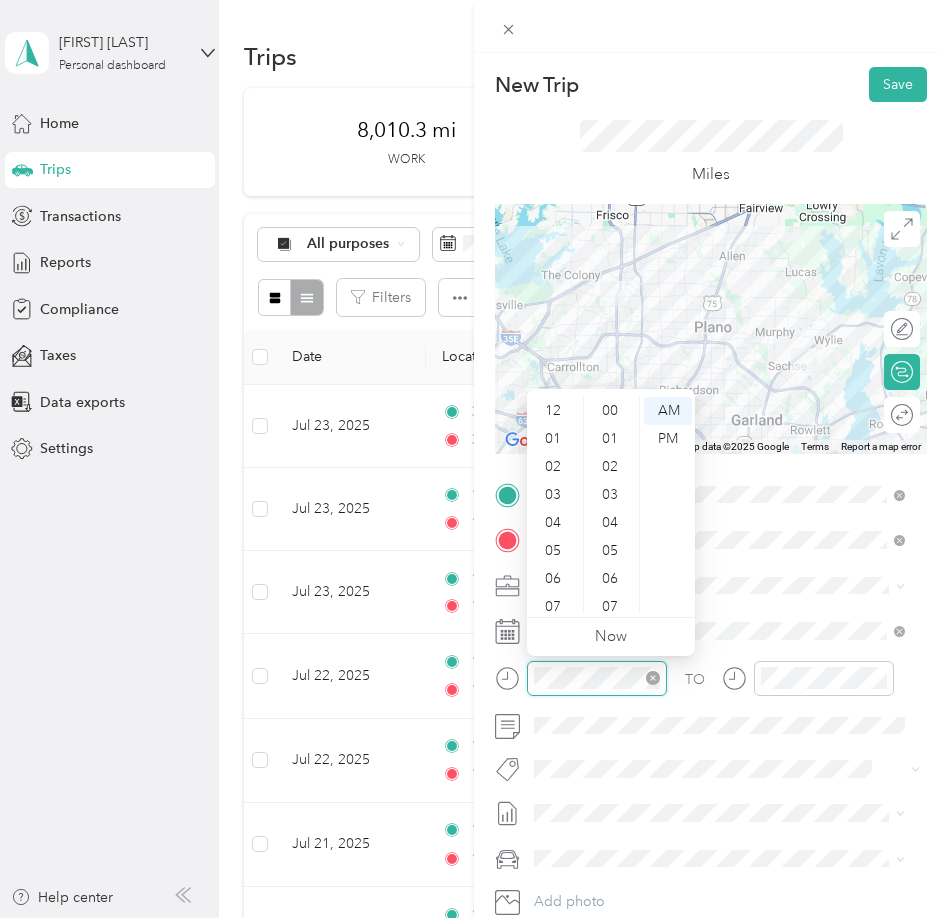 scroll, scrollTop: 616, scrollLeft: 0, axis: vertical 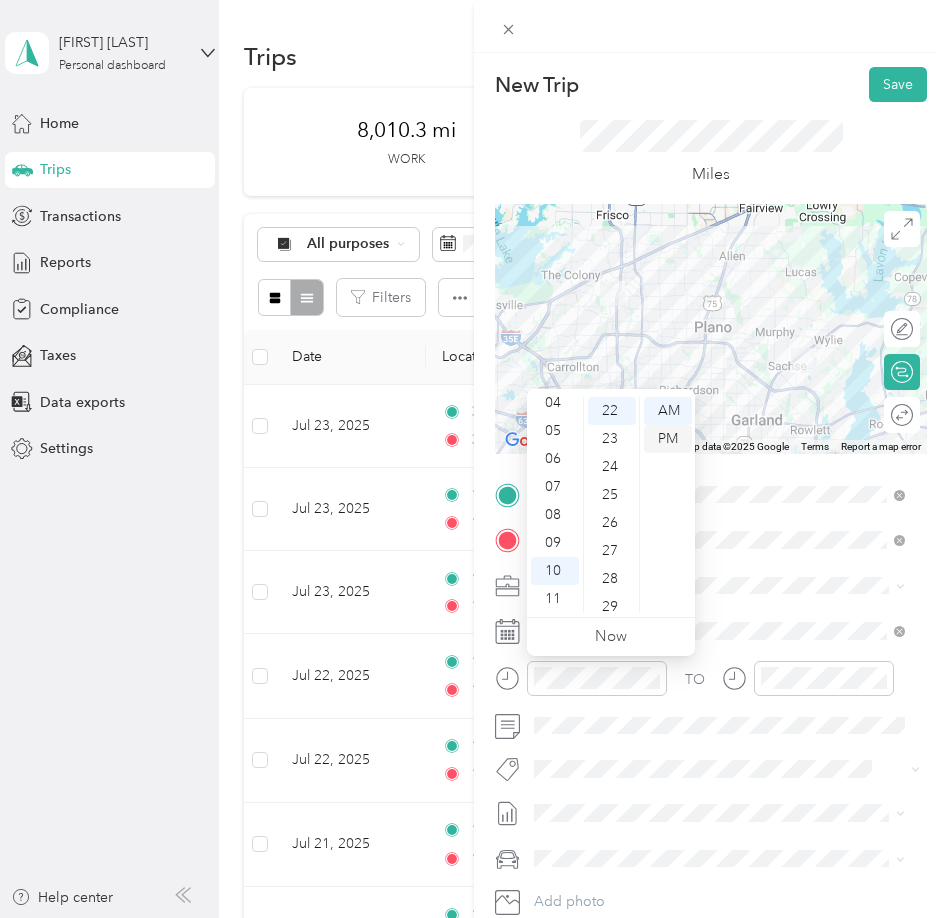 click on "PM" at bounding box center [668, 439] 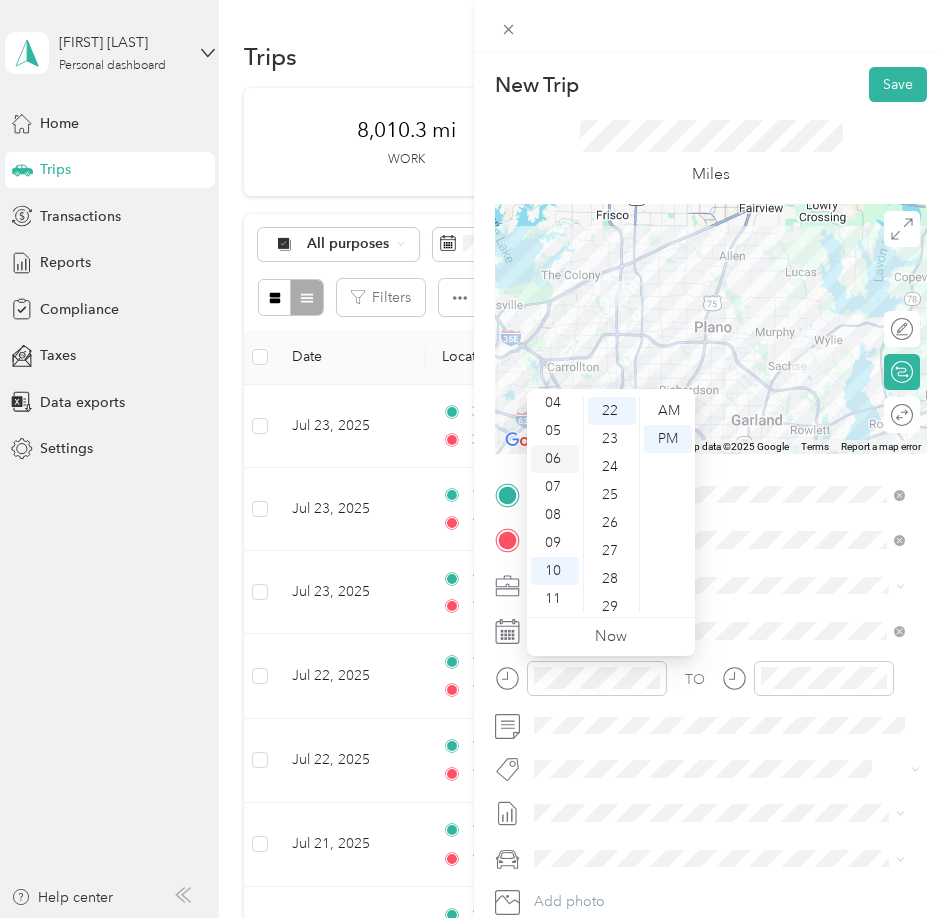 click on "06" at bounding box center (555, 459) 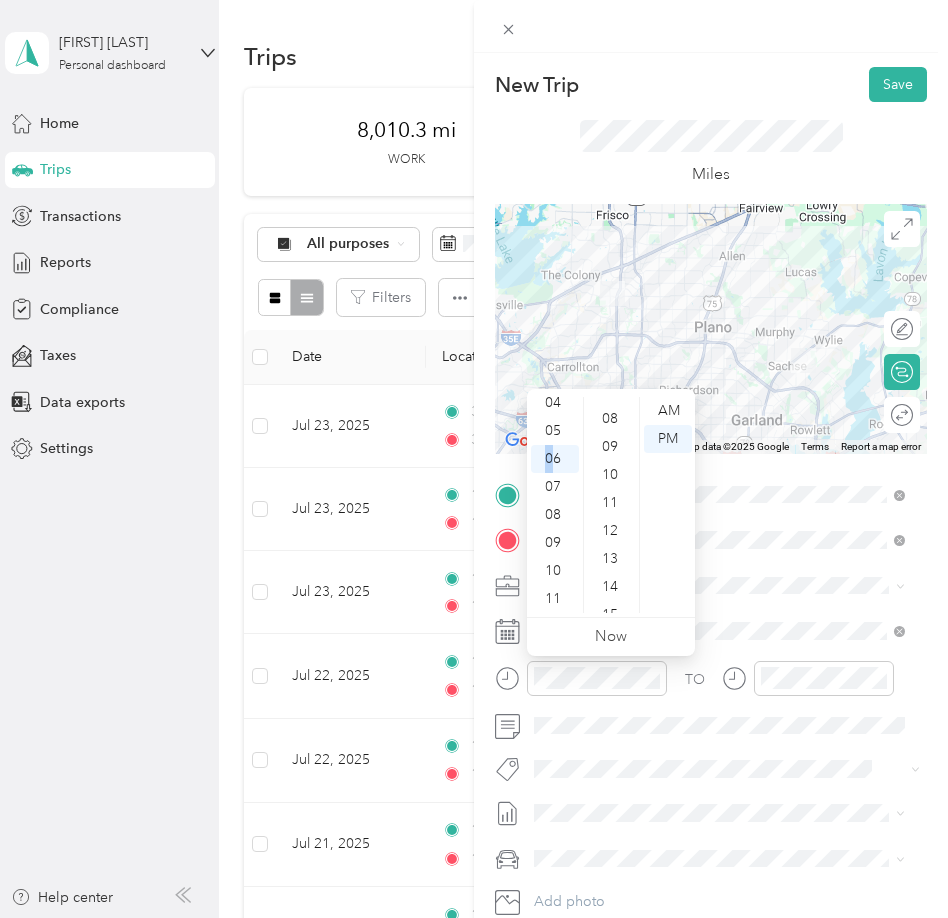 scroll, scrollTop: 116, scrollLeft: 0, axis: vertical 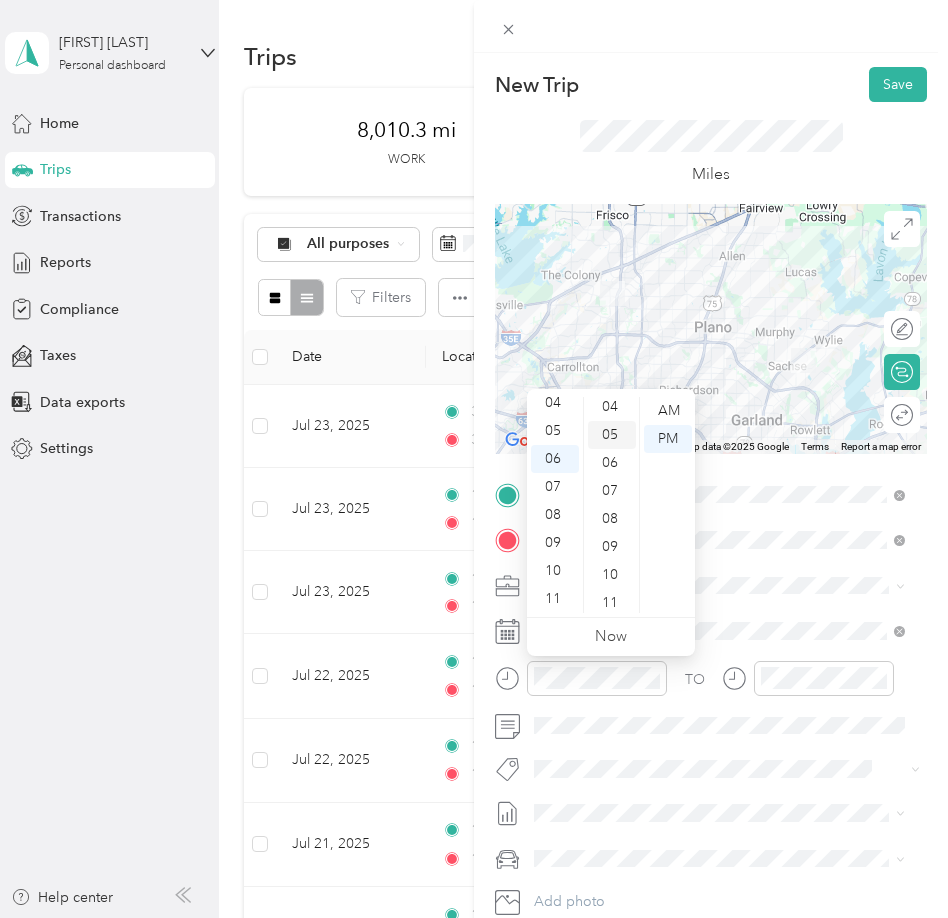 click on "05" at bounding box center (612, 435) 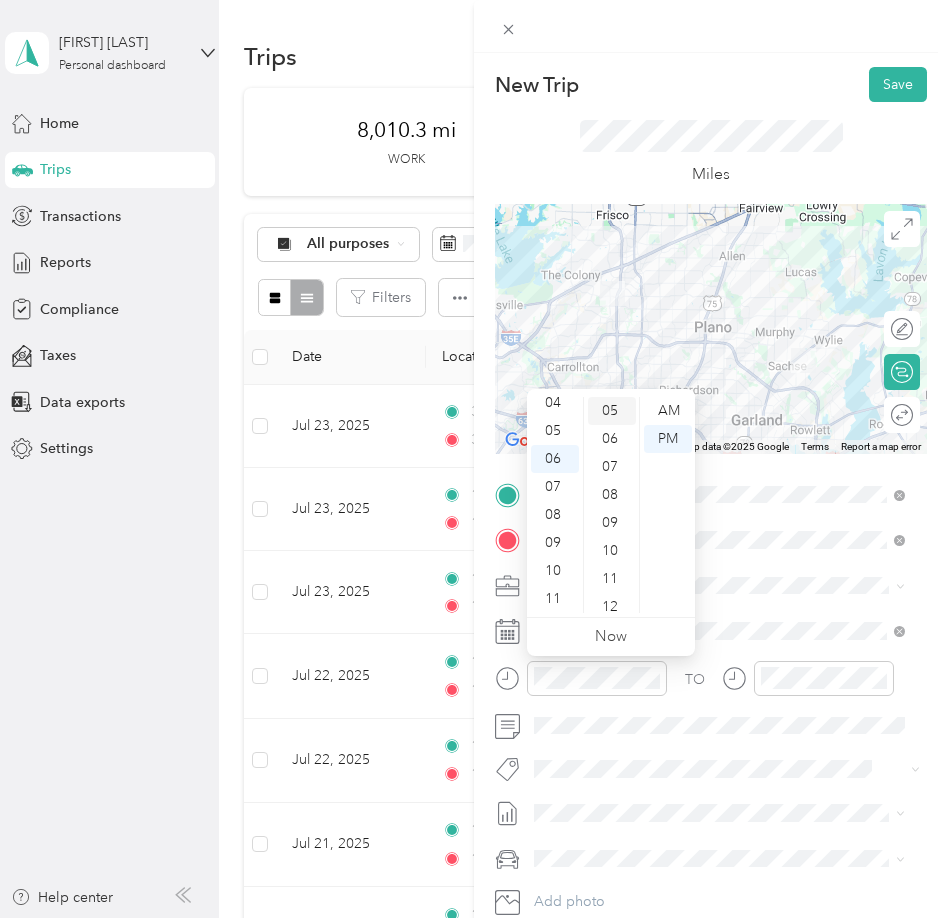 scroll, scrollTop: 140, scrollLeft: 0, axis: vertical 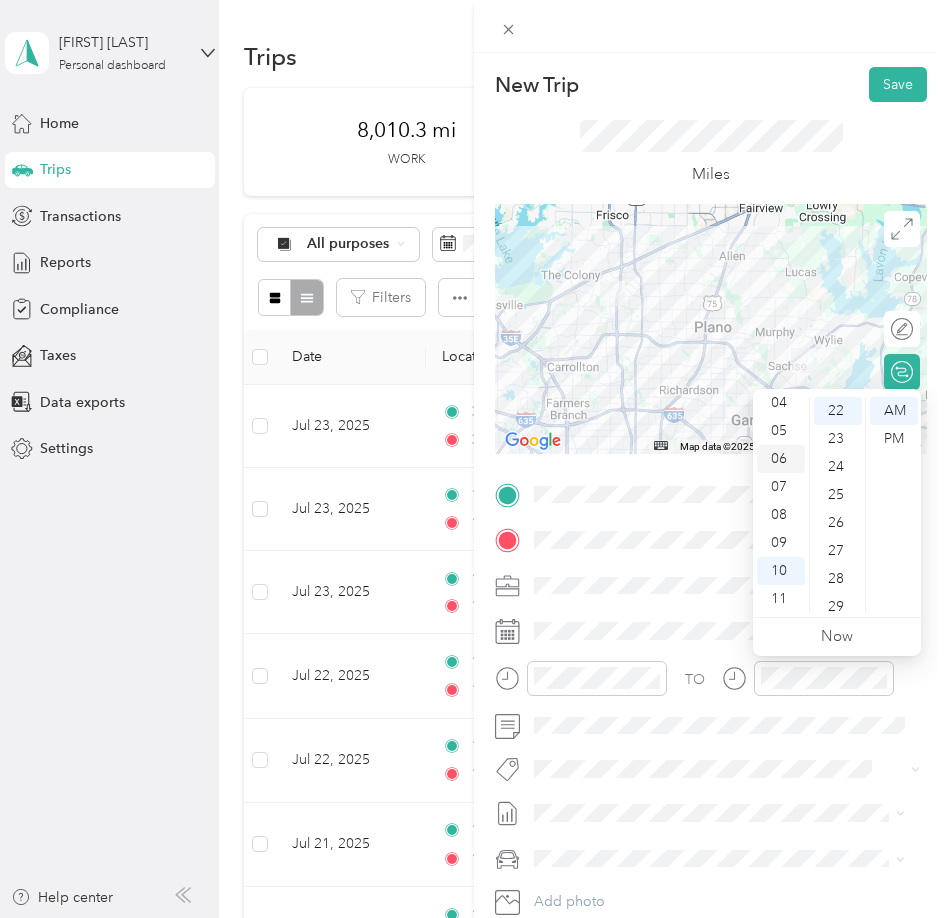 click on "06" at bounding box center (781, 459) 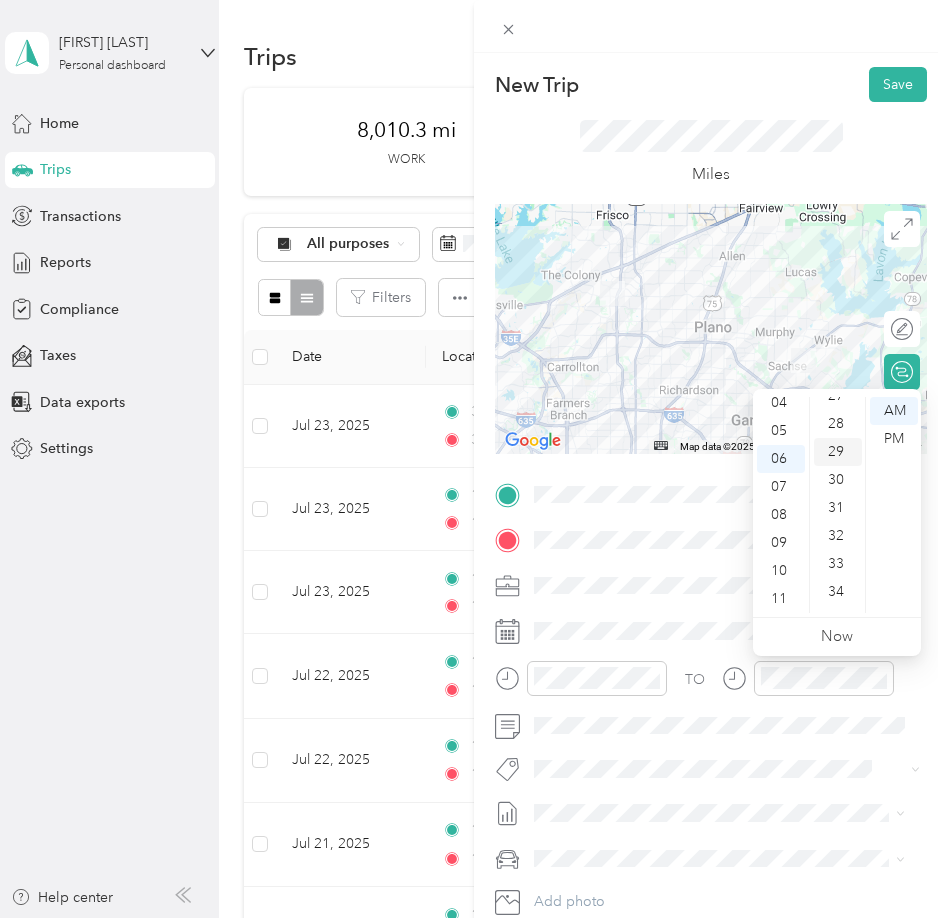 scroll, scrollTop: 816, scrollLeft: 0, axis: vertical 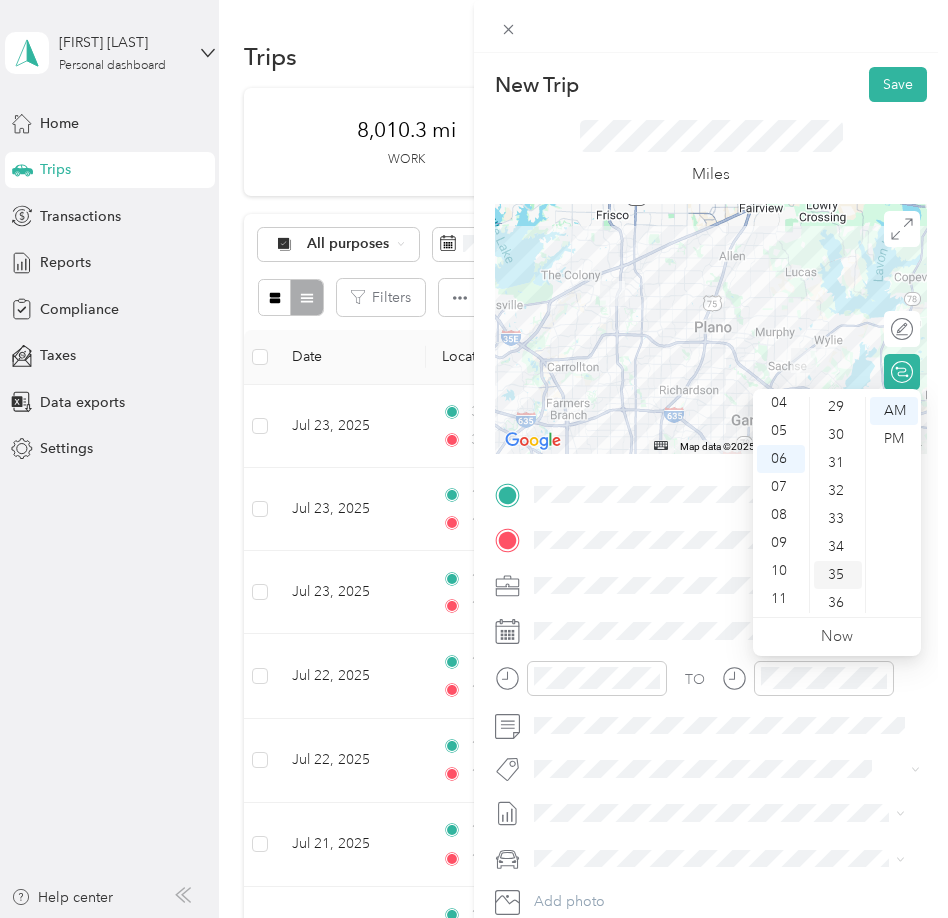 click on "35" at bounding box center (838, 575) 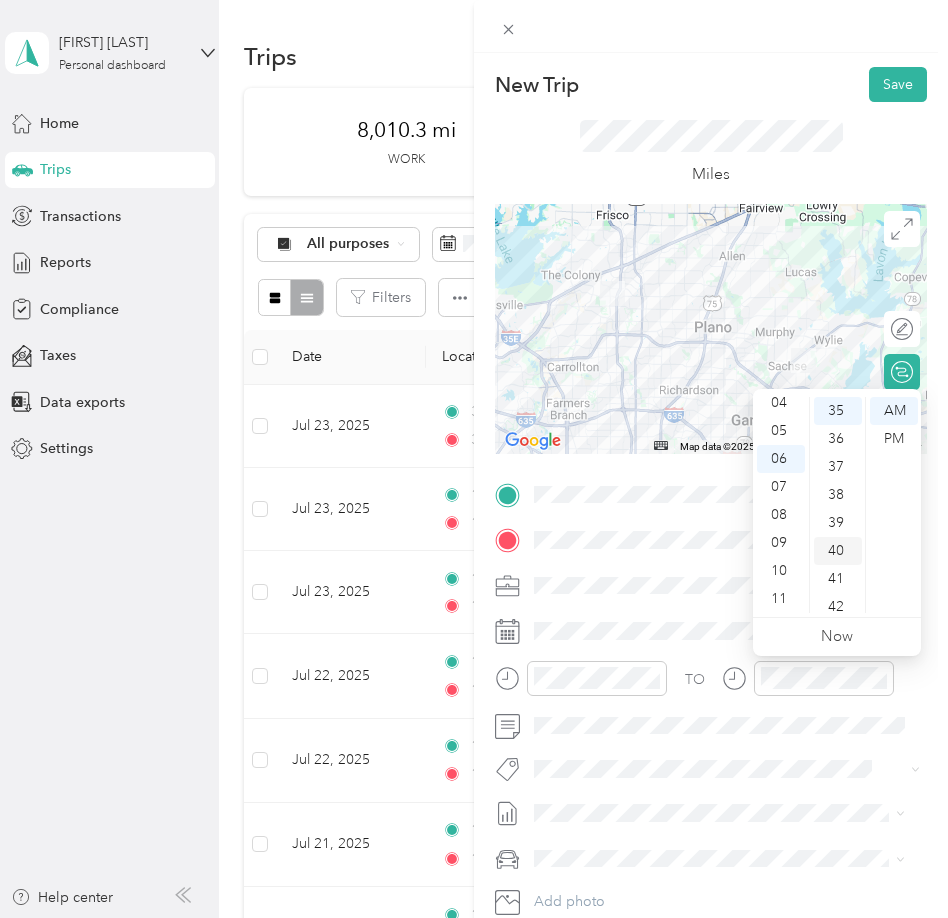 click on "40" at bounding box center (838, 551) 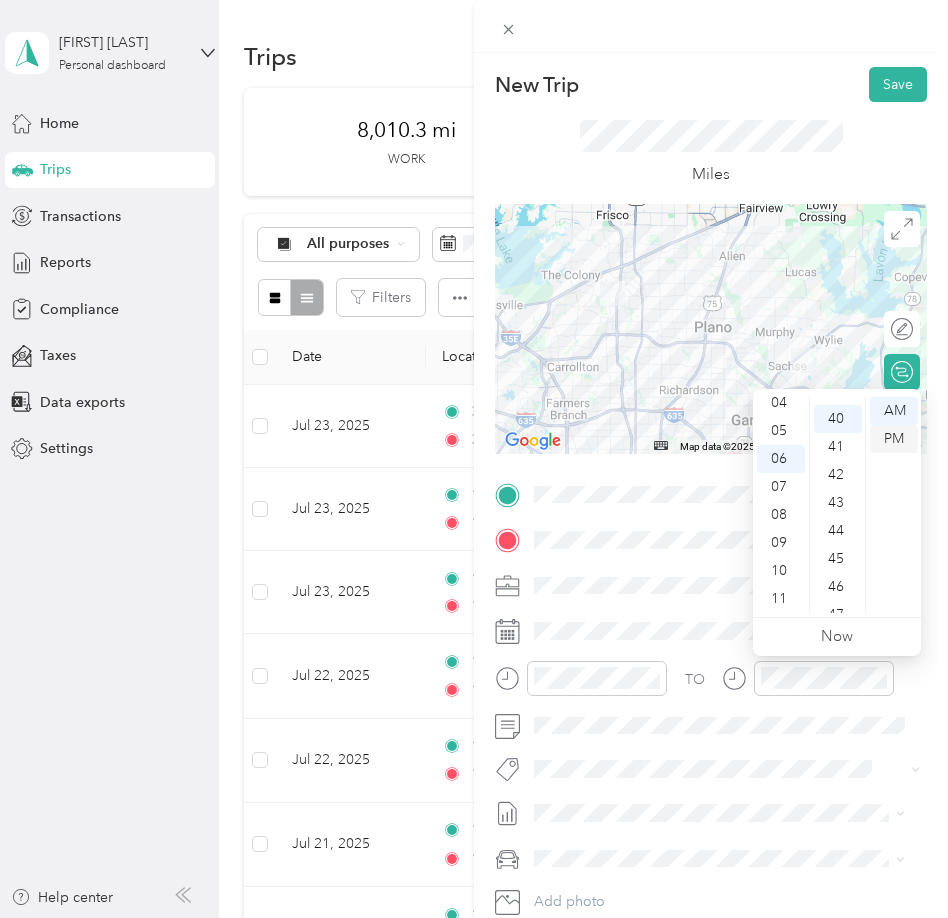 scroll, scrollTop: 1120, scrollLeft: 0, axis: vertical 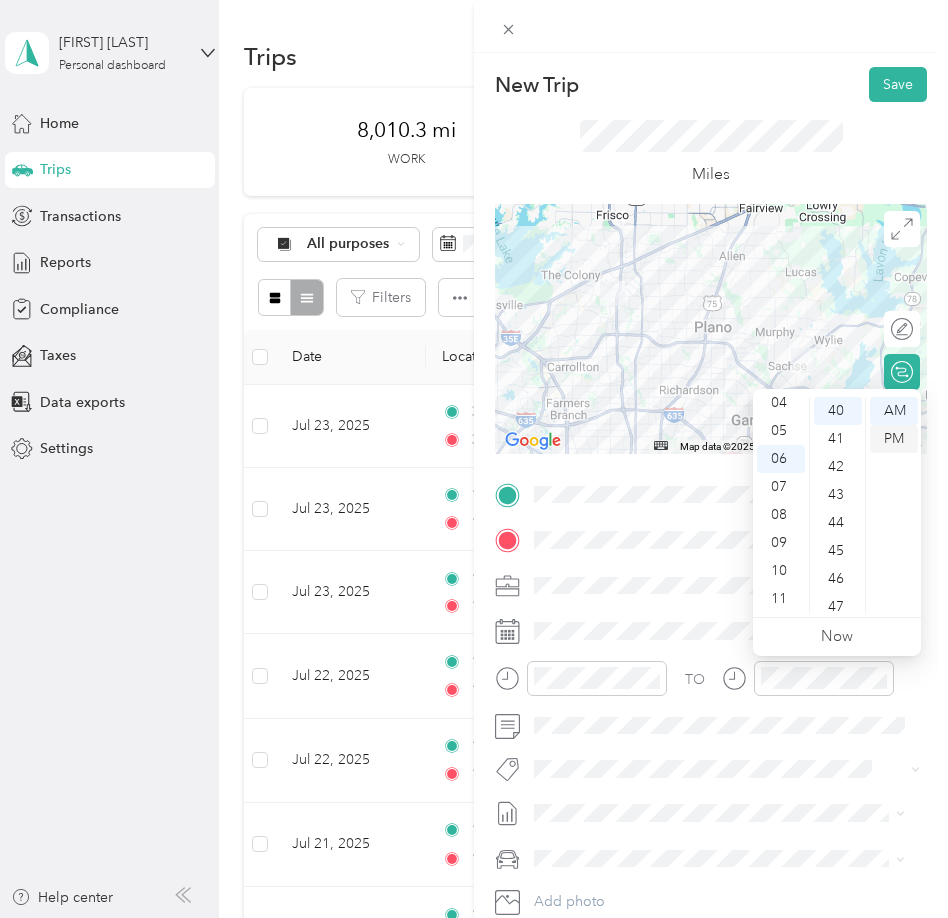 click on "PM" at bounding box center (894, 439) 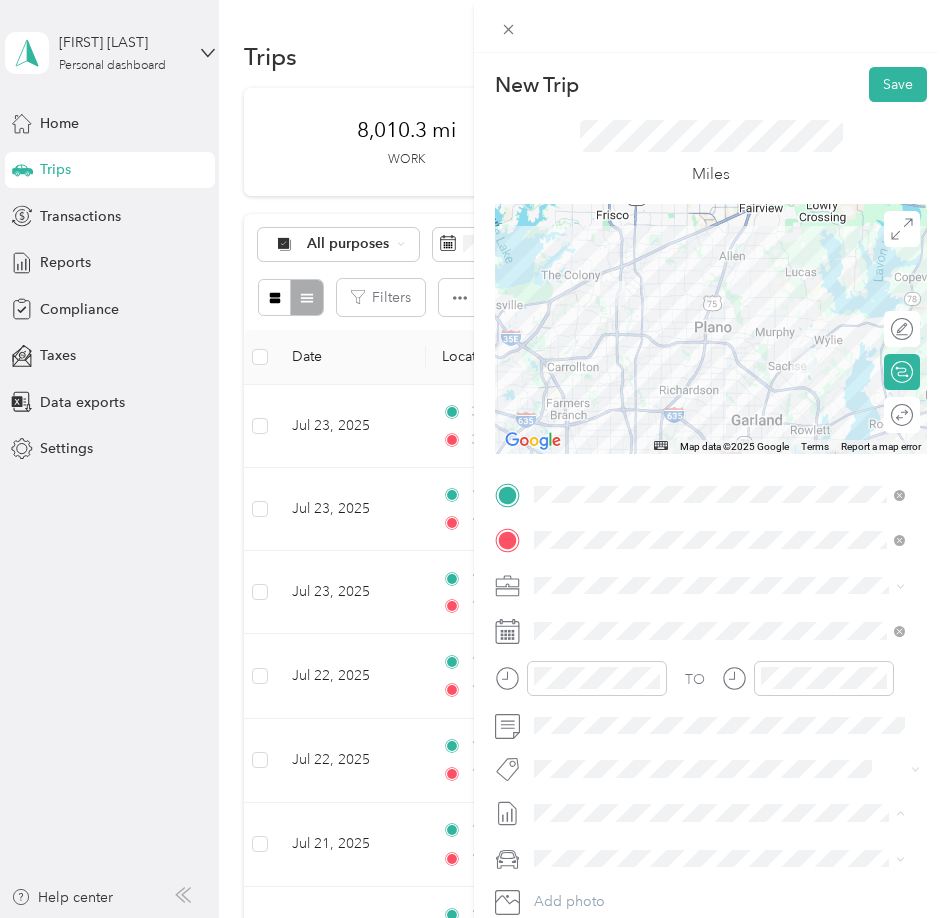 click on "July 2025 Mileage" at bounding box center [591, 879] 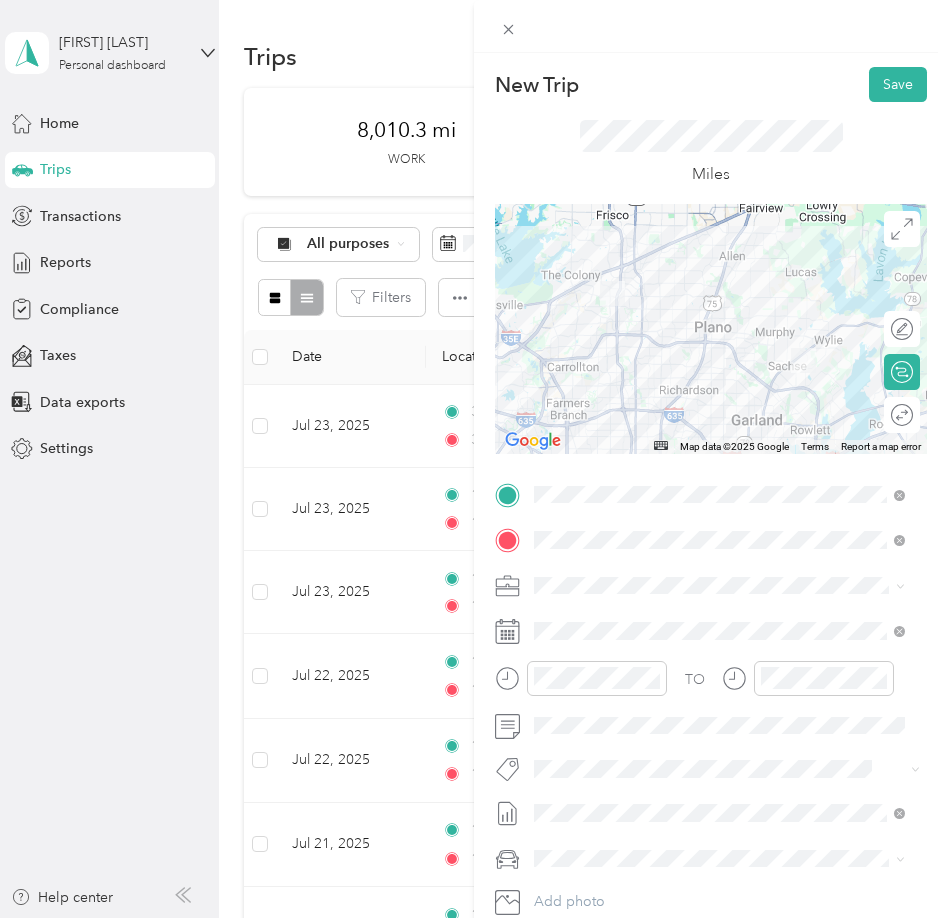 click on "Ford F250SD" at bounding box center [583, 823] 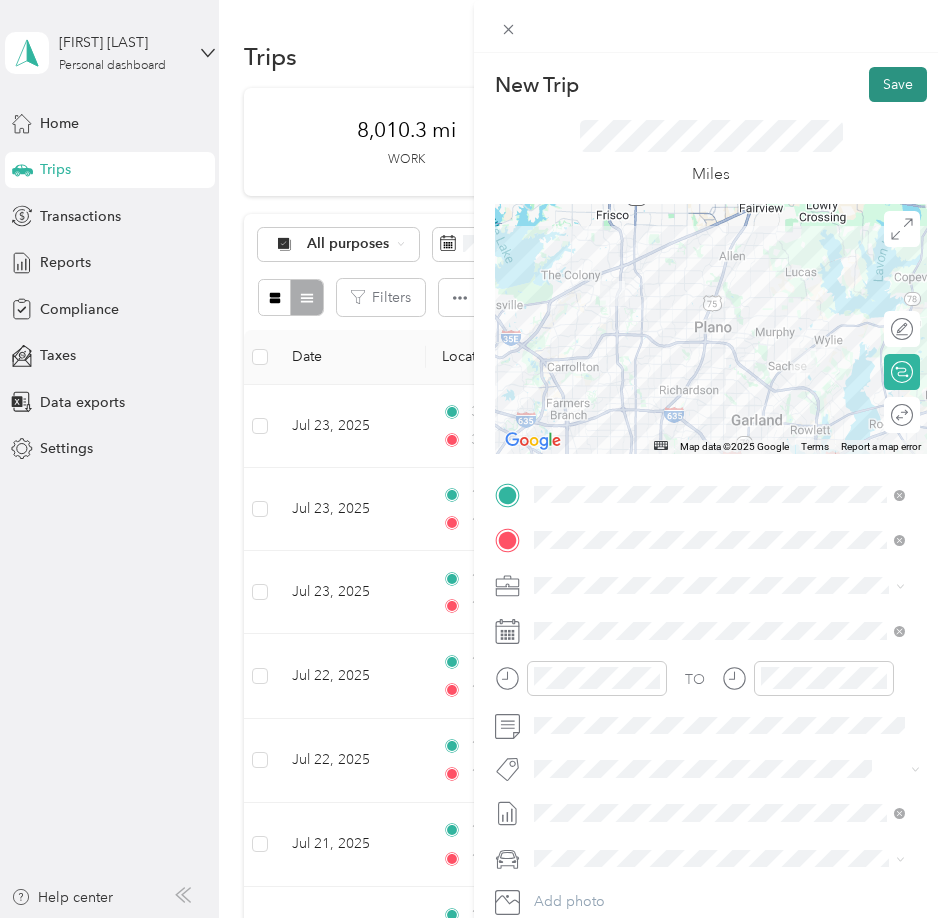 click on "Save" at bounding box center (898, 84) 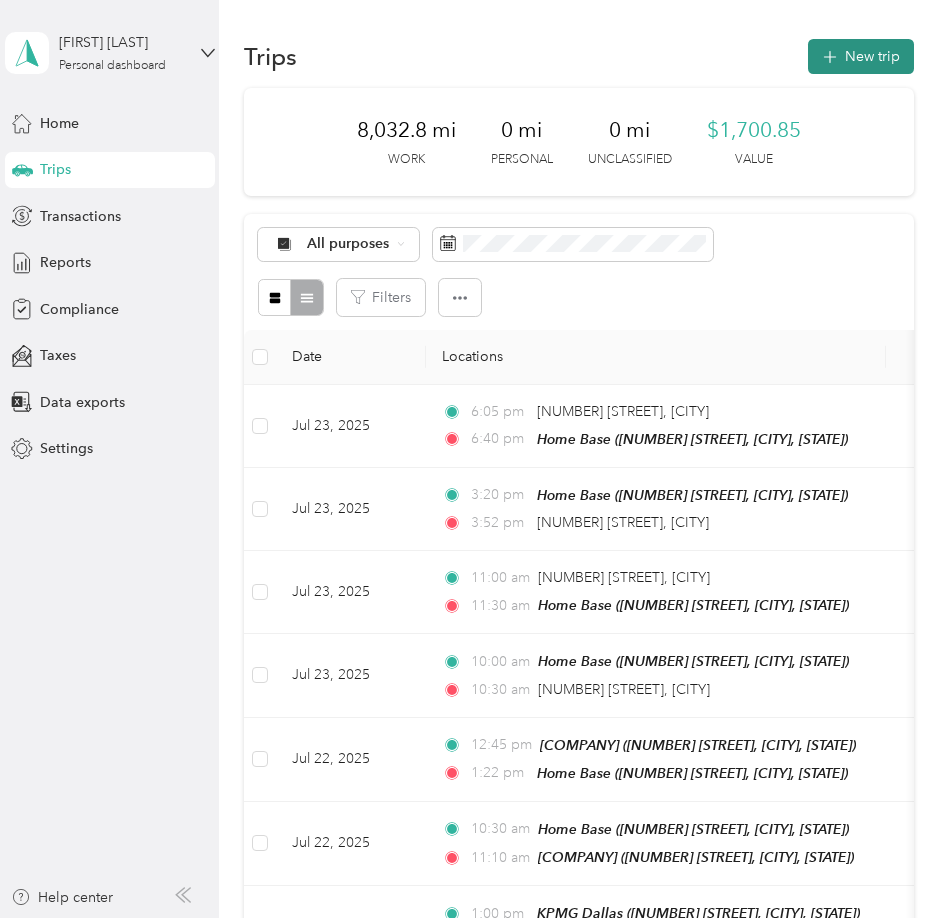 click on "New trip" at bounding box center [861, 56] 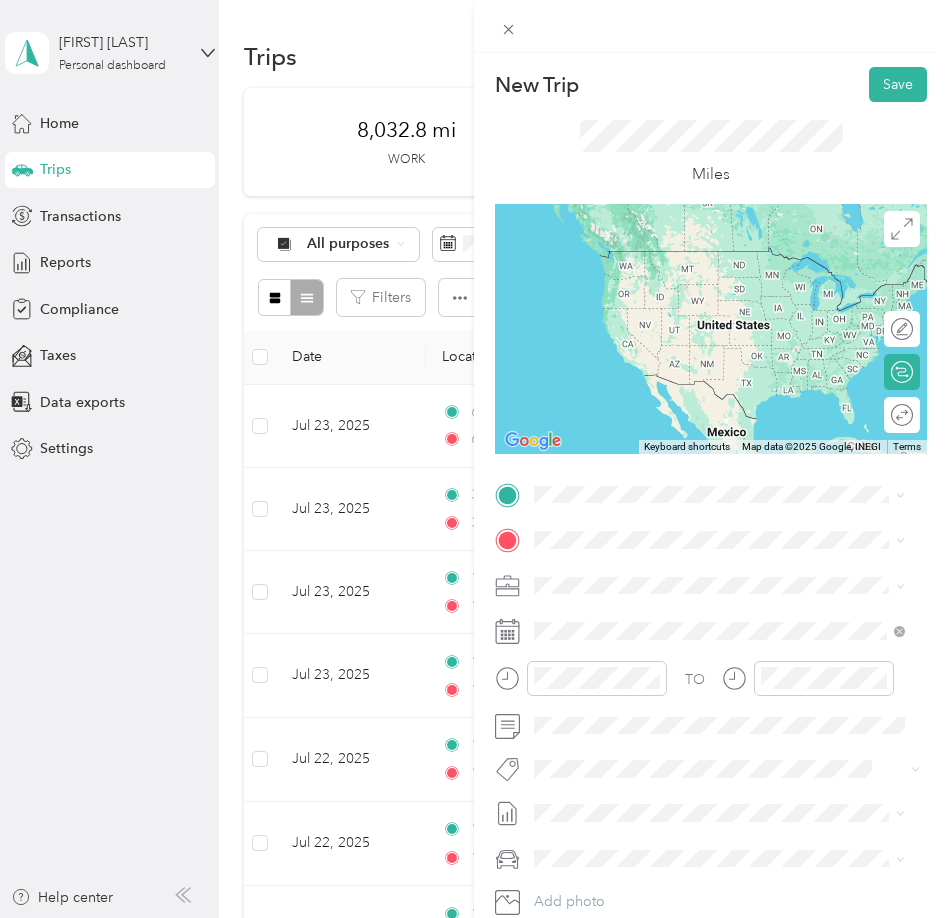 click on "Home Base [NUMBER] [STREET], [POSTAL CODE], [CITY], [STATE], [COUNTRY]" at bounding box center [735, 593] 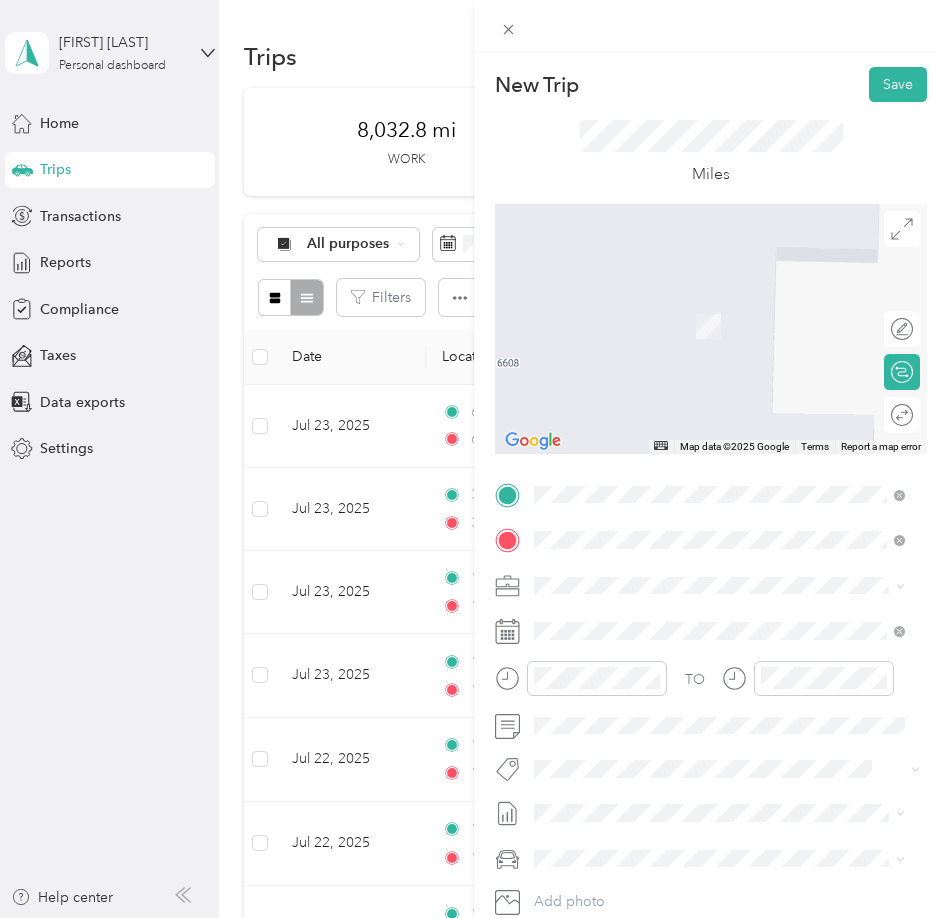 click on "DFW PMM Office" at bounding box center (630, 619) 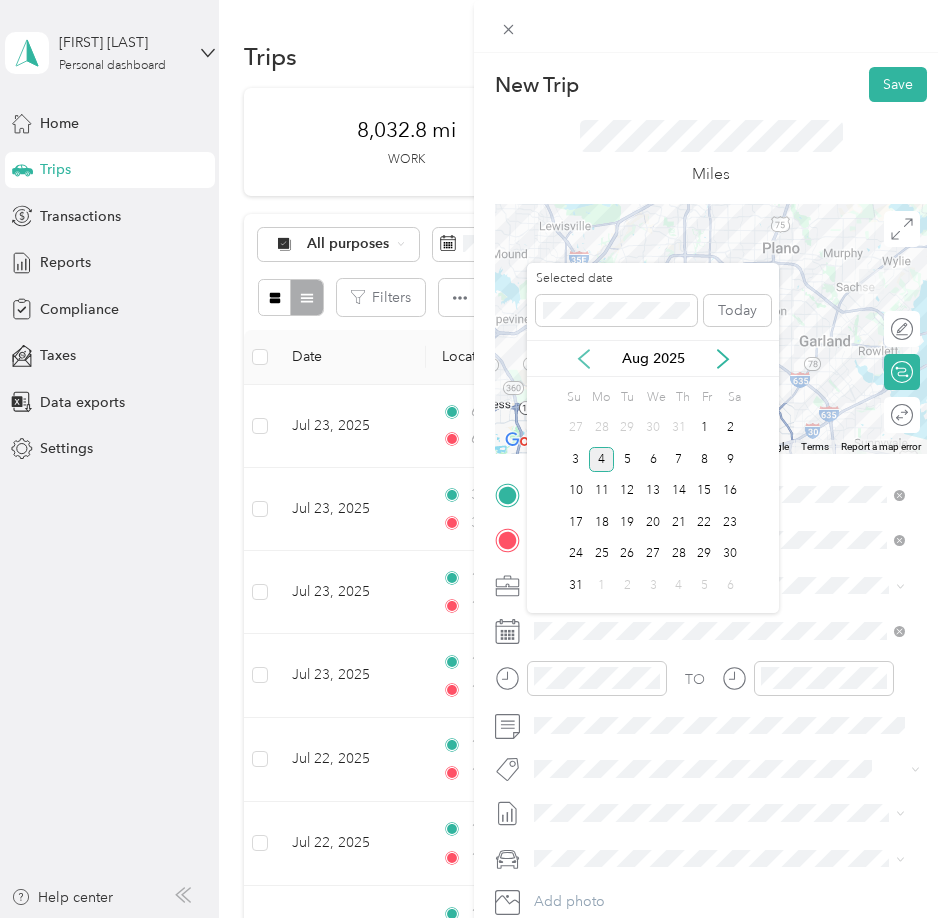 click 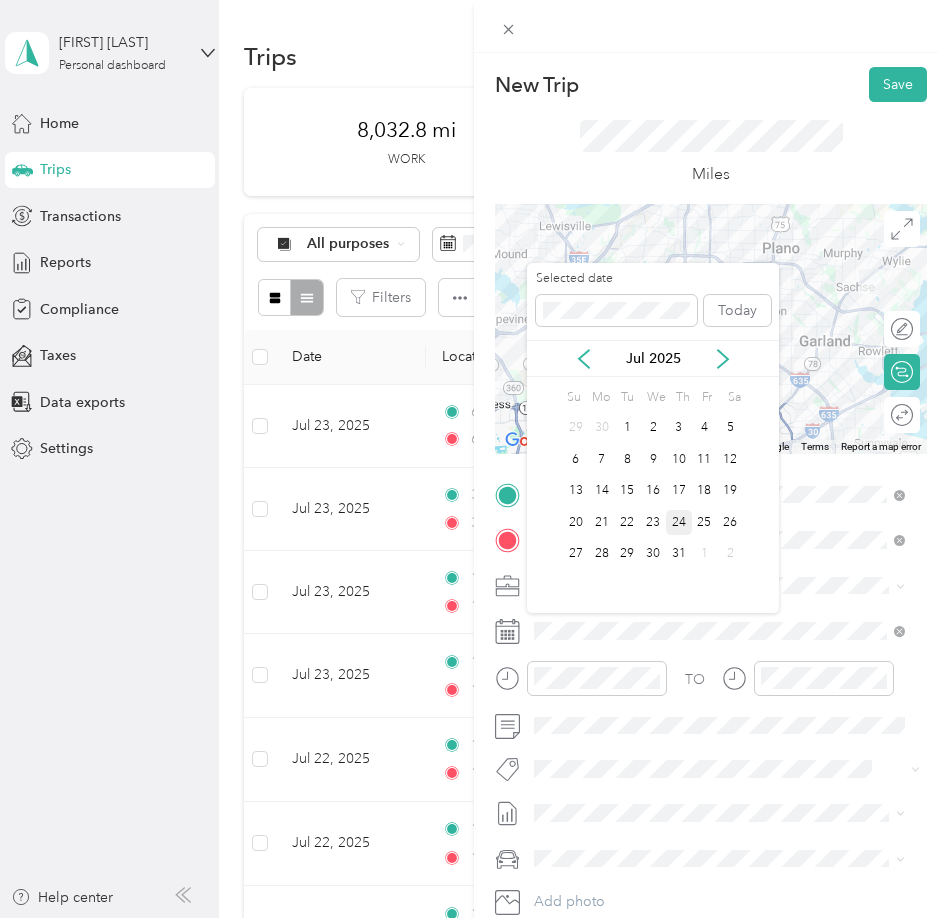 click on "24" at bounding box center (679, 522) 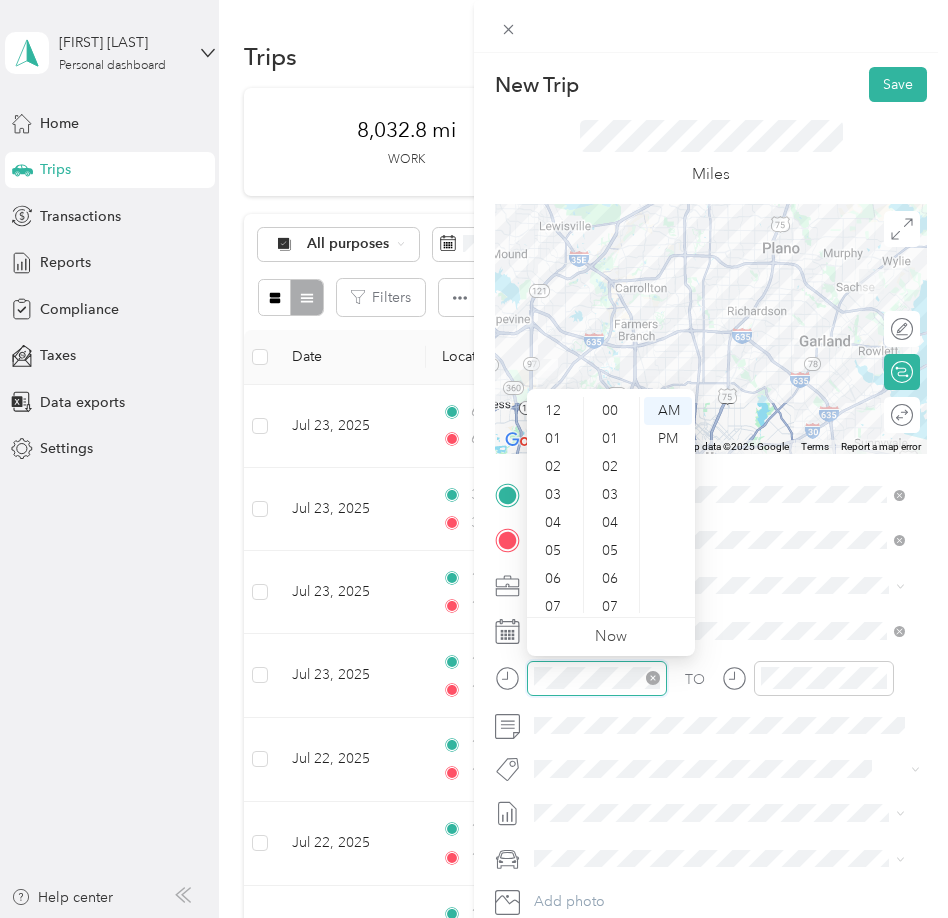 scroll, scrollTop: 644, scrollLeft: 0, axis: vertical 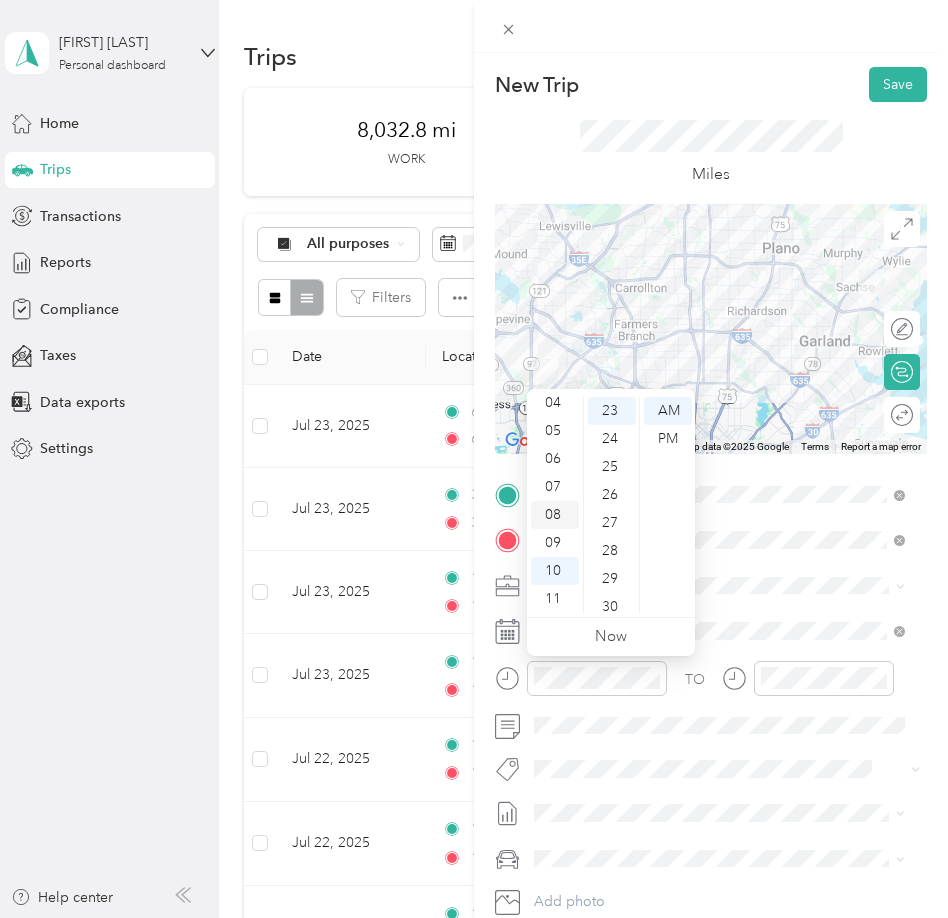 click on "08" at bounding box center [555, 515] 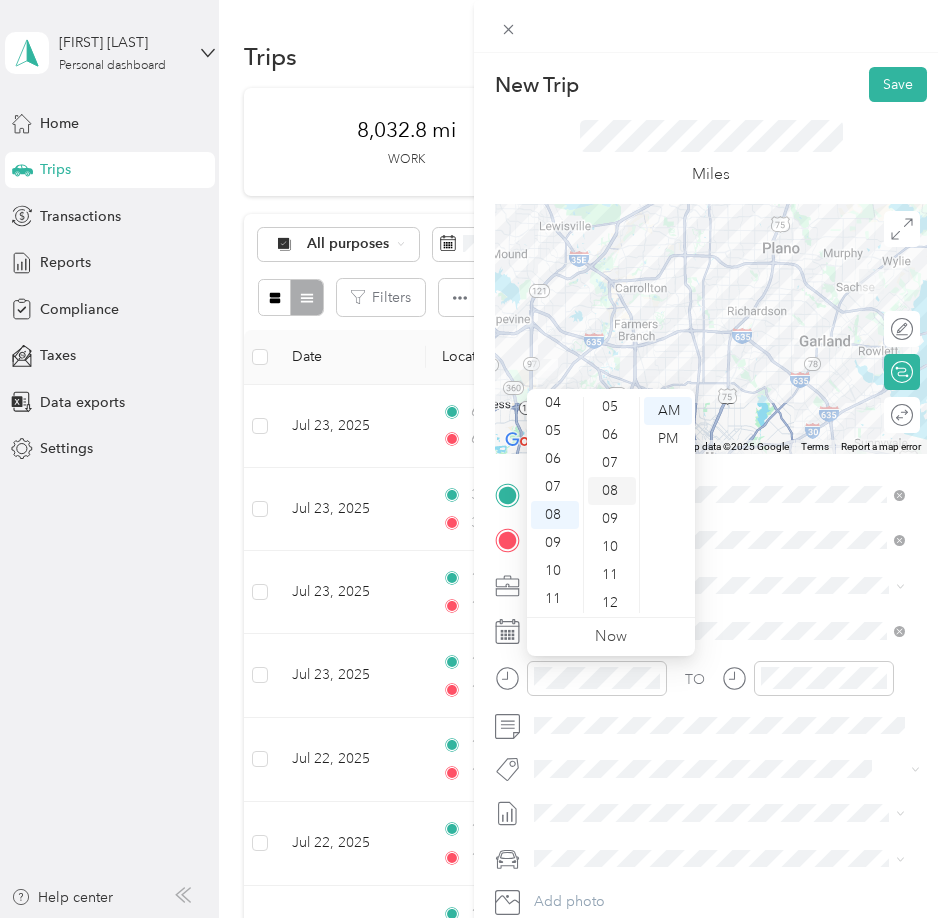scroll, scrollTop: 0, scrollLeft: 0, axis: both 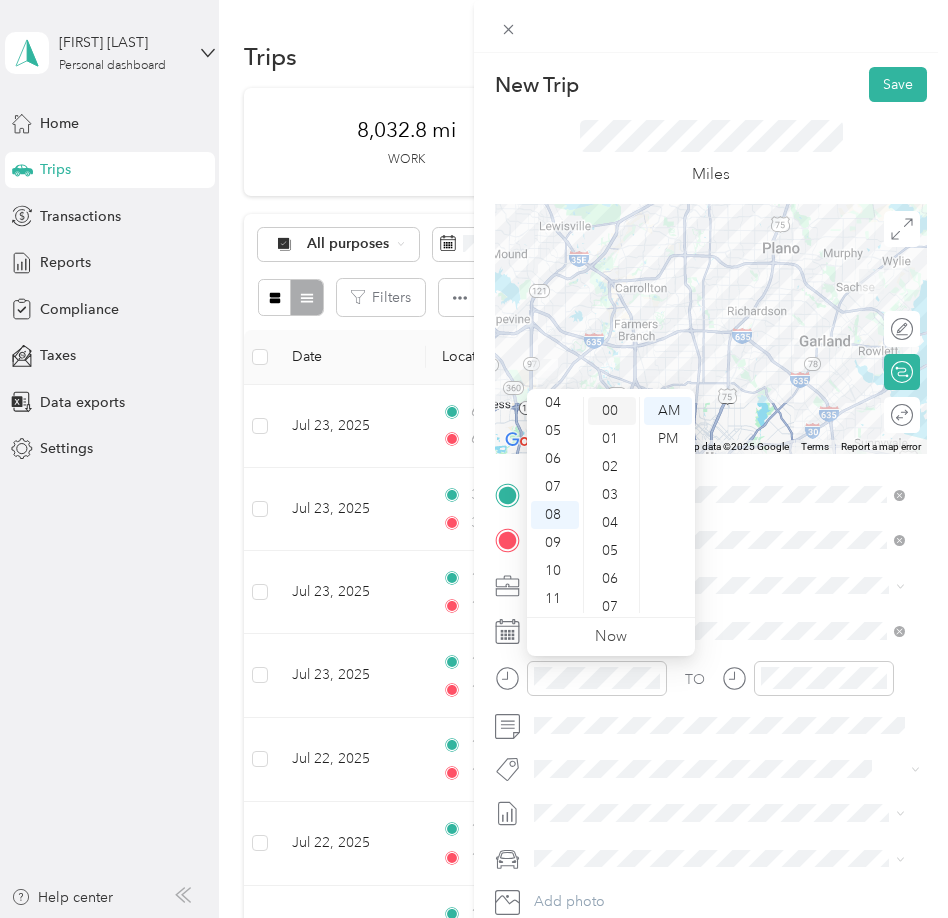 click on "00" at bounding box center [612, 411] 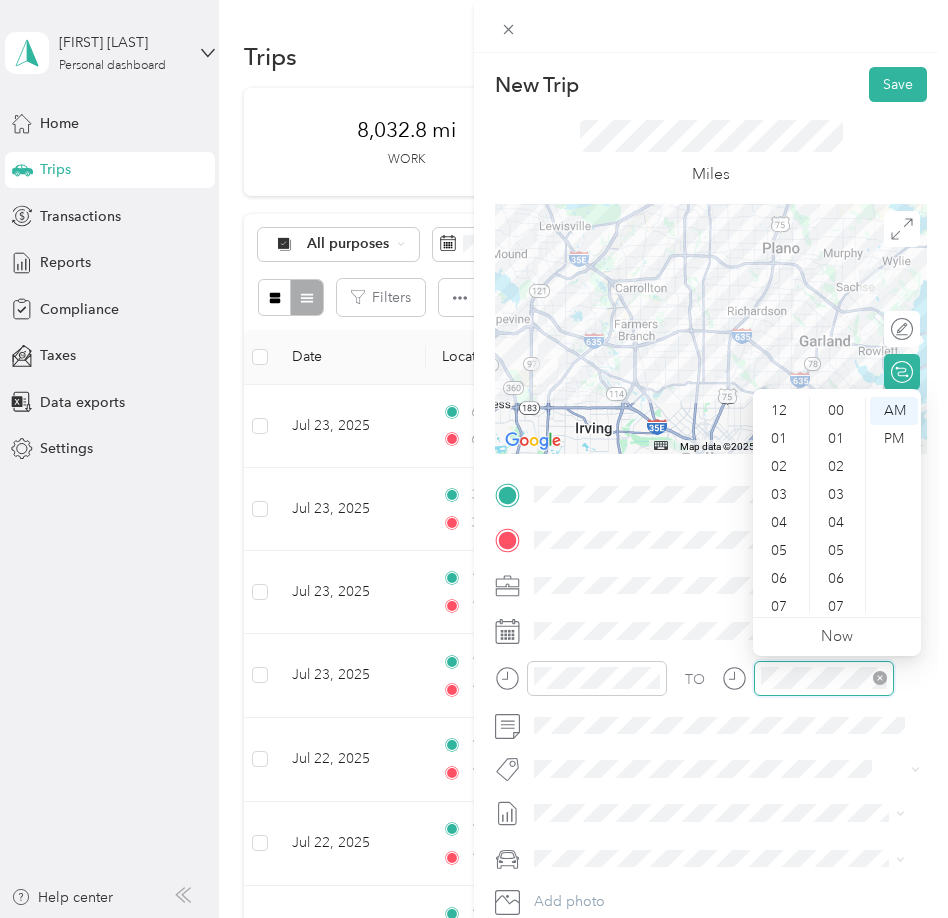 scroll, scrollTop: 644, scrollLeft: 0, axis: vertical 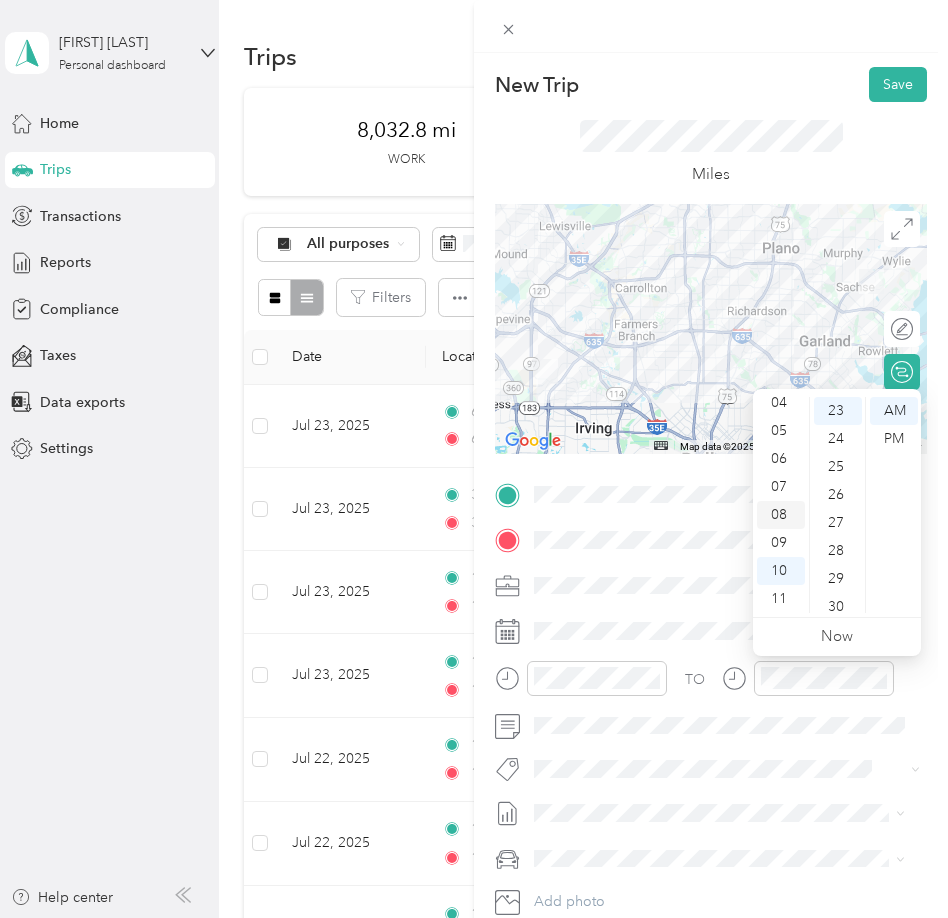 click on "08" at bounding box center (781, 515) 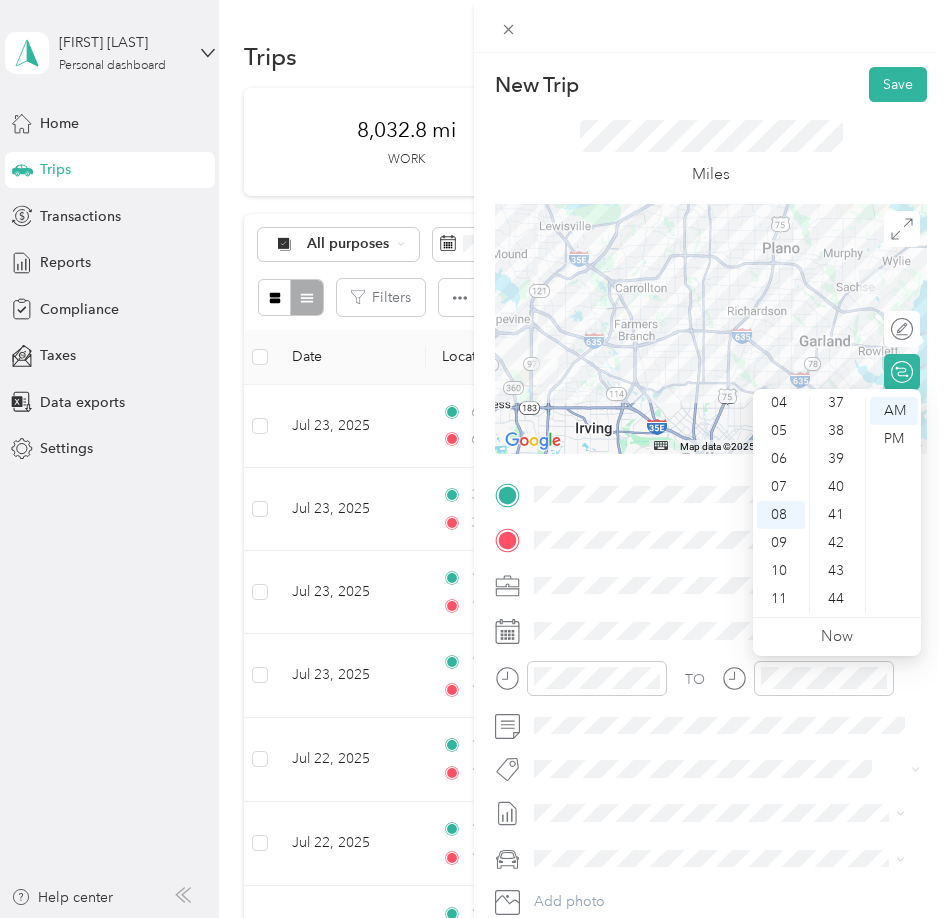 scroll, scrollTop: 1244, scrollLeft: 0, axis: vertical 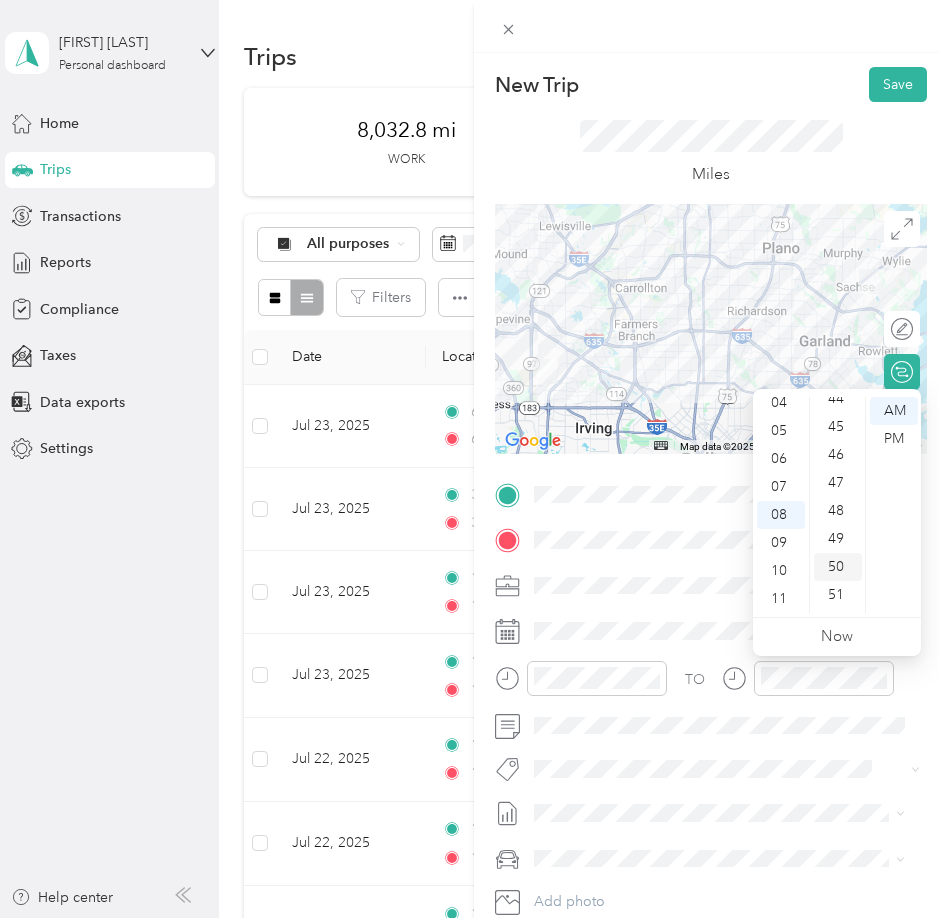 click on "50" at bounding box center (838, 567) 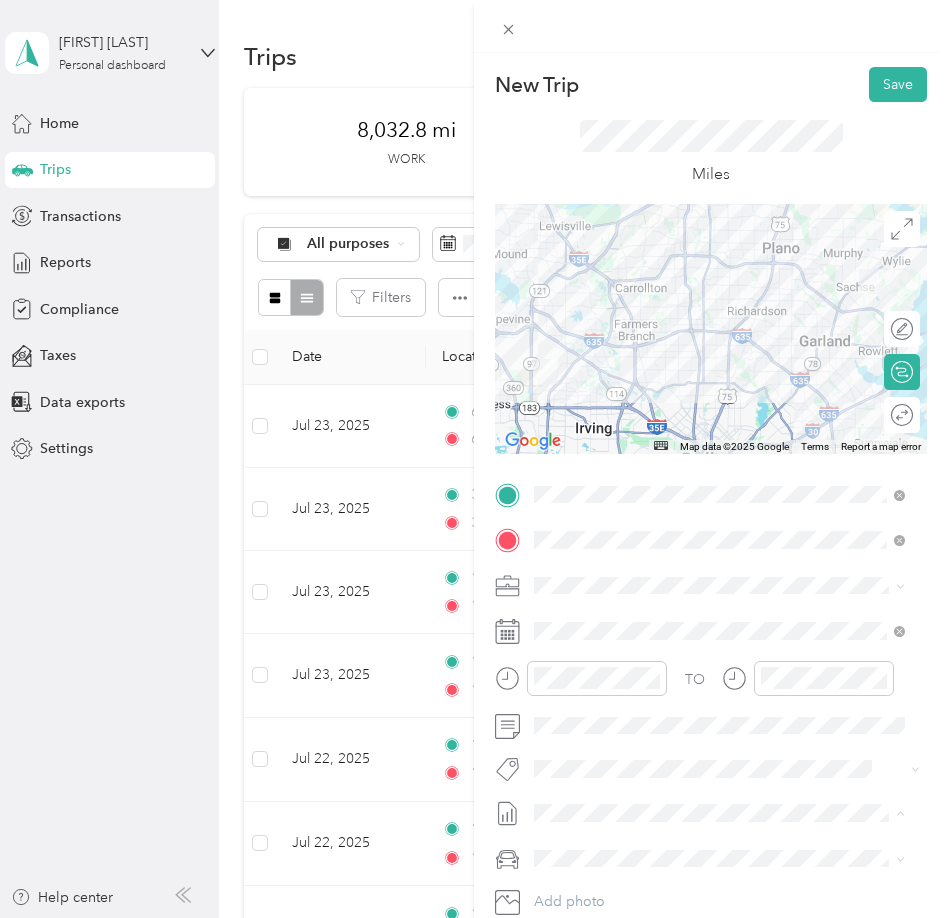 click on "July 2025 Mileage Draft" at bounding box center [719, 879] 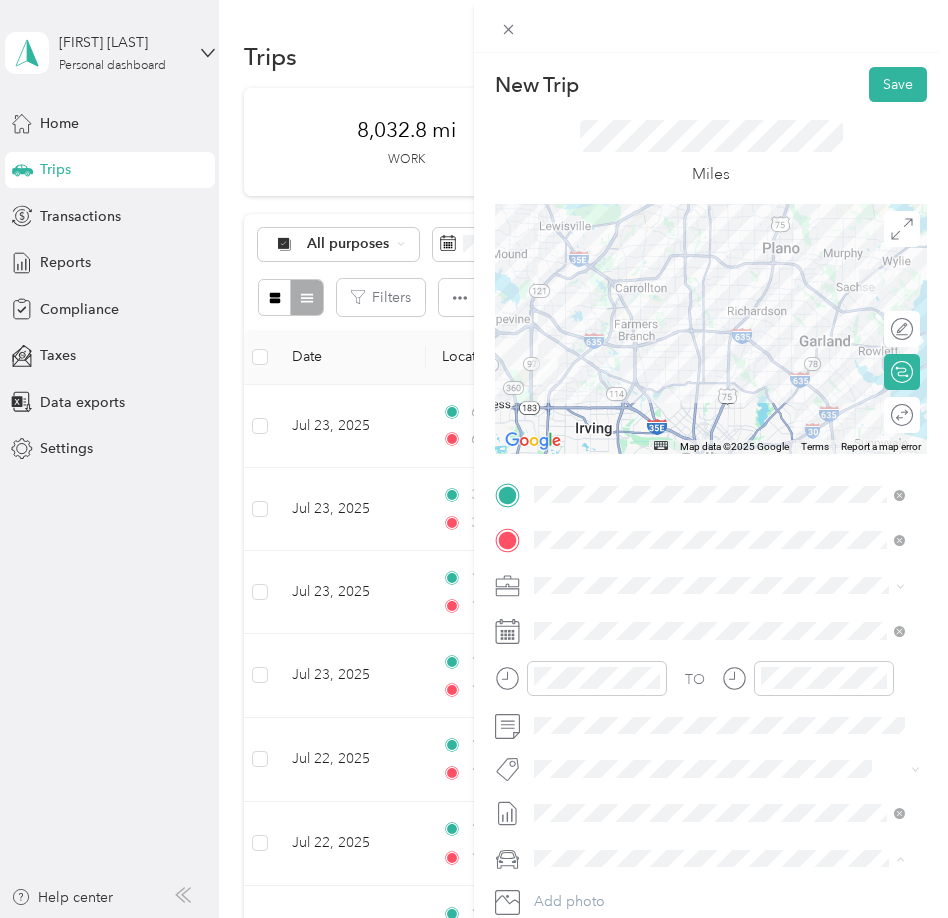 click on "Lexus" at bounding box center (719, 788) 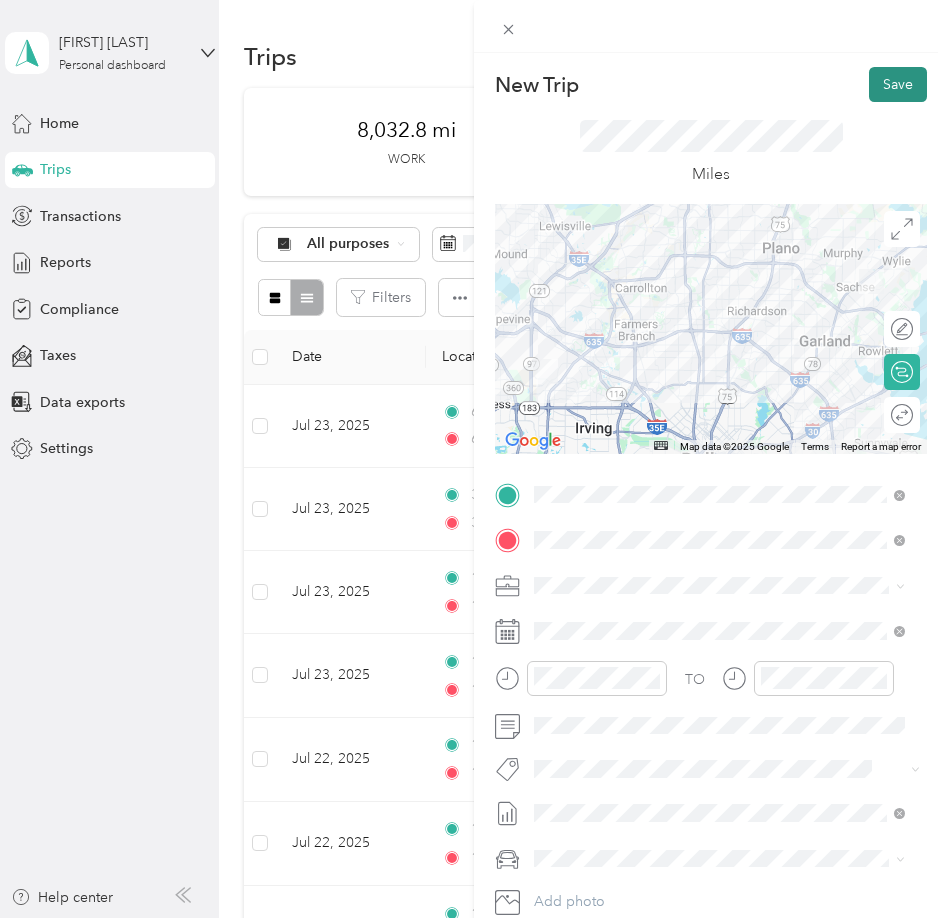 click on "Save" at bounding box center (898, 84) 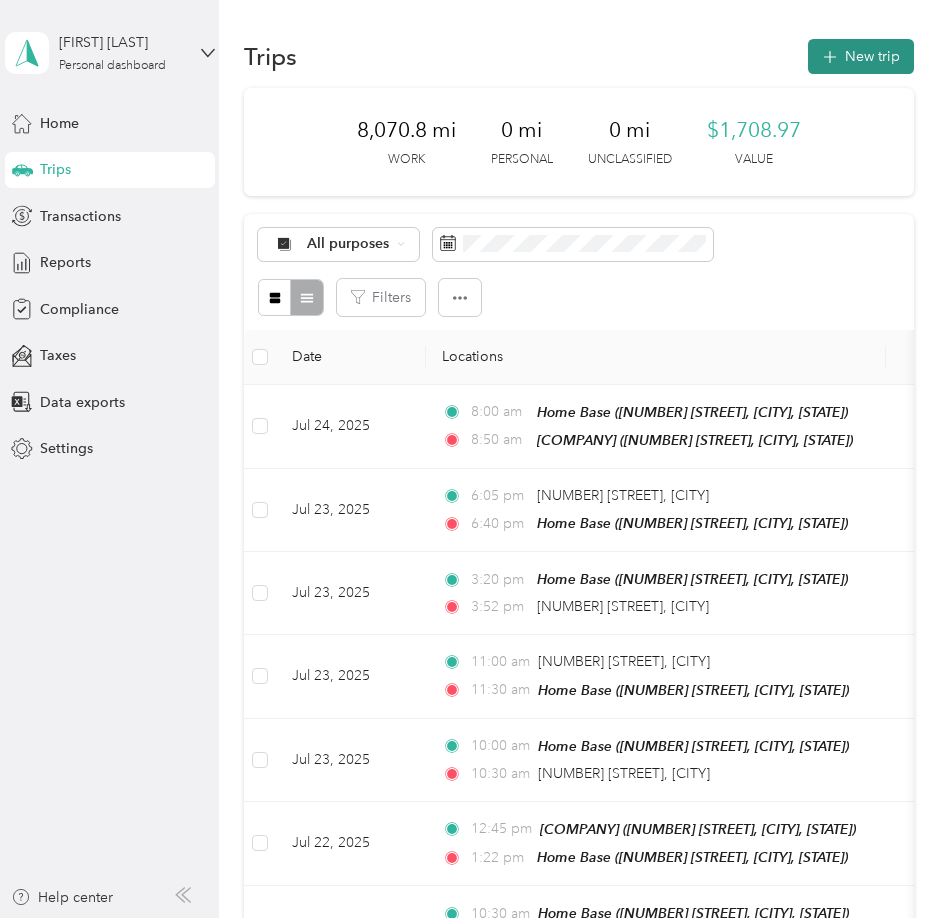 click on "New trip" at bounding box center [861, 56] 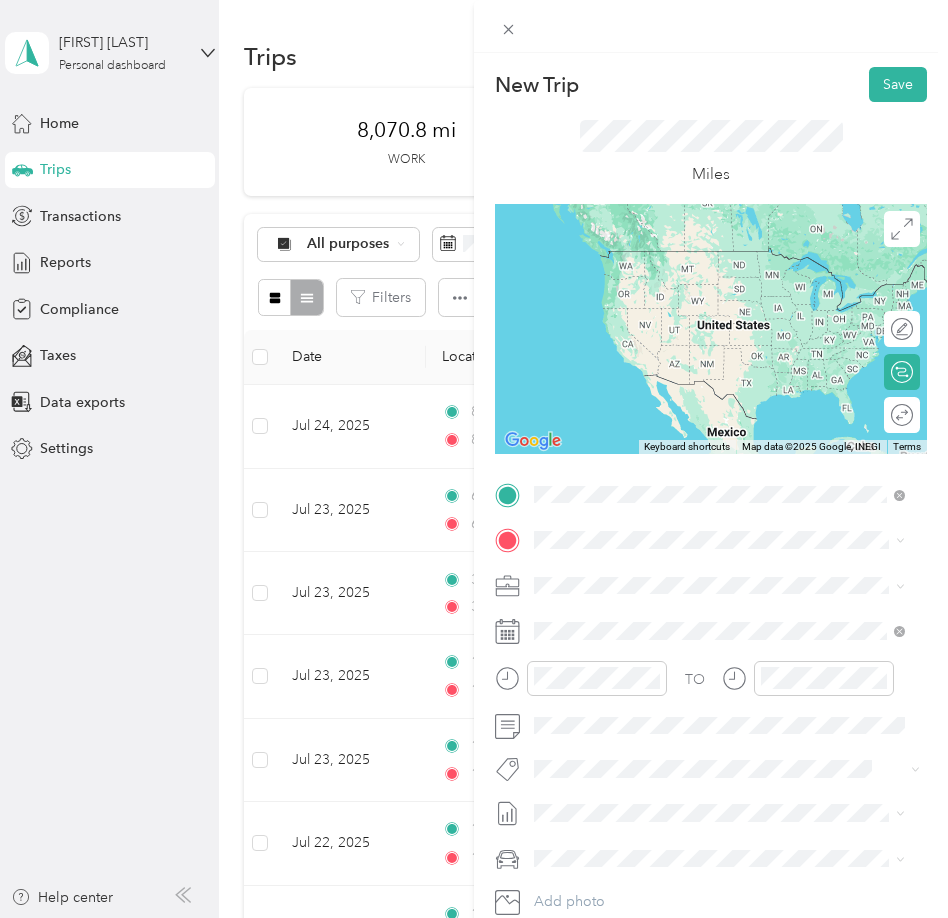 click on "[NUMBER] [STREET], [POSTAL_CODE], [CITY], [STATE], [COUNTRY]" at bounding box center [718, 607] 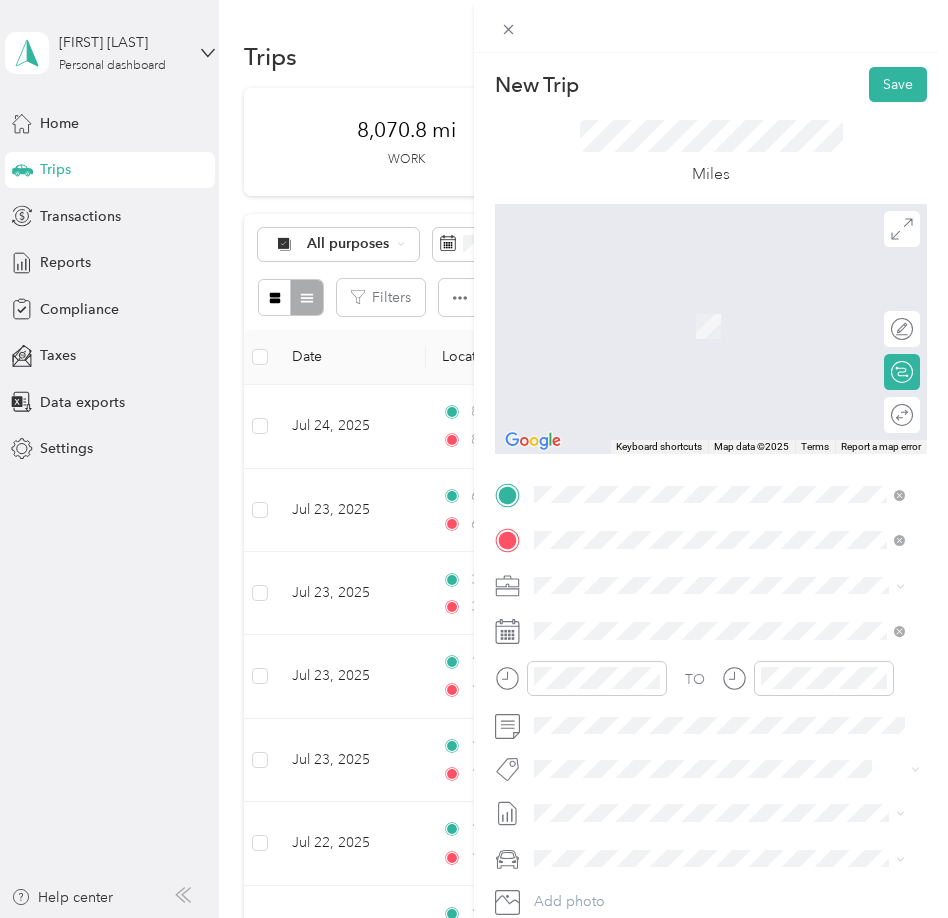 click on "Home Base" at bounding box center [735, 619] 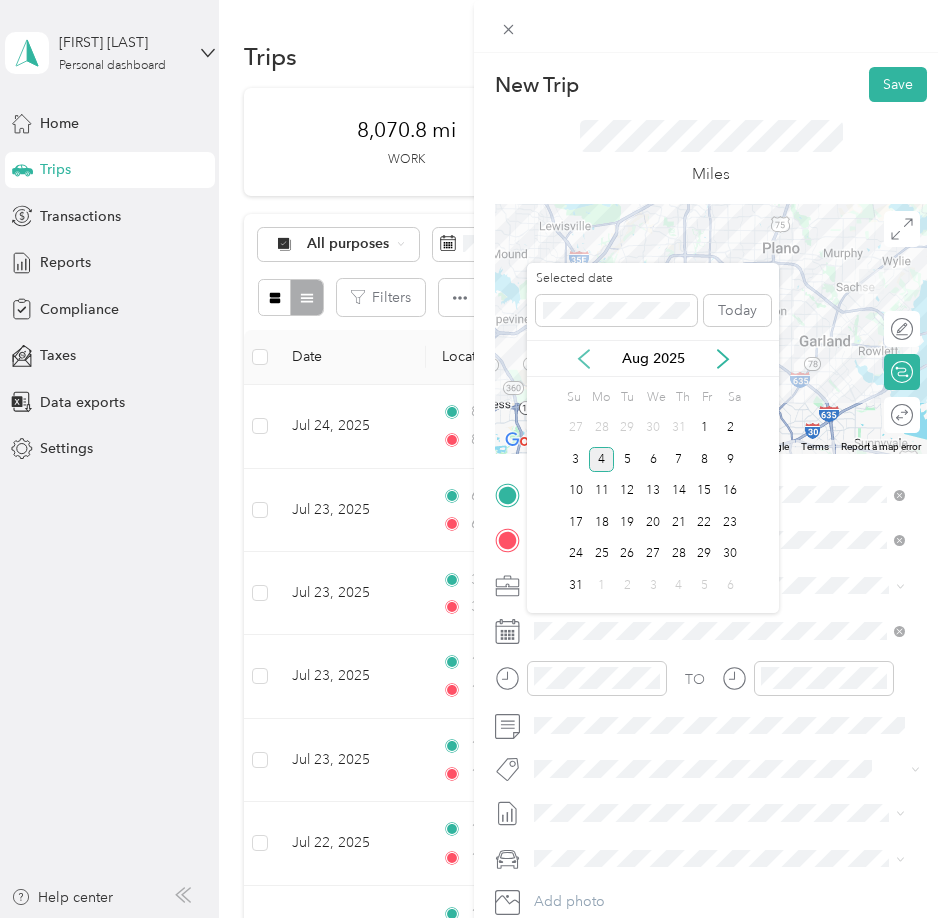 click 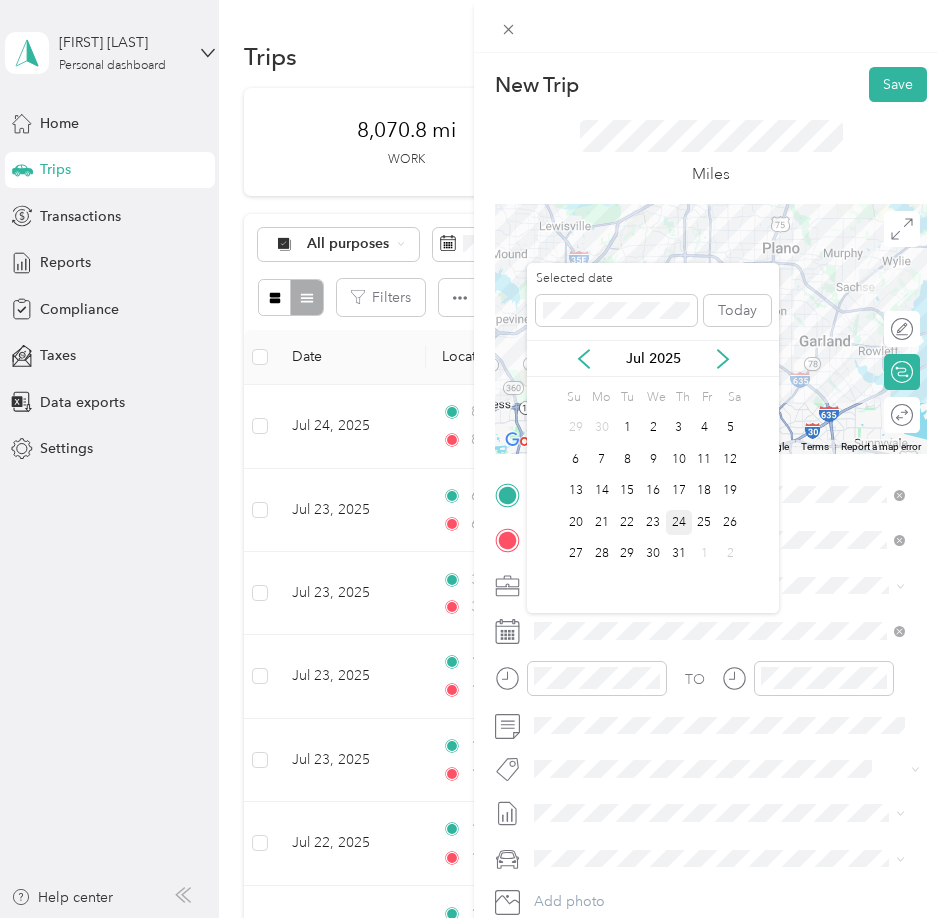 click on "24" at bounding box center (679, 522) 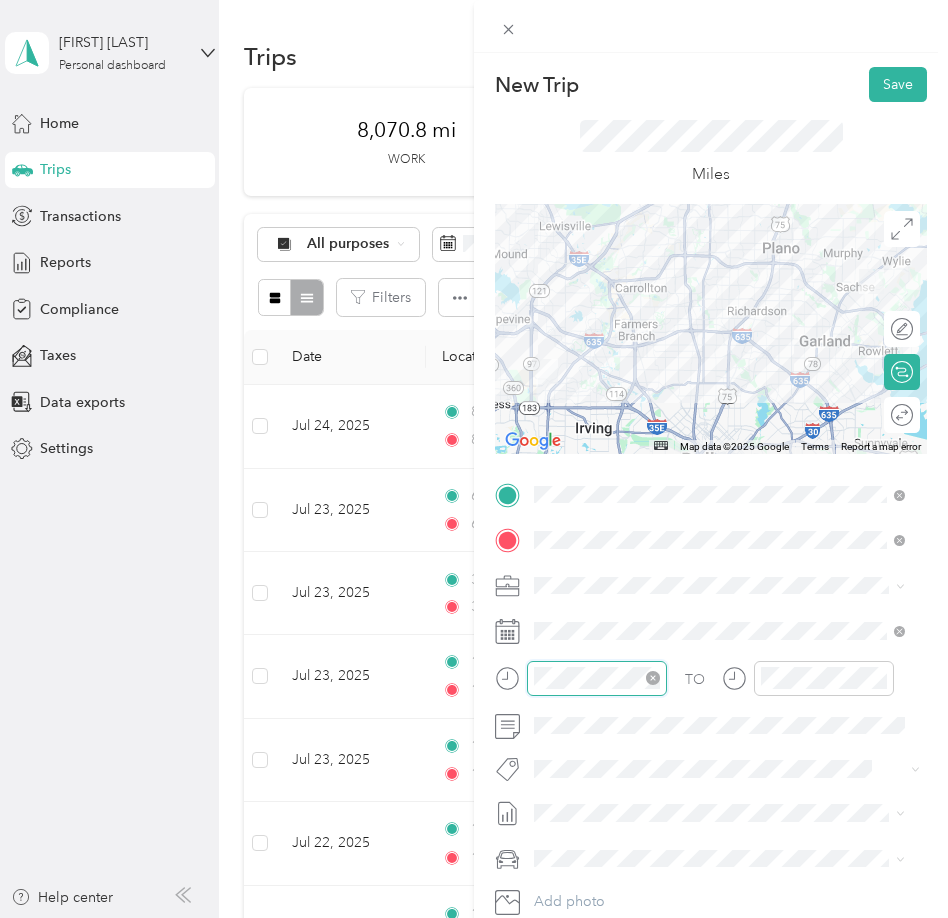 scroll, scrollTop: 120, scrollLeft: 0, axis: vertical 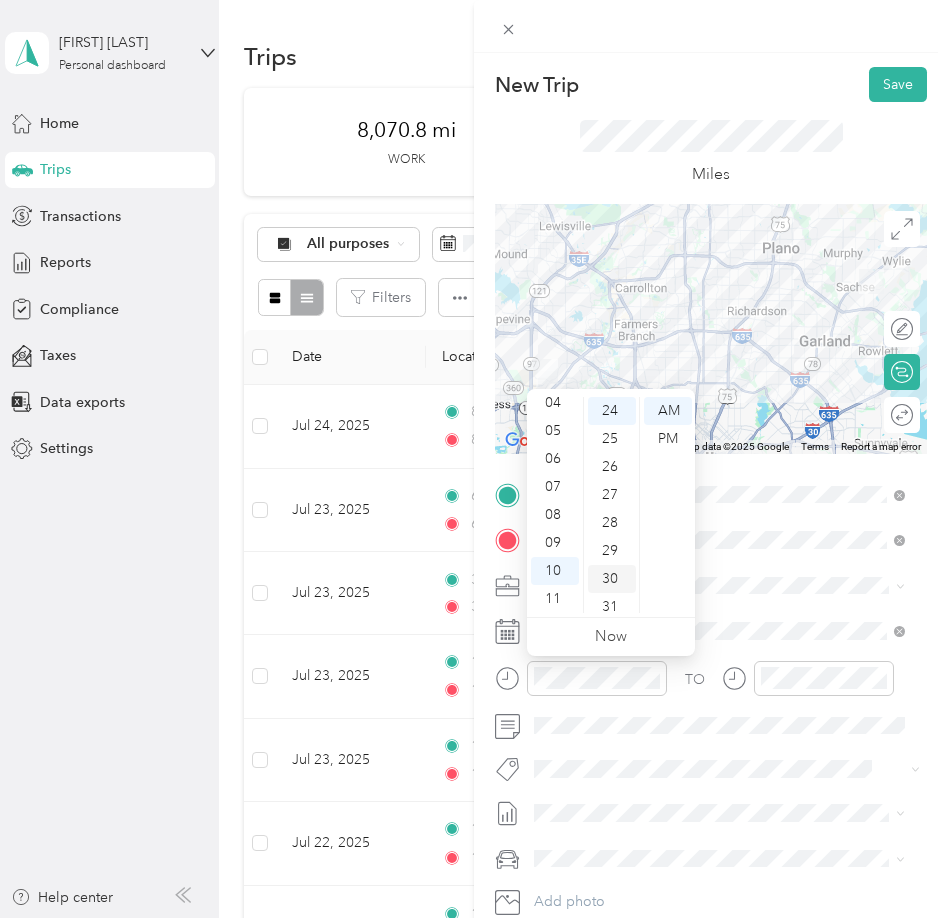 click on "30" at bounding box center (612, 579) 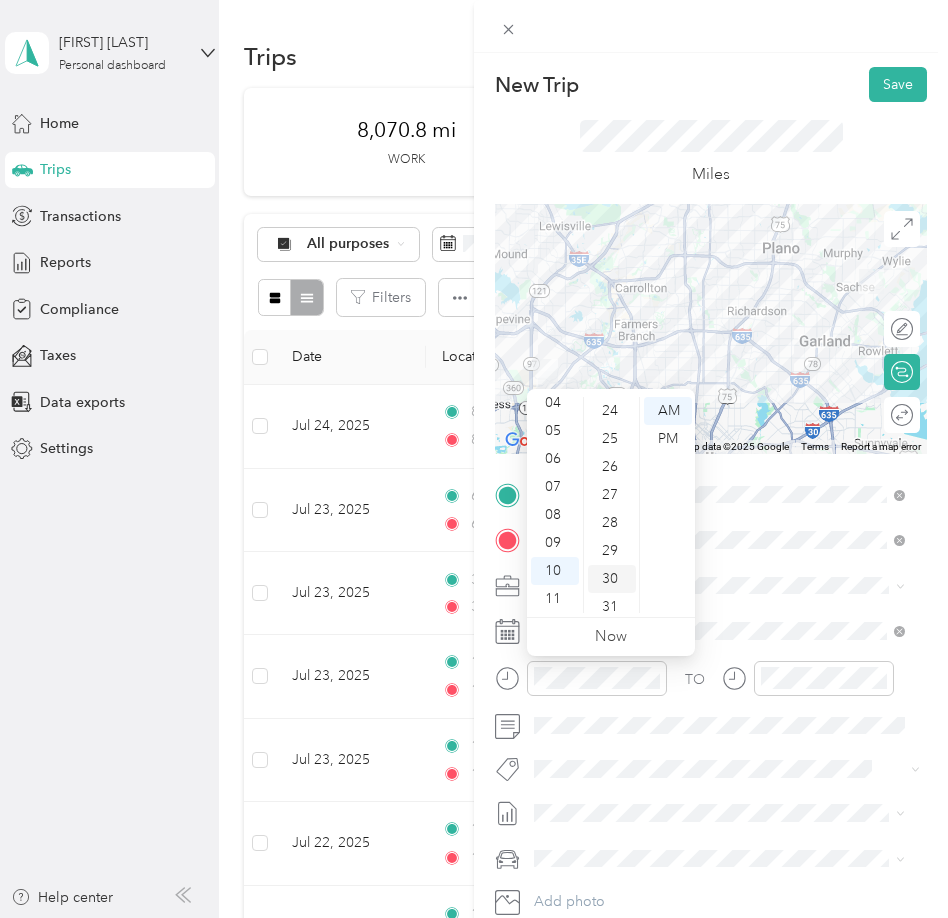 scroll, scrollTop: 840, scrollLeft: 0, axis: vertical 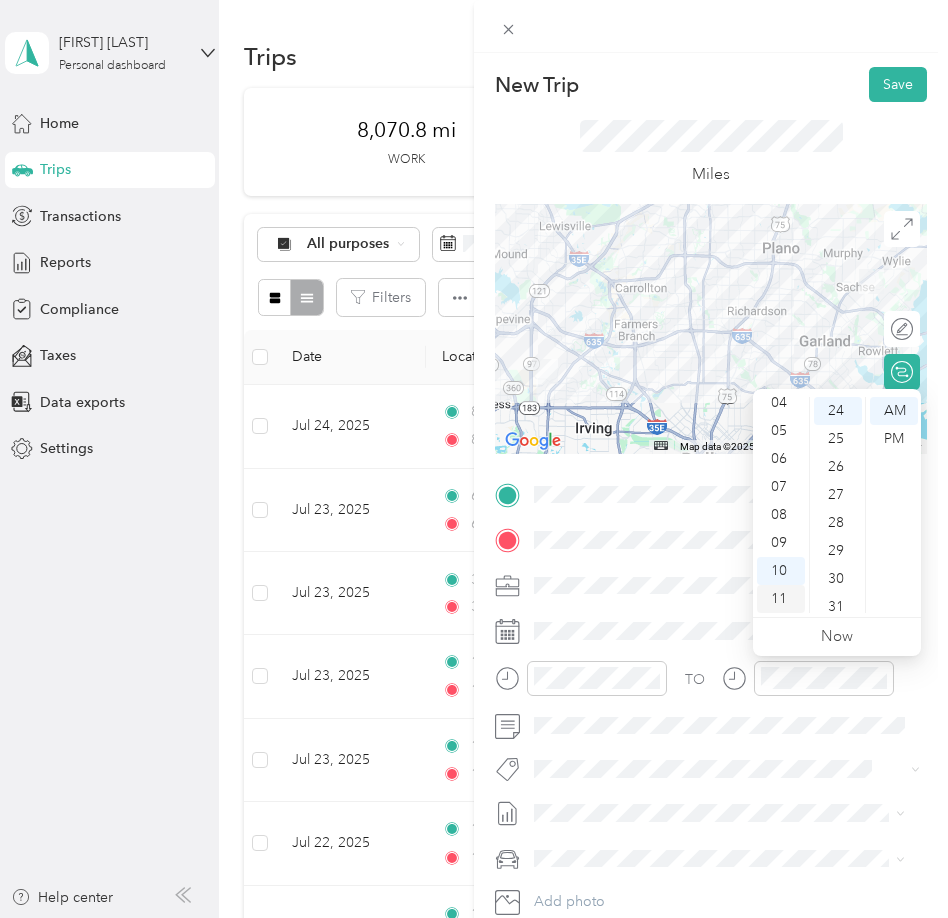 click on "11" at bounding box center (781, 599) 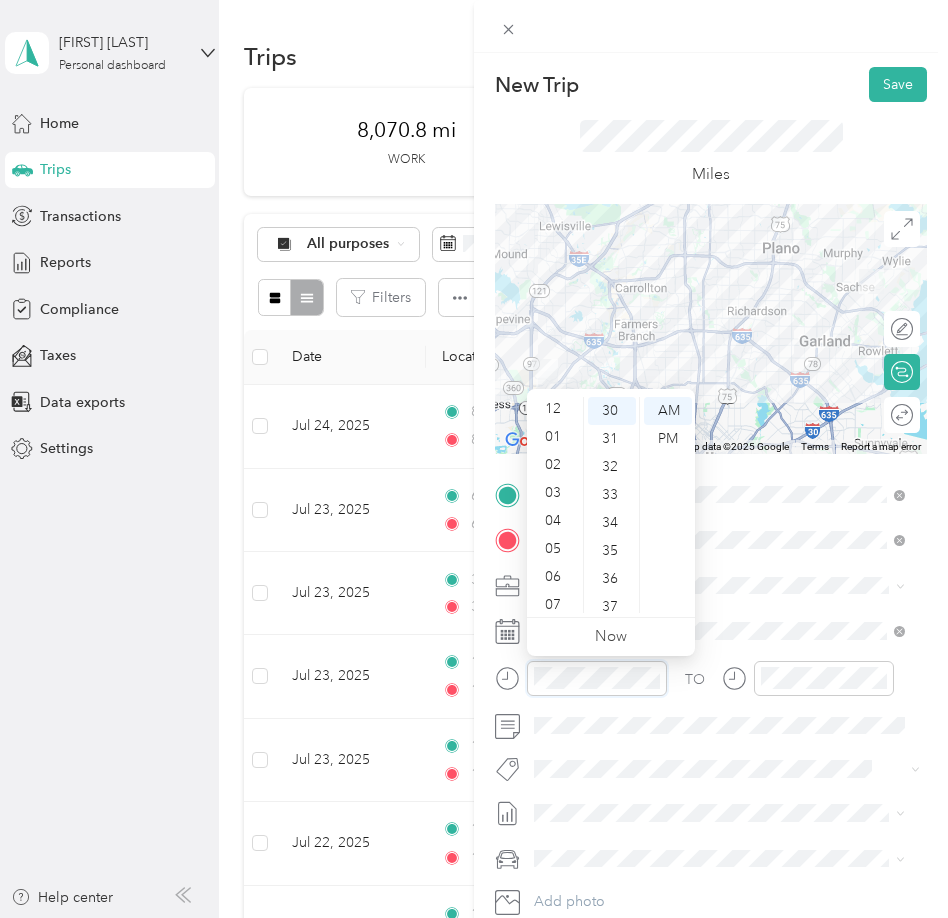scroll, scrollTop: 0, scrollLeft: 0, axis: both 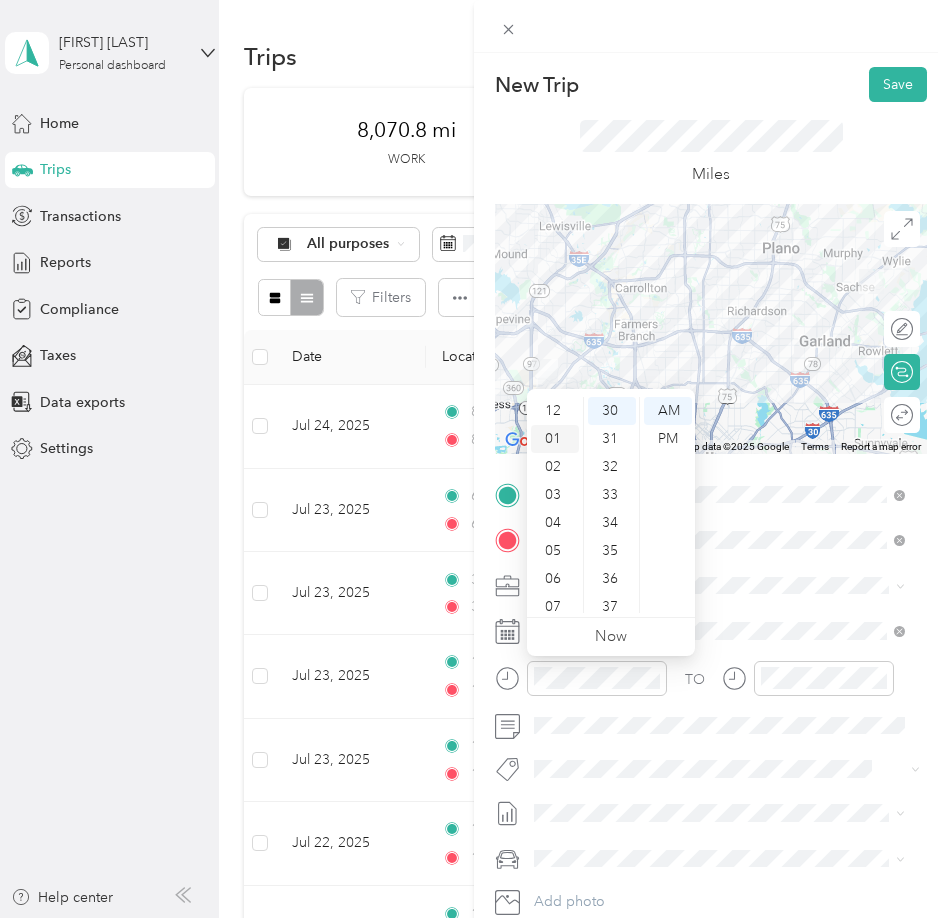 click on "01" at bounding box center (555, 439) 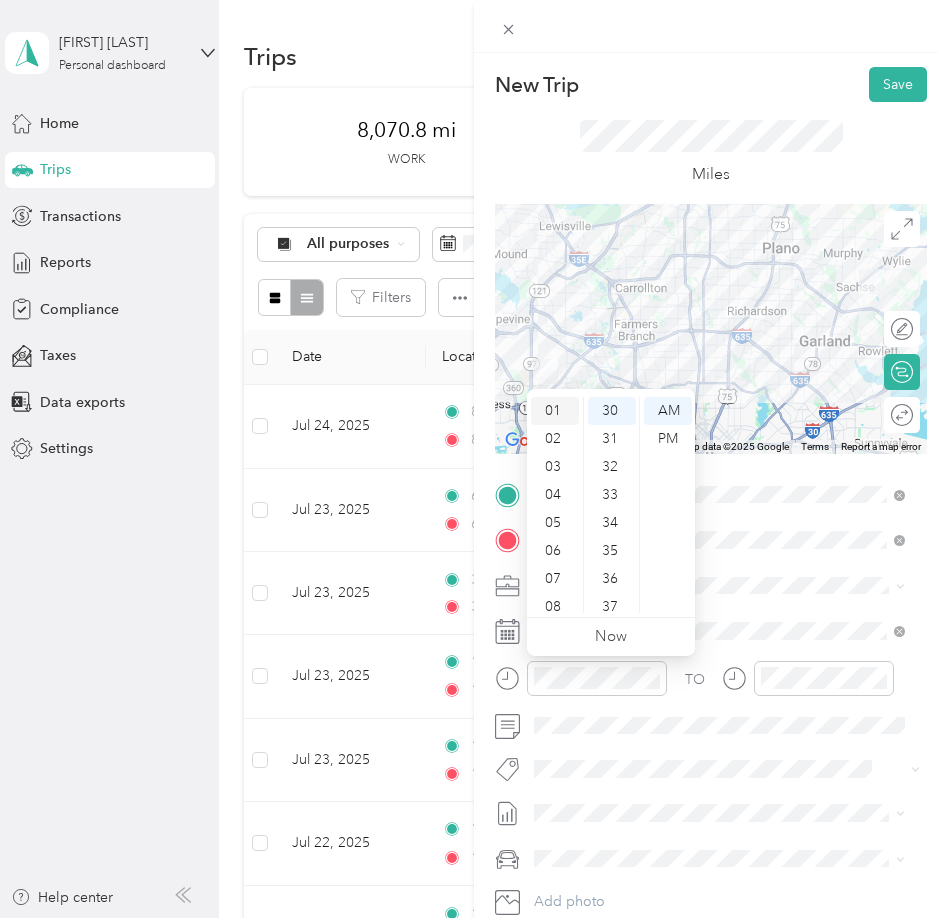 scroll, scrollTop: 28, scrollLeft: 0, axis: vertical 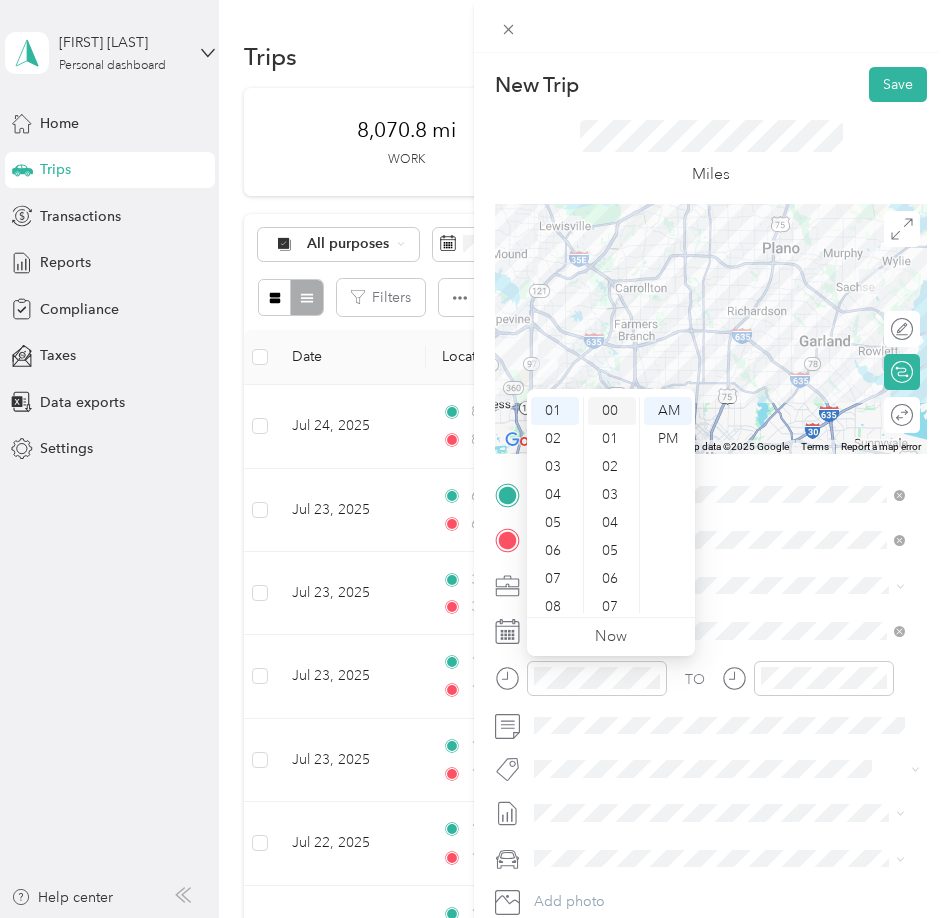 click on "00" at bounding box center (612, 411) 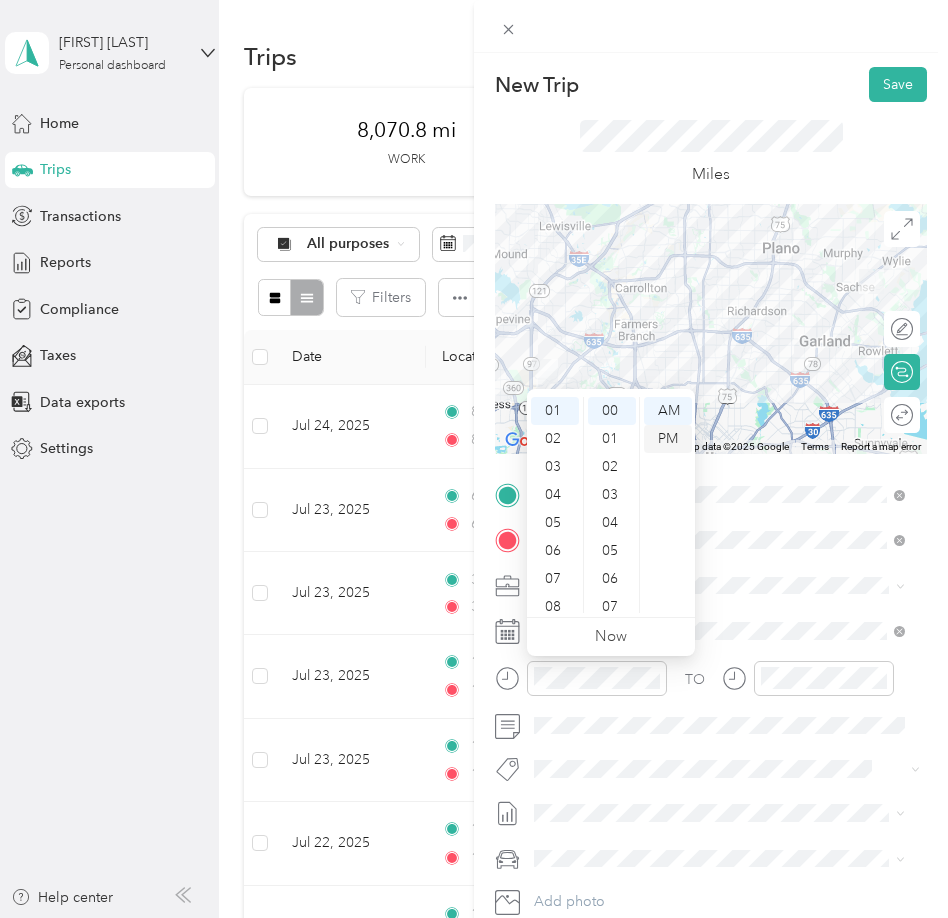 click on "PM" at bounding box center (668, 439) 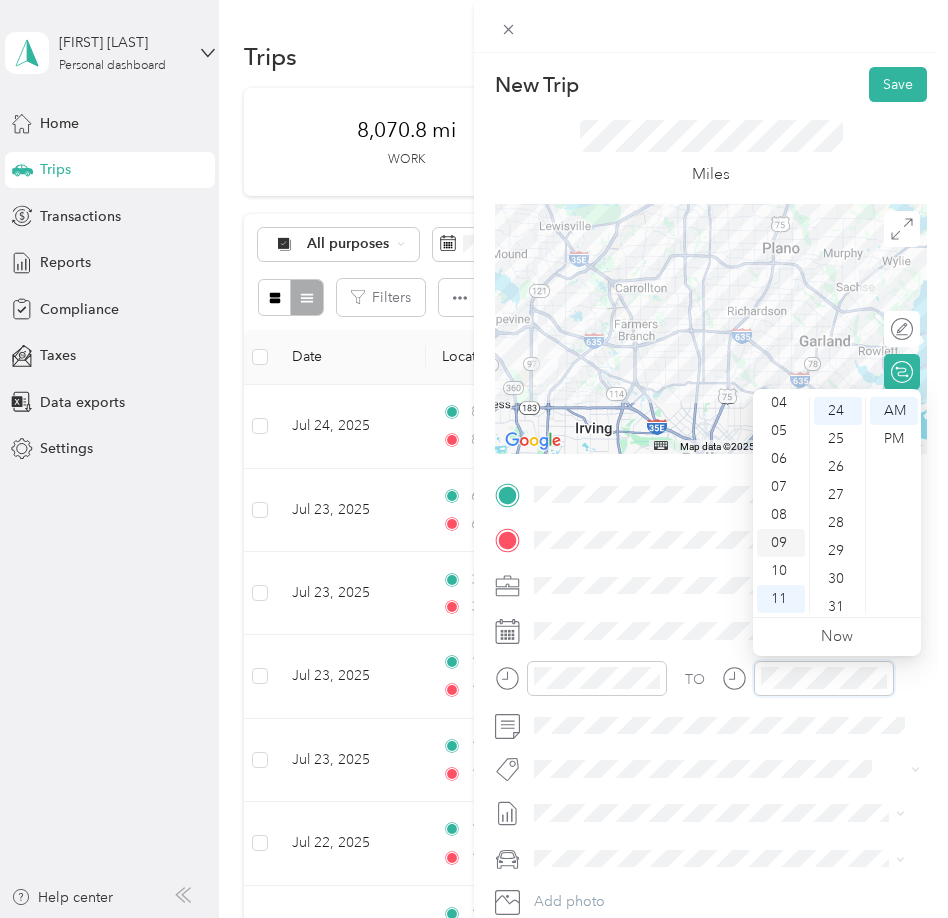 scroll, scrollTop: 0, scrollLeft: 0, axis: both 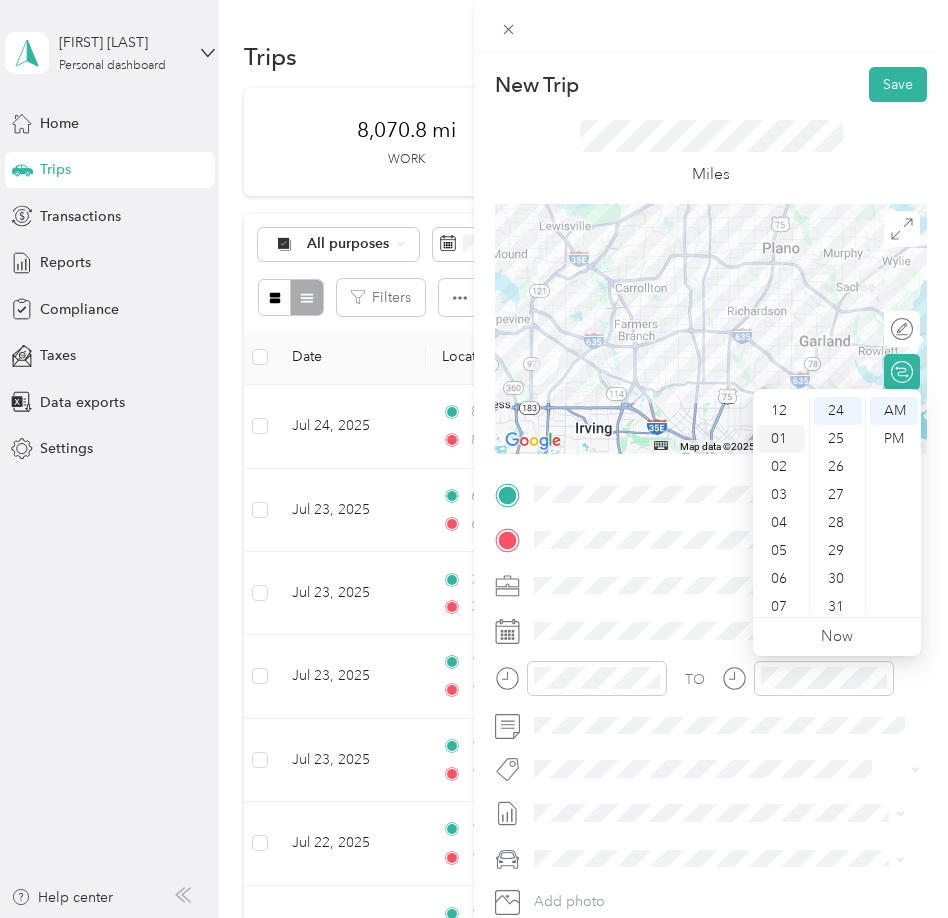 click on "01" at bounding box center [781, 439] 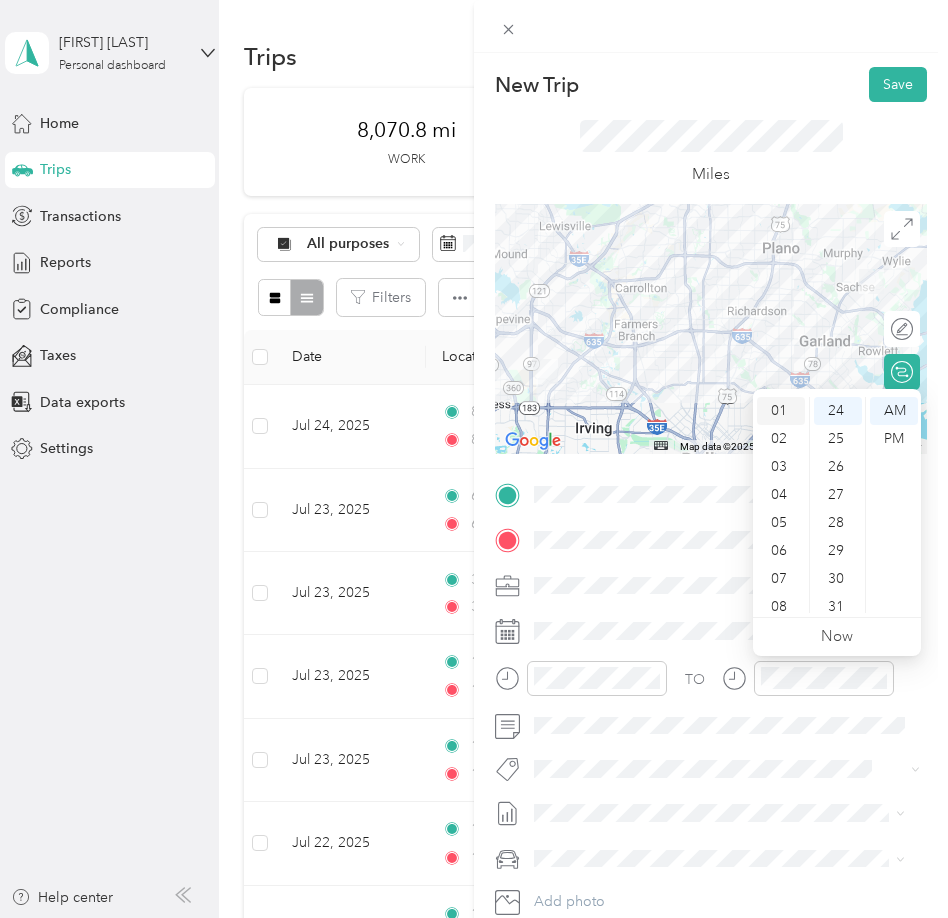 scroll, scrollTop: 28, scrollLeft: 0, axis: vertical 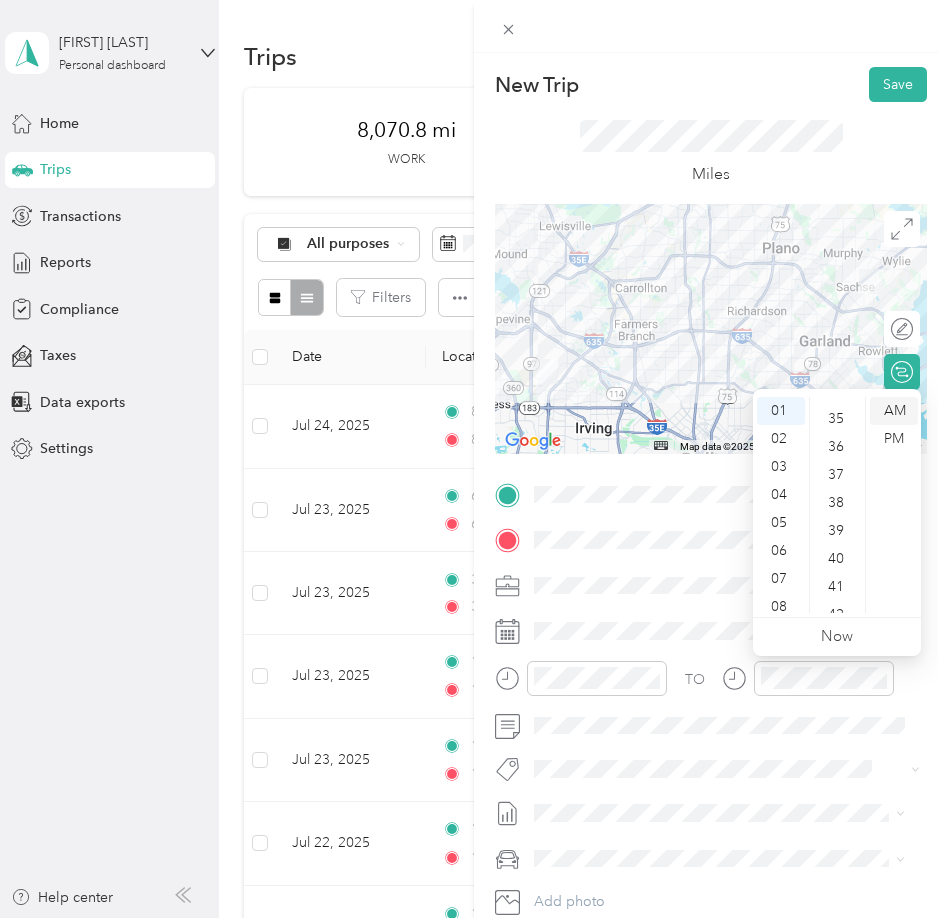 click on "AM" at bounding box center [894, 411] 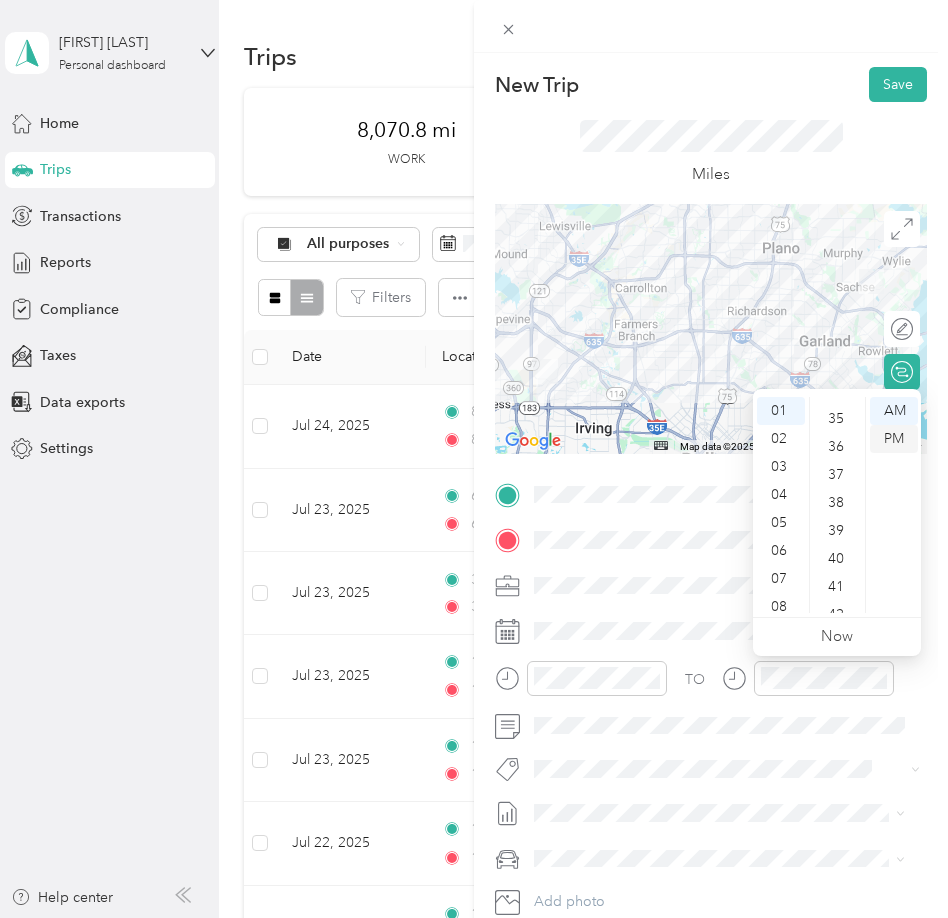 click on "PM" at bounding box center (894, 439) 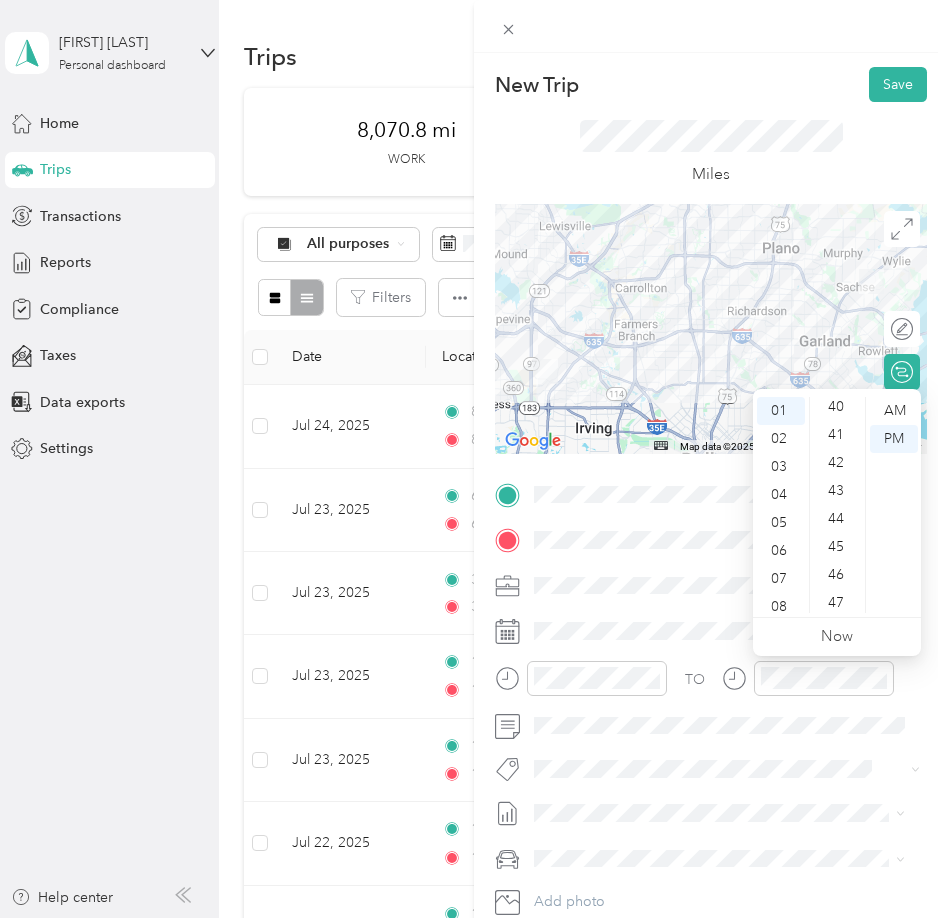 scroll, scrollTop: 1172, scrollLeft: 0, axis: vertical 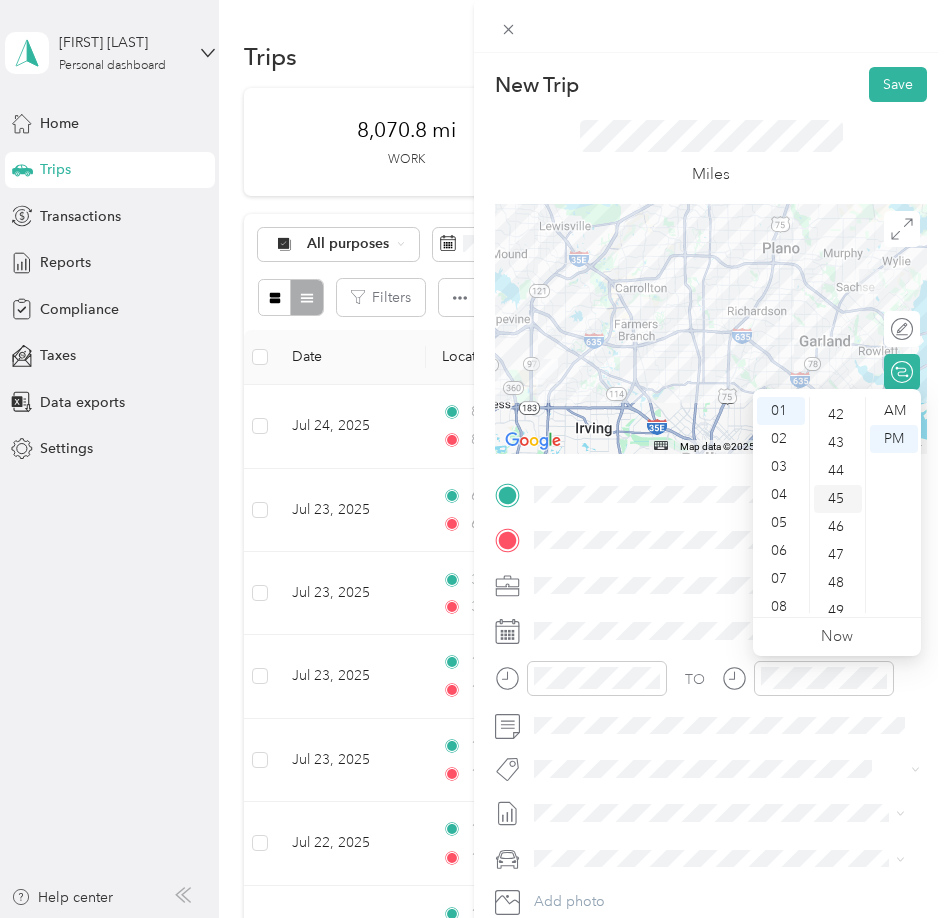 click on "45" at bounding box center (838, 499) 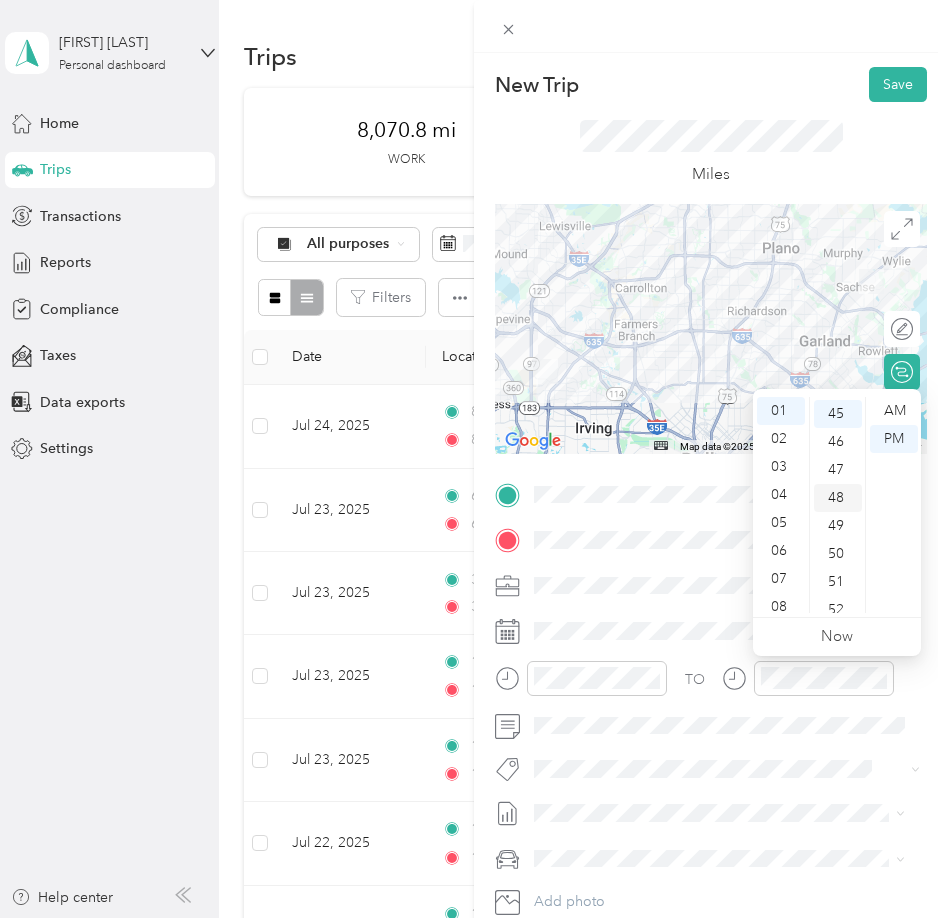 scroll, scrollTop: 1260, scrollLeft: 0, axis: vertical 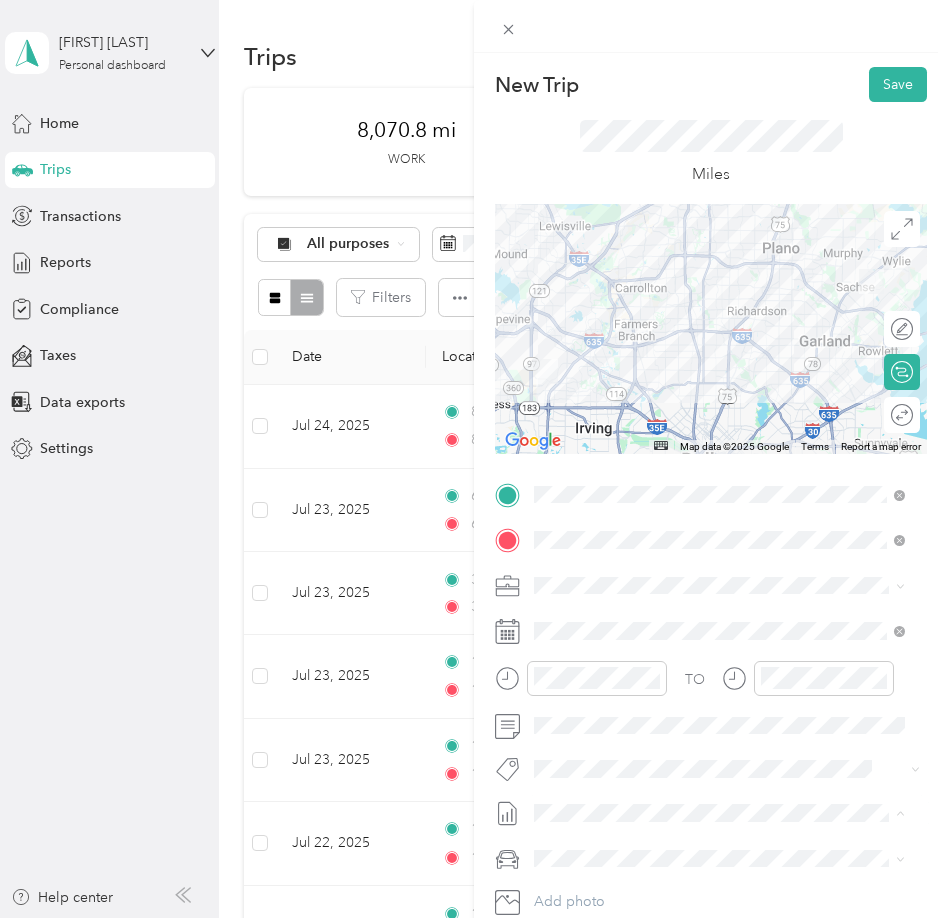 click on "July 2025 Mileage Draft" at bounding box center [719, 879] 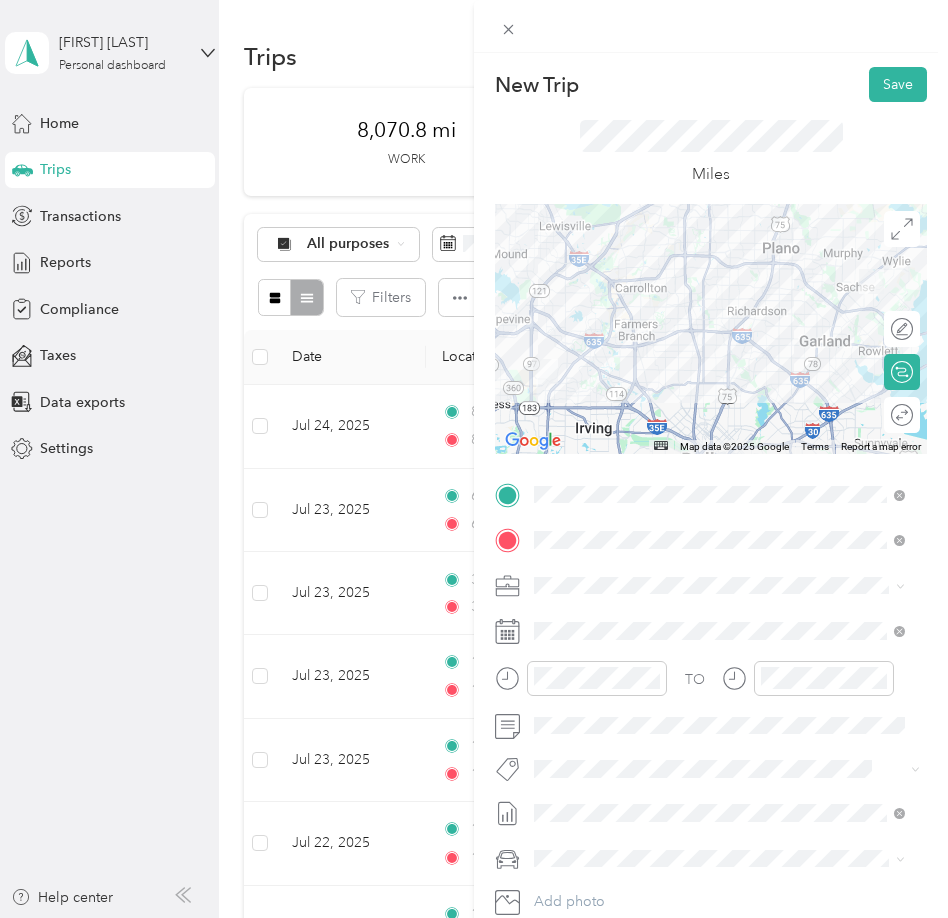 click on "Lexus" at bounding box center [719, 784] 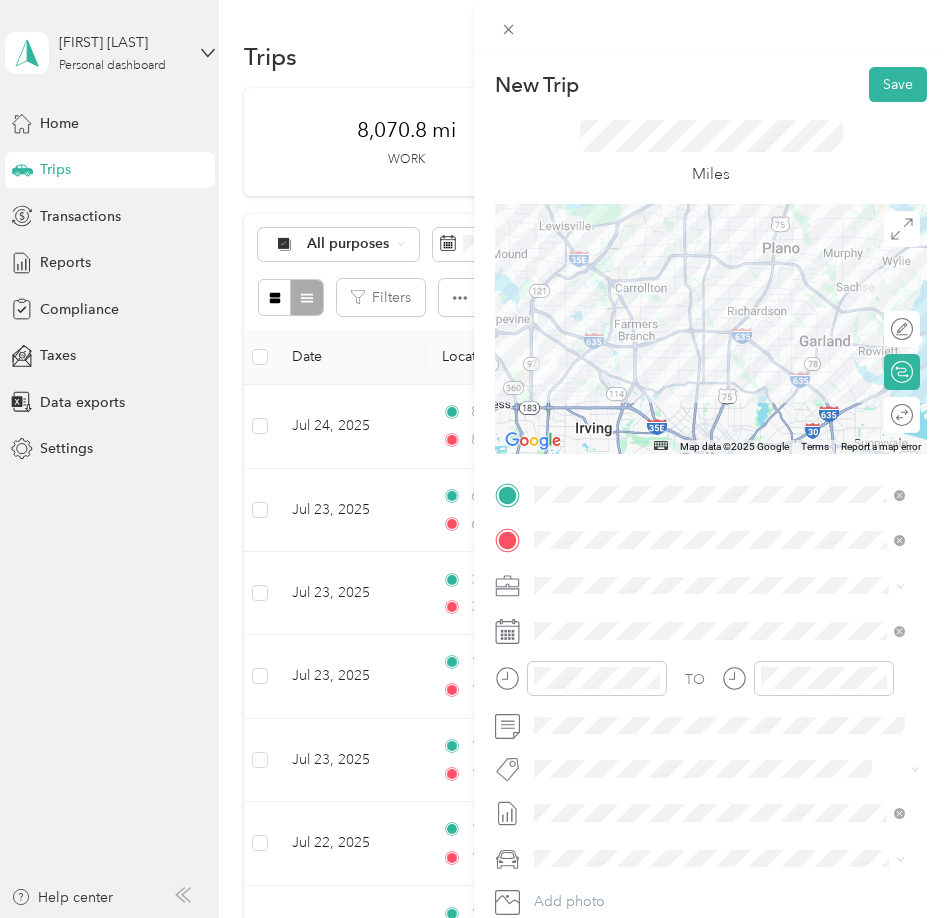 click on "Miles" at bounding box center (711, 153) 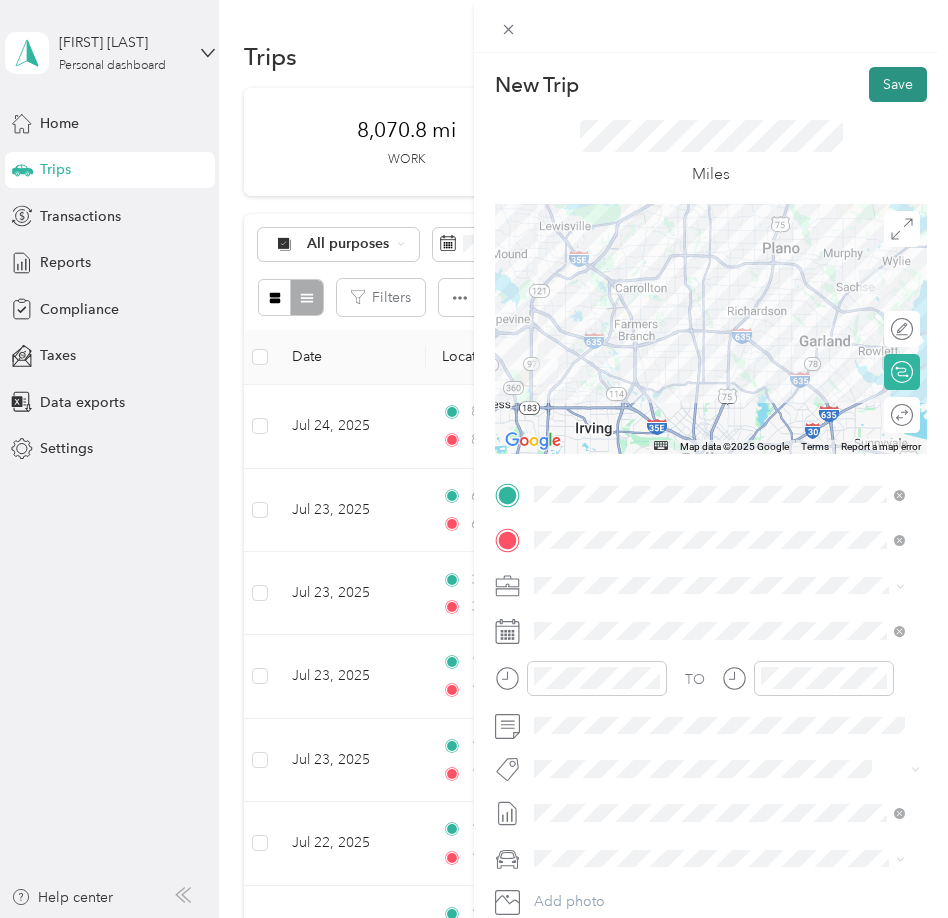 click on "Save" at bounding box center (898, 84) 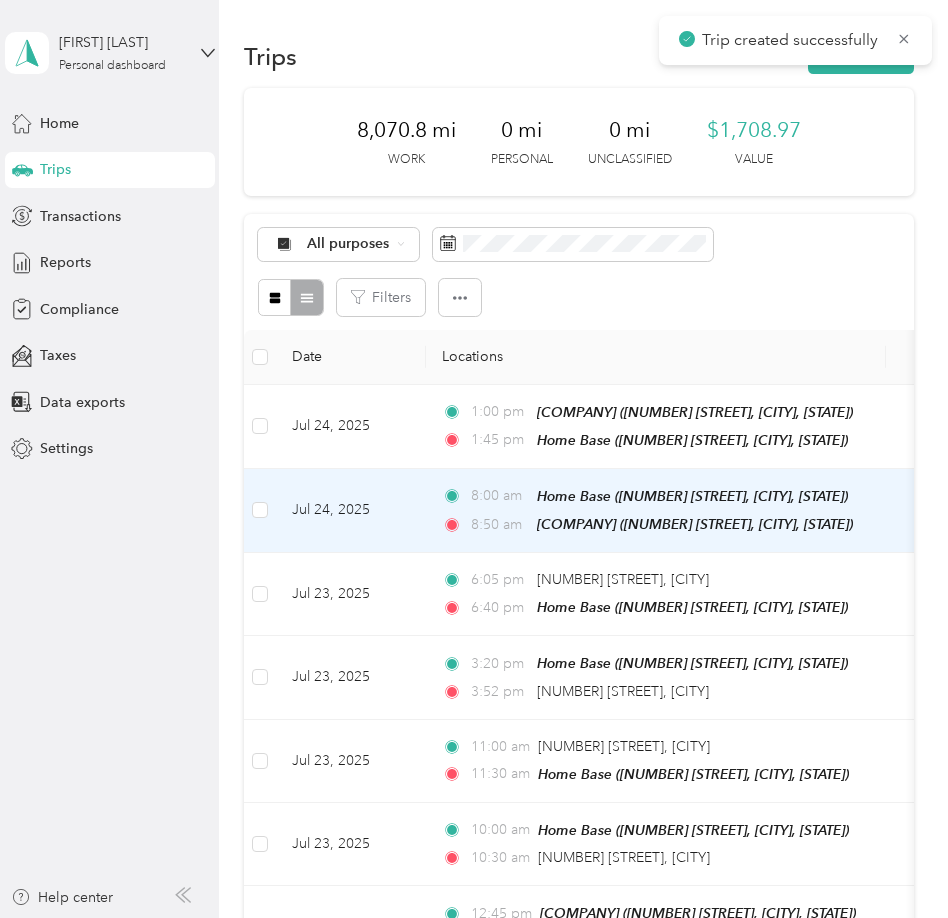click on "Jul 24, 2025" at bounding box center (351, 511) 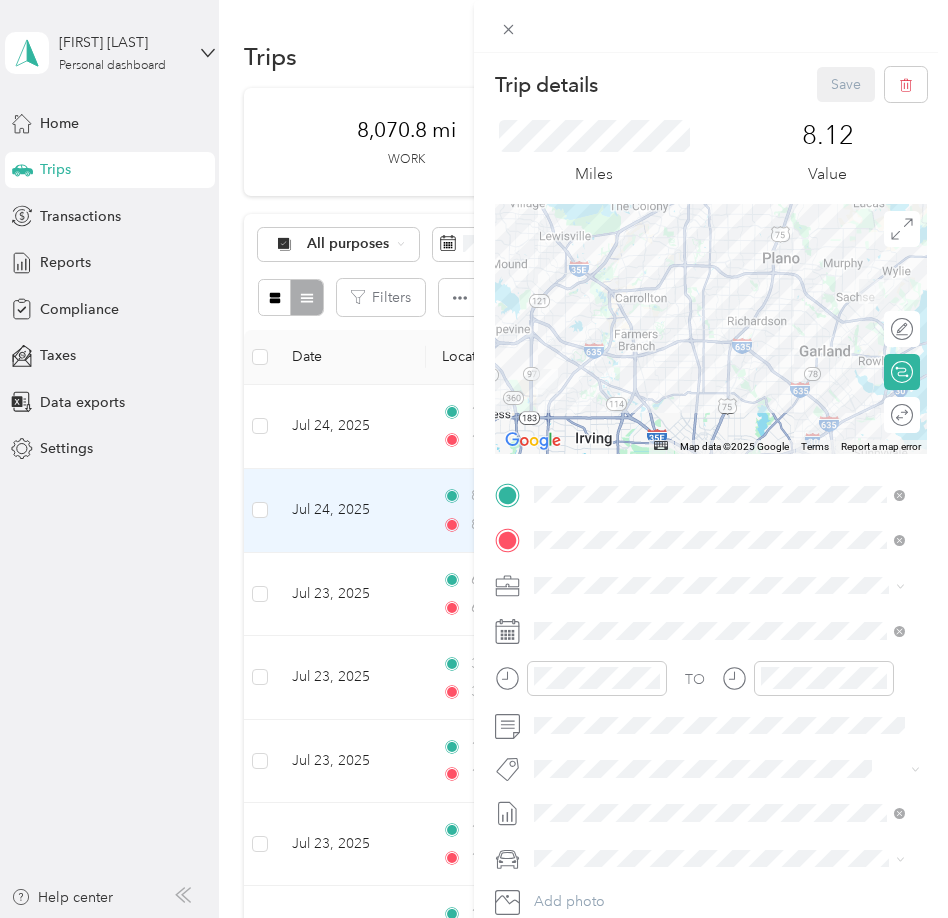 click on "Trip details Save This trip cannot be edited because it is either under review, approved, or paid. Contact your Team Manager to edit it. Miles 8.12 Value  ← Move left → Move right ↑ Move up ↓ Move down + Zoom in - Zoom out Home Jump left by 75% End Jump right by 75% Page Up Jump up by 75% Page Down Jump down by 75% Map Data Map data ©2025 Google Map data ©2025 Google 10 km  Click to toggle between metric and imperial units Terms Report a map error Edit route Calculate route Round trip TO Add photo" at bounding box center [474, 459] 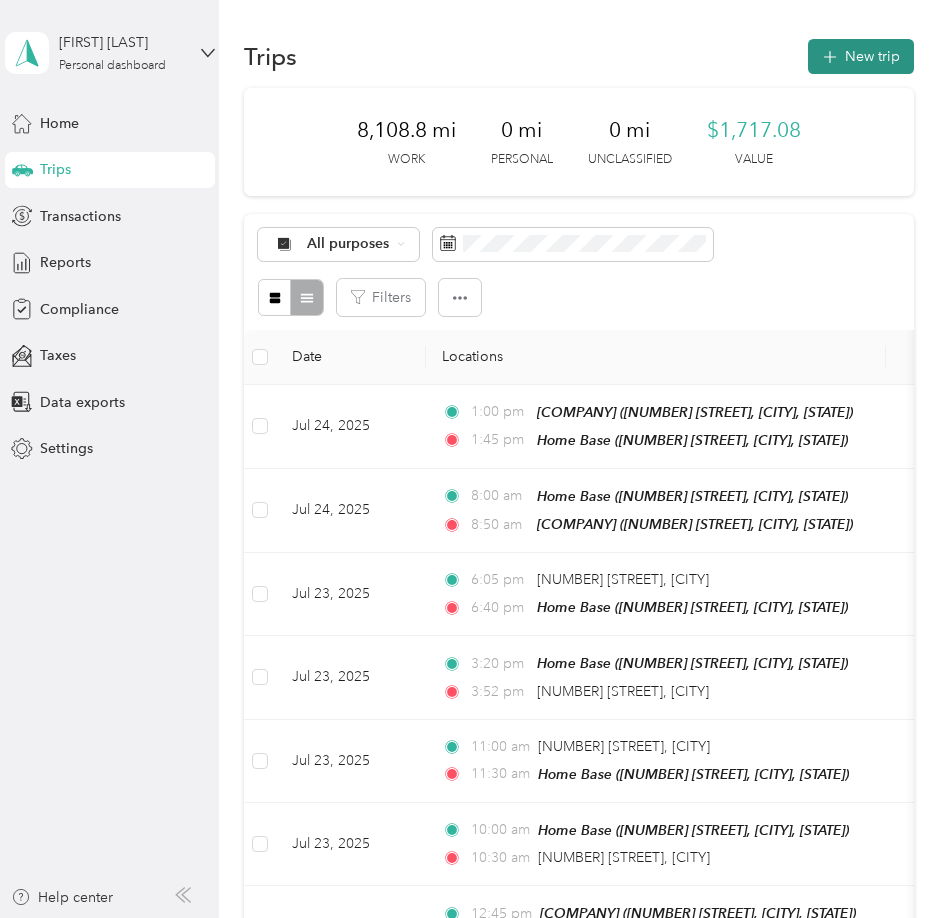 click on "New trip" at bounding box center (861, 56) 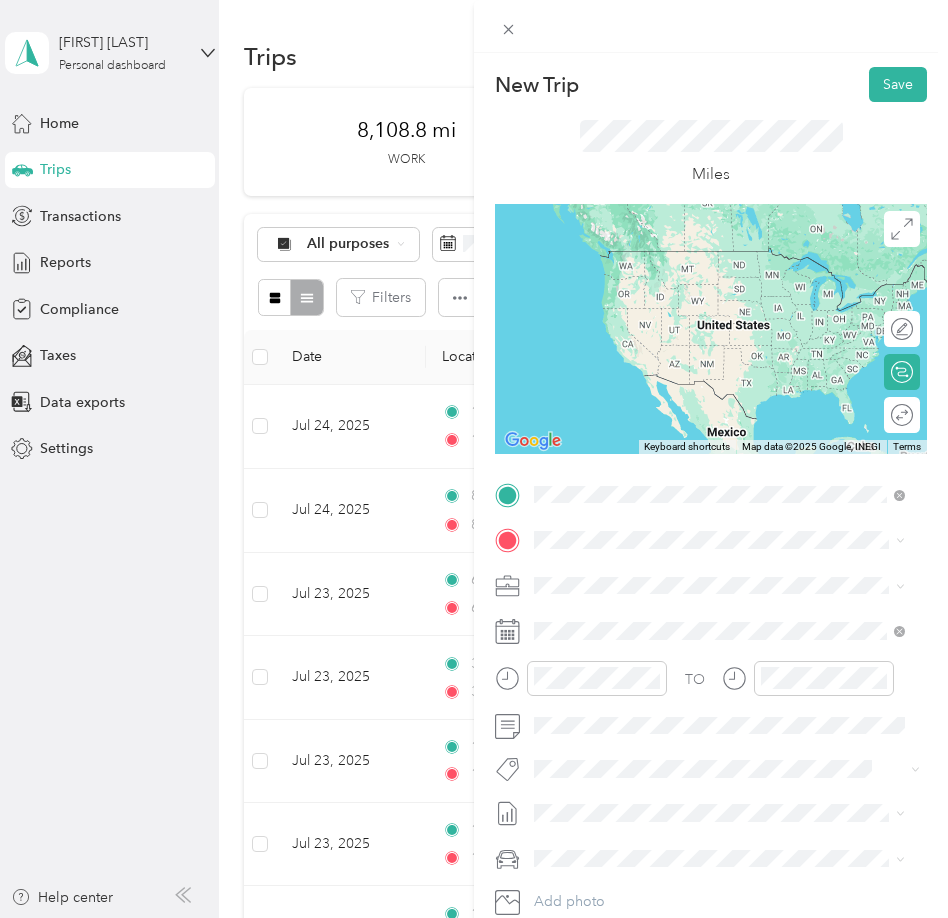 drag, startPoint x: 719, startPoint y: 595, endPoint x: 709, endPoint y: 592, distance: 10.440307 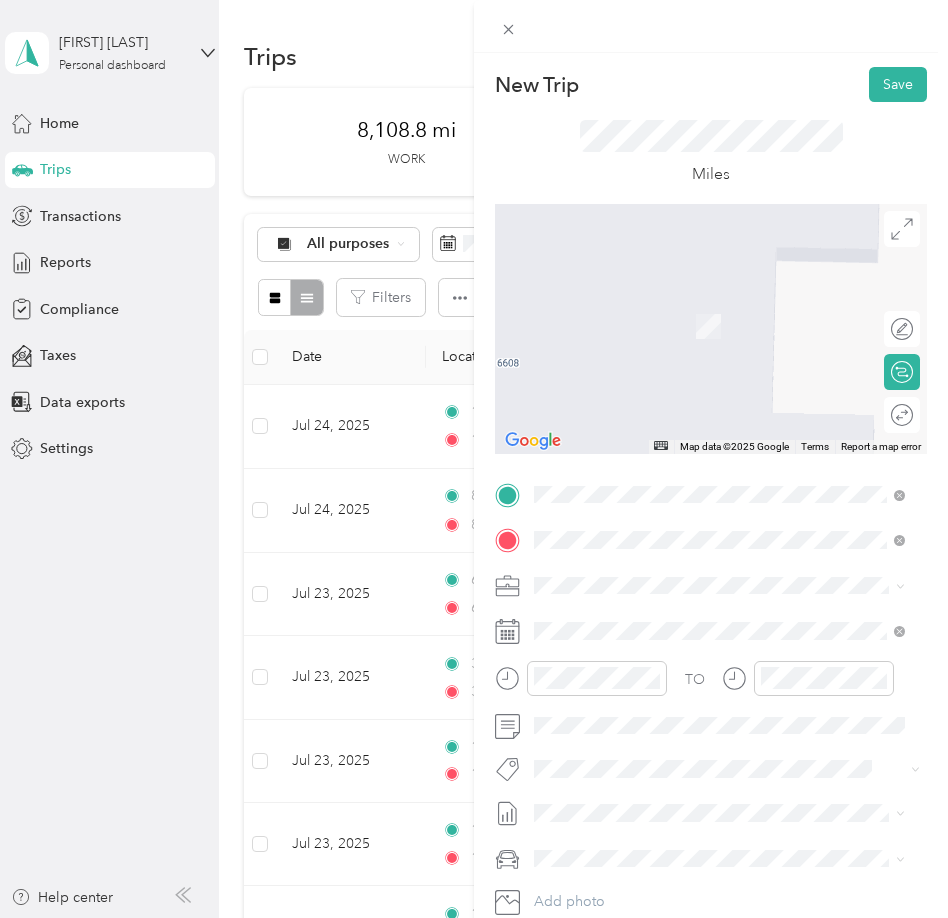click on "[NUMBER] [STREET]
[CITY], [STATE] [POSTAL_CODE], [COUNTRY]" at bounding box center [719, 621] 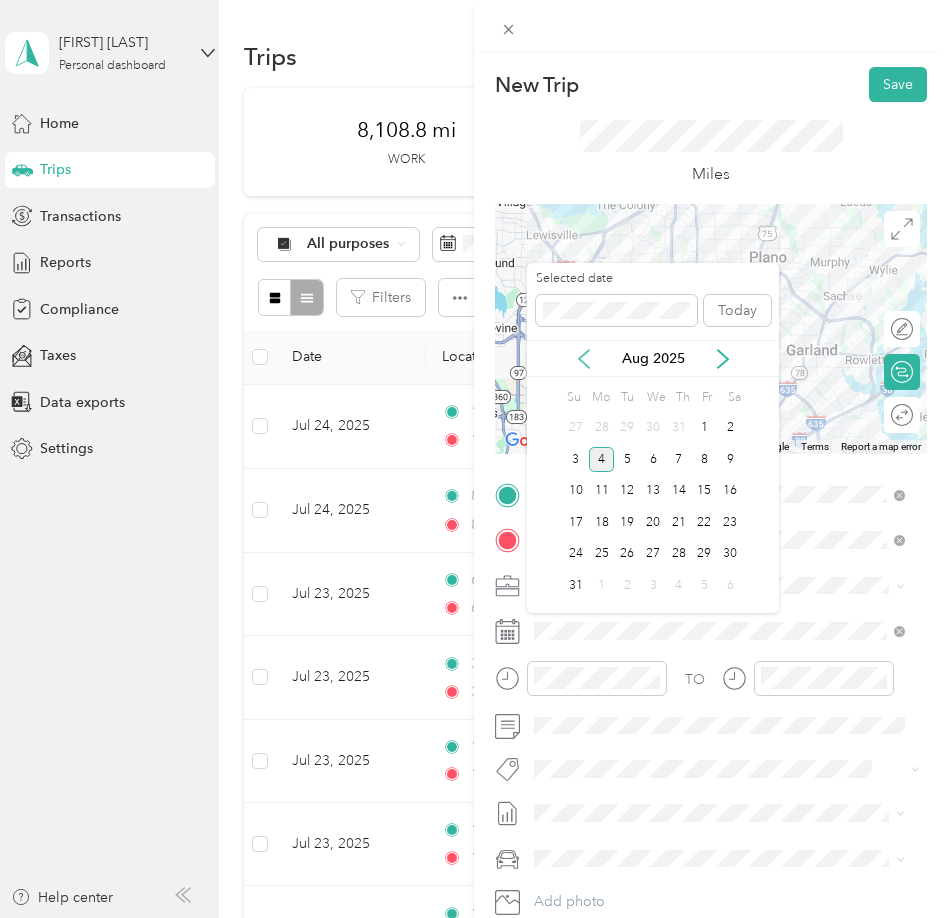click 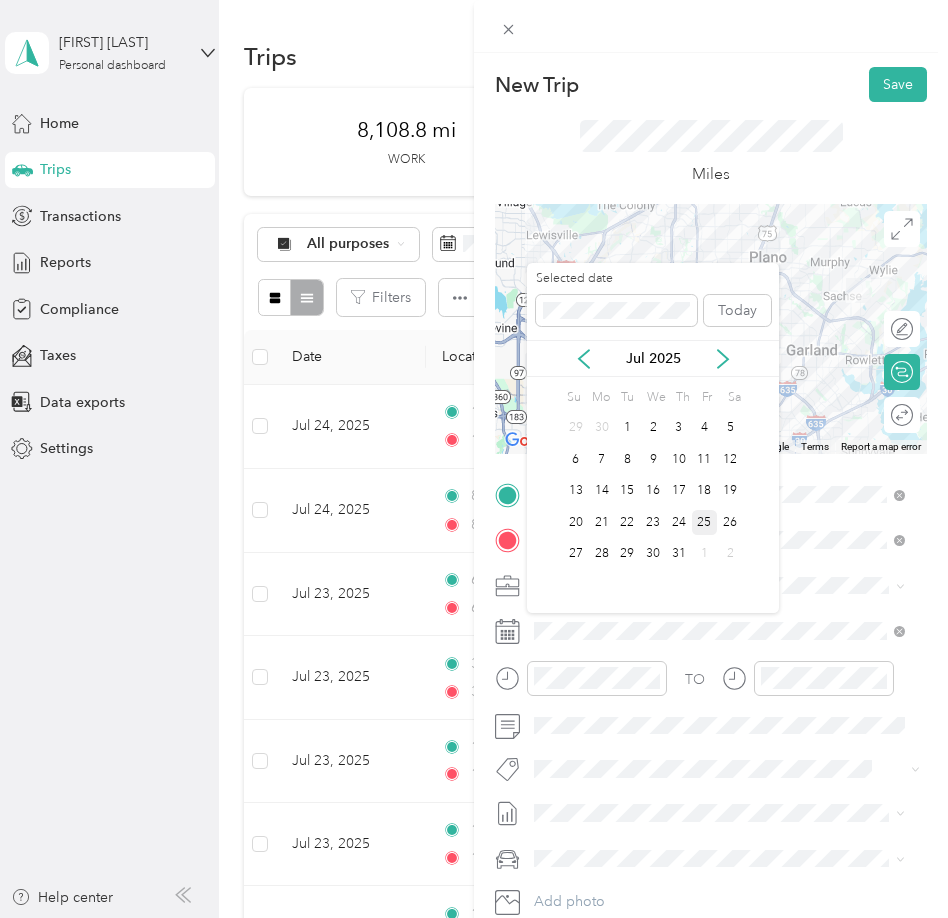 click on "25" at bounding box center (705, 522) 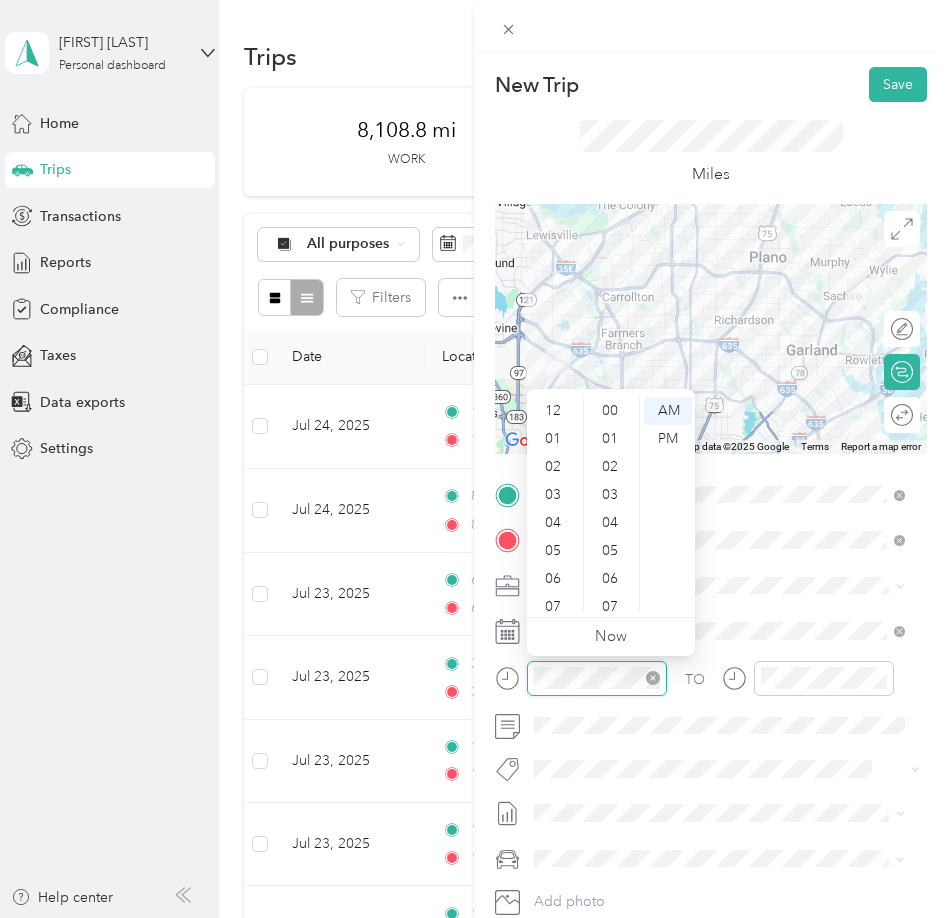 scroll, scrollTop: 728, scrollLeft: 0, axis: vertical 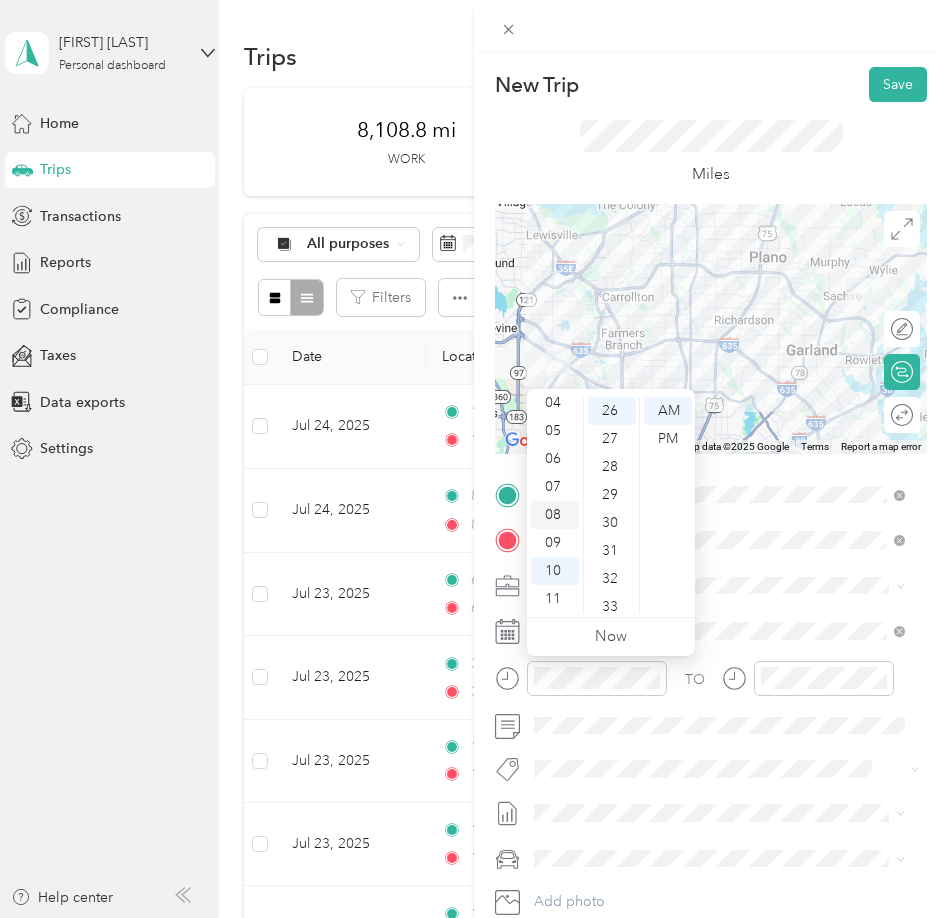 click on "08" at bounding box center [555, 515] 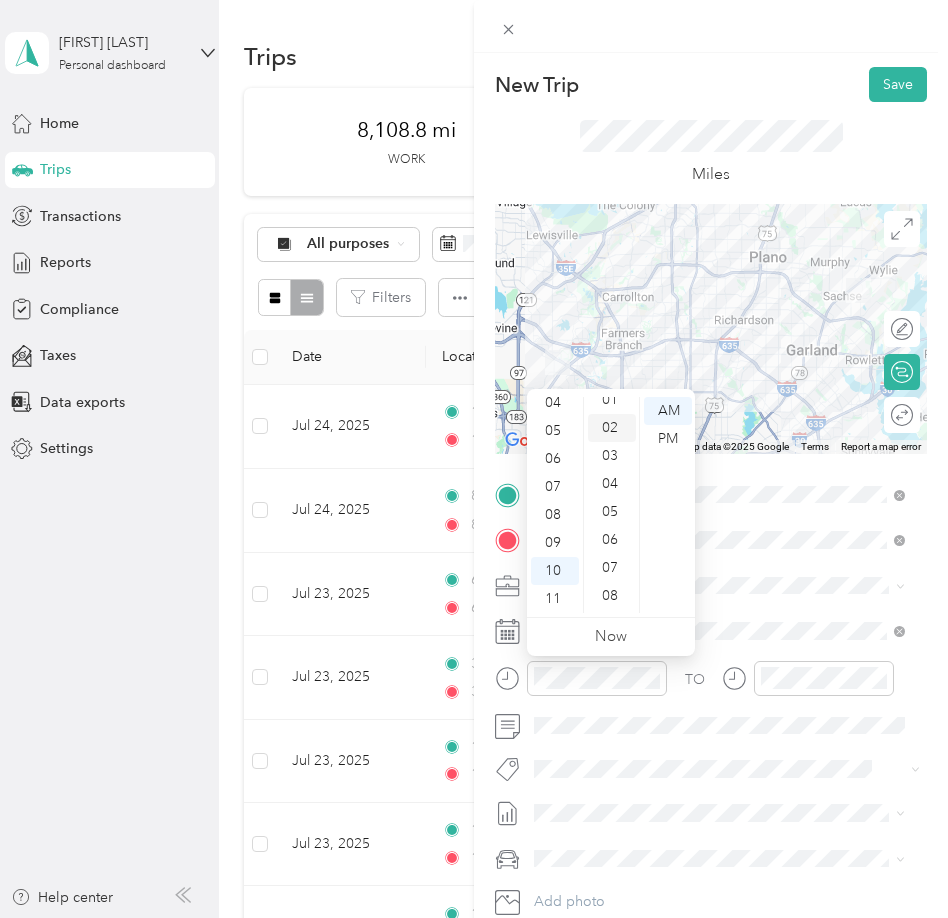 scroll, scrollTop: 0, scrollLeft: 0, axis: both 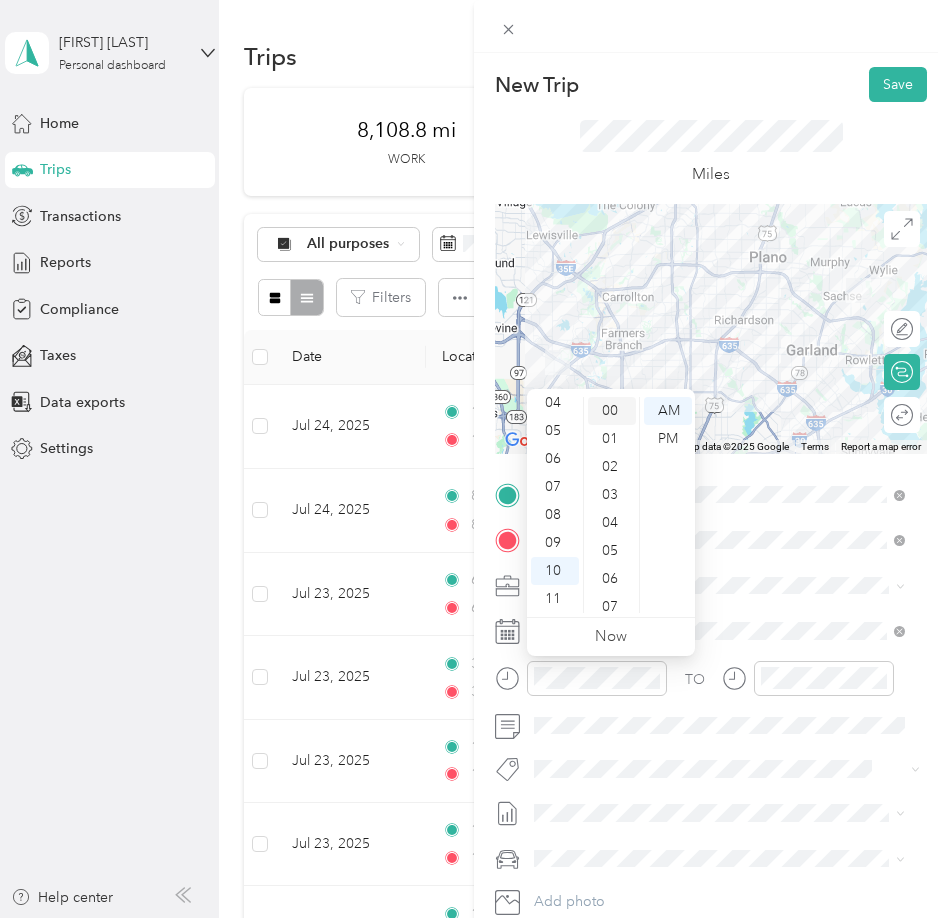 click on "00" at bounding box center (612, 411) 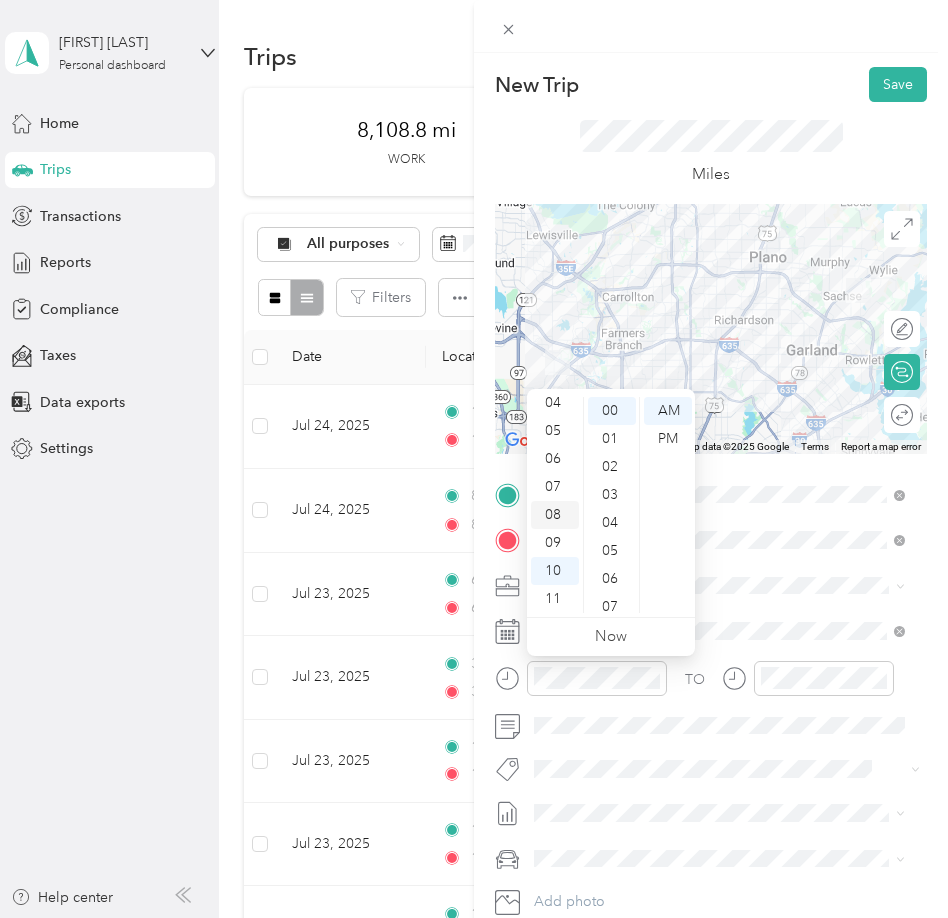 click on "08" at bounding box center (555, 515) 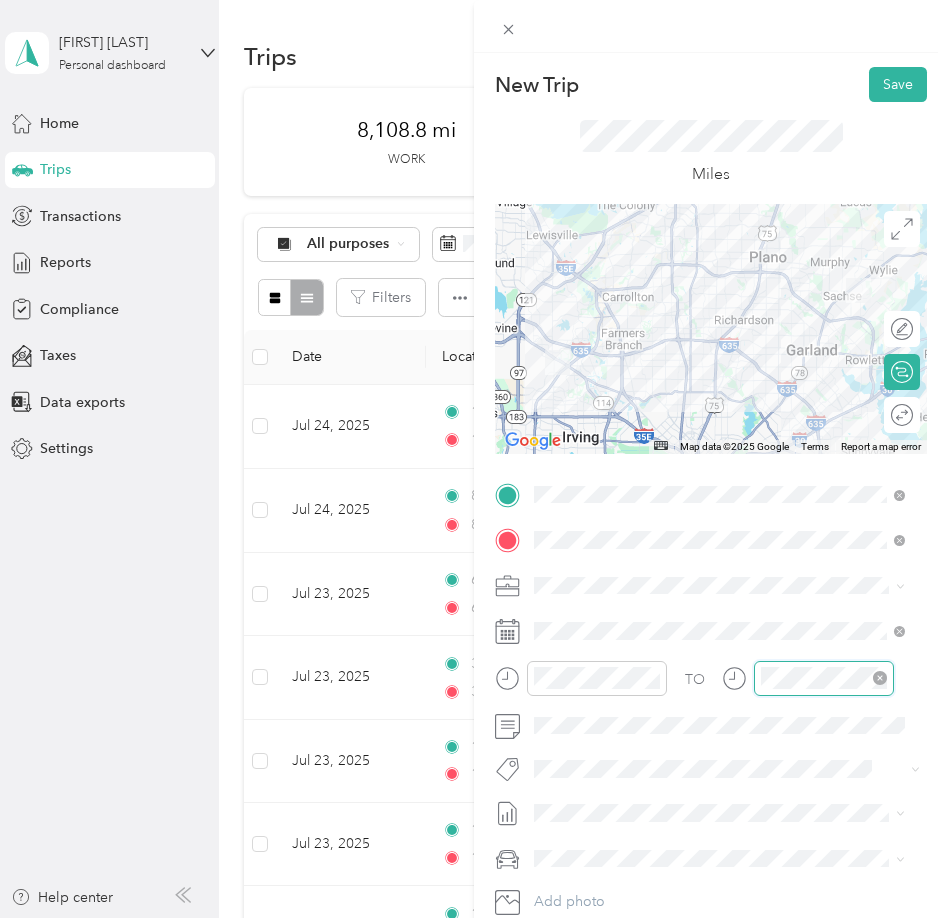 scroll, scrollTop: 728, scrollLeft: 0, axis: vertical 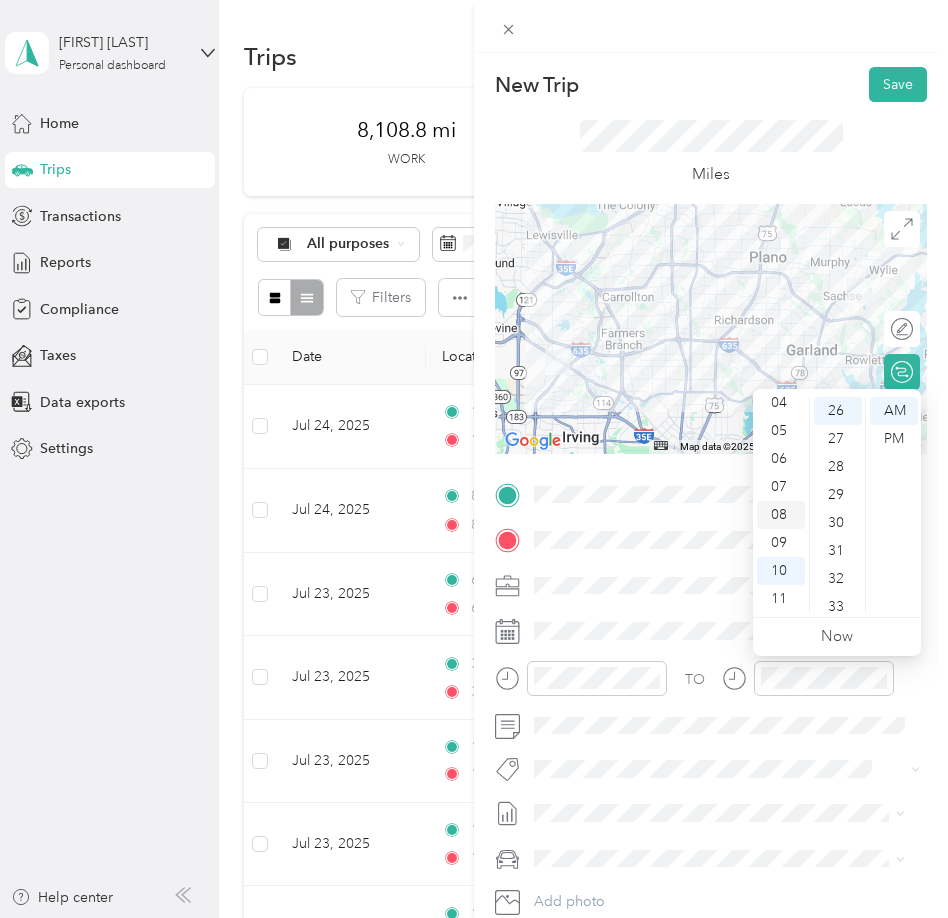 click on "08" at bounding box center [781, 515] 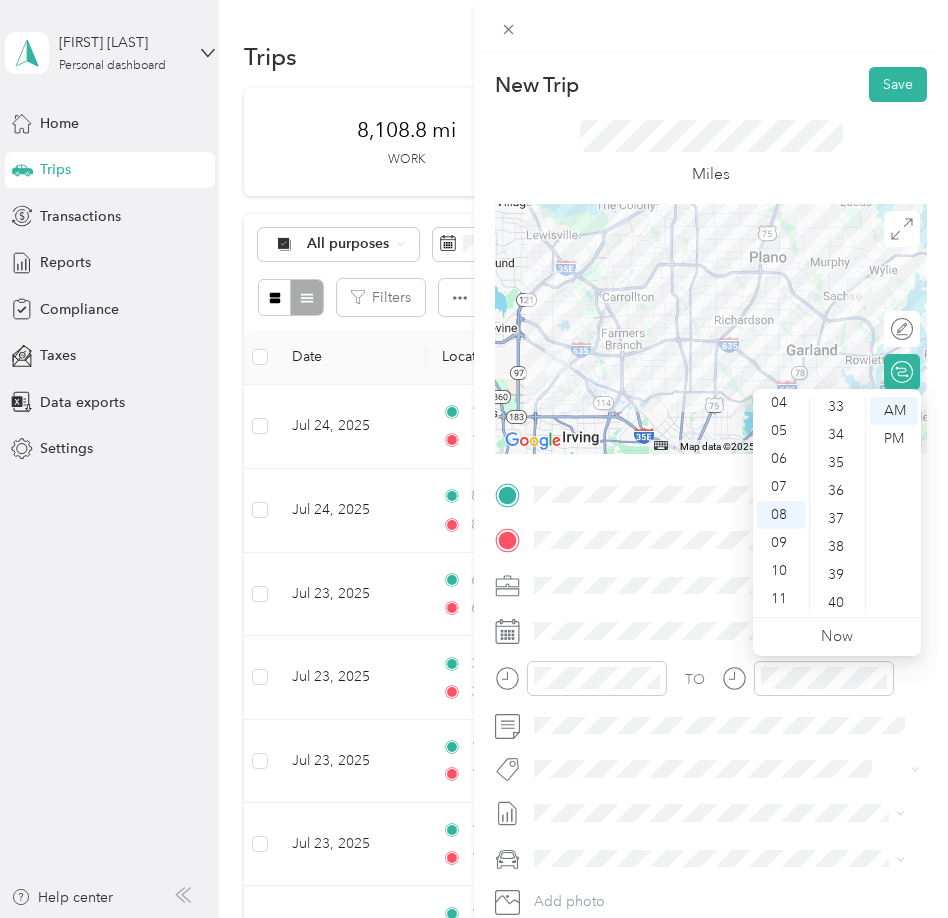 scroll, scrollTop: 1028, scrollLeft: 0, axis: vertical 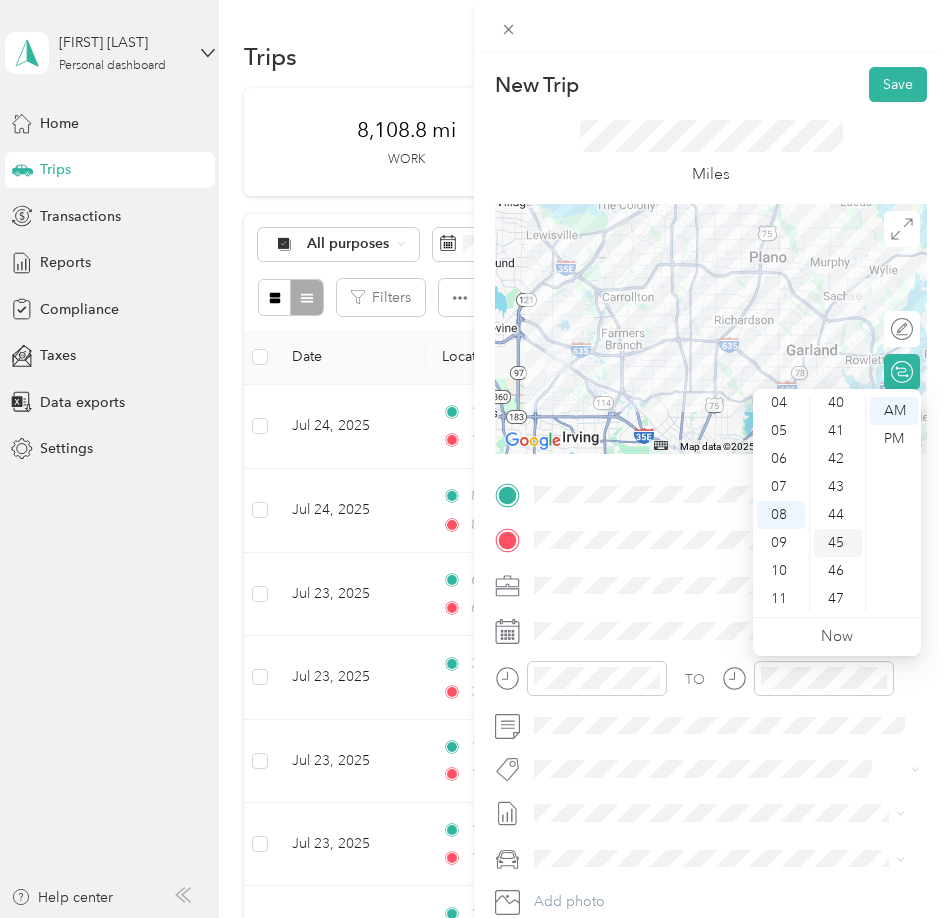 click on "45" at bounding box center (838, 543) 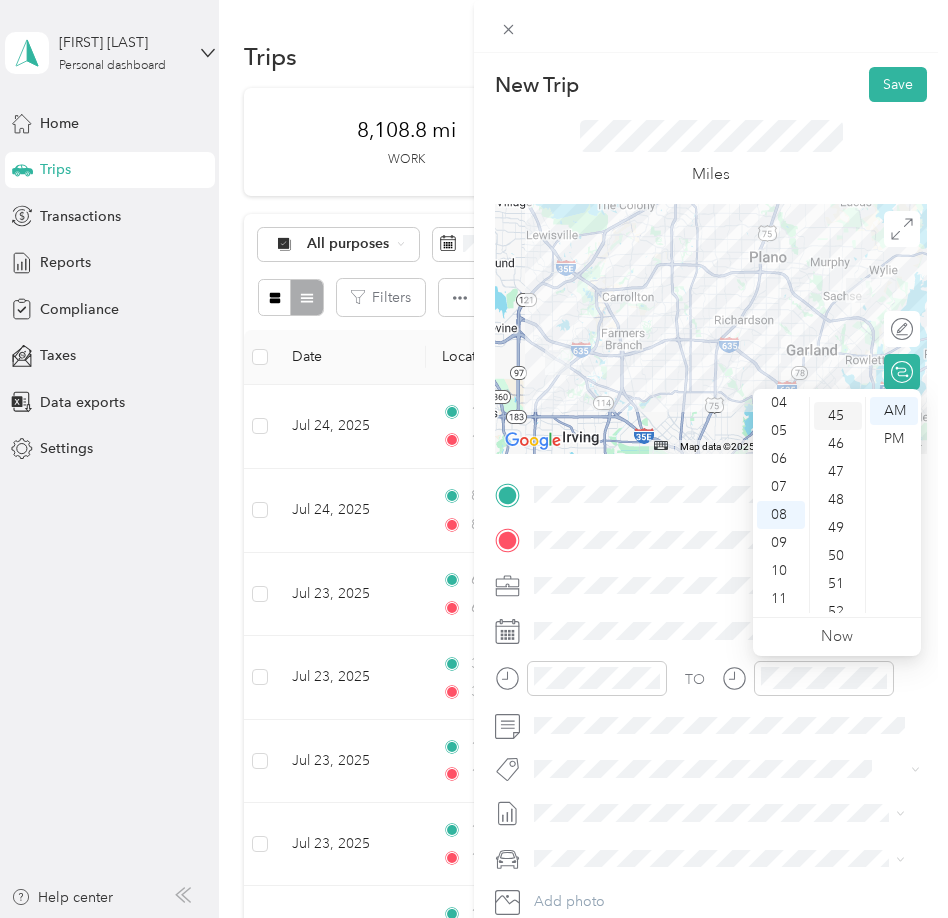 scroll, scrollTop: 1260, scrollLeft: 0, axis: vertical 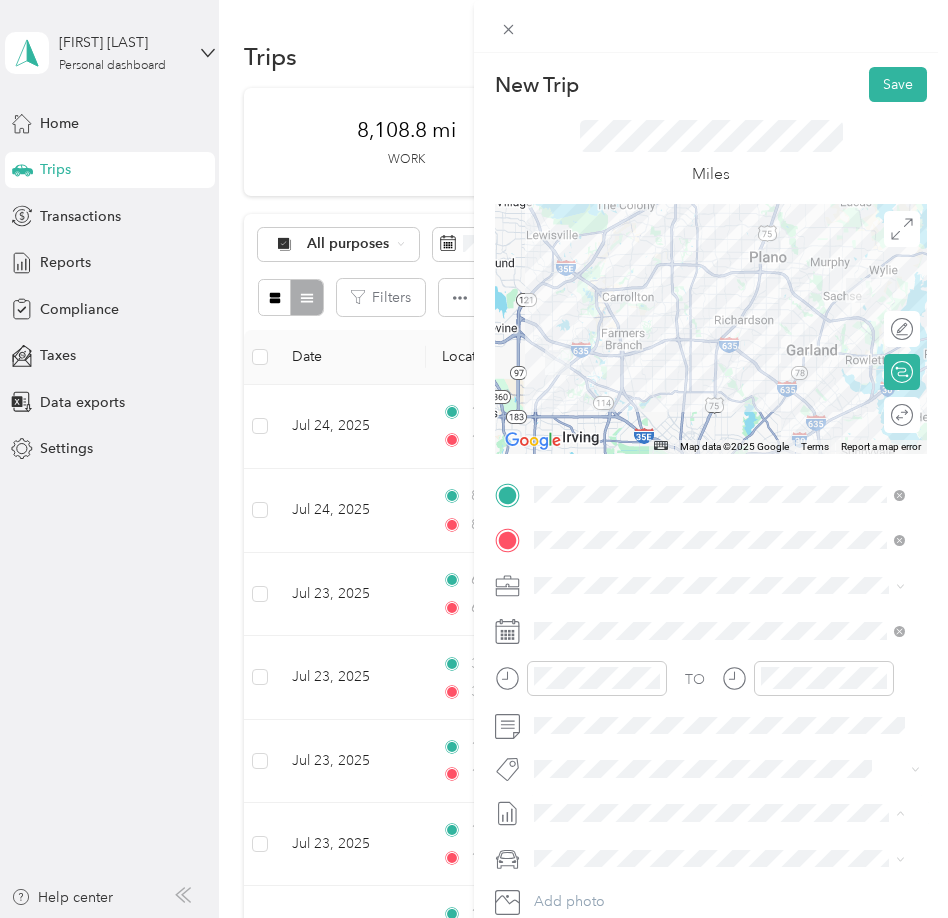 click on "July 2025 Mileage Draft" at bounding box center (719, 879) 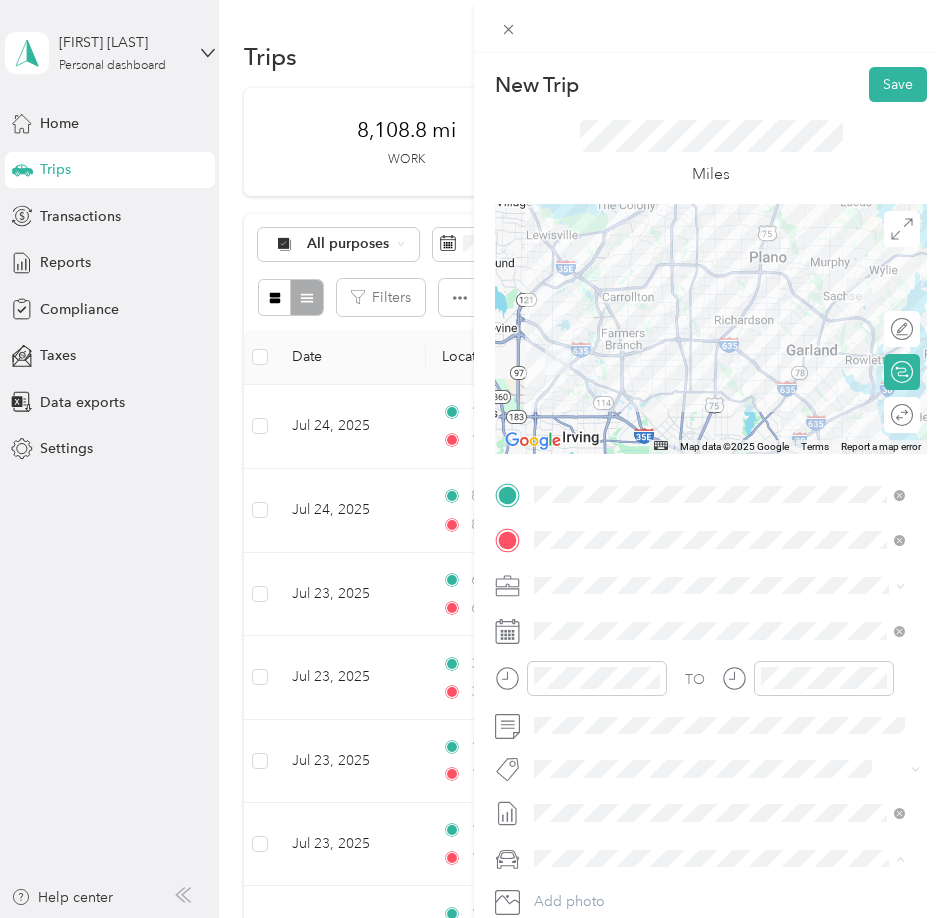 click on "Ford F250SD" at bounding box center [719, 823] 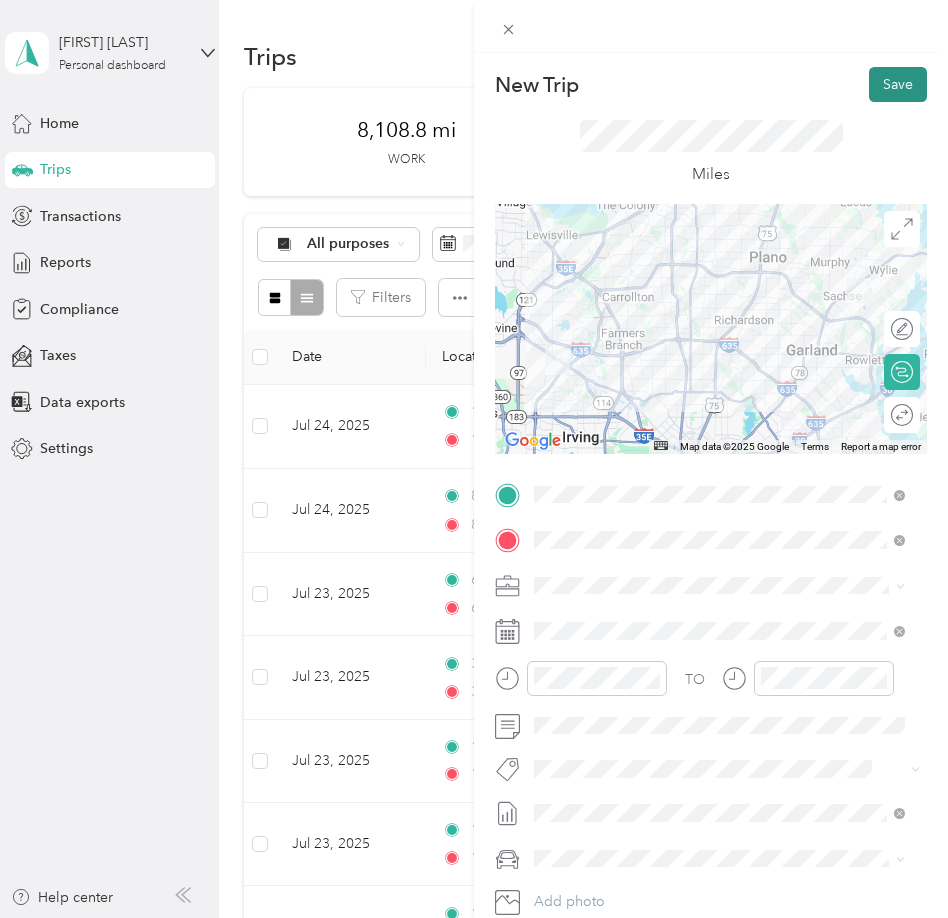 click on "Save" at bounding box center [898, 84] 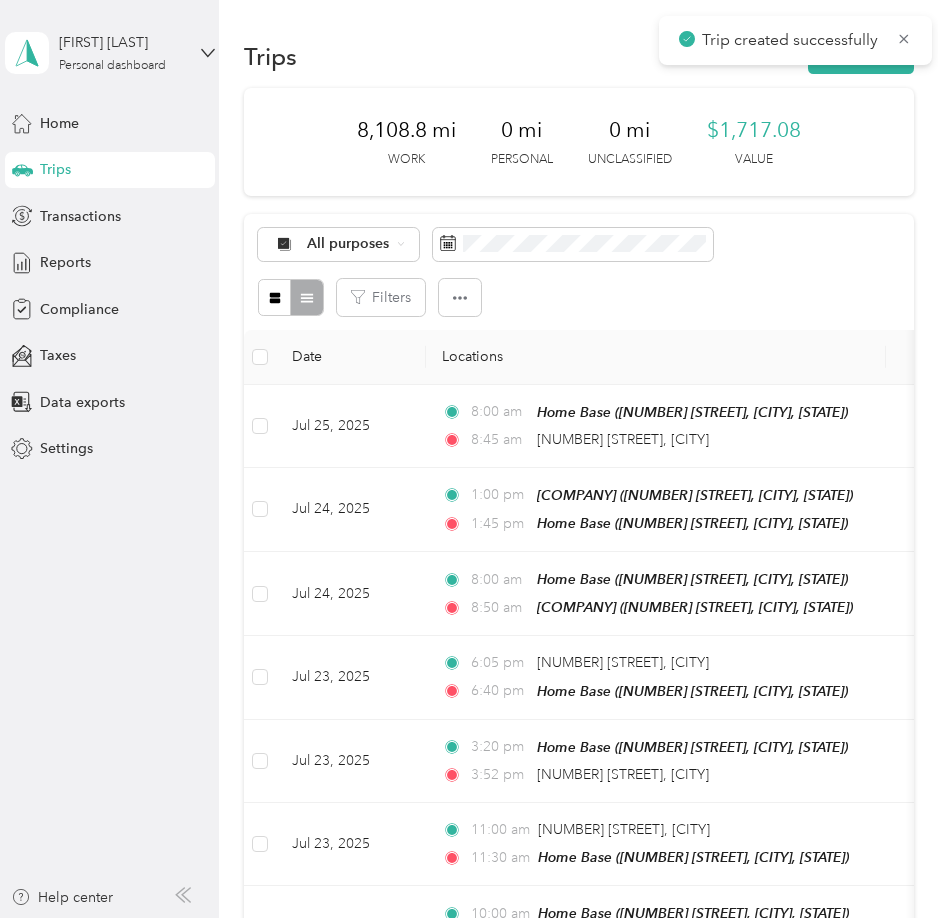 click on "Trips New trip" at bounding box center (579, 56) 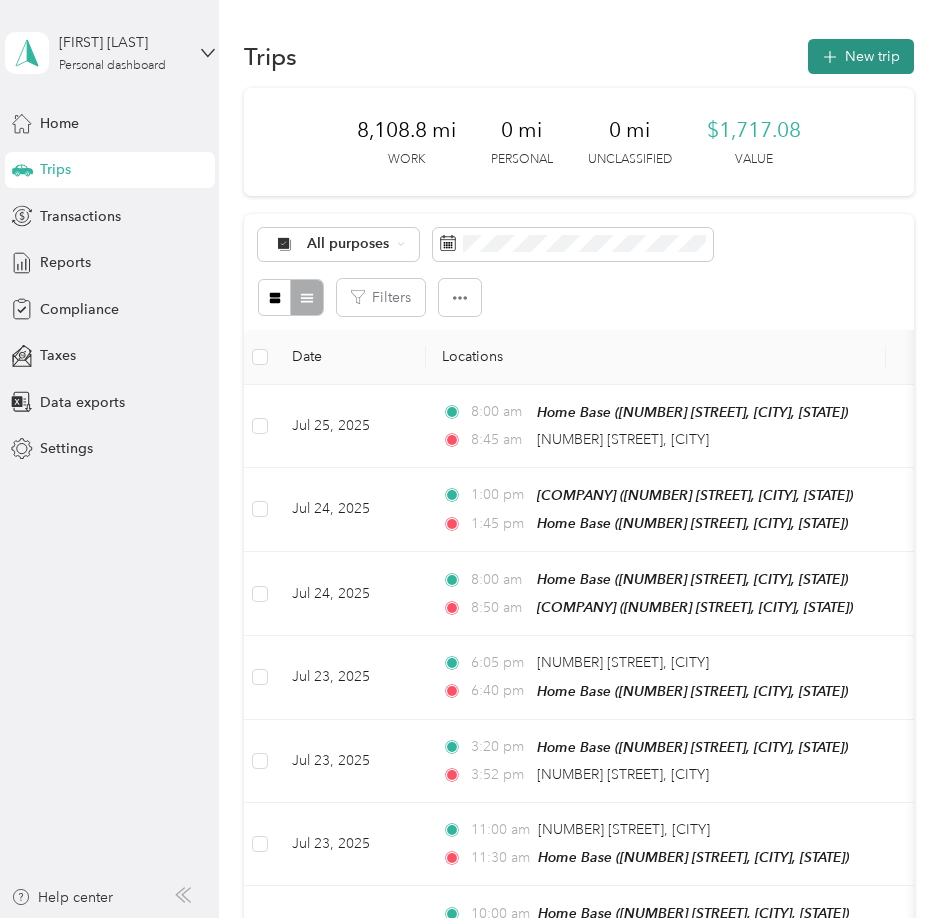 click on "New trip" at bounding box center (861, 56) 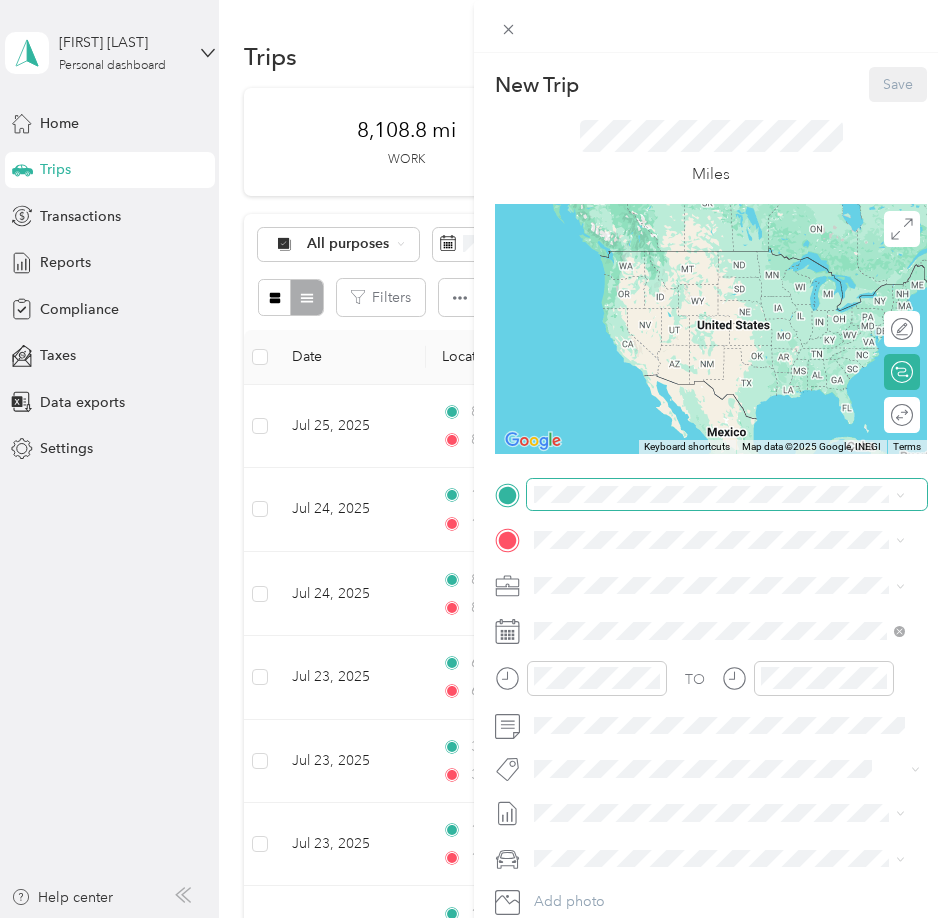 click at bounding box center [727, 495] 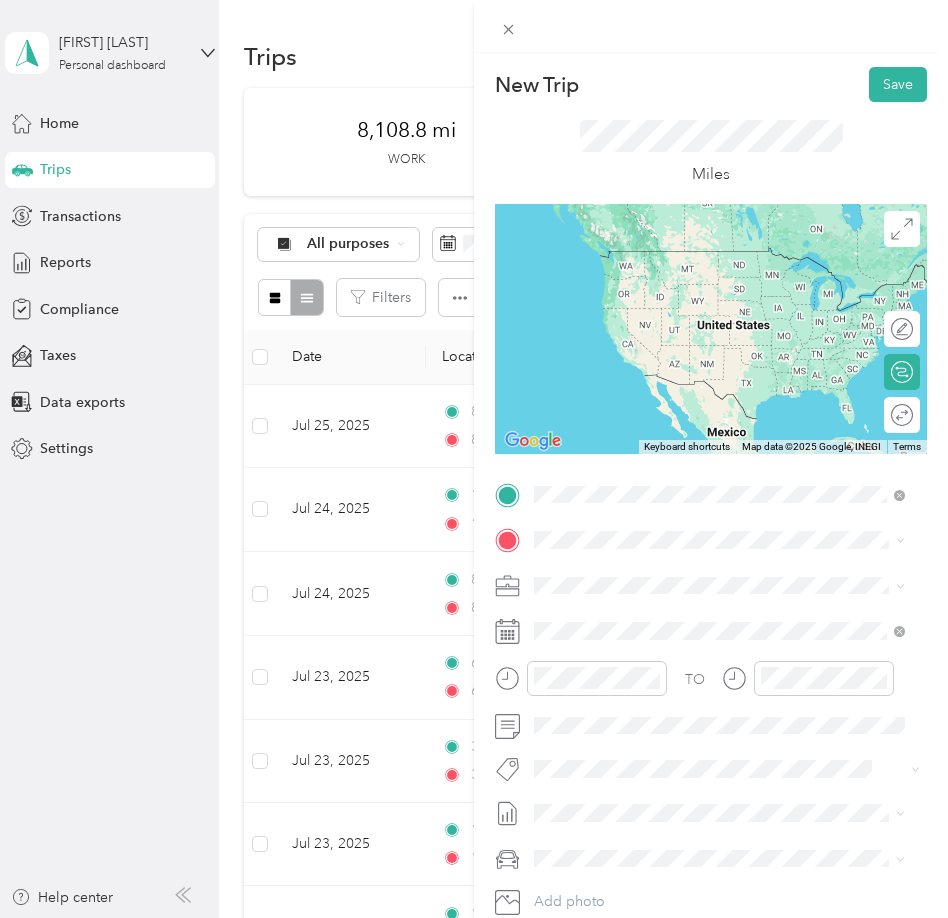 click on "[NUMBER] [STREET]
[CITY], [STATE] [POSTAL_CODE], [COUNTRY]" at bounding box center [716, 575] 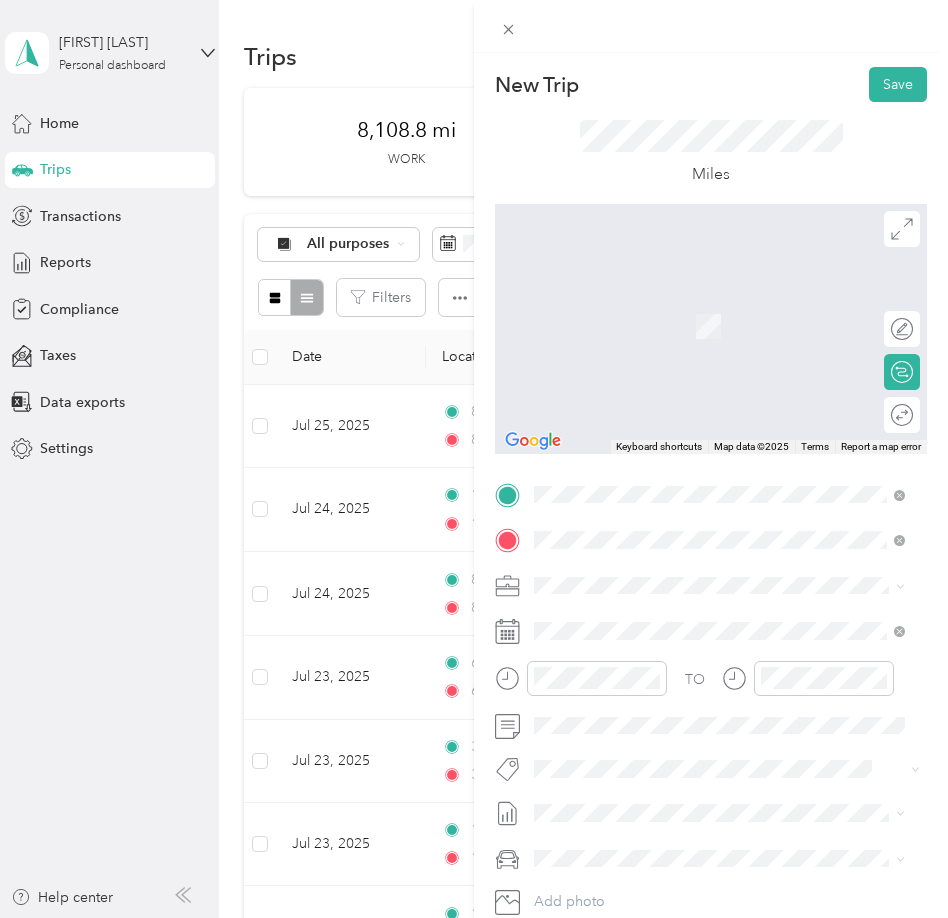 click on "[NUMBER] [STREET], [POSTAL CODE], [CITY], [STATE], [COUNTRY]" at bounding box center (716, 652) 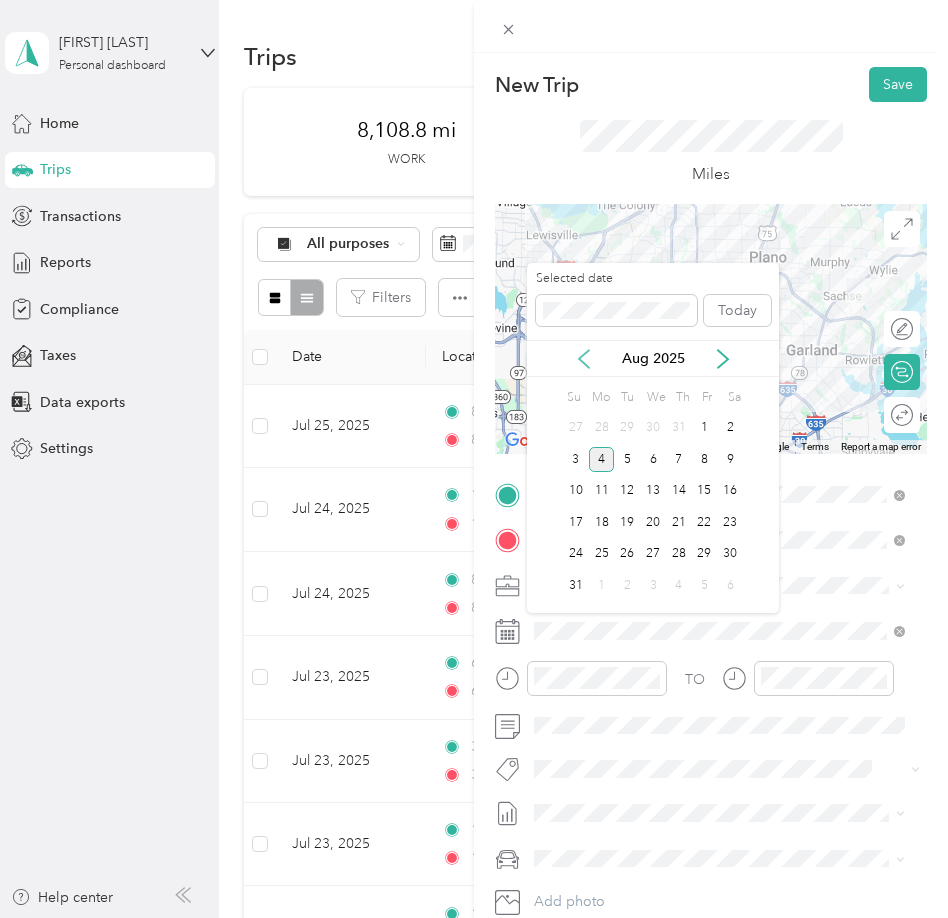 click 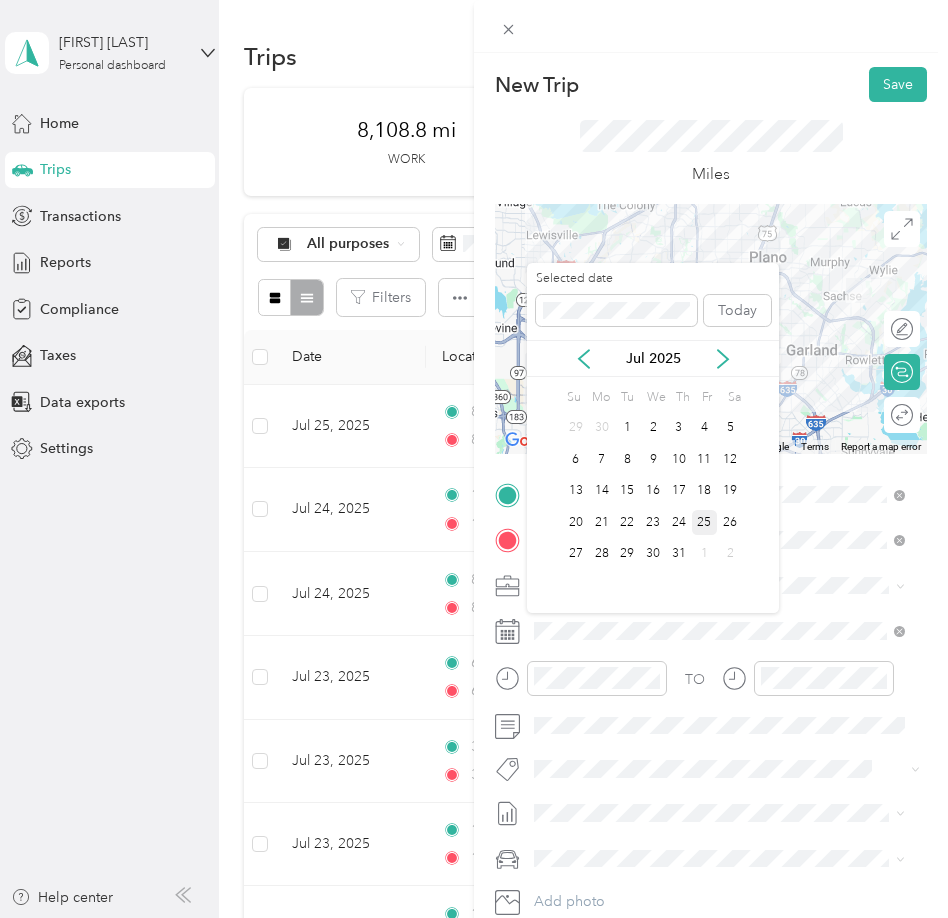 click on "25" at bounding box center (705, 522) 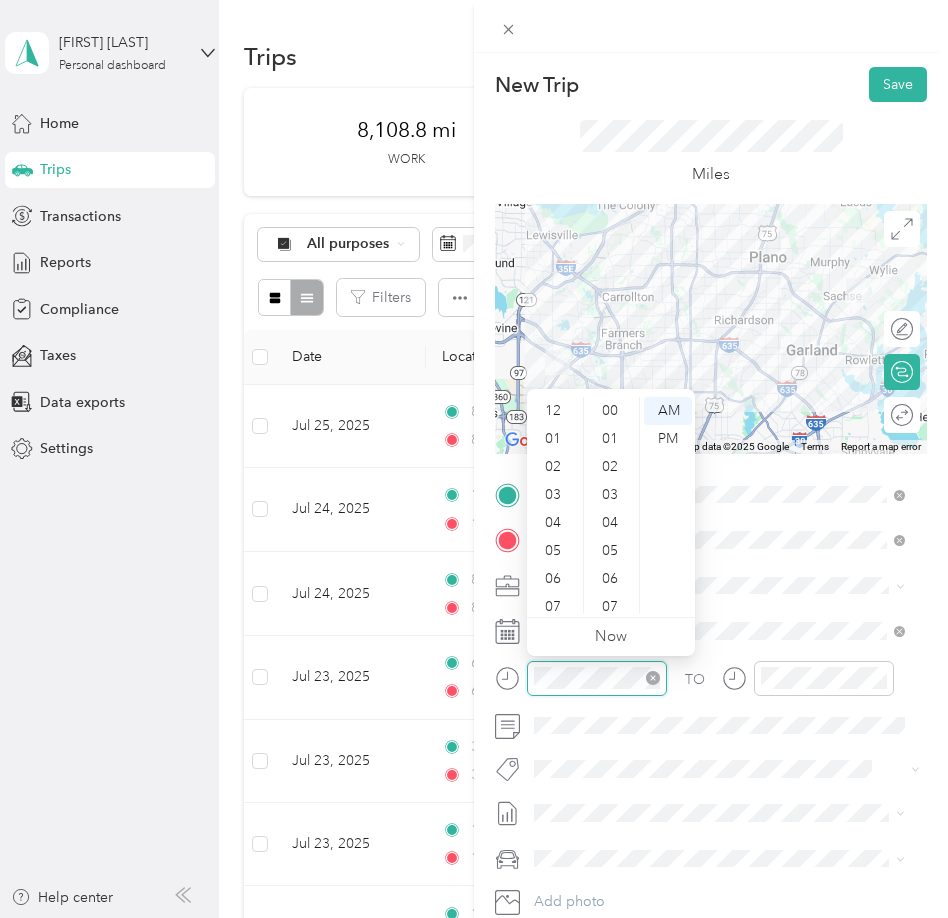 scroll, scrollTop: 756, scrollLeft: 0, axis: vertical 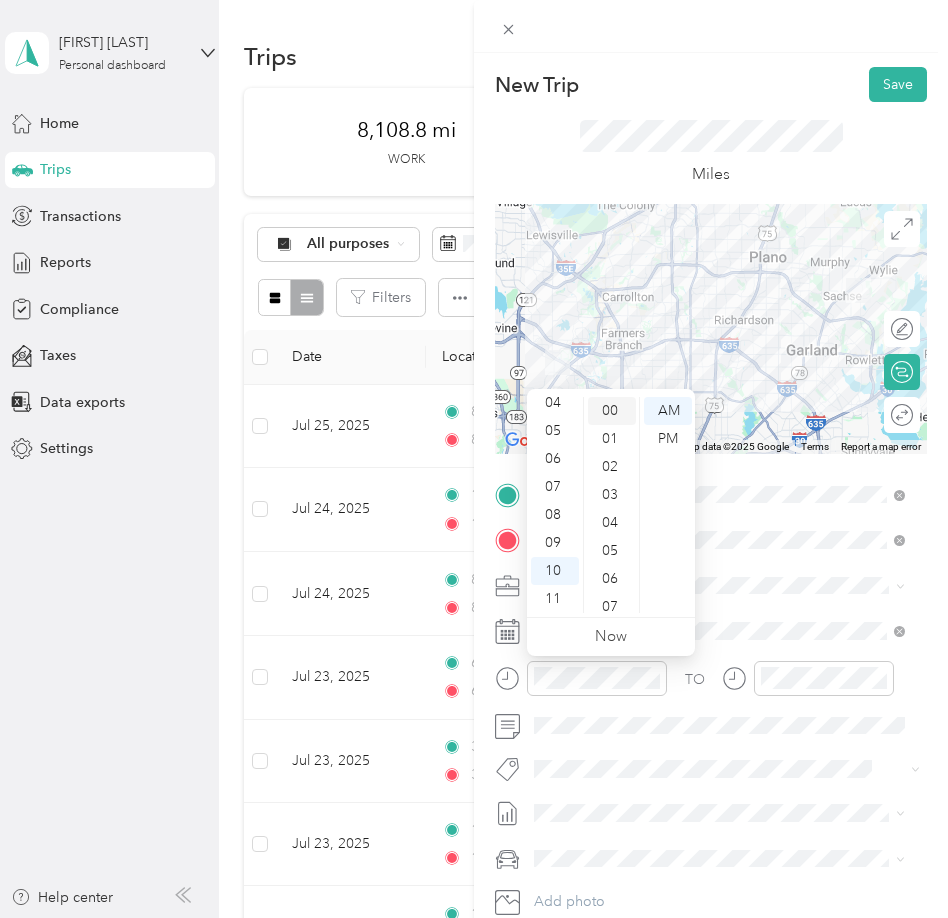 click on "00" at bounding box center [612, 411] 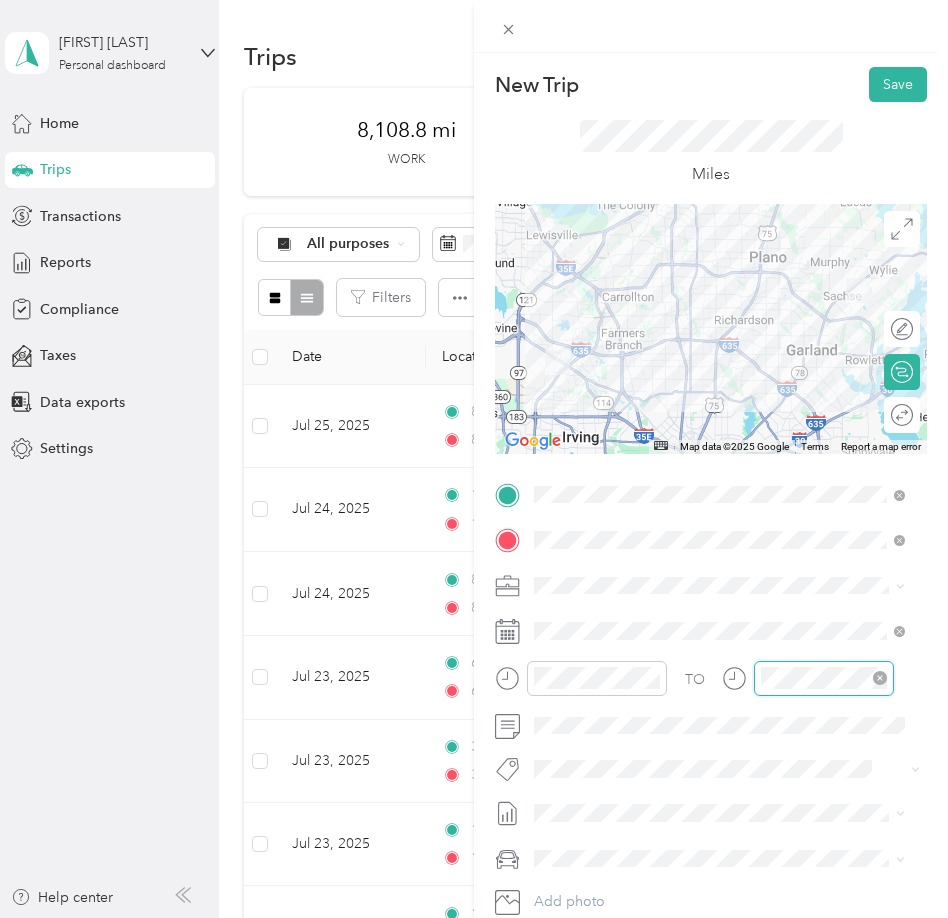 scroll, scrollTop: 120, scrollLeft: 0, axis: vertical 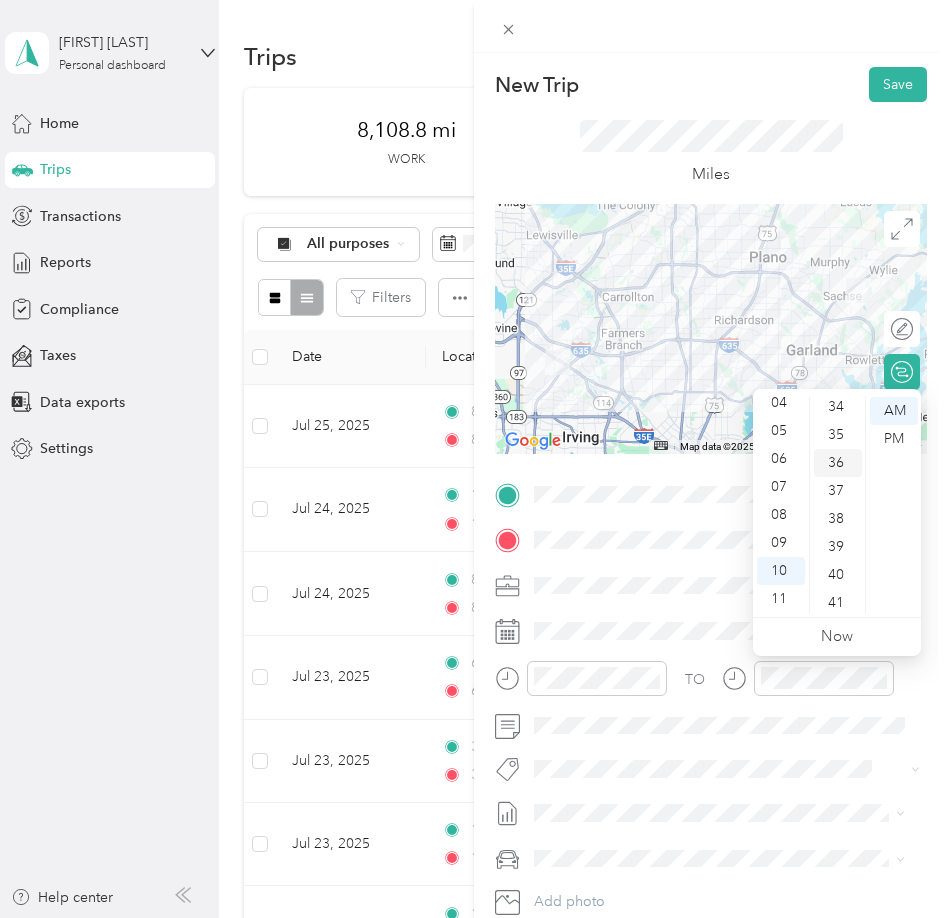 click on "40" at bounding box center [838, 575] 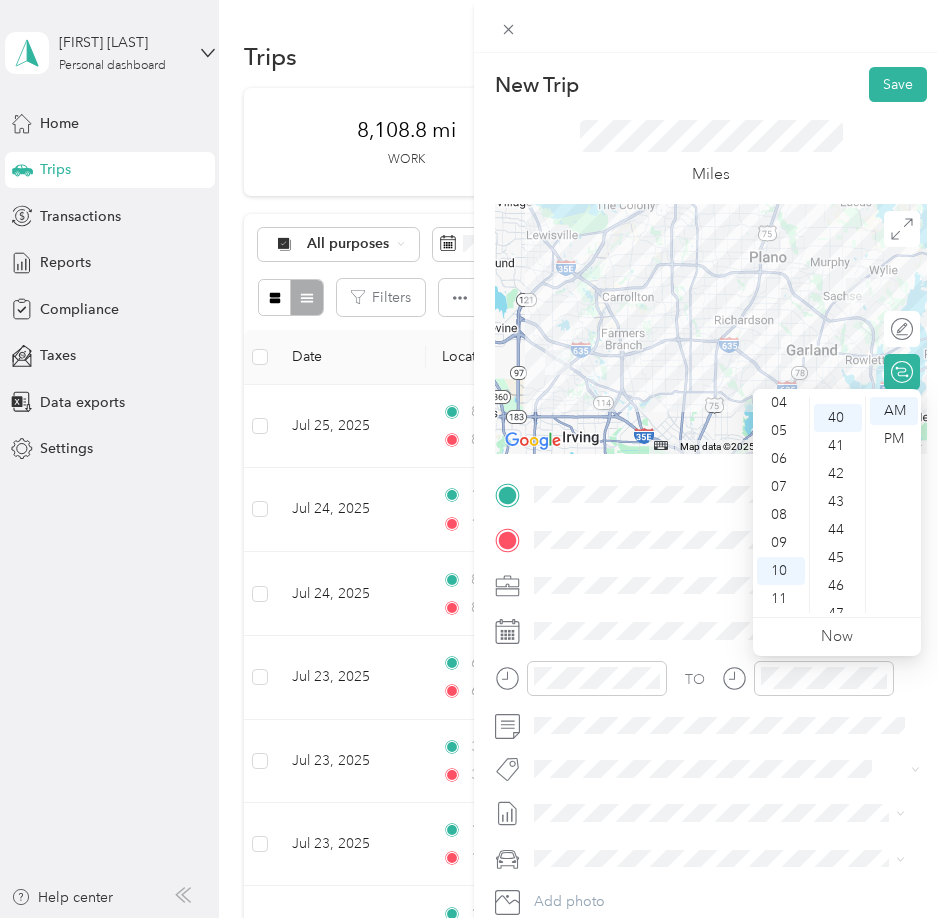 scroll, scrollTop: 1120, scrollLeft: 0, axis: vertical 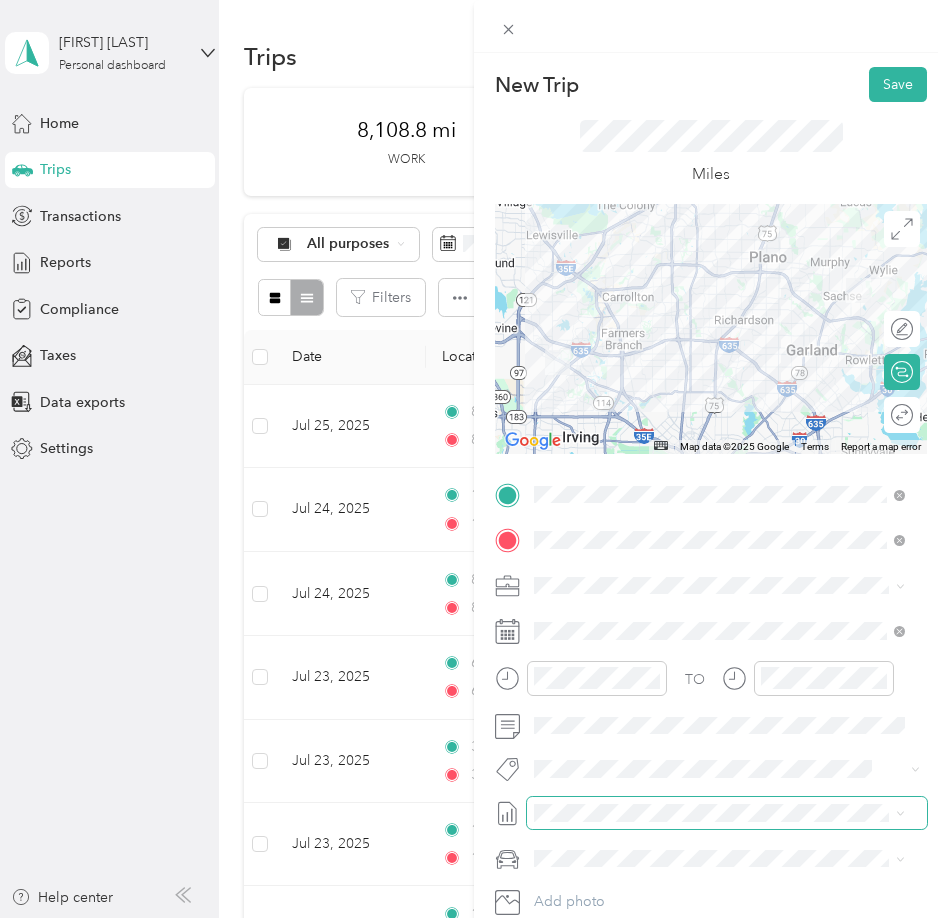 click at bounding box center [727, 813] 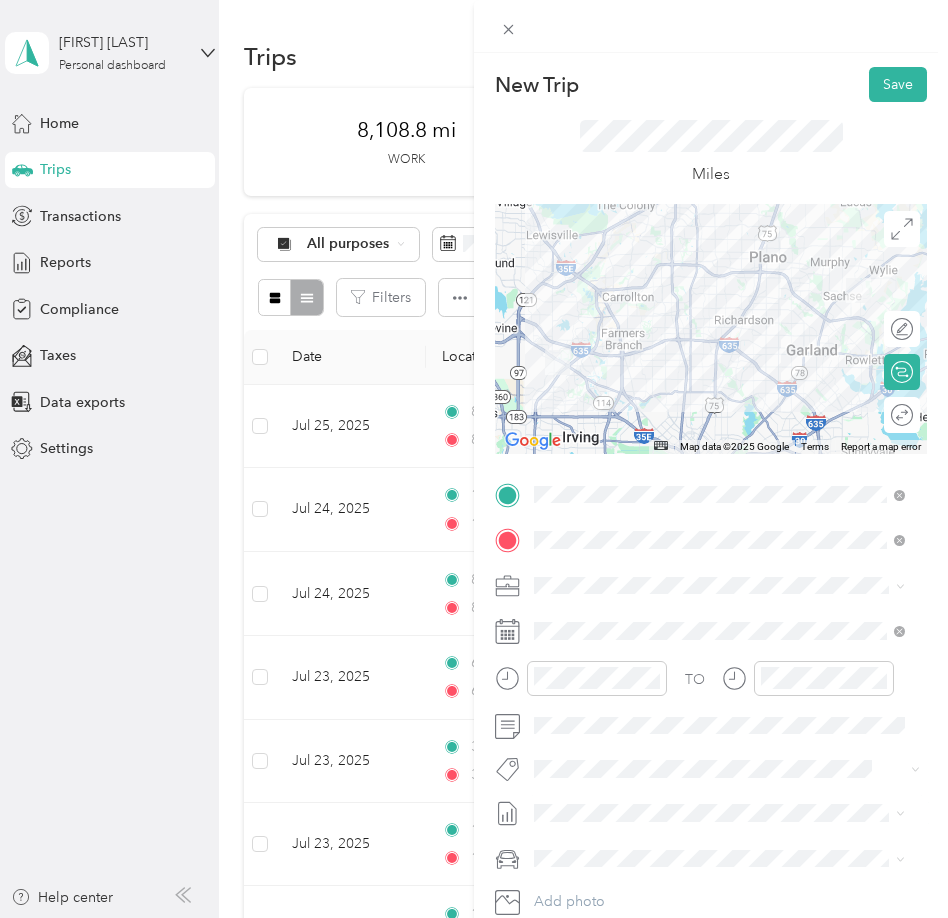 click on "July 2025 Mileage" at bounding box center (591, 879) 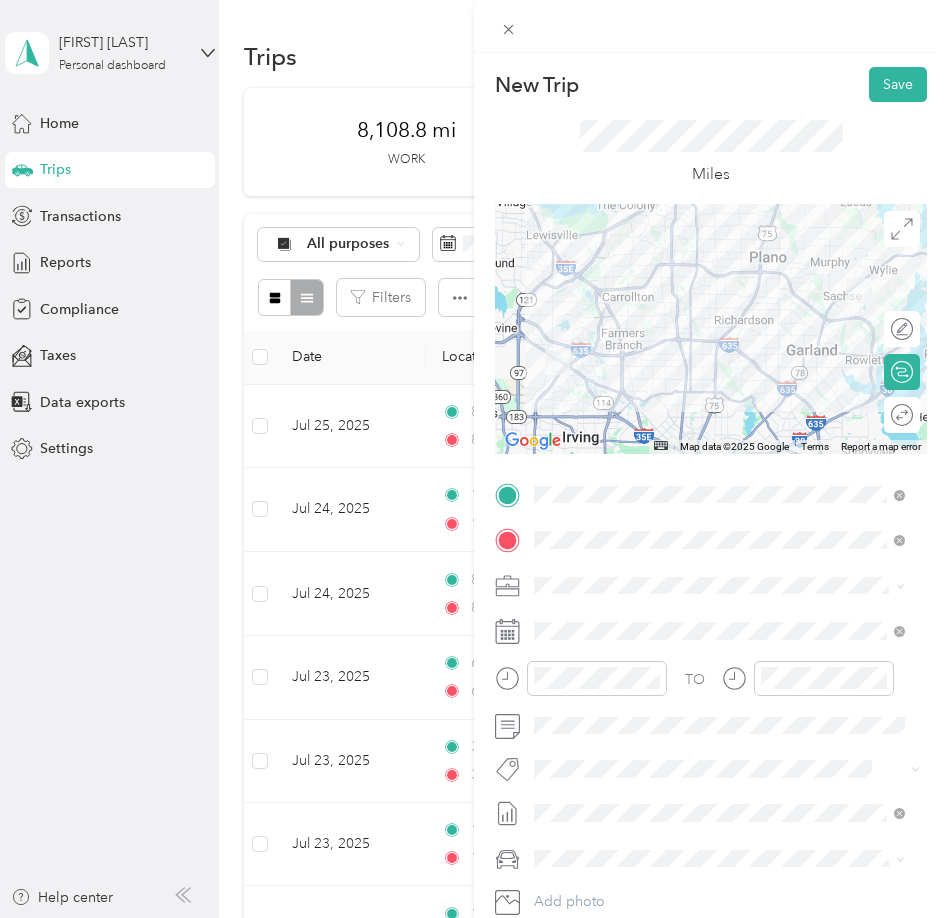 click on "Ford F250SD" at bounding box center [719, 822] 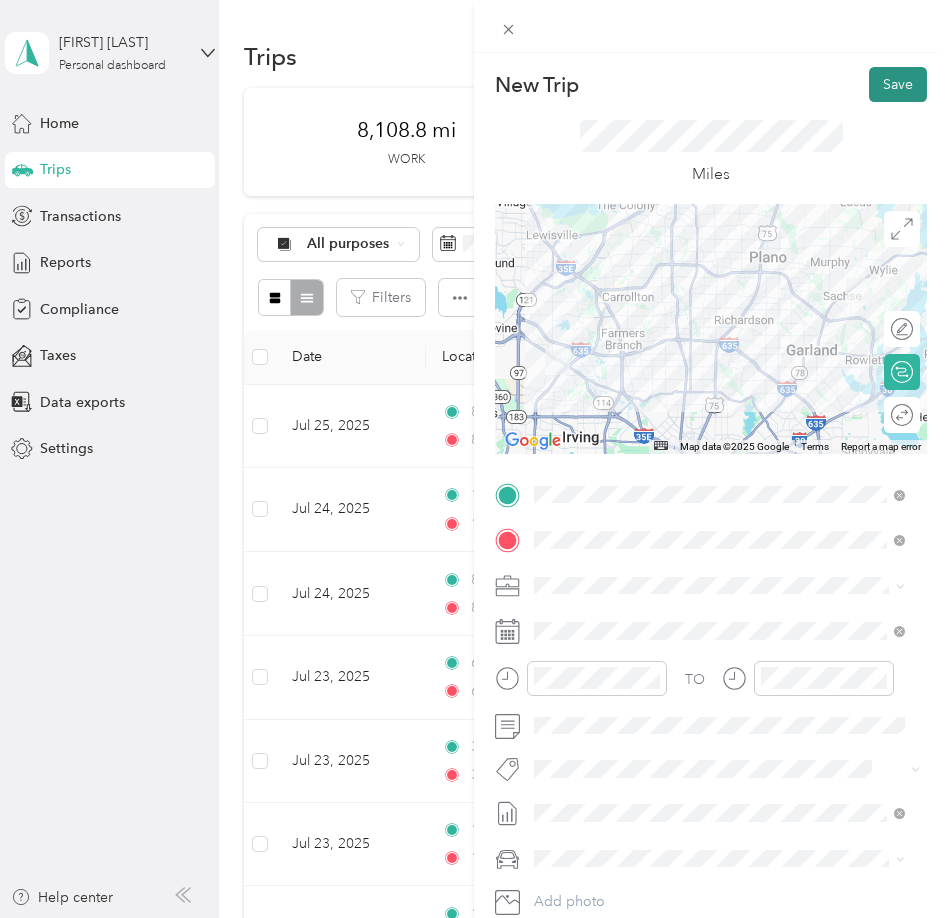 click on "Save" at bounding box center (898, 84) 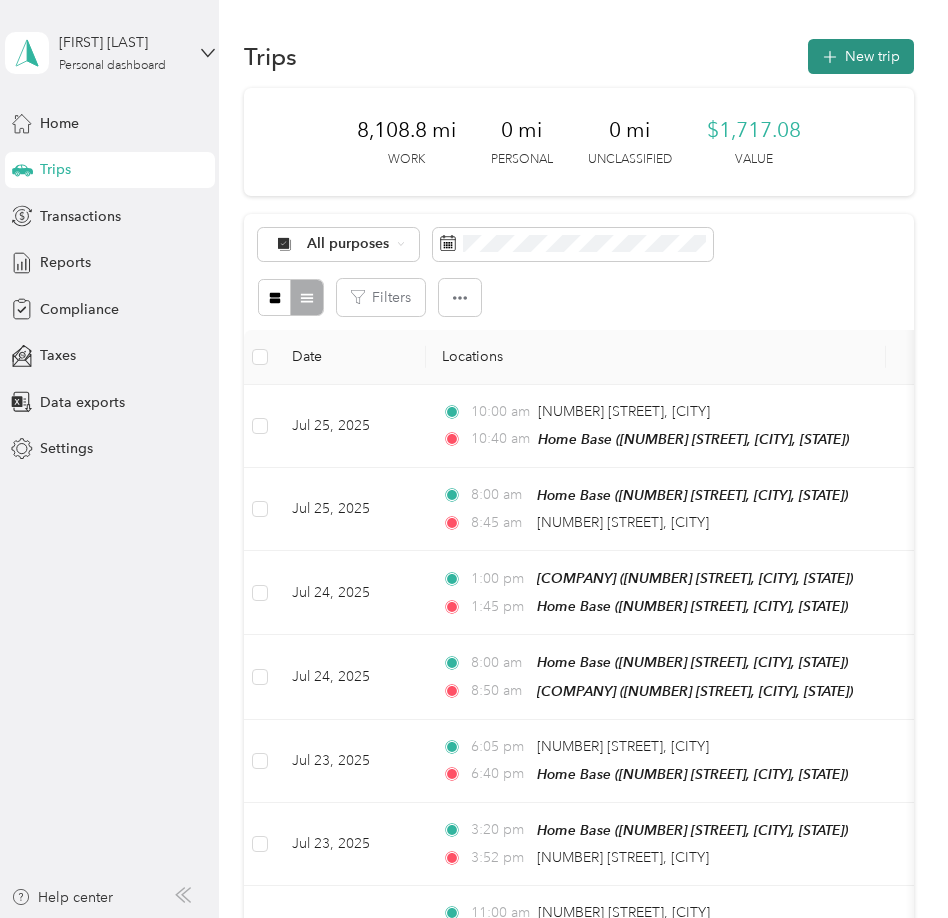 click on "New trip" at bounding box center [861, 56] 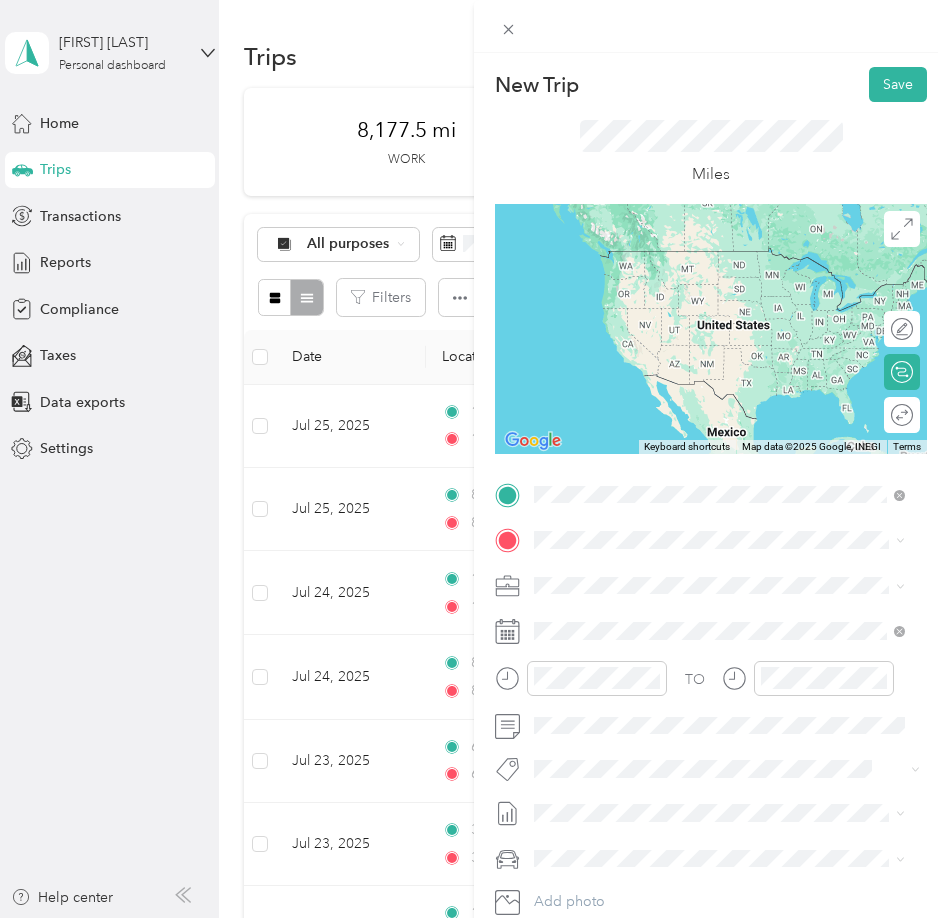 click on "Home Base [NUMBER] [STREET], [POSTAL CODE], [CITY], [STATE], [COUNTRY]" at bounding box center (735, 596) 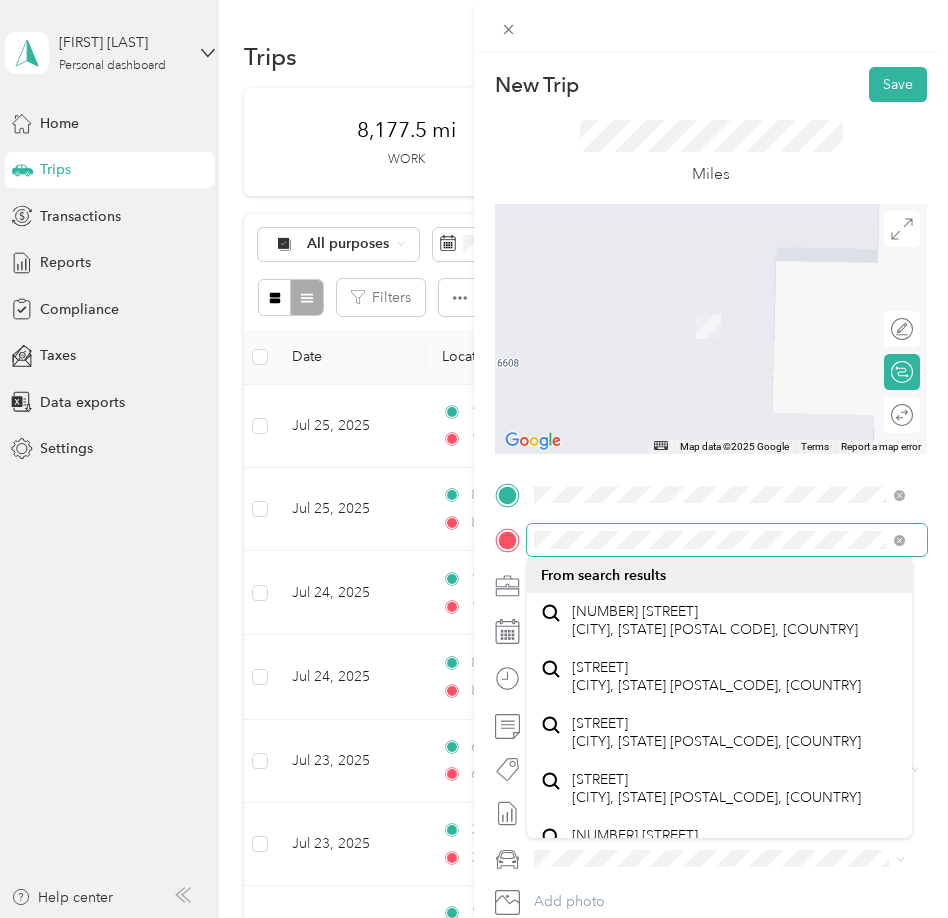 scroll, scrollTop: 0, scrollLeft: 0, axis: both 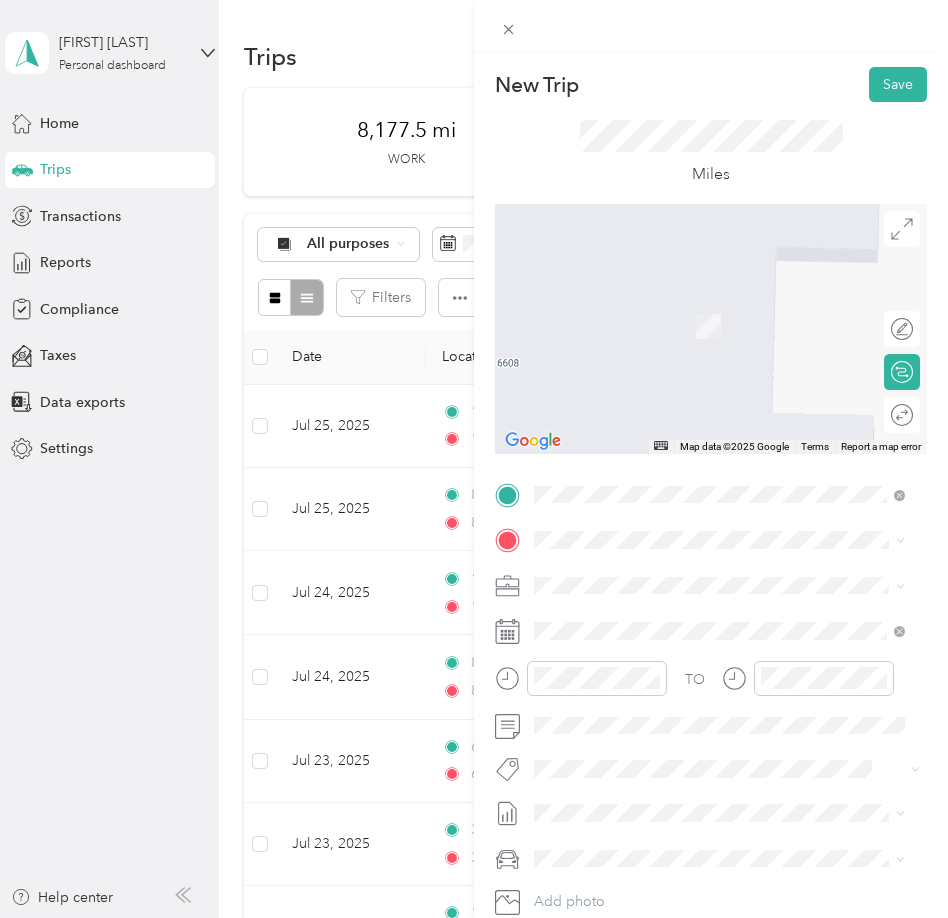 click on "[NUMBER] [STREET]
[CITY], [STATE] [POSTAL CODE], [COUNTRY]" at bounding box center [715, 619] 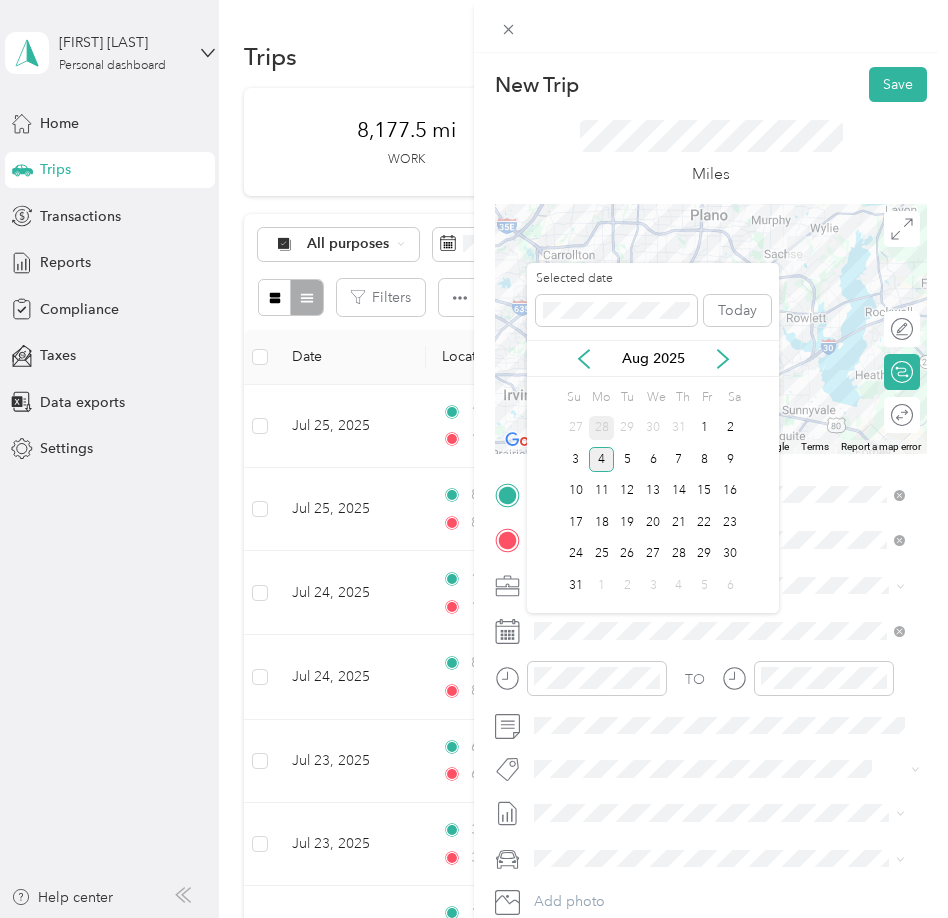 click on "28" at bounding box center [602, 428] 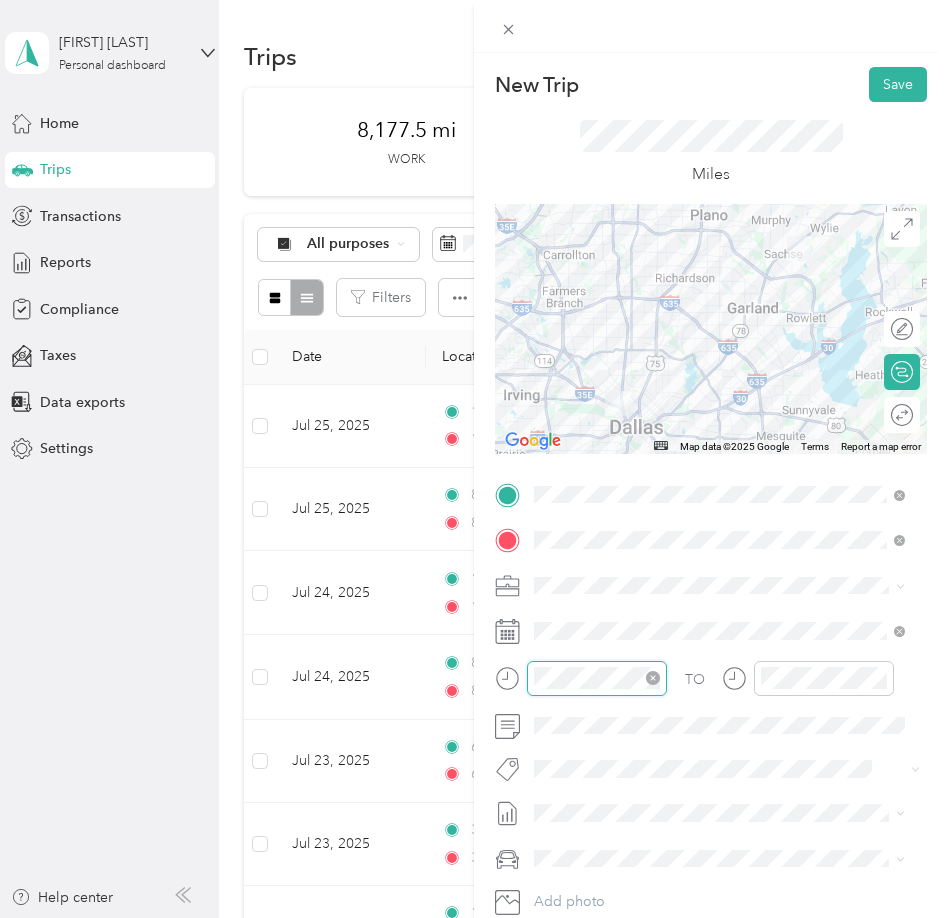 scroll, scrollTop: 120, scrollLeft: 0, axis: vertical 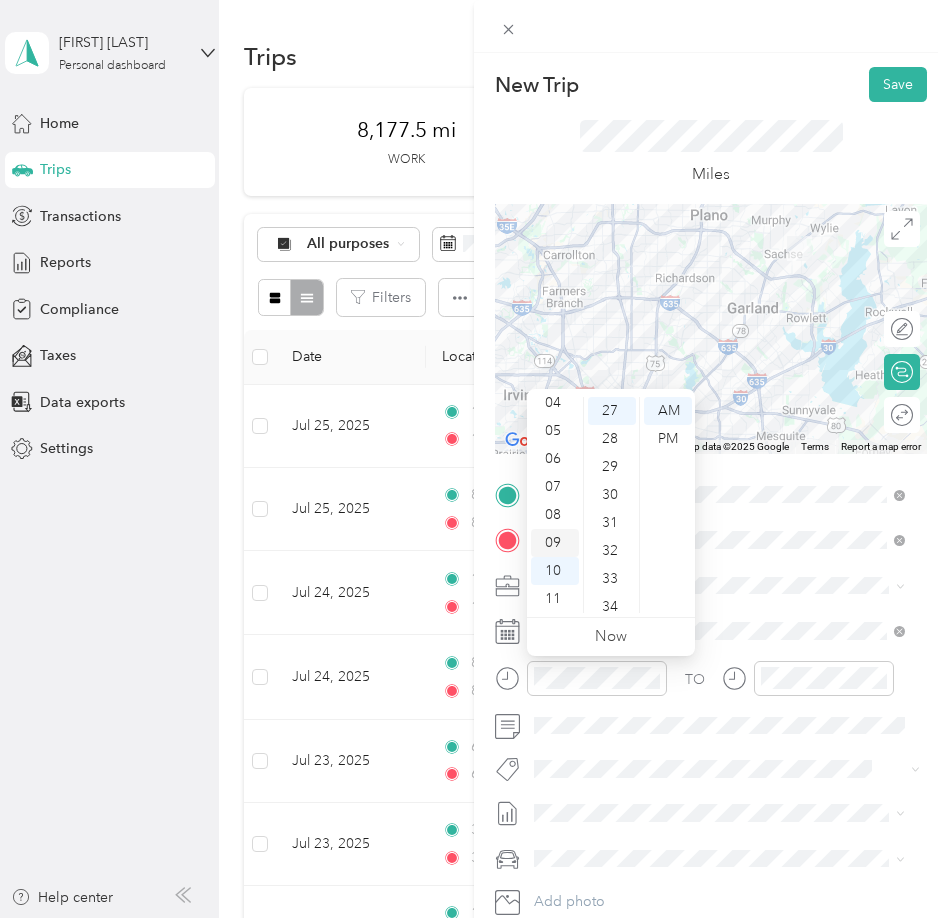 click on "09" at bounding box center [555, 543] 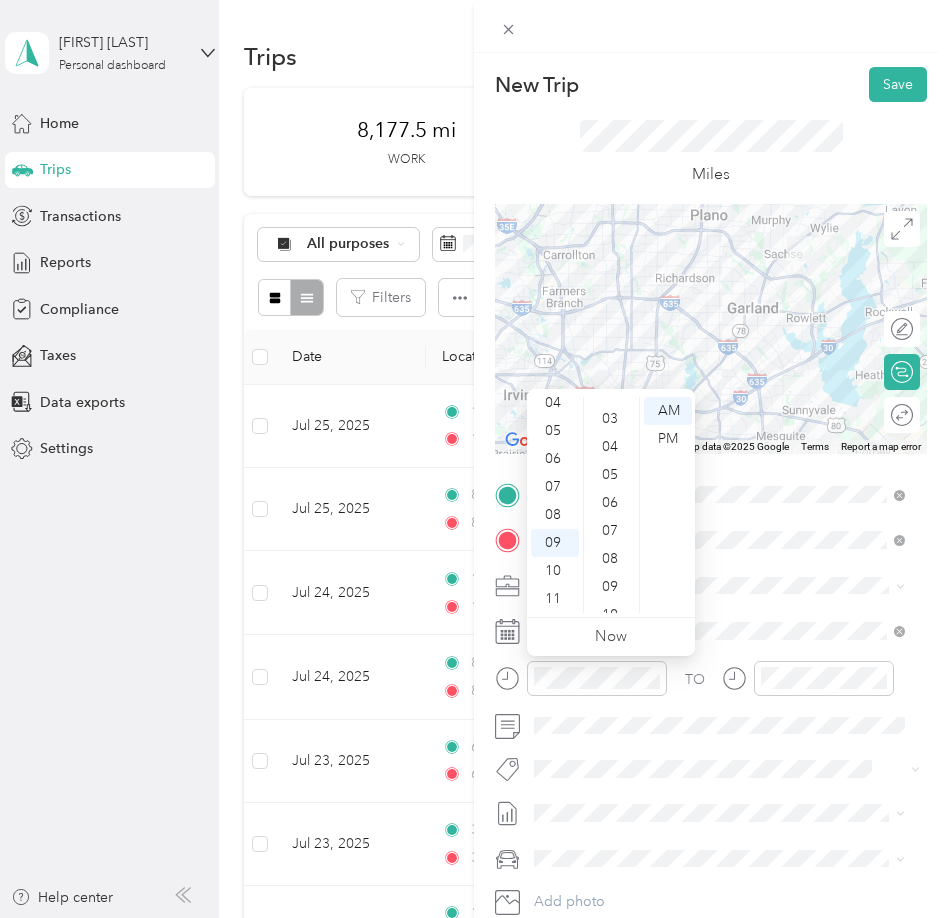 scroll, scrollTop: 0, scrollLeft: 0, axis: both 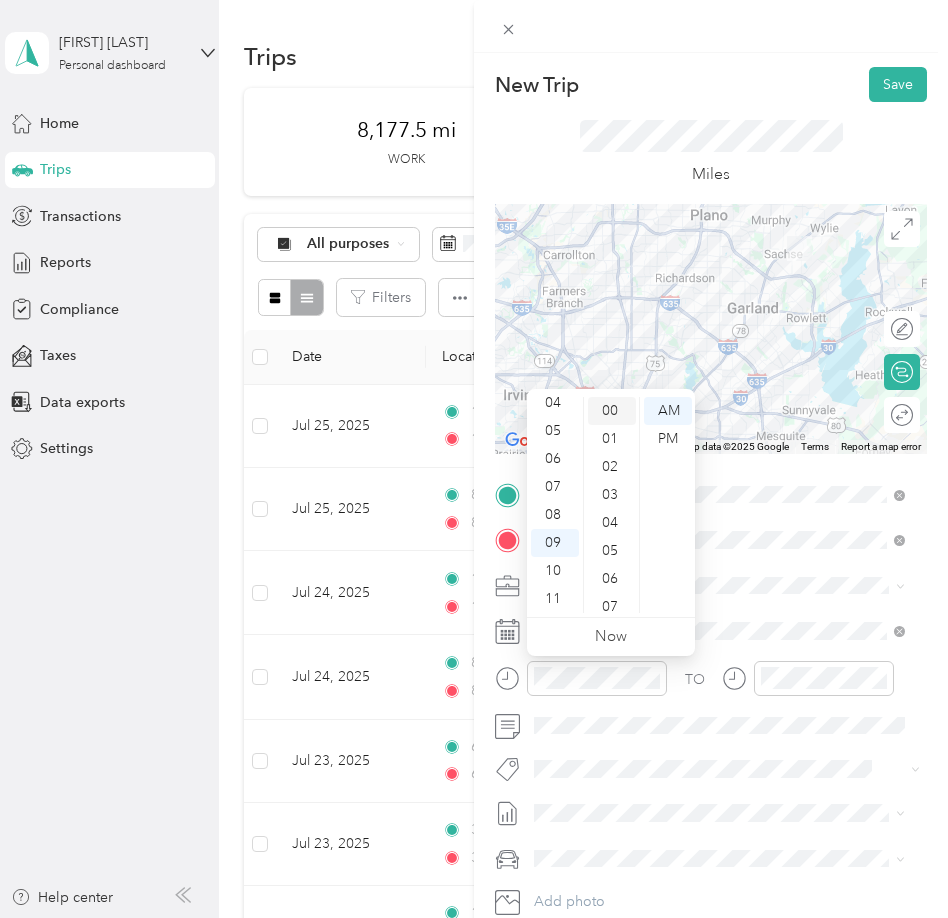 click on "00" at bounding box center [612, 411] 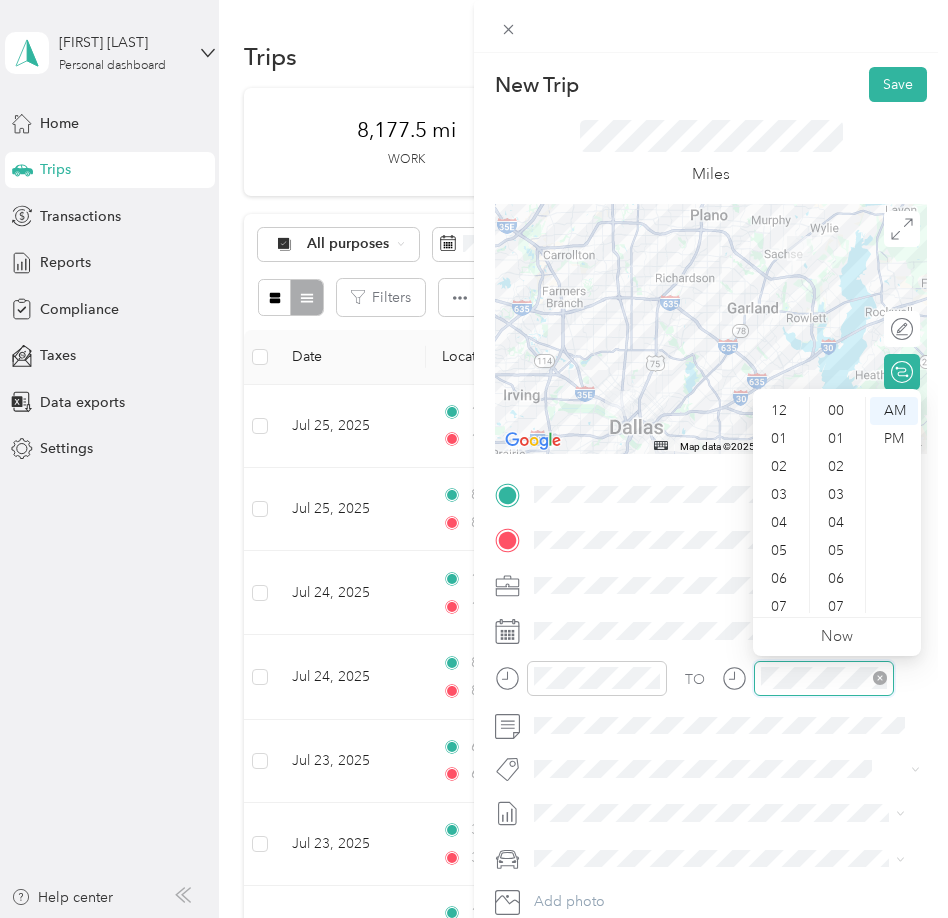 scroll, scrollTop: 756, scrollLeft: 0, axis: vertical 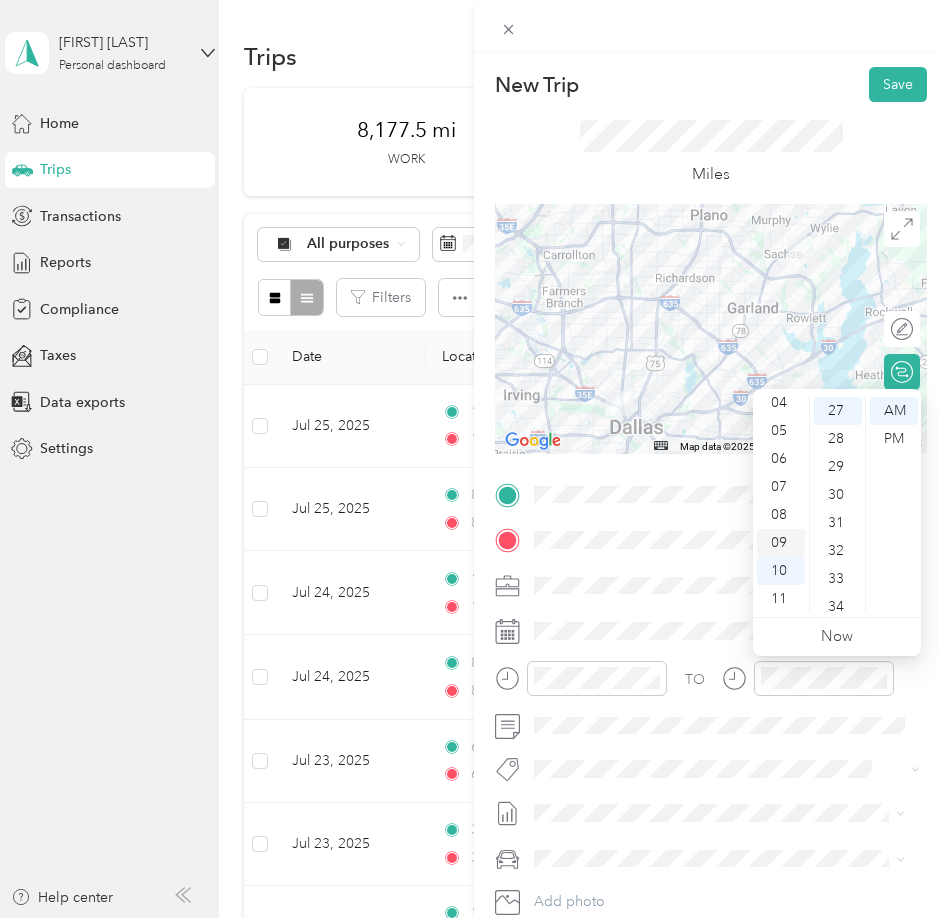 click on "09" at bounding box center [781, 543] 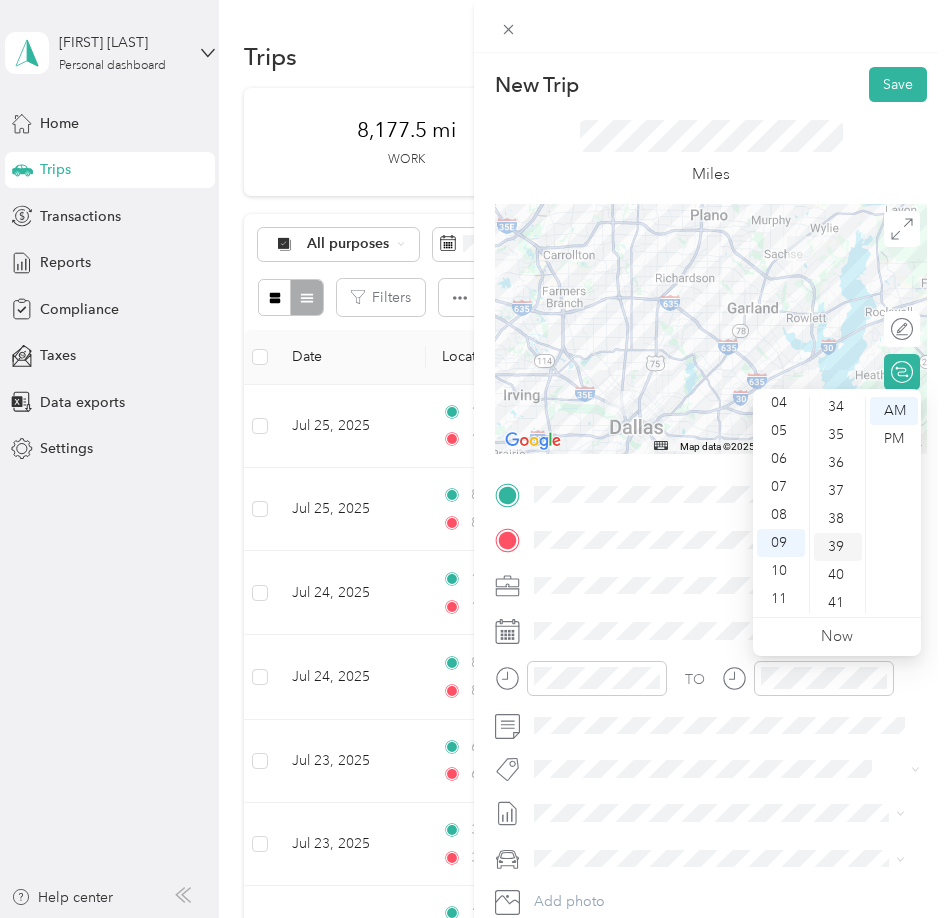 scroll, scrollTop: 1056, scrollLeft: 0, axis: vertical 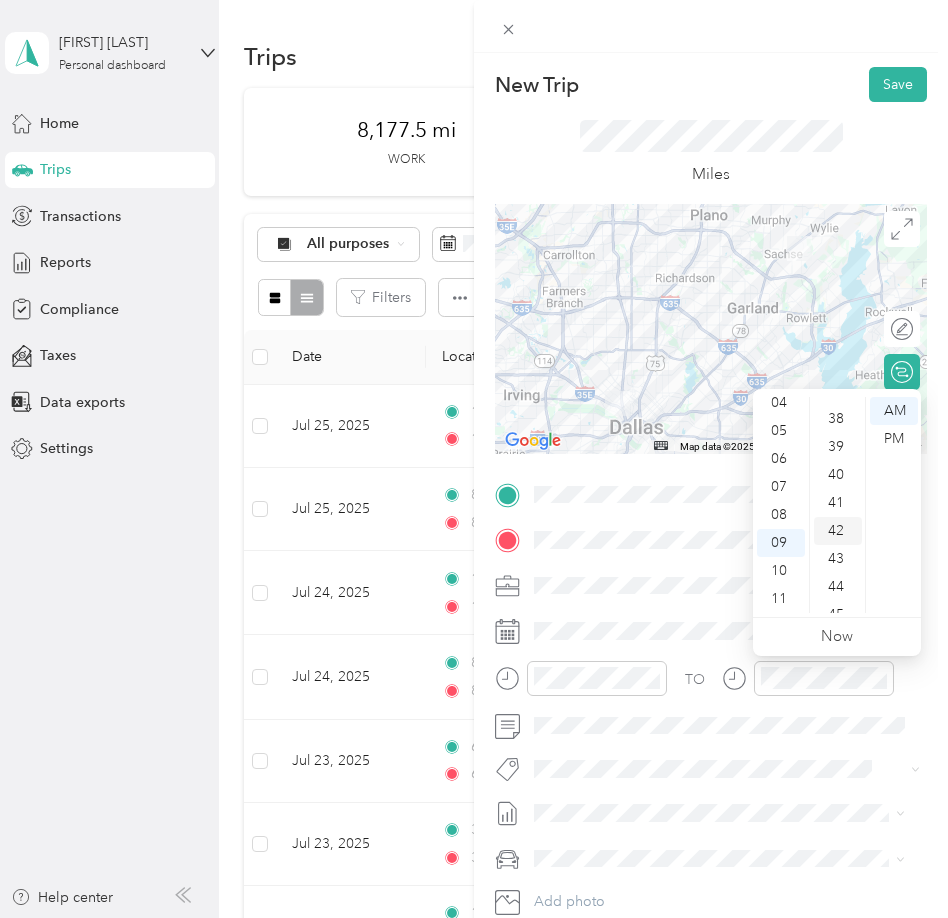 click on "41" at bounding box center [838, 503] 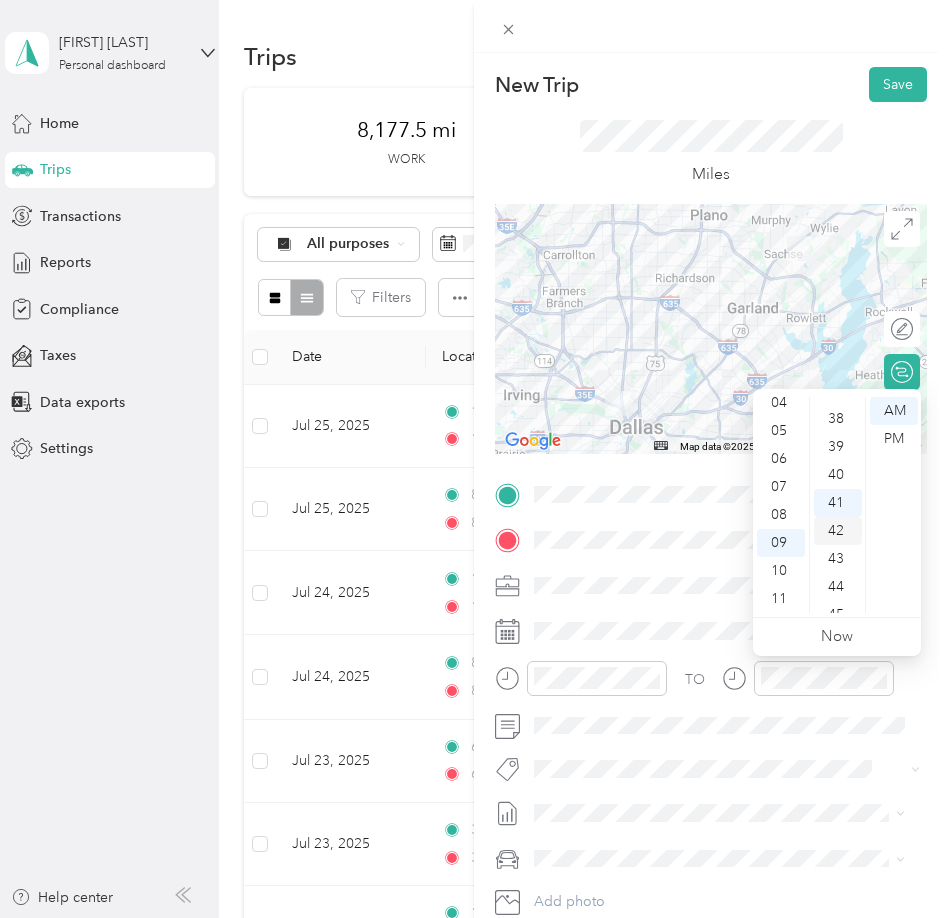 scroll, scrollTop: 1148, scrollLeft: 0, axis: vertical 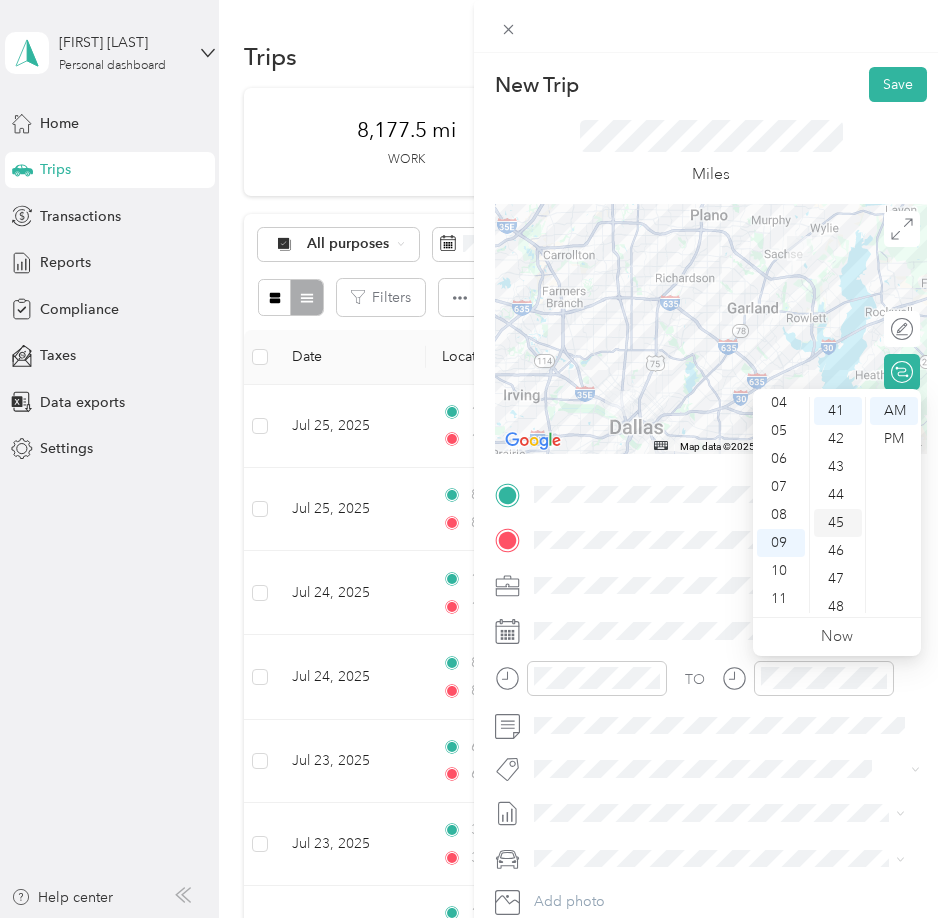 click on "45" at bounding box center [838, 523] 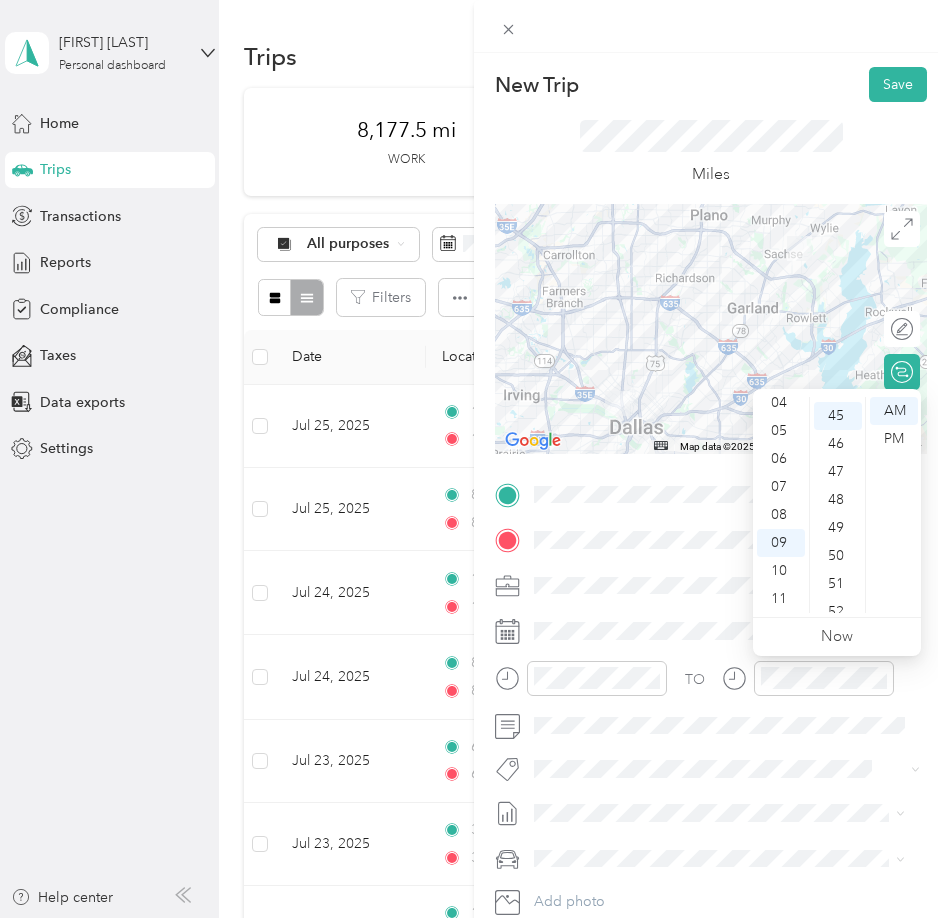 scroll, scrollTop: 1260, scrollLeft: 0, axis: vertical 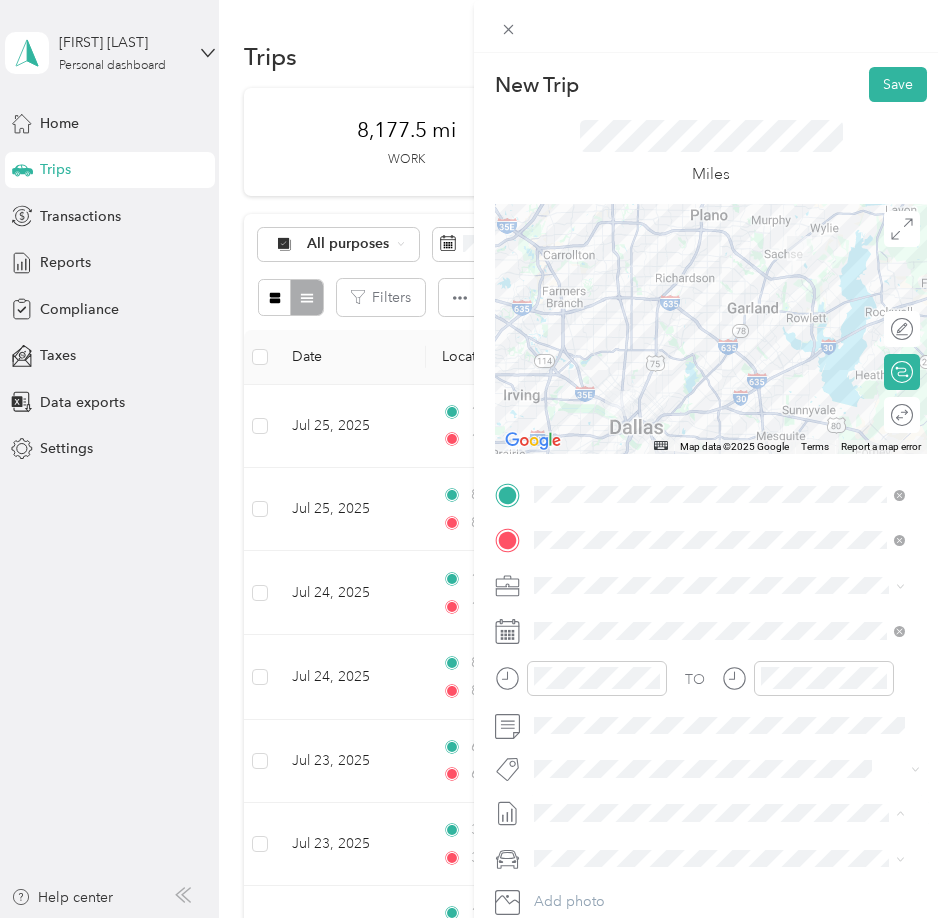 click on "July 2025 Mileage Draft" at bounding box center [719, 879] 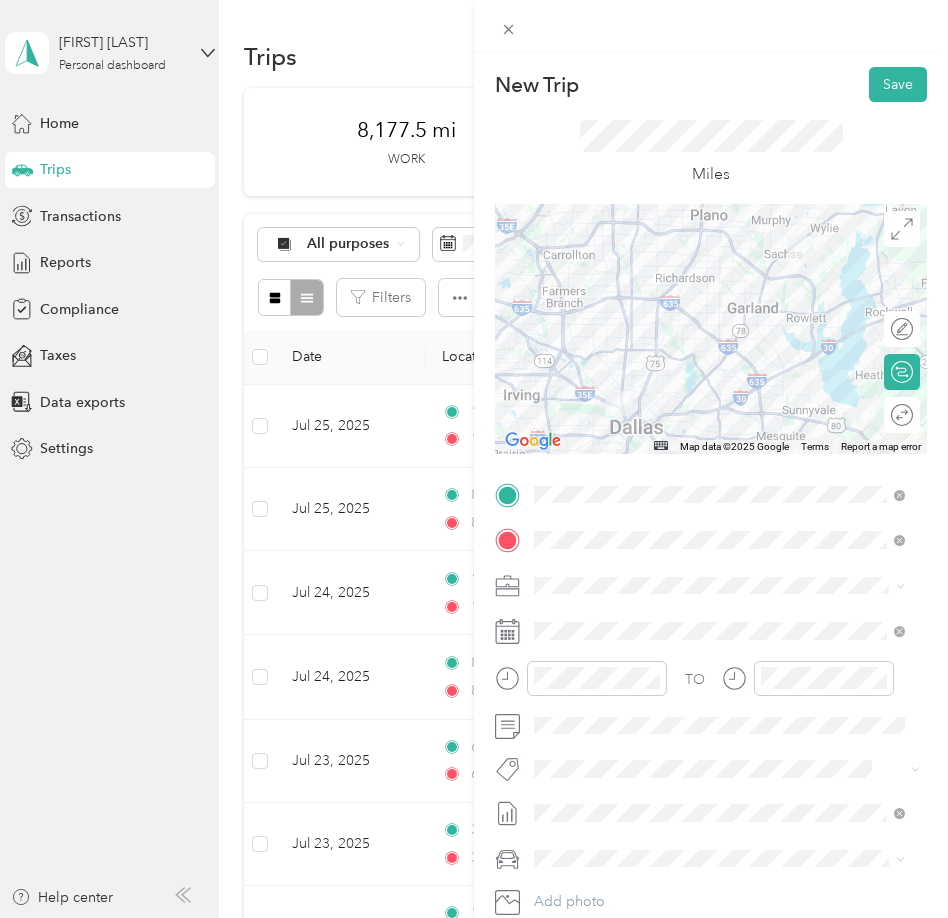 drag, startPoint x: 646, startPoint y: 779, endPoint x: 748, endPoint y: 609, distance: 198.25237 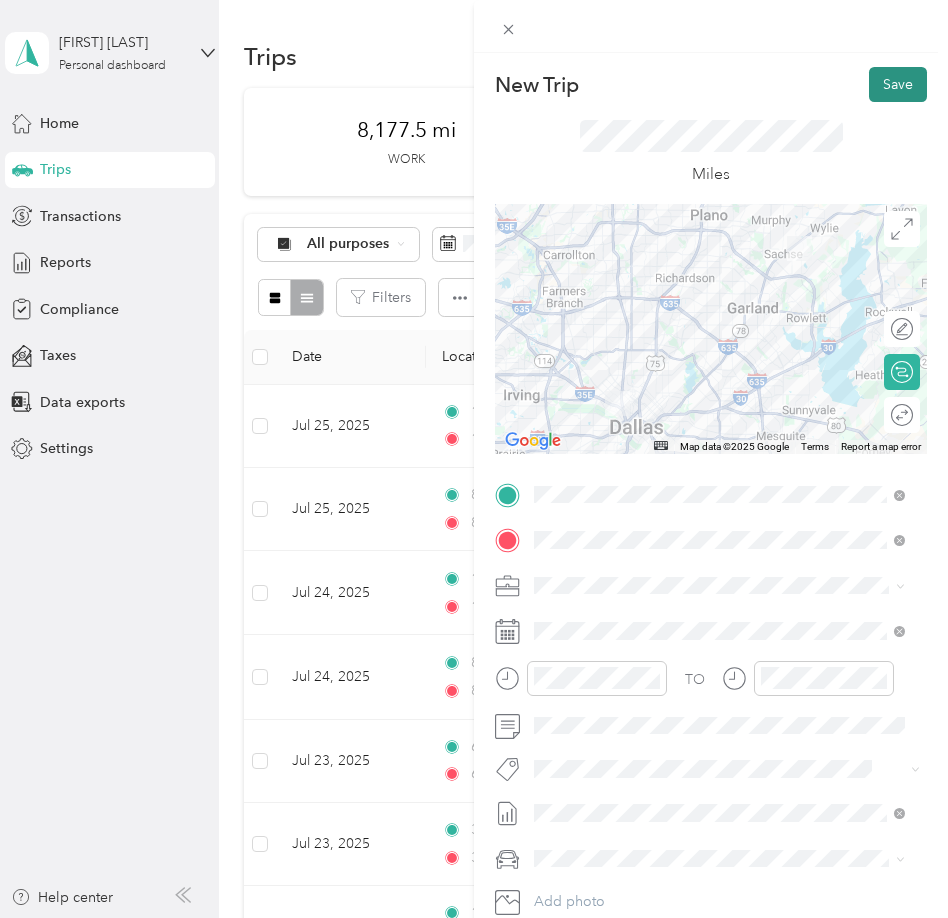 drag, startPoint x: 896, startPoint y: 81, endPoint x: 888, endPoint y: 95, distance: 16.124516 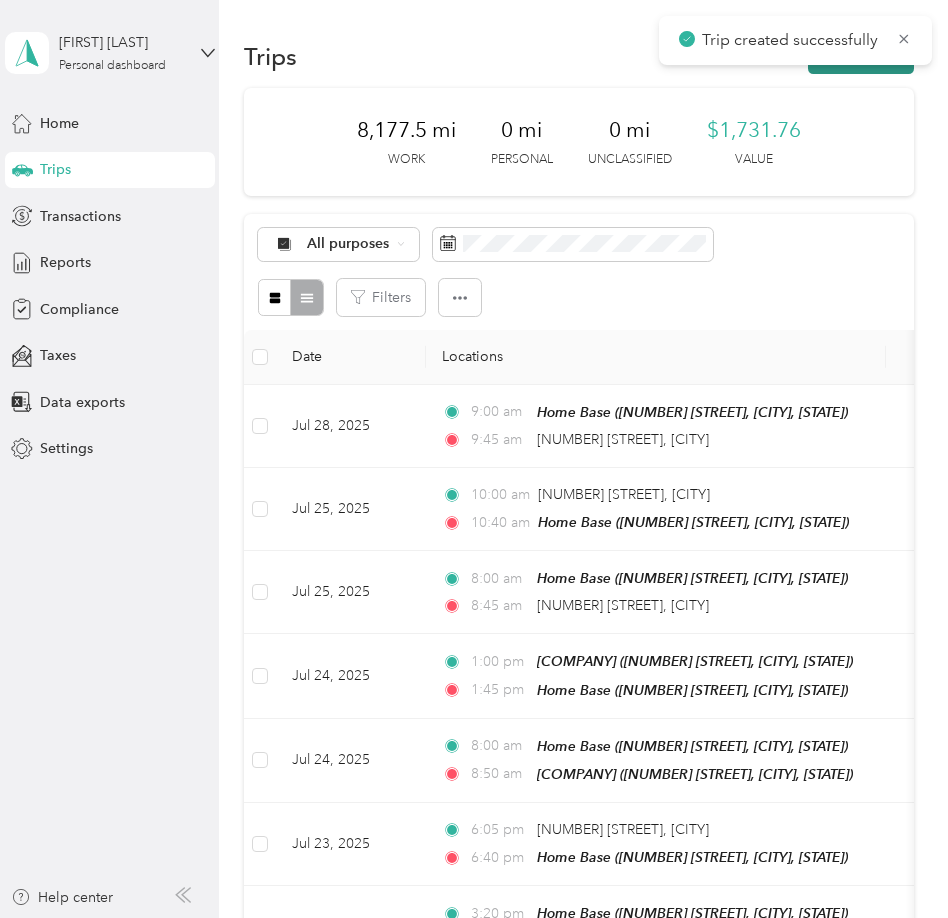 click on "New trip" at bounding box center (861, 56) 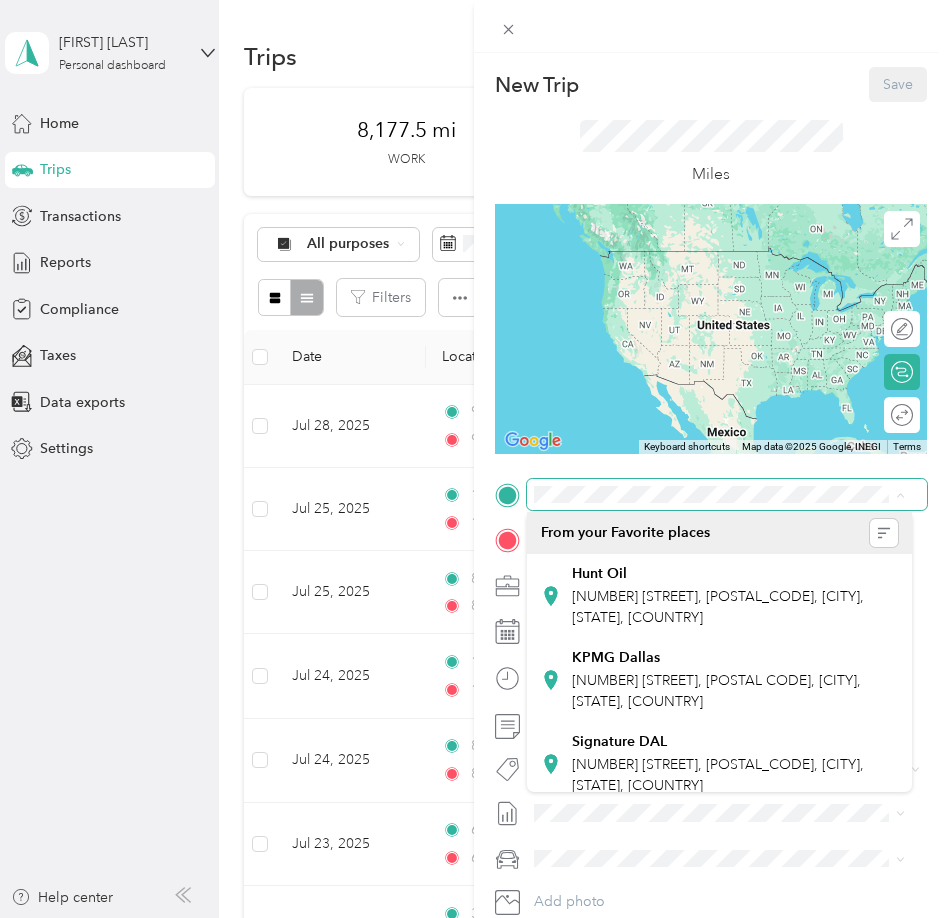 scroll, scrollTop: 0, scrollLeft: 32, axis: horizontal 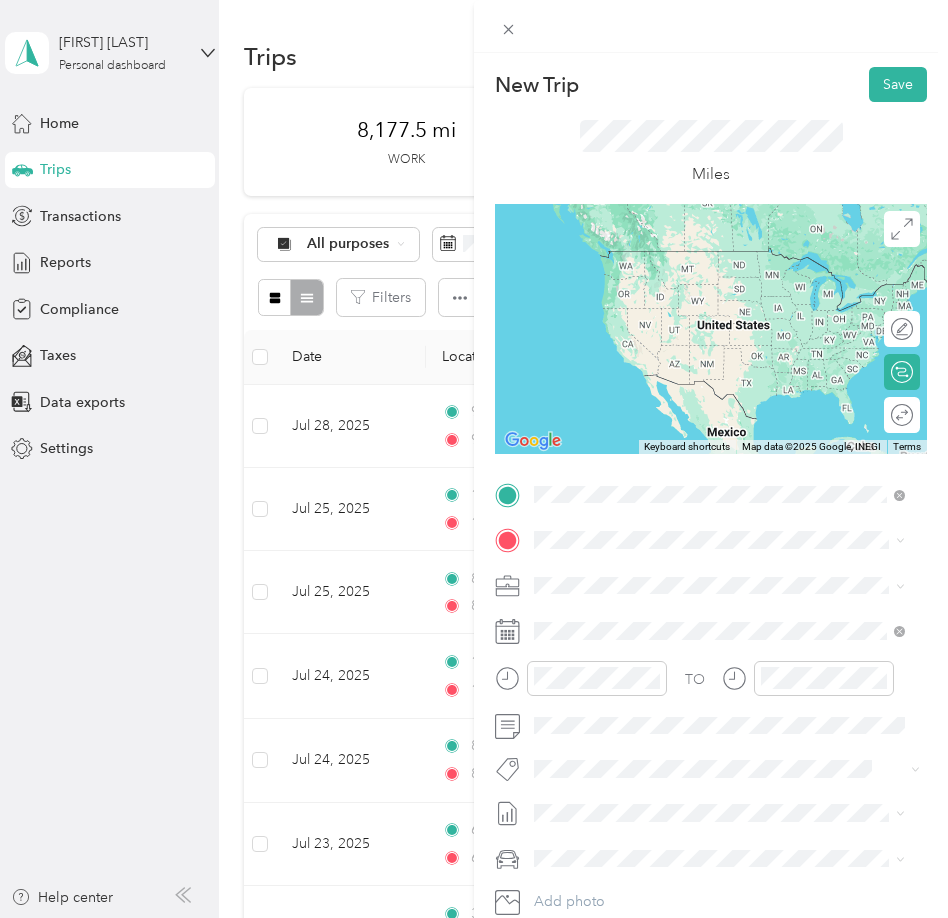click on "[NUMBER] [STREET]
[CITY], [STATE] [POSTAL CODE], [COUNTRY]" at bounding box center (715, 575) 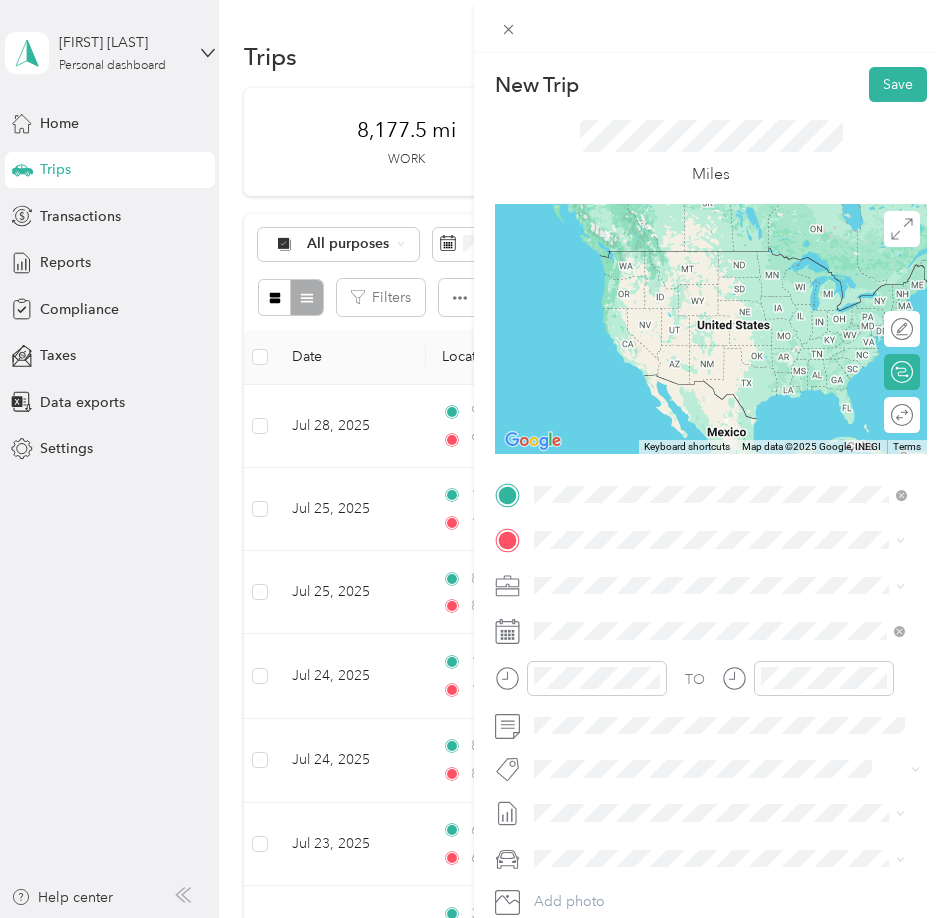 scroll, scrollTop: 0, scrollLeft: 0, axis: both 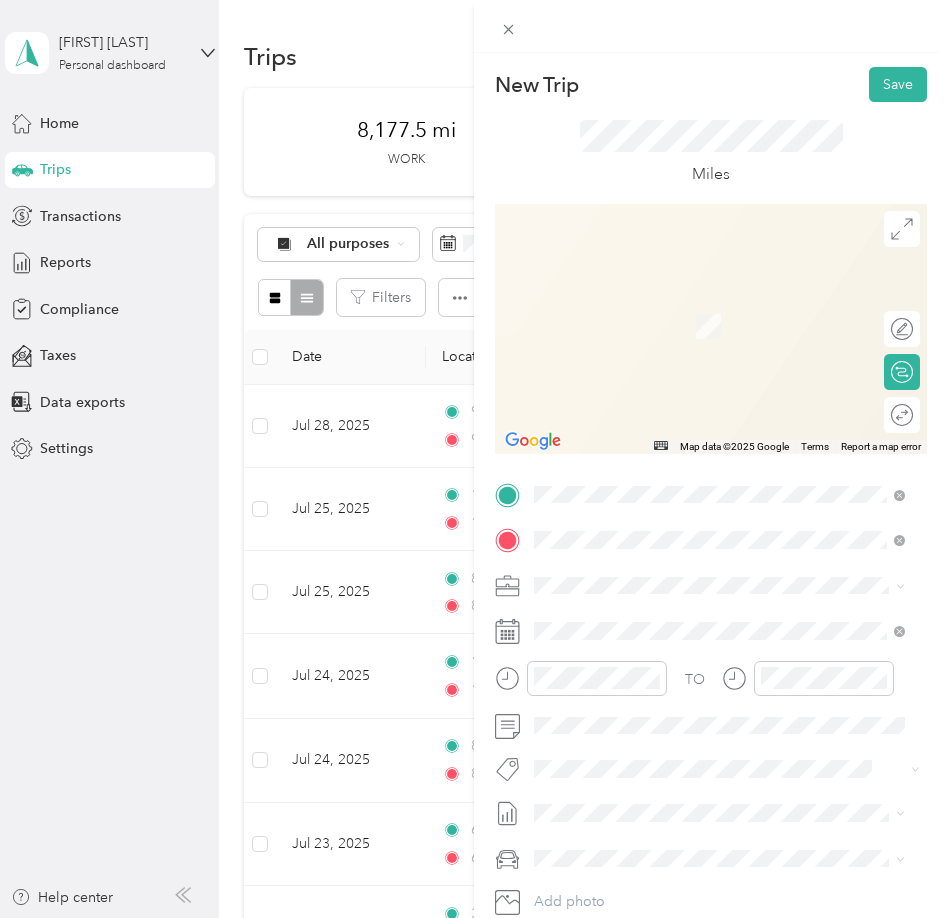 click on "Home Base" at bounding box center (735, 619) 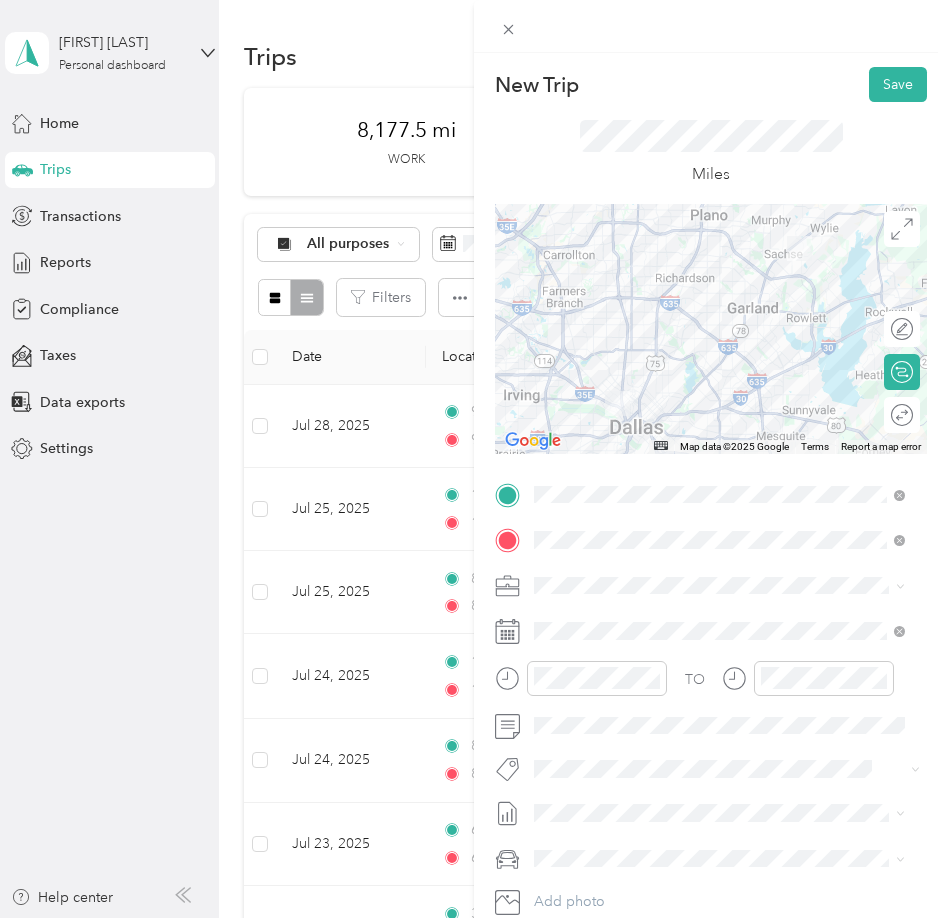 click at bounding box center (727, 631) 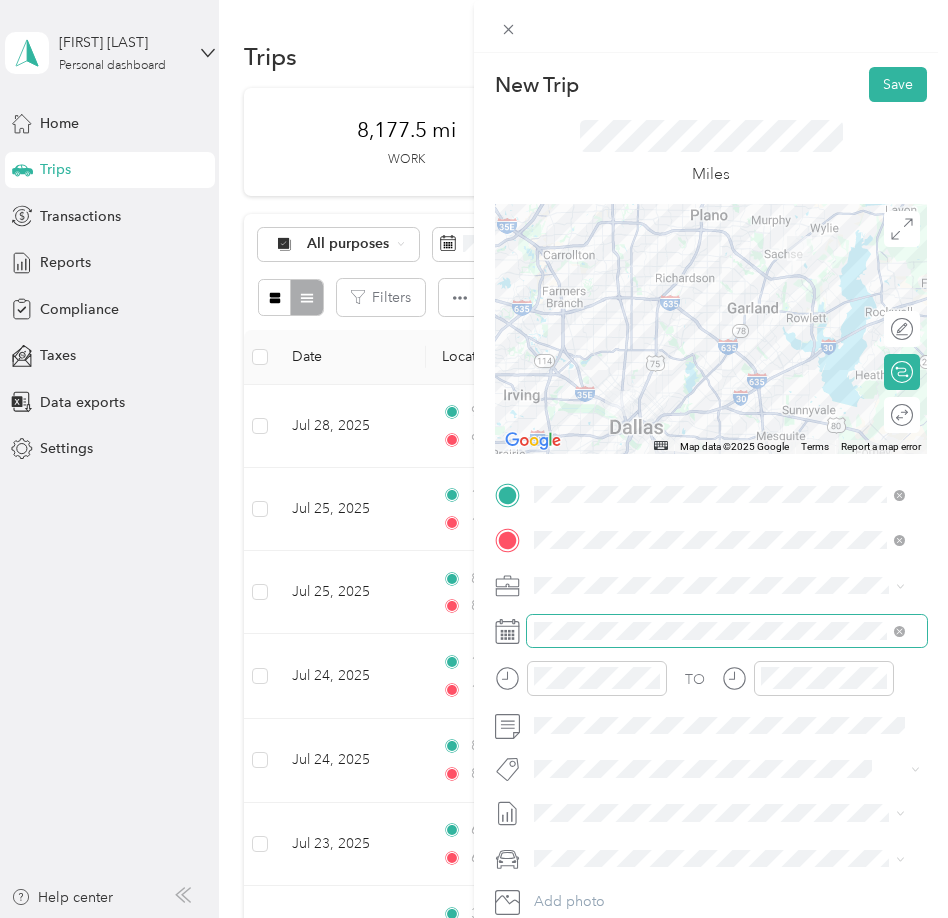 click at bounding box center [727, 631] 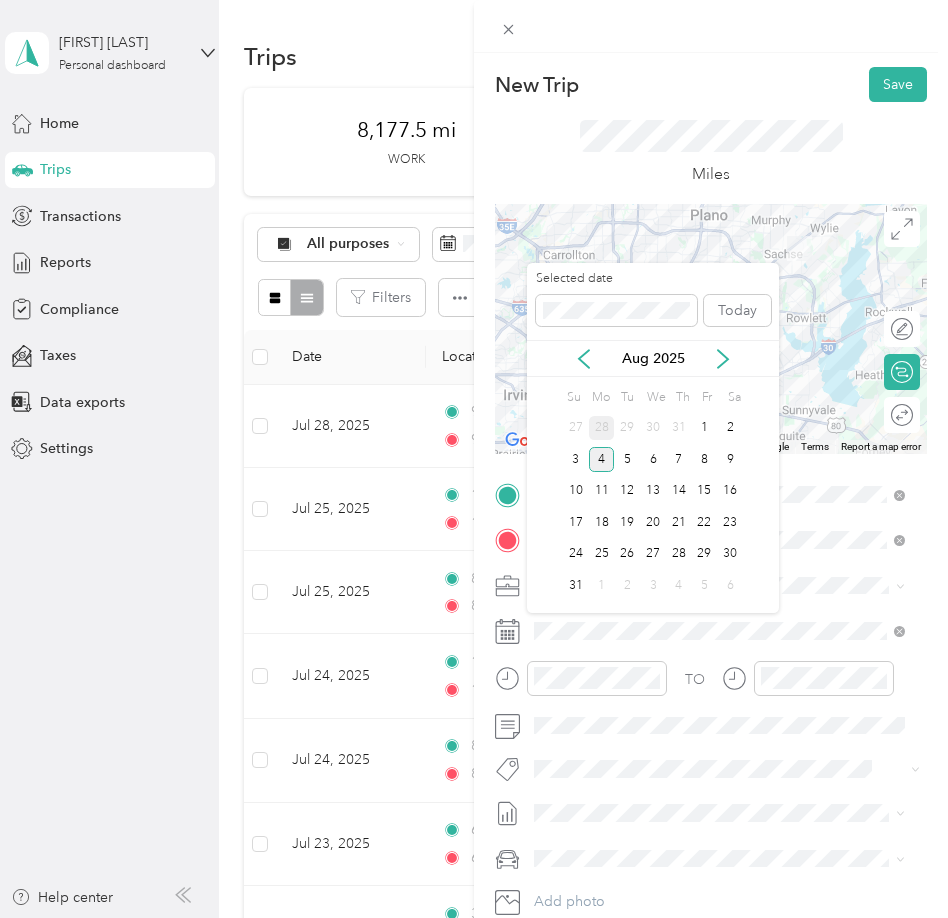 click on "28" at bounding box center [602, 428] 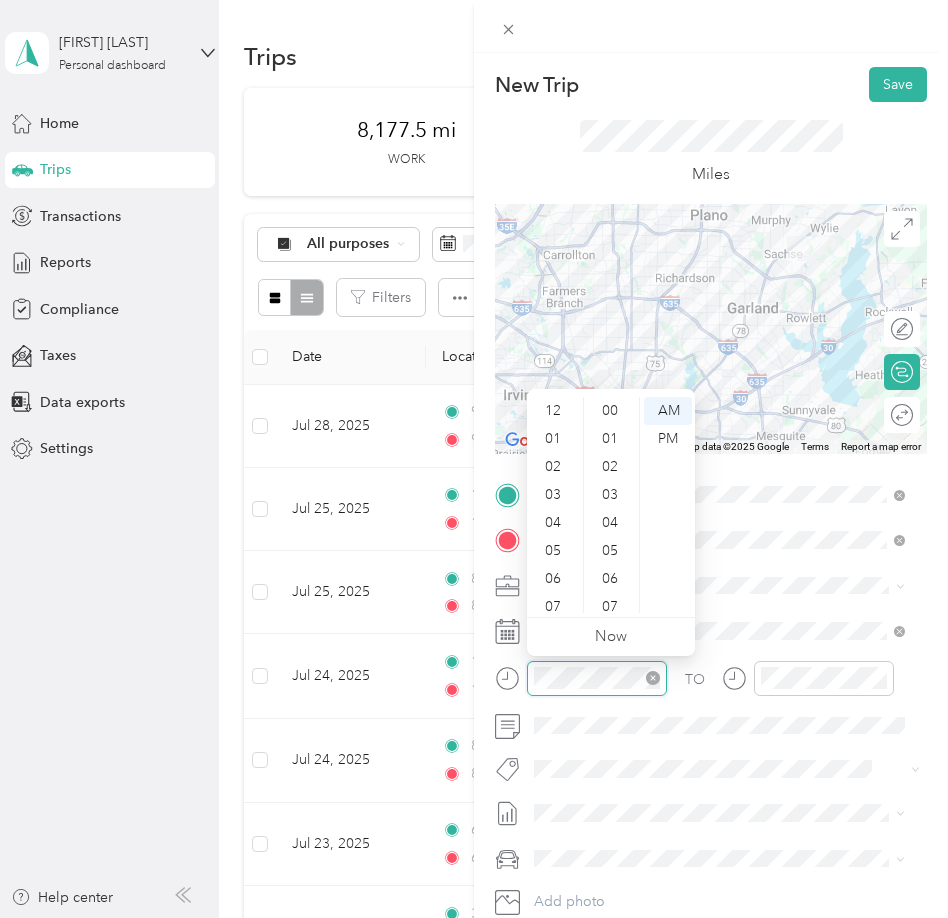 scroll, scrollTop: 778, scrollLeft: 0, axis: vertical 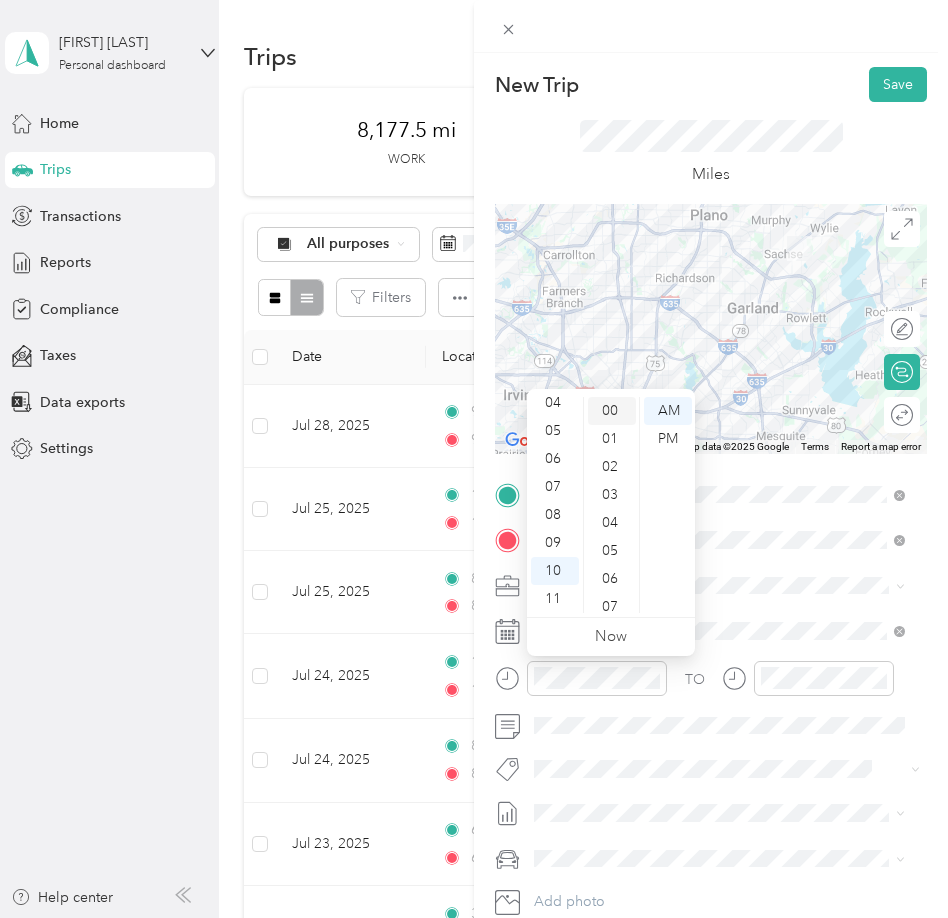 click on "00" at bounding box center (612, 411) 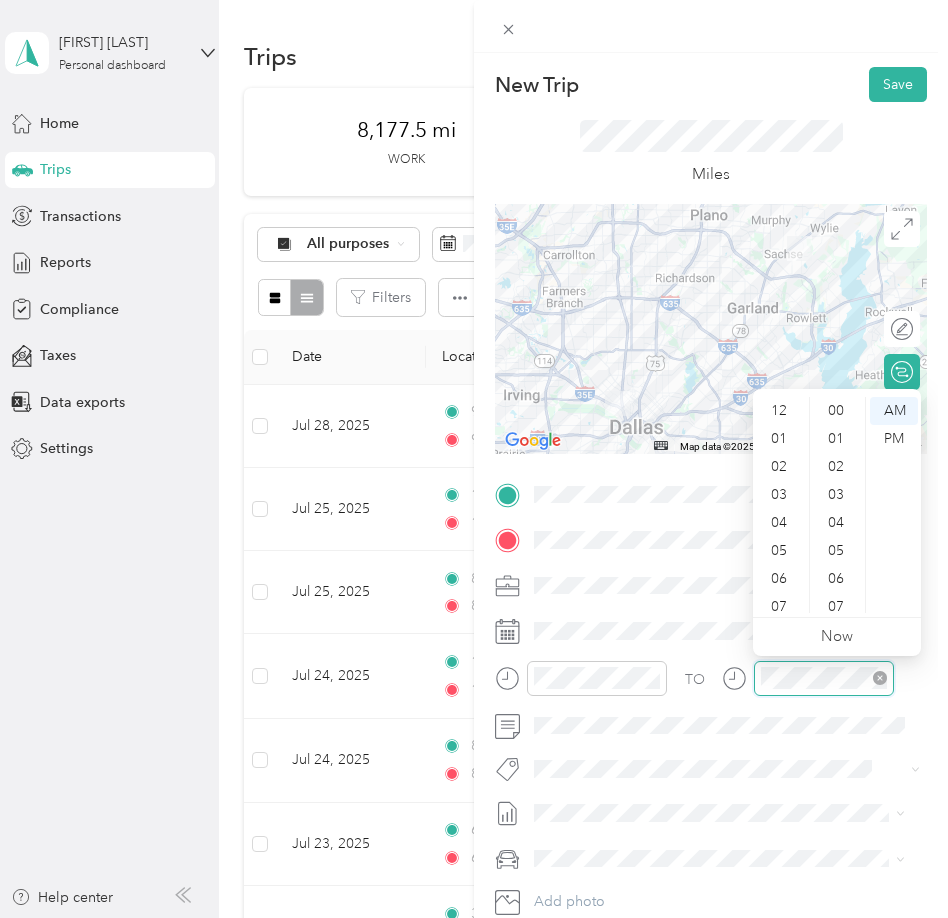 scroll, scrollTop: 784, scrollLeft: 0, axis: vertical 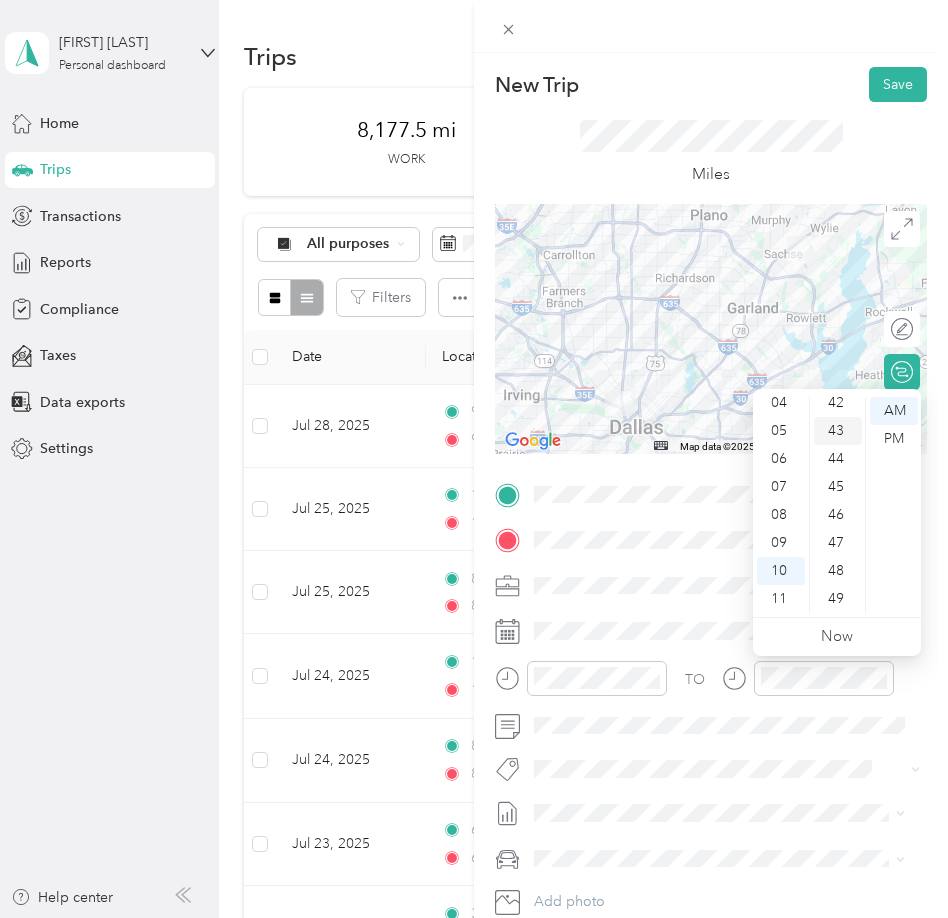 click on "43" at bounding box center [838, 431] 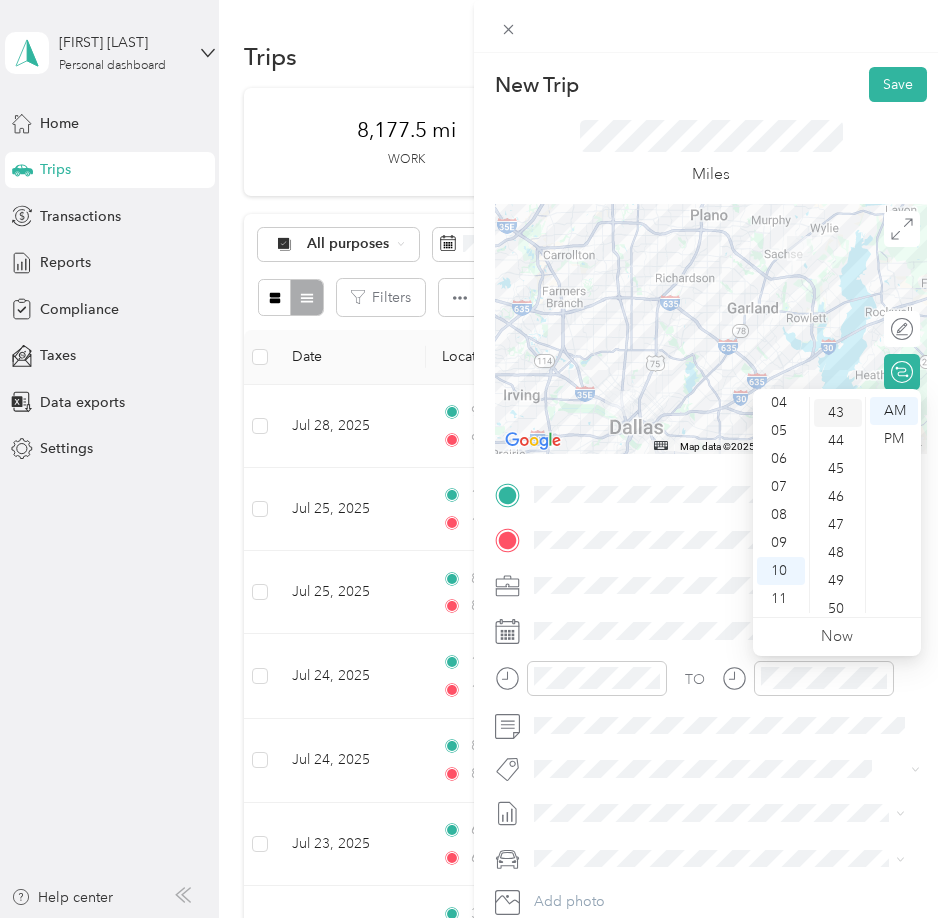 scroll, scrollTop: 1204, scrollLeft: 0, axis: vertical 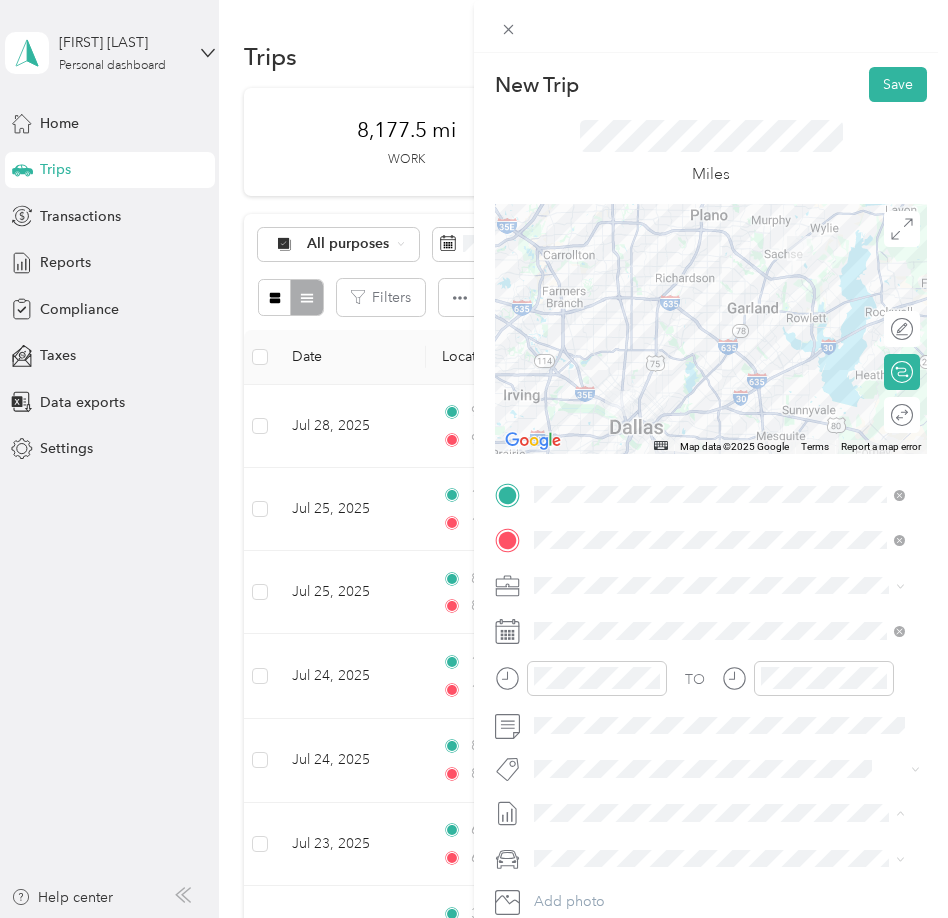 click on "July 2025 Mileage Draft" at bounding box center [719, 879] 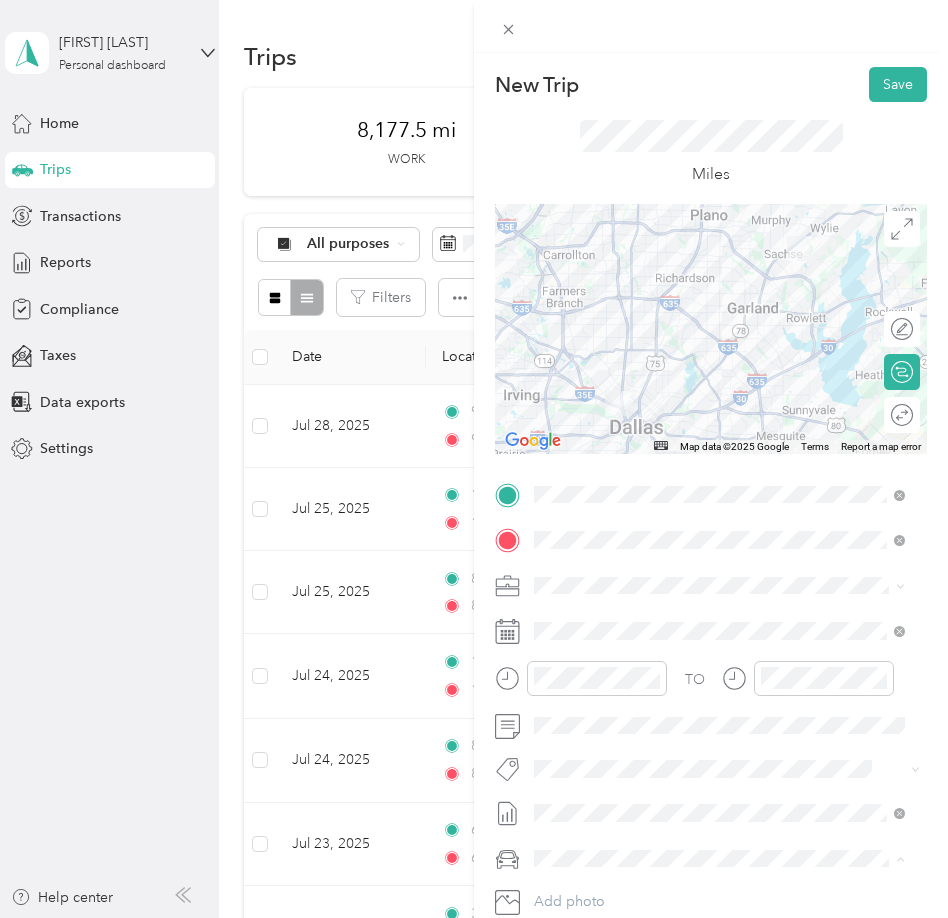 click on "Lexus" at bounding box center [719, 788] 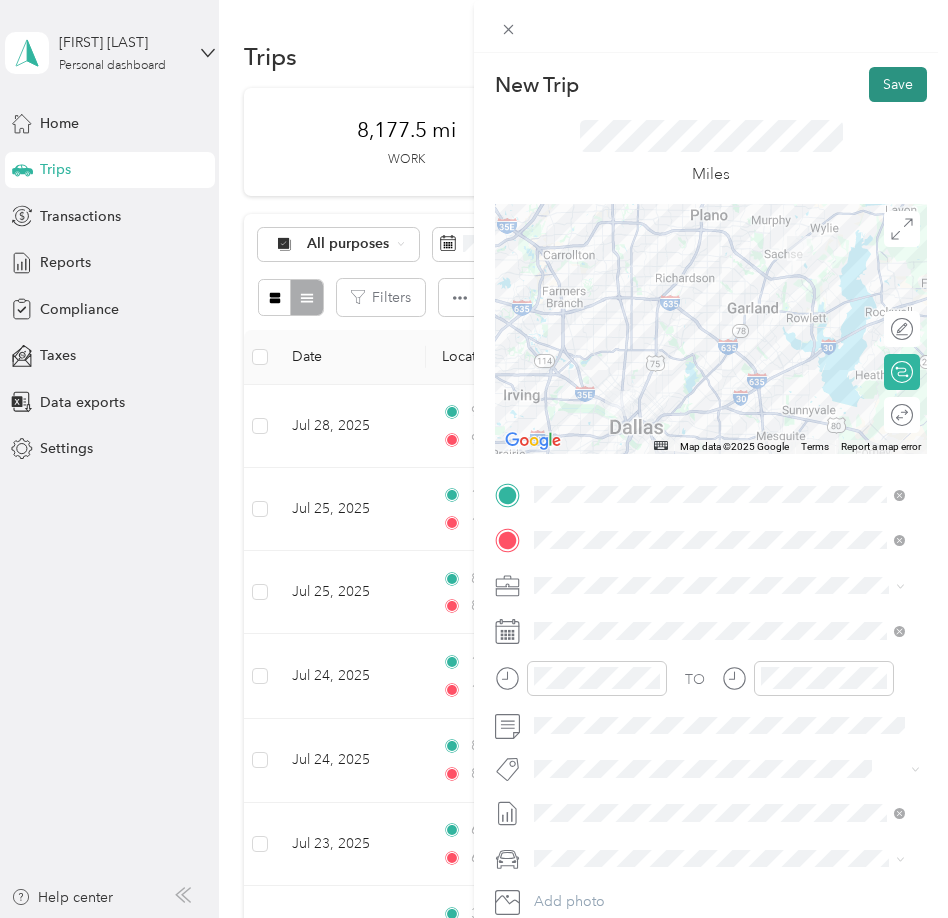 click on "Save" at bounding box center (898, 84) 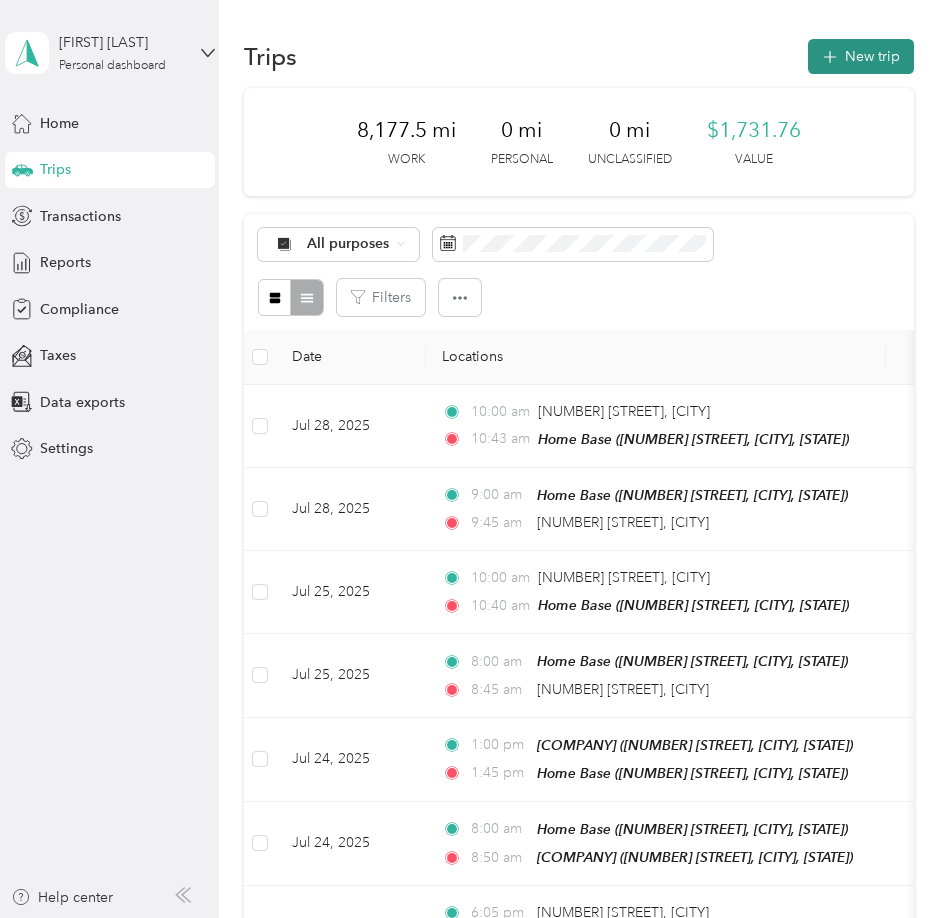 click on "New trip" at bounding box center [861, 56] 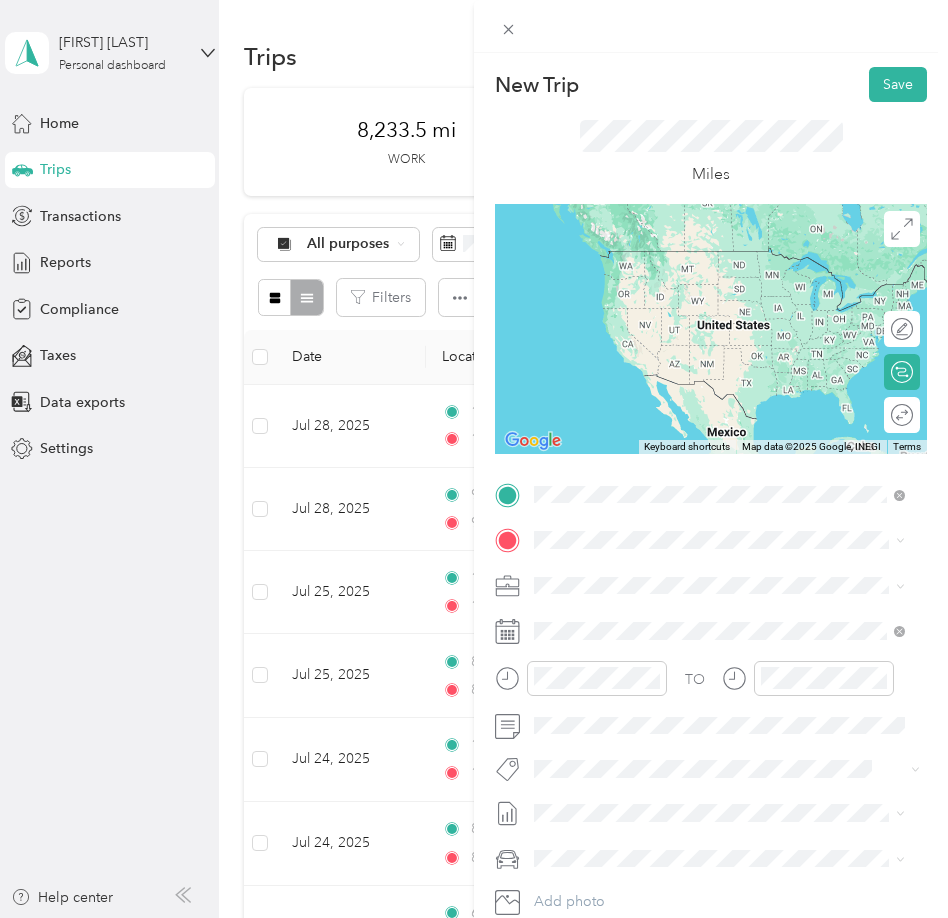 click on "[NUMBER] [STREET], [POSTAL CODE], [CITY], [STATE], [COUNTRY]" at bounding box center [716, 607] 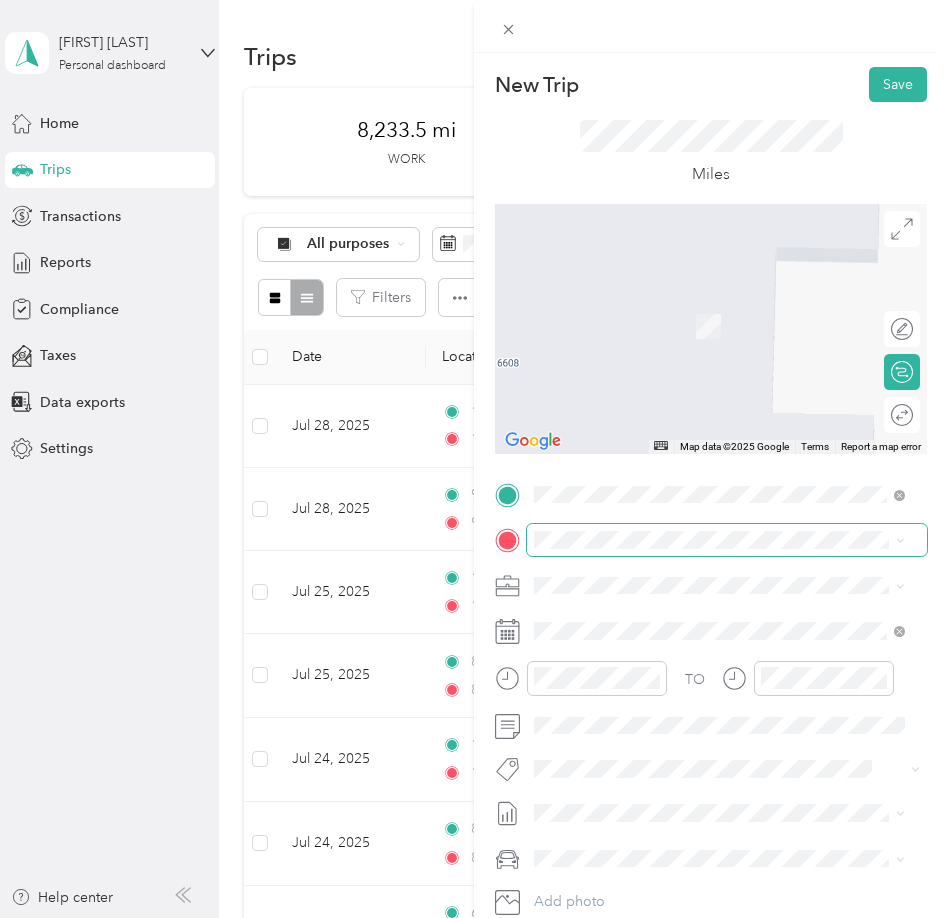 click at bounding box center (727, 540) 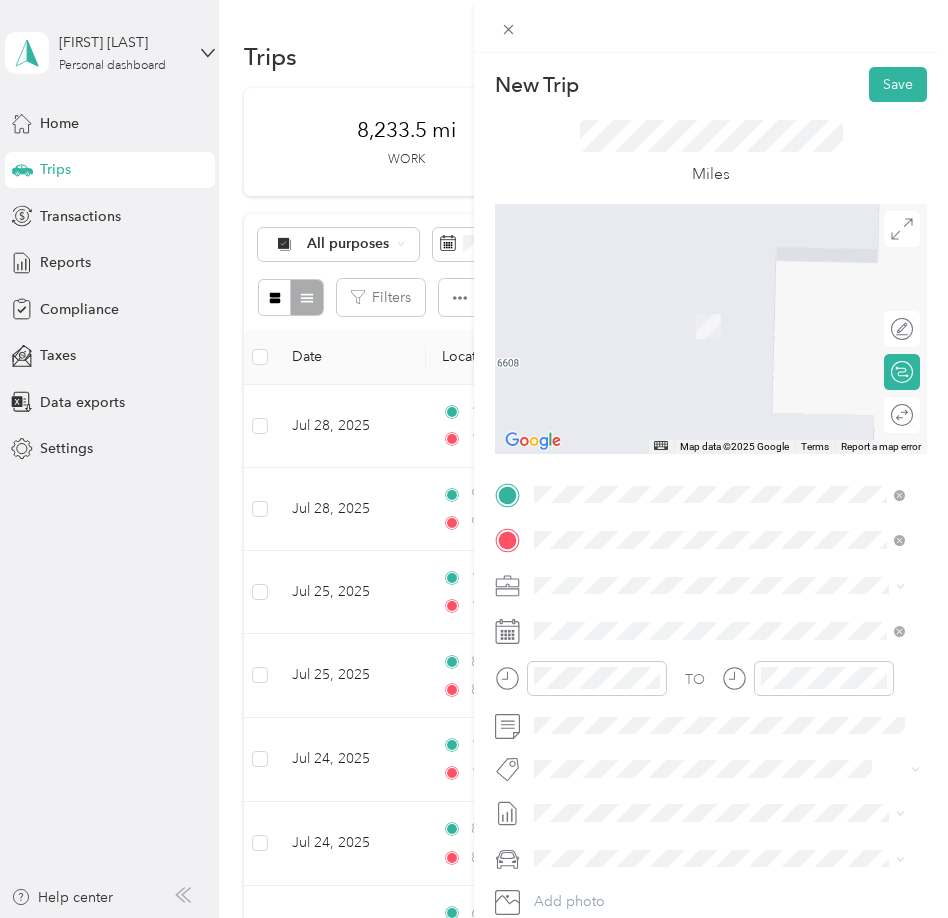click on "[NUMBER] [STREET]
[CITY], [STATE] [POSTAL_CODE], [COUNTRY]" at bounding box center (716, 620) 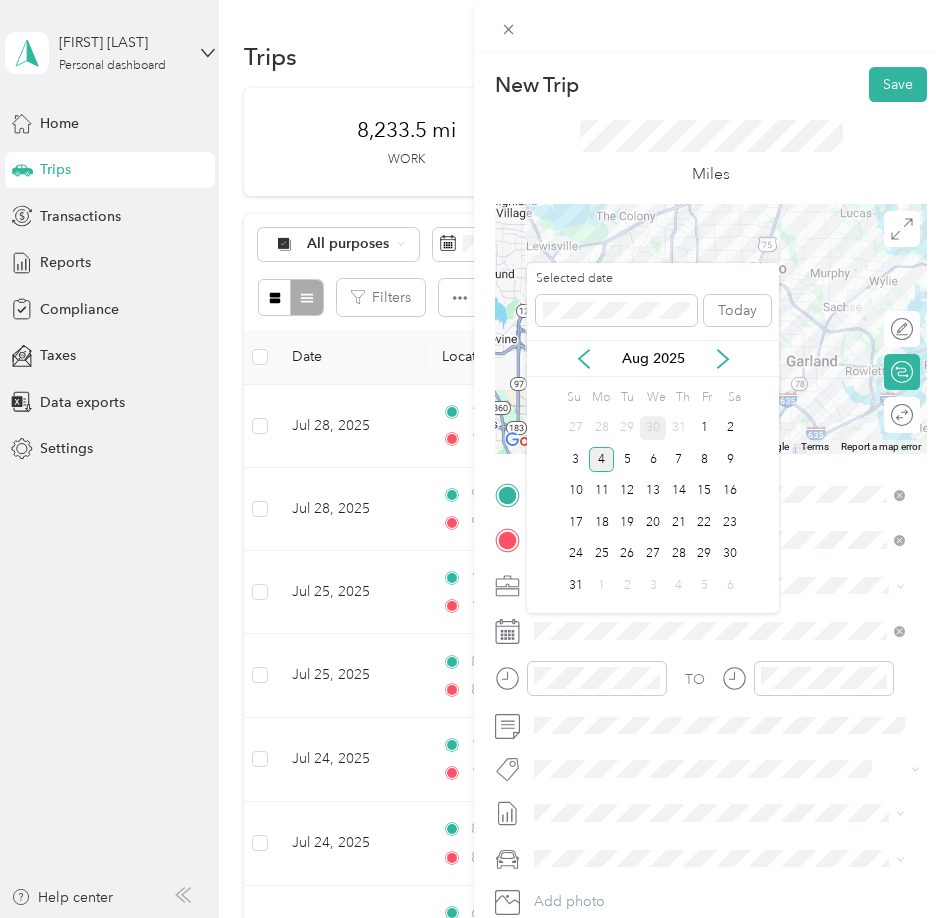 click on "30" at bounding box center (653, 428) 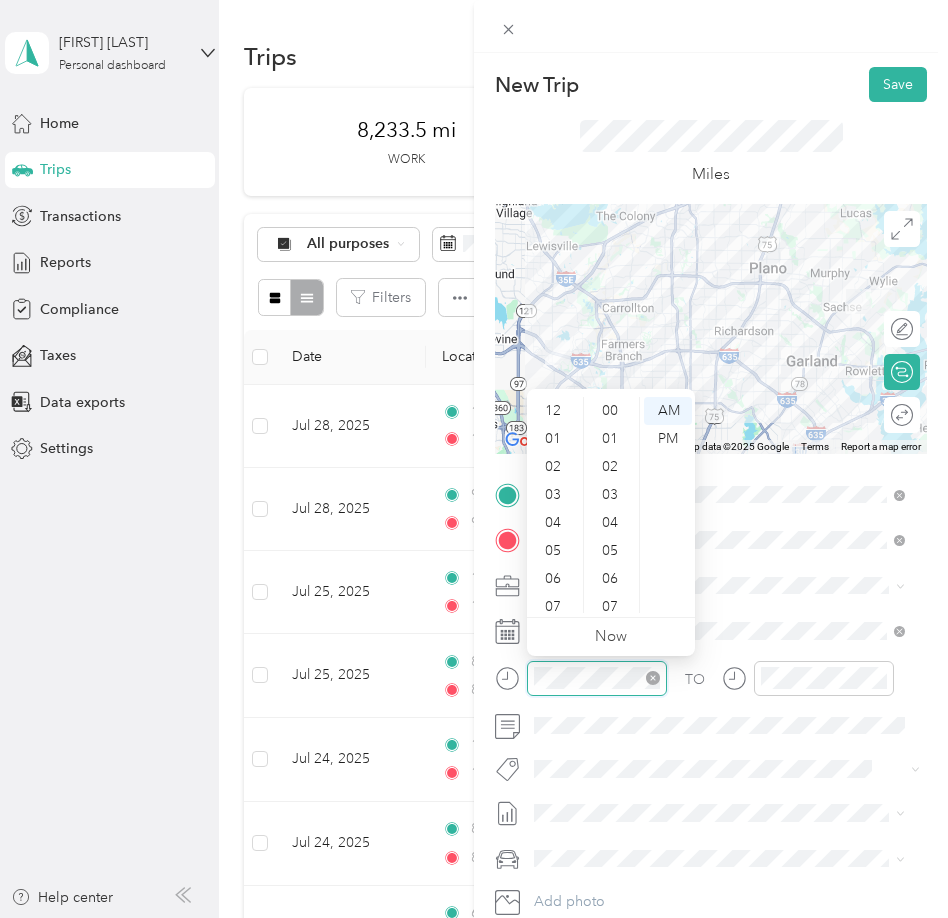 scroll, scrollTop: 840, scrollLeft: 0, axis: vertical 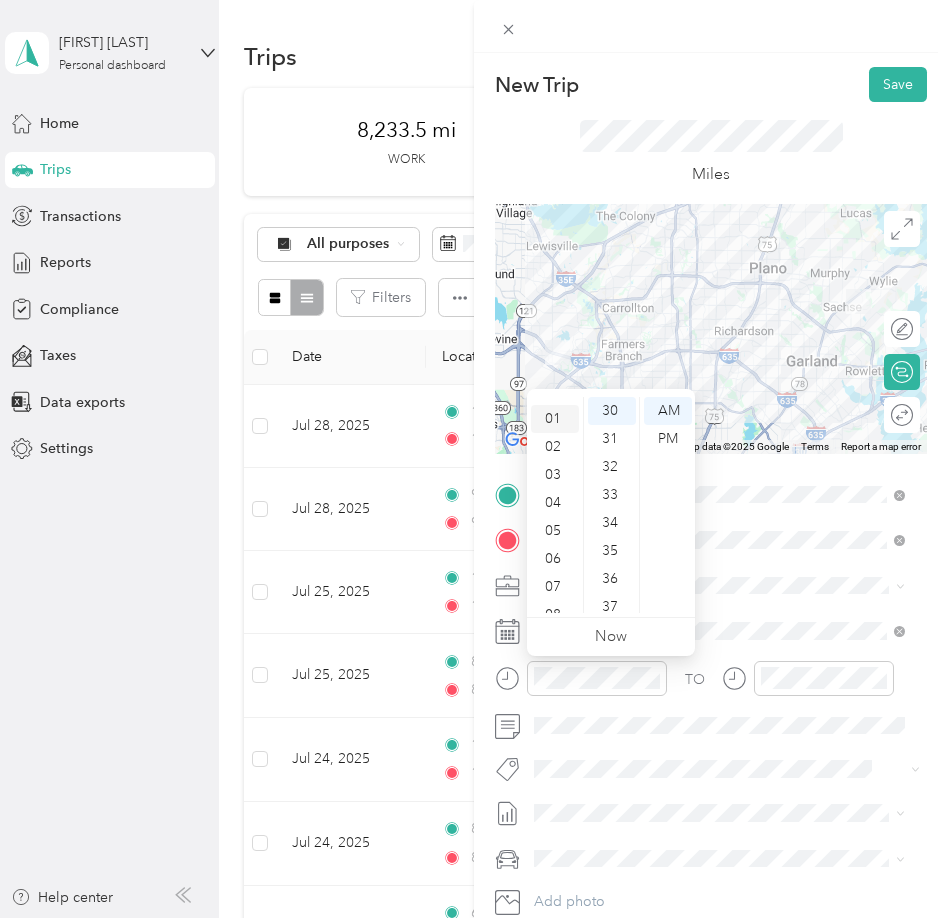 click on "01" at bounding box center (555, 419) 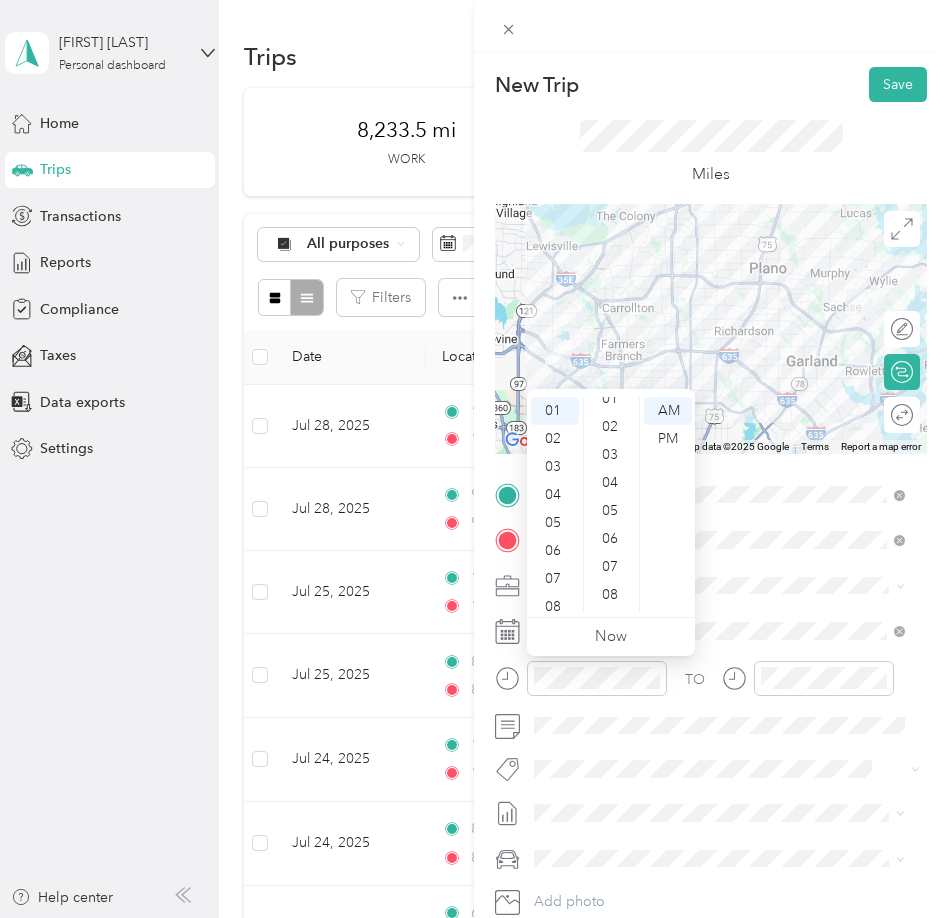 scroll, scrollTop: 0, scrollLeft: 0, axis: both 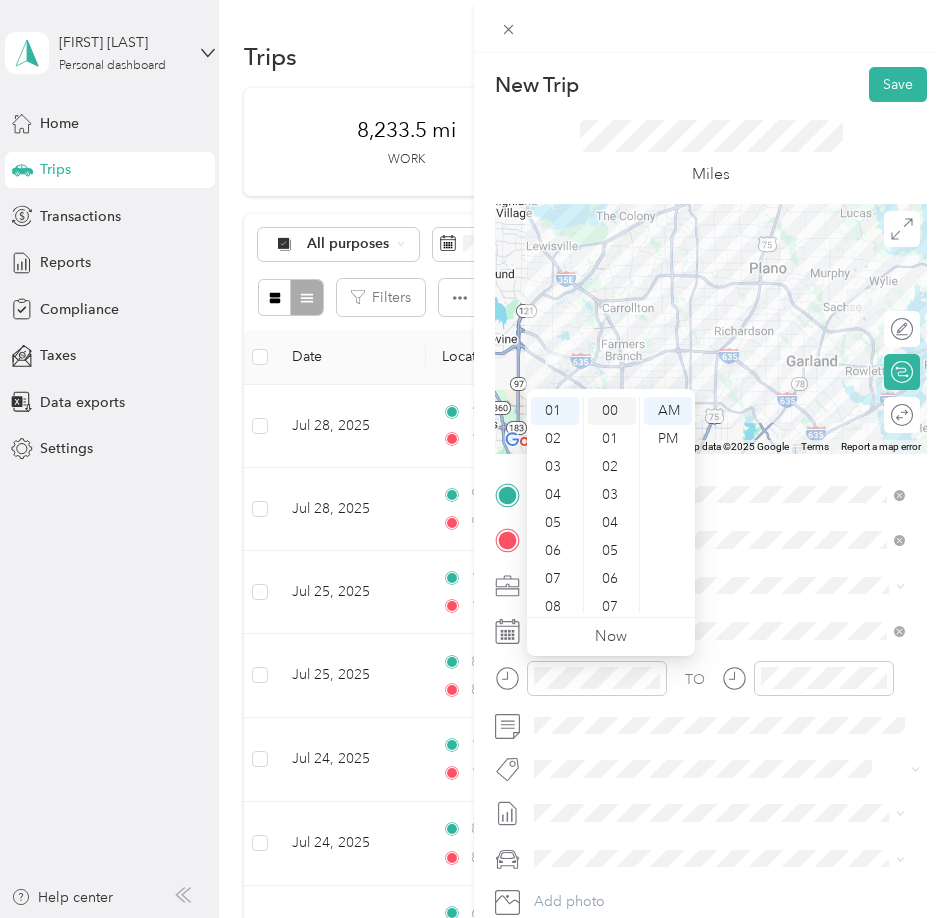 click on "00" at bounding box center [612, 411] 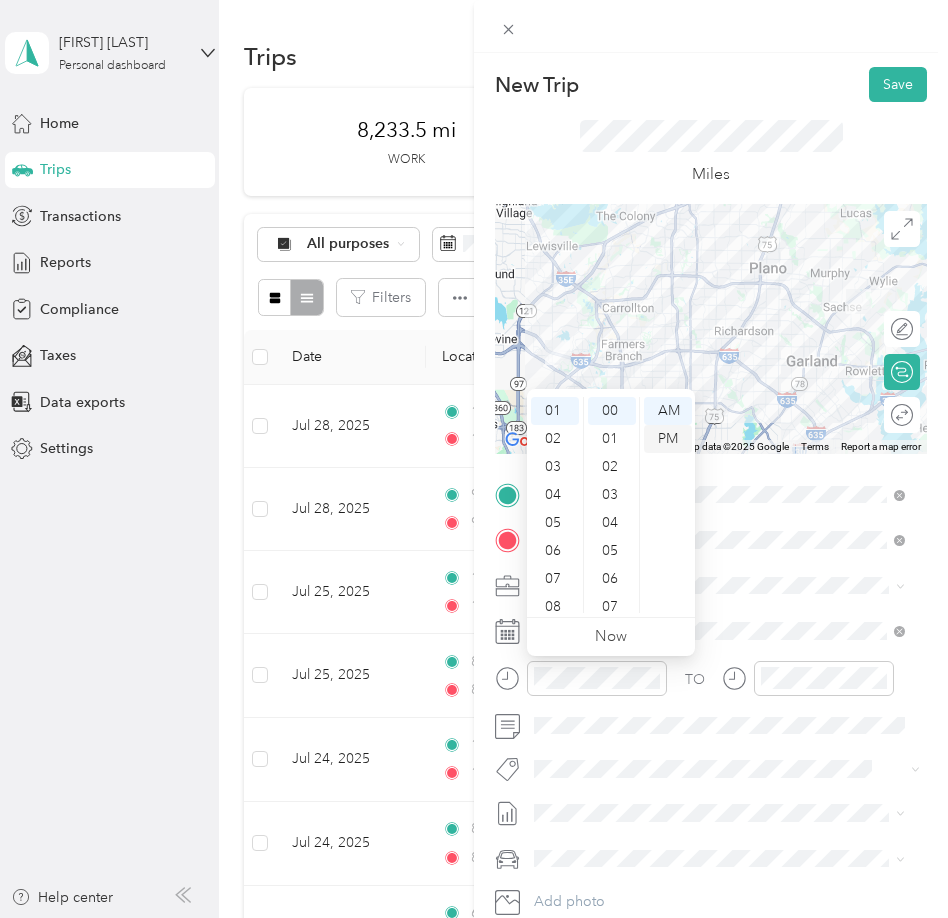 click on "PM" at bounding box center (668, 439) 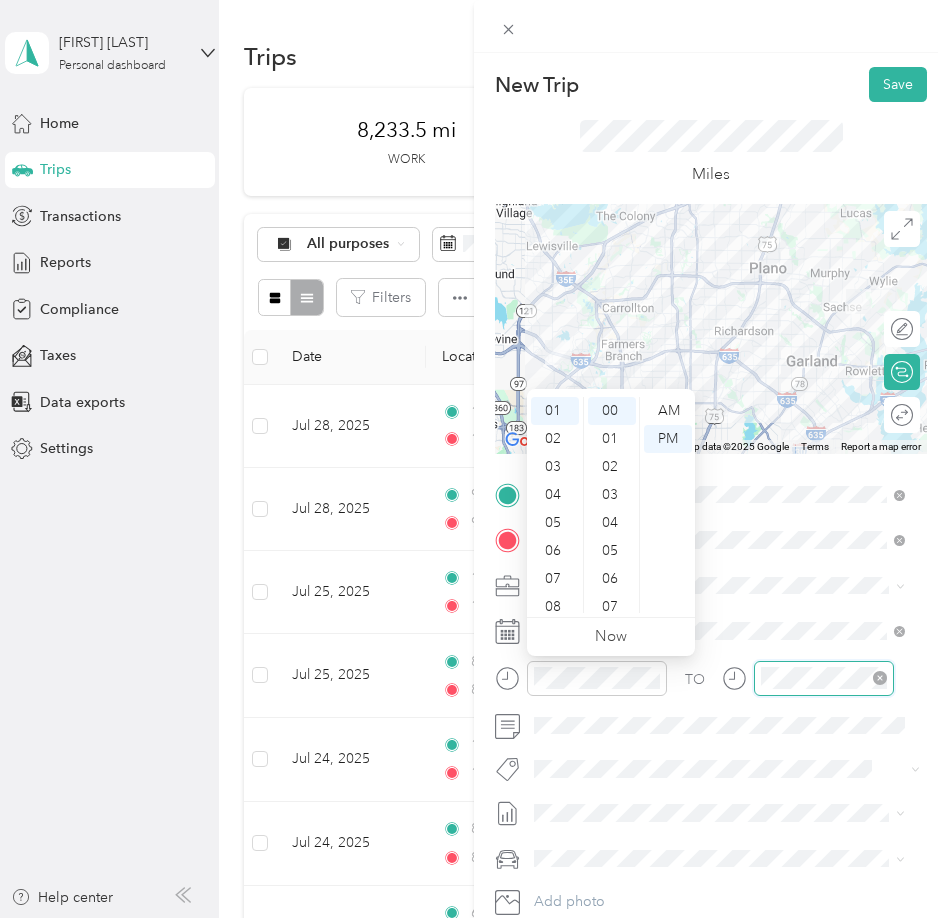 scroll, scrollTop: 825, scrollLeft: 0, axis: vertical 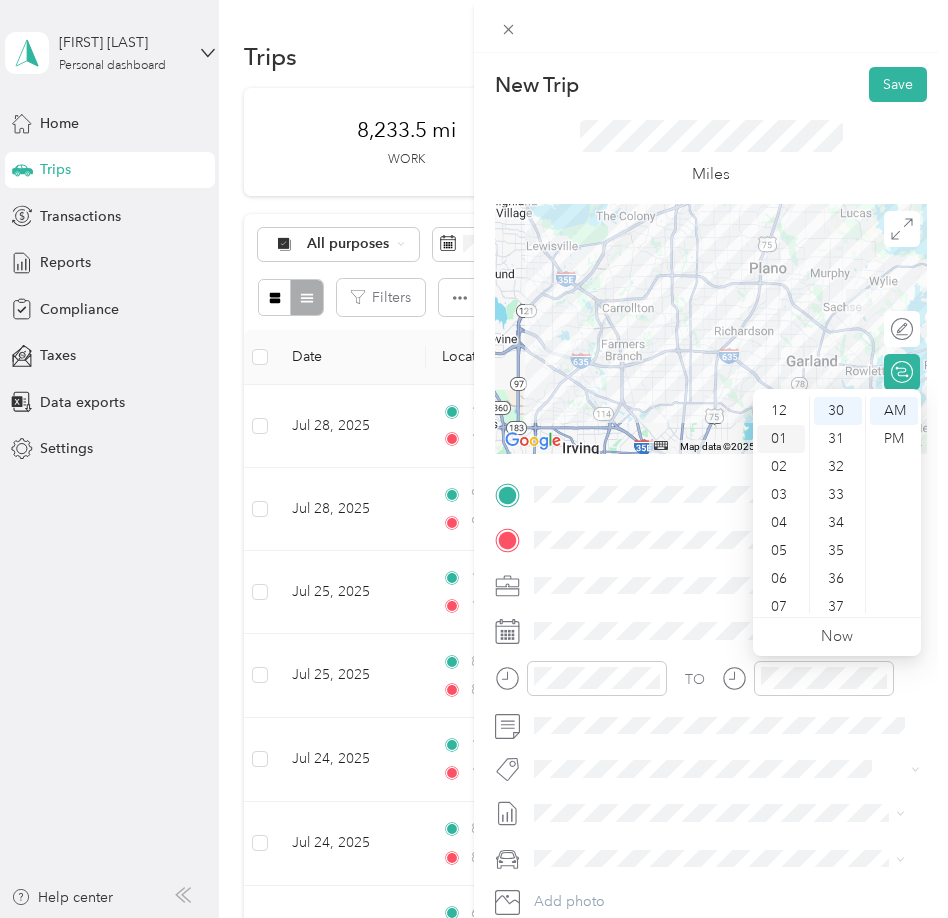 click on "01" at bounding box center [781, 439] 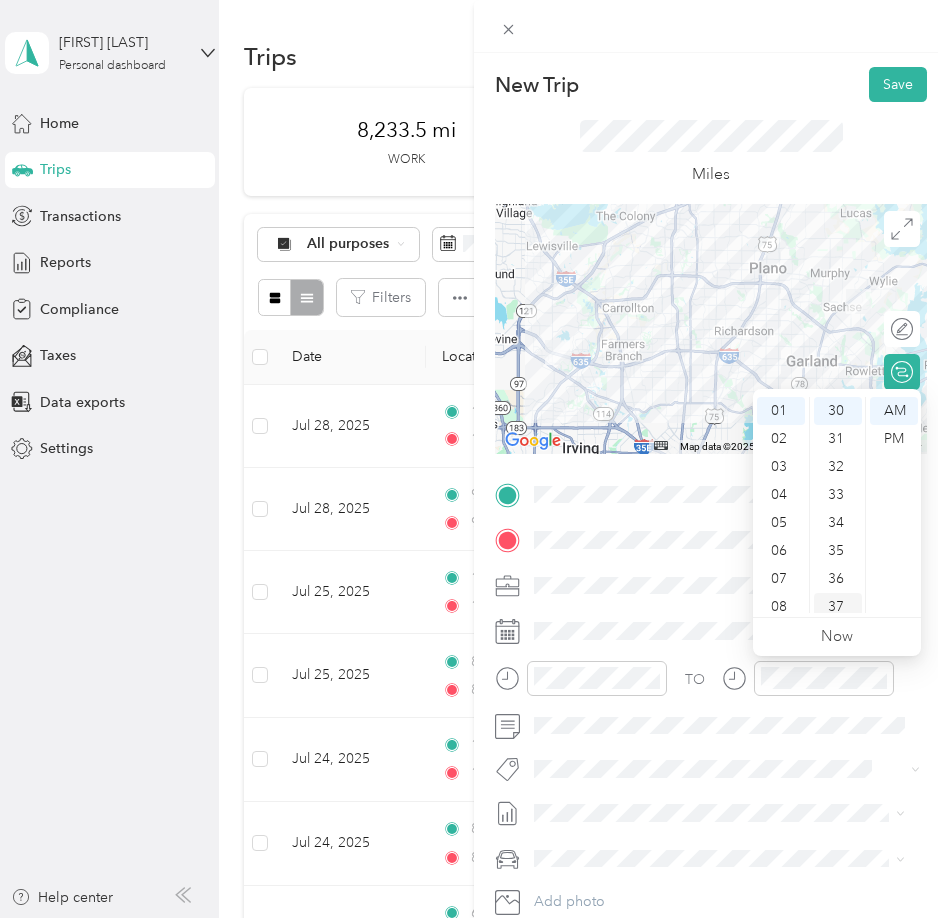 scroll, scrollTop: 1140, scrollLeft: 0, axis: vertical 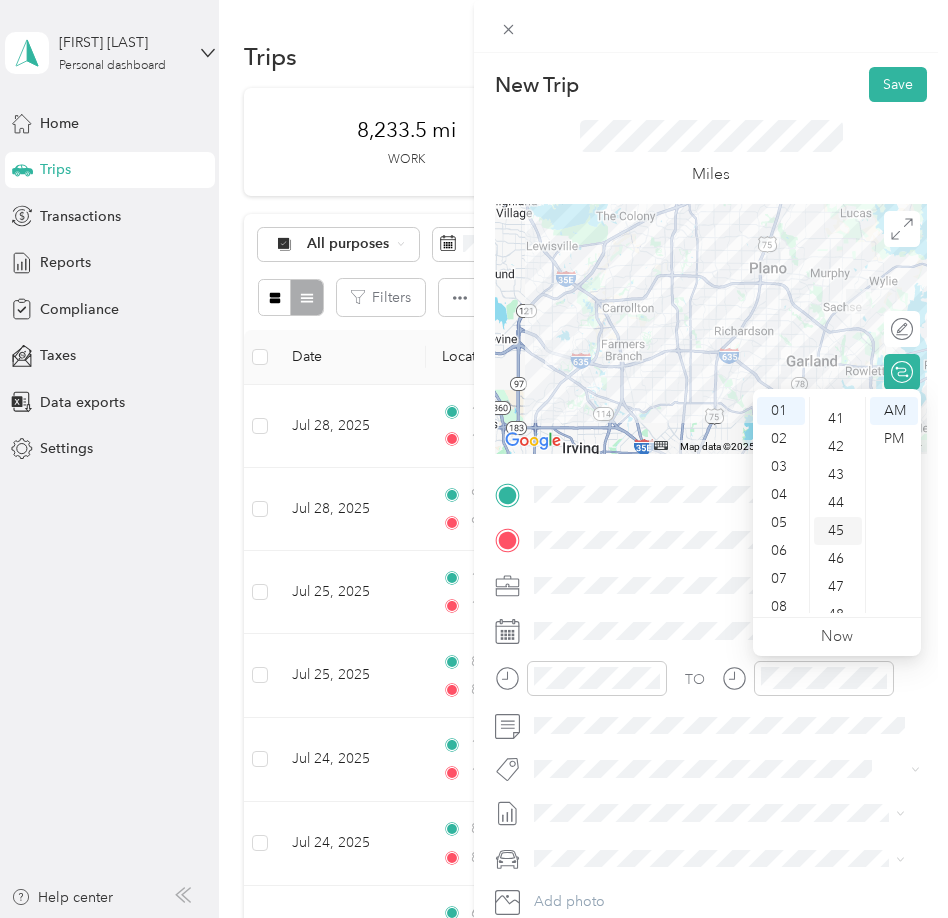 click on "45" at bounding box center (838, 531) 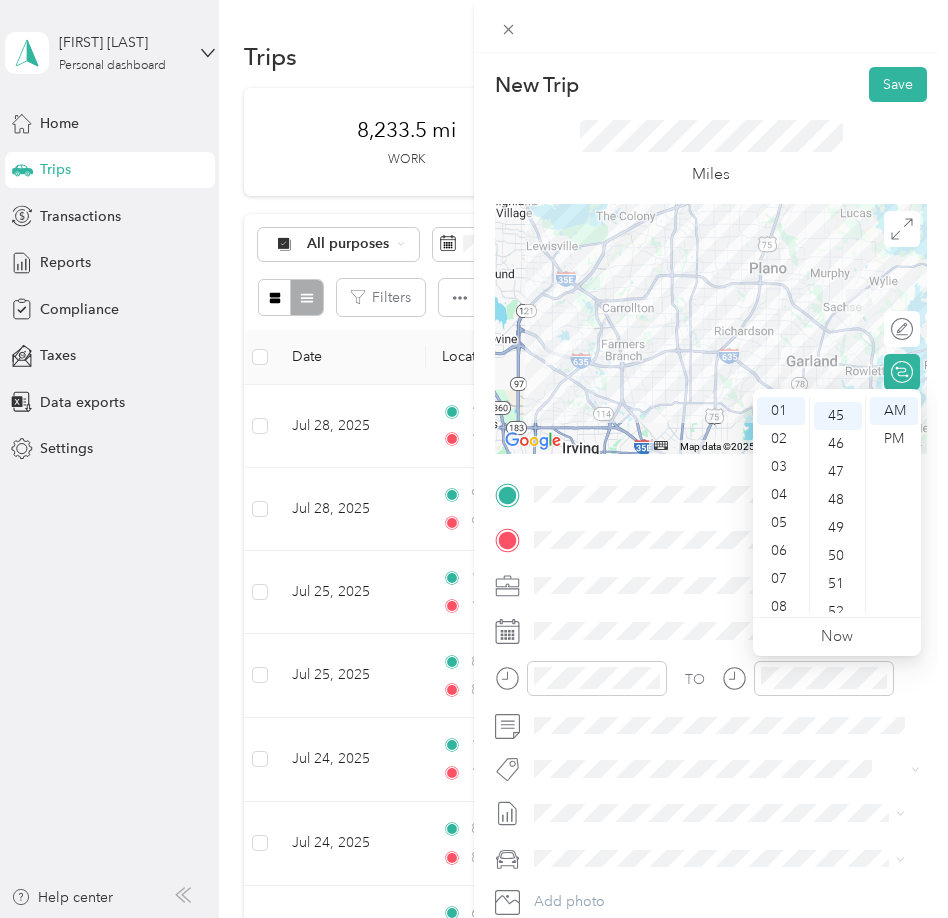 scroll, scrollTop: 1260, scrollLeft: 0, axis: vertical 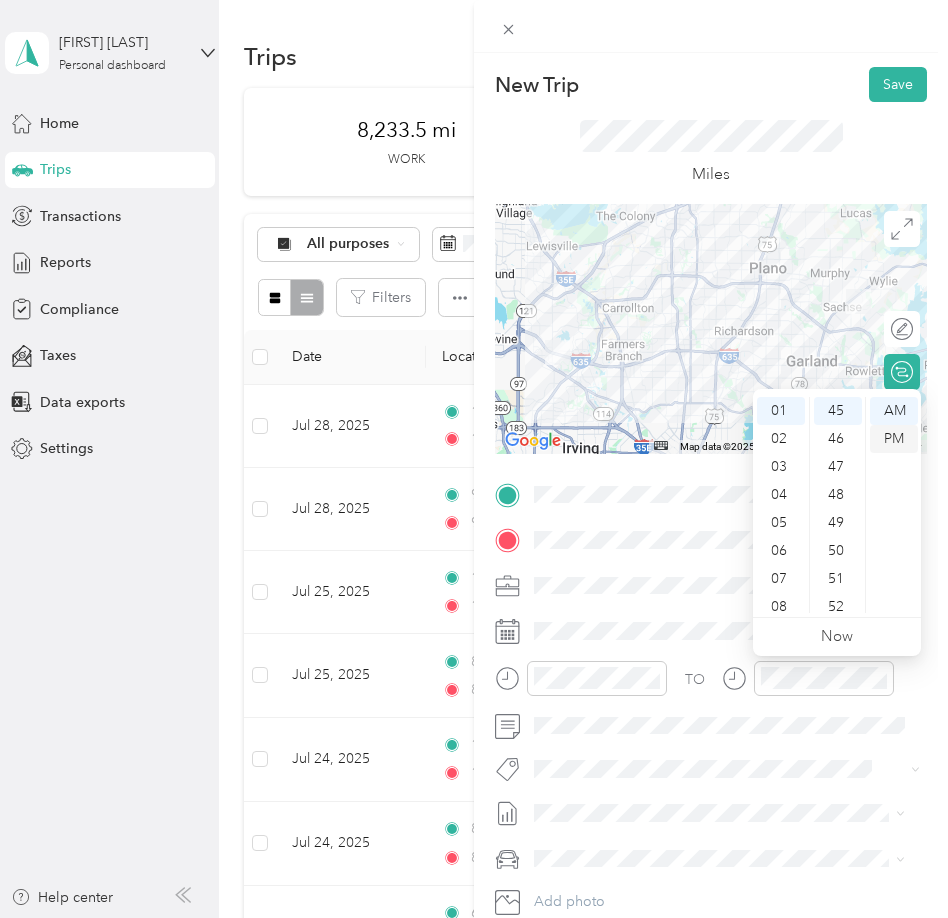 click on "PM" at bounding box center [894, 439] 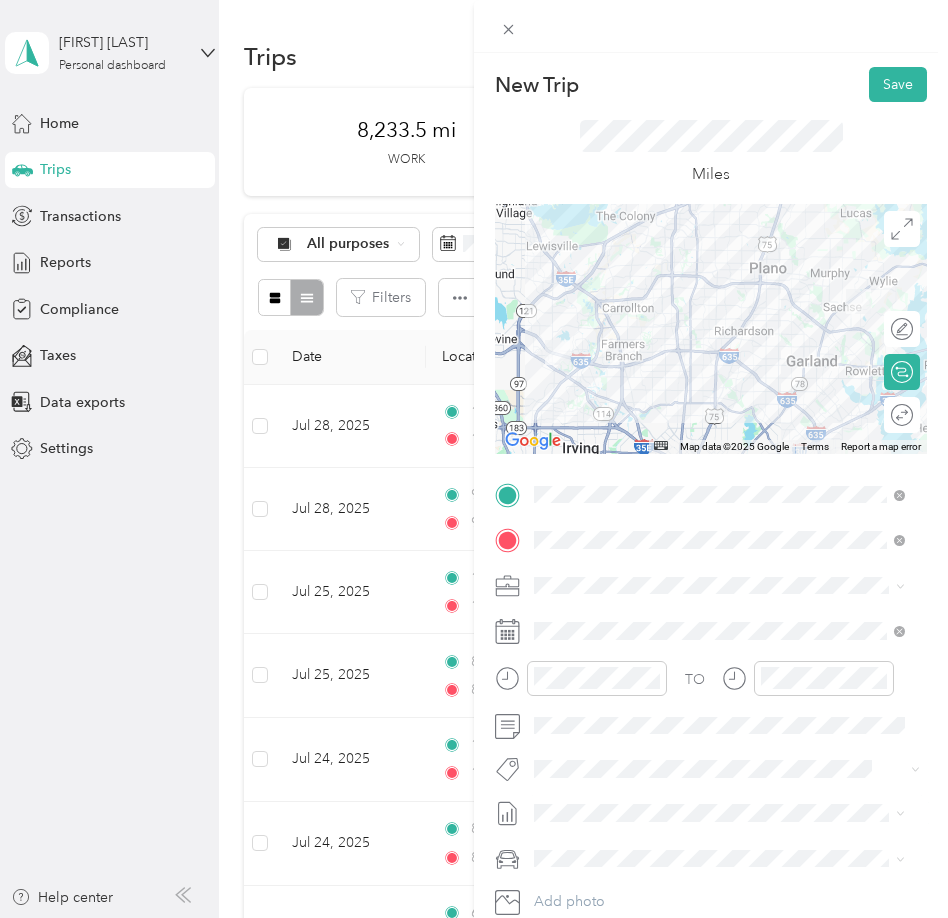 click on "July 2025 Mileage Draft" at bounding box center [719, 875] 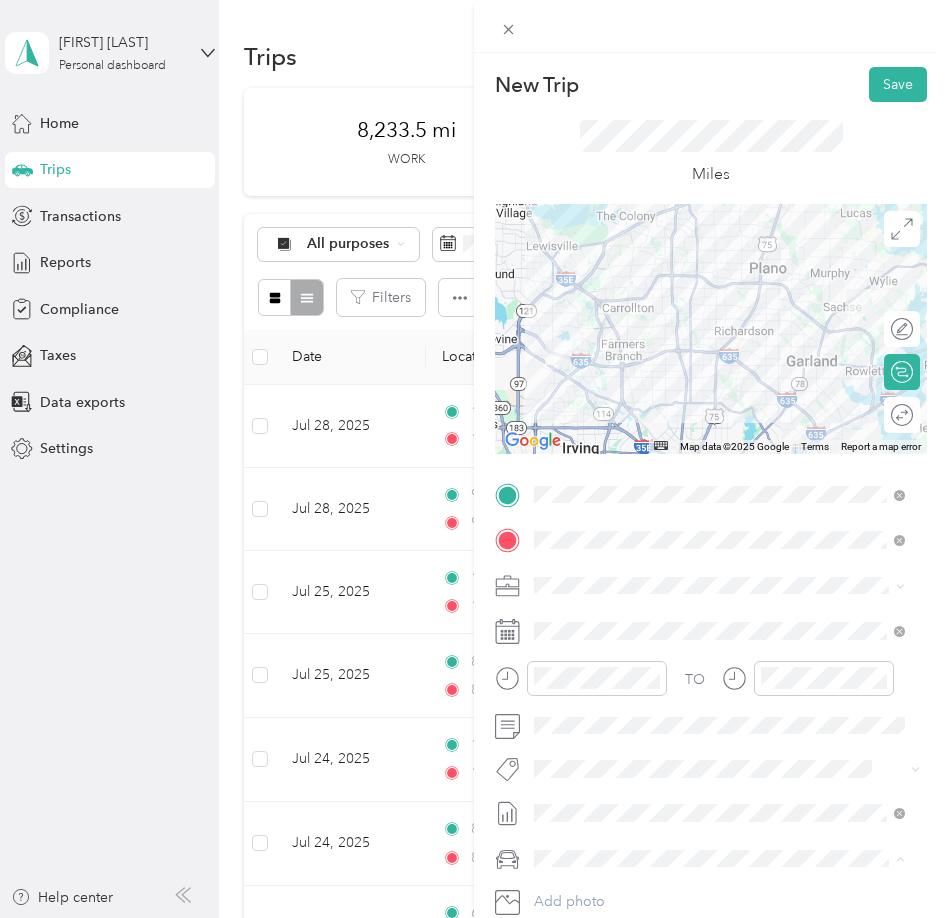 click on "Ford F250SD" at bounding box center (719, 823) 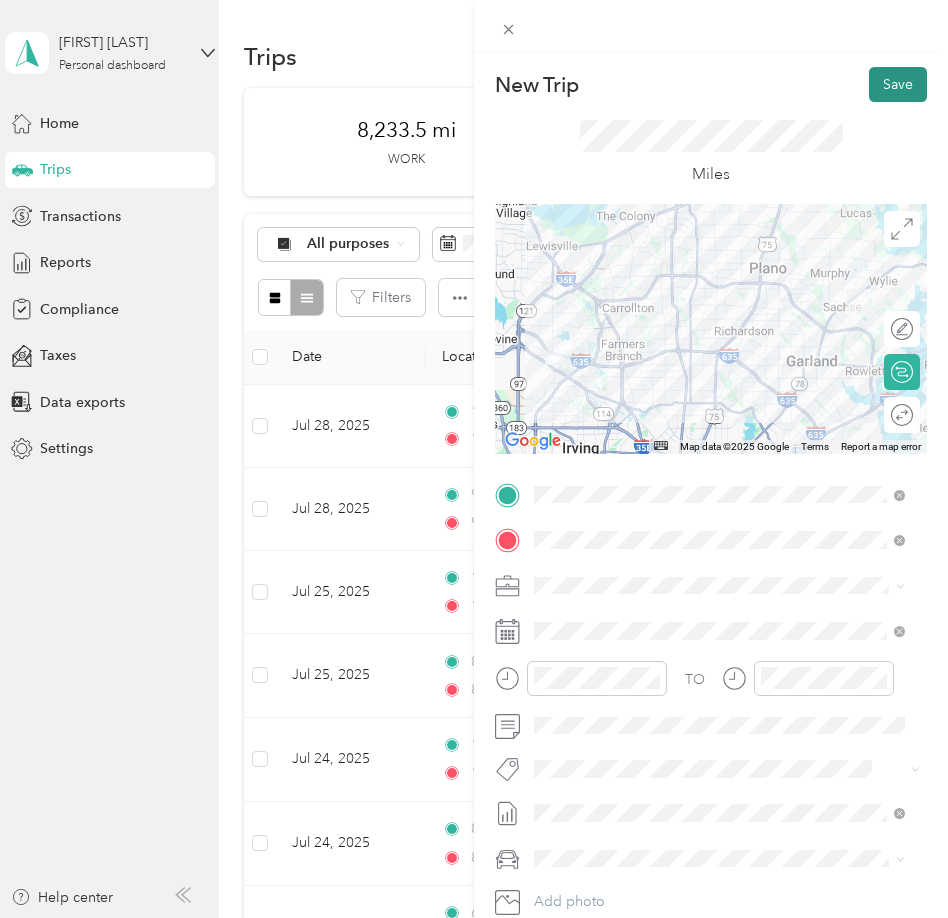 click on "Save" at bounding box center [898, 84] 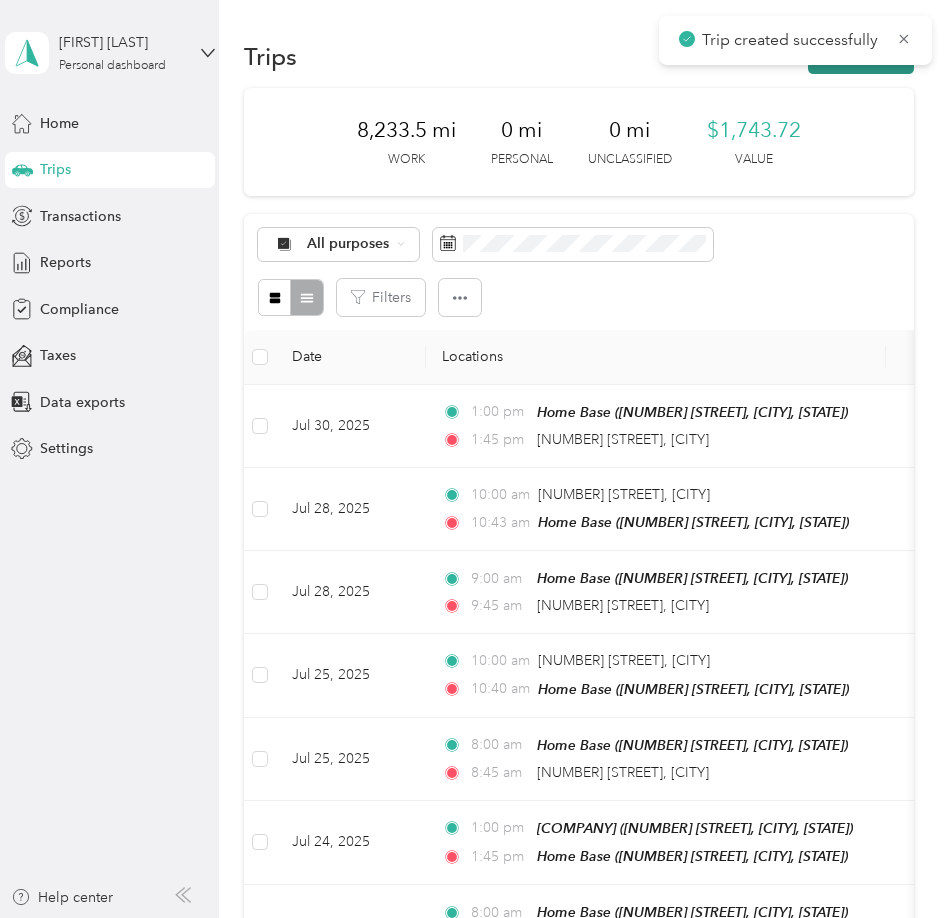 click on "New trip" at bounding box center [861, 56] 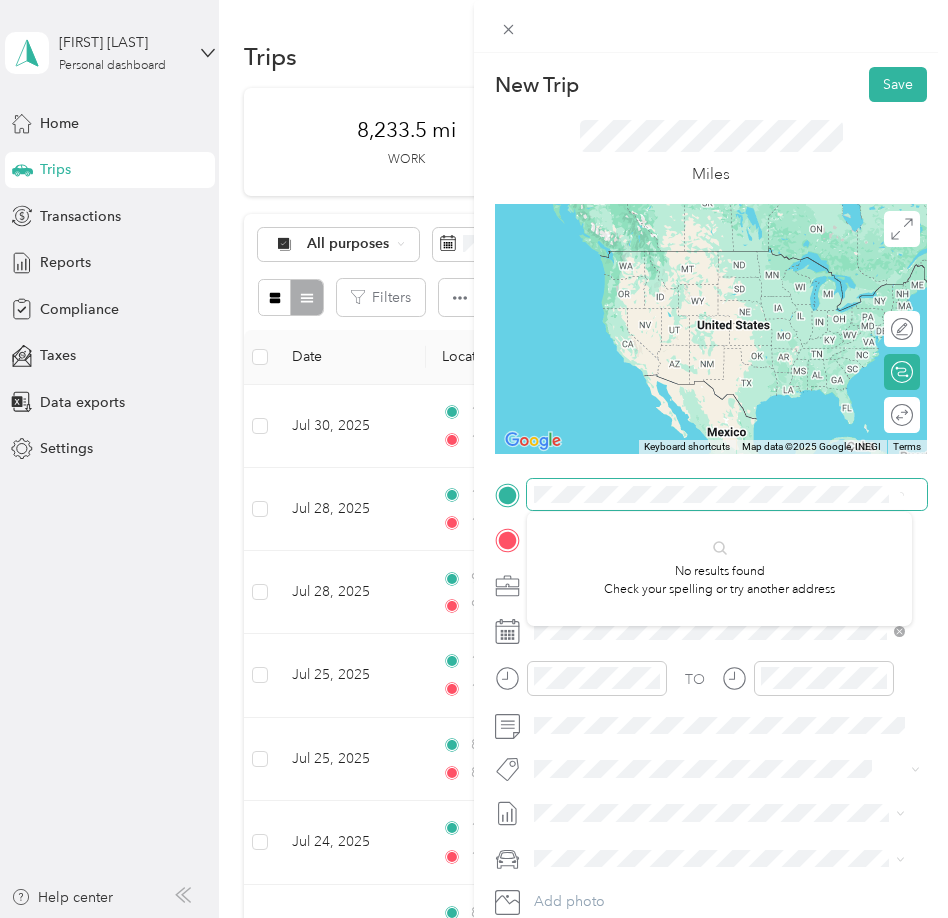 scroll, scrollTop: 0, scrollLeft: 0, axis: both 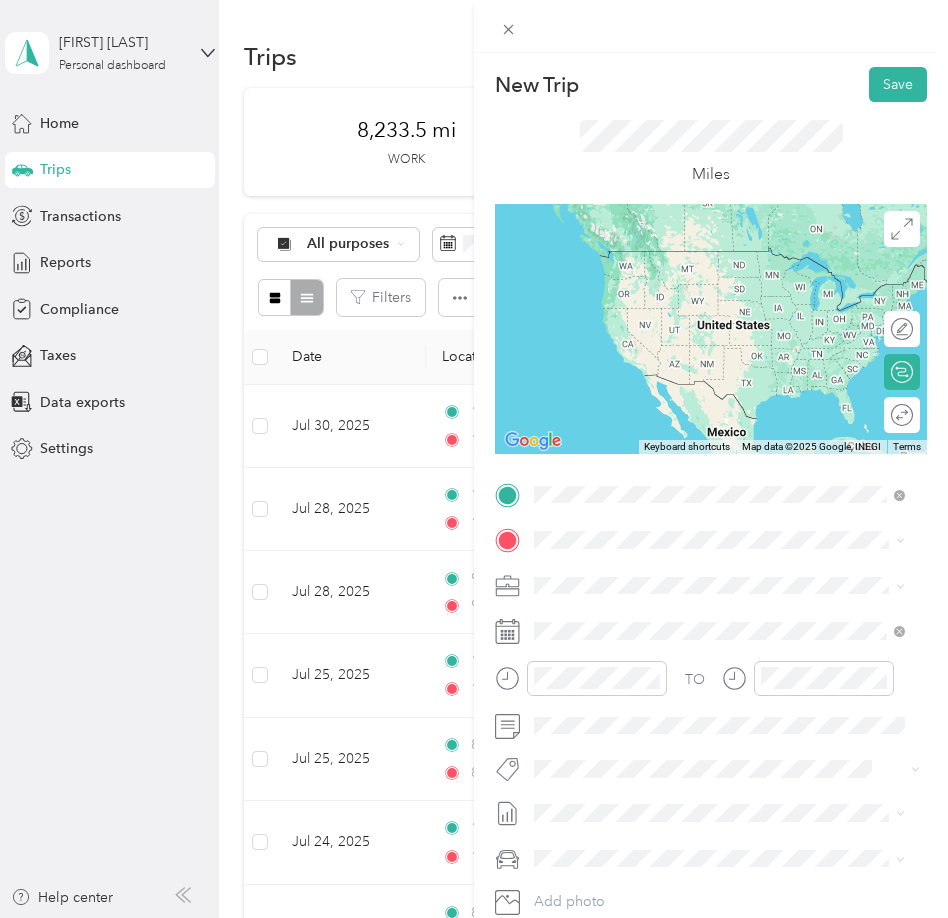 click on "[NUMBER] [STREET]
[CITY], [STATE] [POSTAL_CODE], [COUNTRY]" at bounding box center [716, 575] 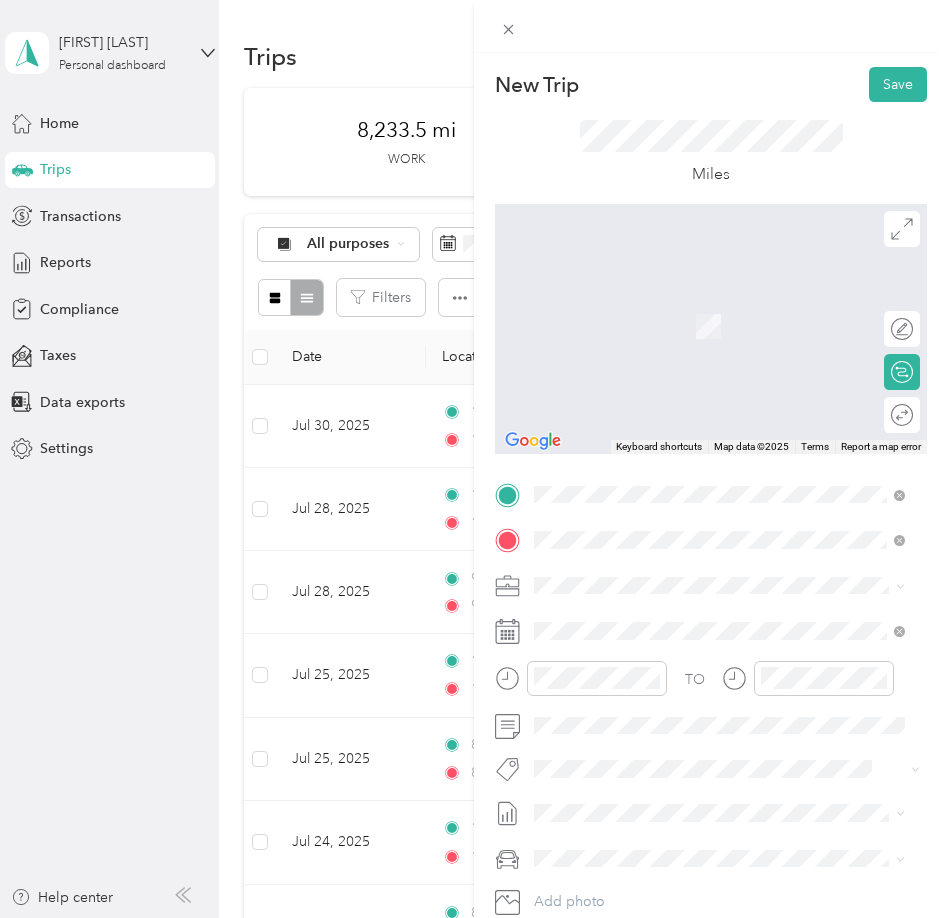 click on "Home Base" at bounding box center [735, 619] 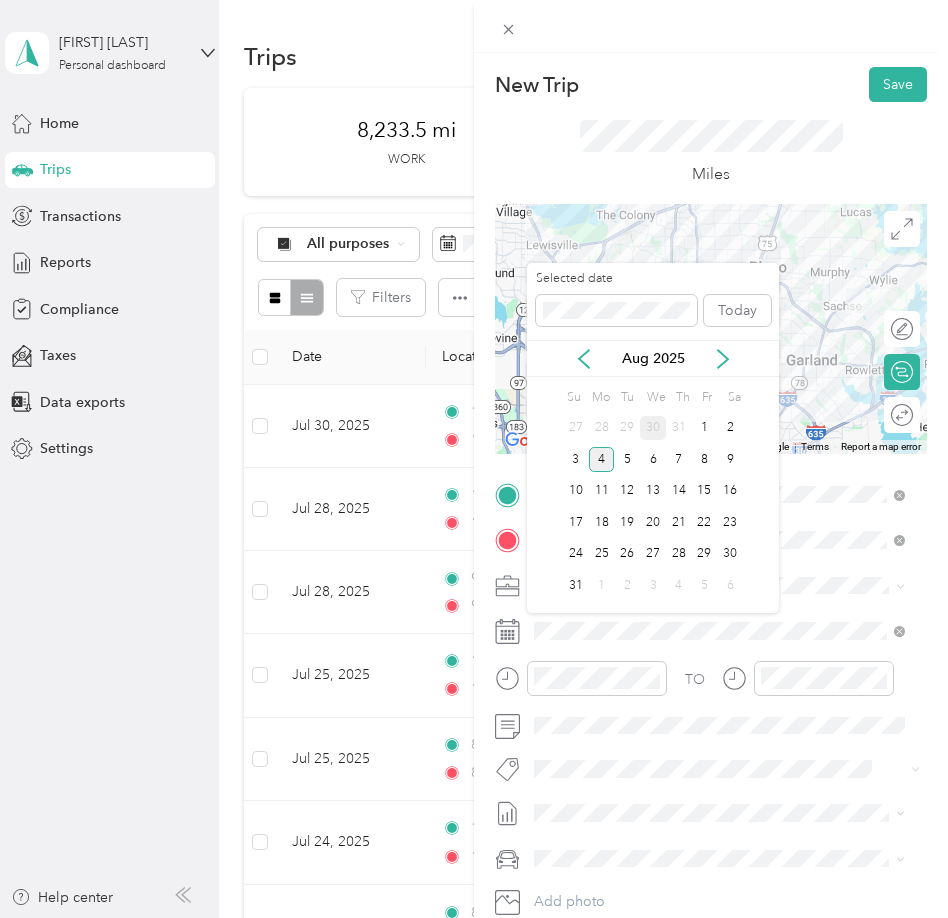 click on "30" at bounding box center [653, 428] 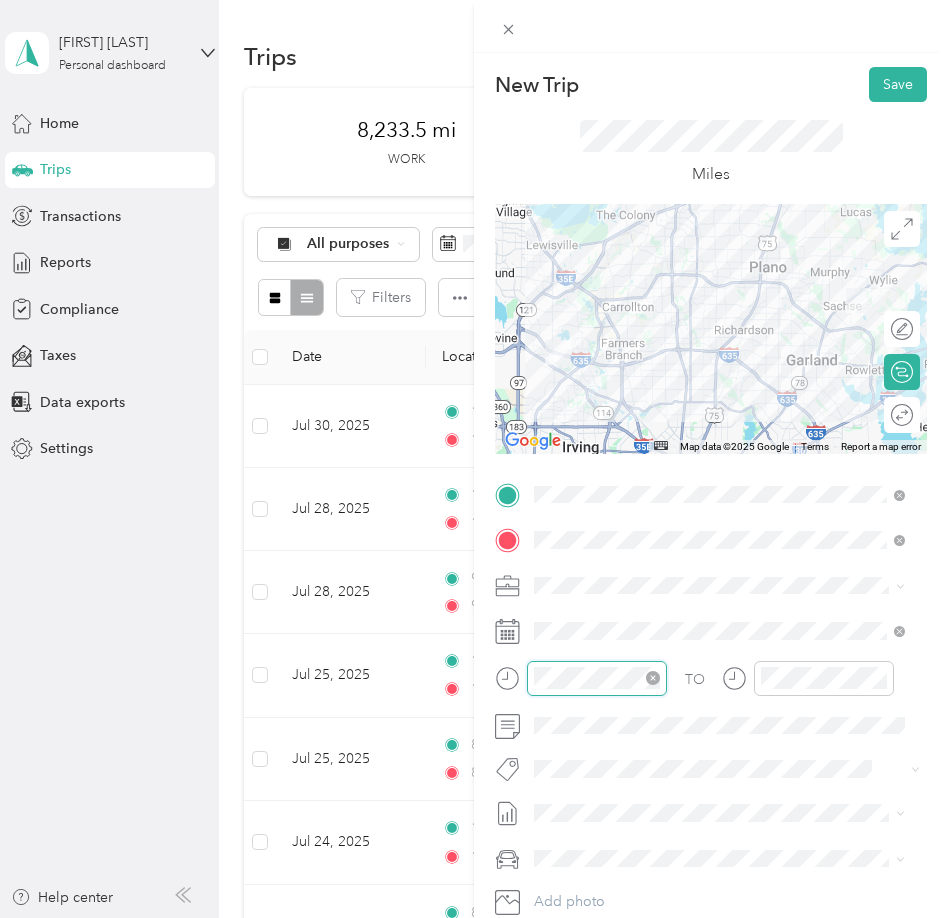 scroll, scrollTop: 120, scrollLeft: 0, axis: vertical 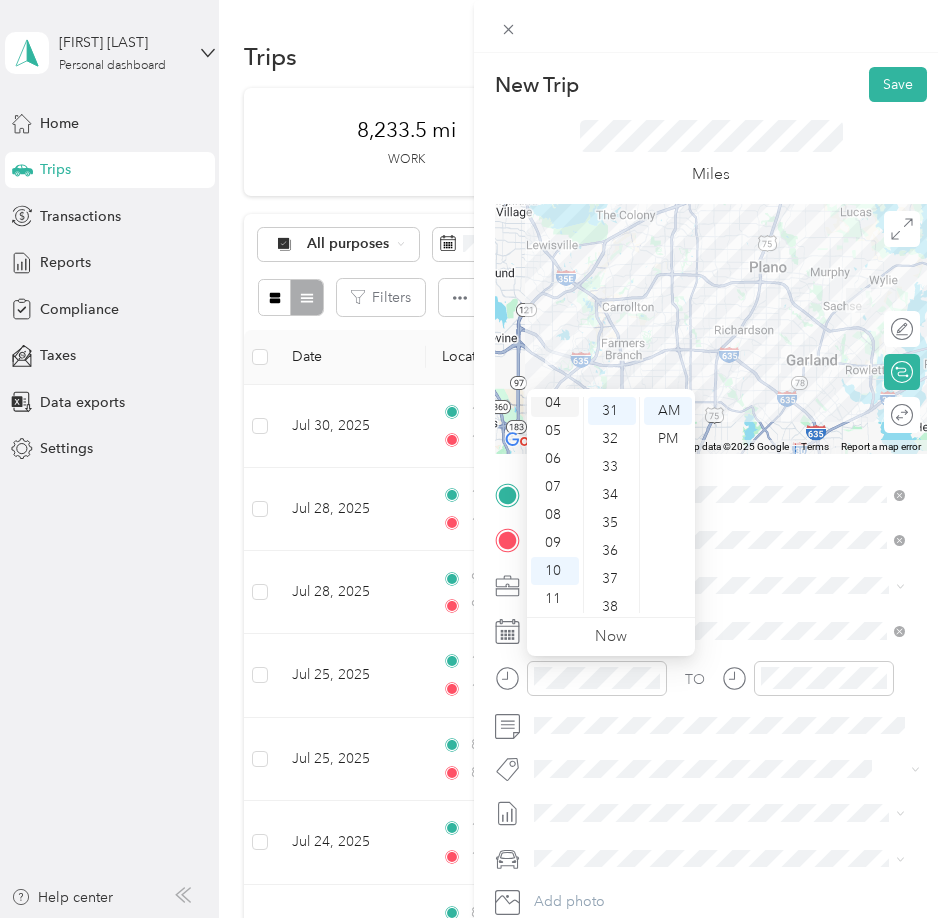 click on "04" at bounding box center (555, 403) 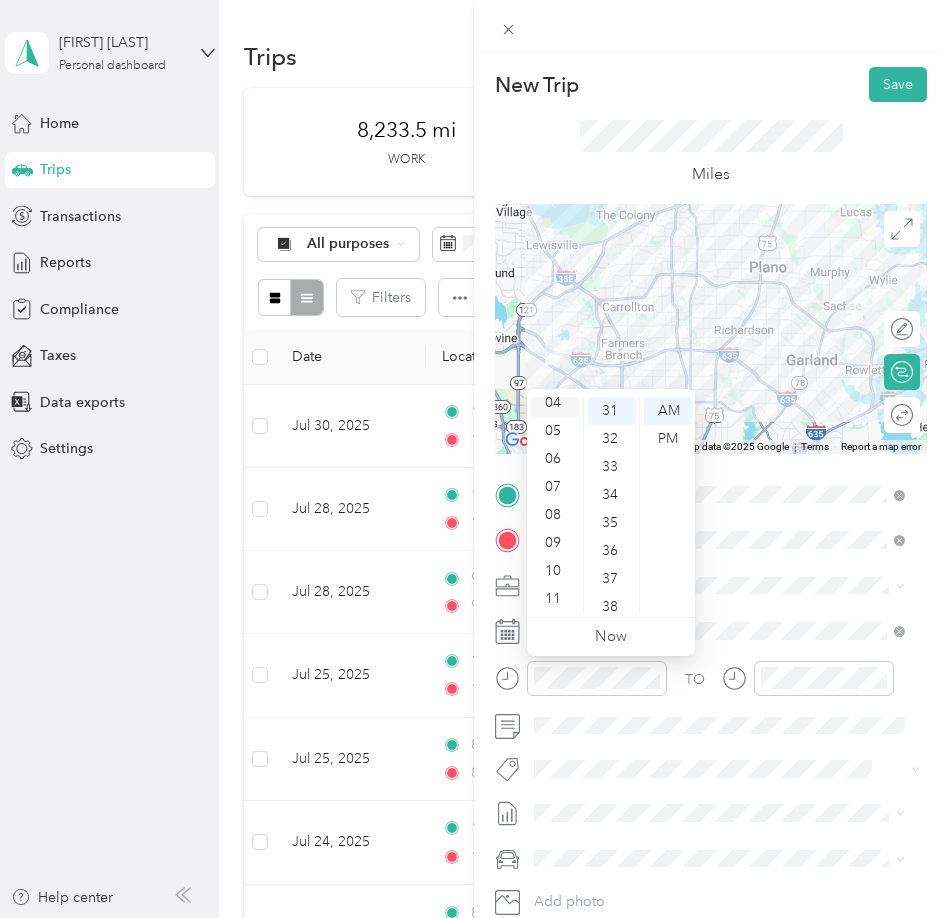 scroll, scrollTop: 112, scrollLeft: 0, axis: vertical 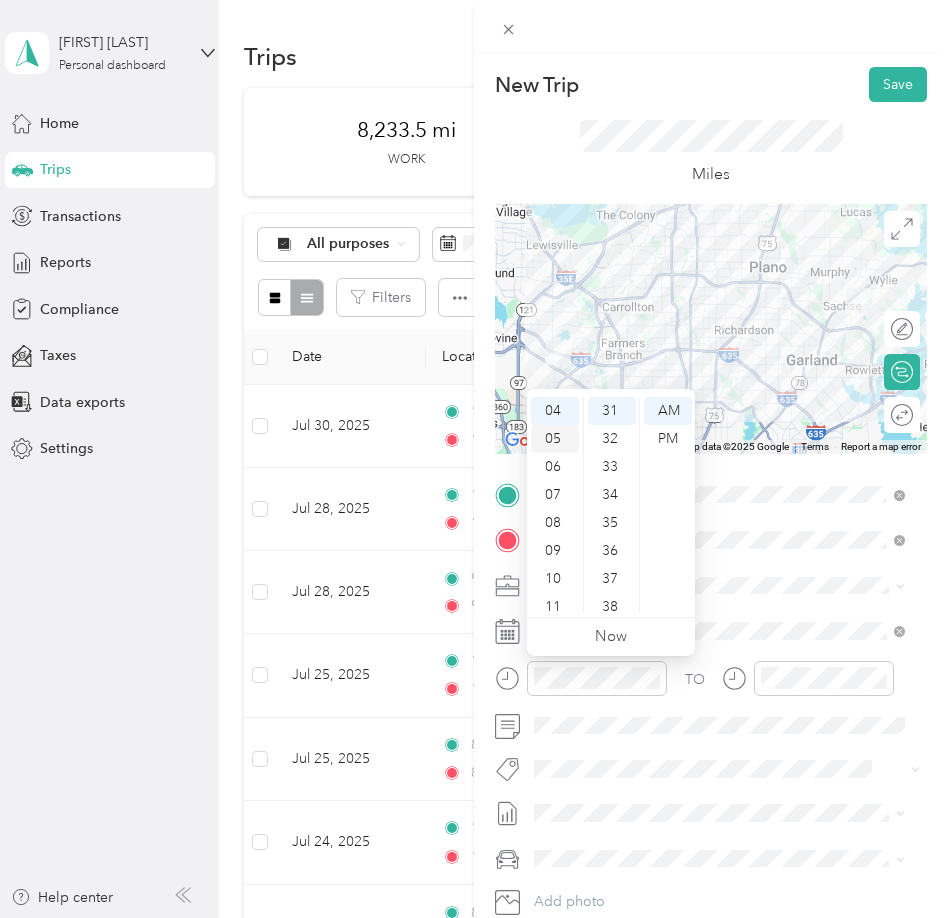 click on "05" at bounding box center [555, 439] 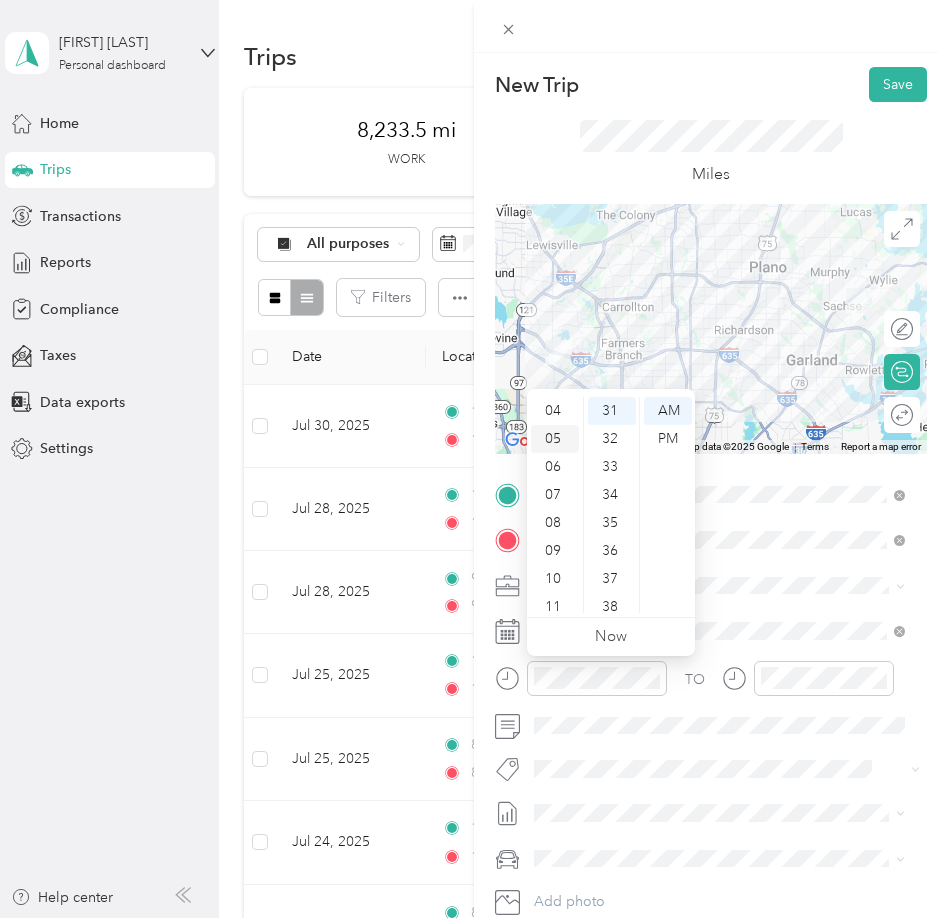 scroll, scrollTop: 120, scrollLeft: 0, axis: vertical 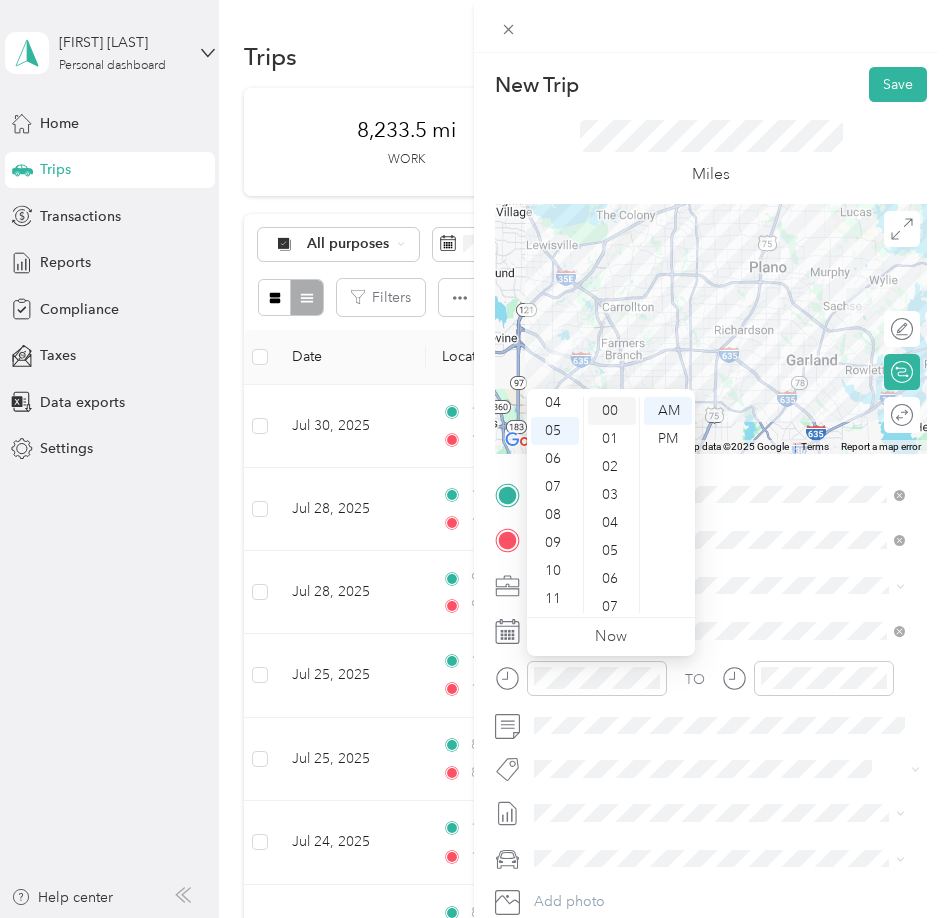 click on "00" at bounding box center (612, 411) 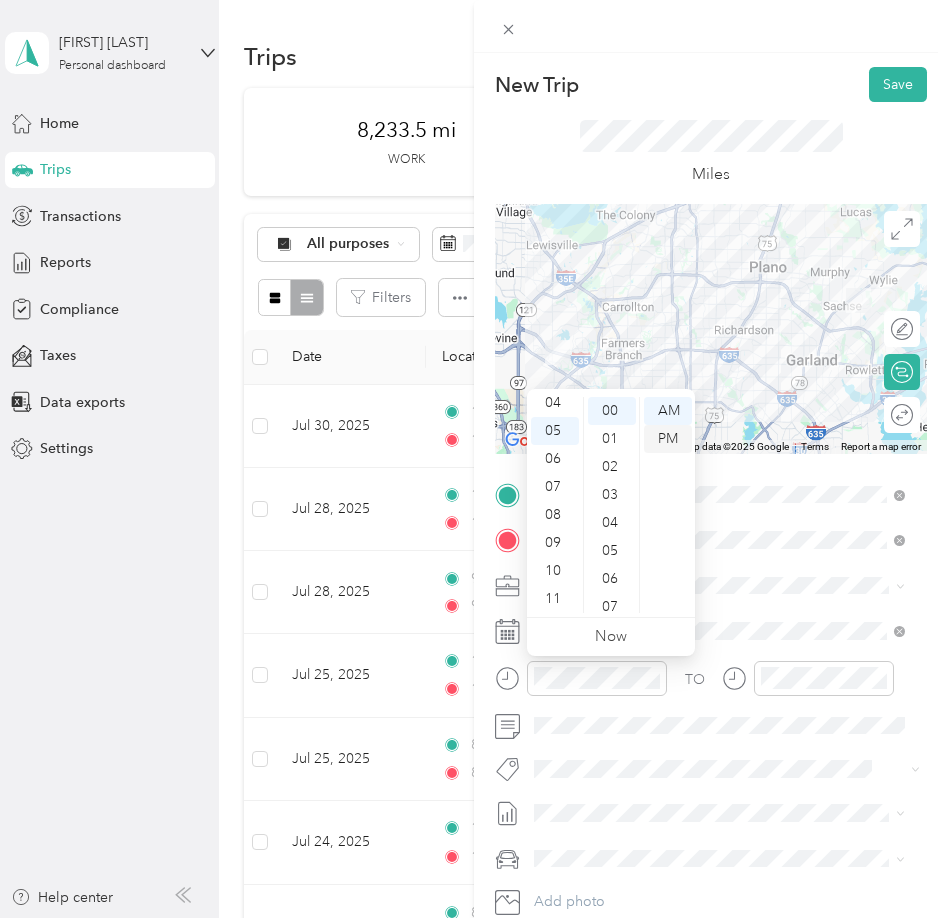 click on "PM" at bounding box center [668, 439] 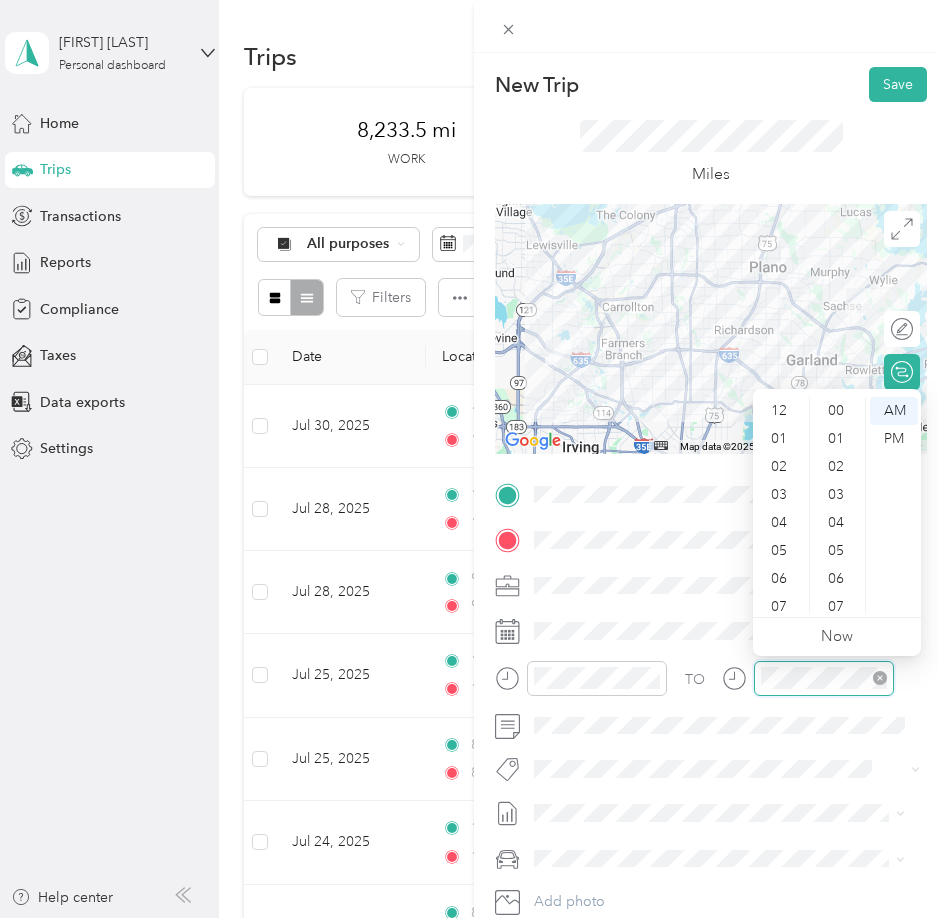 scroll, scrollTop: 868, scrollLeft: 0, axis: vertical 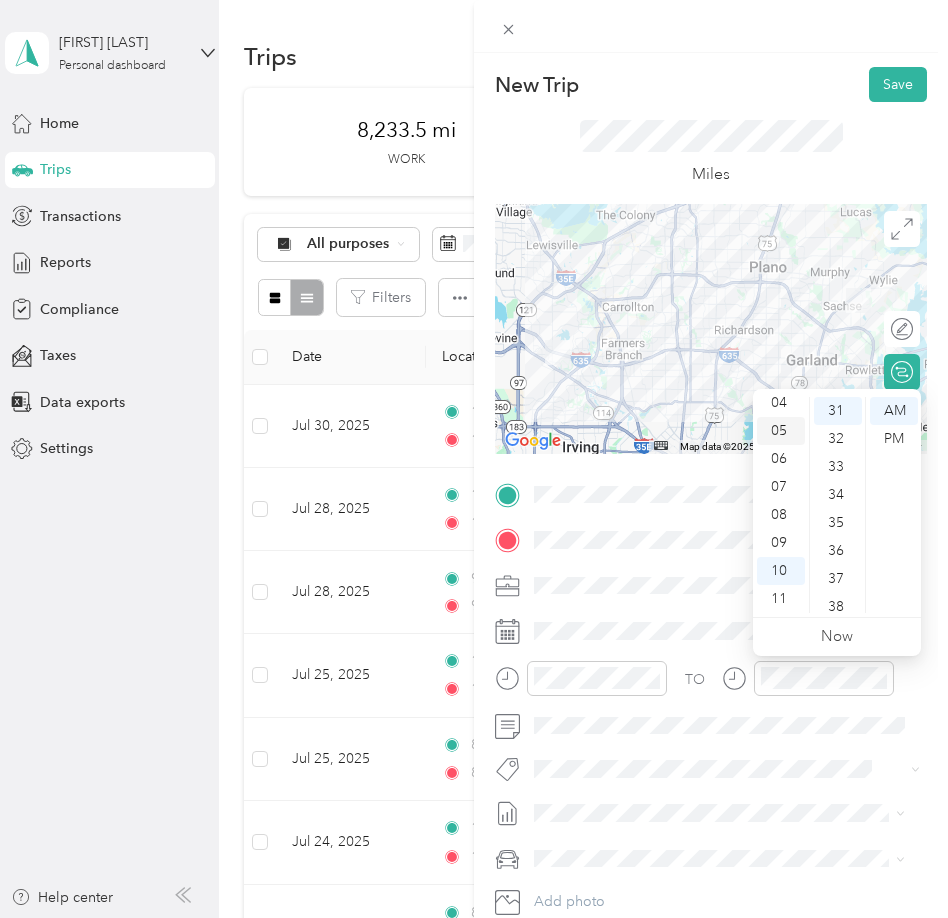 click on "05" at bounding box center (781, 431) 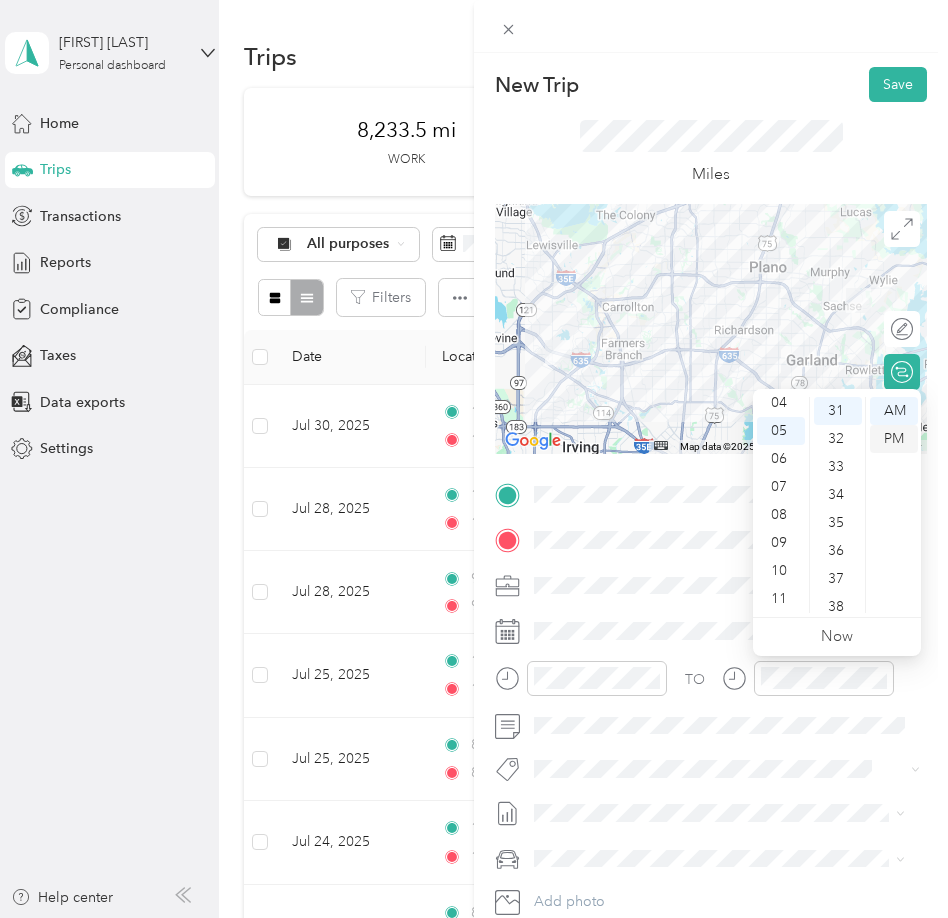 click on "PM" at bounding box center [894, 439] 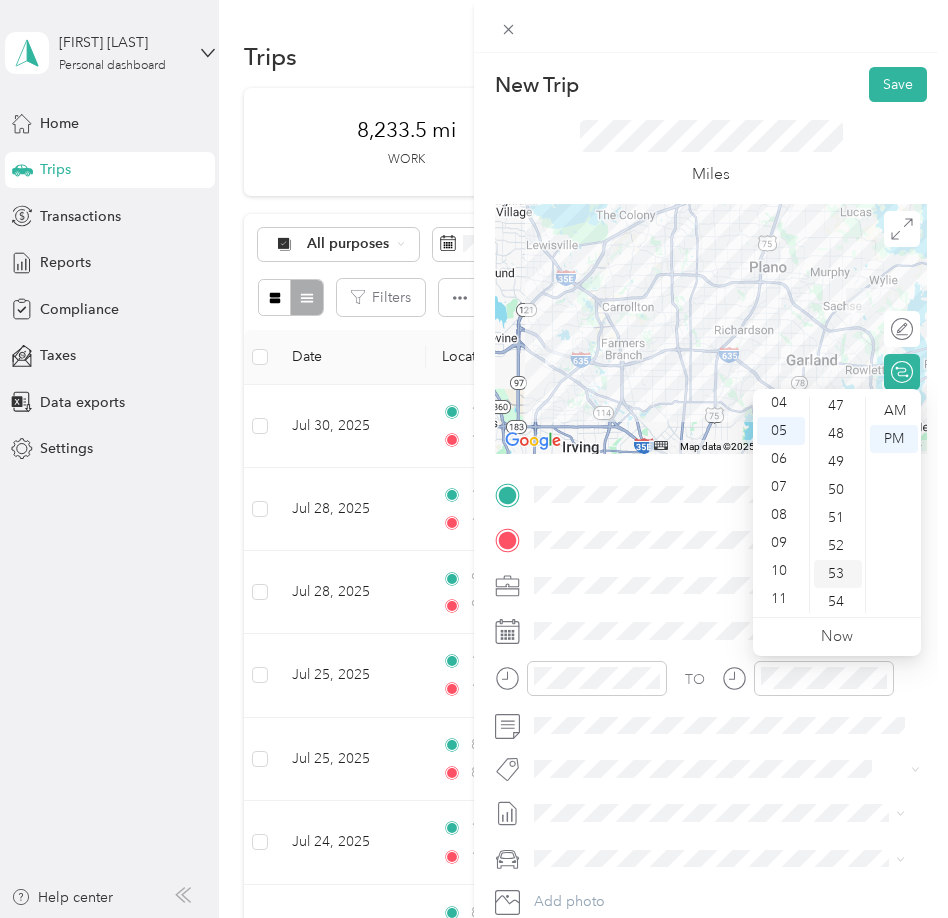 scroll, scrollTop: 1368, scrollLeft: 0, axis: vertical 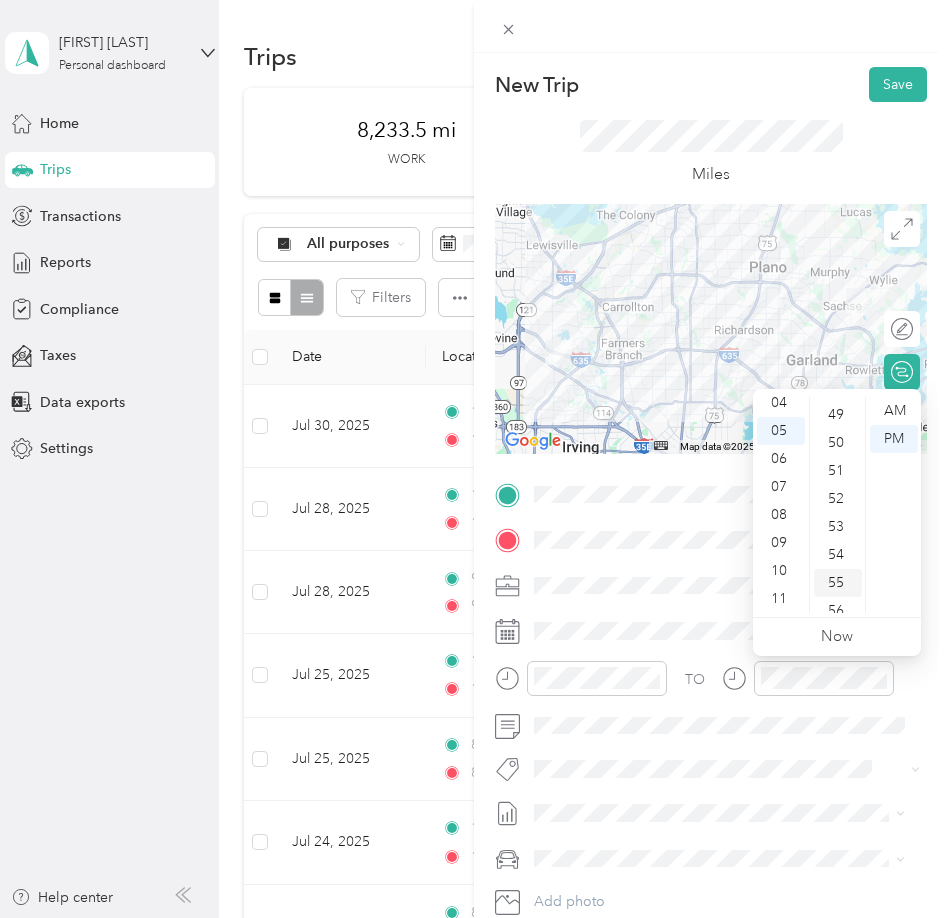 click on "55" at bounding box center [838, 583] 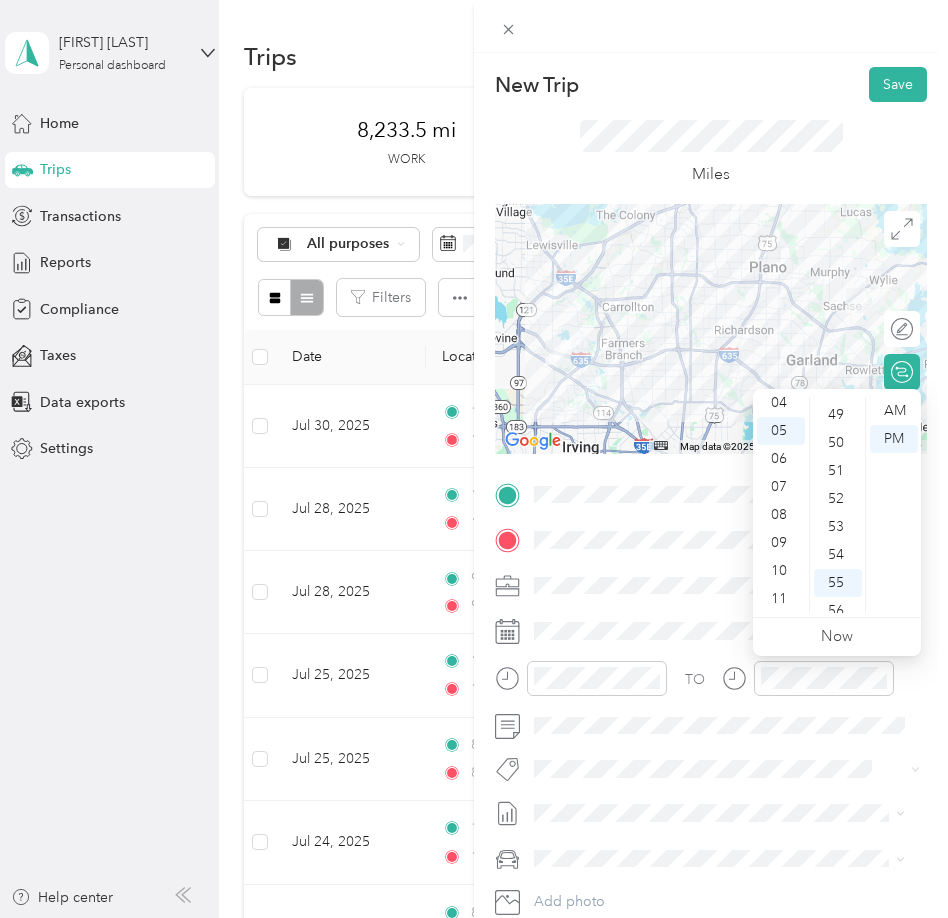 scroll, scrollTop: 1464, scrollLeft: 0, axis: vertical 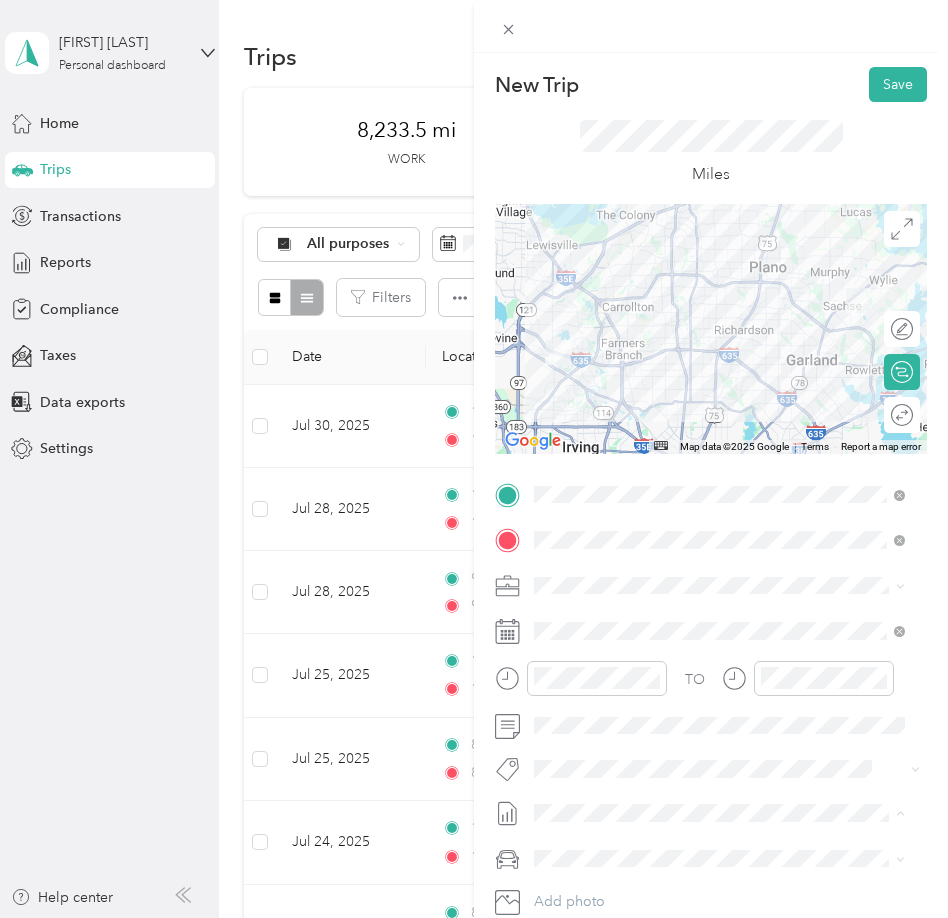 click on "July 2025 Mileage Draft" at bounding box center (719, 879) 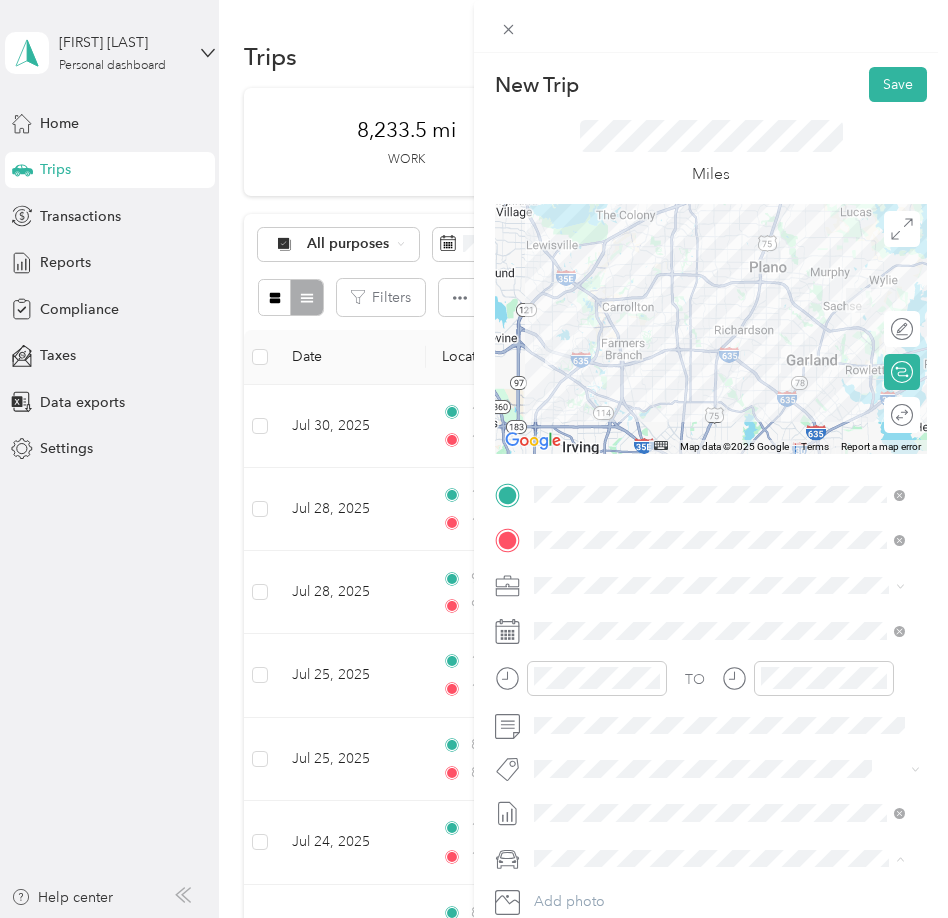 click on "Ford F250SD" at bounding box center [719, 823] 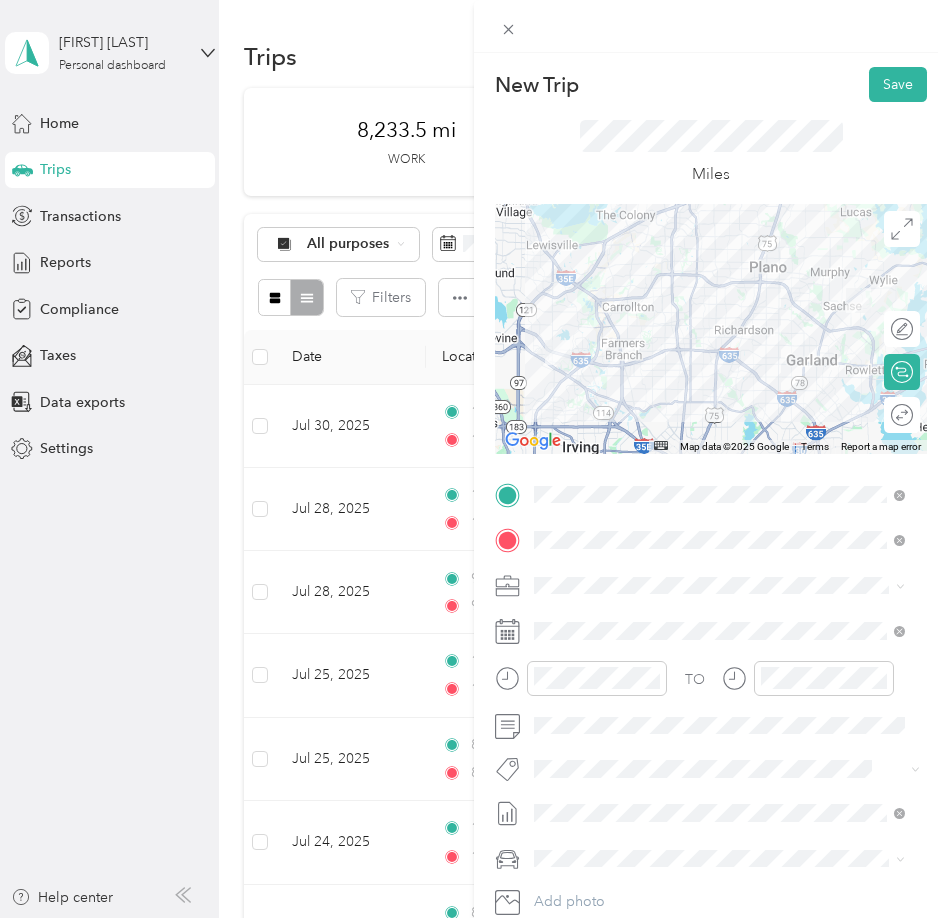 click at bounding box center [711, 26] 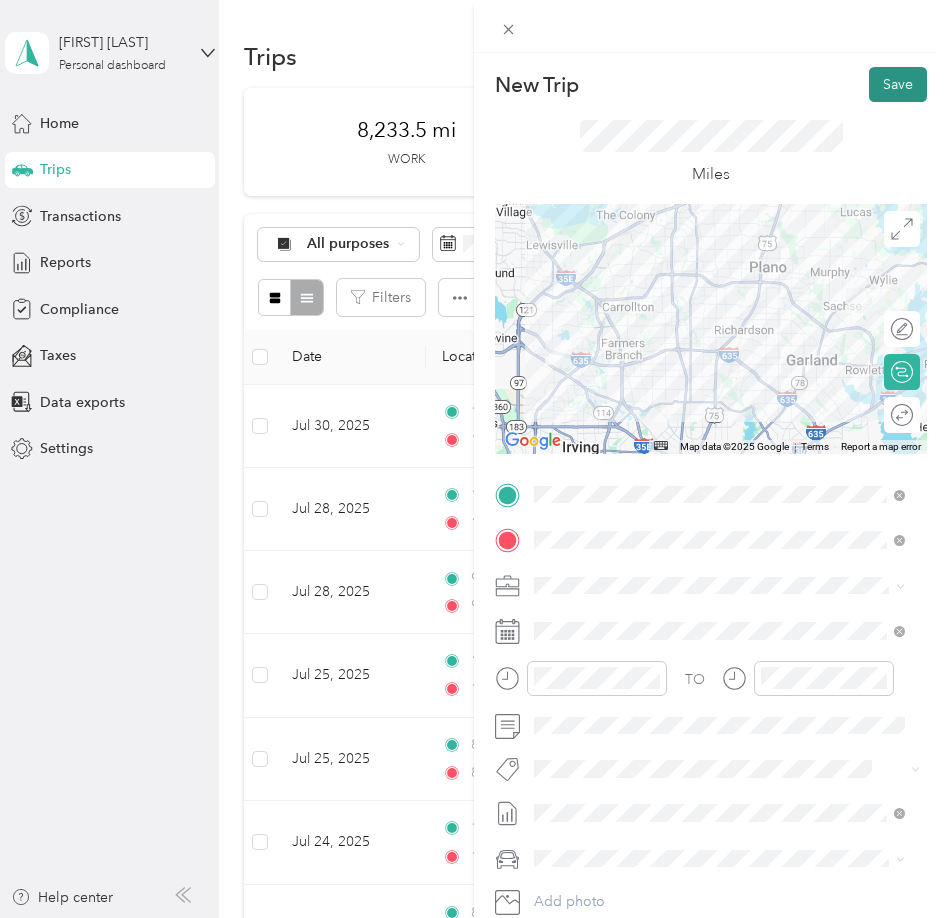 click on "Save" at bounding box center [898, 84] 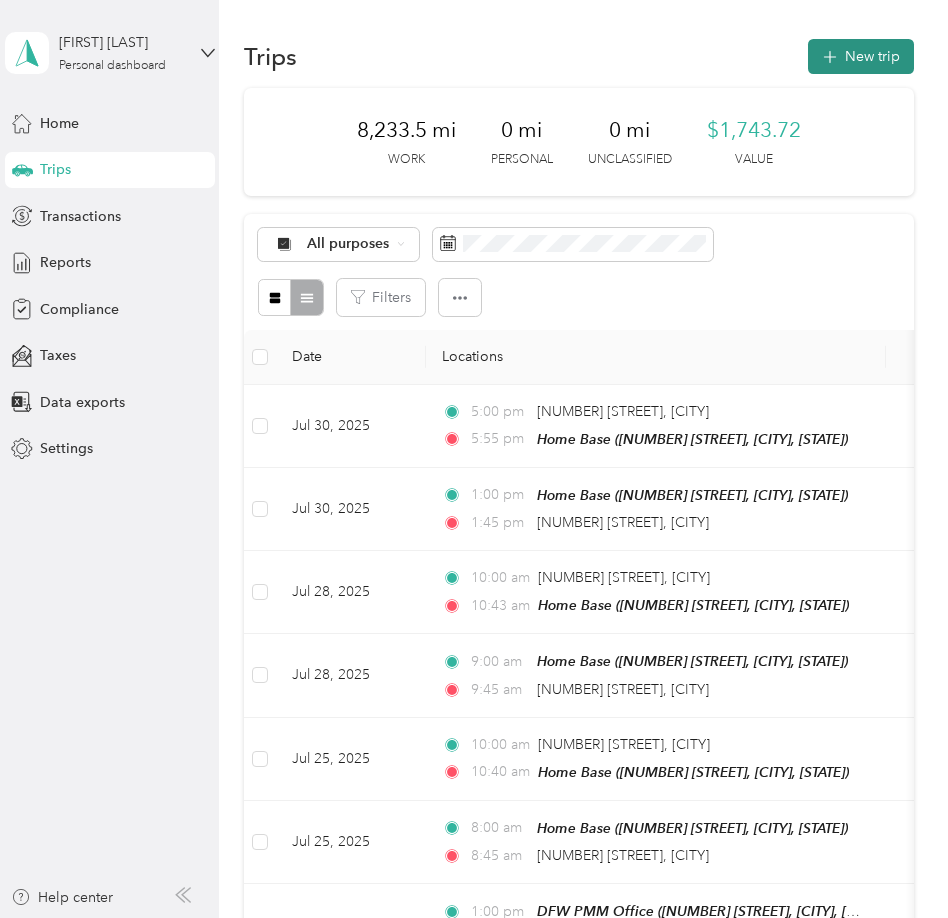 click on "New trip" at bounding box center (861, 56) 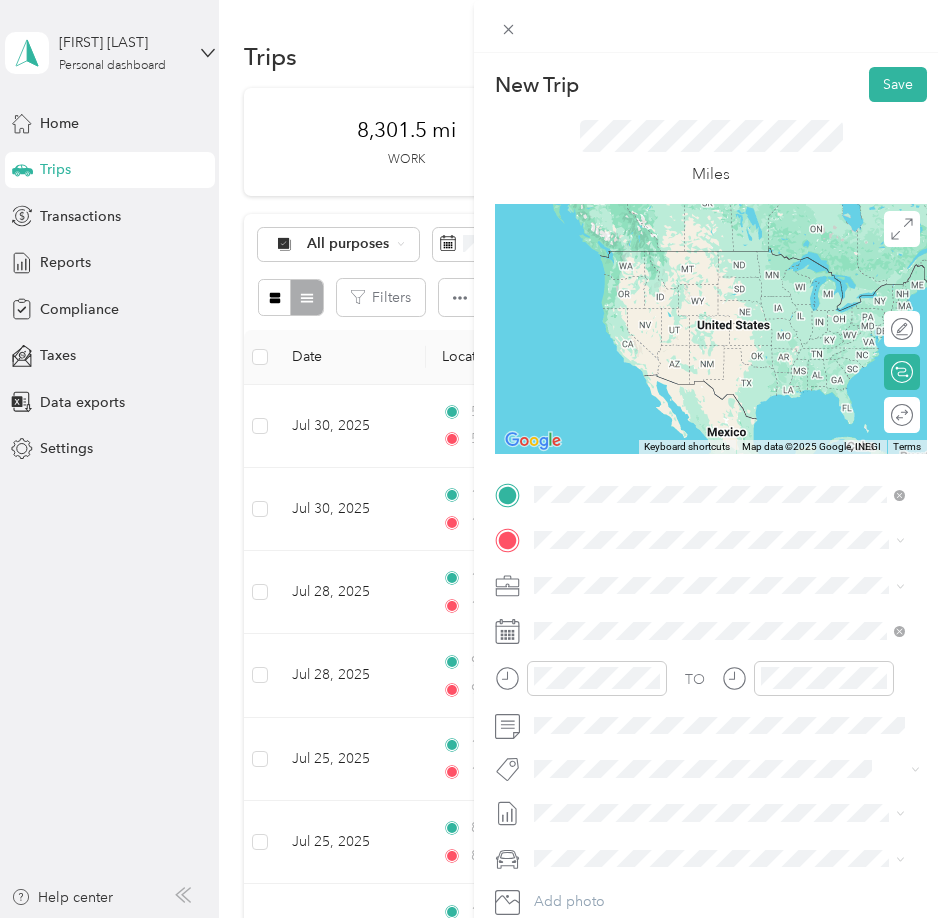 click on "[NUMBER] [STREET], [POSTAL CODE], [CITY], [STATE], [COUNTRY]" at bounding box center (718, 607) 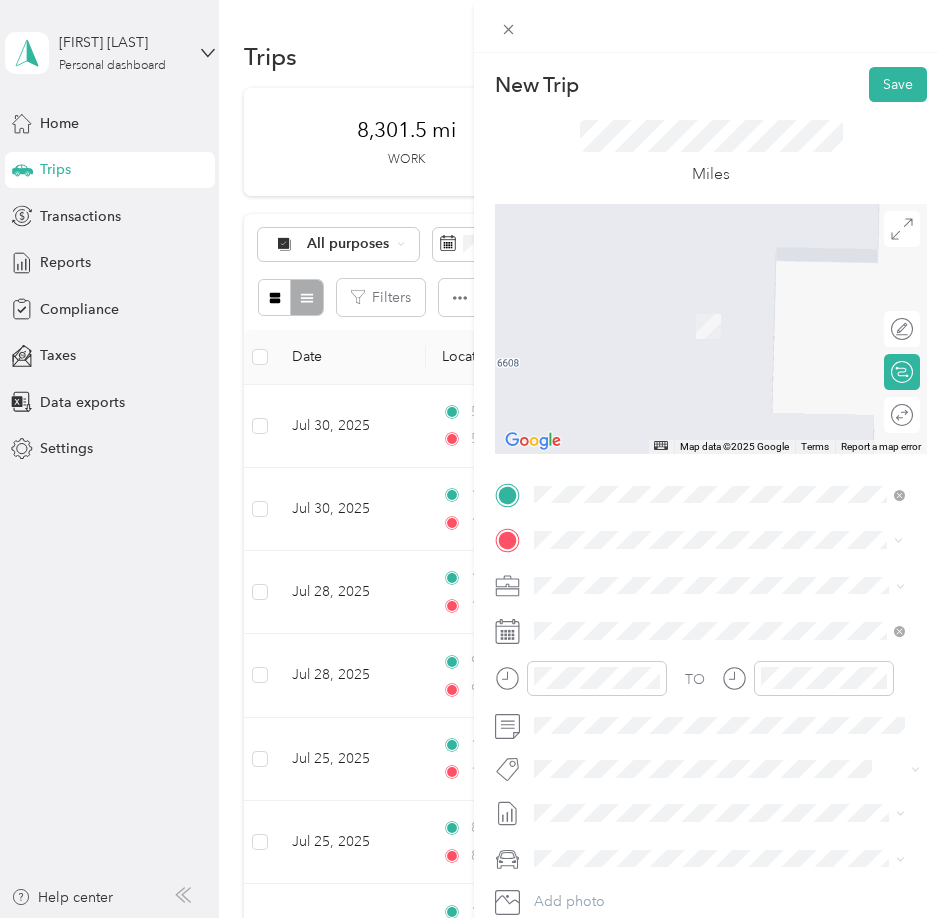 click on "[COMPANY] ([NUMBER] [STREET], [POSTAL_CODE], [CITY], [STATE], [COUNTRY])" at bounding box center (735, 641) 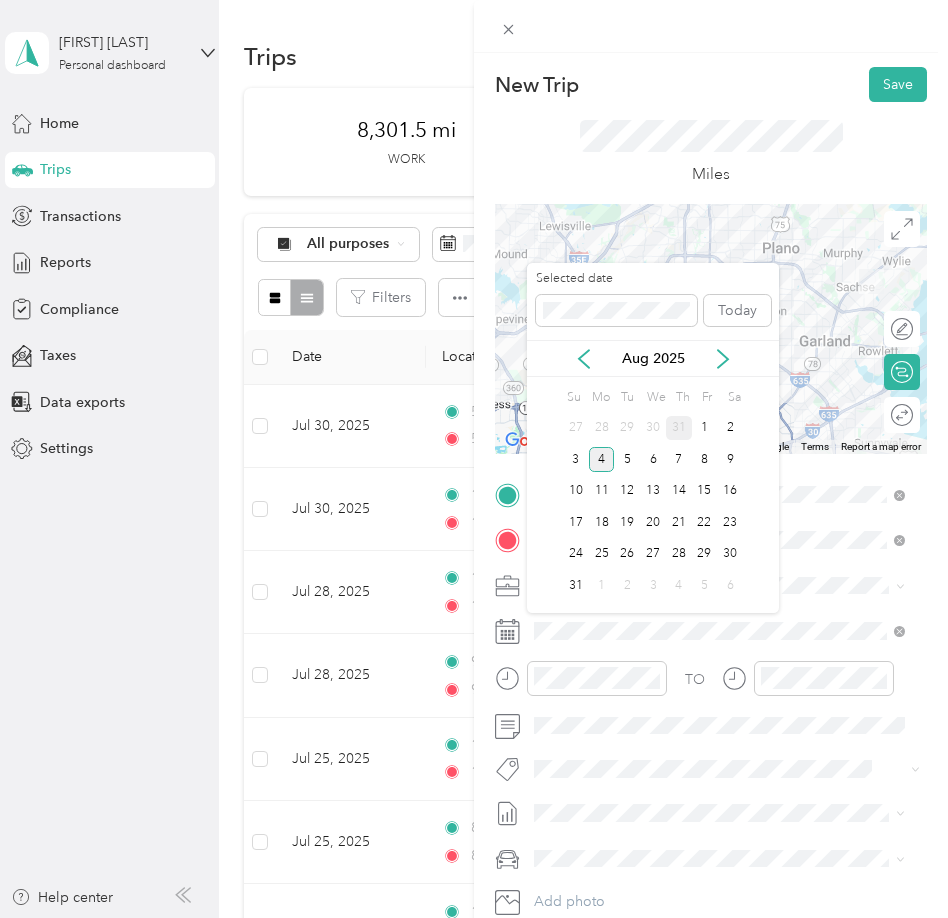 click on "31" at bounding box center [679, 428] 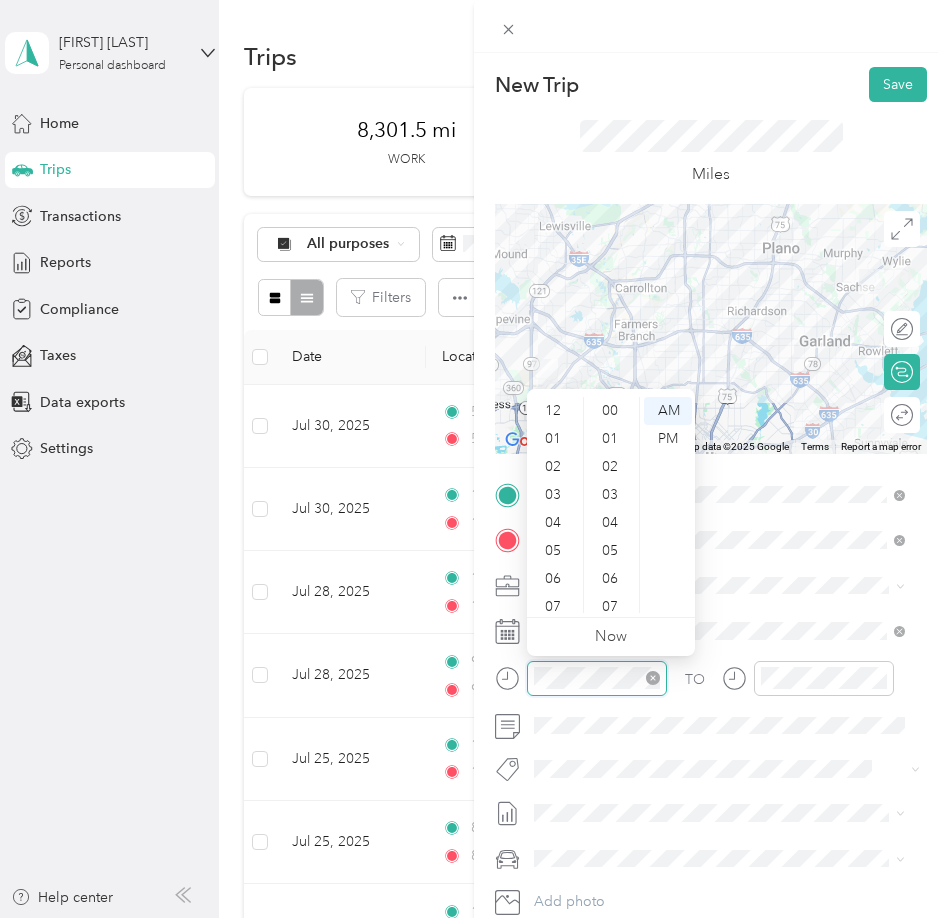 scroll, scrollTop: 896, scrollLeft: 0, axis: vertical 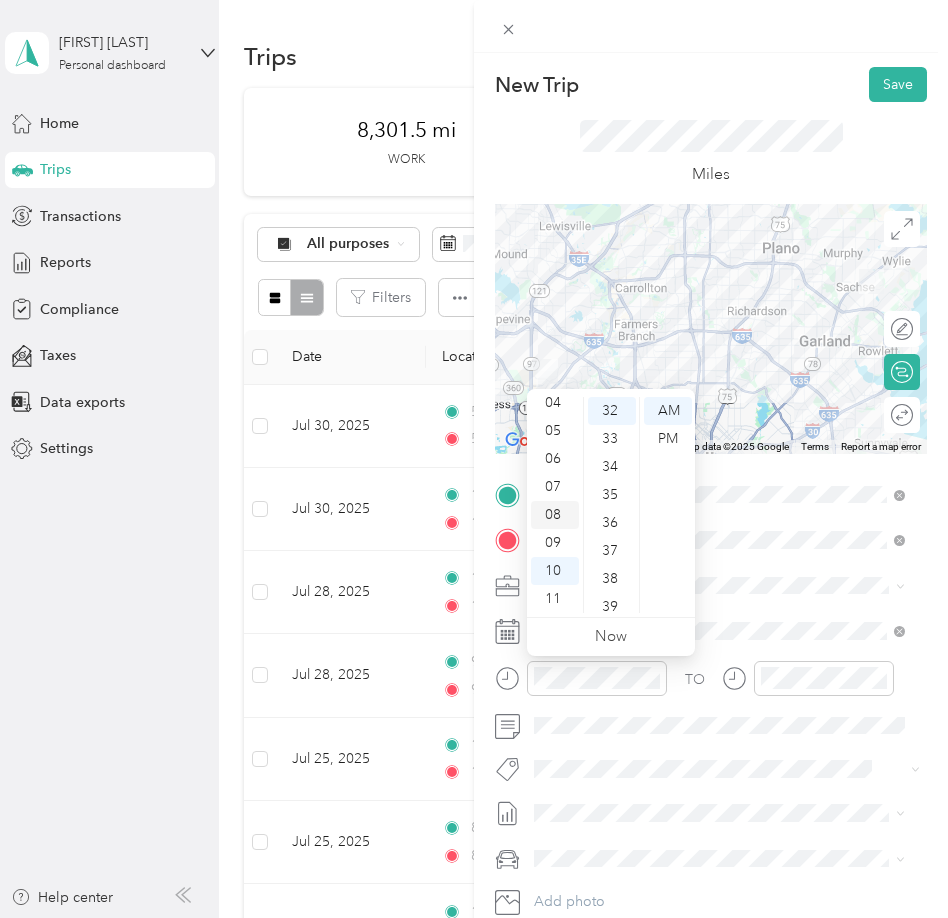 click on "08" at bounding box center (555, 515) 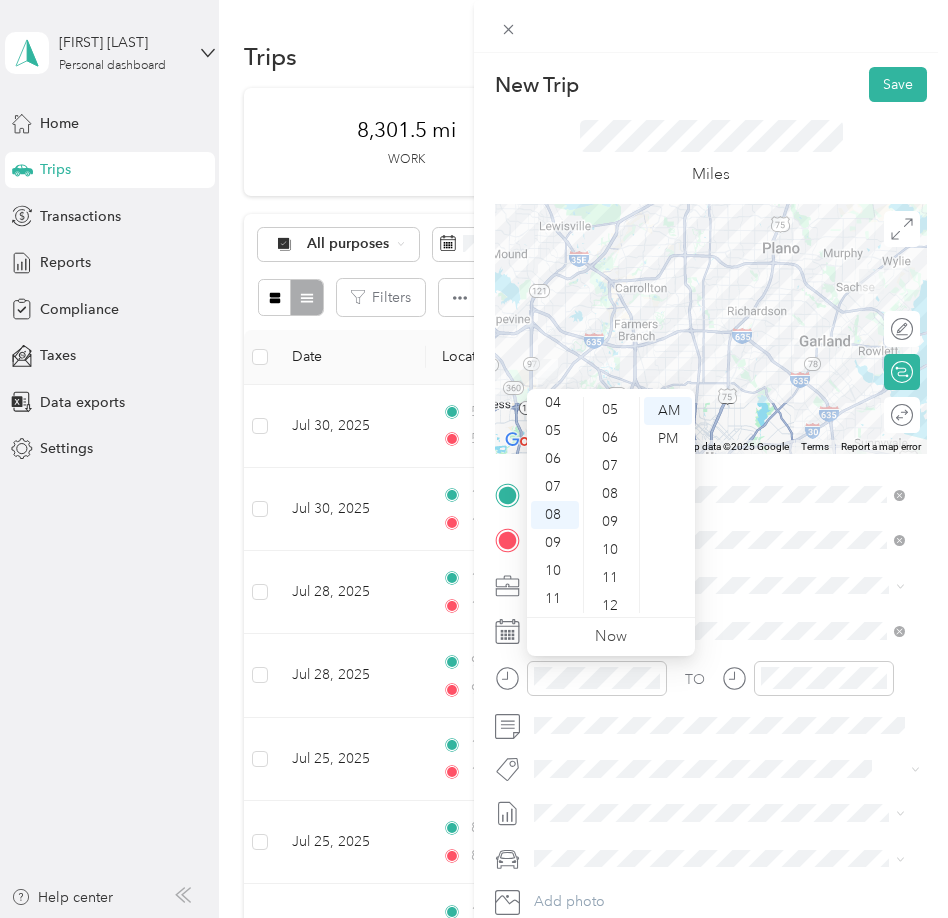 scroll, scrollTop: 0, scrollLeft: 0, axis: both 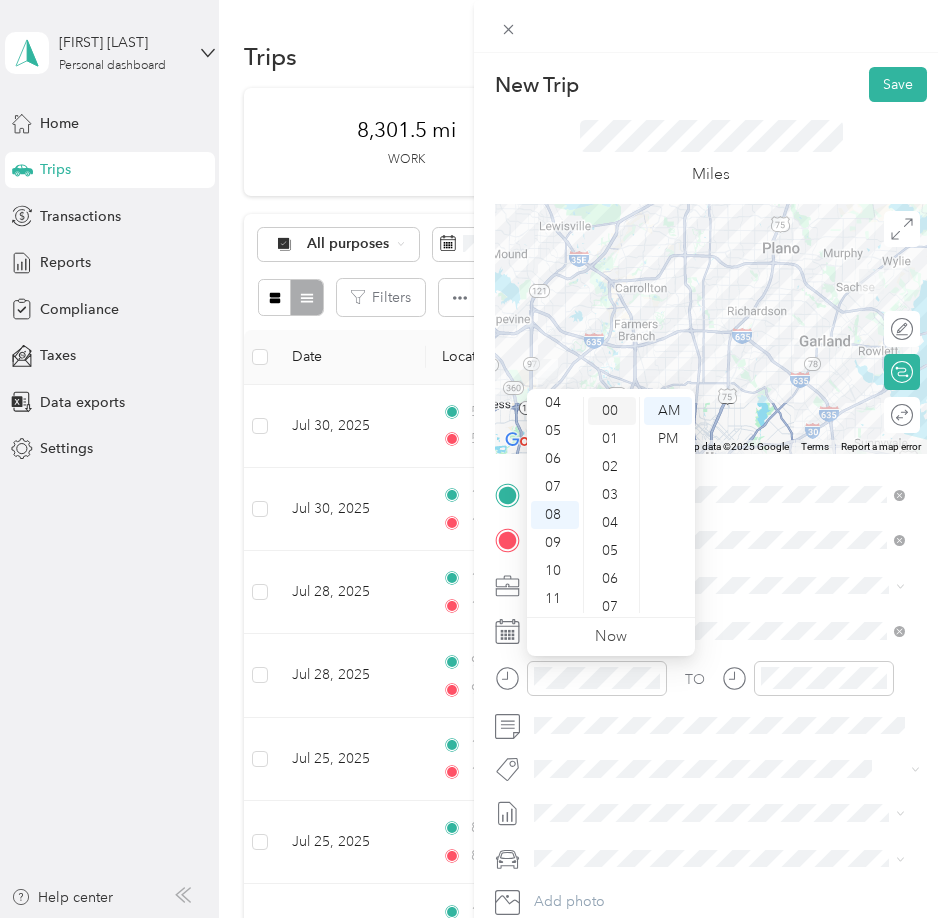 click on "00" at bounding box center [612, 411] 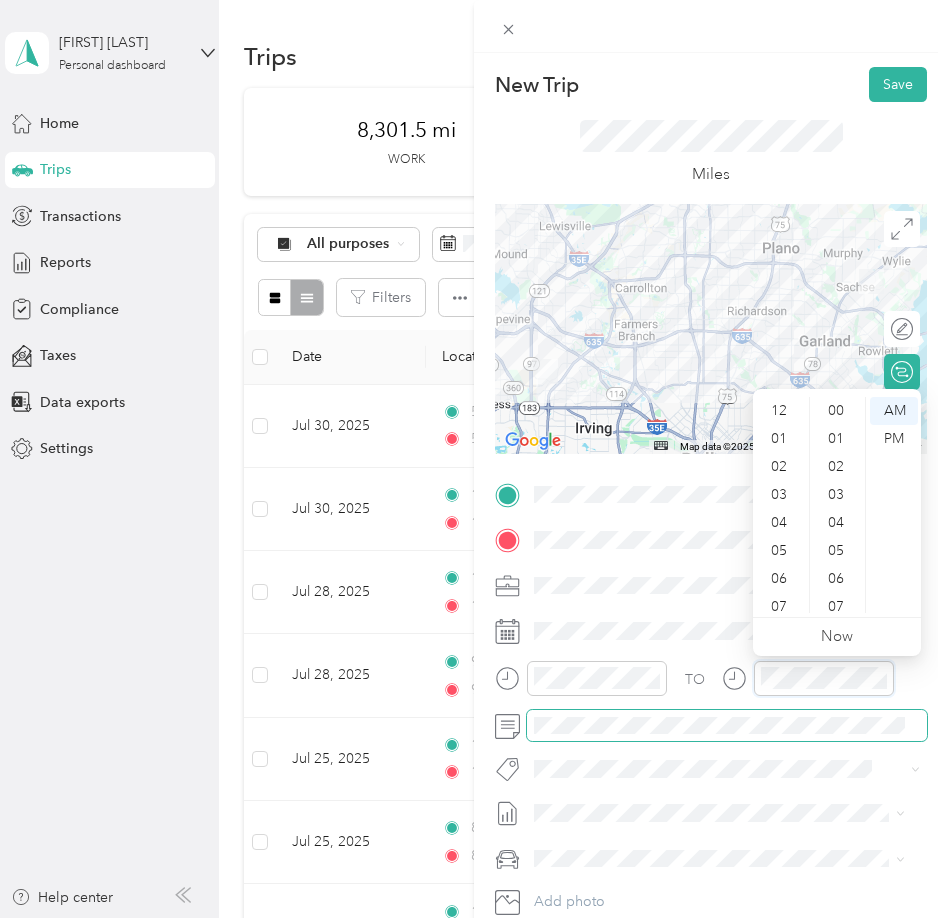 scroll, scrollTop: 896, scrollLeft: 0, axis: vertical 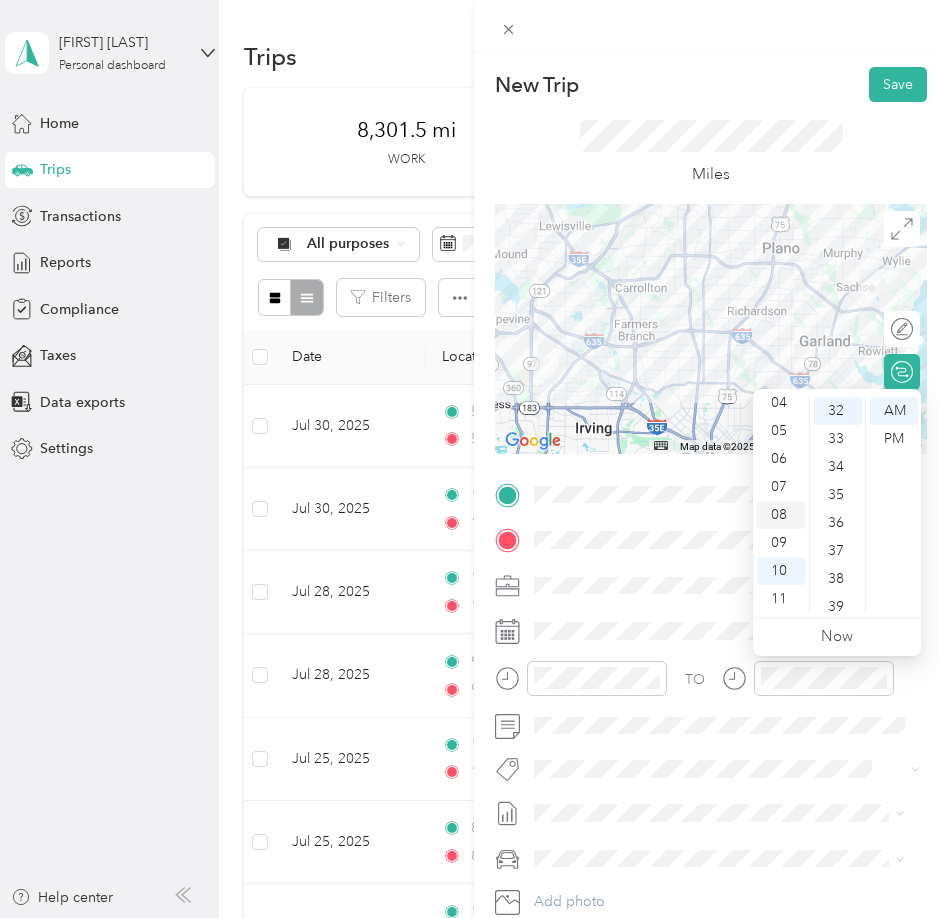 click on "08" at bounding box center (781, 515) 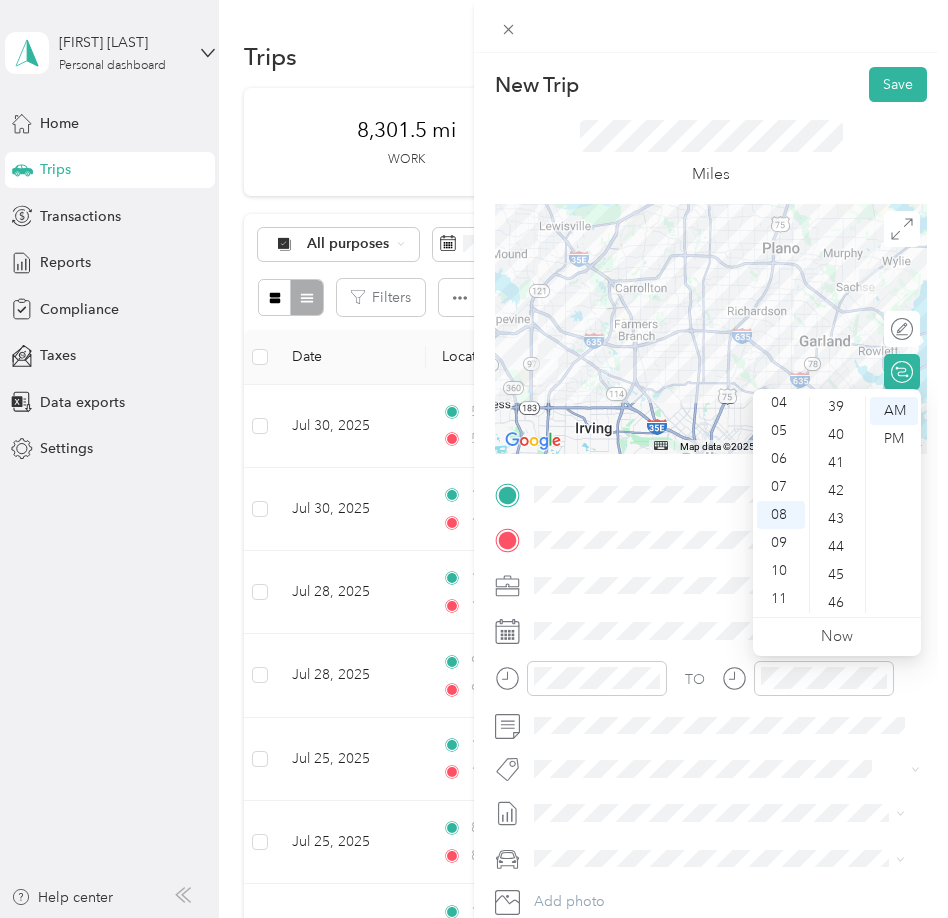 scroll, scrollTop: 1196, scrollLeft: 0, axis: vertical 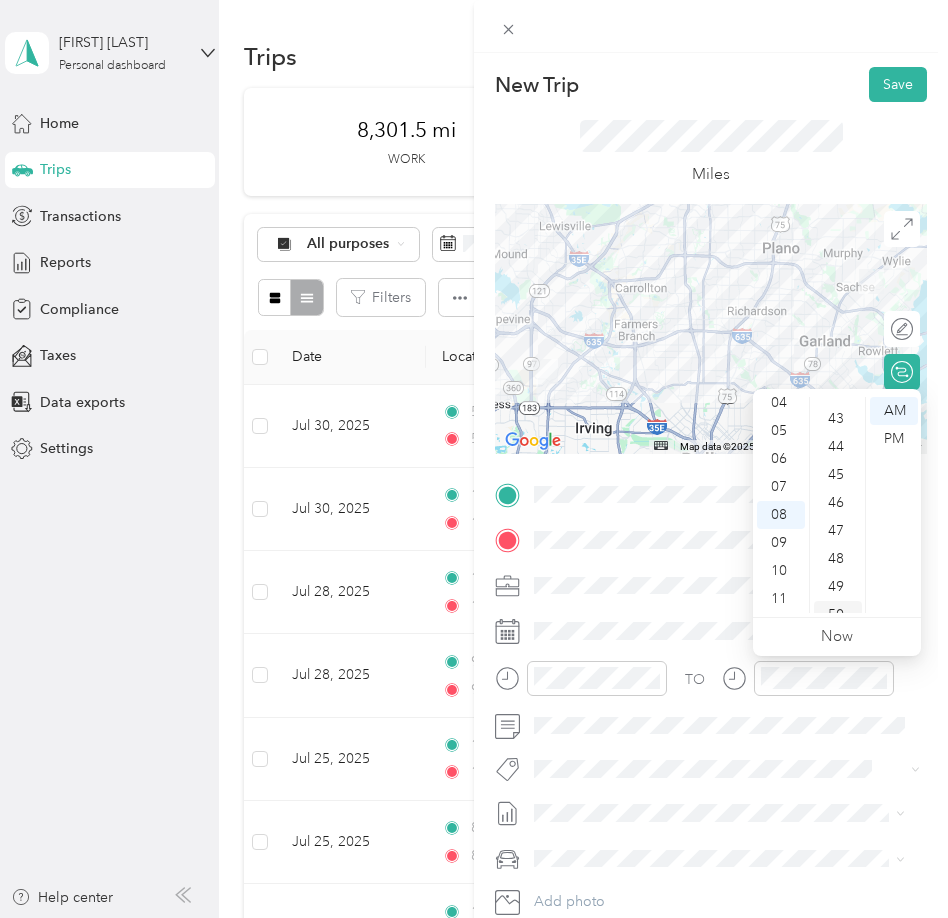click on "50" at bounding box center [838, 615] 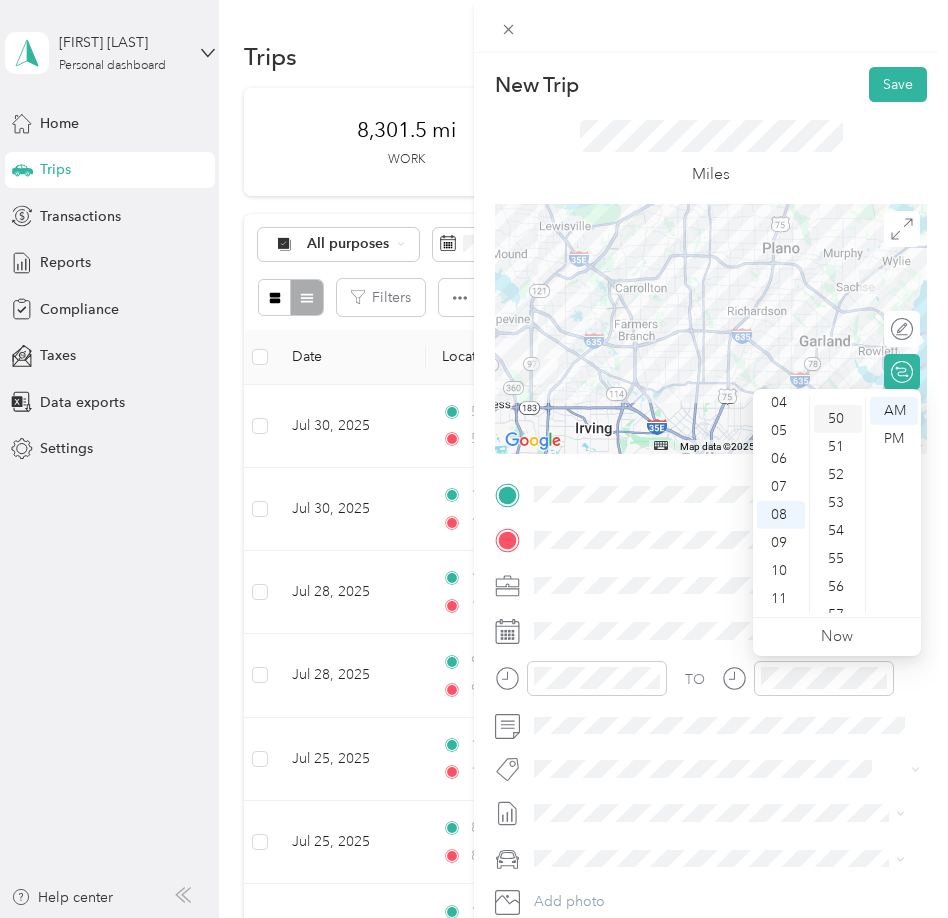 scroll, scrollTop: 1400, scrollLeft: 0, axis: vertical 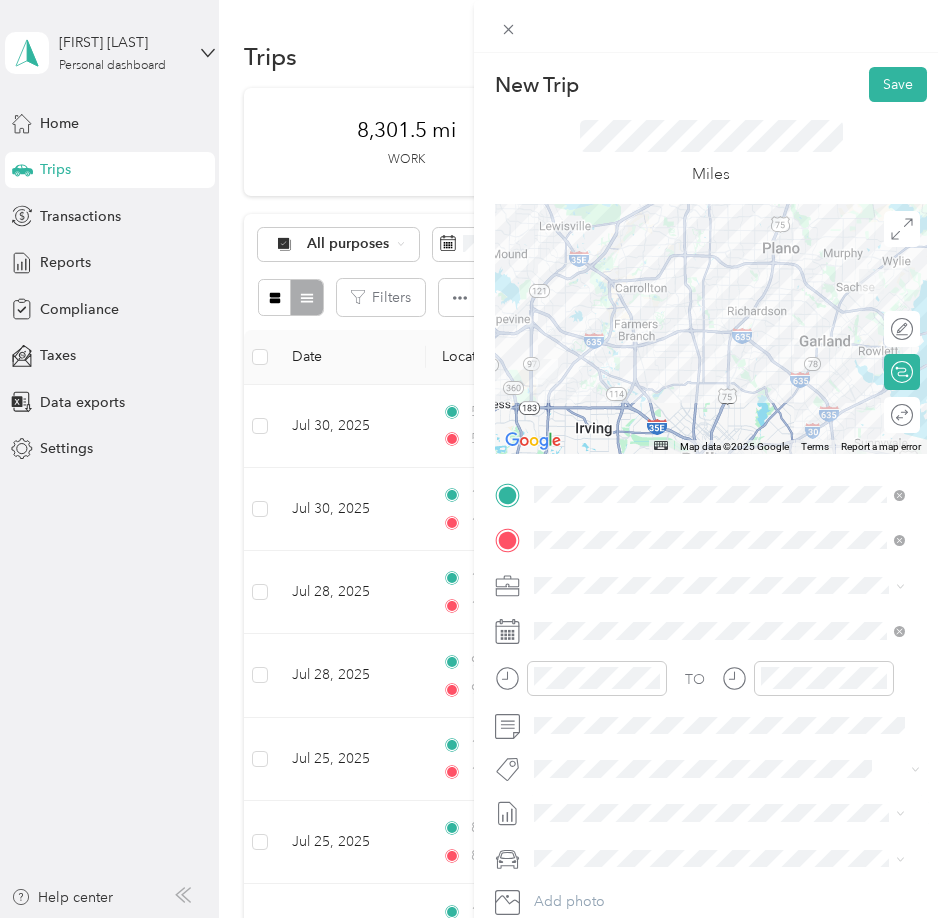 click on "July 2025 Mileage" at bounding box center [591, 878] 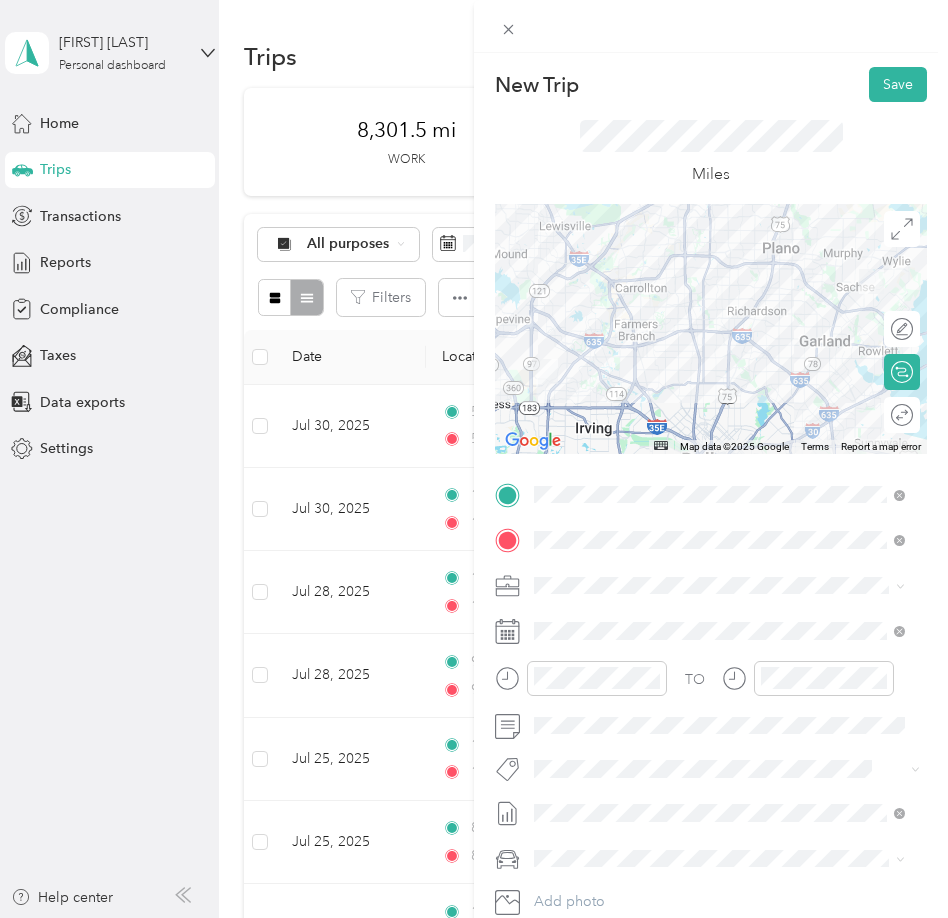 click on "Lexus" at bounding box center (719, 788) 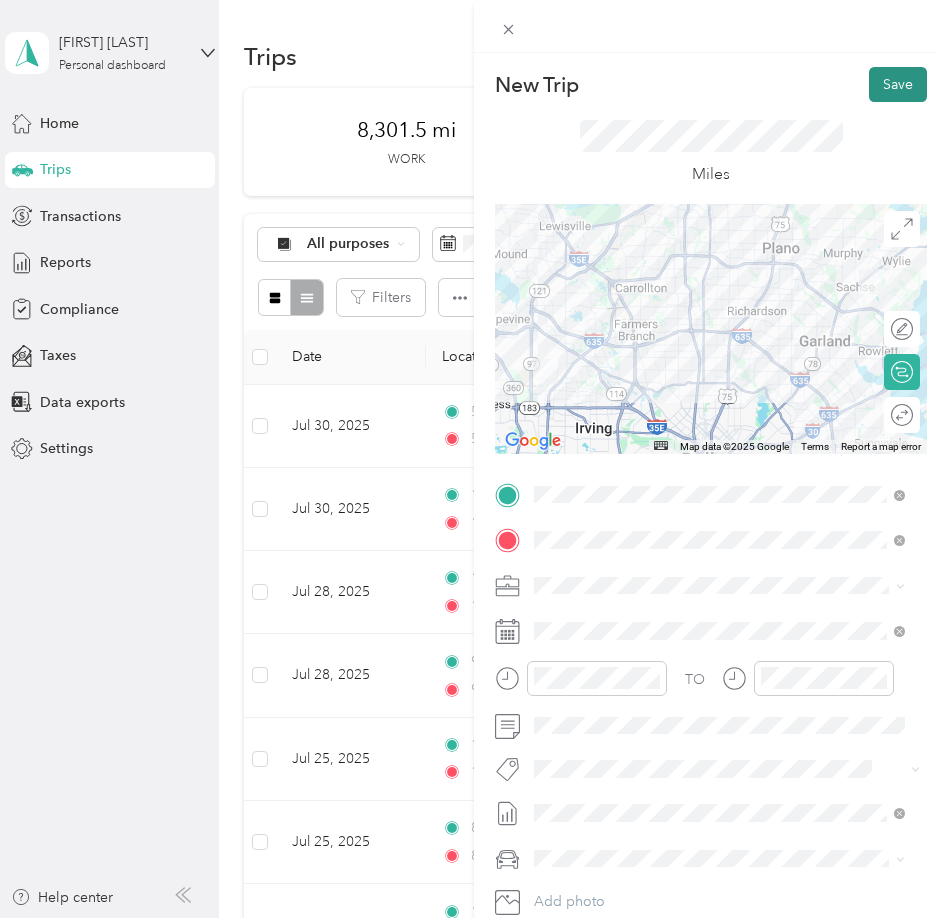 click on "Save" at bounding box center (898, 84) 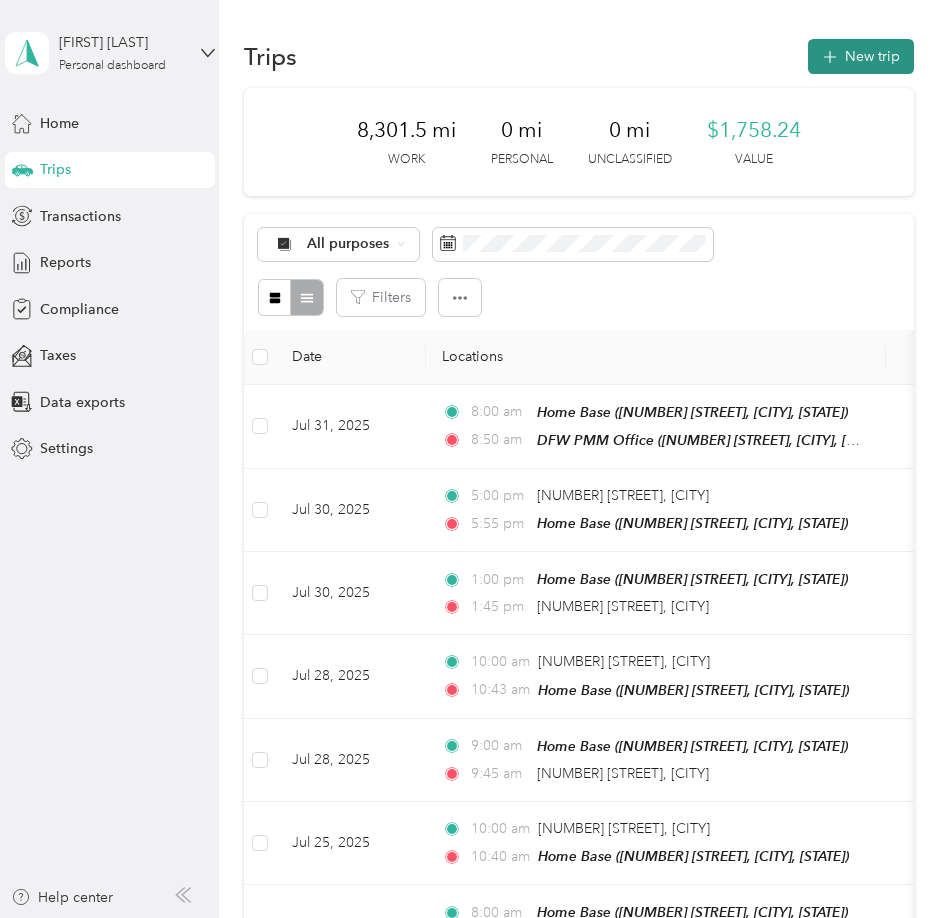 click on "New trip" at bounding box center (861, 56) 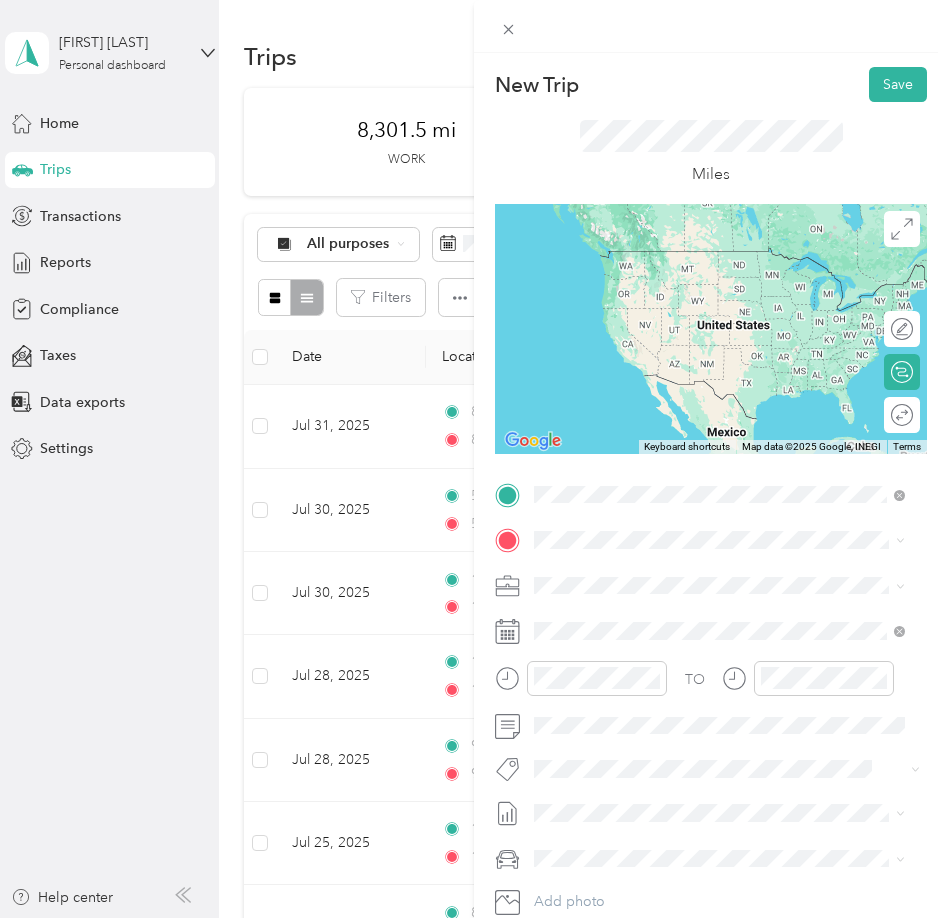 click on "[COMPANY] ([NUMBER] [STREET], [POSTAL_CODE], [CITY], [STATE], [COUNTRY])" at bounding box center (735, 596) 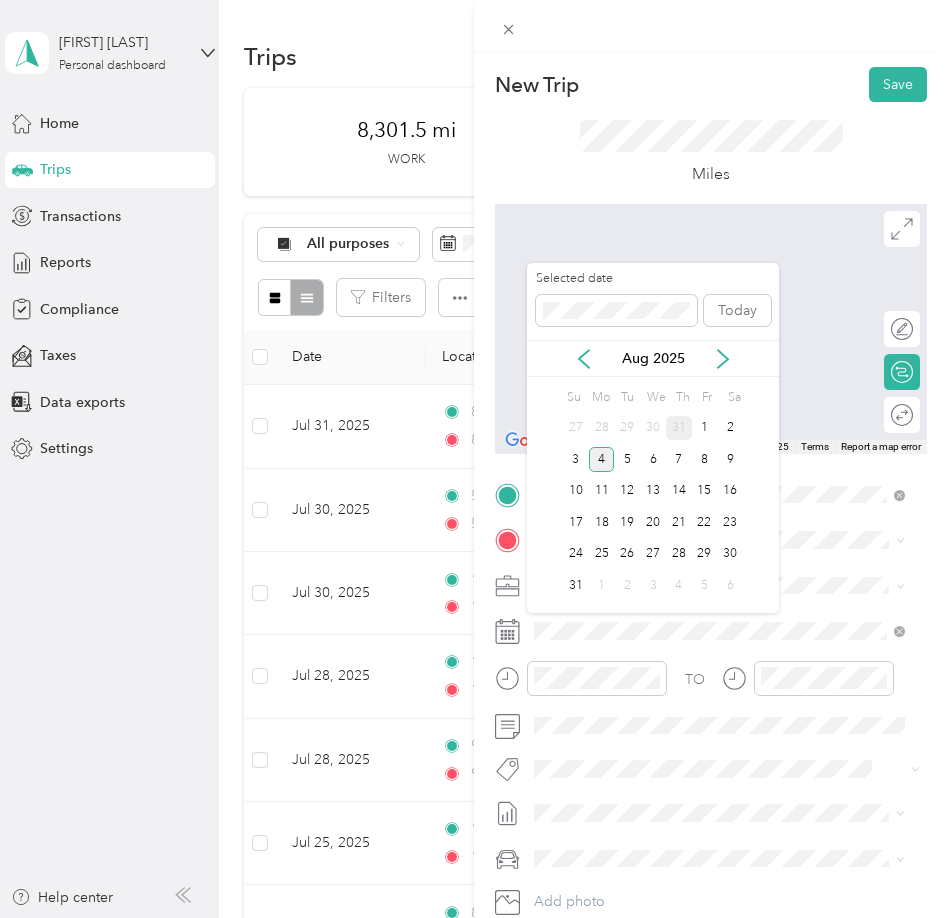 click on "31" at bounding box center [679, 428] 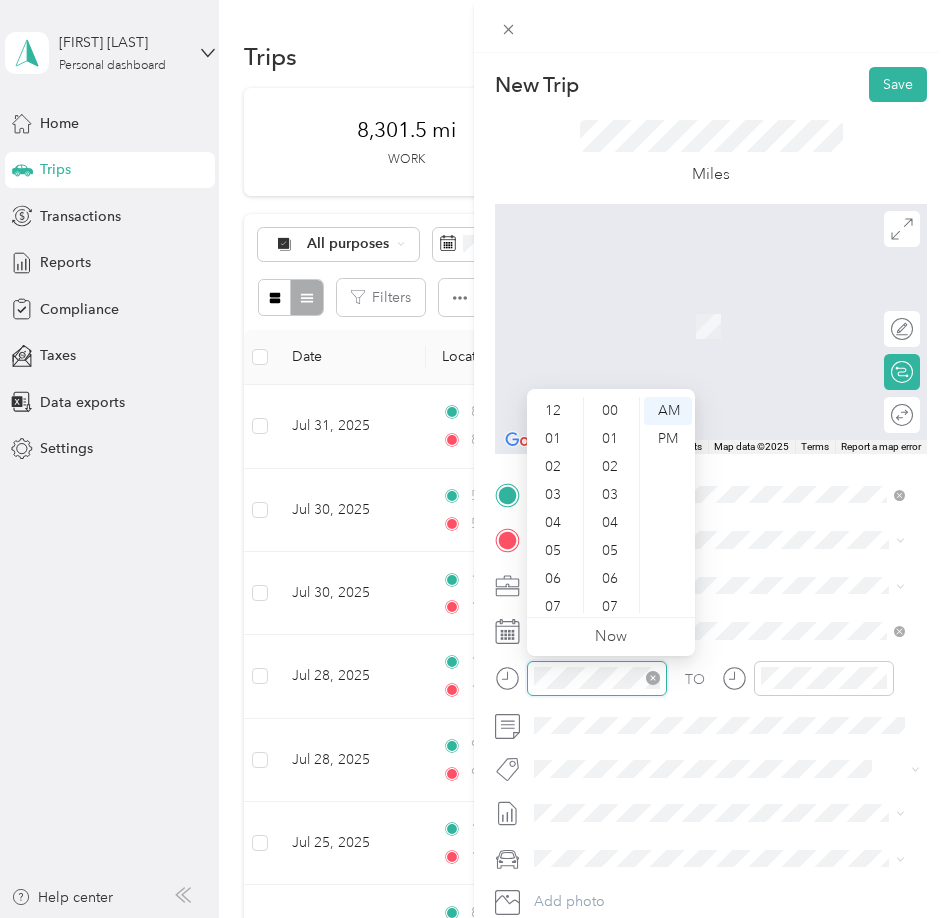 scroll, scrollTop: 924, scrollLeft: 0, axis: vertical 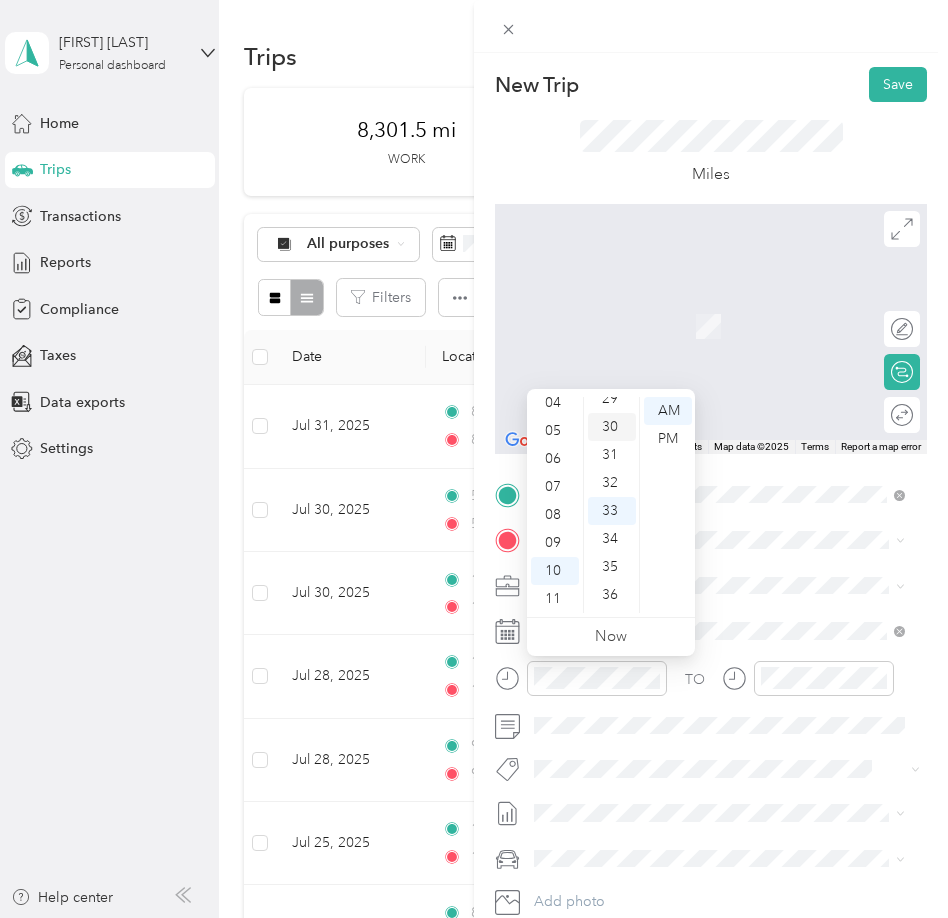 click on "30" at bounding box center [612, 427] 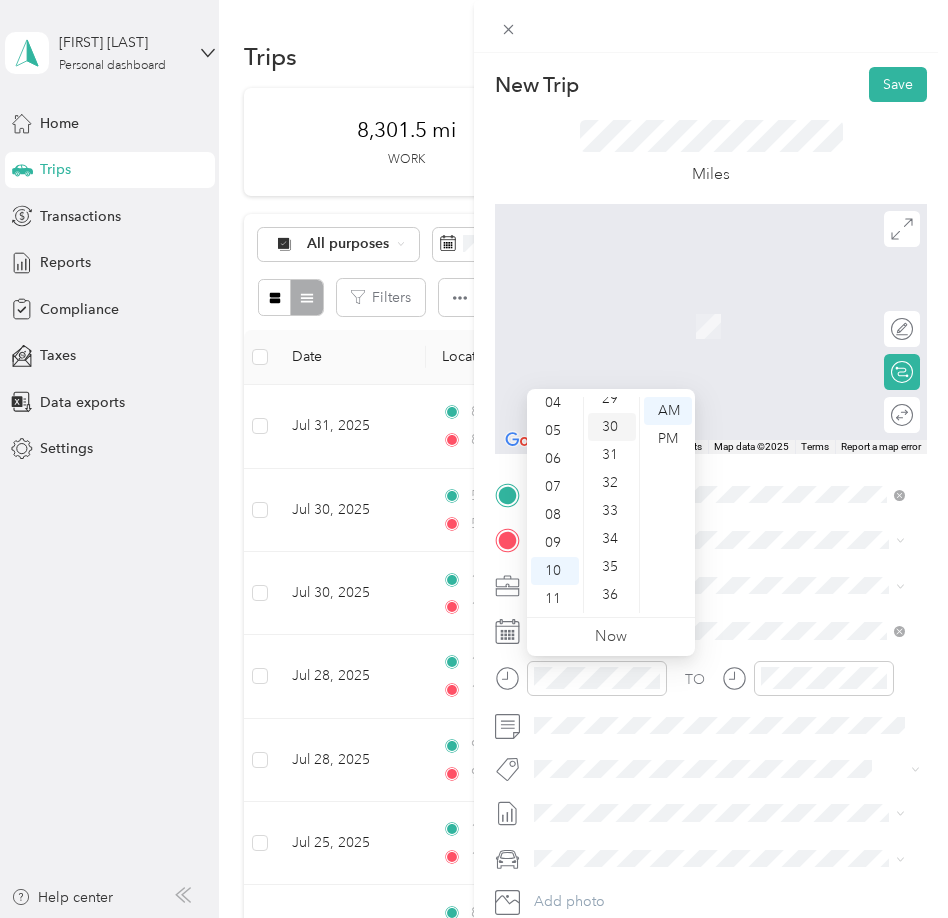 scroll, scrollTop: 840, scrollLeft: 0, axis: vertical 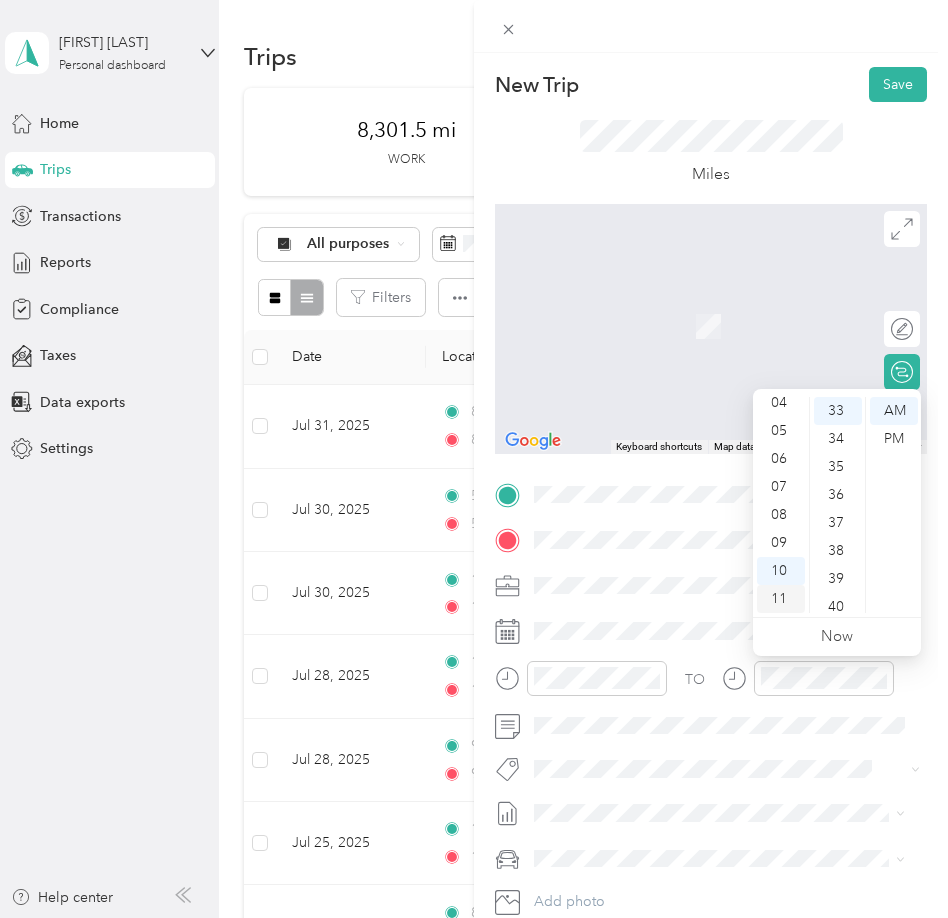 click on "11" at bounding box center [781, 599] 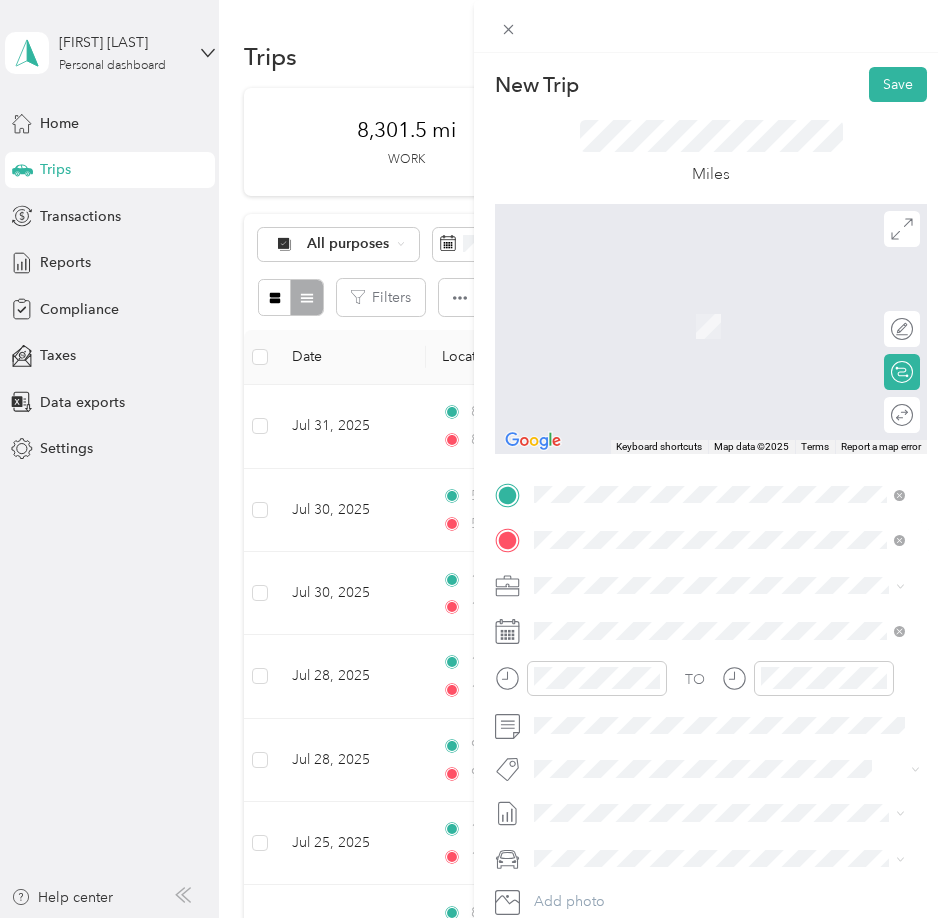 click on "Home Base [NUMBER] [STREET], [POSTAL CODE], [CITY], [STATE], [COUNTRY]" at bounding box center (735, 641) 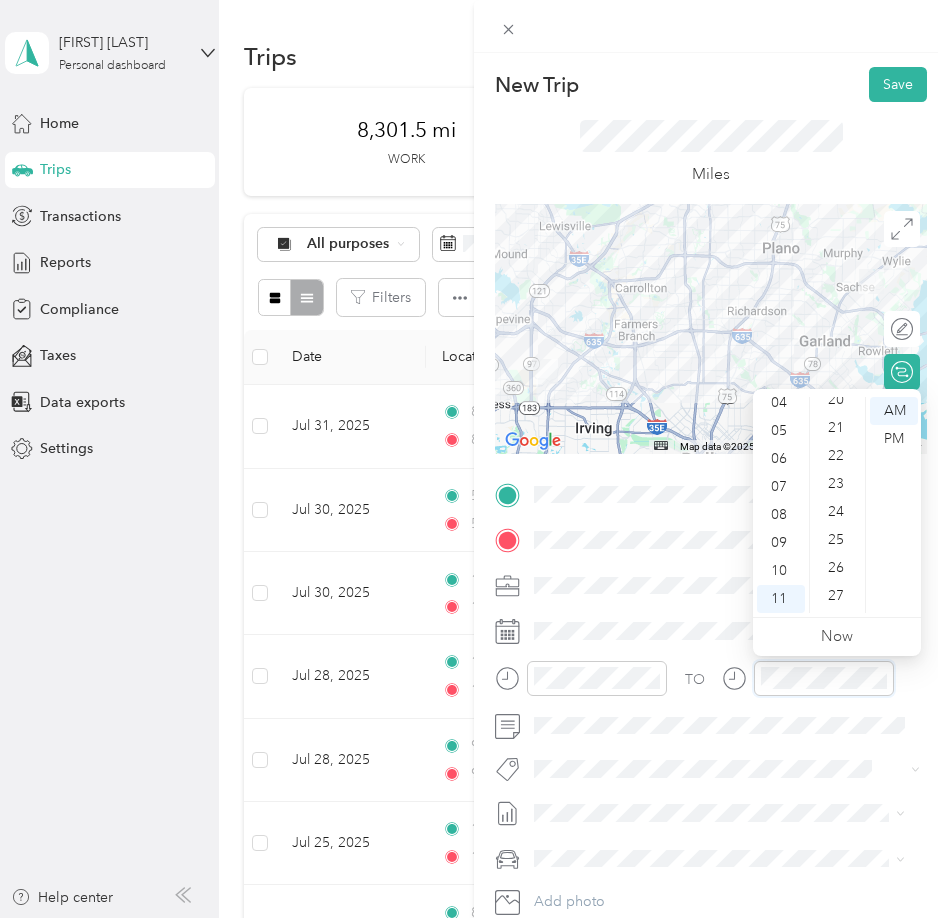 scroll, scrollTop: 524, scrollLeft: 0, axis: vertical 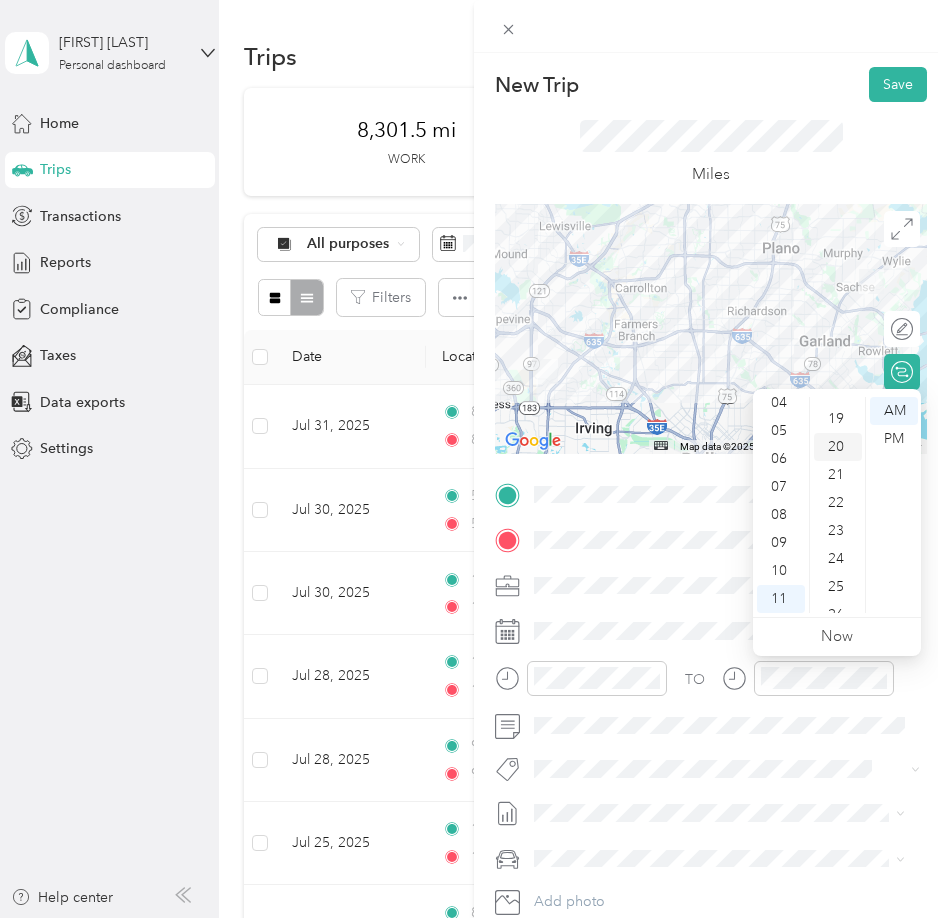 click on "20" at bounding box center (838, 447) 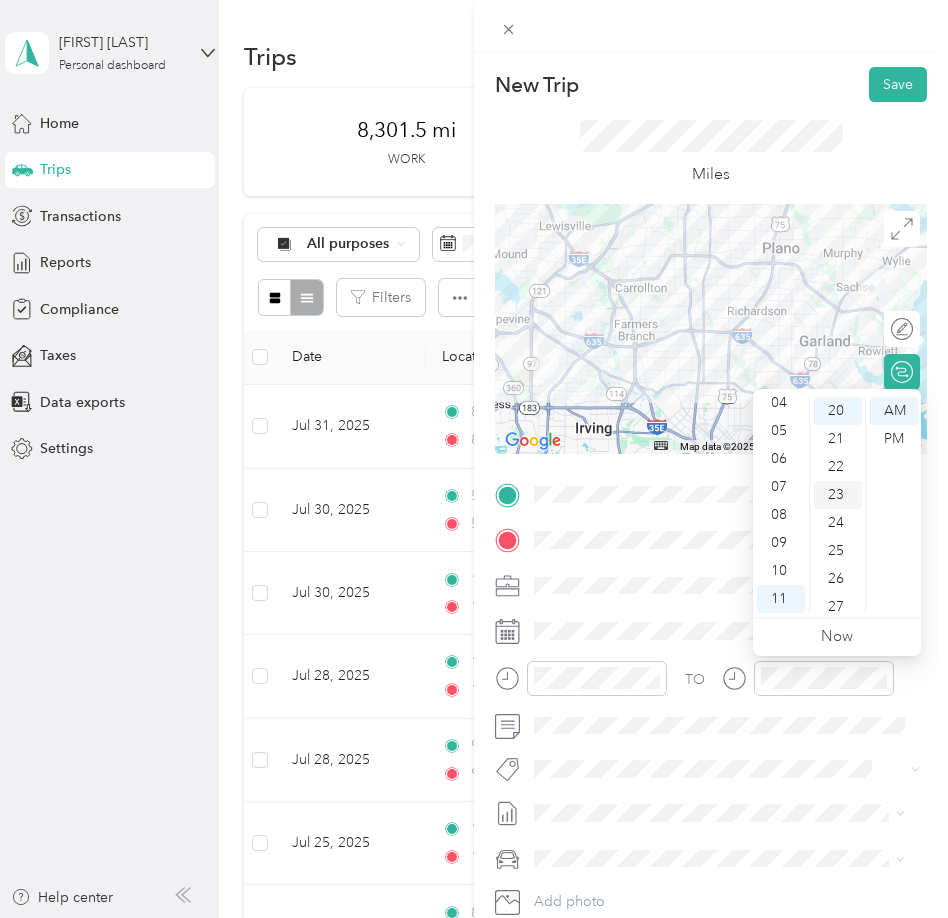 scroll, scrollTop: 460, scrollLeft: 0, axis: vertical 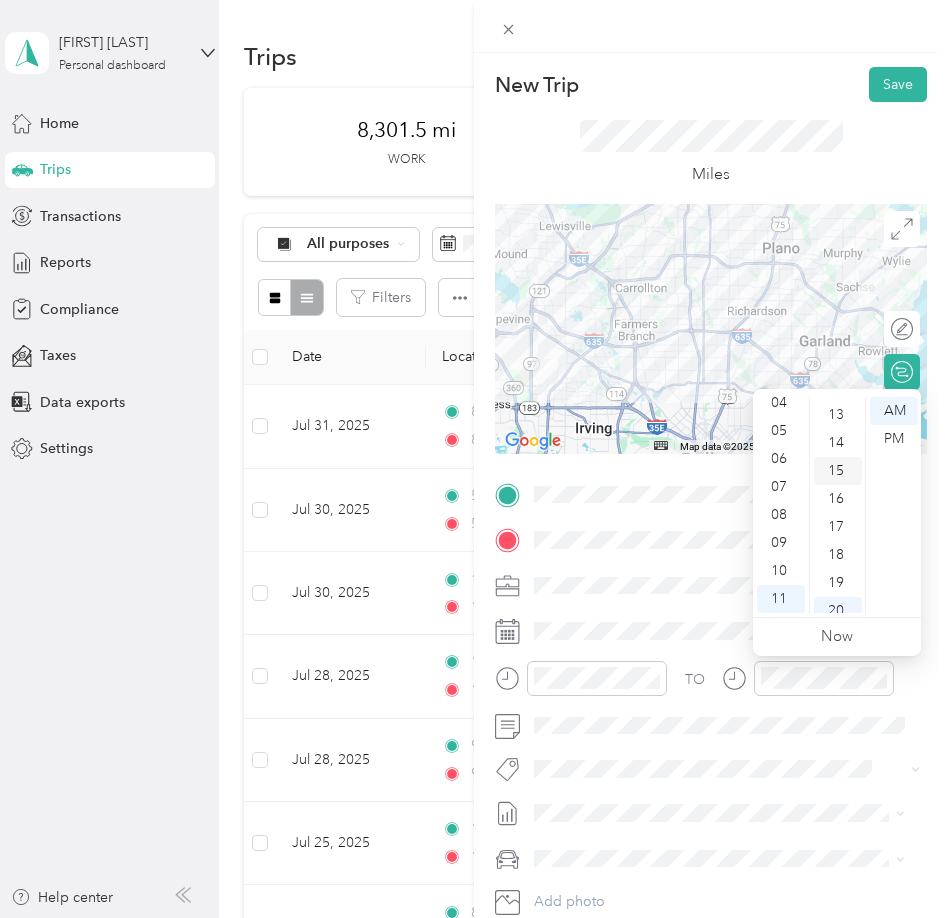 click on "15" at bounding box center (838, 471) 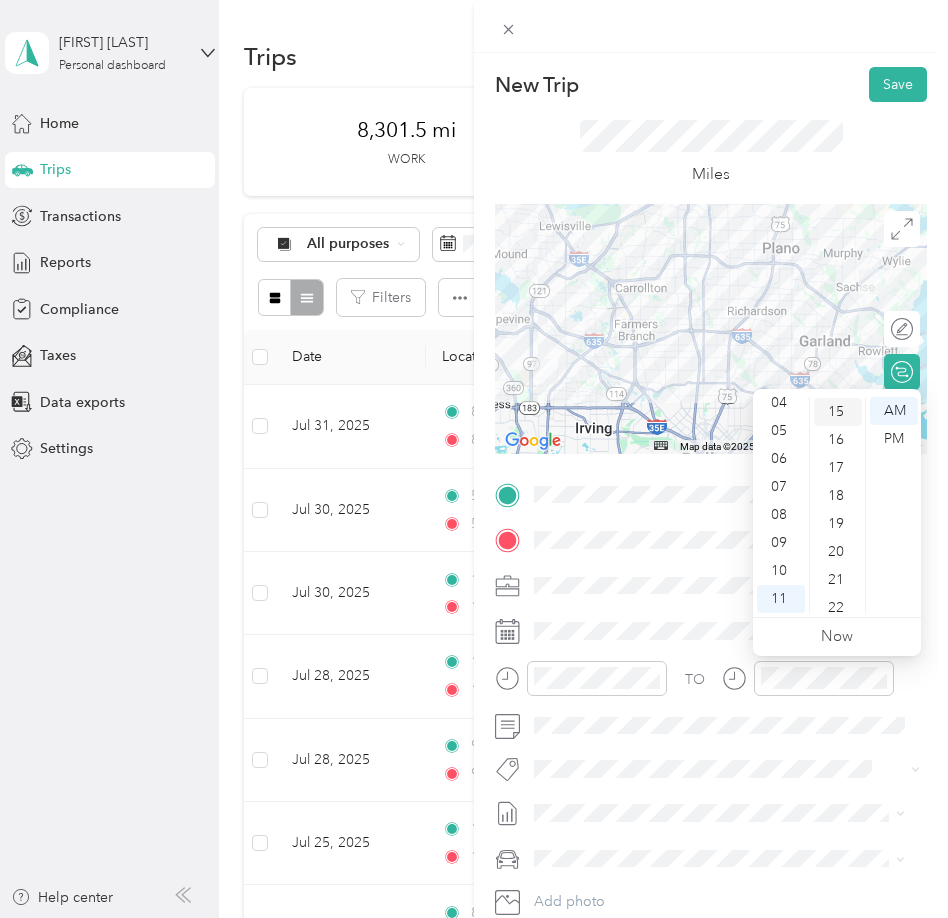 scroll, scrollTop: 420, scrollLeft: 0, axis: vertical 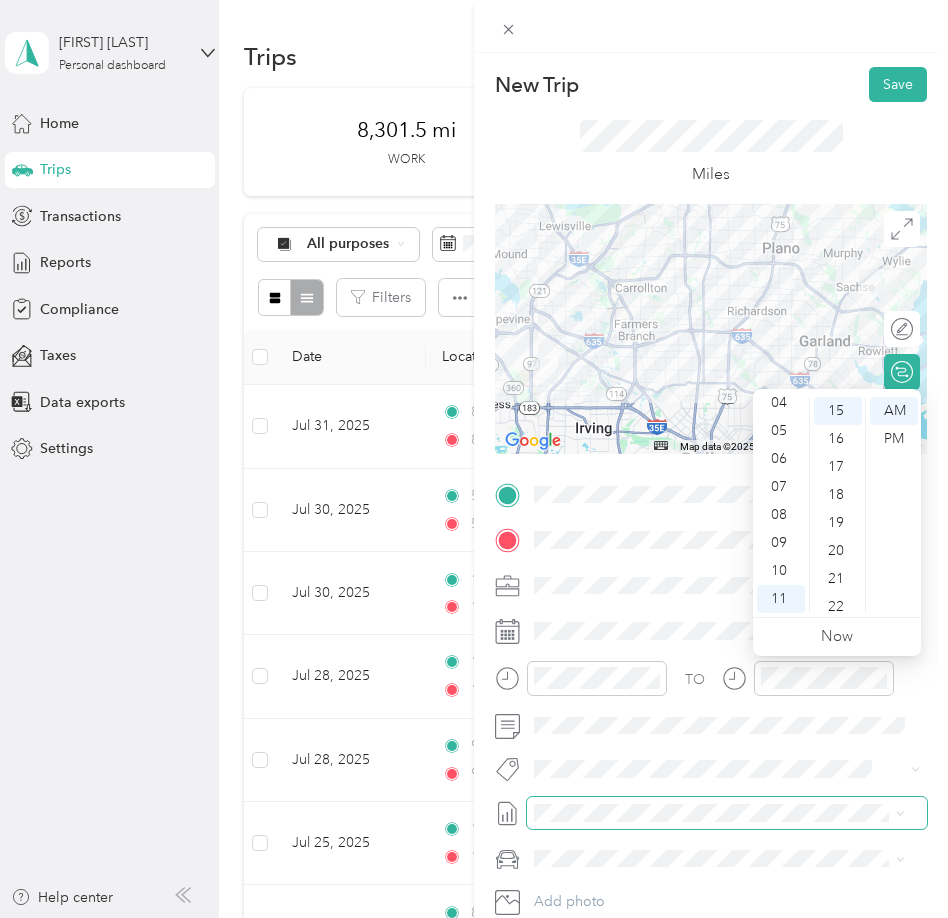 click at bounding box center (727, 813) 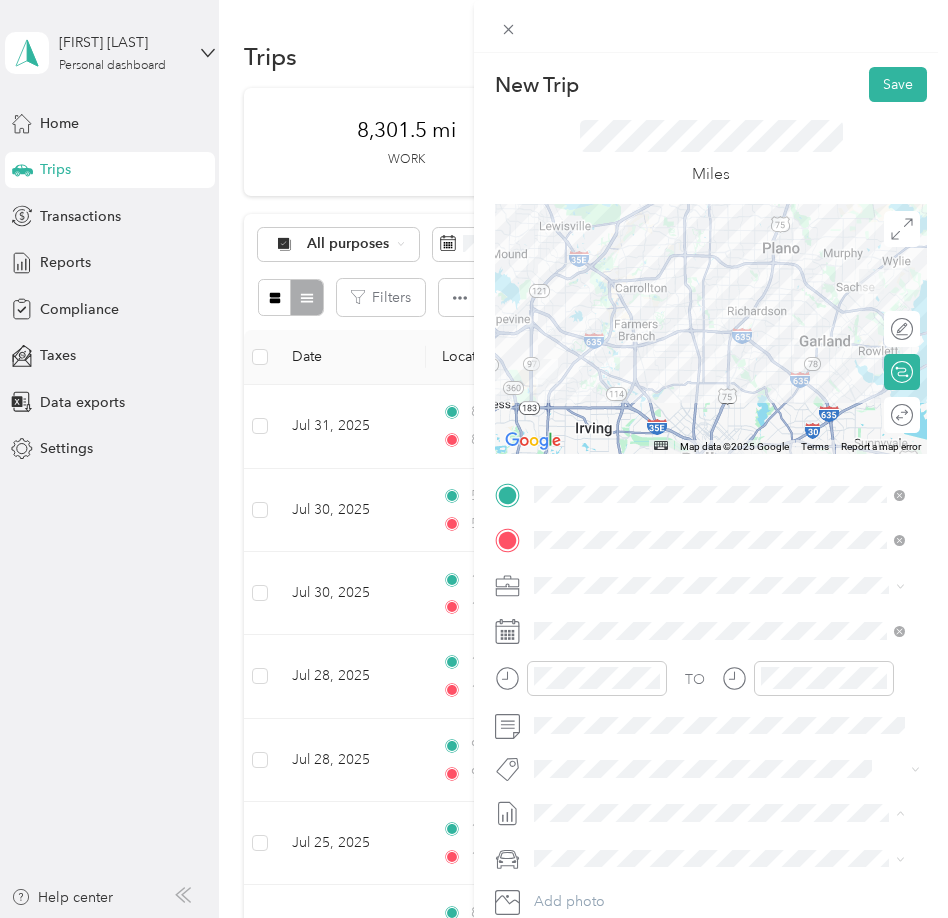 click on "July 2025 Mileage Draft" at bounding box center (719, 879) 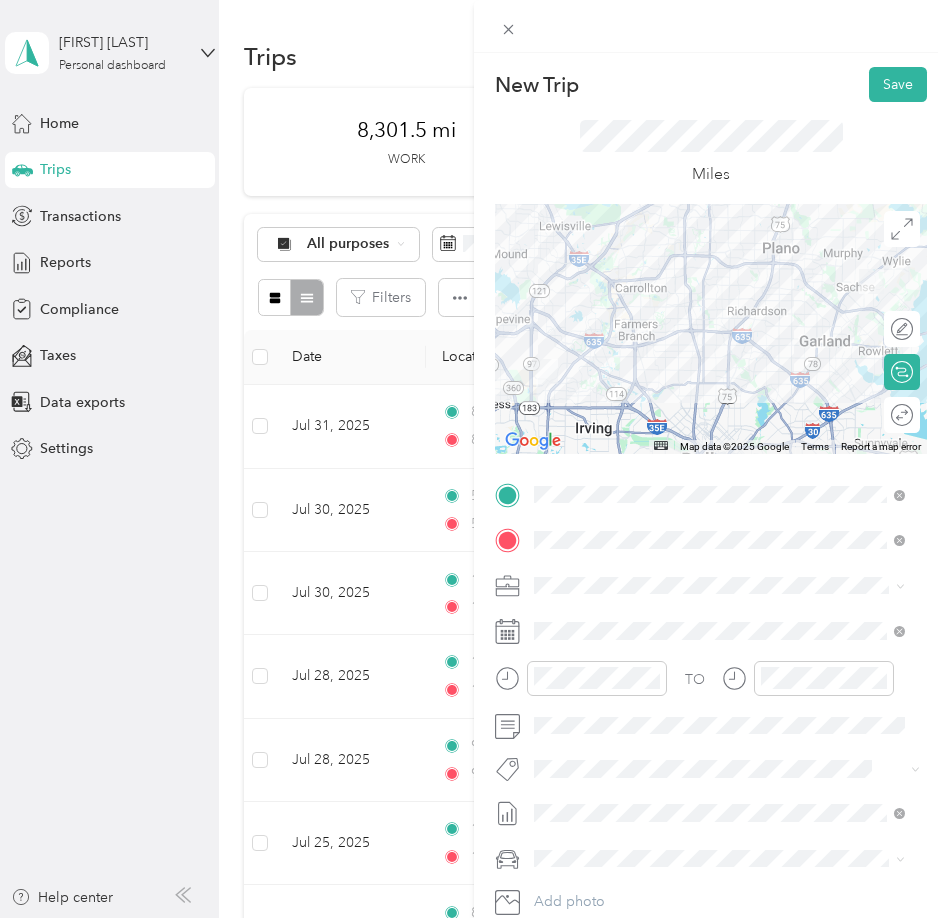 click on "Lexus" at bounding box center (719, 787) 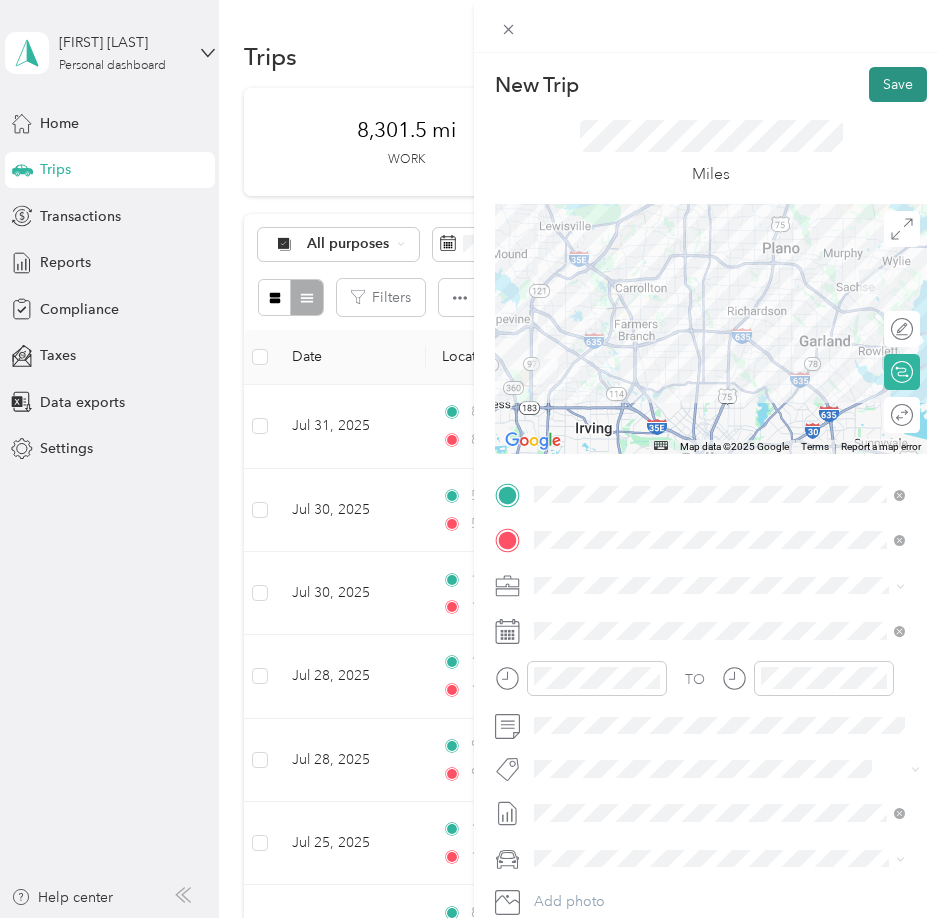 click on "Save" at bounding box center (898, 84) 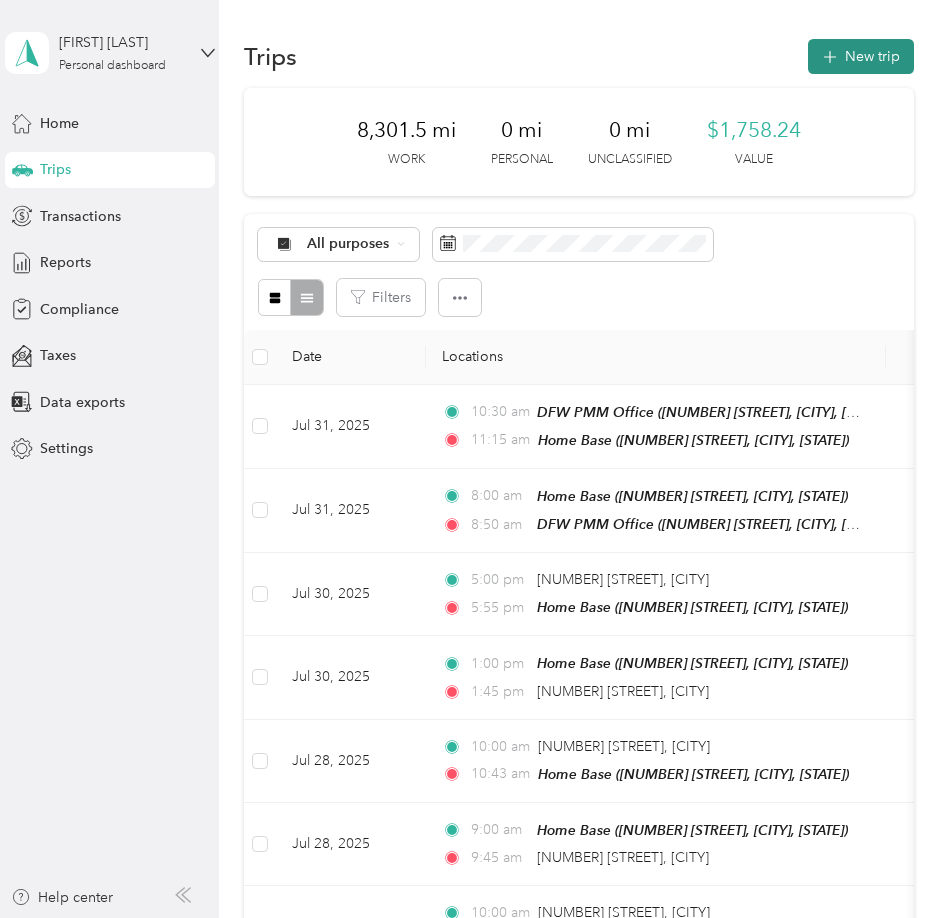 click on "New trip" at bounding box center (861, 56) 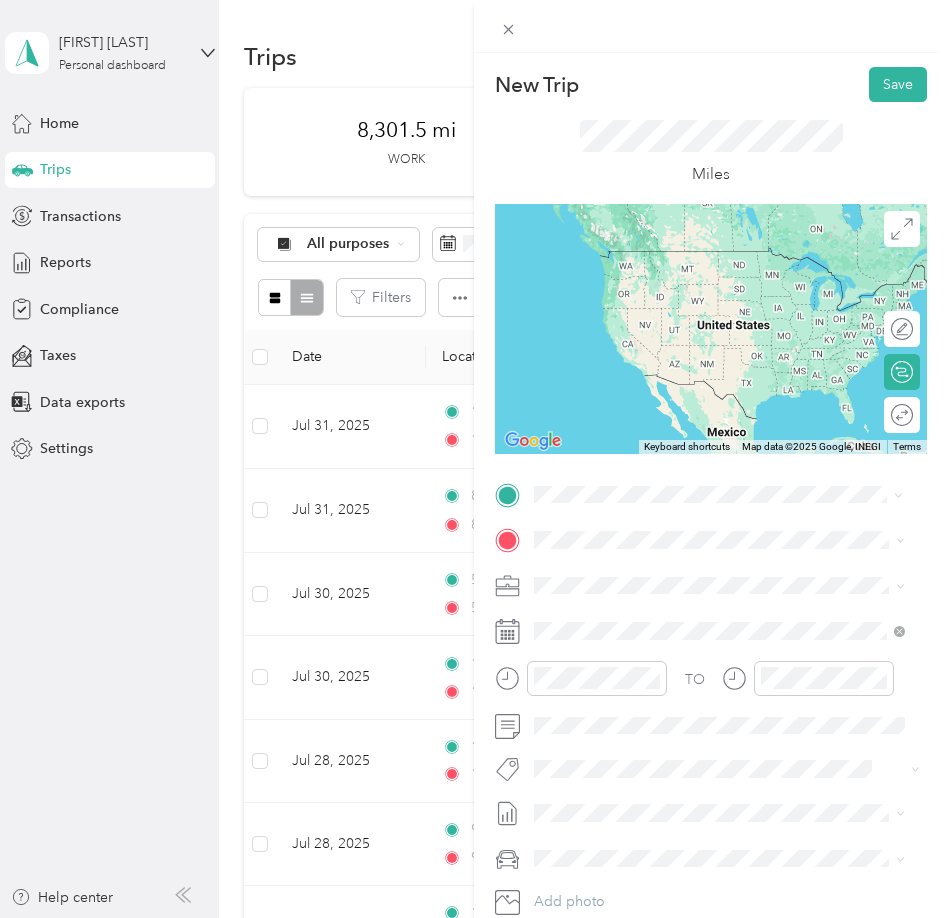 click on "Home Base" at bounding box center (609, 574) 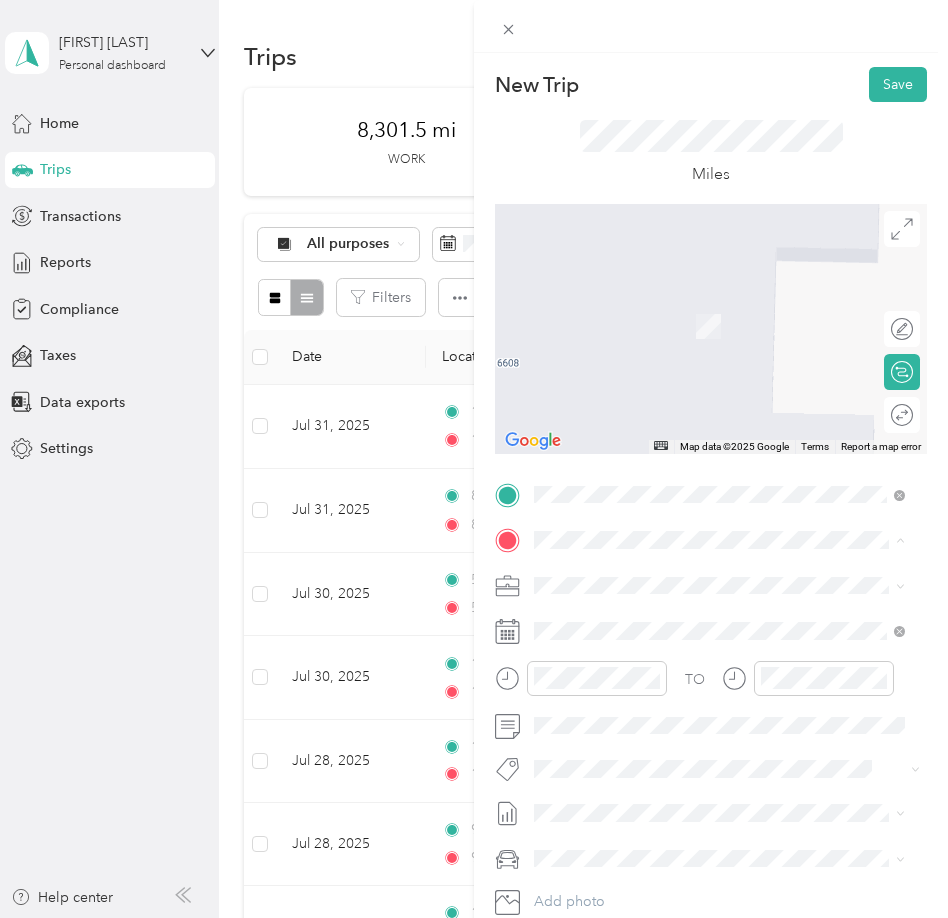 click on "TO Add photo" at bounding box center (711, 720) 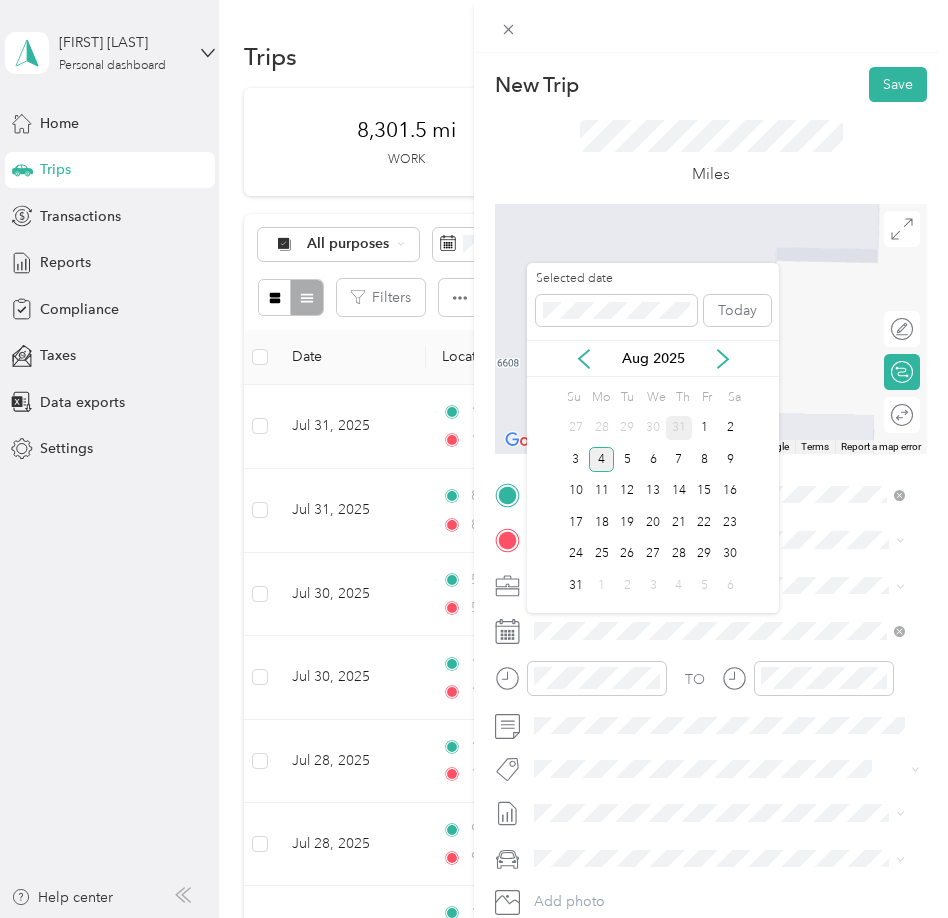 click on "31" at bounding box center [679, 428] 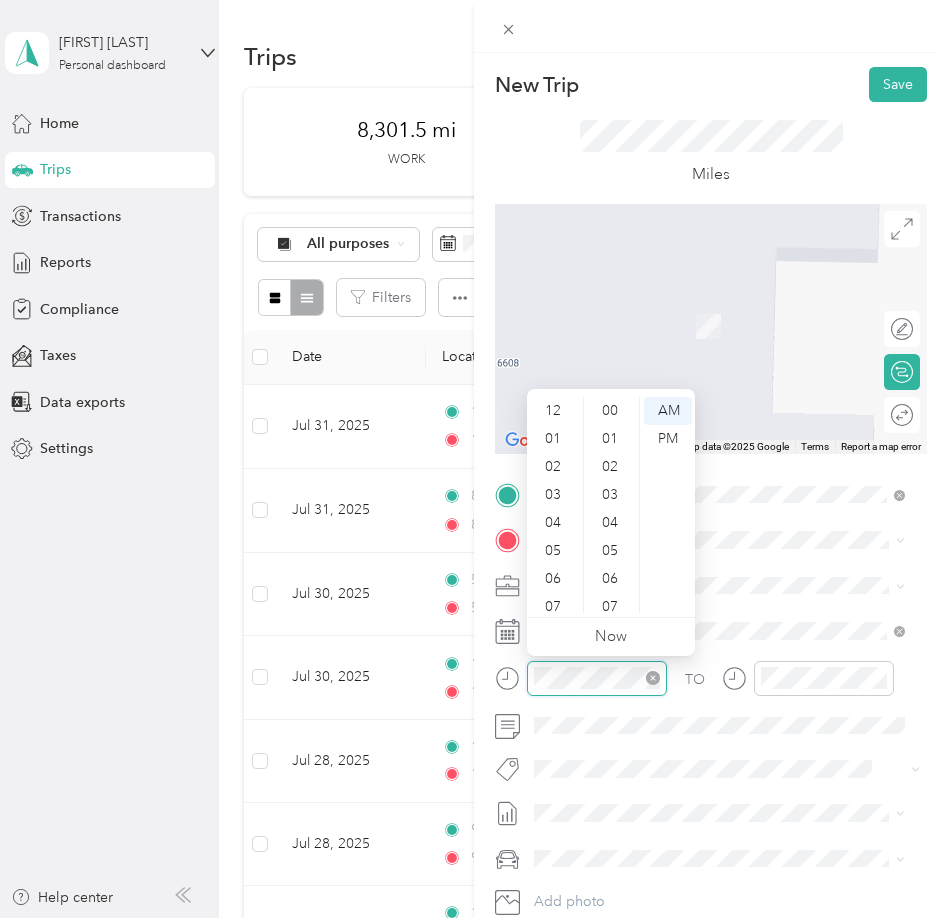 scroll, scrollTop: 952, scrollLeft: 0, axis: vertical 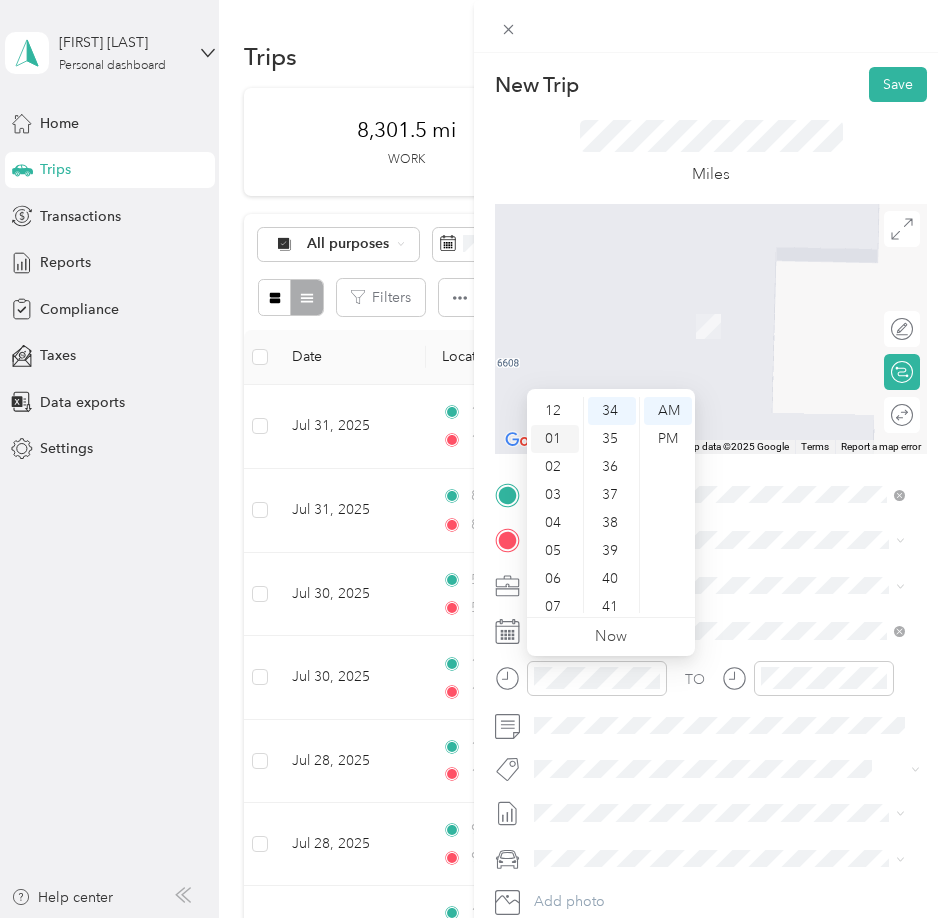 click on "01" at bounding box center [555, 439] 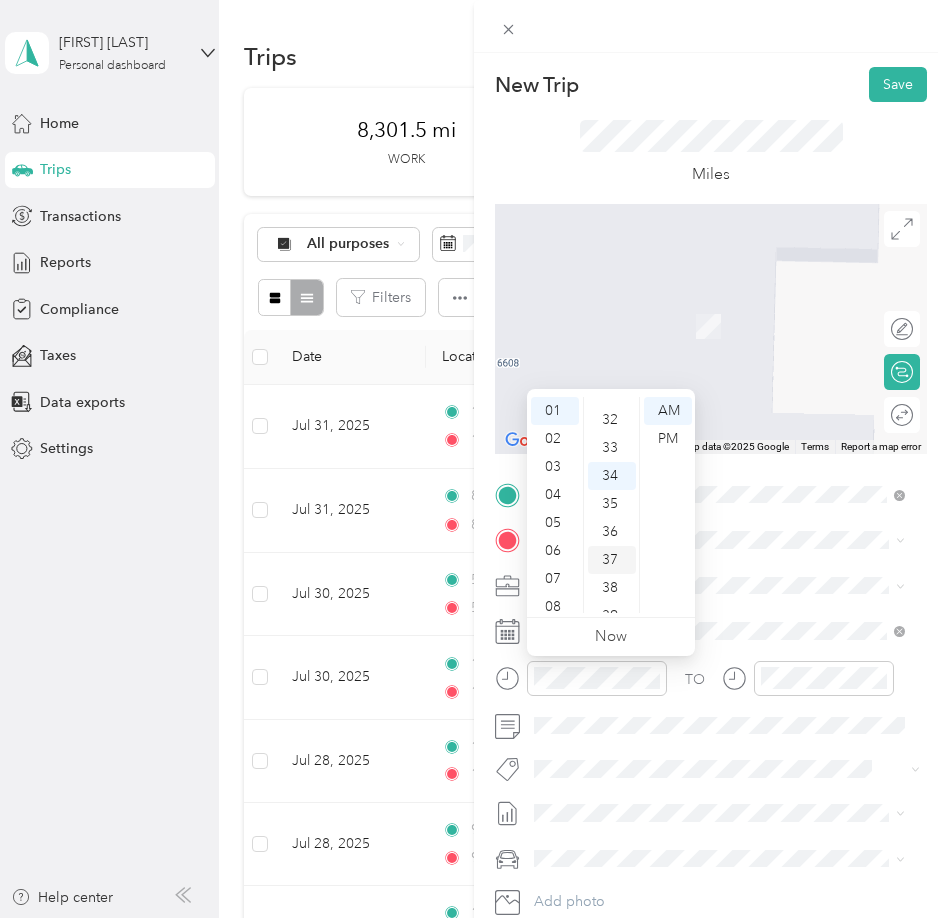 scroll, scrollTop: 852, scrollLeft: 0, axis: vertical 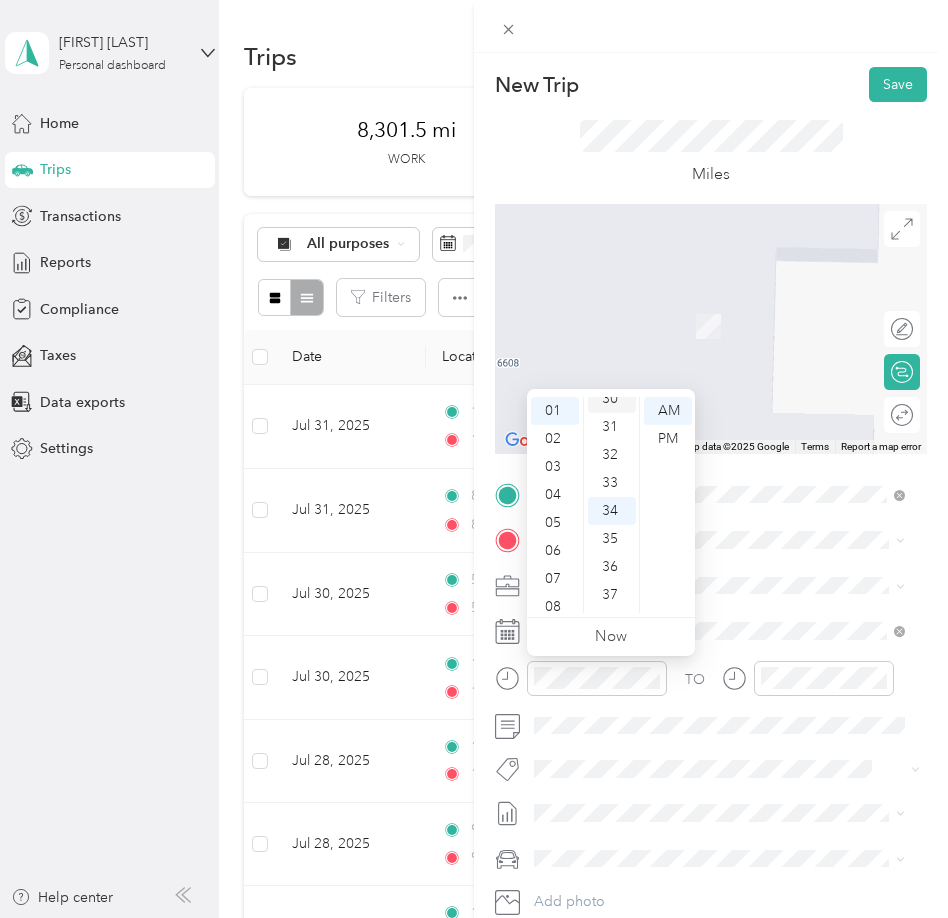 click on "30" at bounding box center (612, 399) 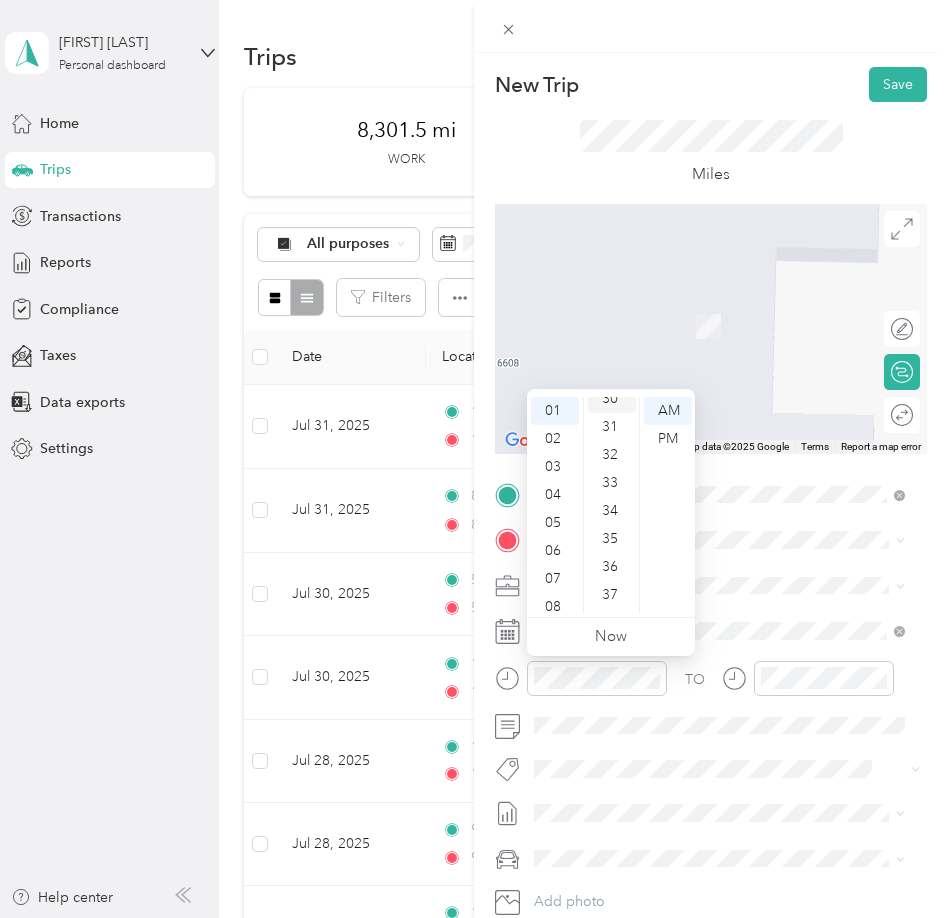 scroll, scrollTop: 840, scrollLeft: 0, axis: vertical 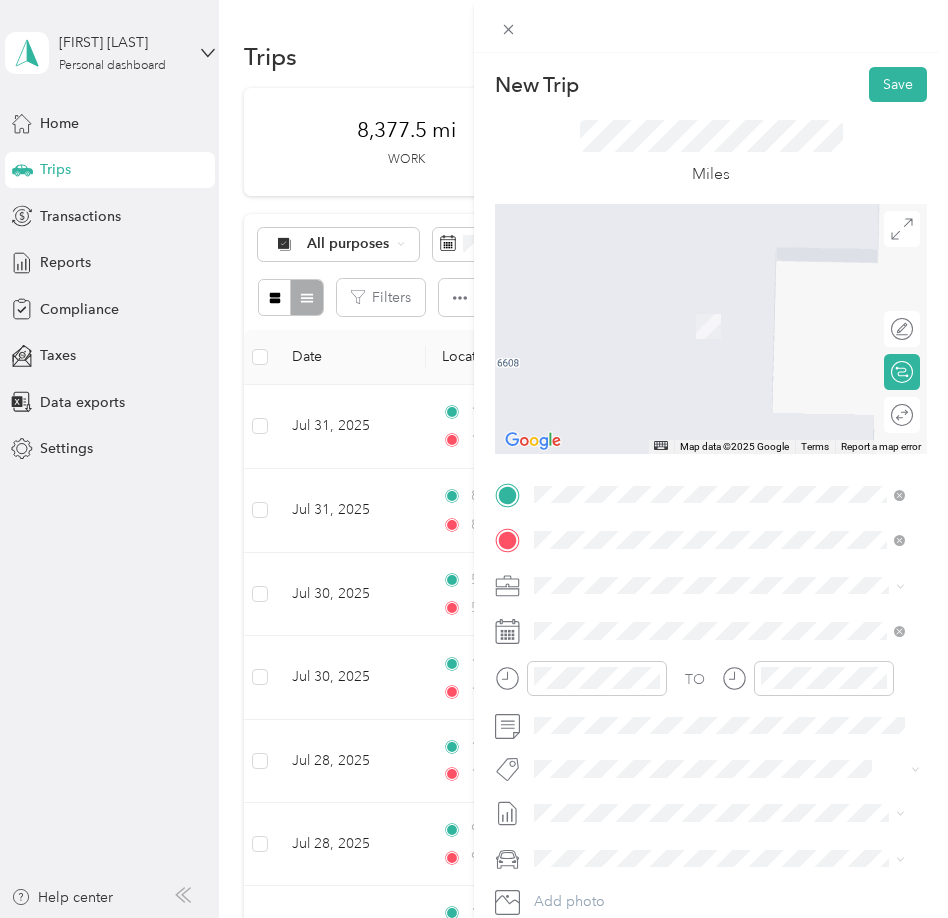 click on "2500 Victory Avenue
Dallas, Texas 75219, United States" at bounding box center [716, 620] 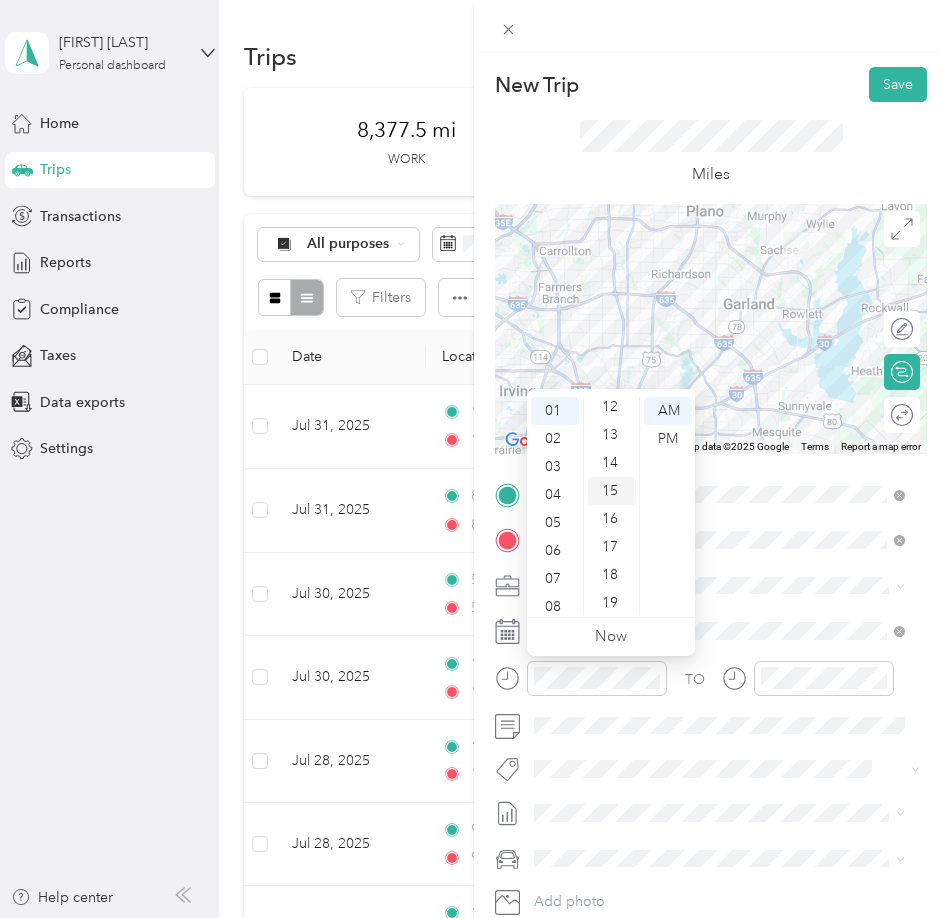 click on "15" at bounding box center [612, 491] 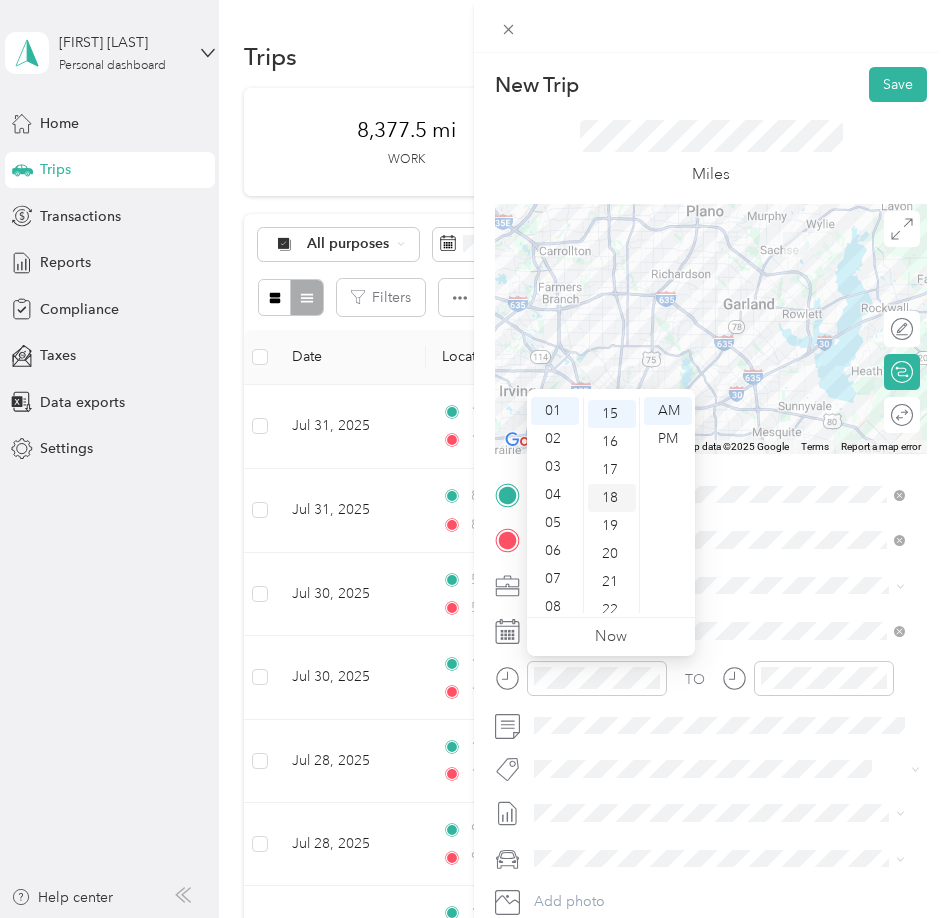 scroll, scrollTop: 420, scrollLeft: 0, axis: vertical 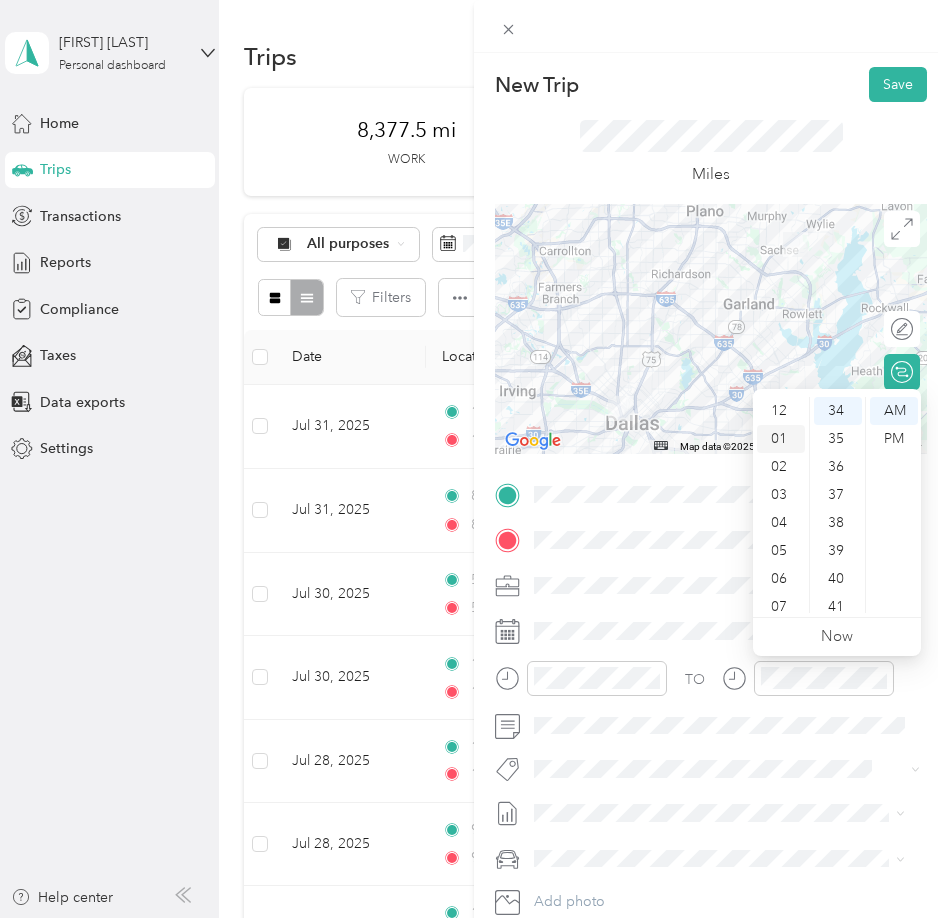 click on "01" at bounding box center [781, 439] 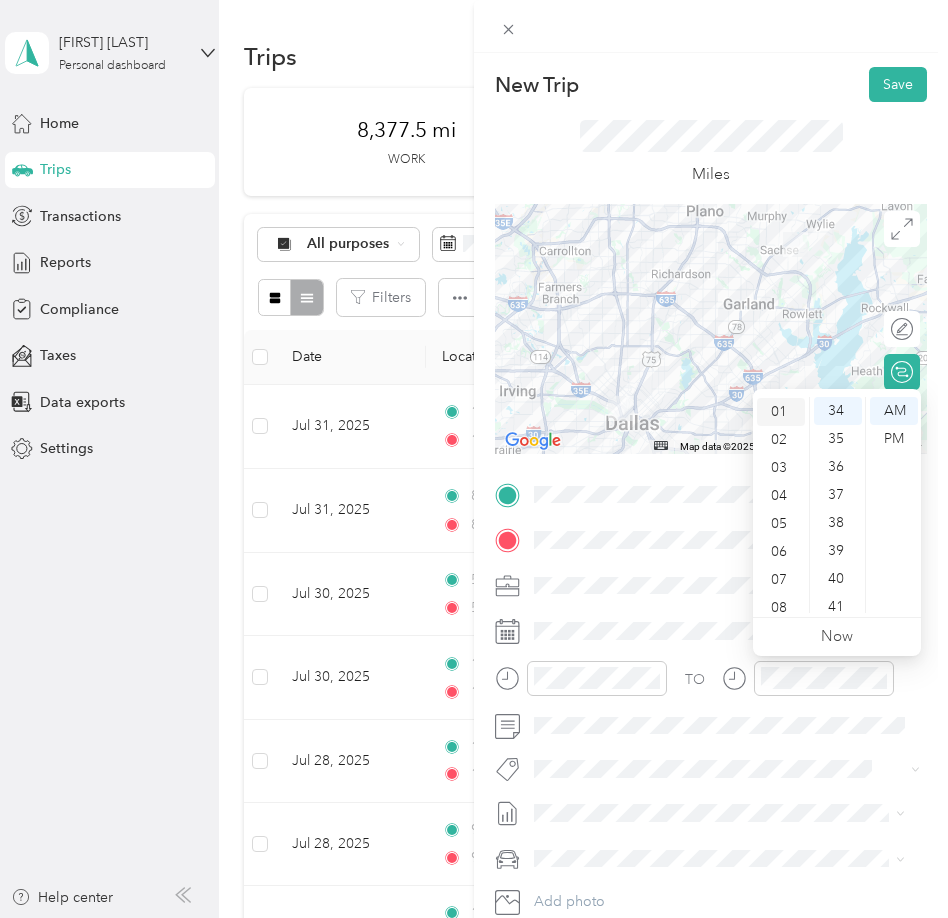 scroll, scrollTop: 28, scrollLeft: 0, axis: vertical 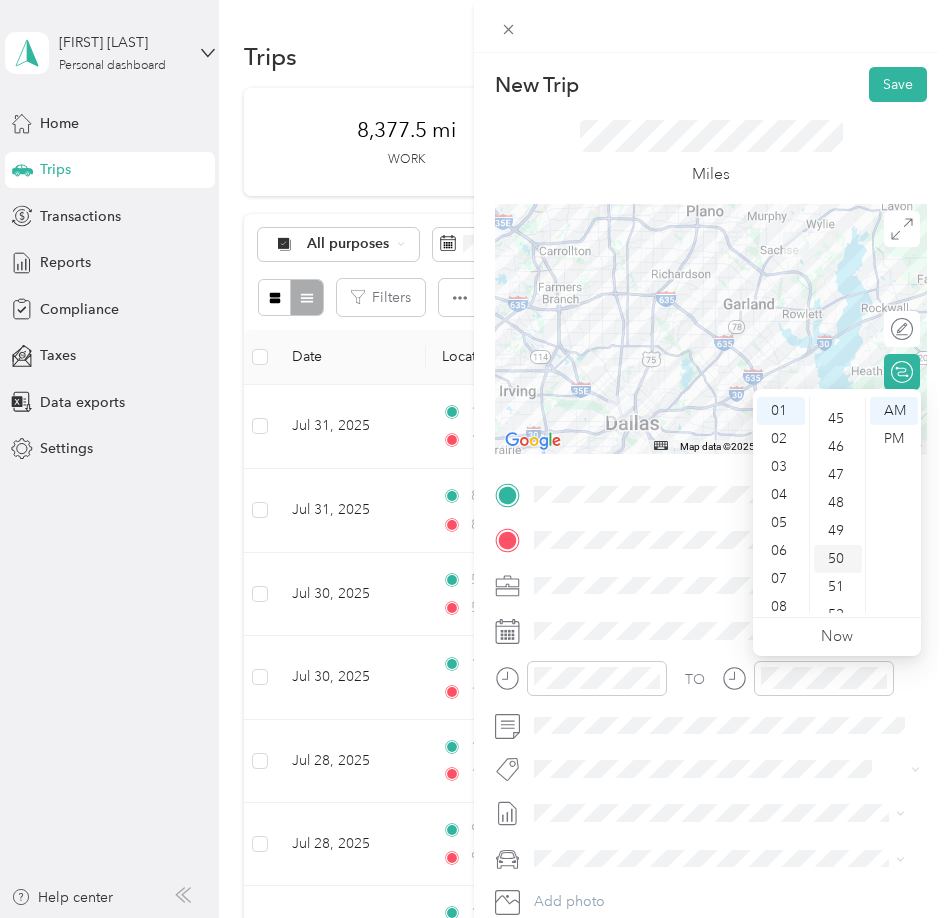 click on "50" at bounding box center (838, 559) 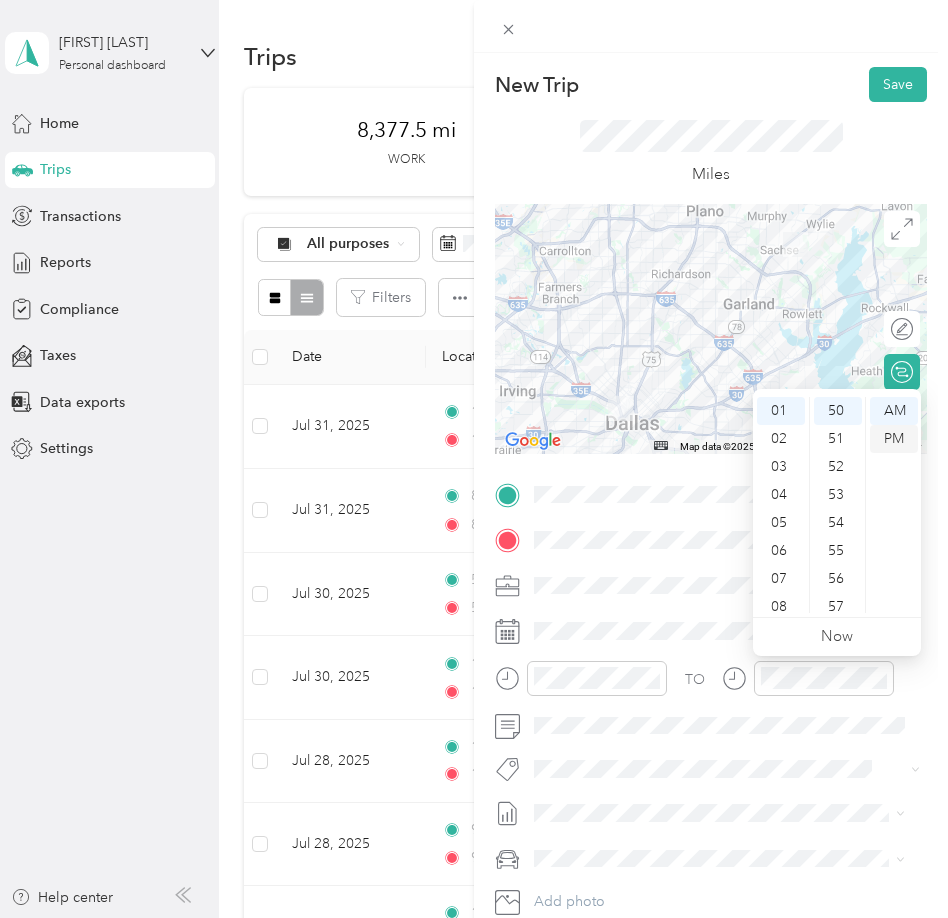 click on "PM" at bounding box center [894, 439] 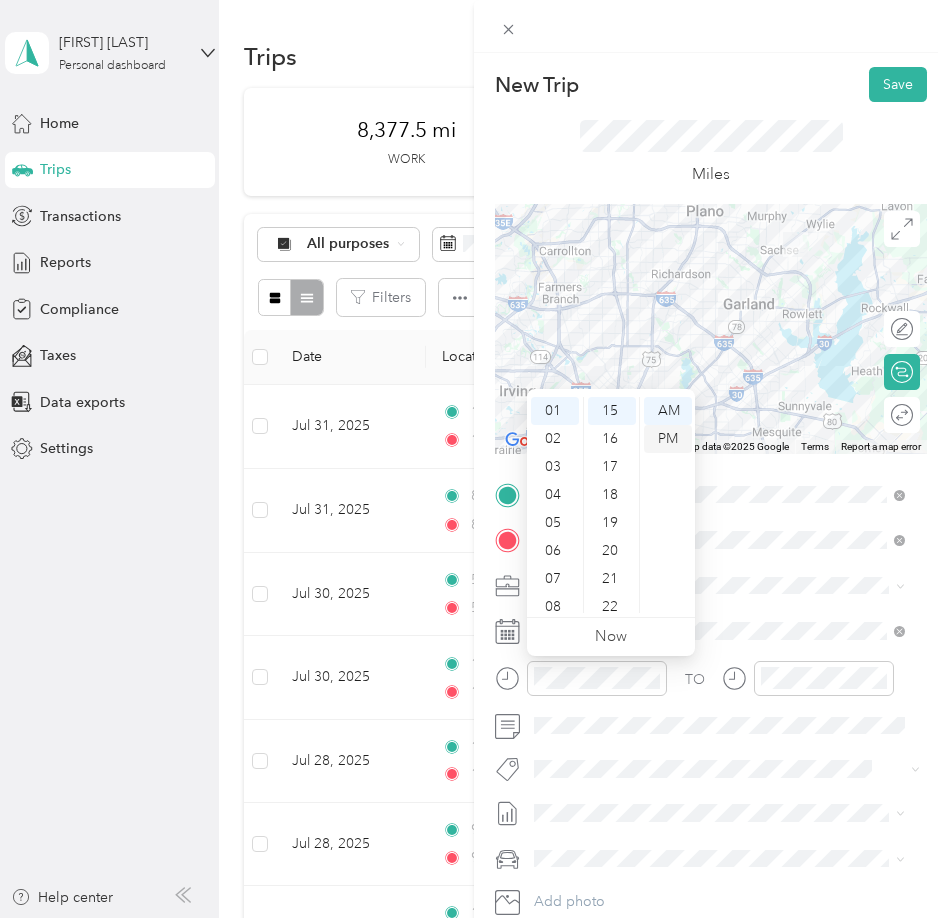 click on "PM" at bounding box center [668, 439] 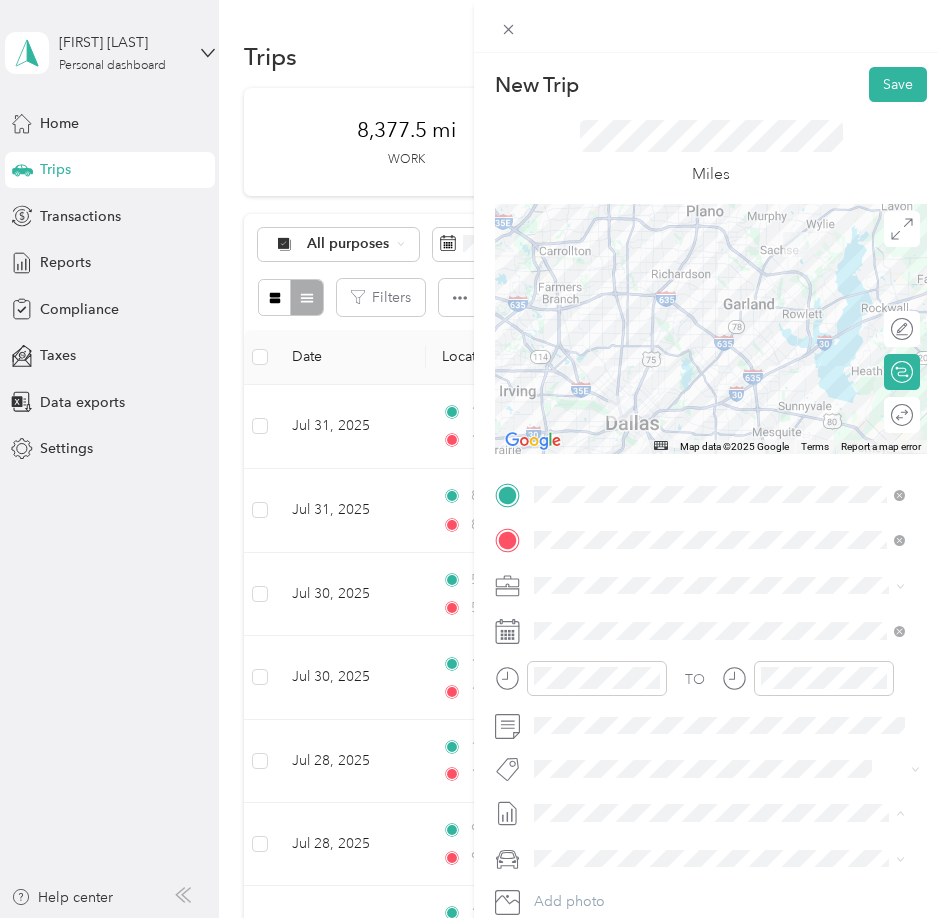 click on "July 2025 Mileage" at bounding box center [591, 879] 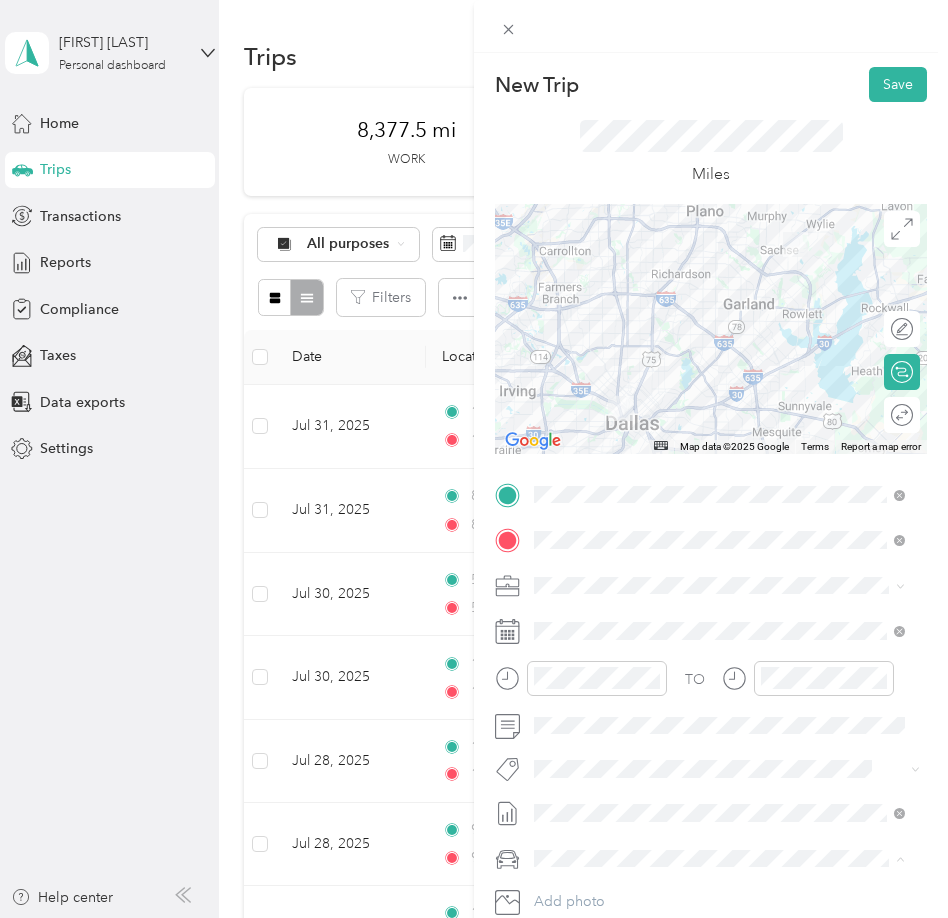 click on "Lexus" at bounding box center [719, 788] 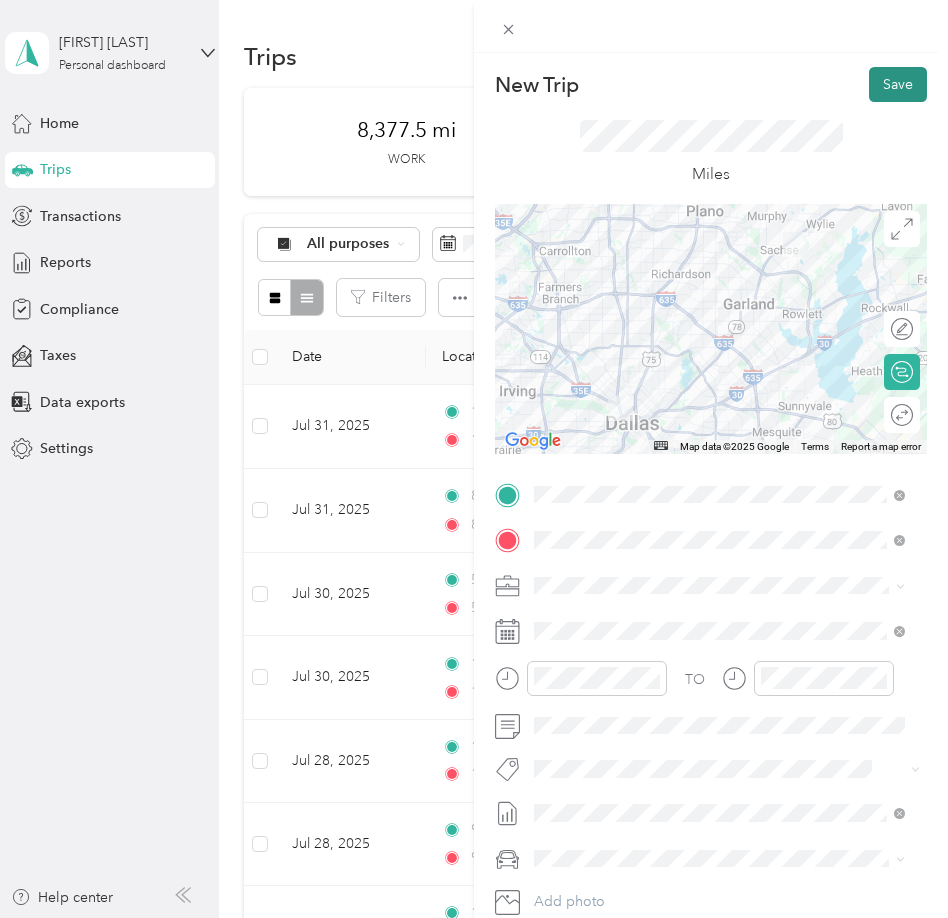 click on "Save" at bounding box center (898, 84) 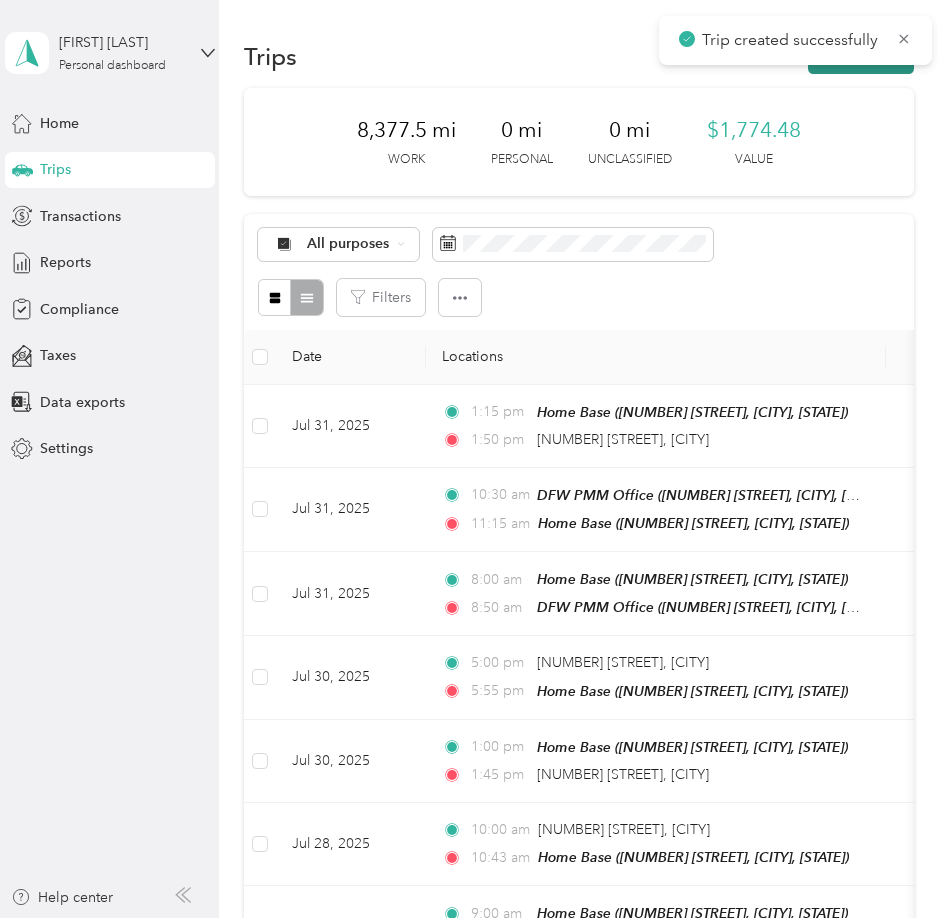 click on "New trip" at bounding box center [861, 56] 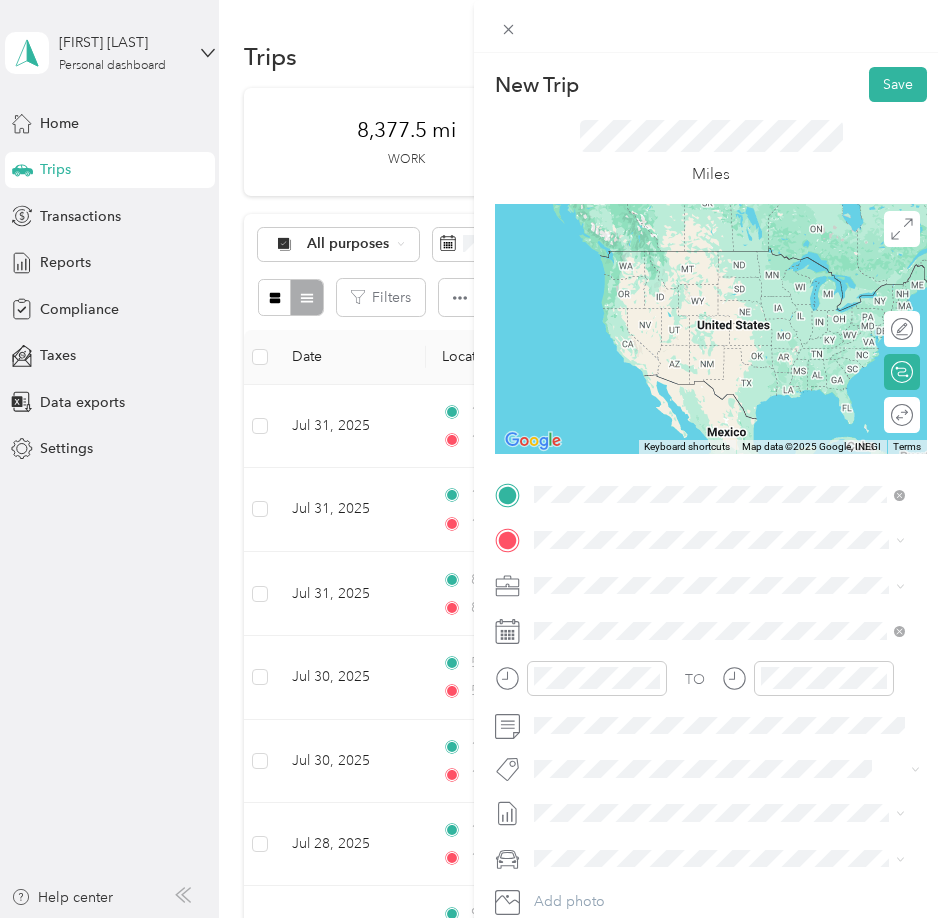 click on "2500 Victory Avenue
Dallas, Texas 75219, United States" at bounding box center [716, 575] 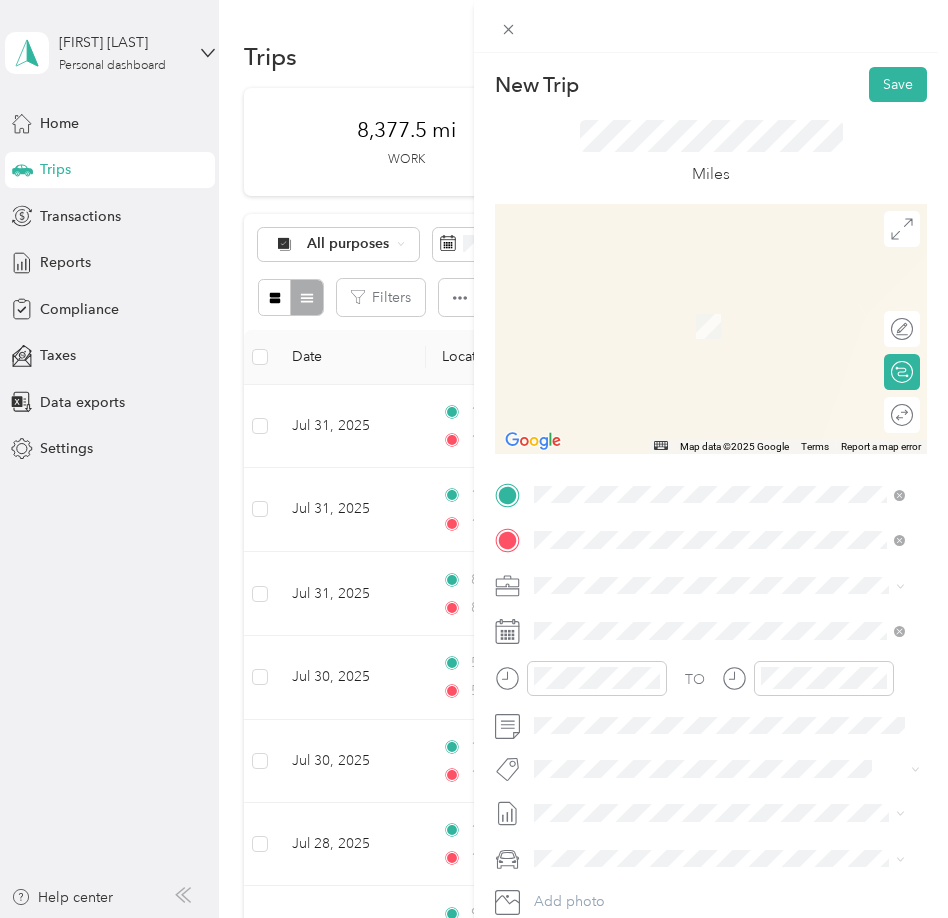 click on "Home Base [NUMBER] [STREET], [POSTAL CODE], [CITY], [STATE], [COUNTRY]" at bounding box center (735, 641) 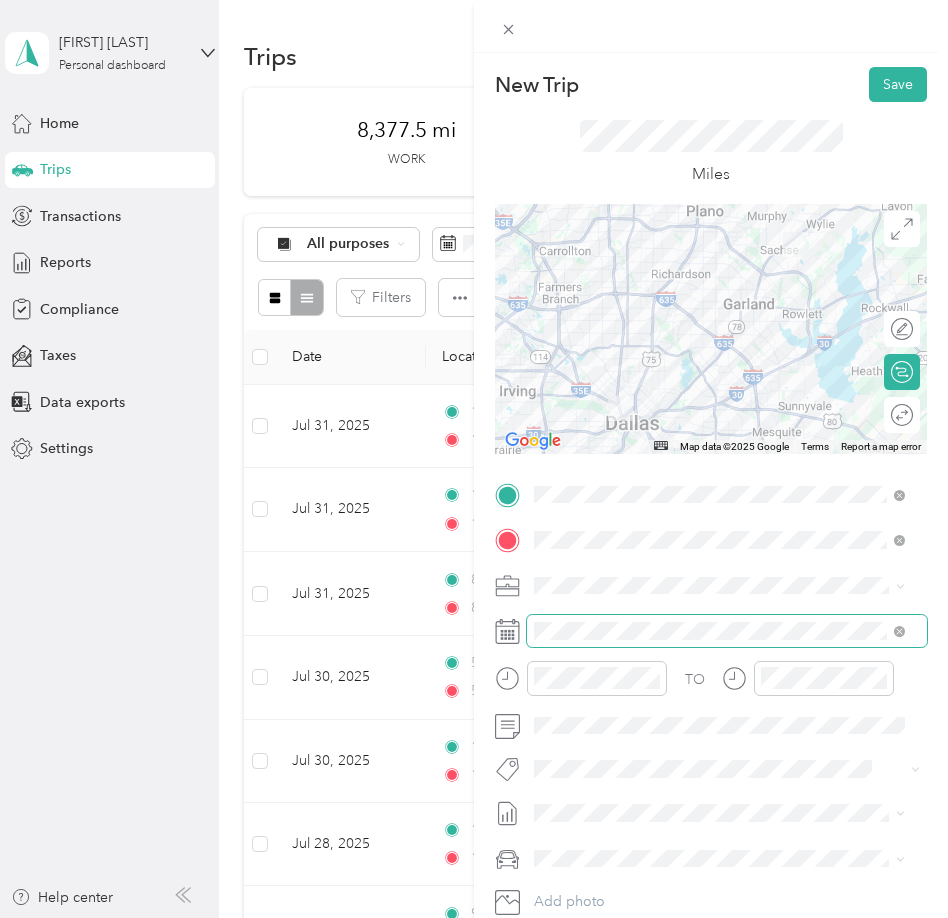 click at bounding box center [727, 631] 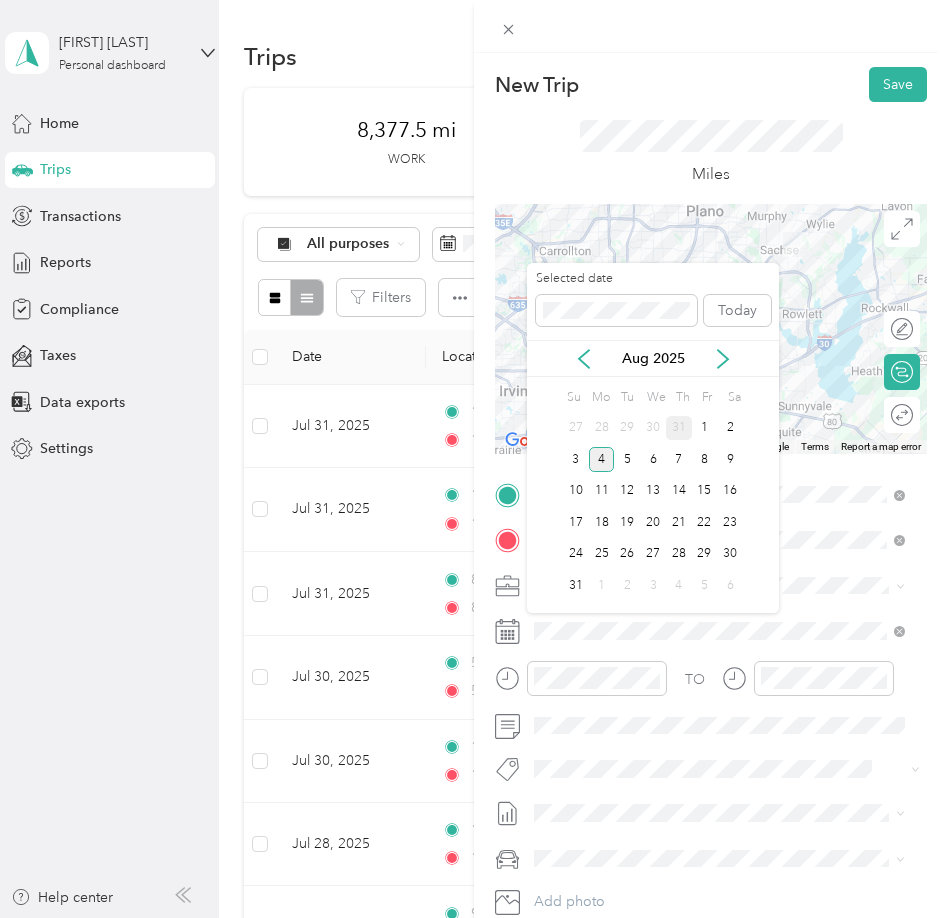 click on "31" at bounding box center [679, 428] 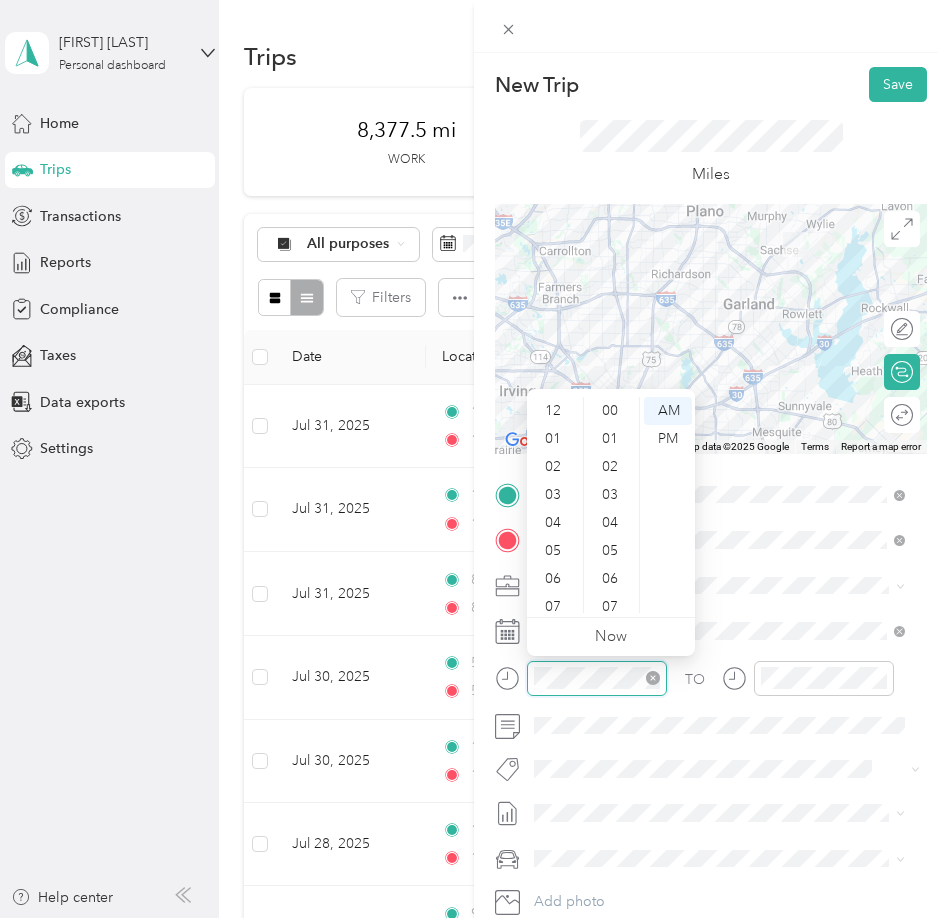 scroll, scrollTop: 980, scrollLeft: 0, axis: vertical 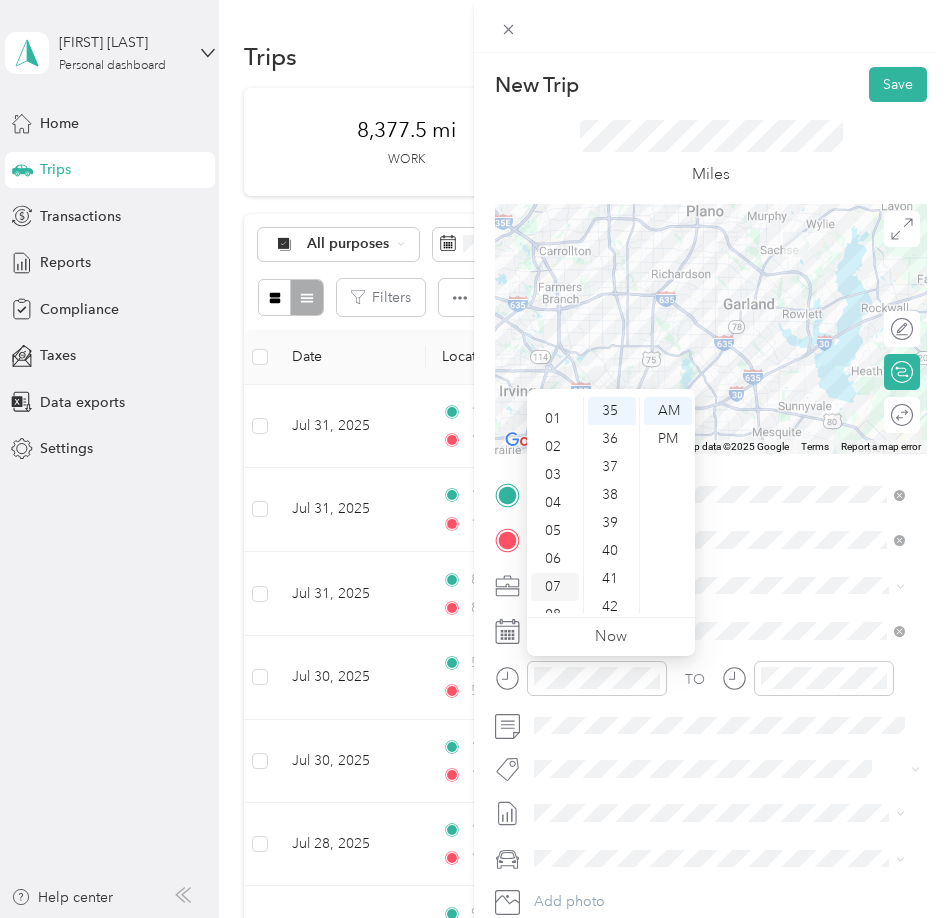 click on "03" at bounding box center [555, 475] 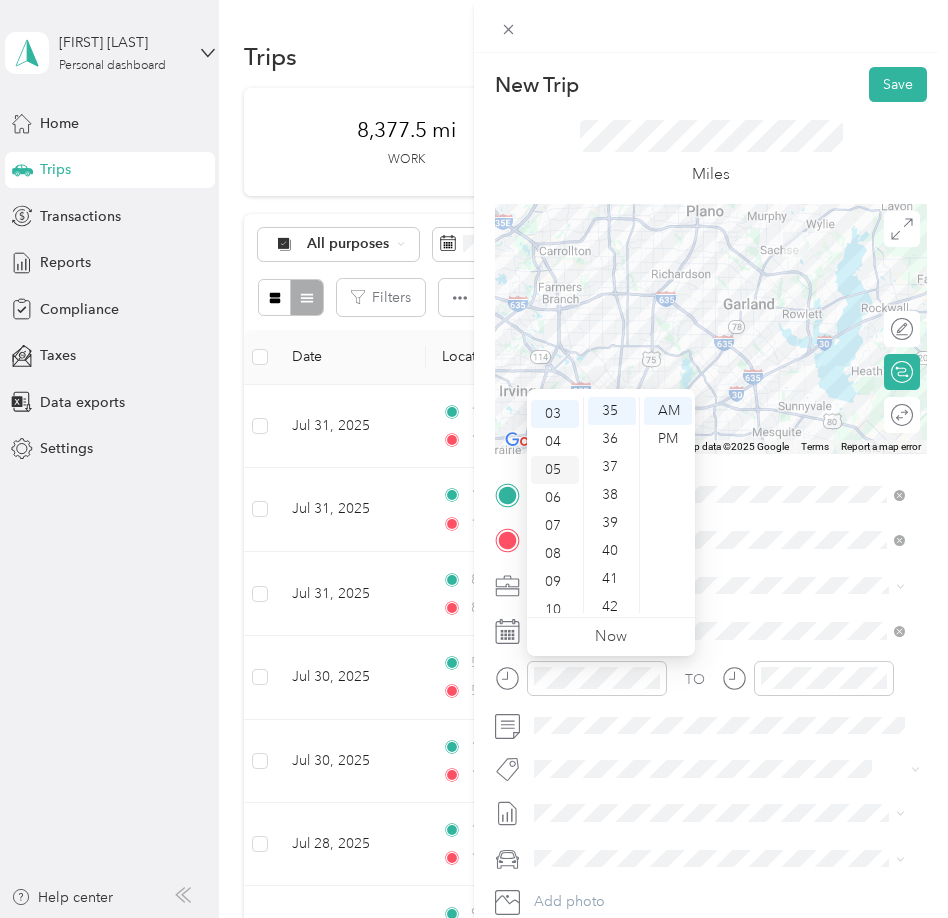 scroll, scrollTop: 84, scrollLeft: 0, axis: vertical 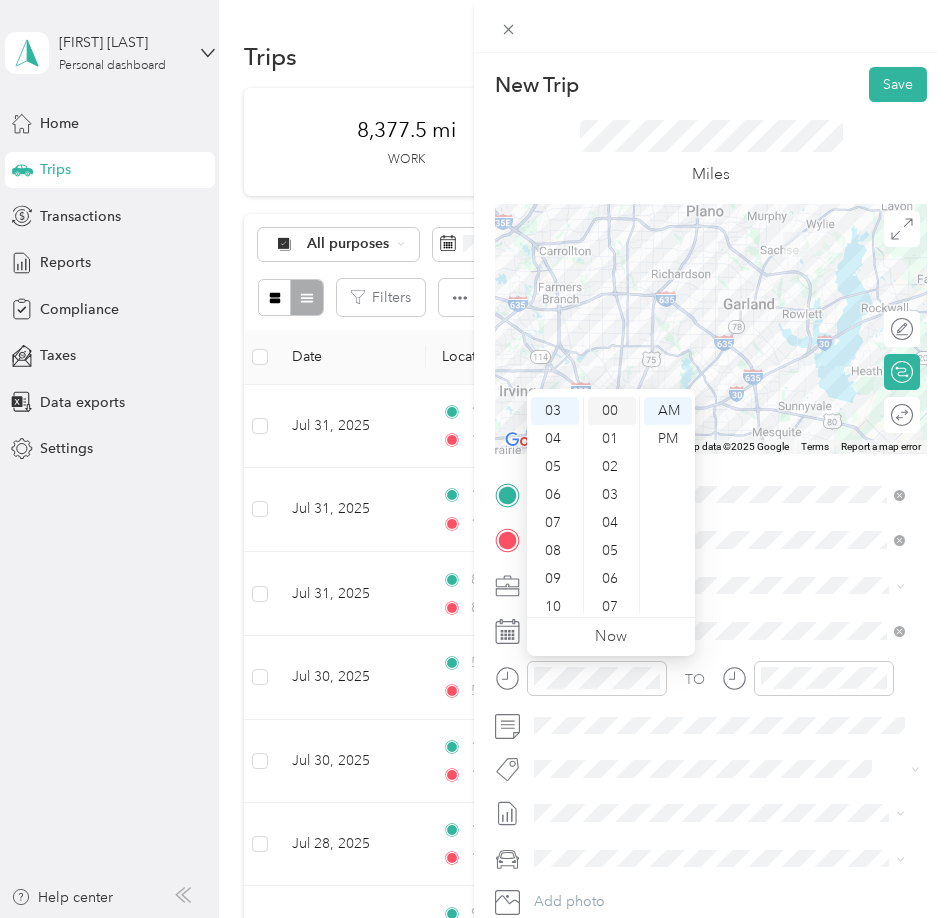 click on "00" at bounding box center [612, 411] 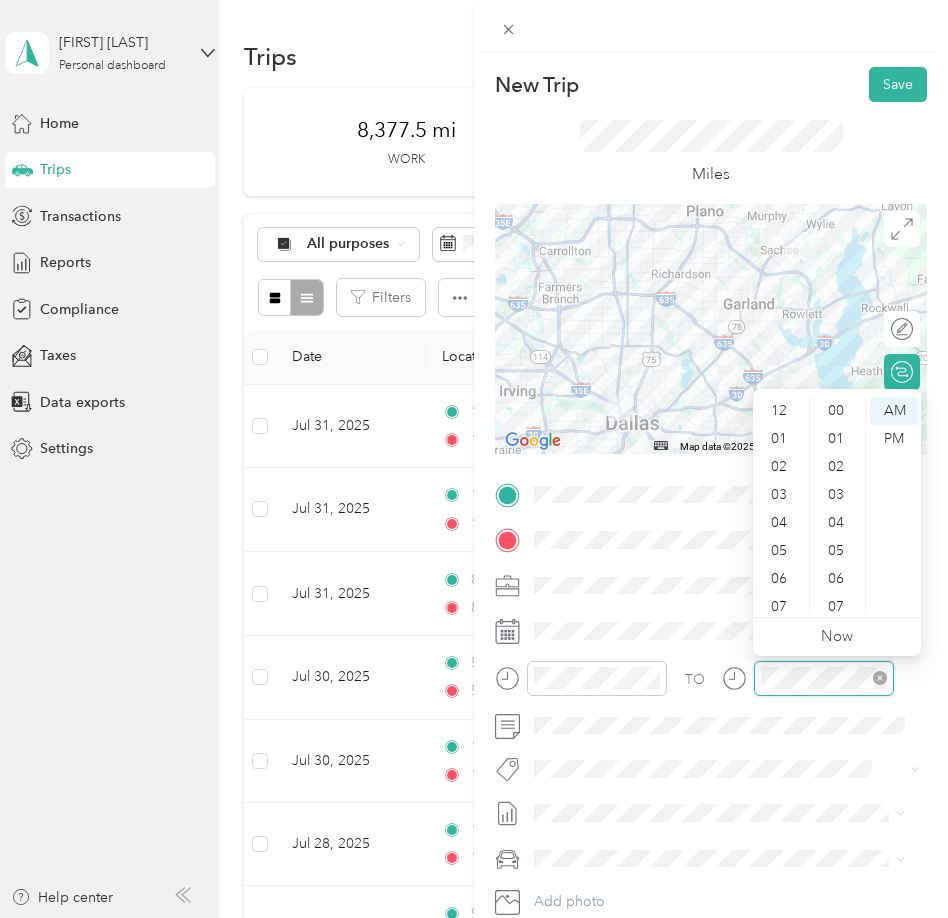 scroll, scrollTop: 980, scrollLeft: 0, axis: vertical 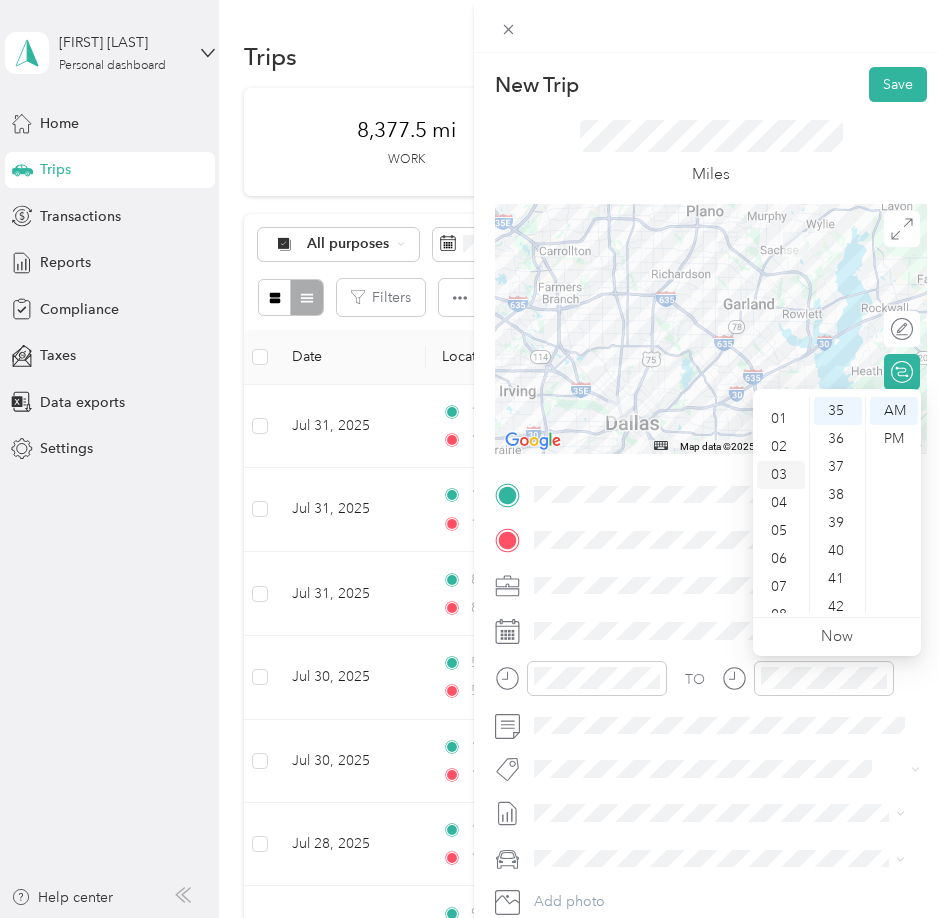 click on "03" at bounding box center (781, 475) 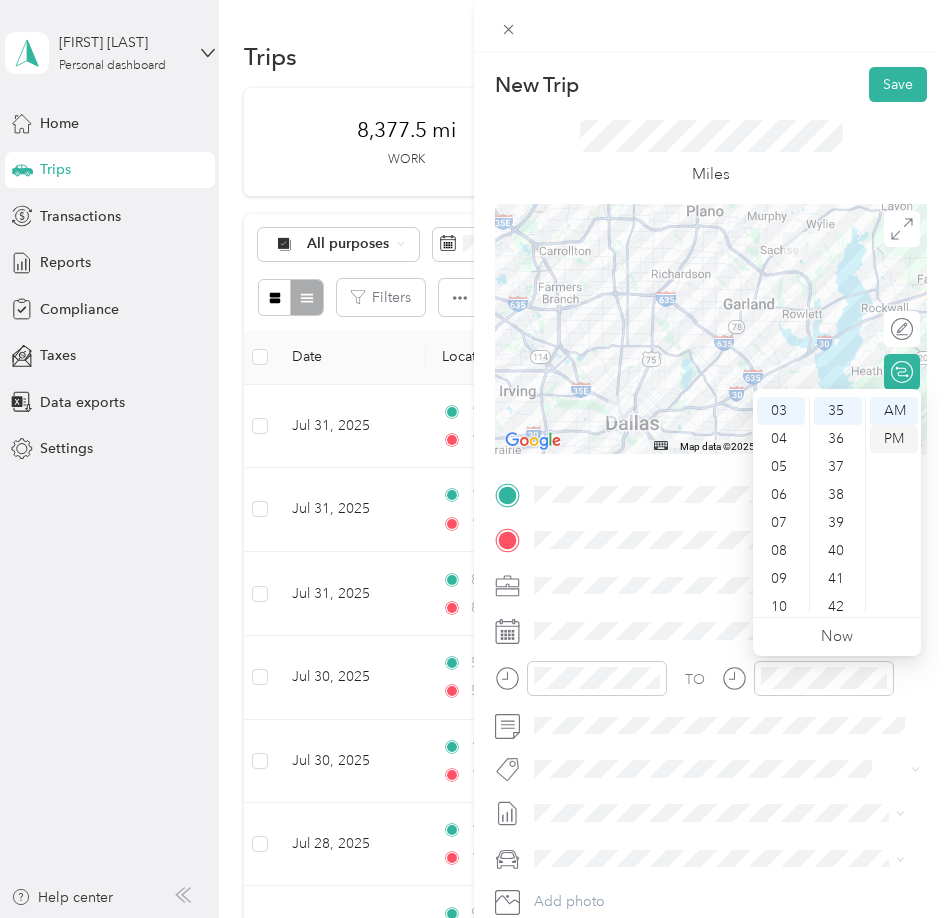 click on "PM" at bounding box center (894, 439) 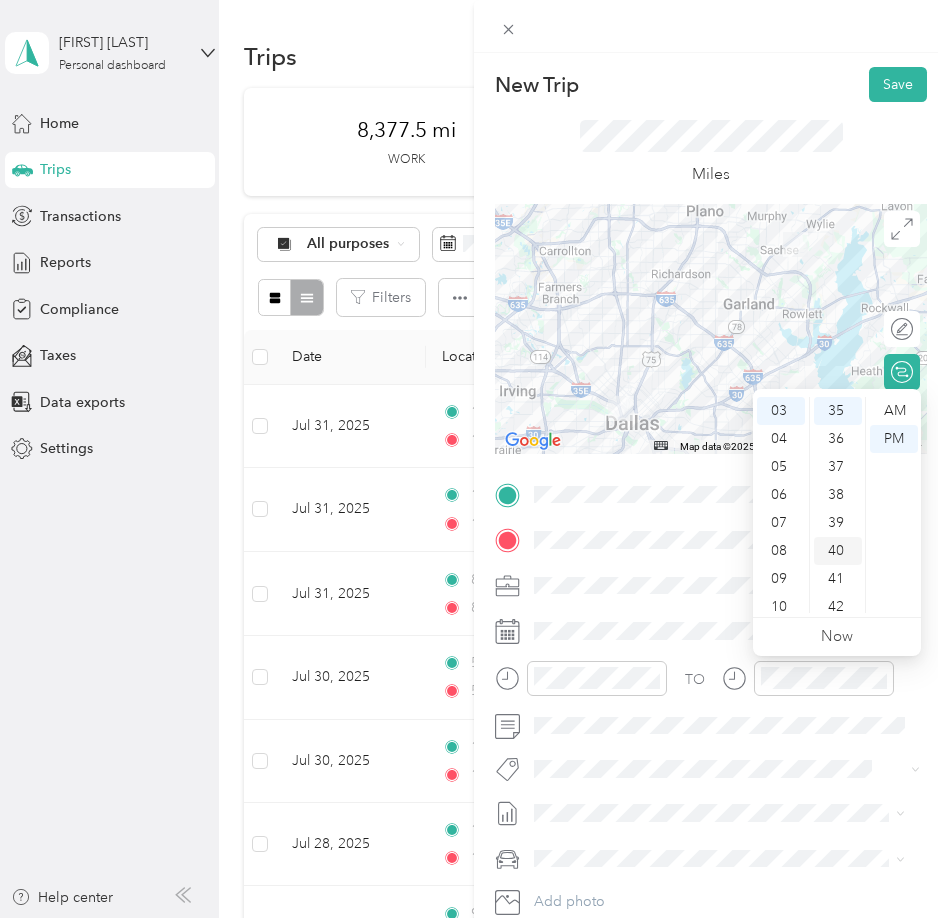 click on "40" at bounding box center [838, 551] 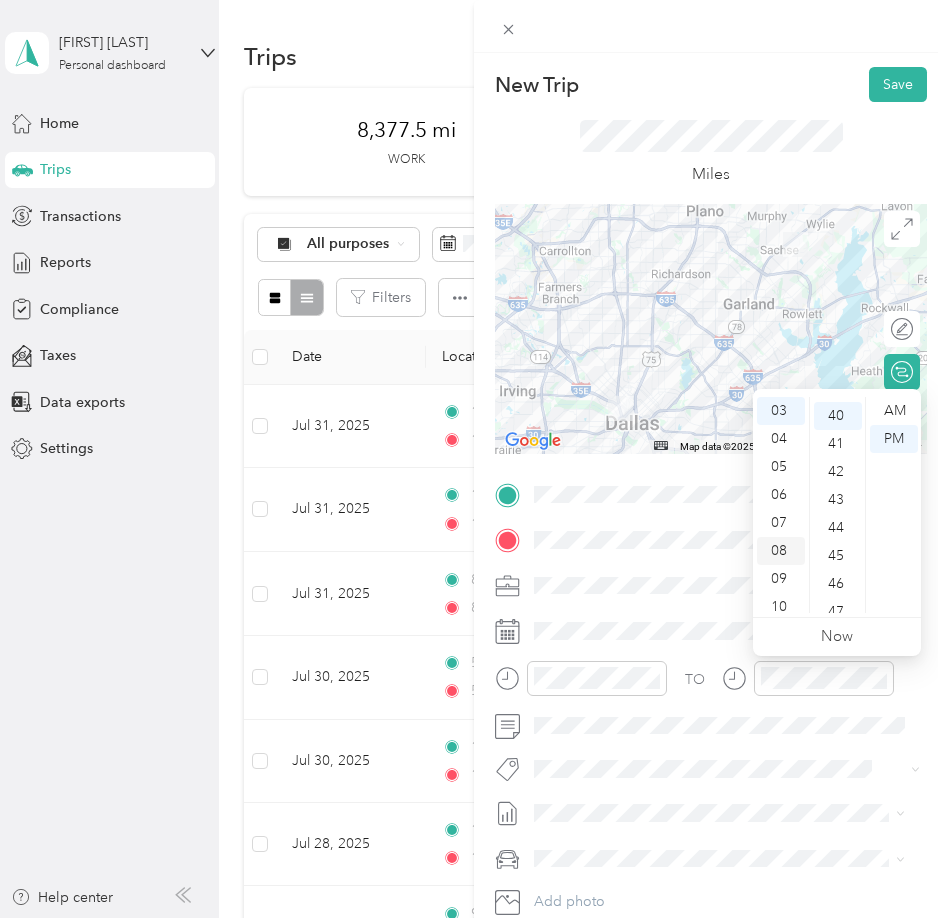 scroll, scrollTop: 1120, scrollLeft: 0, axis: vertical 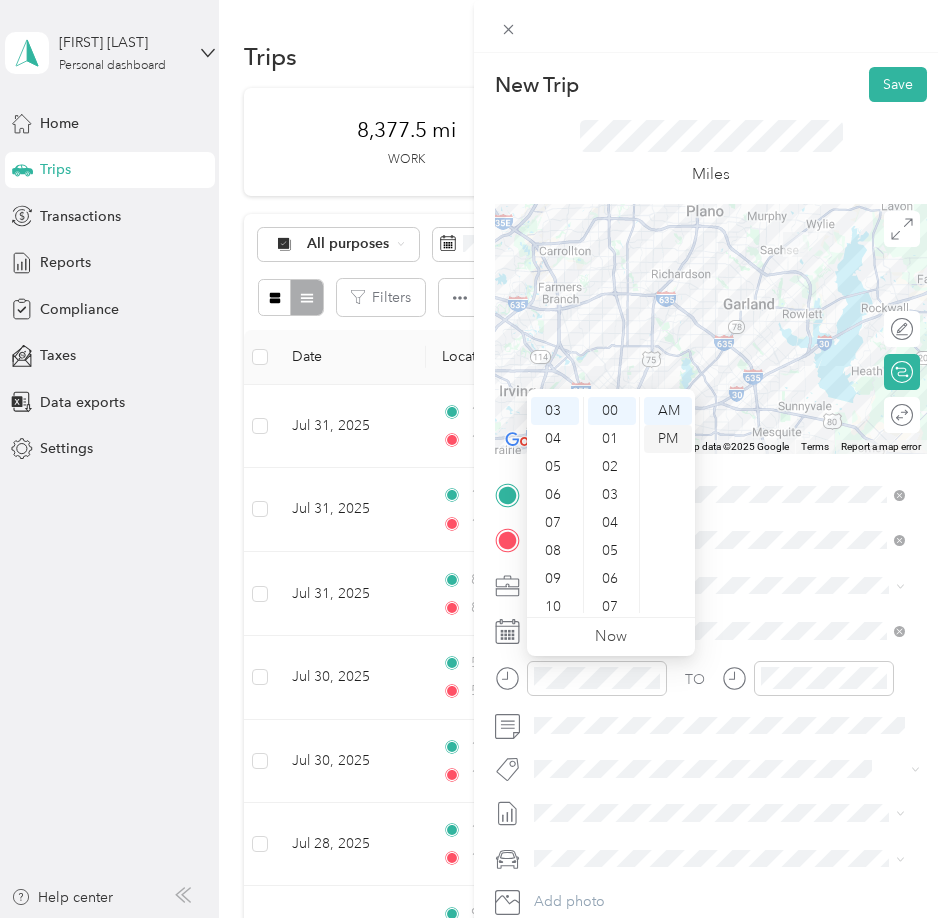 click on "PM" at bounding box center (668, 439) 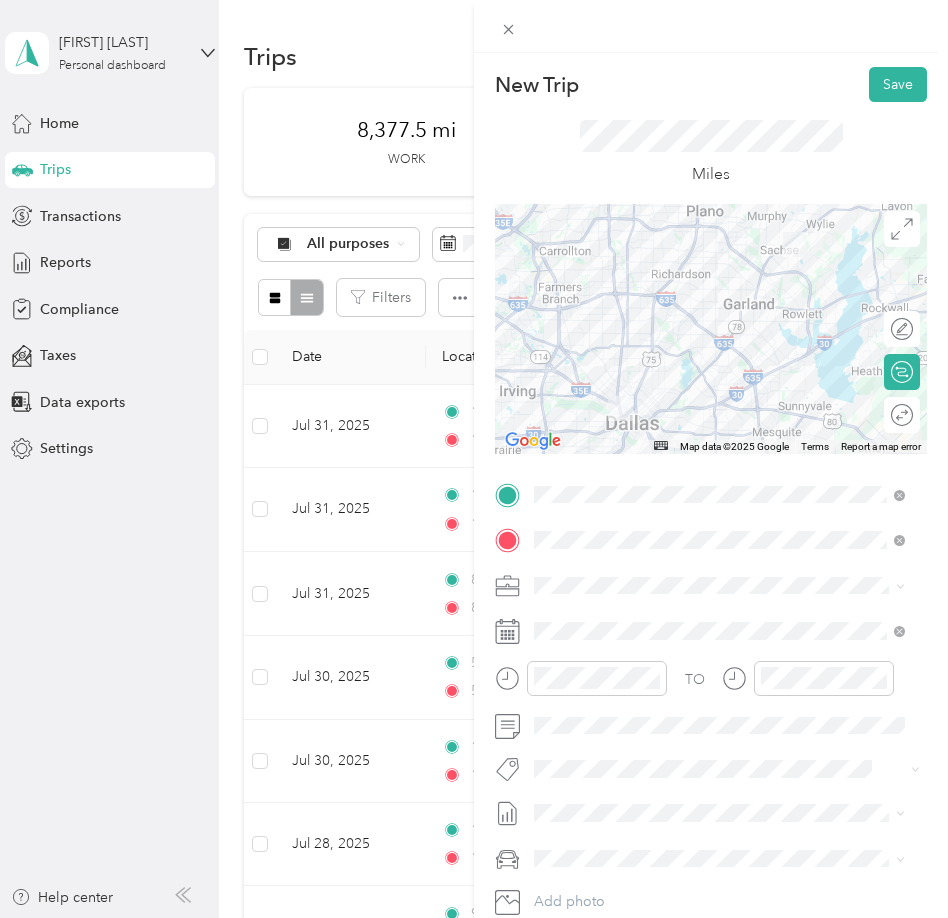 click on "July 2025 Mileage Draft" at bounding box center [719, 879] 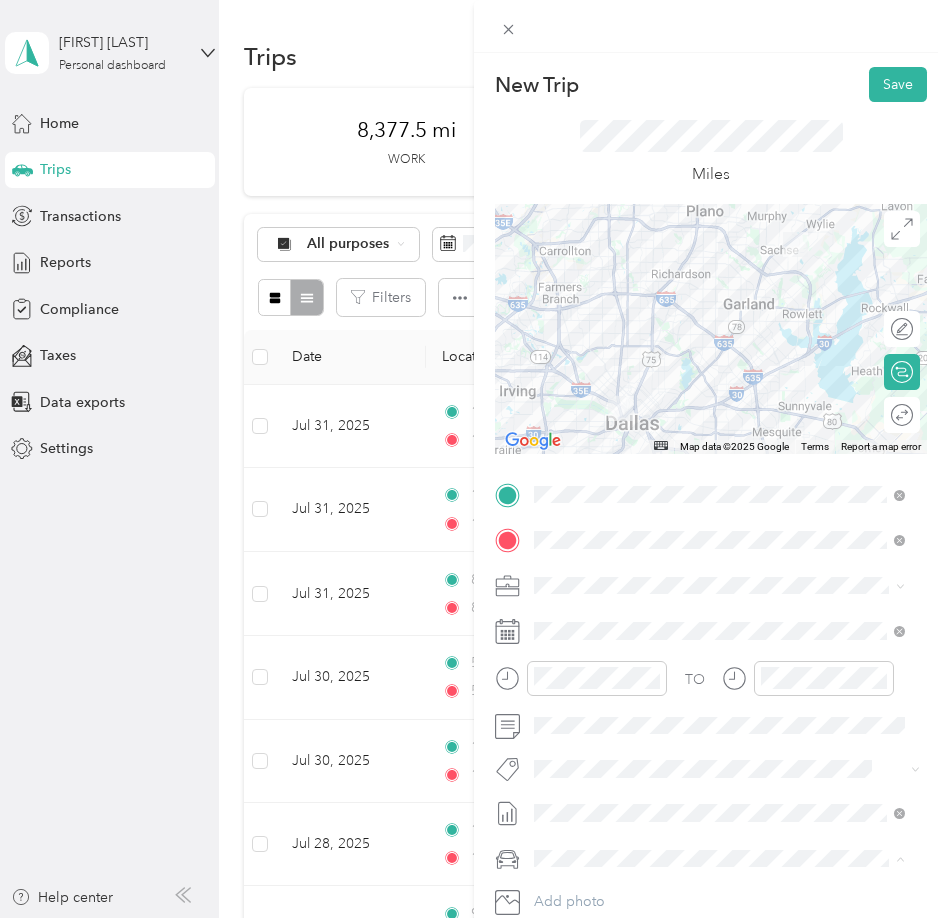 click on "Lexus" at bounding box center (719, 788) 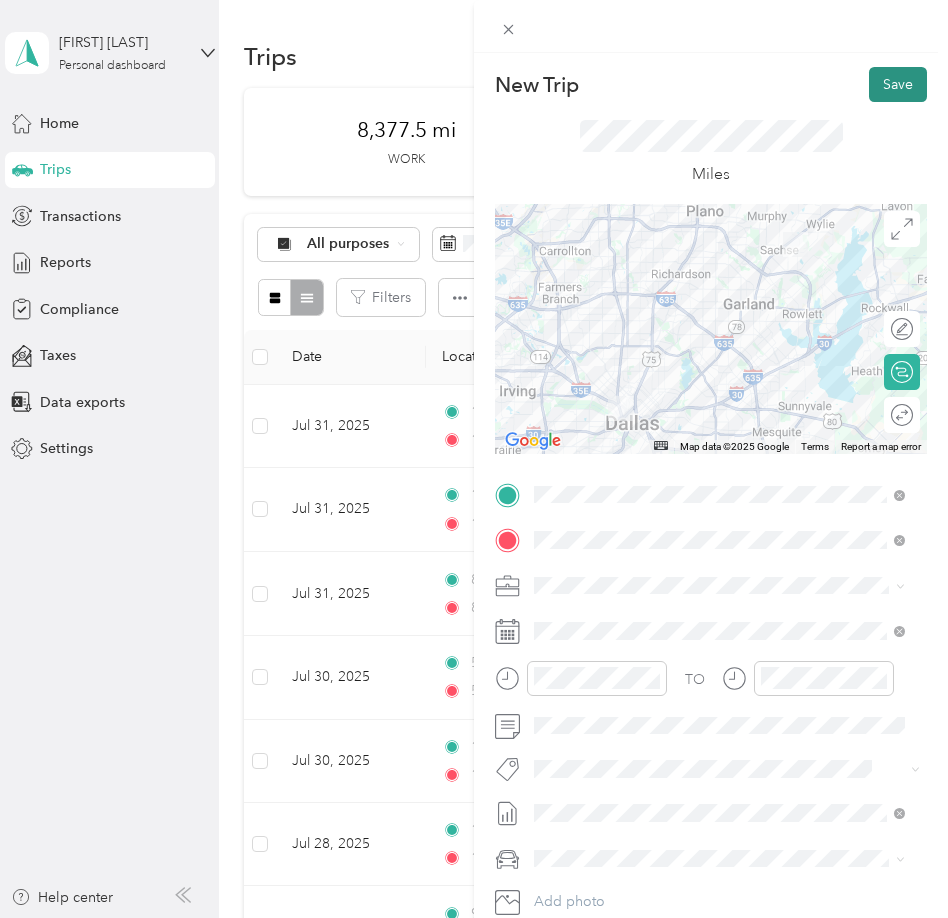 click on "Save" at bounding box center (898, 84) 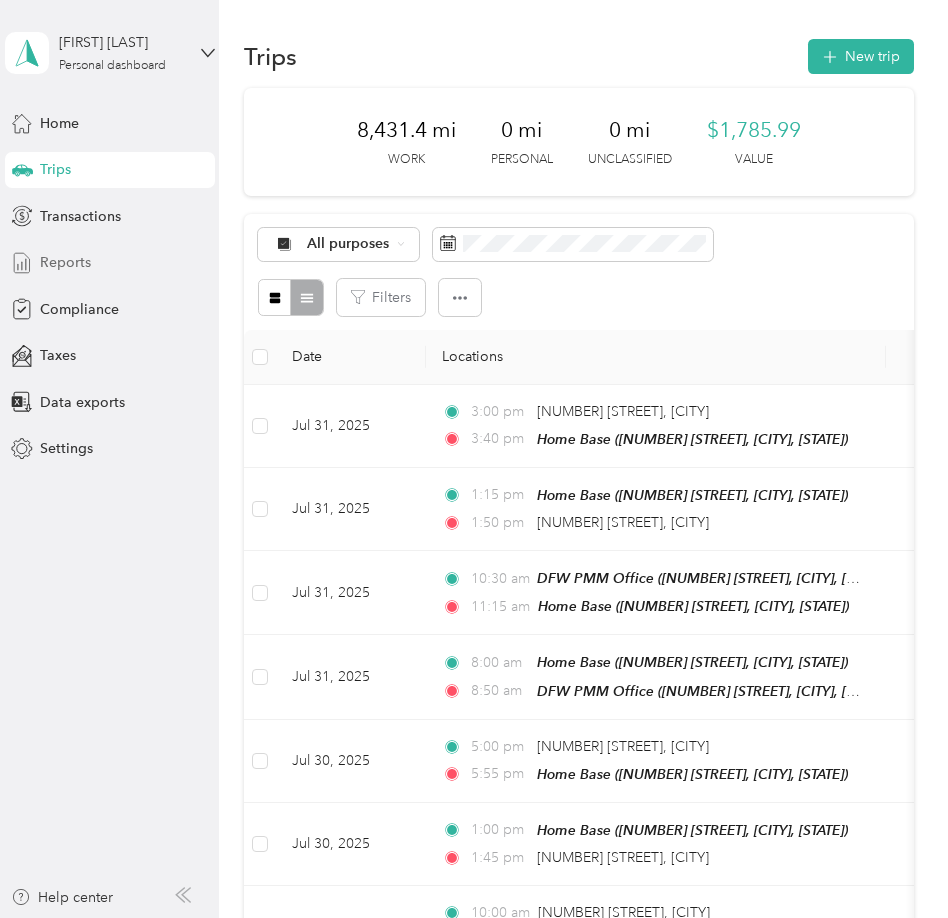 click on "Reports" at bounding box center (110, 263) 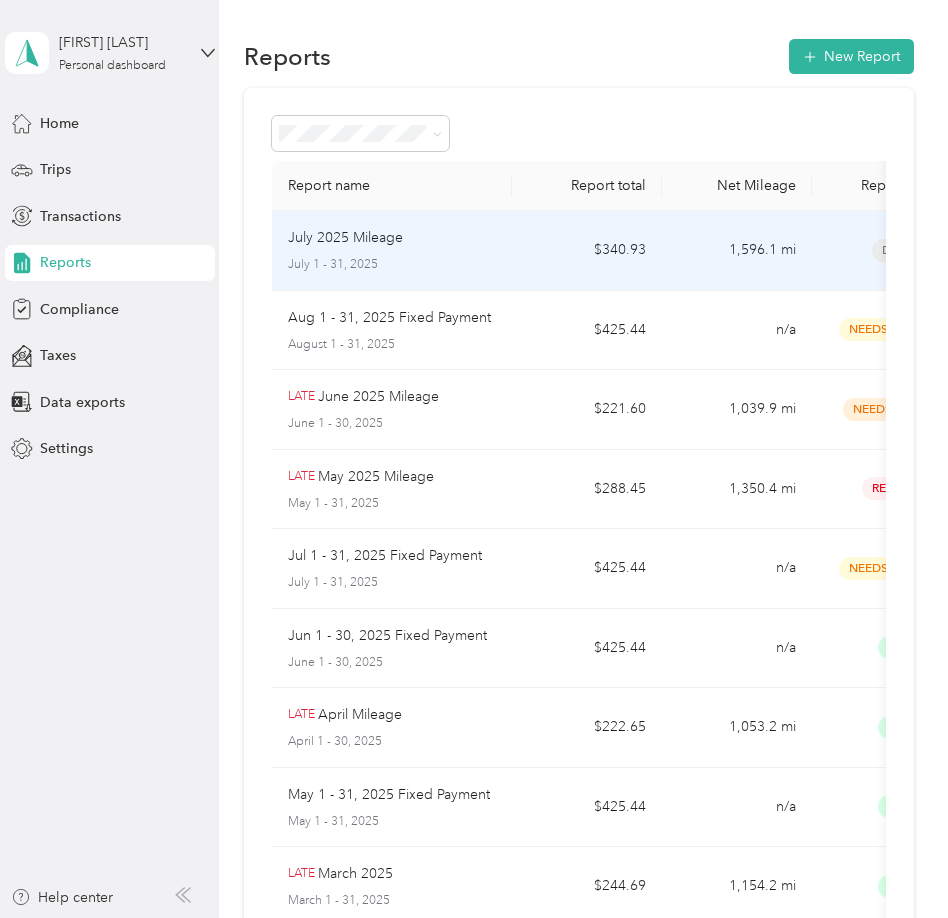 click on "July 2025 Mileage July 1 - 31, 2025" at bounding box center [392, 250] 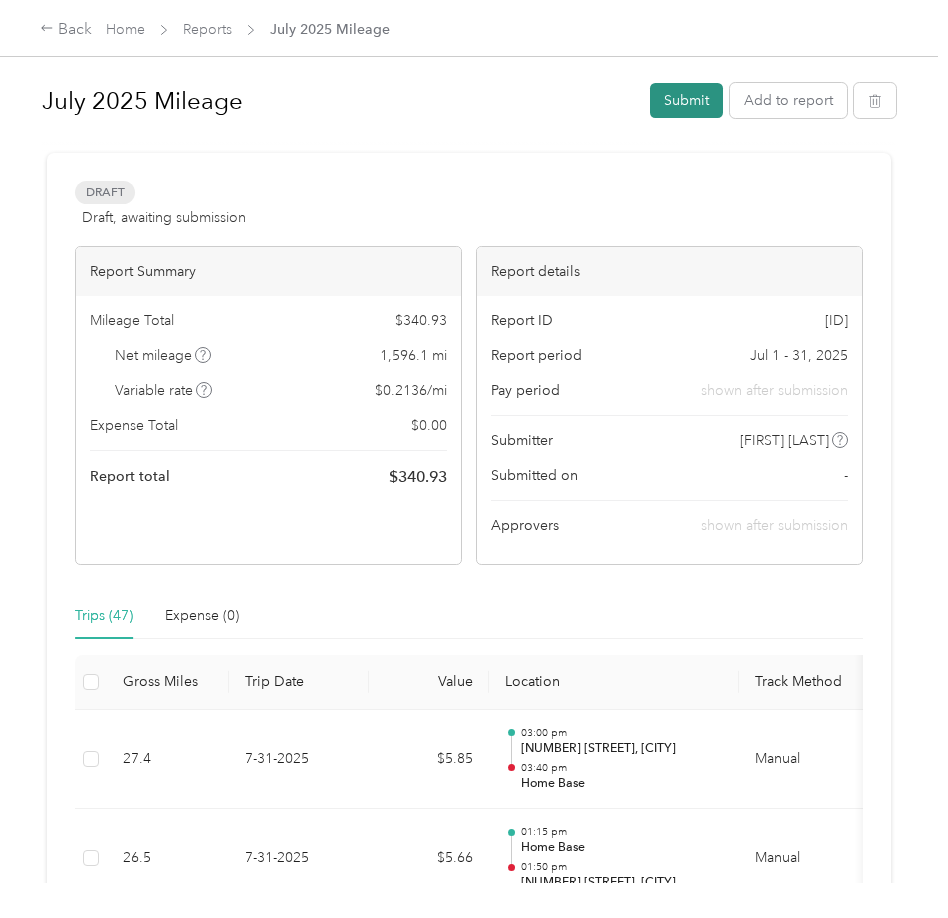 click on "Submit" at bounding box center (686, 100) 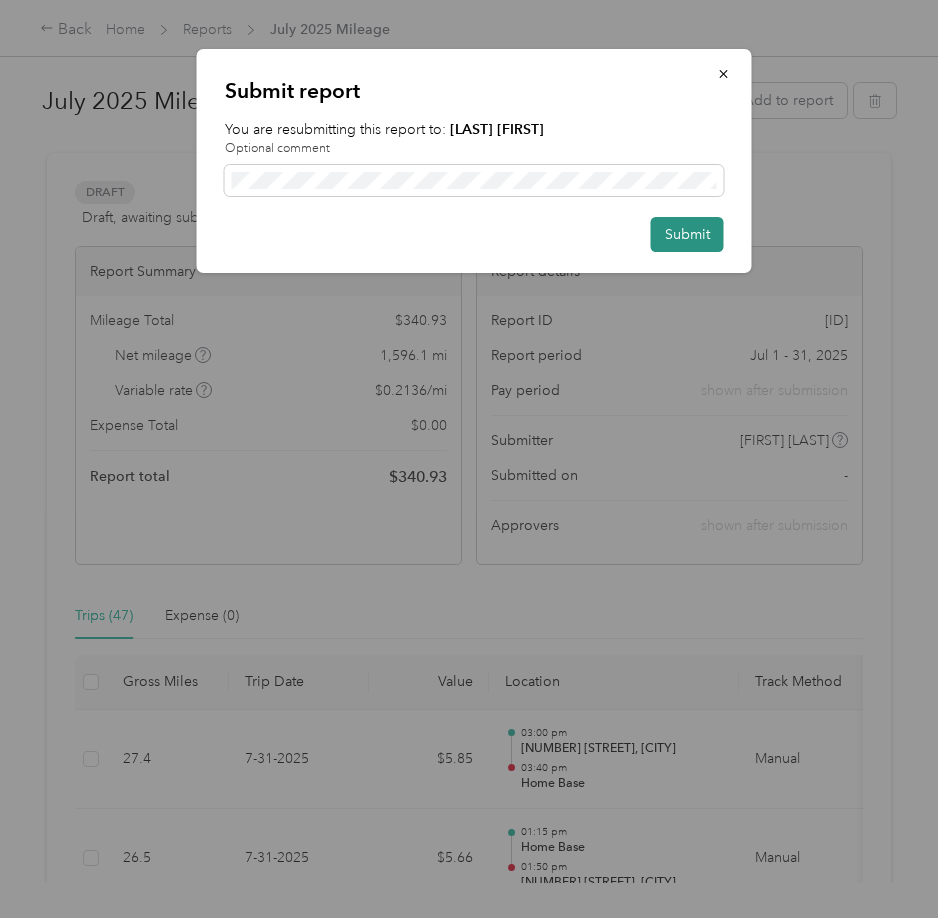click on "Submit" at bounding box center (687, 234) 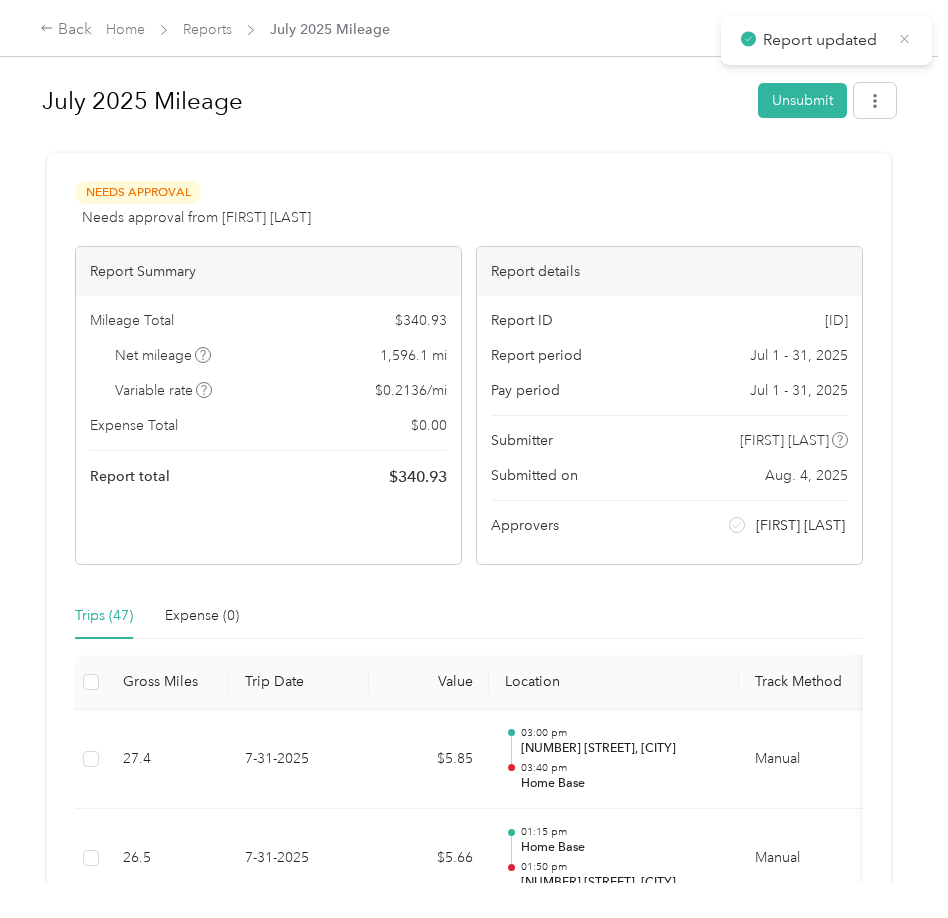 click 